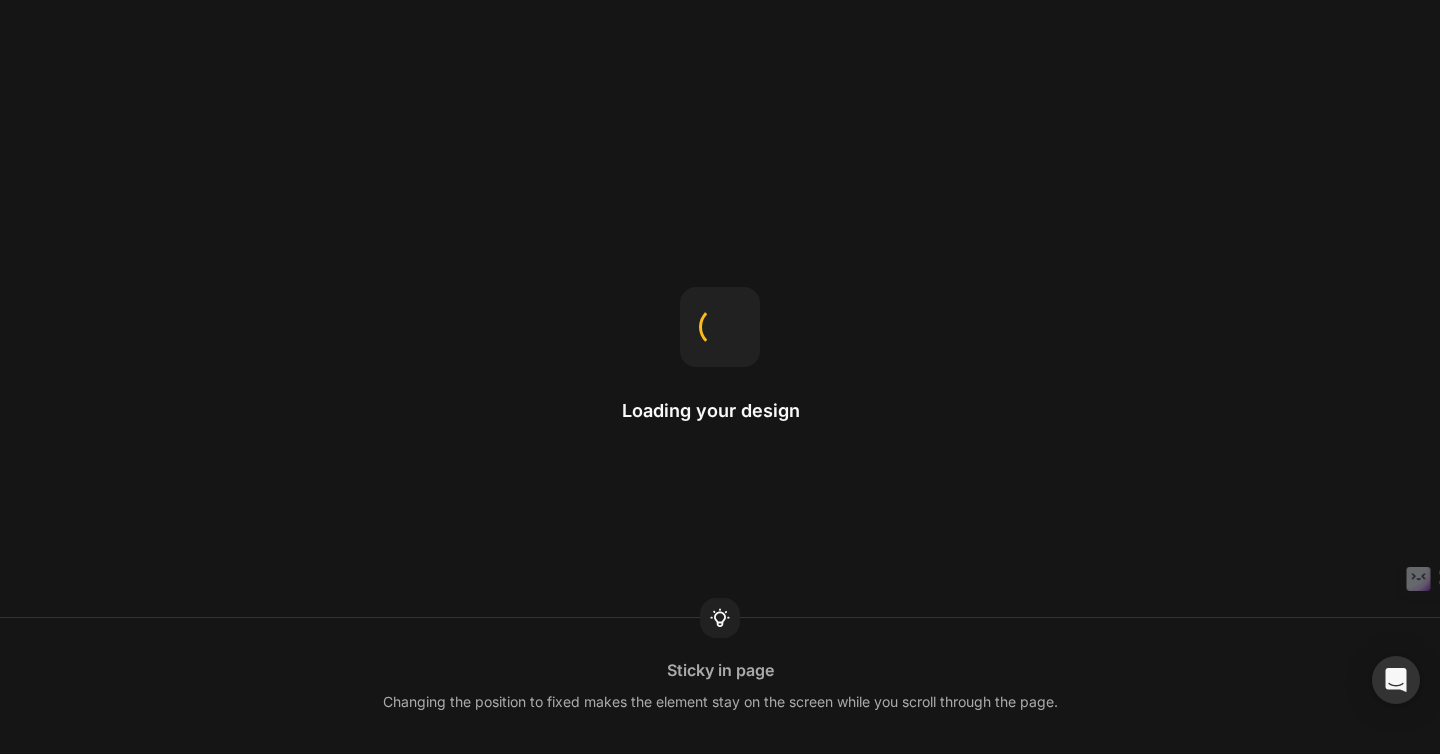scroll, scrollTop: 0, scrollLeft: 0, axis: both 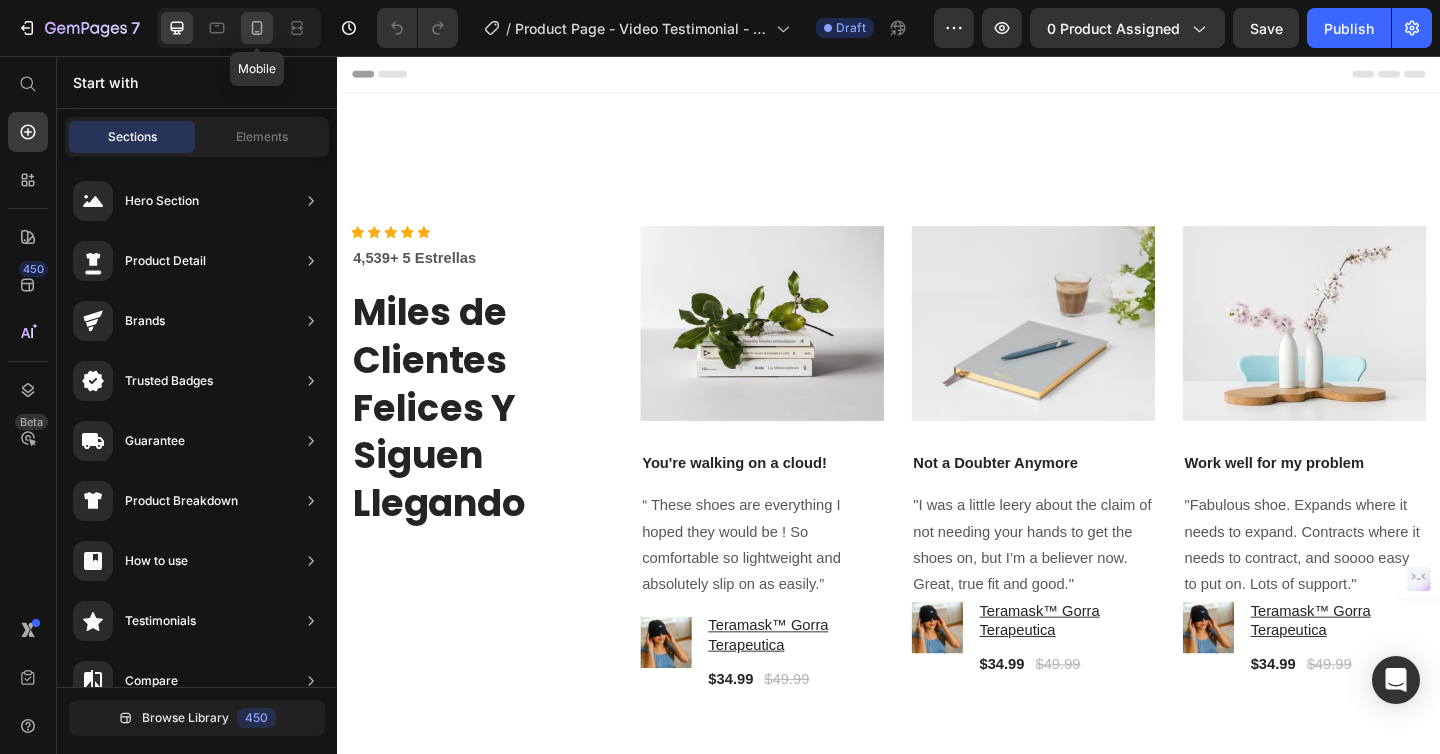 click 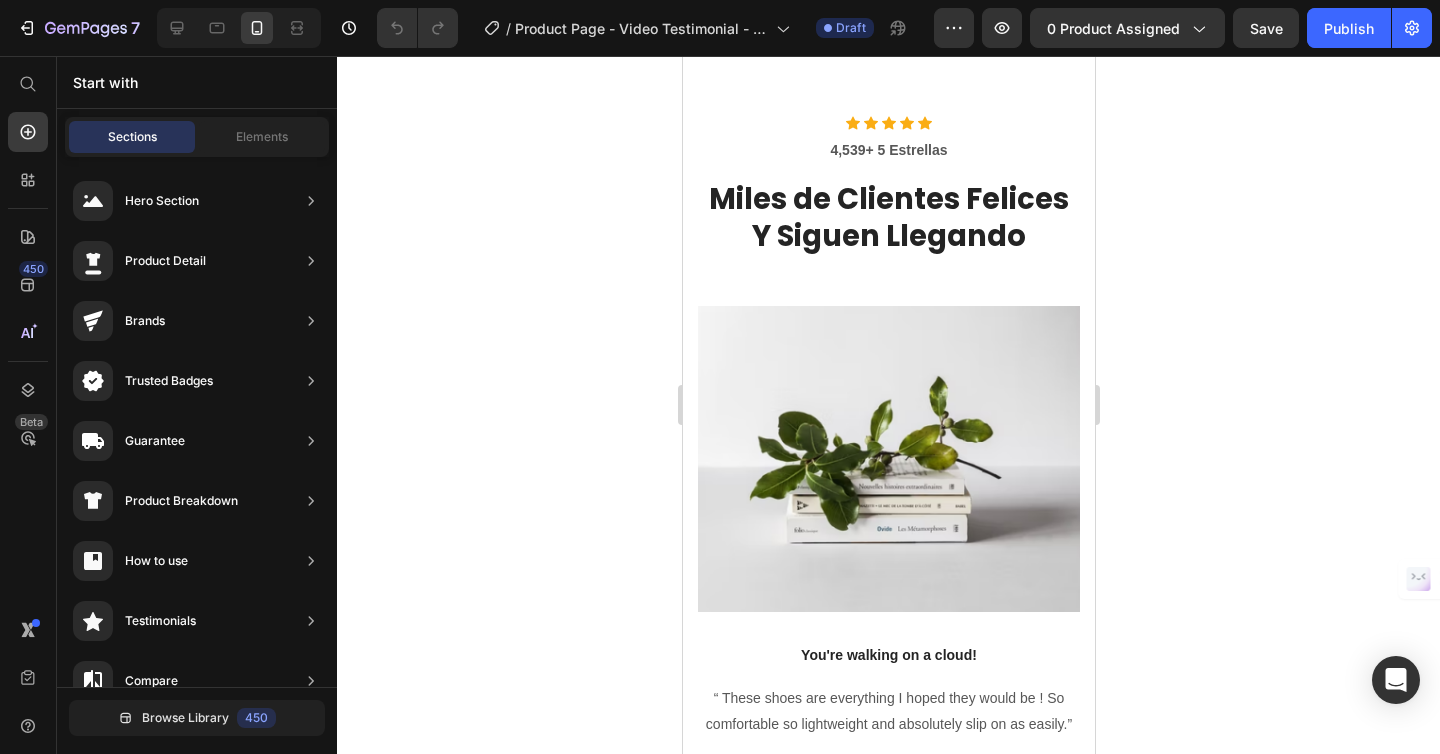 scroll, scrollTop: 3869, scrollLeft: 0, axis: vertical 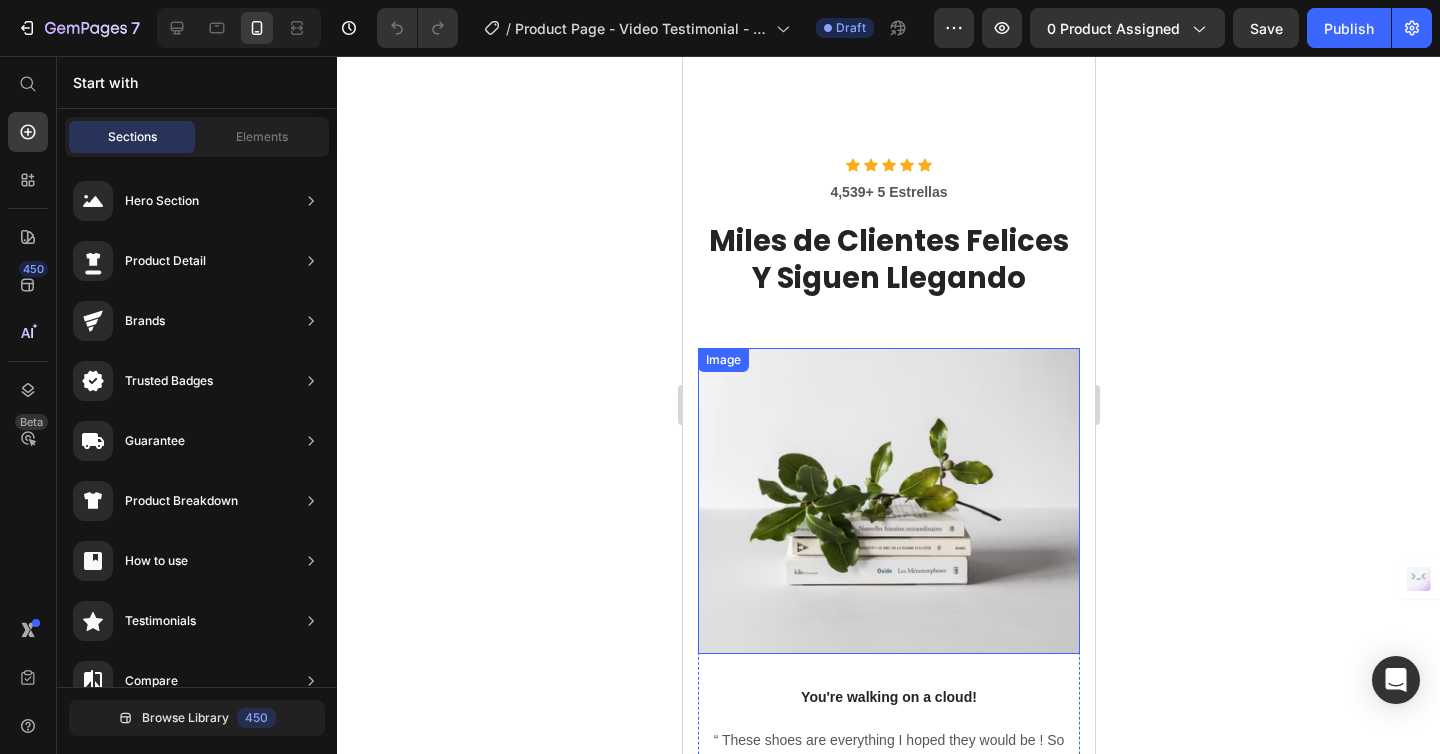 click at bounding box center [888, 501] 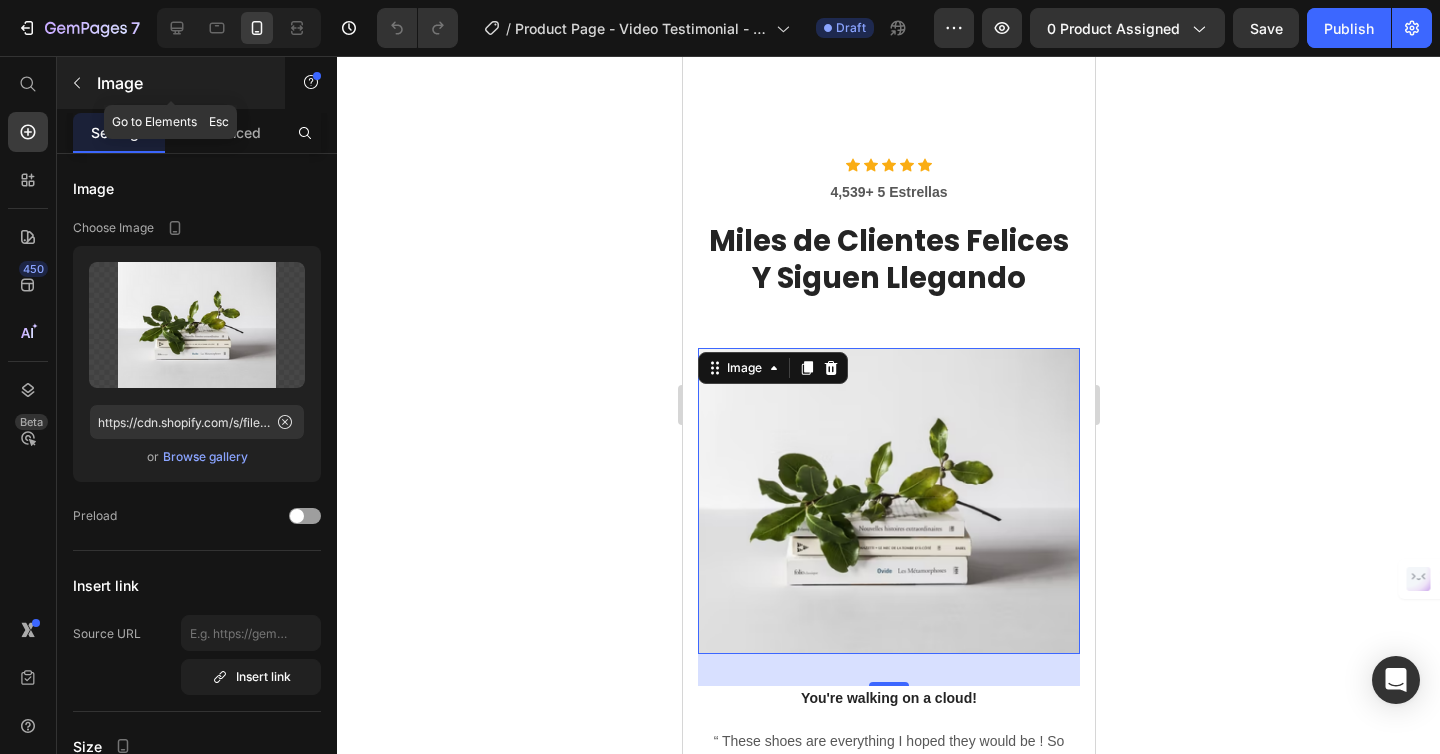 click at bounding box center [77, 83] 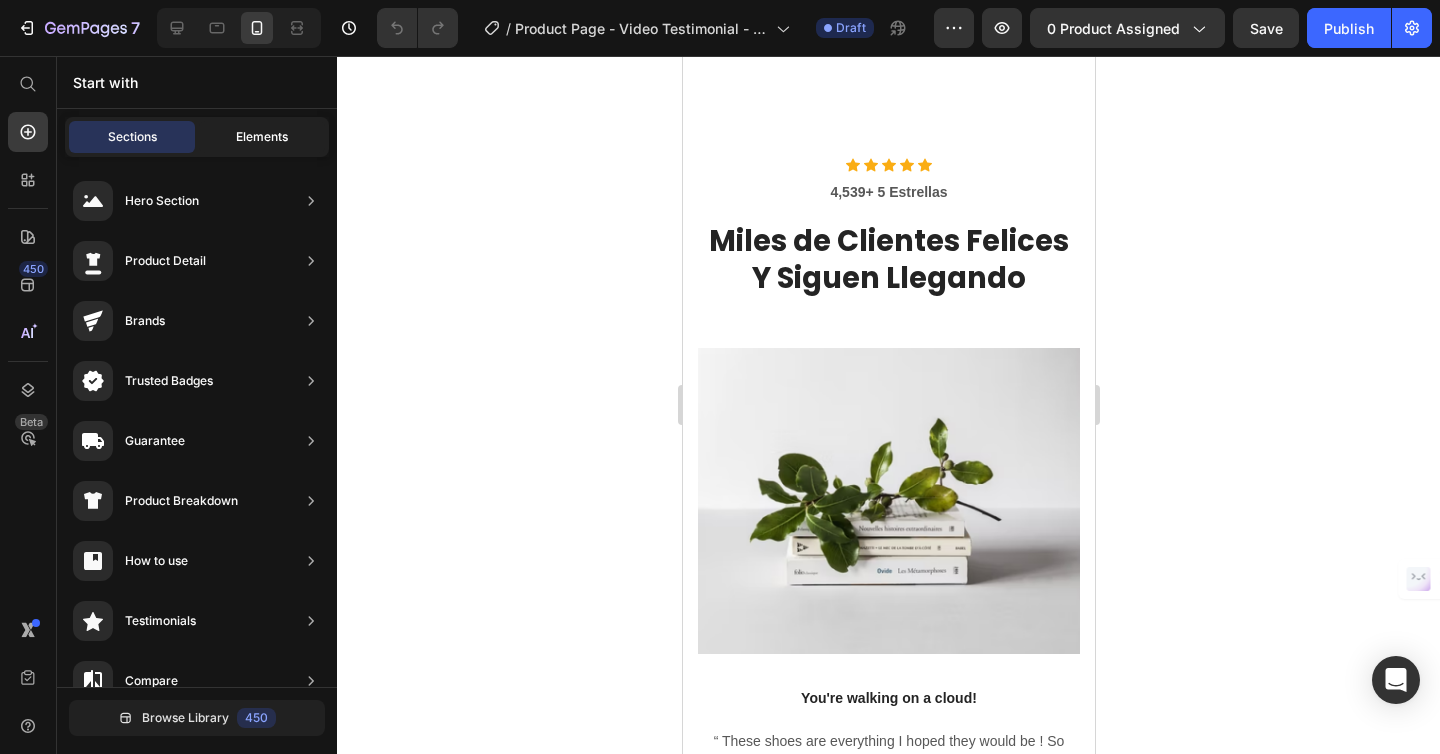 click on "Elements" 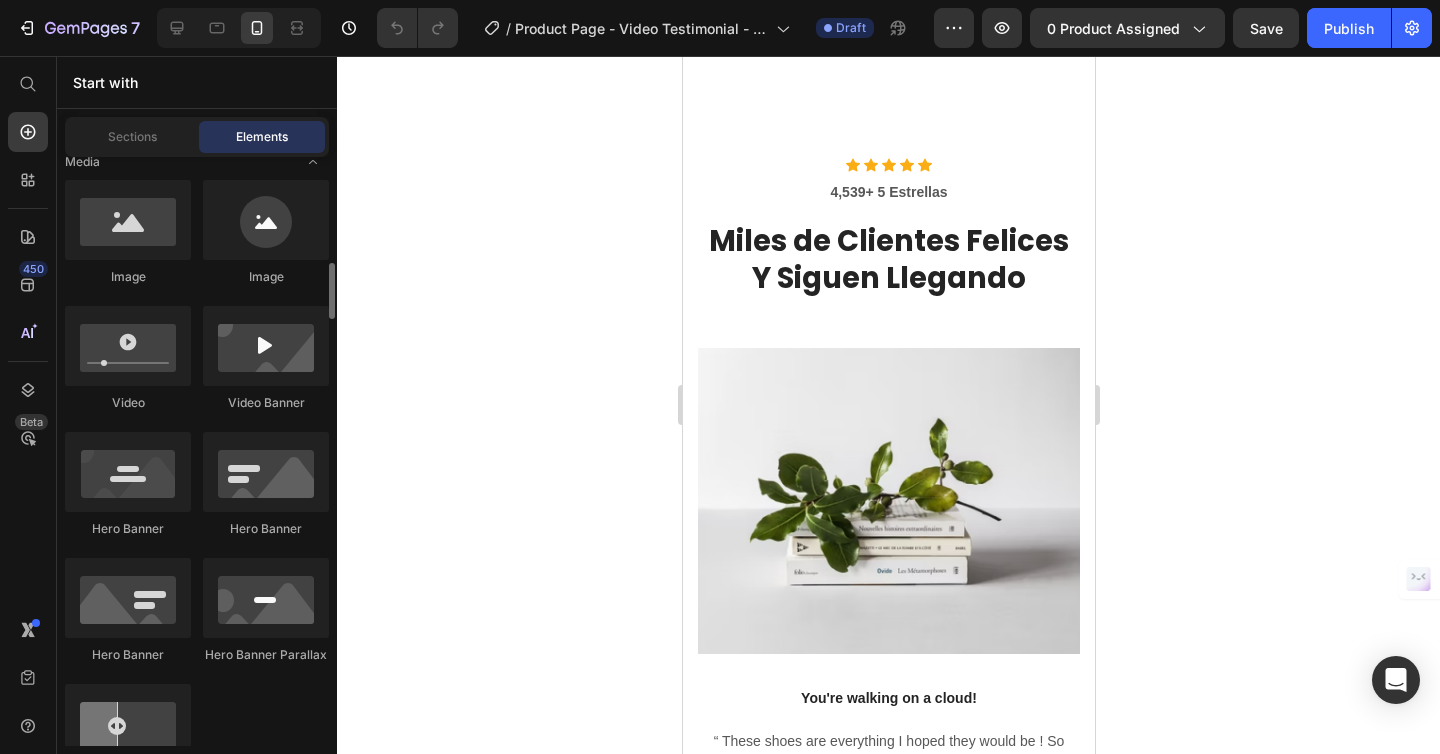 scroll, scrollTop: 798, scrollLeft: 0, axis: vertical 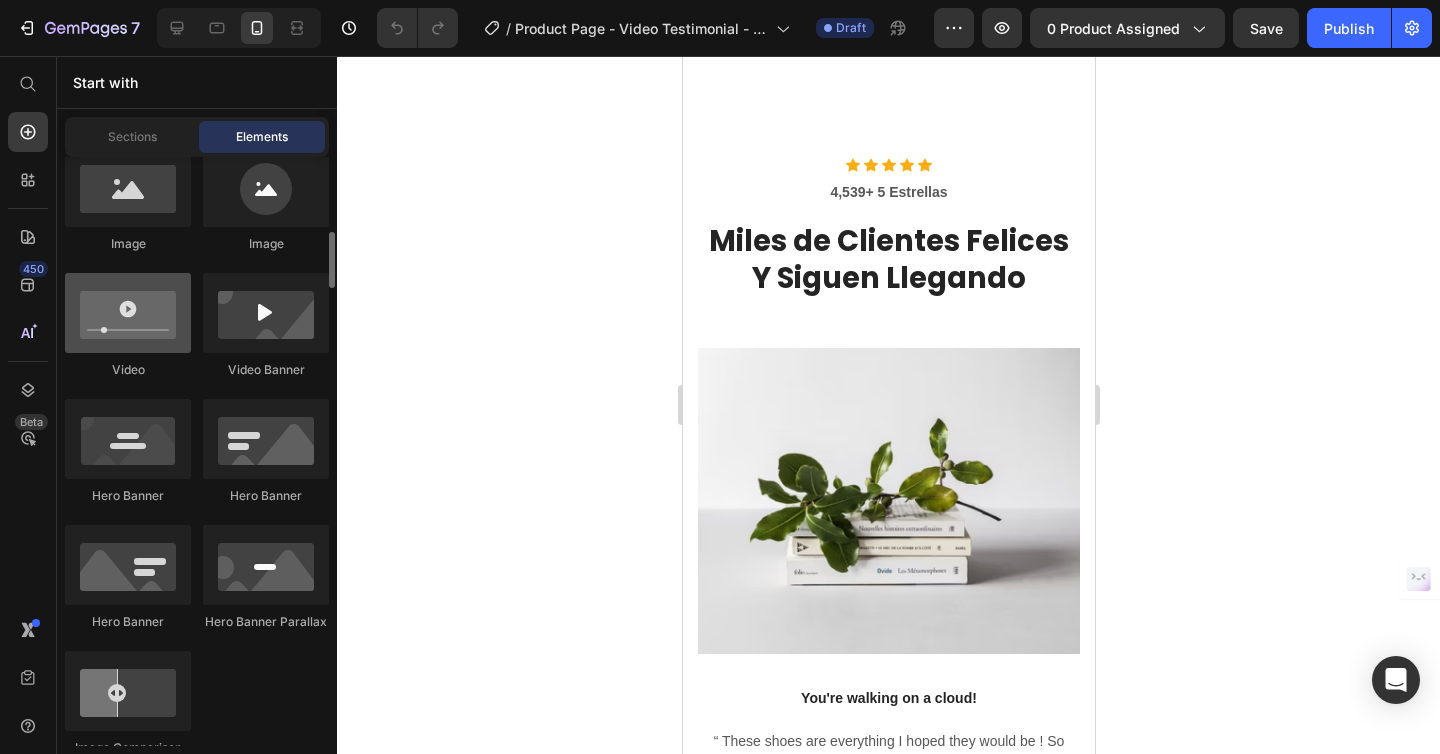 click at bounding box center [128, 313] 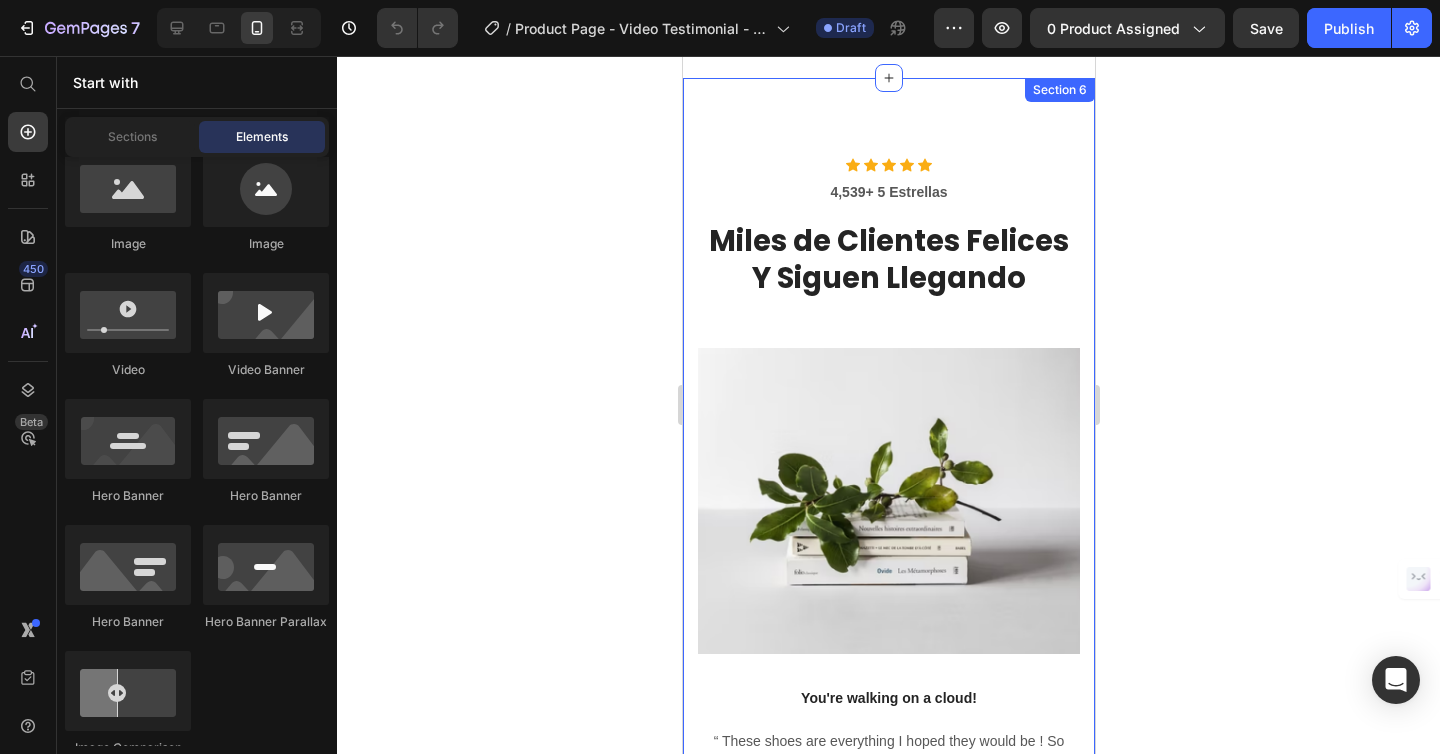 click on "Icon                Icon                Icon                Icon                Icon Icon List Hoz 4,539+ 5 Estrellas Text block Miles de Clientes Felices Y Siguen Llegando Heading Image You're walking on a cloud! Text block “ These shoes are everything I hoped they would be ! So comfortable so lightweight and absolutely slip on as easily.” Text block Product Images & Gallery Teramask™ Gorra Terapeutica Product Title $34.99 Product Price $49.99 Product Price Row Product Image Not a Doubter Anymore Text block "I was a little leery about the claim of not needing your hands to get the shoes on, but I’m a believer now. Great, true fit and good." Text block Product Images & Gallery Teramask™ Gorra Terapeutica Product Title $34.99 Product Price $49.99 Product Price Row Product Image Work well for my problem Text block "Fabulous shoe. Expands where it needs to expand. Contracts where it needs to contract, and soooo easy to put on. Lots of support." Text block Product Images & Gallery $34.99" at bounding box center (888, 526) 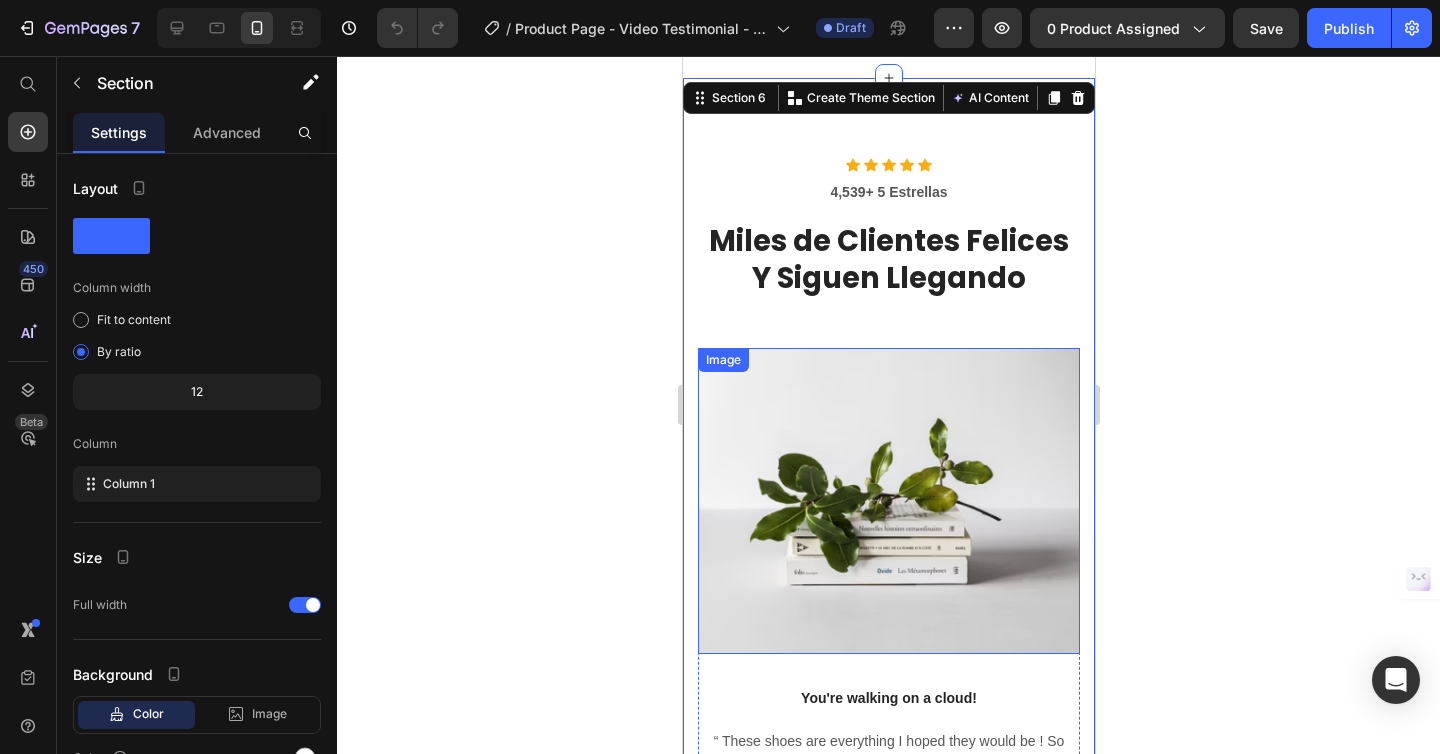 click at bounding box center [888, 501] 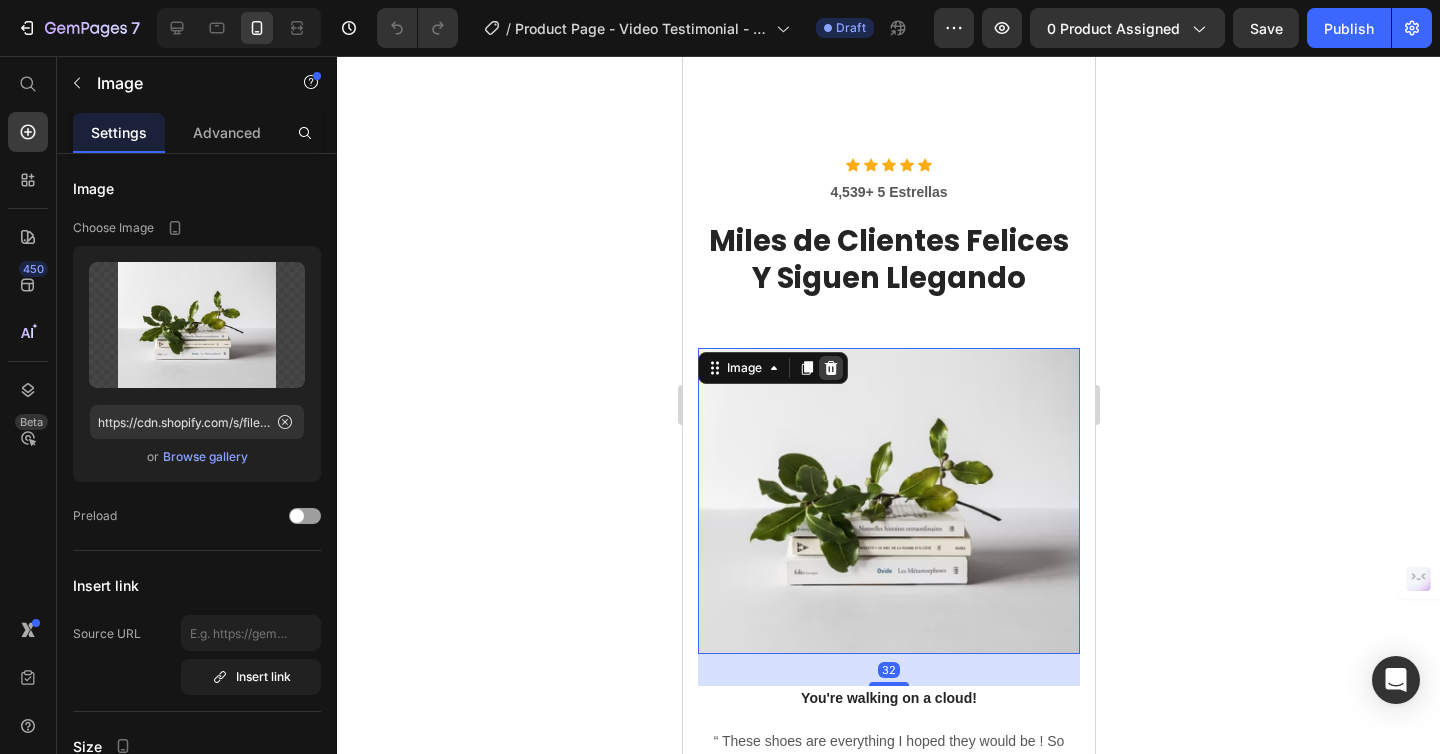 click 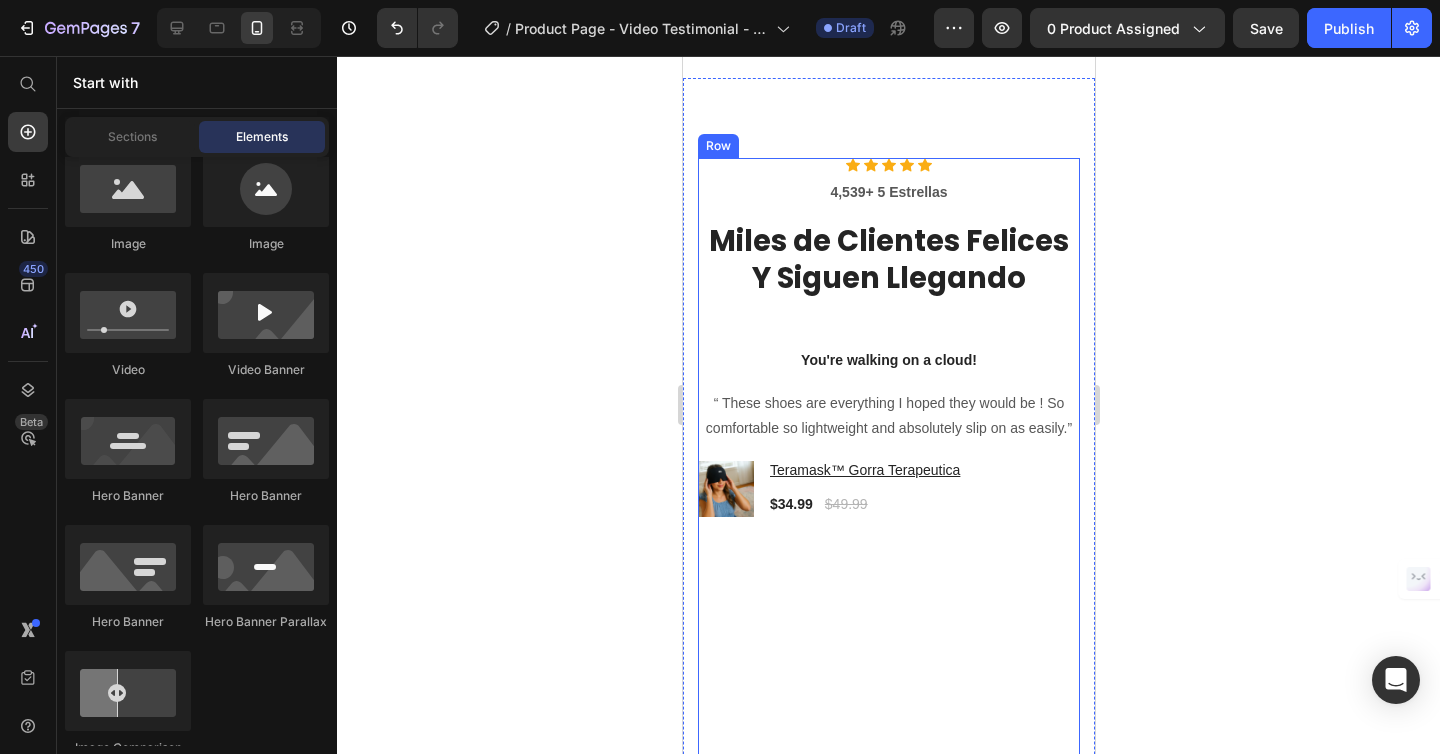 click on "Icon                Icon                Icon                Icon                Icon Icon List Hoz 4,539+ 5 Estrellas Text block Miles de Clientes Felices Y Siguen Llegando Heading" at bounding box center (888, 253) 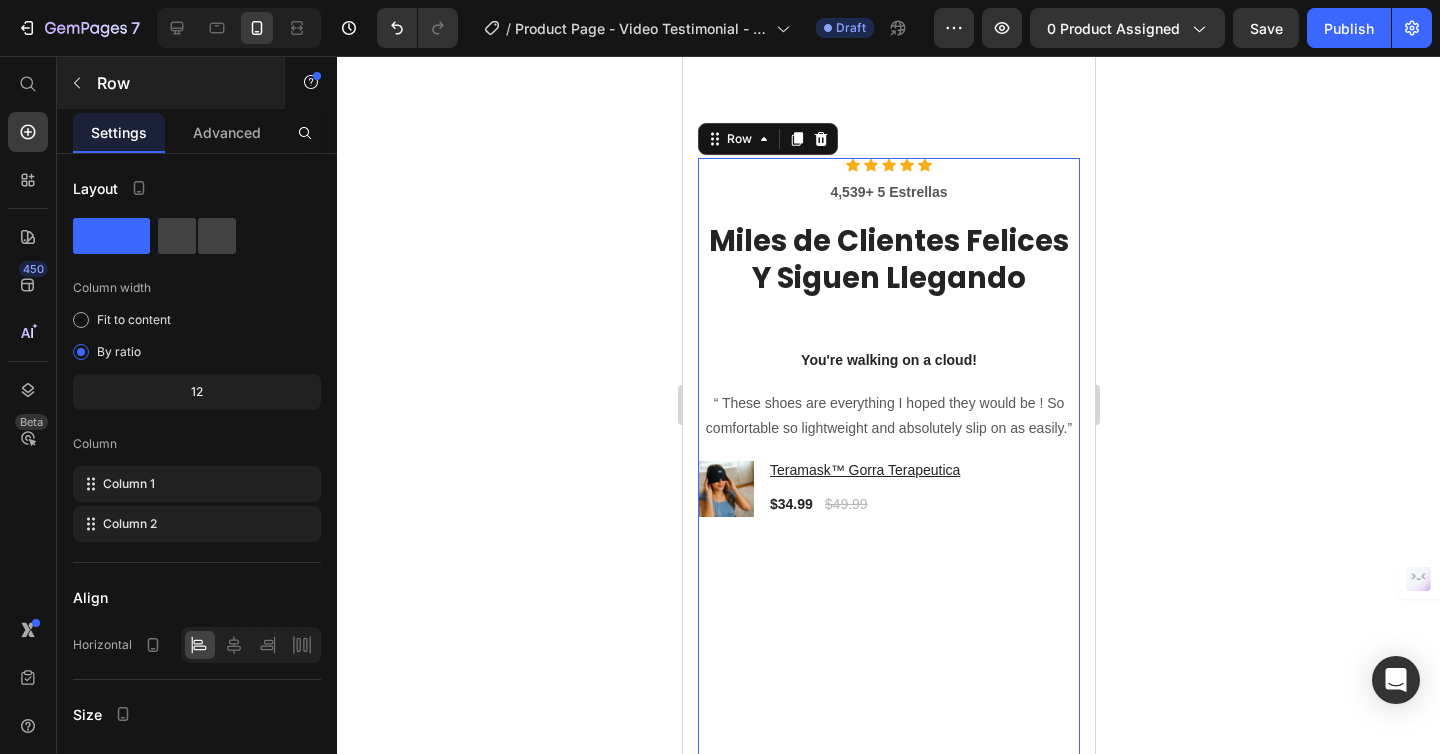 click on "Row" at bounding box center [171, 83] 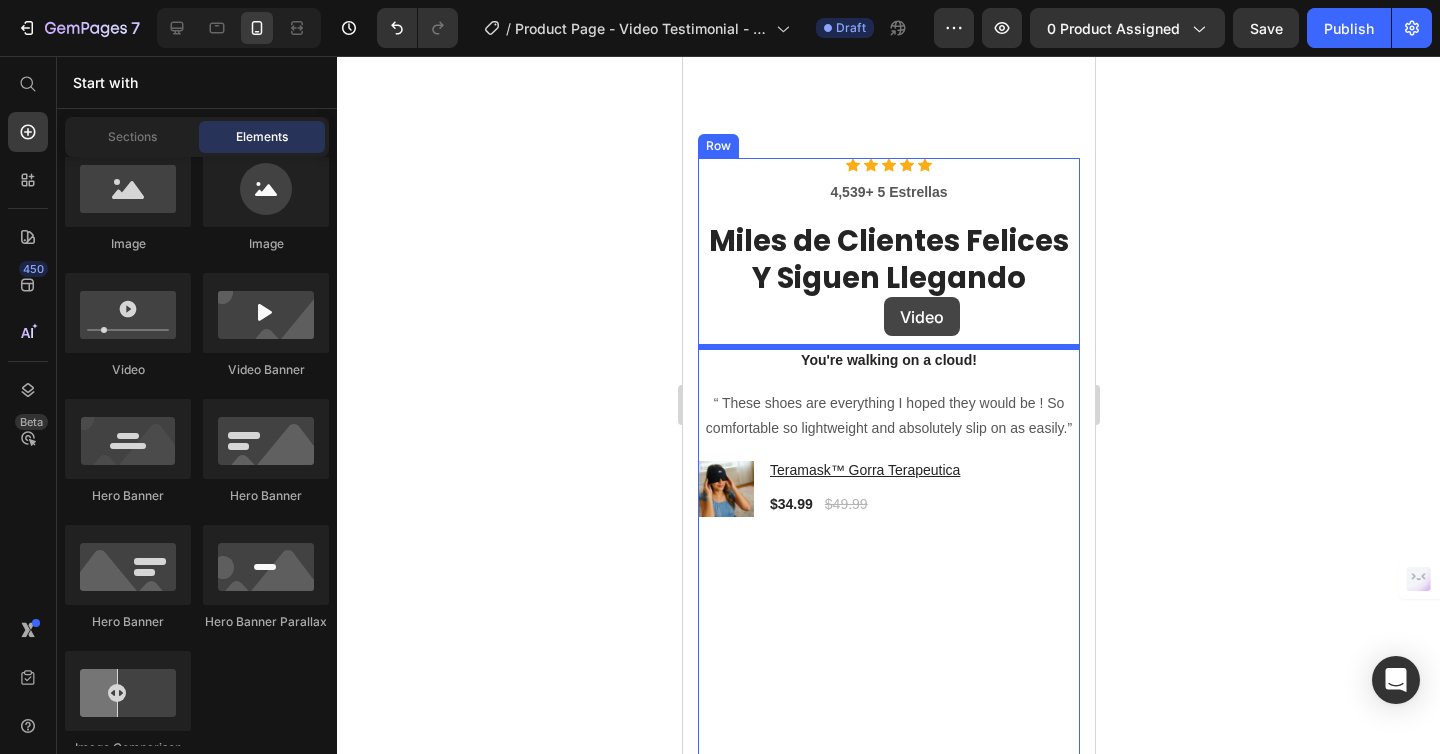 drag, startPoint x: 891, startPoint y: 374, endPoint x: 883, endPoint y: 297, distance: 77.41447 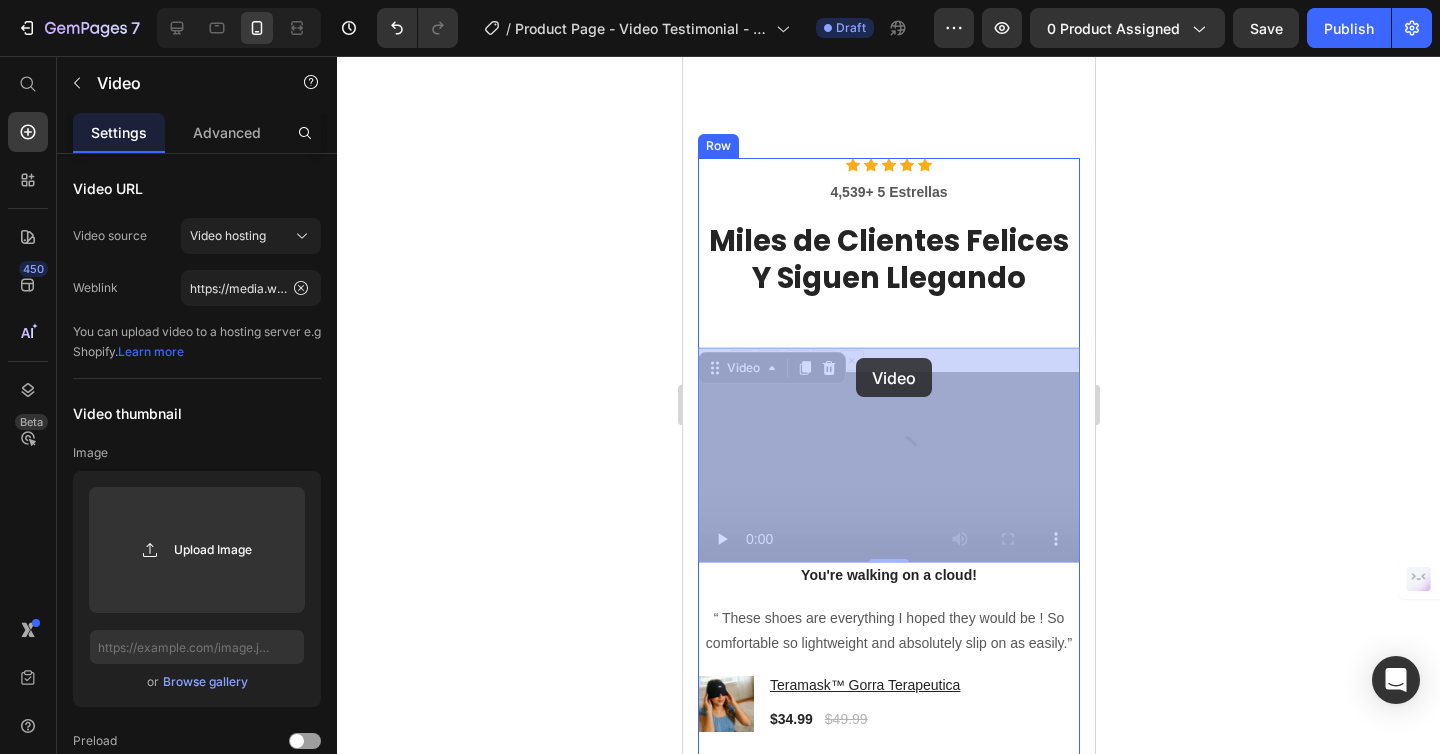 drag, startPoint x: 906, startPoint y: 426, endPoint x: 855, endPoint y: 357, distance: 85.8021 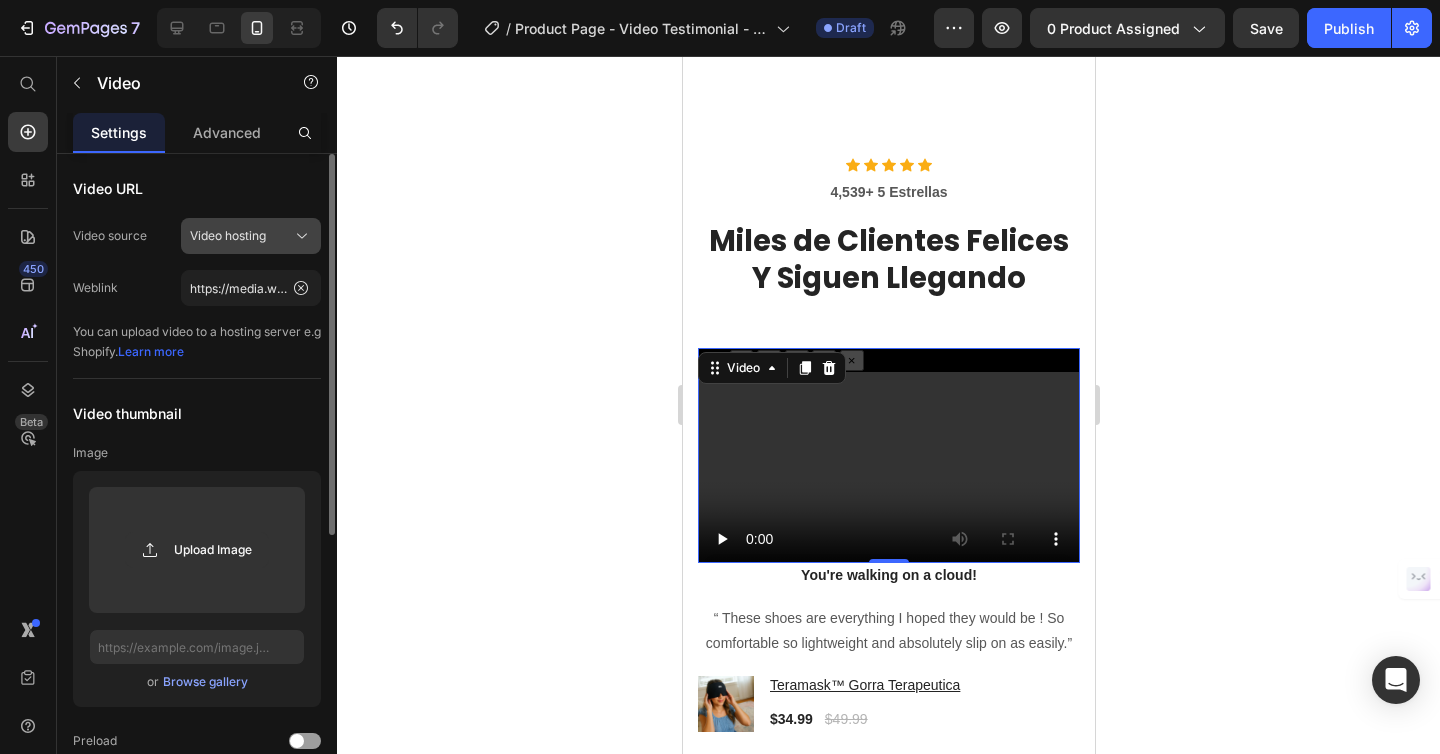click on "Video hosting" at bounding box center [228, 236] 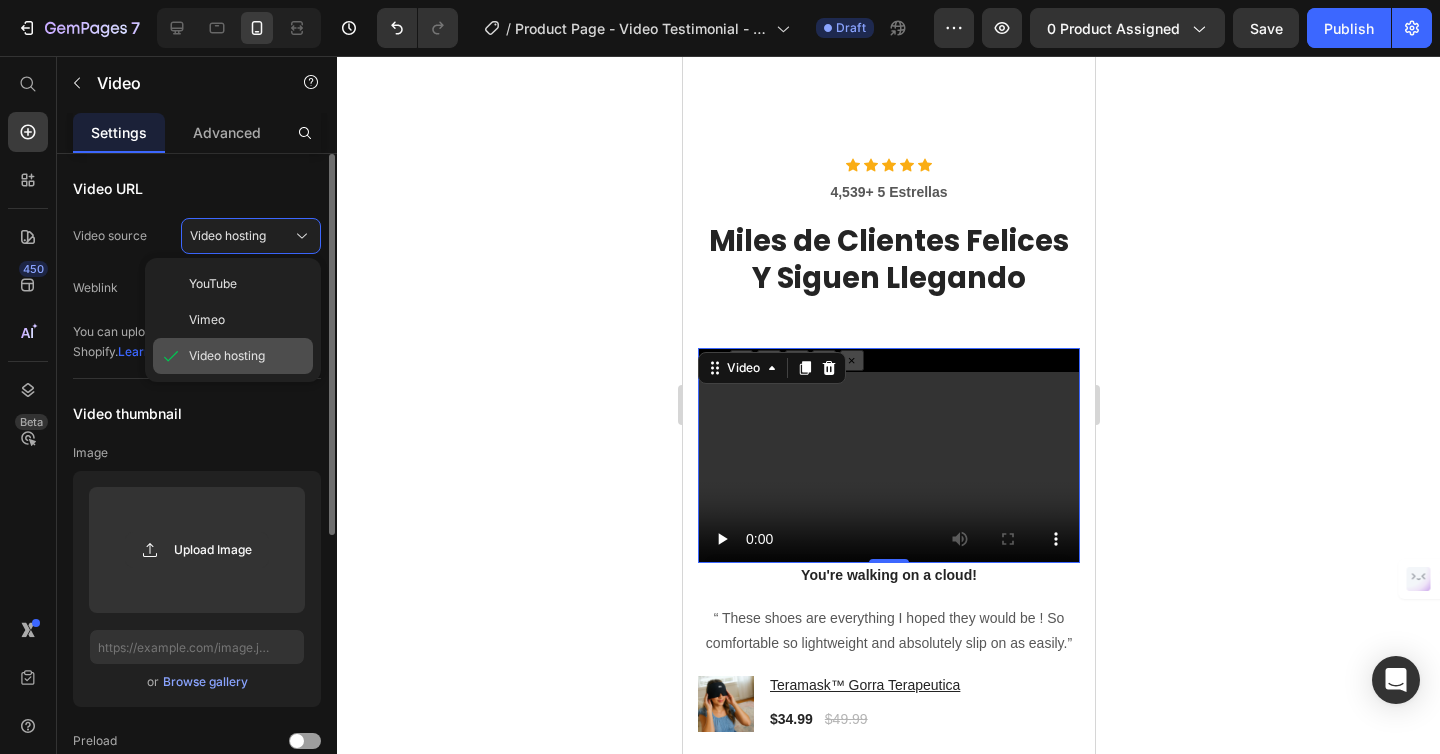 click on "Video hosting" at bounding box center (227, 356) 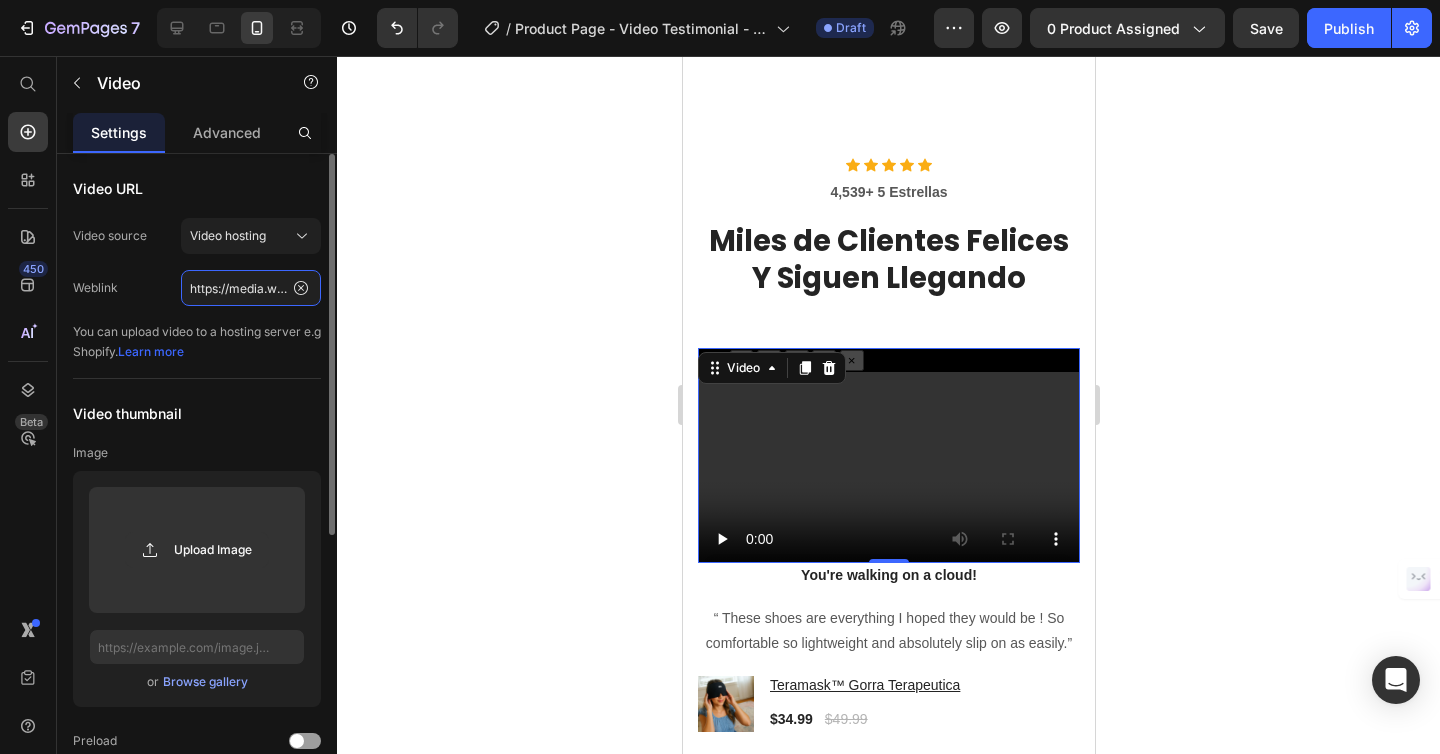 click on "https://media.w3.org/2010/05/sintel/trailer.mp4" 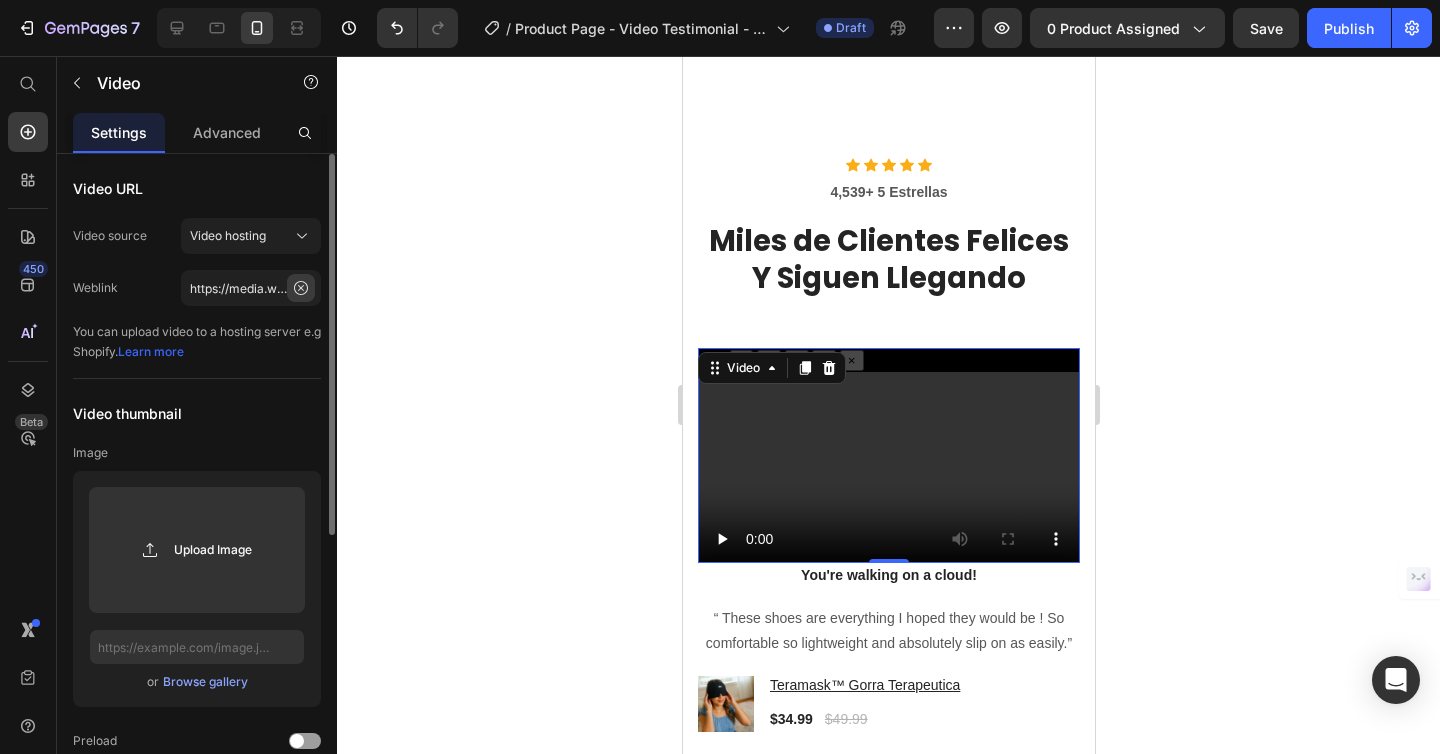 click 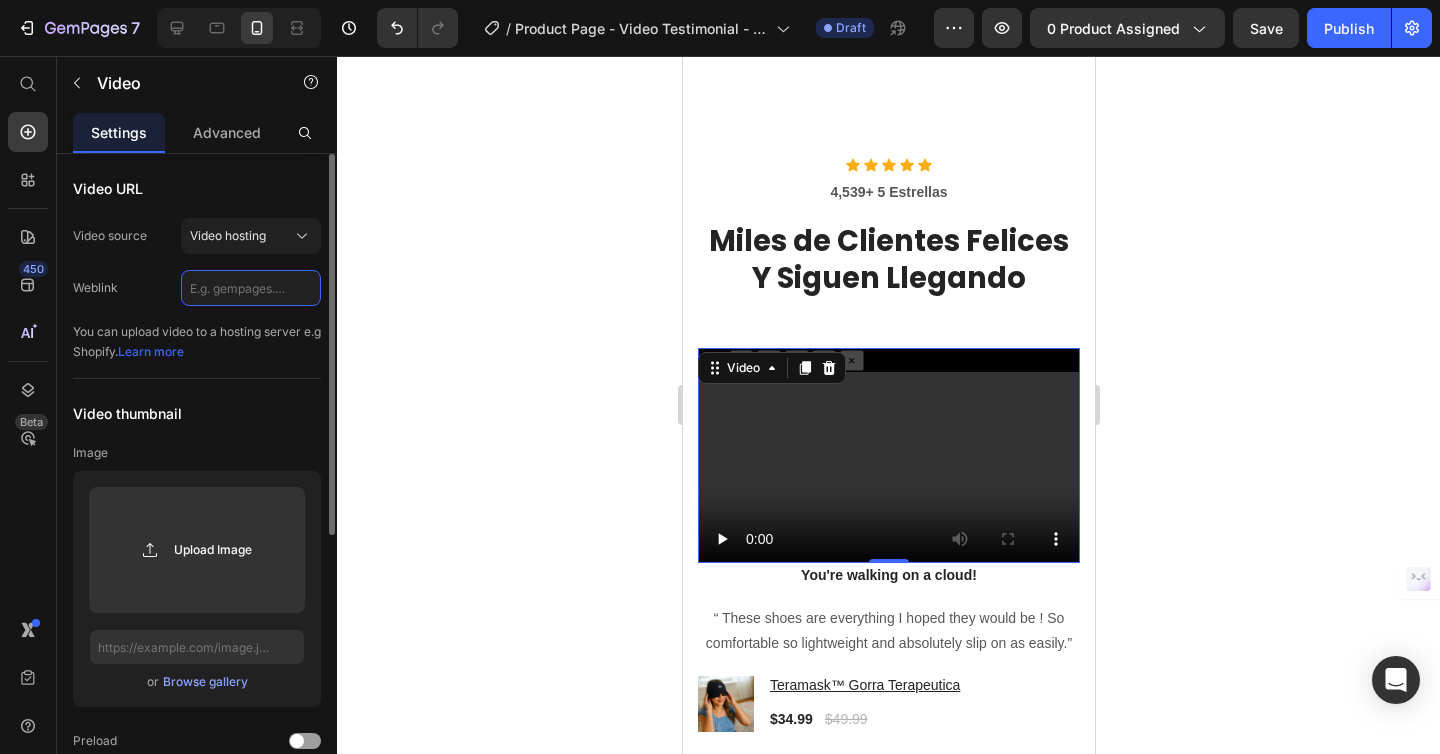 click 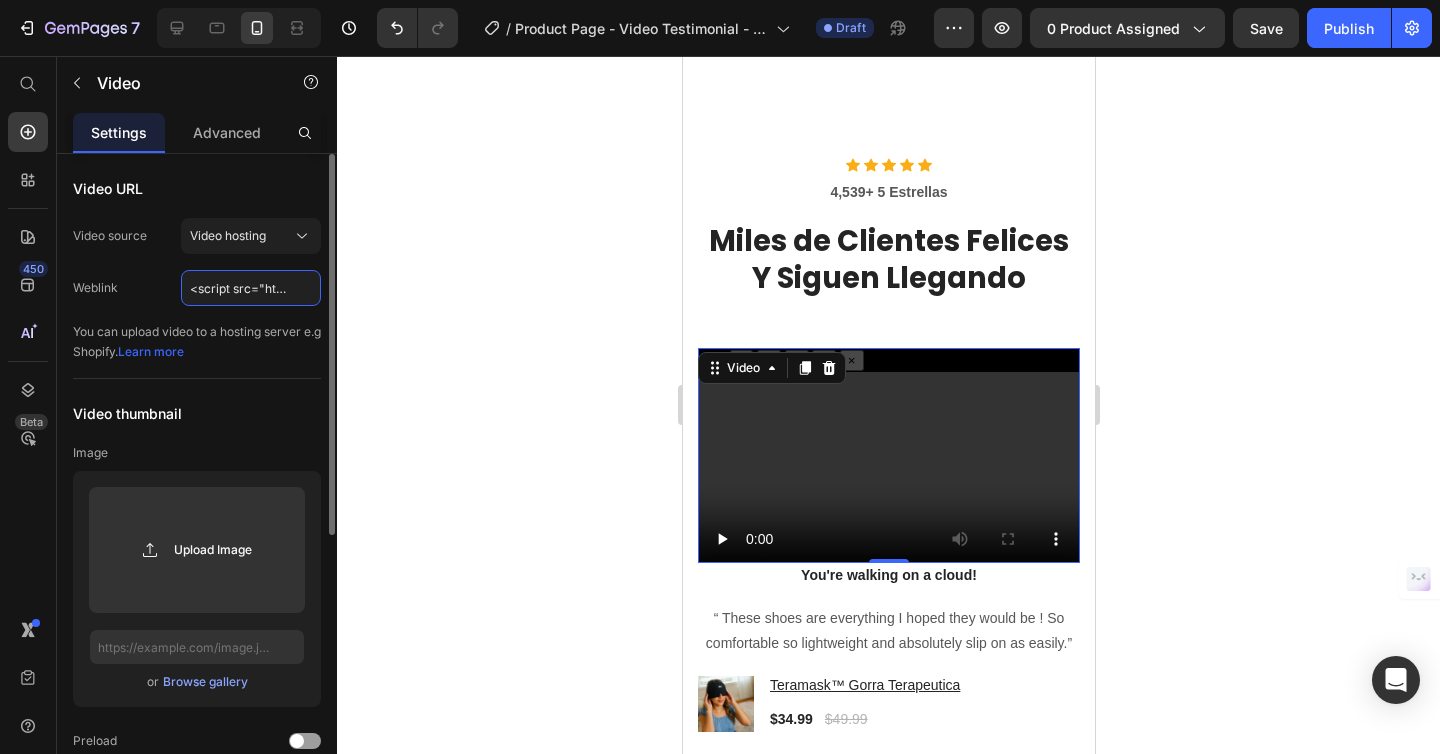 scroll, scrollTop: 0, scrollLeft: 2454, axis: horizontal 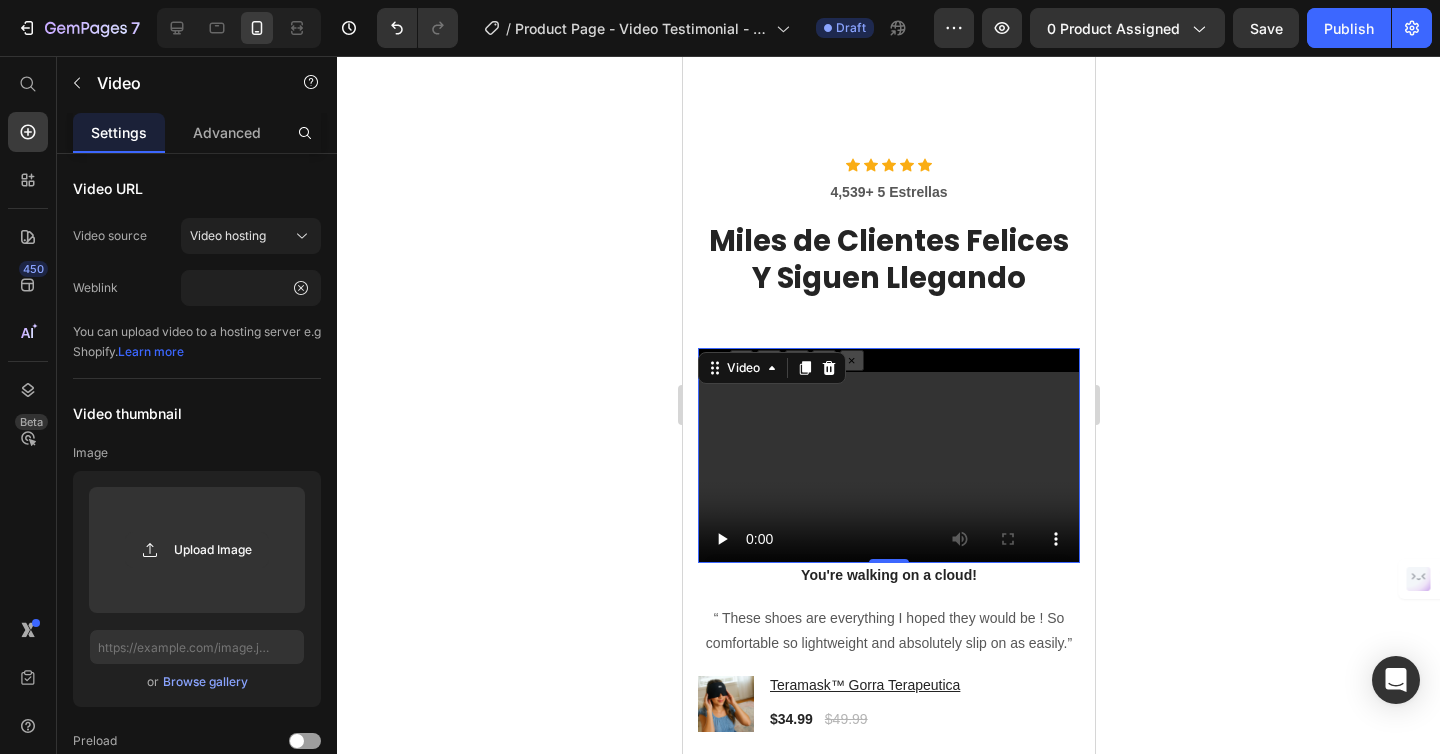 click 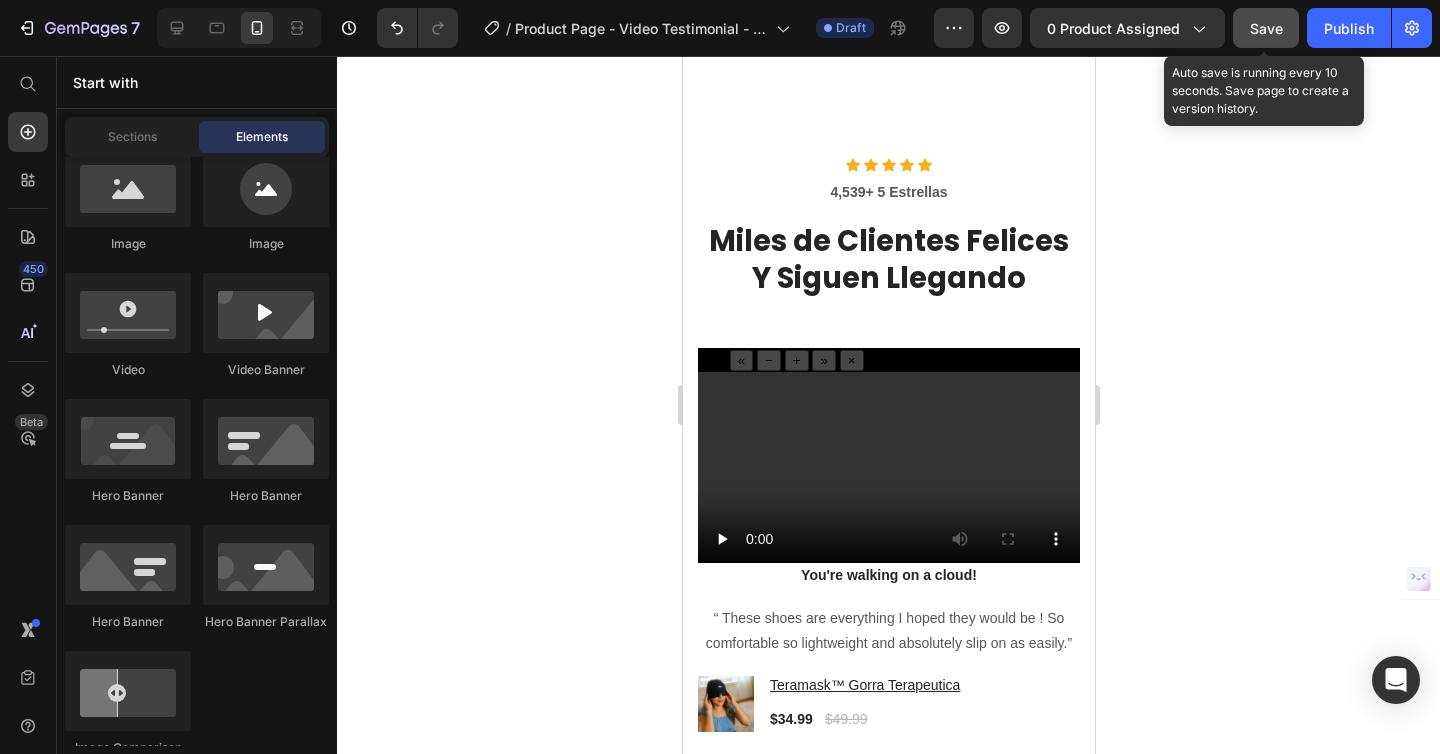 click on "Save" at bounding box center [1266, 28] 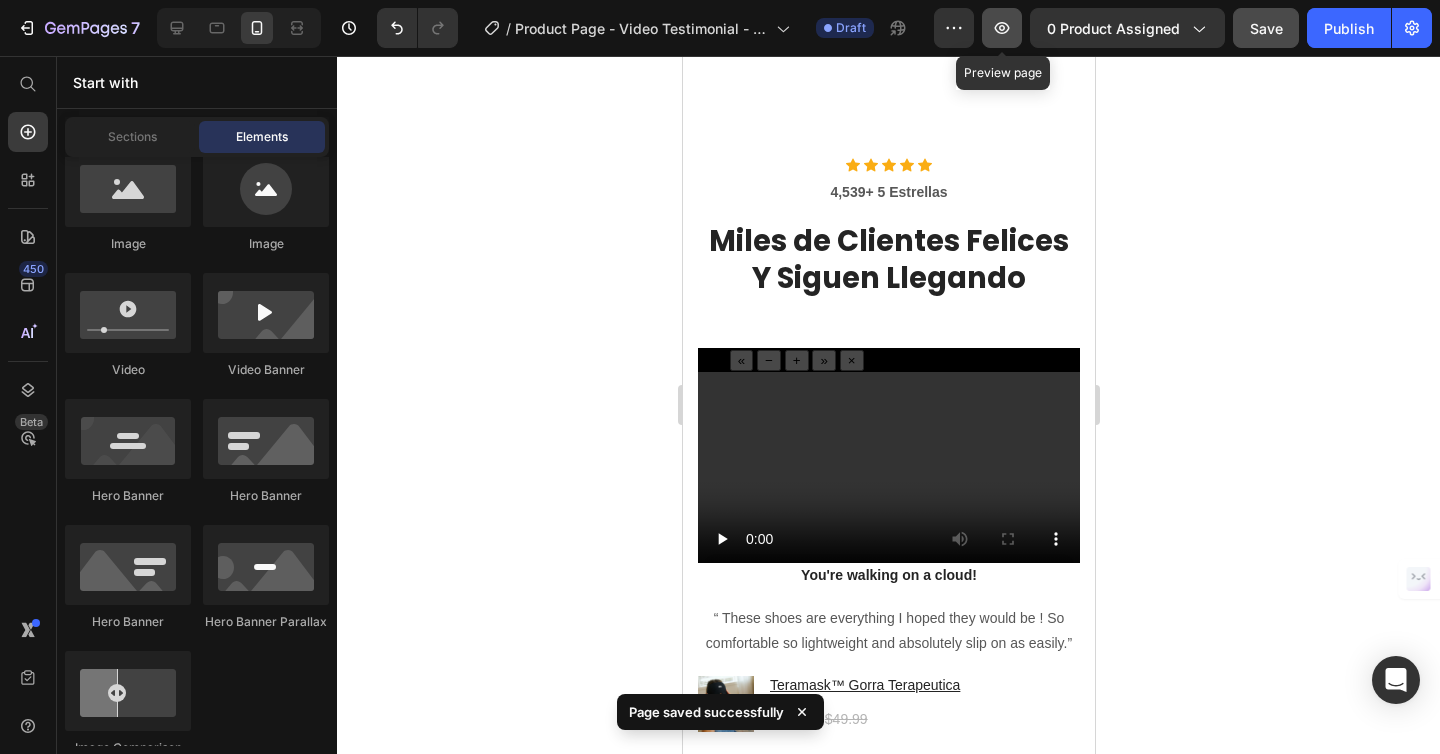click 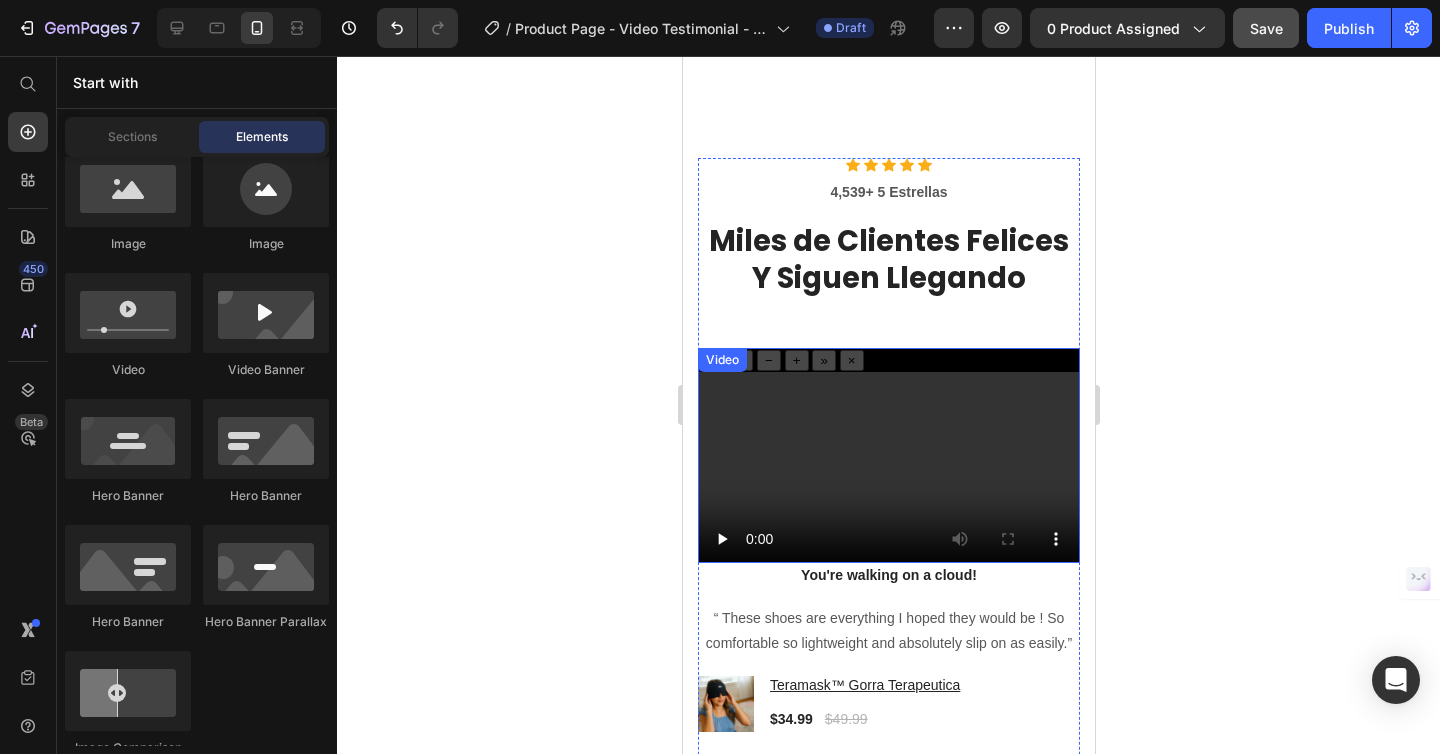 click at bounding box center (888, 479) 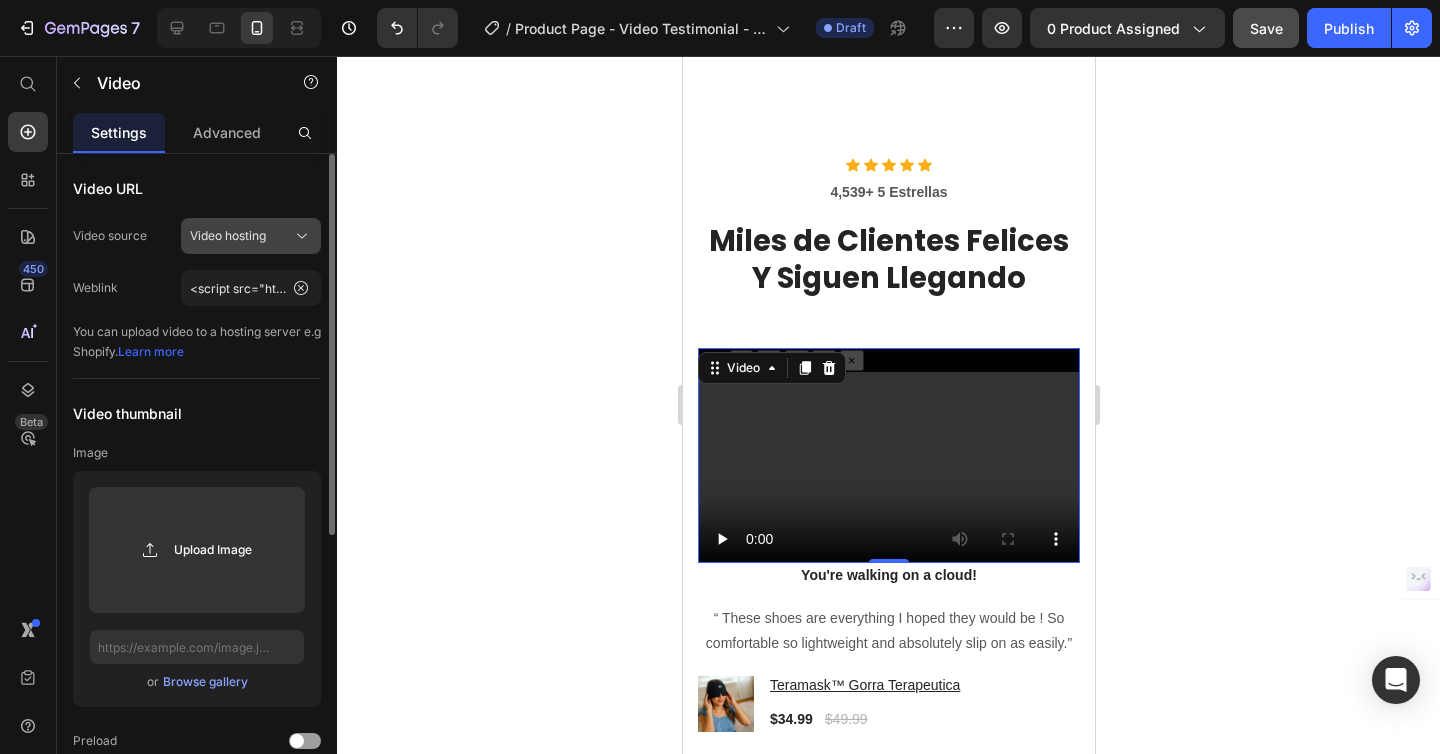click on "Video hosting" 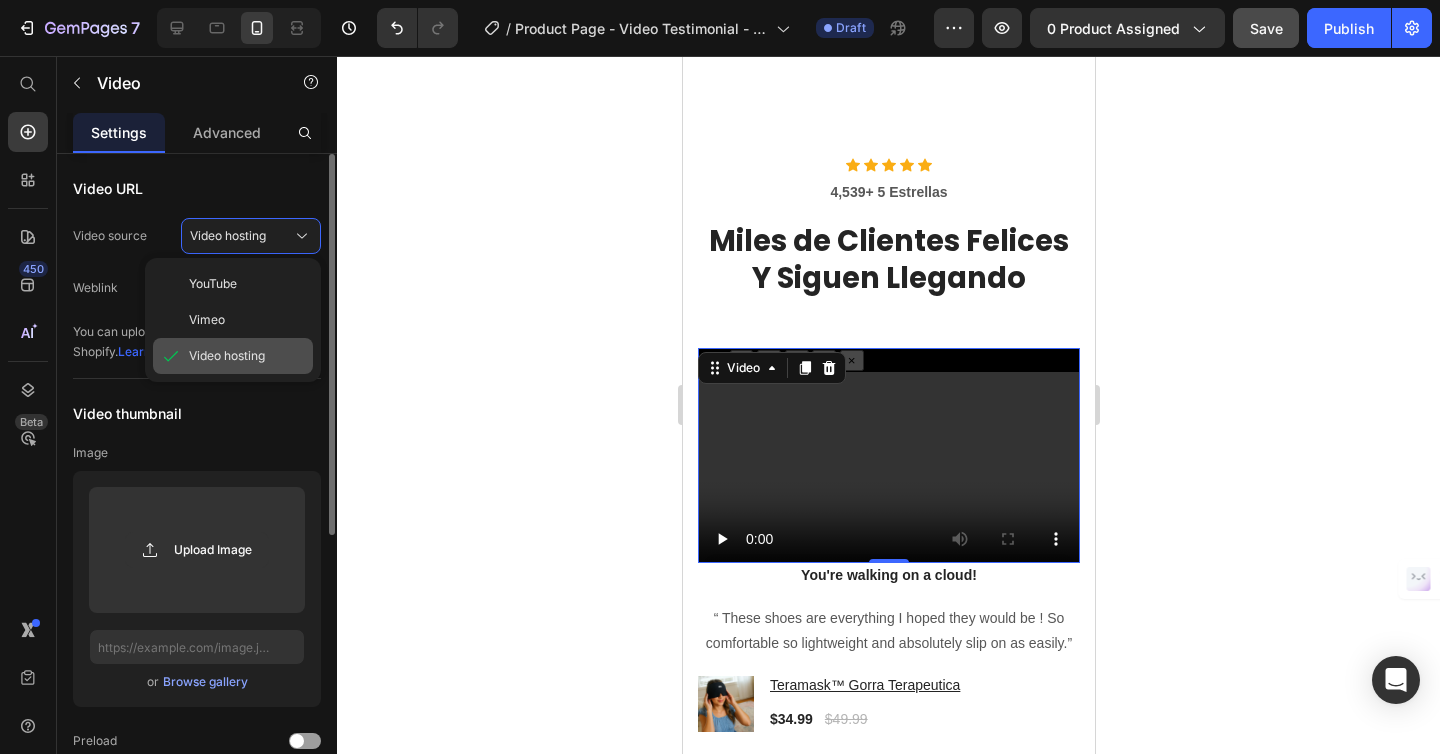 click on "Video hosting" 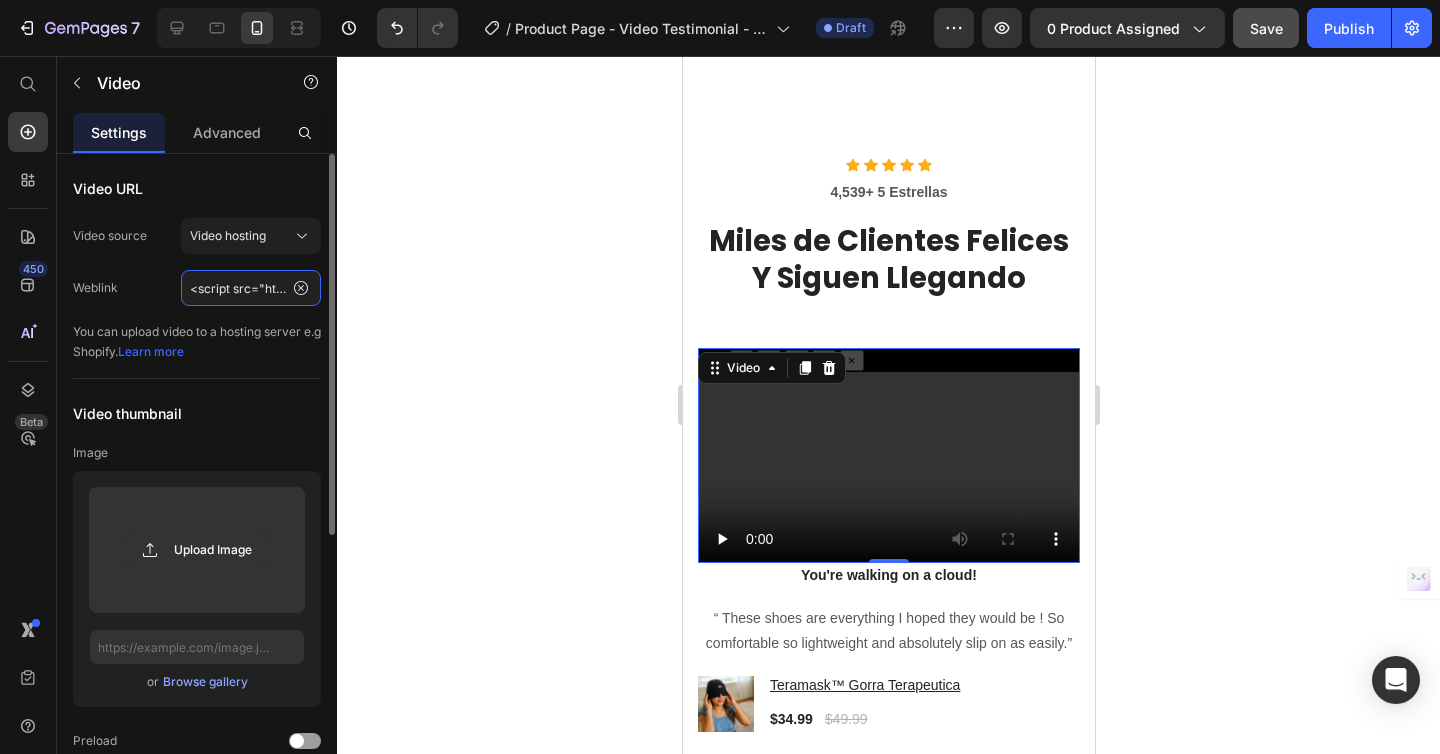 click on "<script src="https://fast.wistia.com/player.js" async></script><script src="https://fast.wistia.com/embed/r7t5fv4i1z.js" async type="module"></script><style>wistia-player[media-id='r7t5fv4i1z']:not(:defined) { background: center / contain no-repeat url('https://fast.wistia.com/embed/medias/r7t5fv4i1z/swatch'); display: block; filter: blur(5px); padding-top:177.78%; }</style> <wistia-player media-id="r7t5fv4i1z" aspect="0.5625"></wistia-player>" 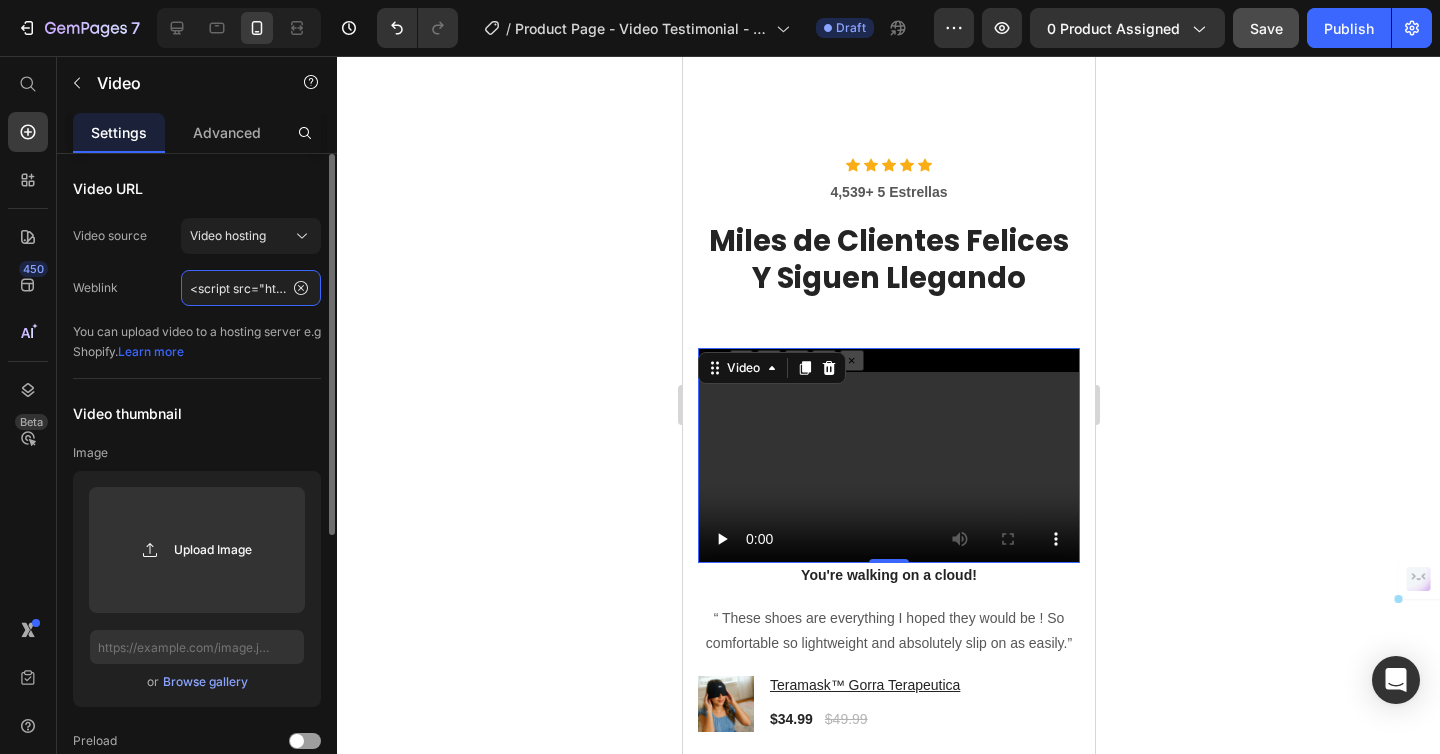 click on "<script src="https://fast.wistia.com/player.js" async></script><script src="https://fast.wistia.com/embed/r7t5fv4i1z.js" async type="module"></script><style>wistia-player[media-id='r7t5fv4i1z']:not(:defined) { background: center / contain no-repeat url('https://fast.wistia.com/embed/medias/r7t5fv4i1z/swatch'); display: block; filter: blur(5px); padding-top:177.78%; }</style> <wistia-player media-id="r7t5fv4i1z" aspect="0.5625"></wistia-player>" 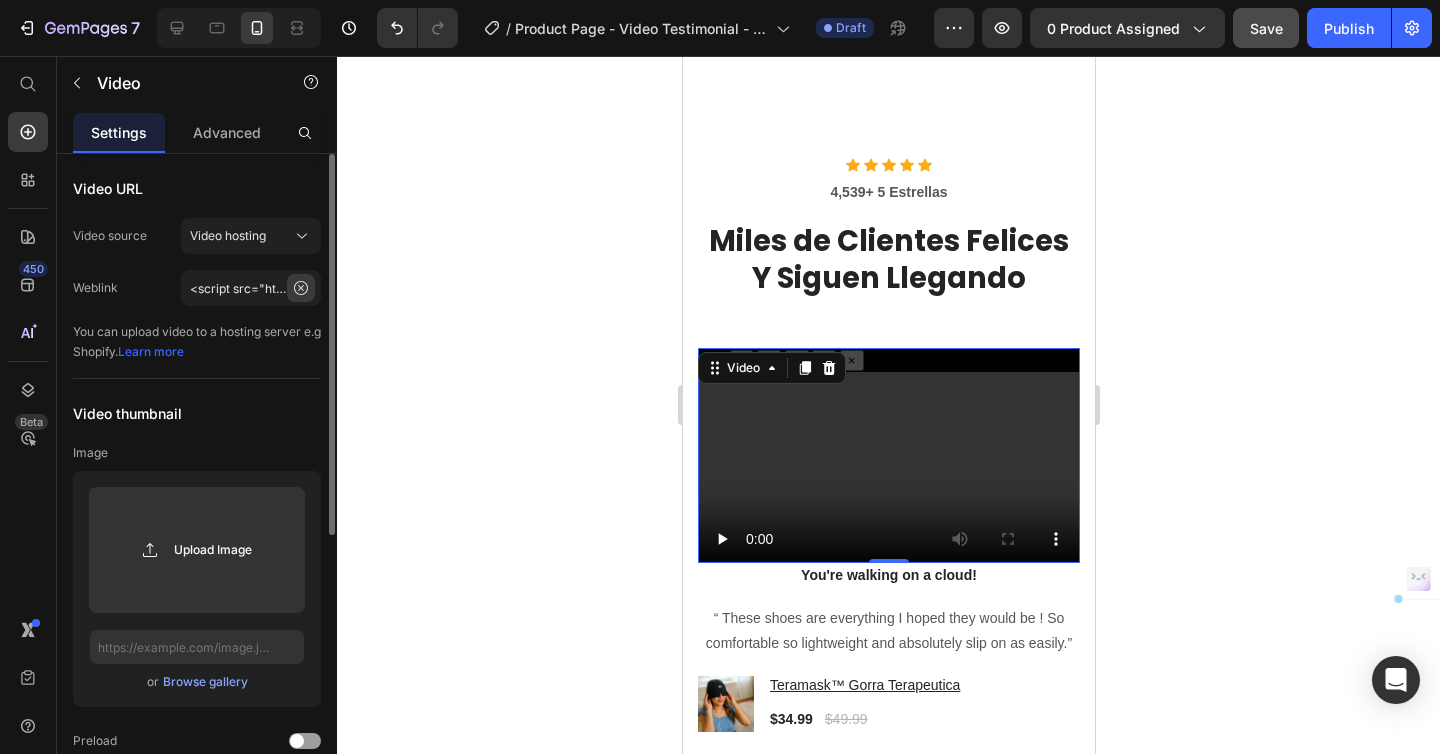 click 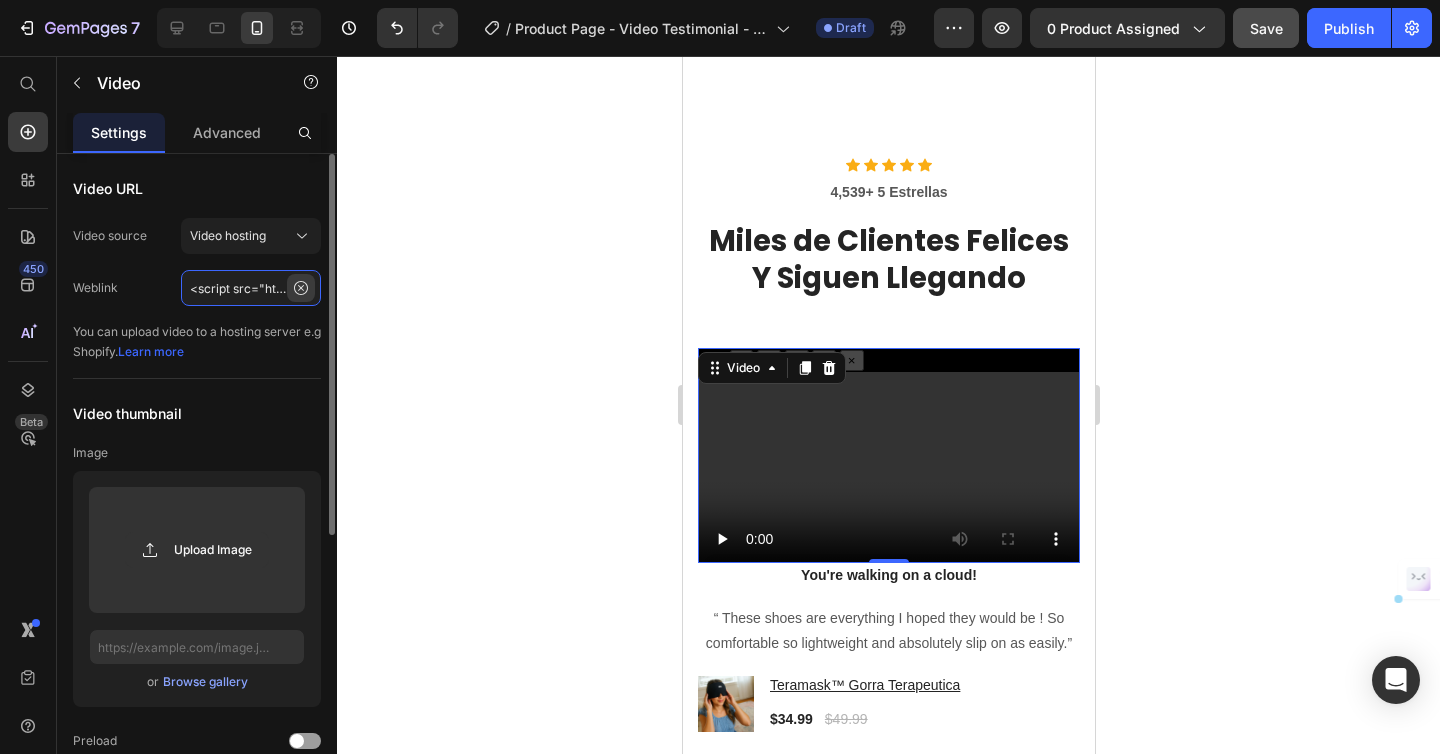type 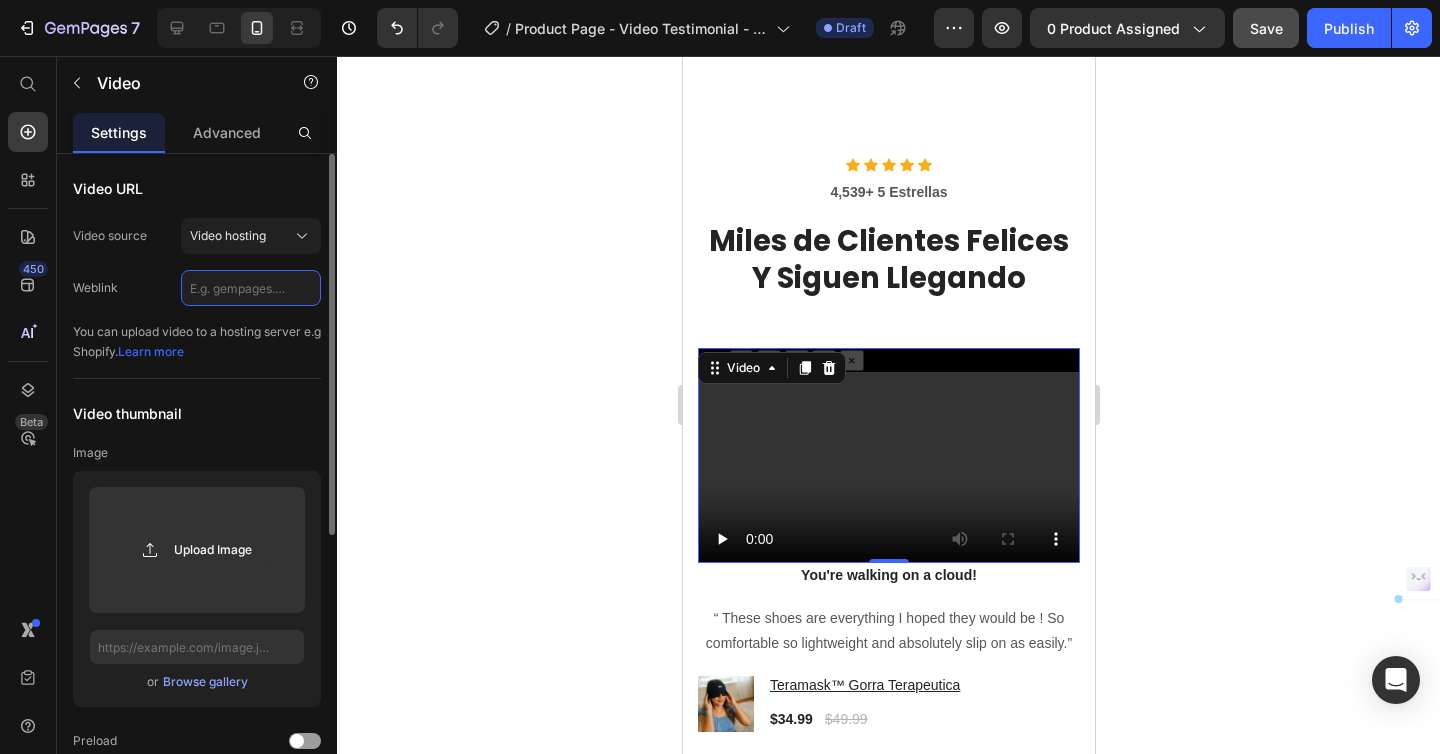 click 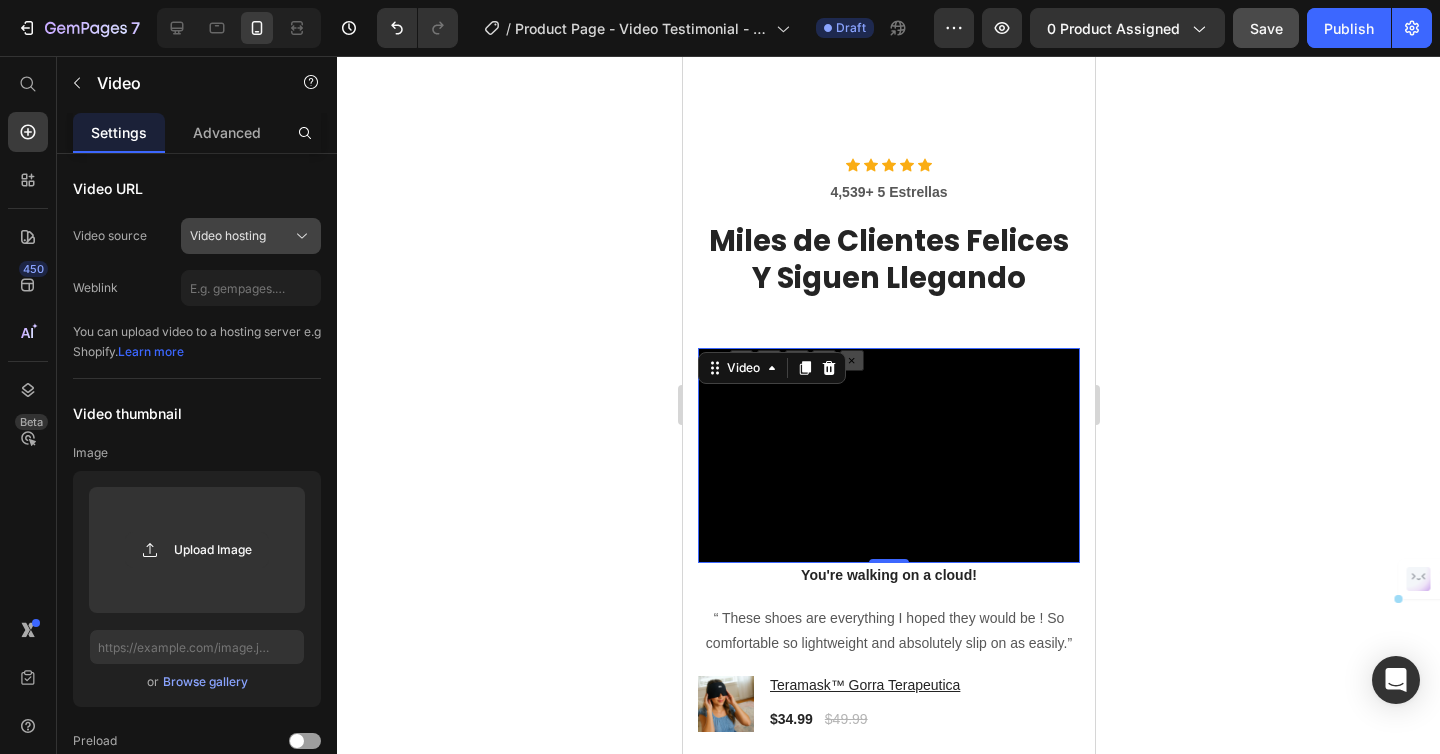 click on "Video hosting" at bounding box center [228, 236] 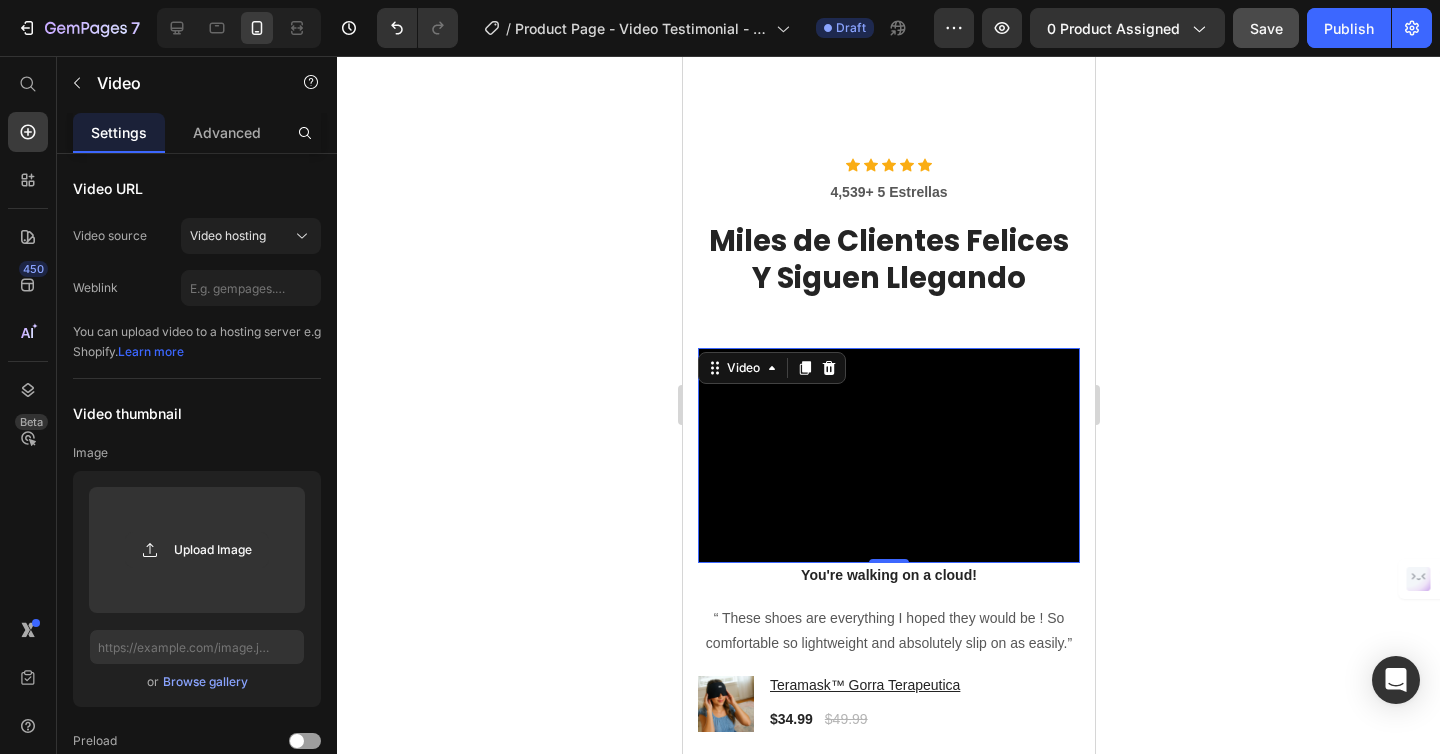 click 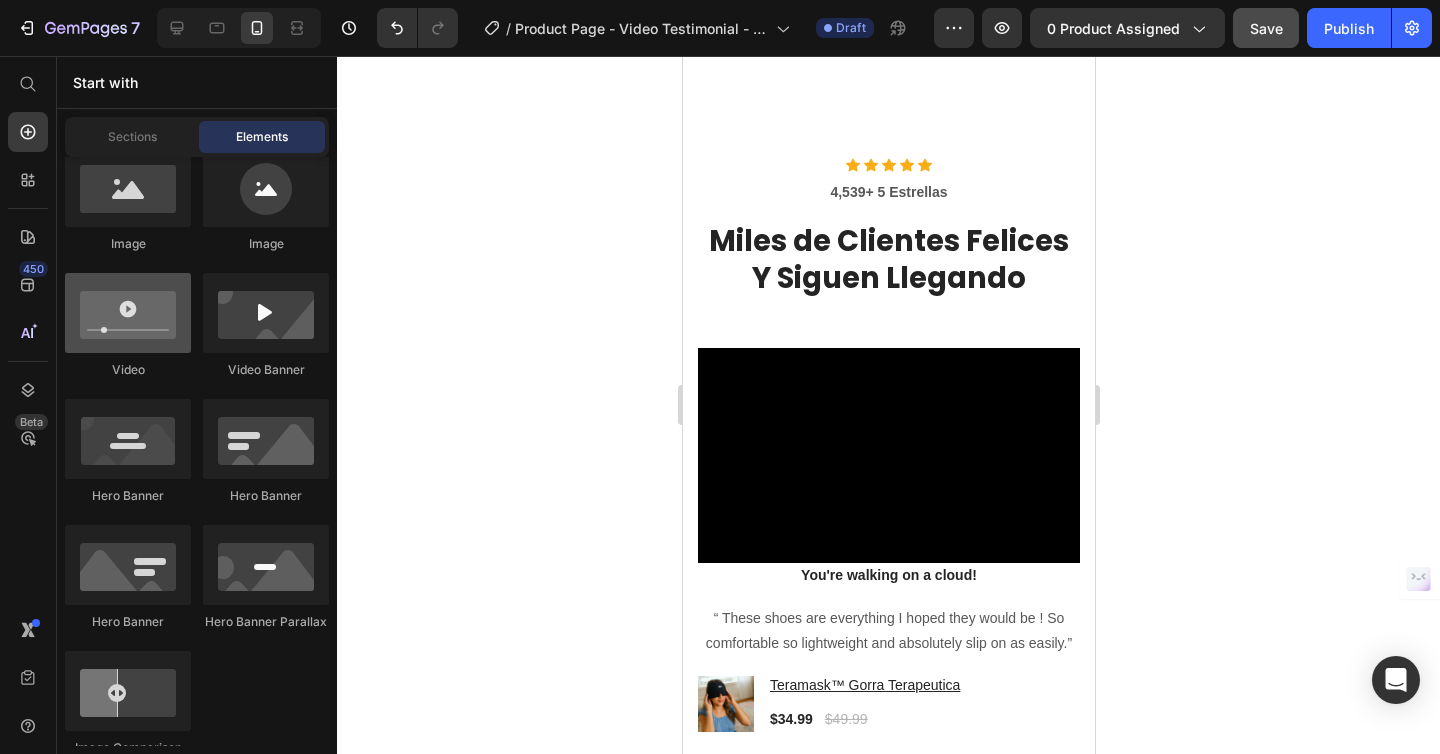 click at bounding box center [128, 313] 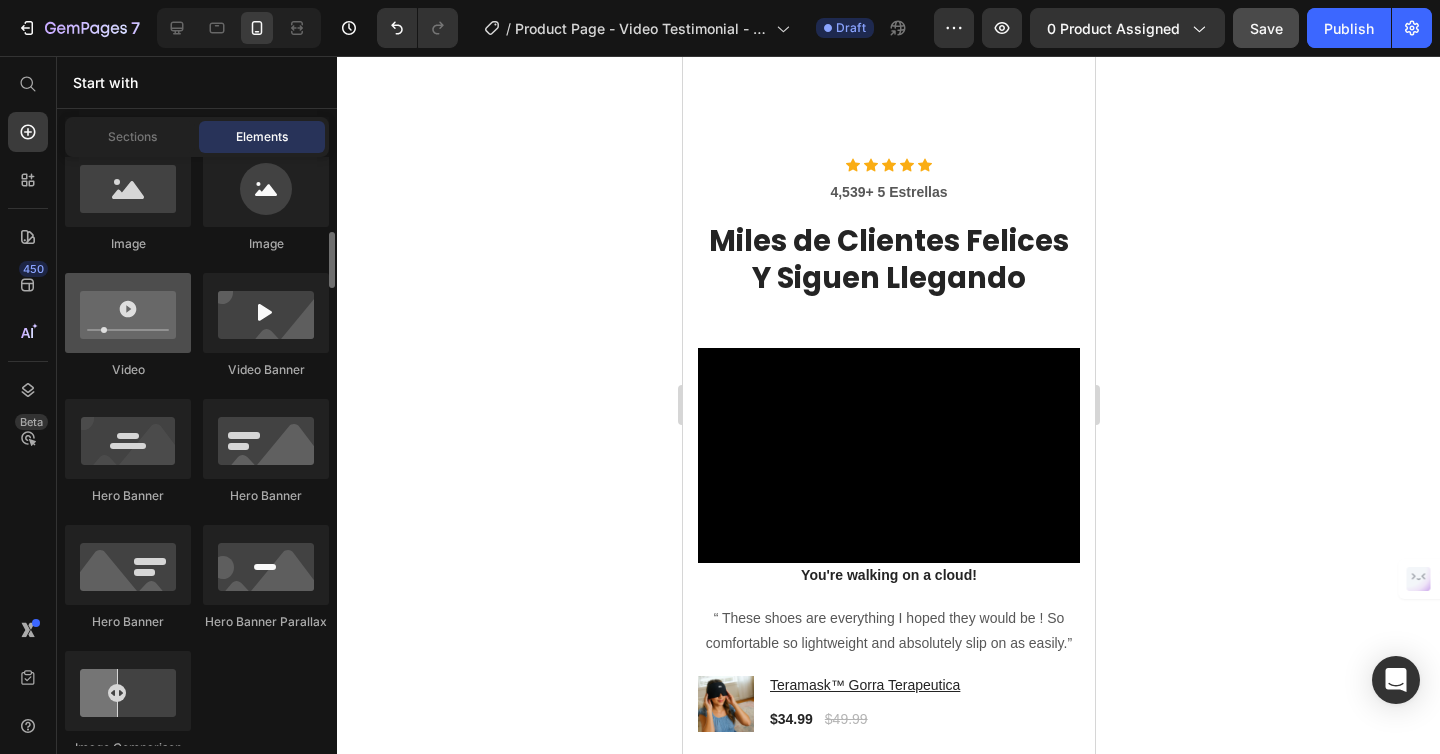 click at bounding box center [128, 313] 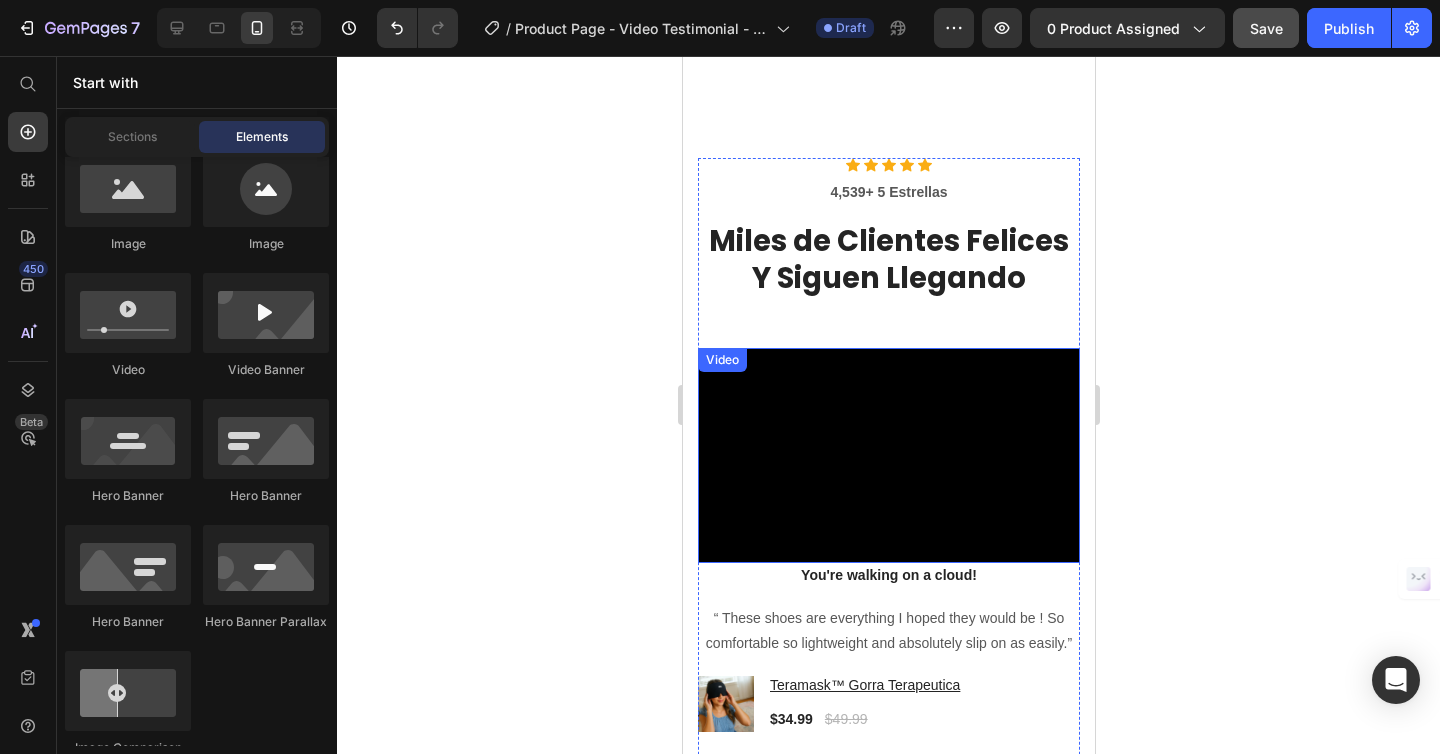 click on "Video" at bounding box center [888, 455] 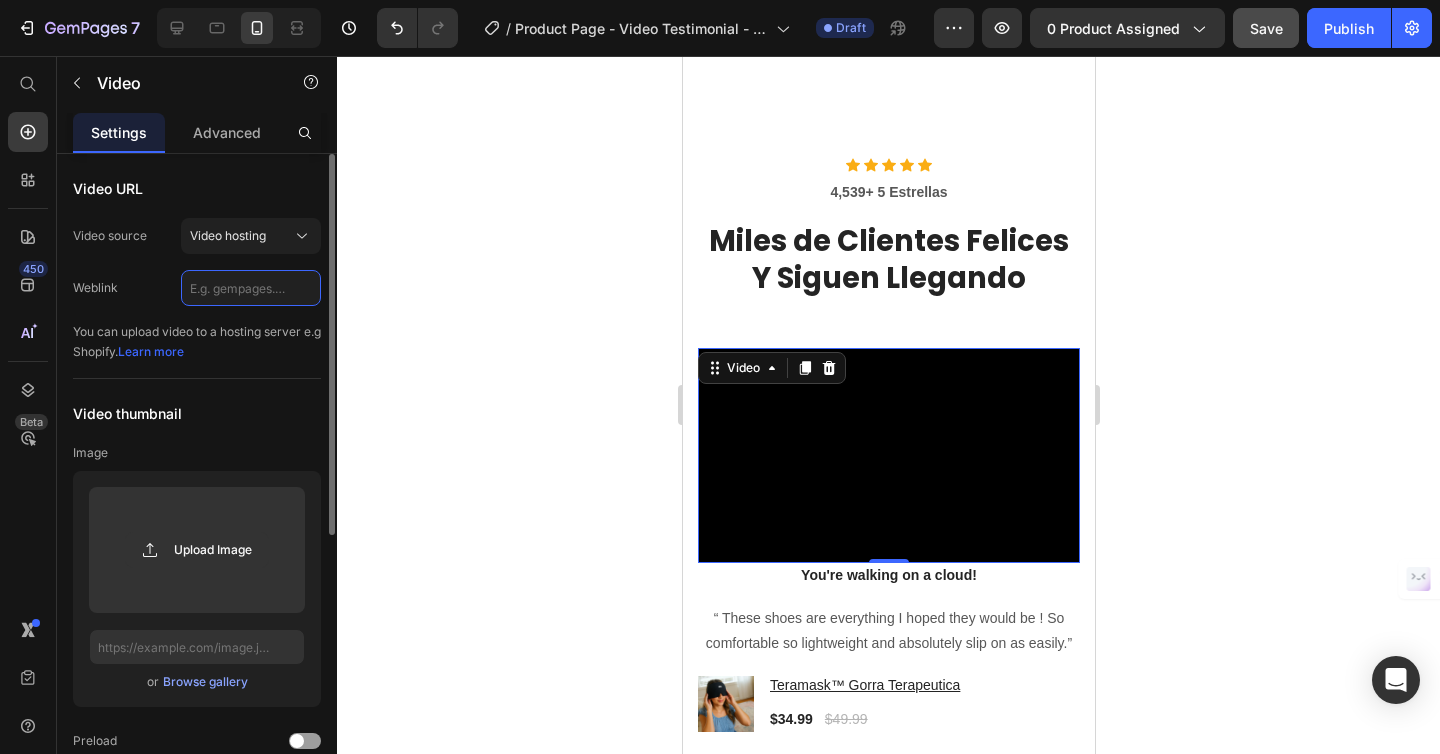 click 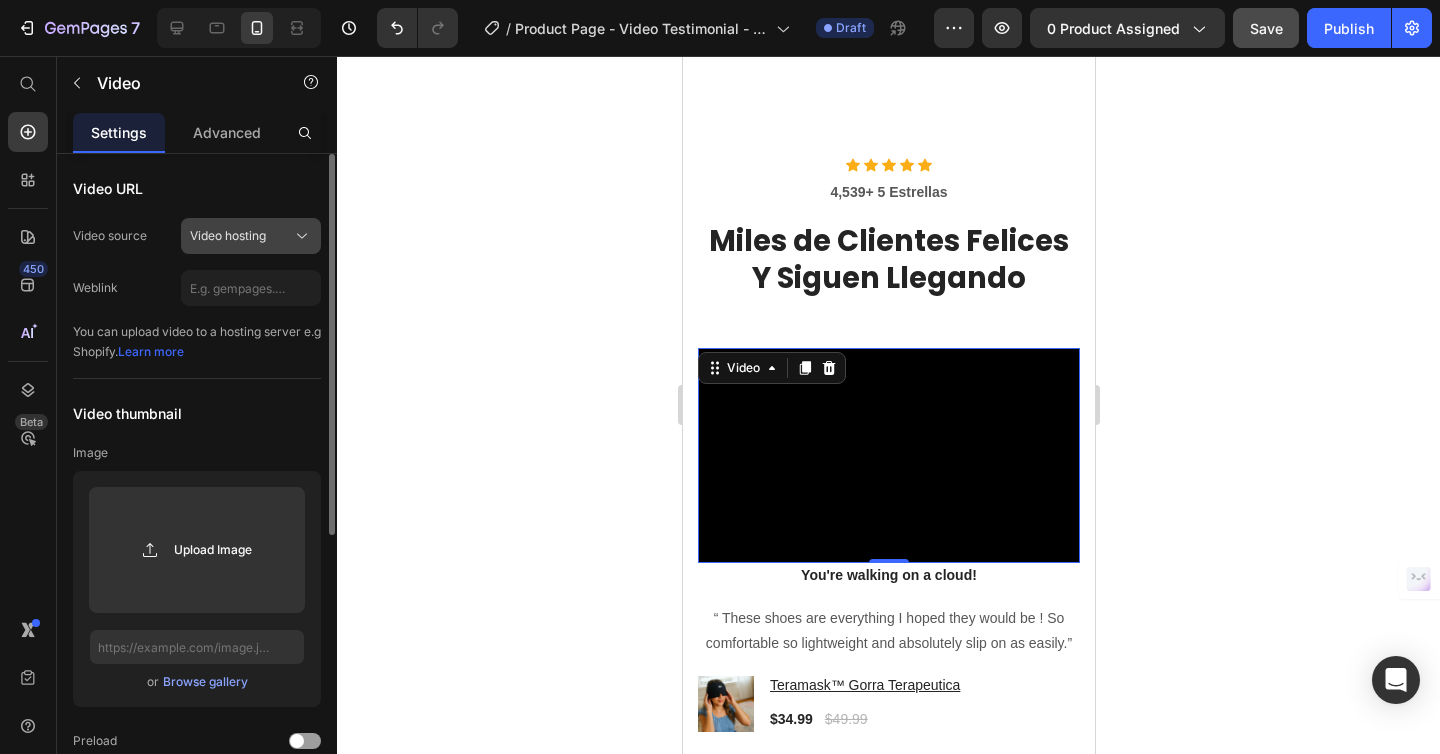 click on "Video hosting" at bounding box center [251, 236] 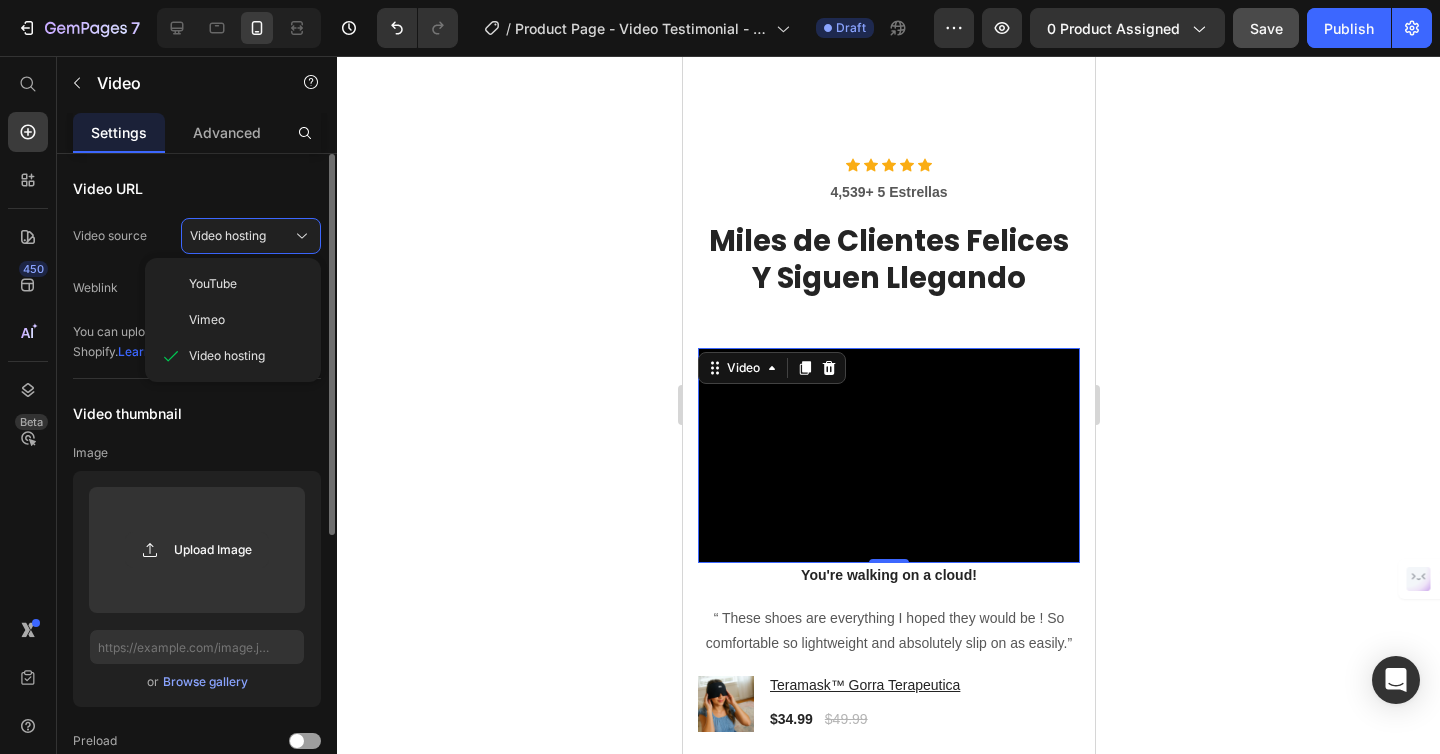 type 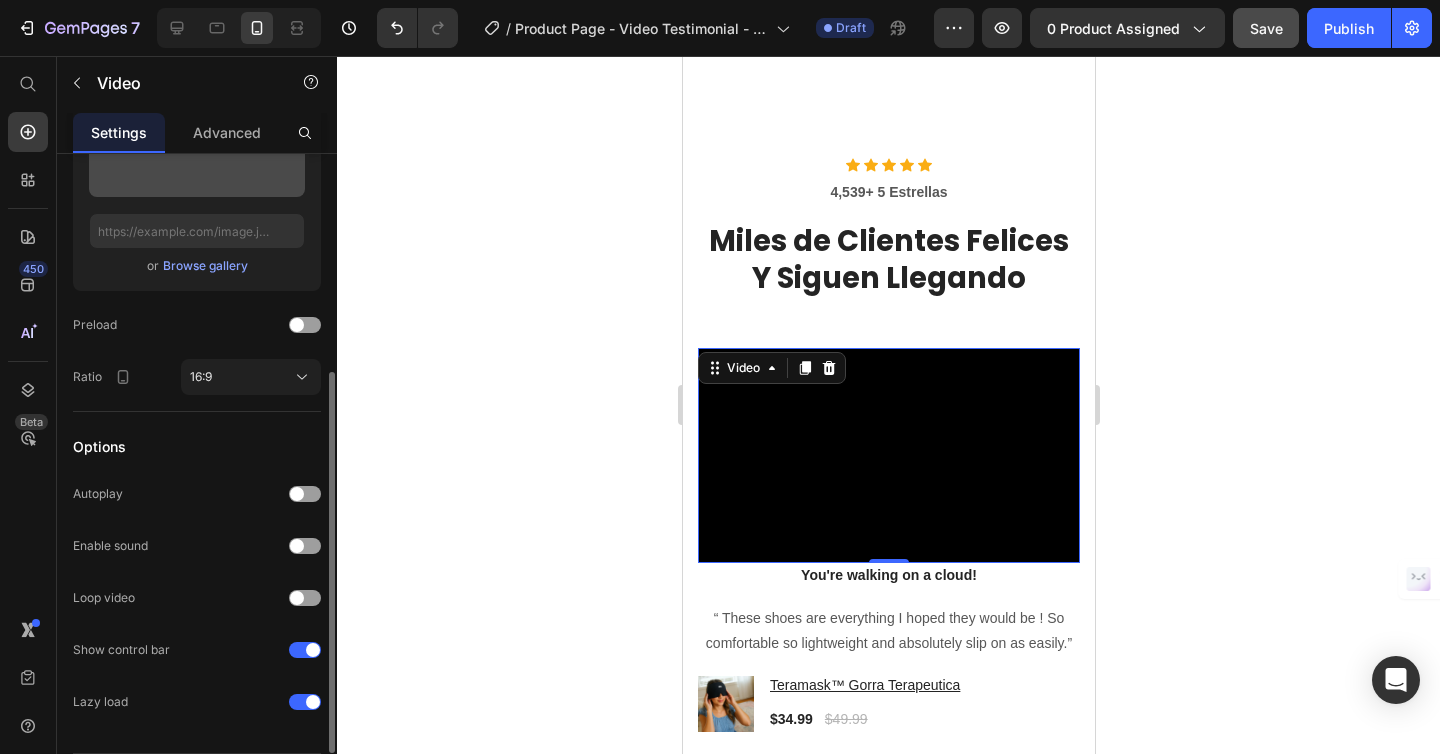 scroll, scrollTop: 393, scrollLeft: 0, axis: vertical 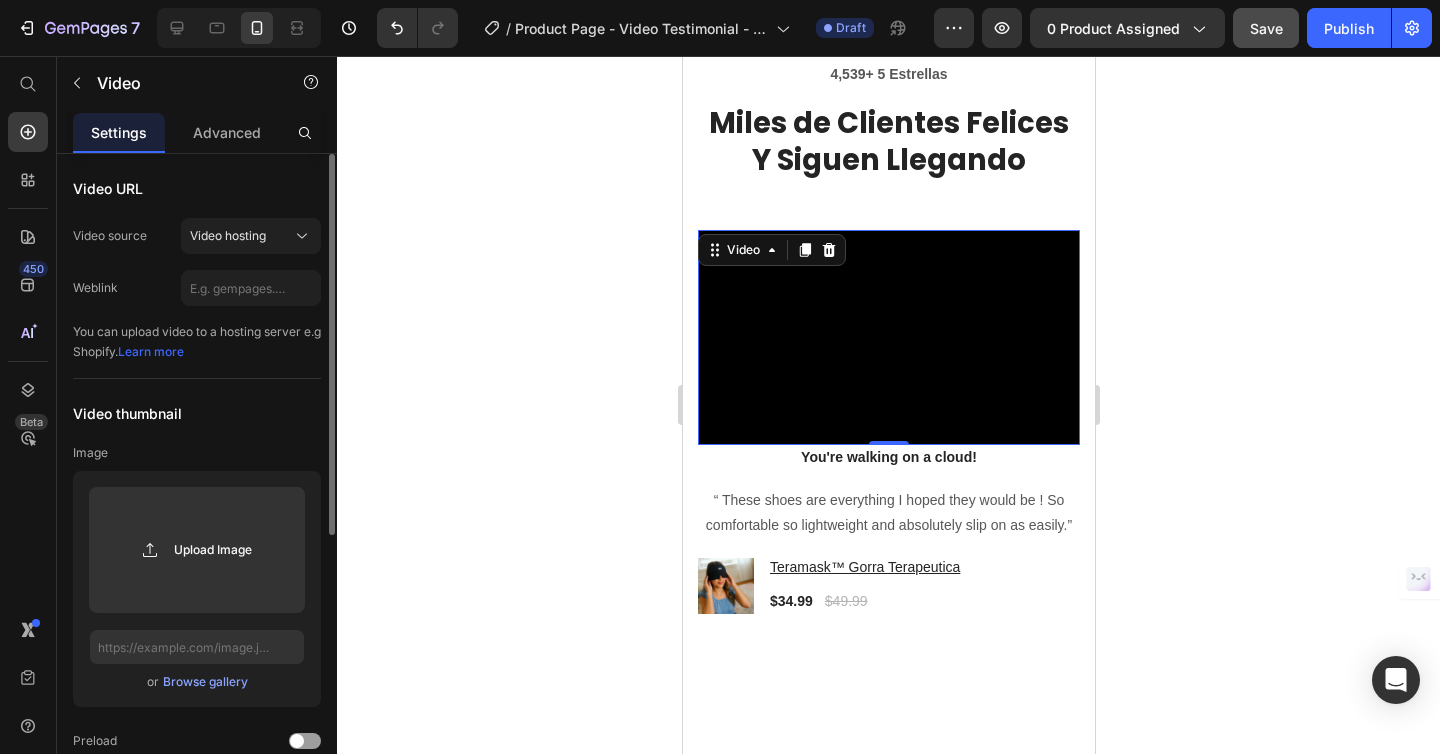 click on "You can upload video to a hosting server e.g Shopify.   Learn more" at bounding box center [197, 342] 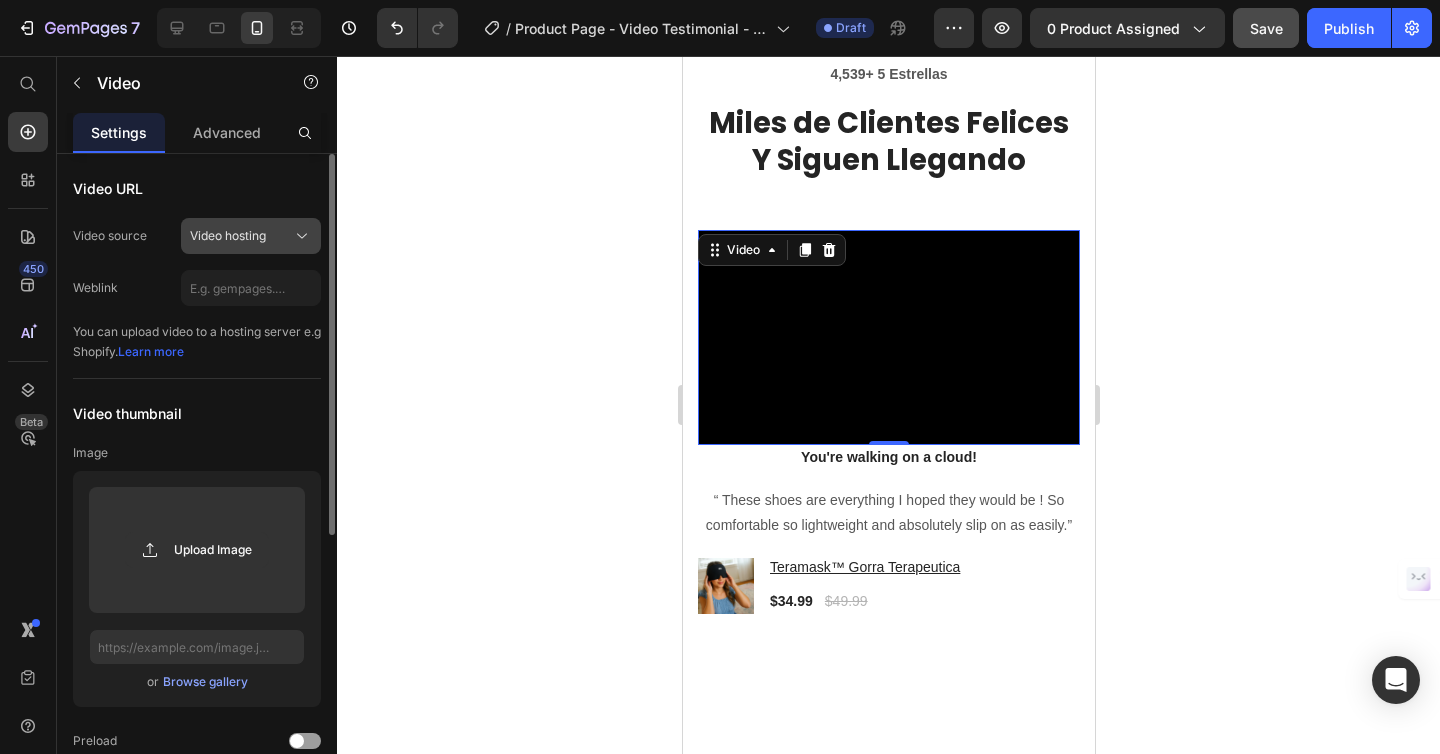 click on "Video hosting" at bounding box center [228, 236] 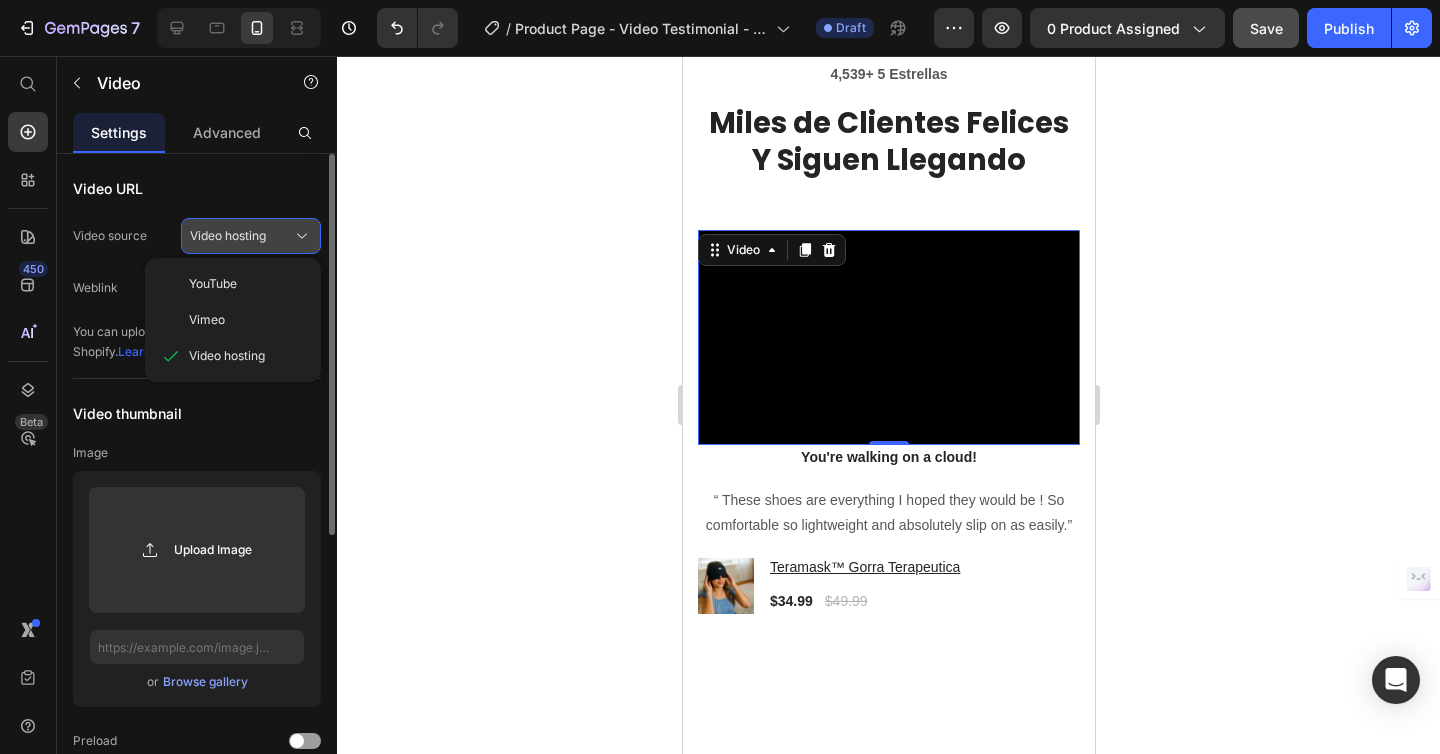 click on "Video hosting" at bounding box center [228, 236] 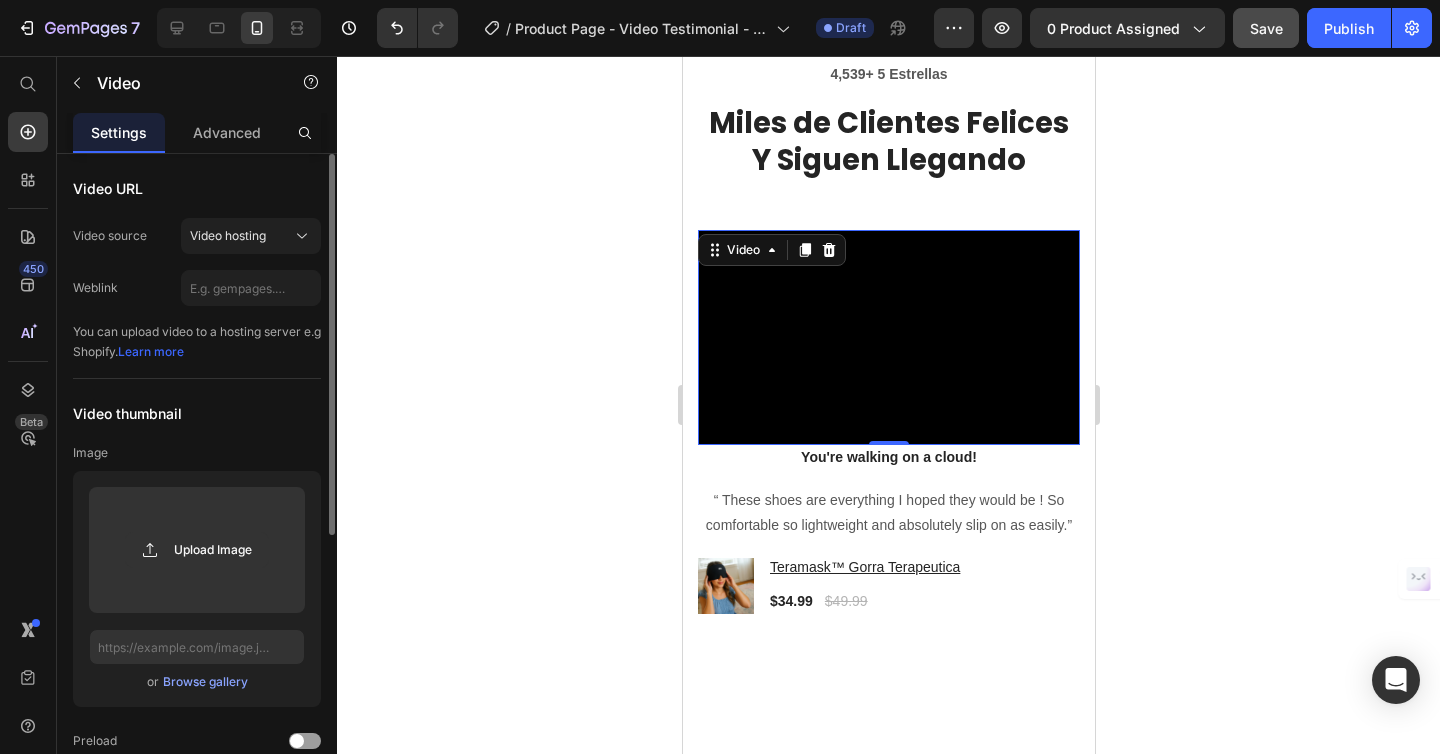 click on "Video URL Video source Video hosting Weblink You can upload video to a hosting server e.g Shopify.   Learn more" 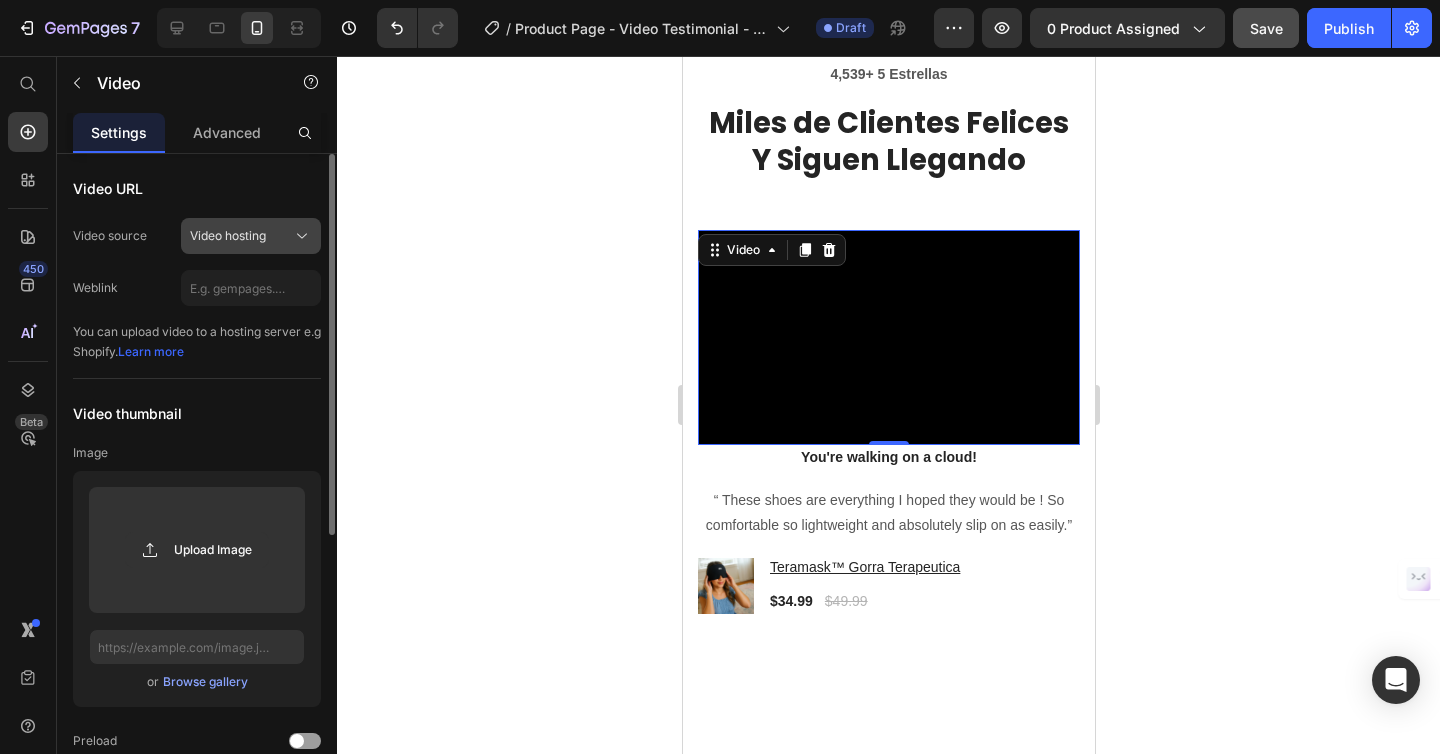 click on "Video hosting" at bounding box center [228, 236] 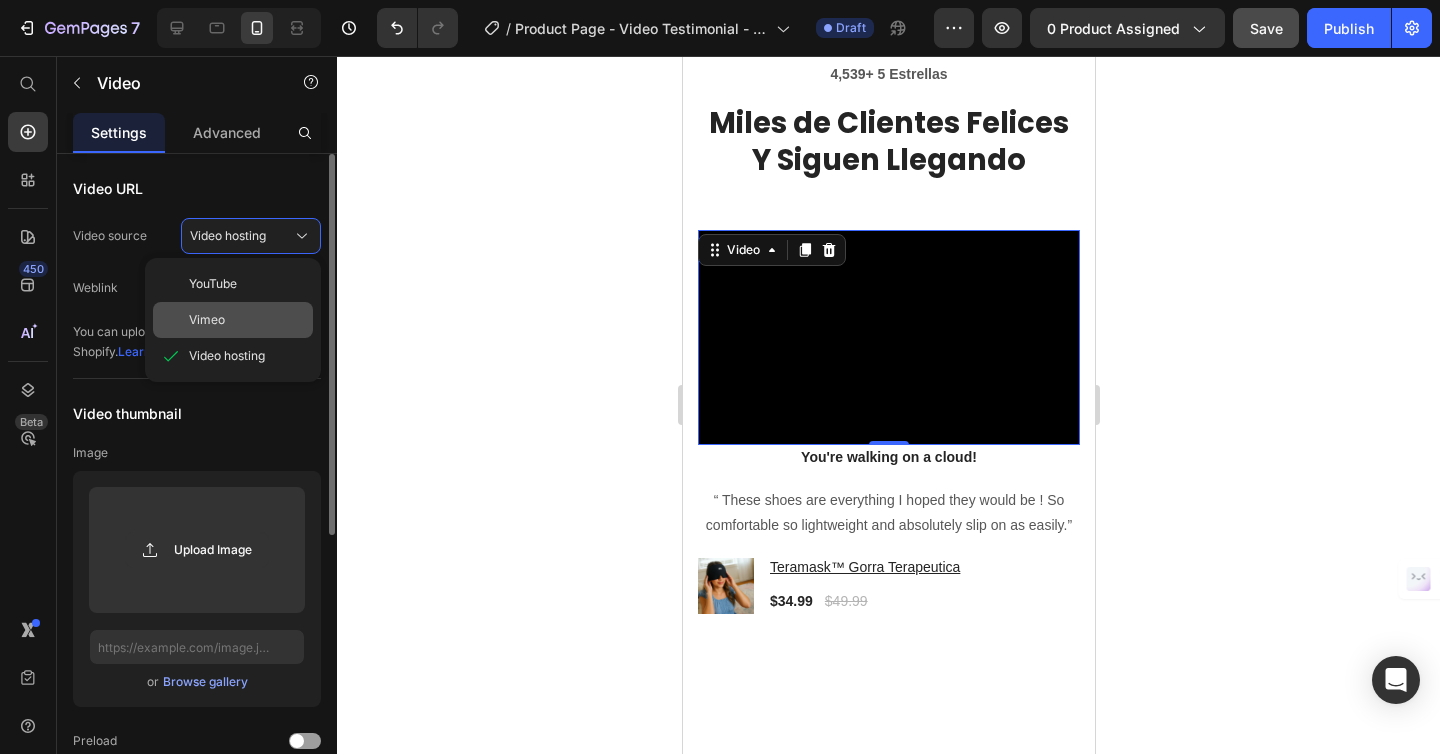 click on "Vimeo" at bounding box center [207, 320] 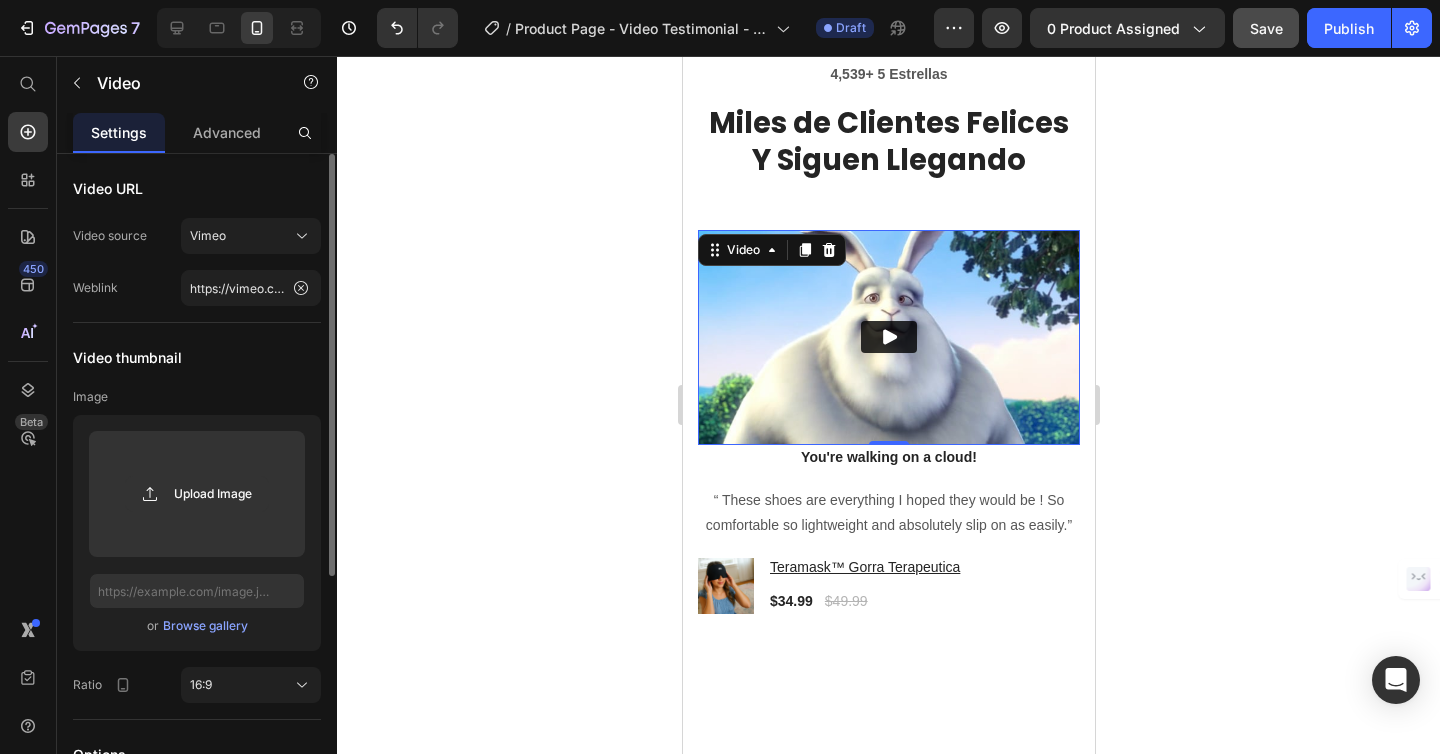 click 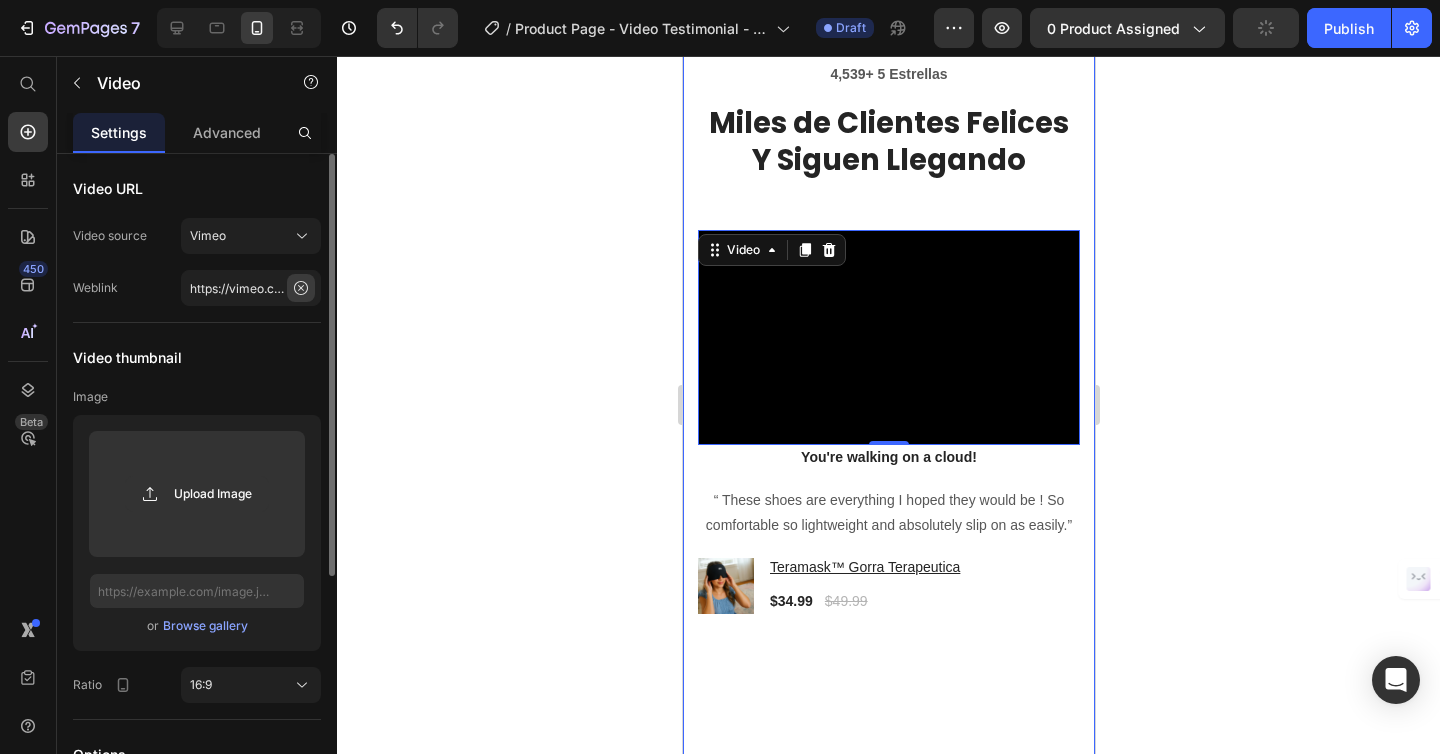 click 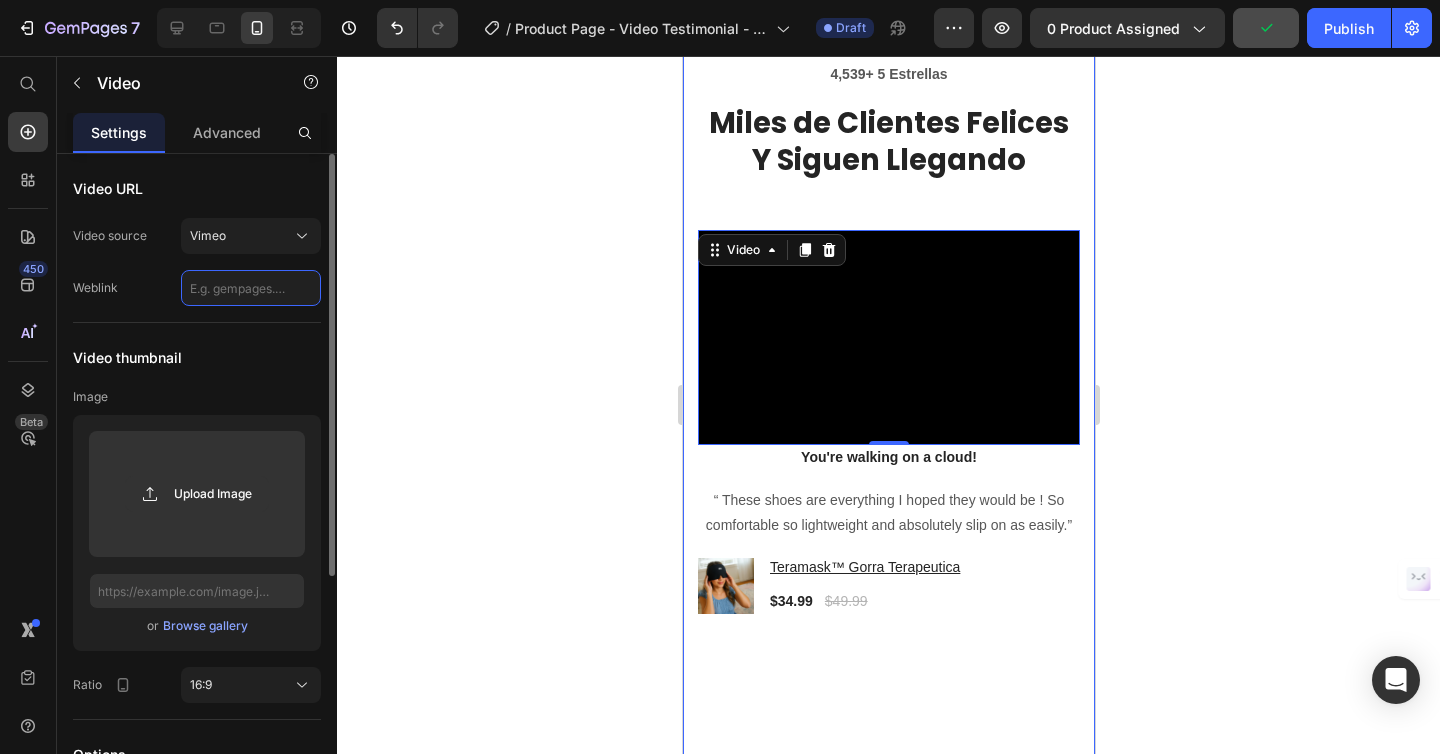 scroll, scrollTop: 0, scrollLeft: 0, axis: both 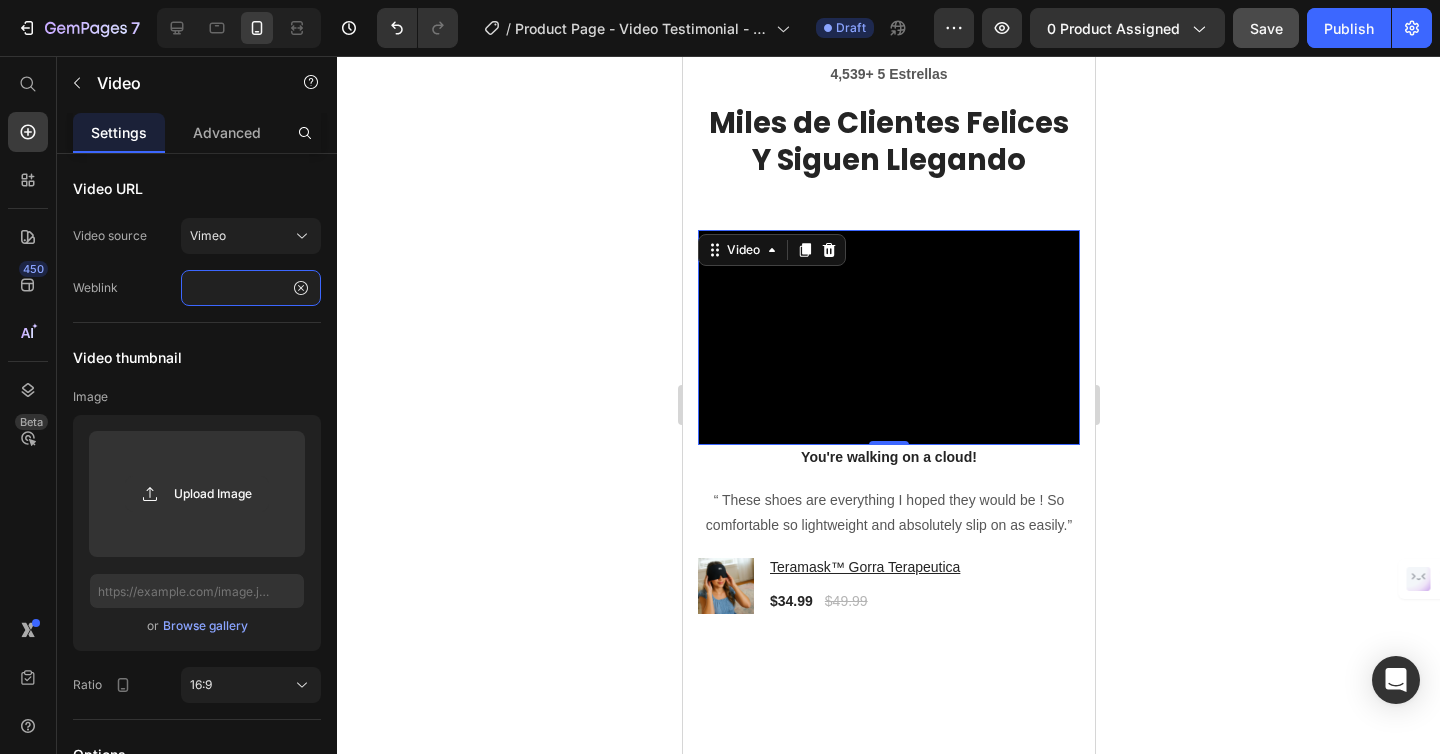 type on "<<div style="padding:177.78% 0 0 0;position:relative;"><iframe src="https://player.vimeo.com/video/1100760339?badge=0&amp;autopause=0&amp;player_id=0&amp;app_id=58479" frameborder="0" allow="autoplay; fullscreen; picture-in-picture; clipboard-write; encrypted-media; web-share" style="position:absolute;top:0;left:0;width:100%;height:100%;" title="Testimonio Clienta Teramask"></iframe></div><script src="https://player.vimeo.com/api/player.js"></script>" 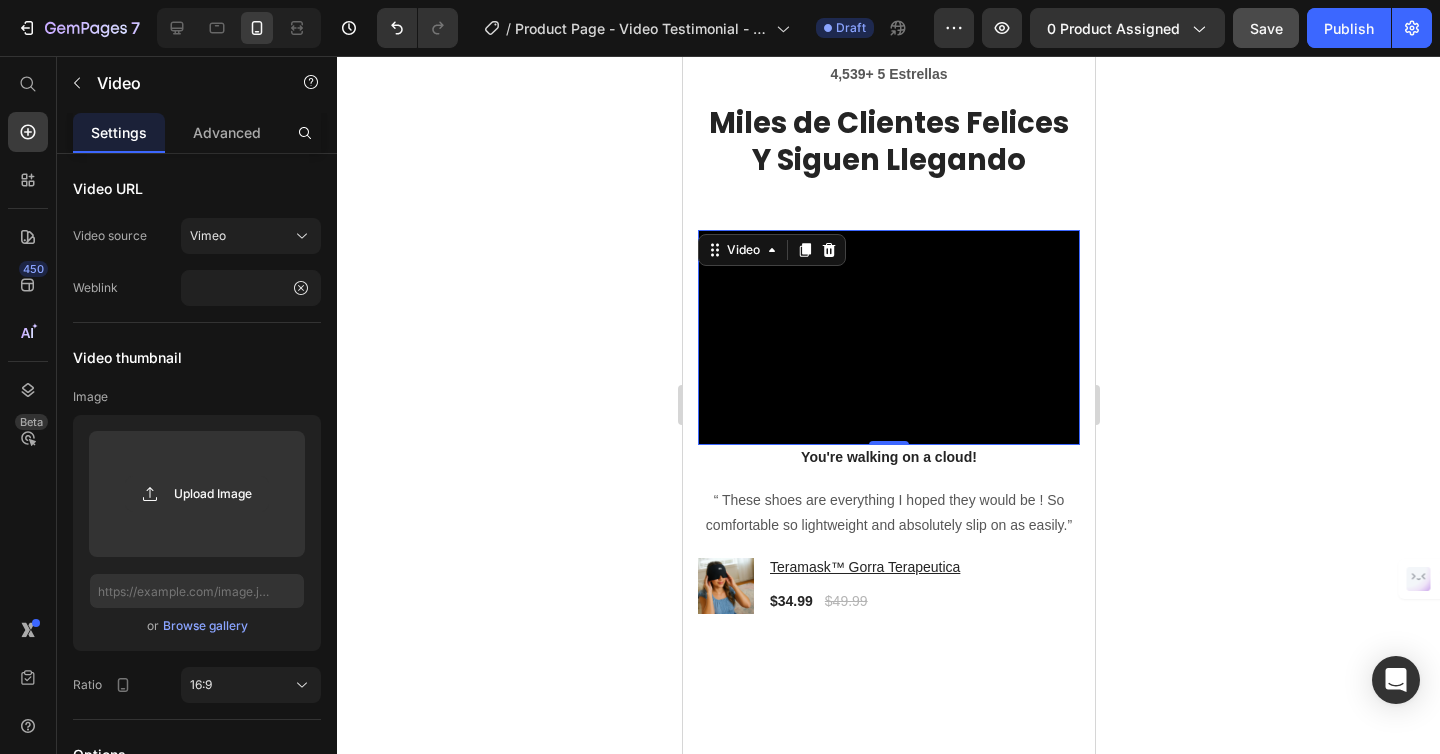 scroll, scrollTop: 0, scrollLeft: 0, axis: both 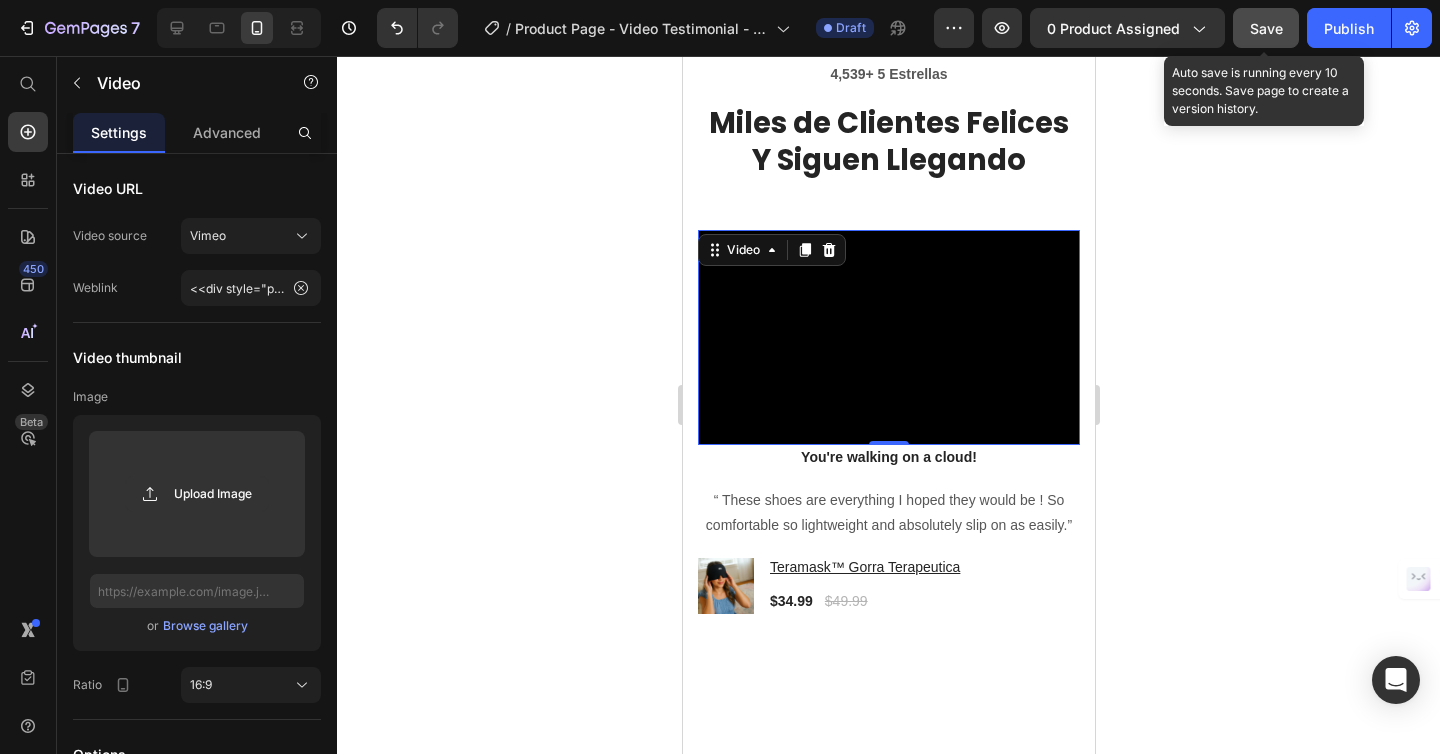 click on "Save" at bounding box center (1266, 28) 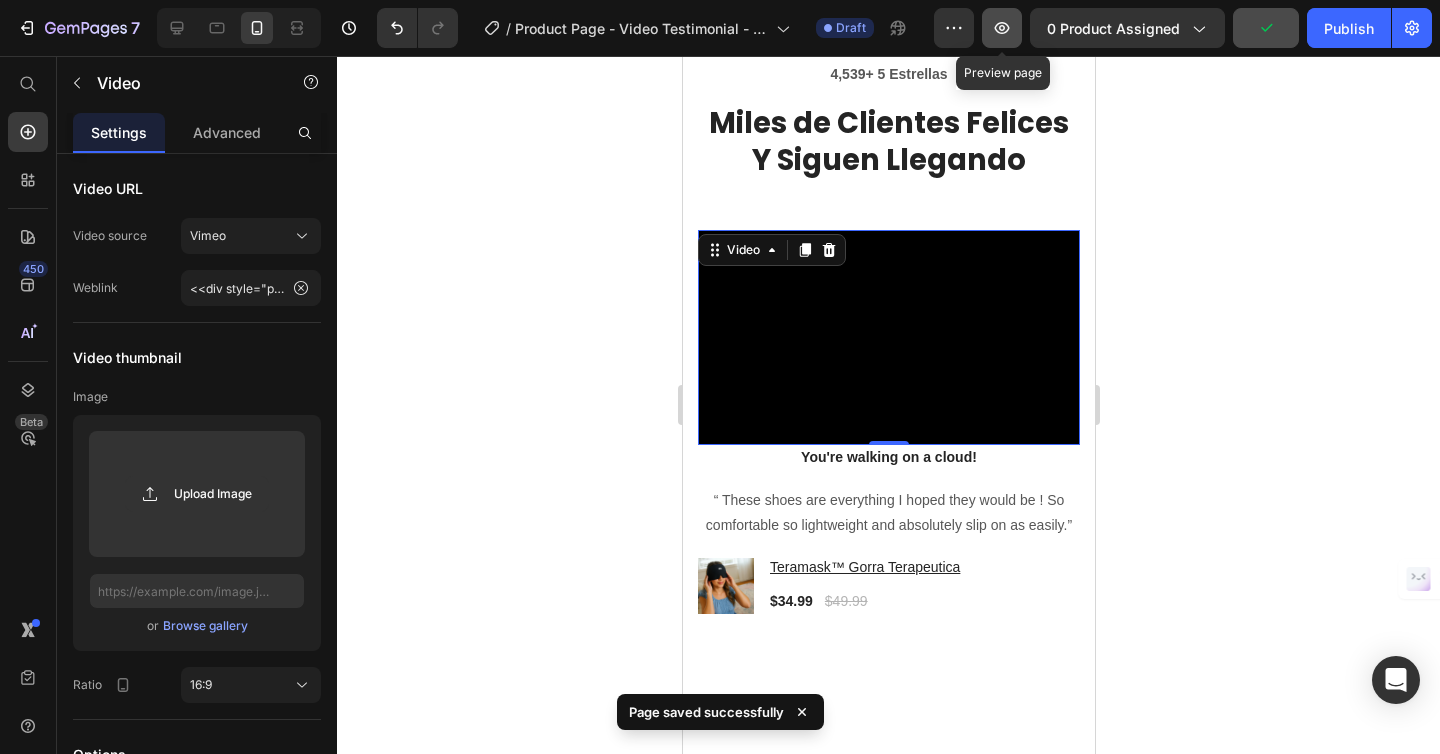 click 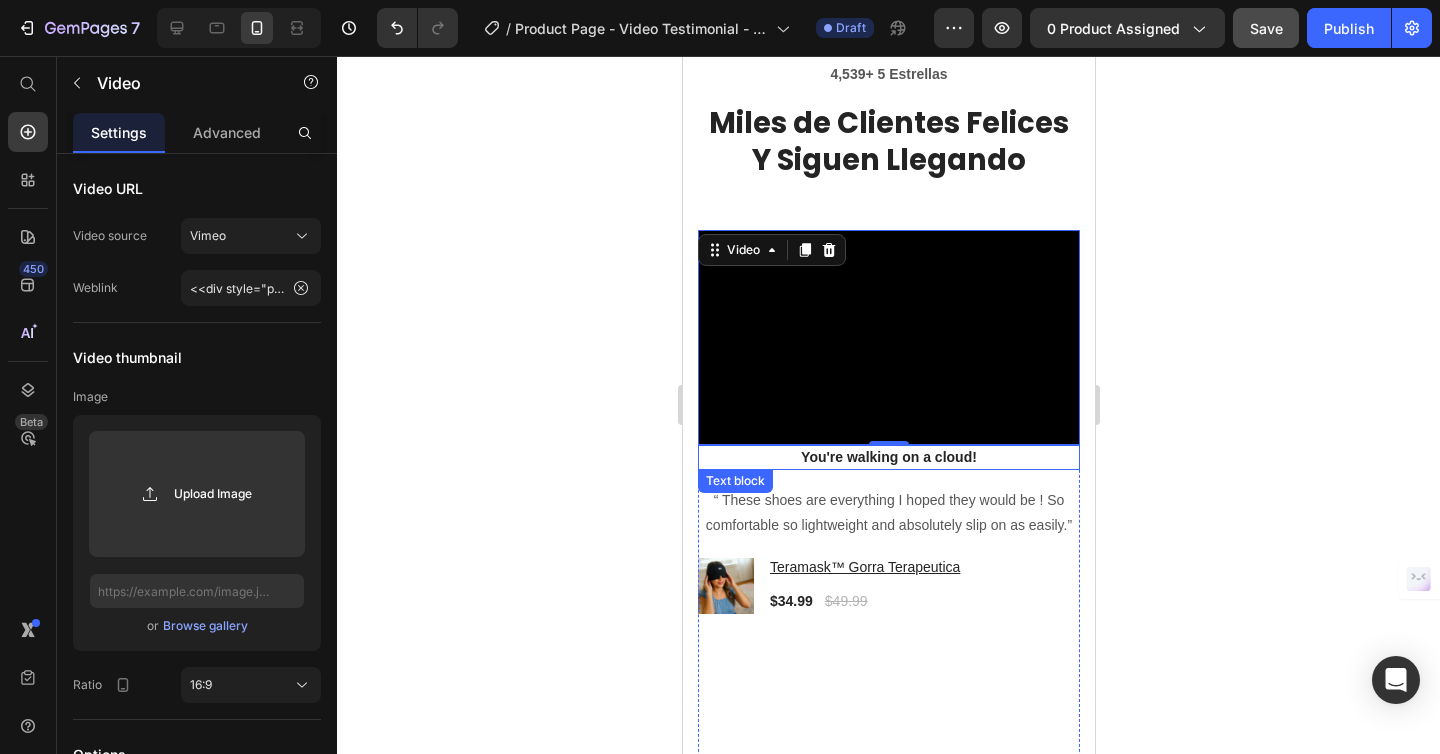 click on "You're walking on a cloud!" at bounding box center (888, 457) 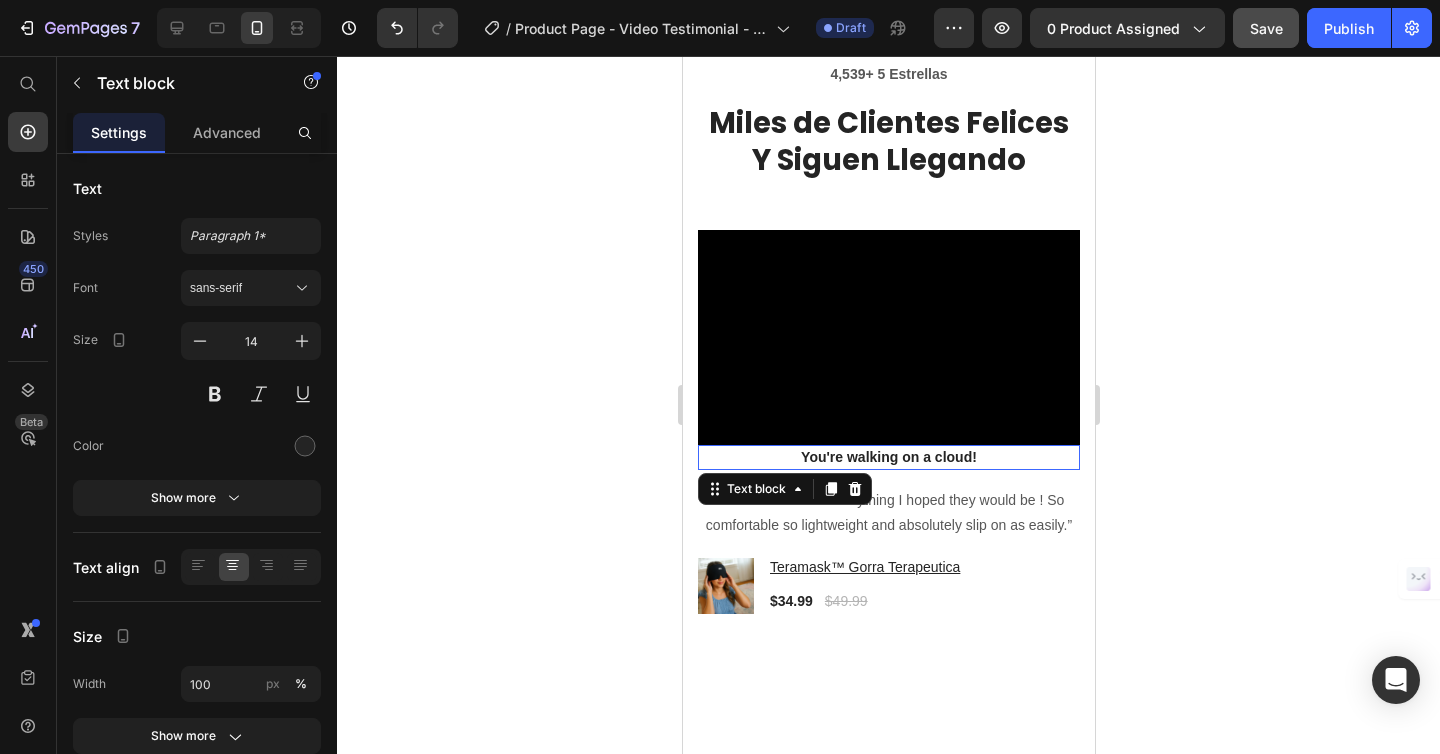 click on "You're walking on a cloud!" at bounding box center [888, 457] 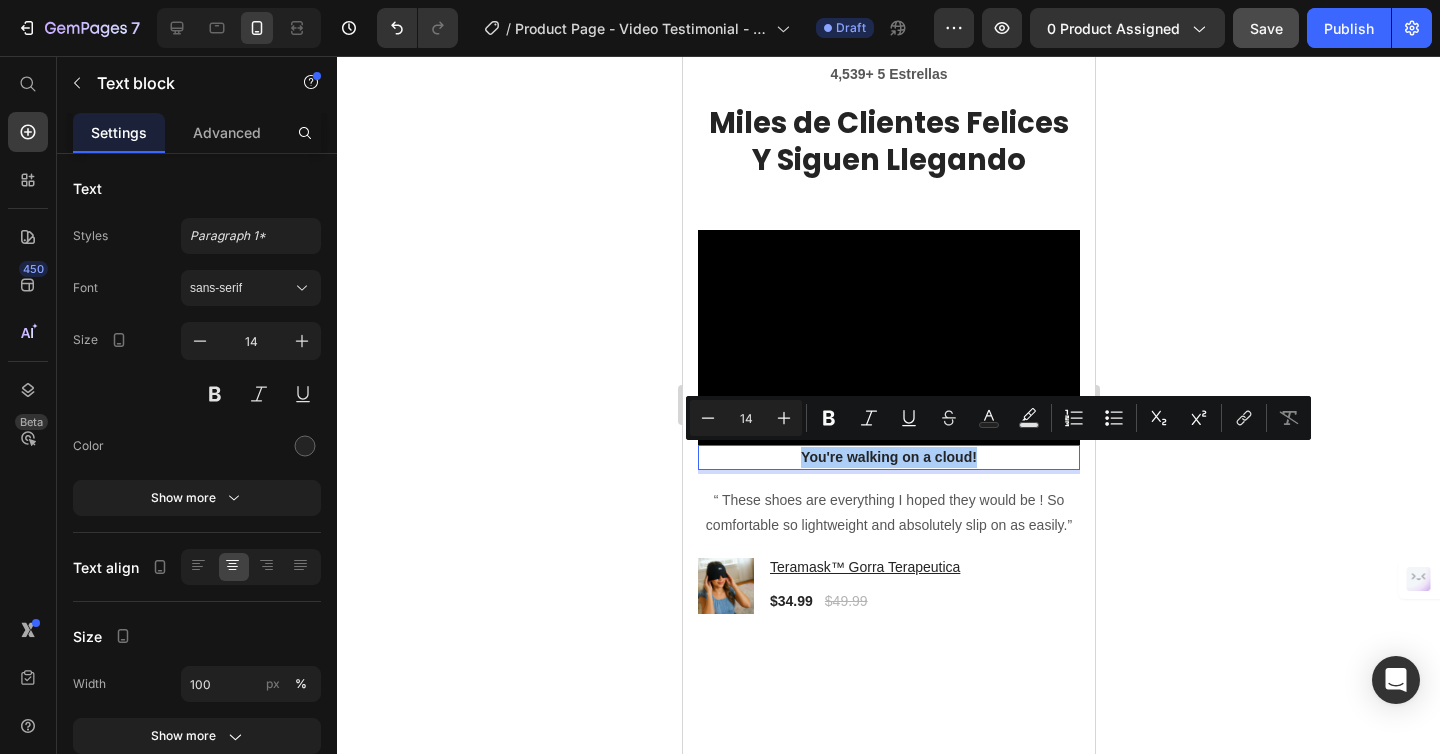 drag, startPoint x: 652, startPoint y: 281, endPoint x: 21, endPoint y: 235, distance: 632.6745 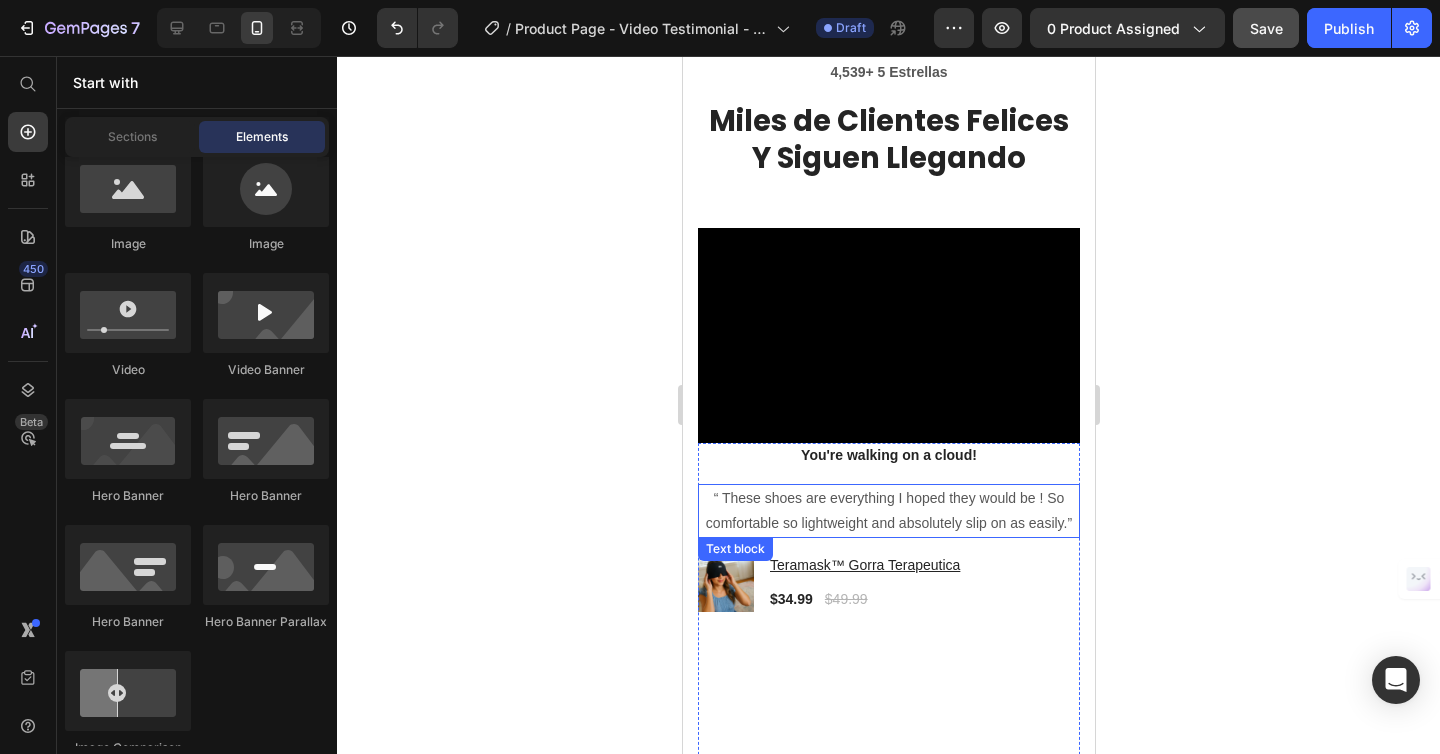 scroll, scrollTop: 3953, scrollLeft: 0, axis: vertical 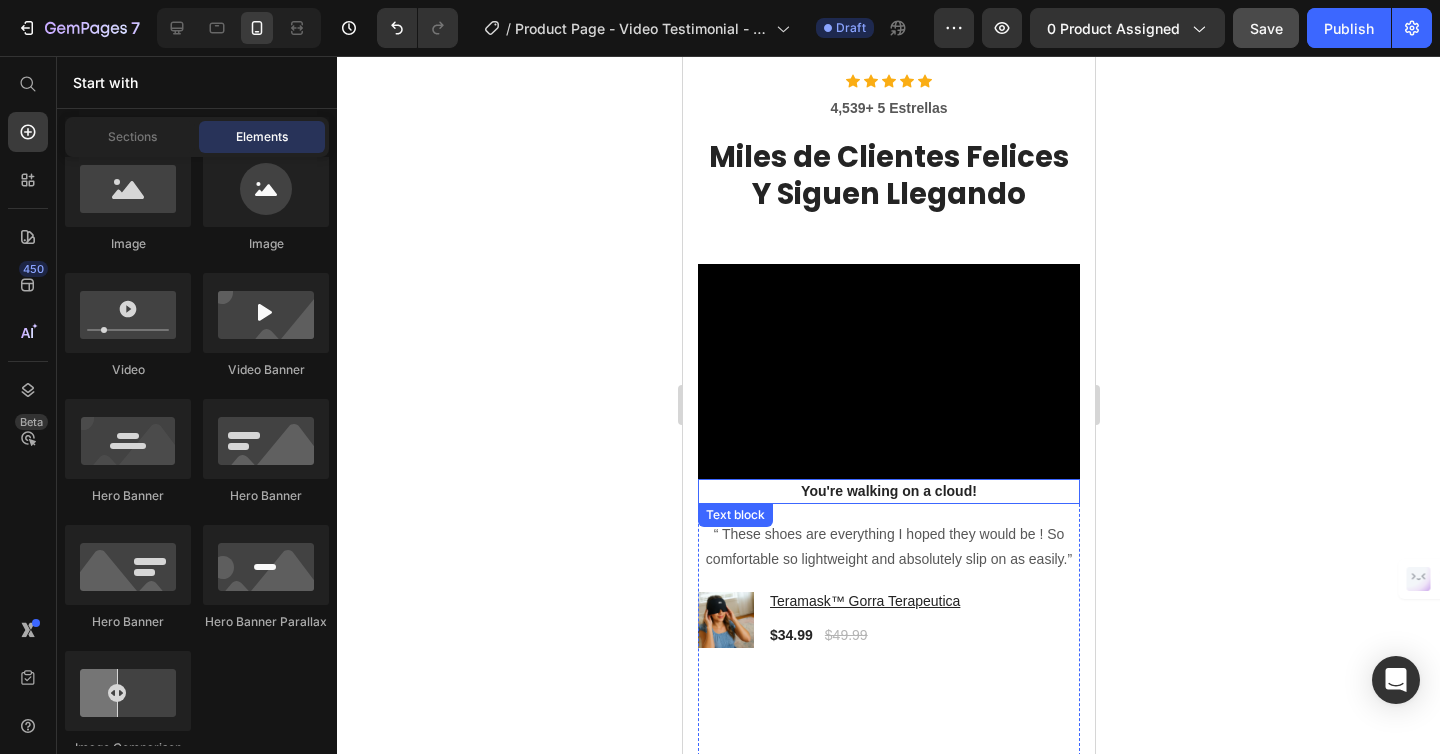 click on "You're walking on a cloud!" at bounding box center [888, 491] 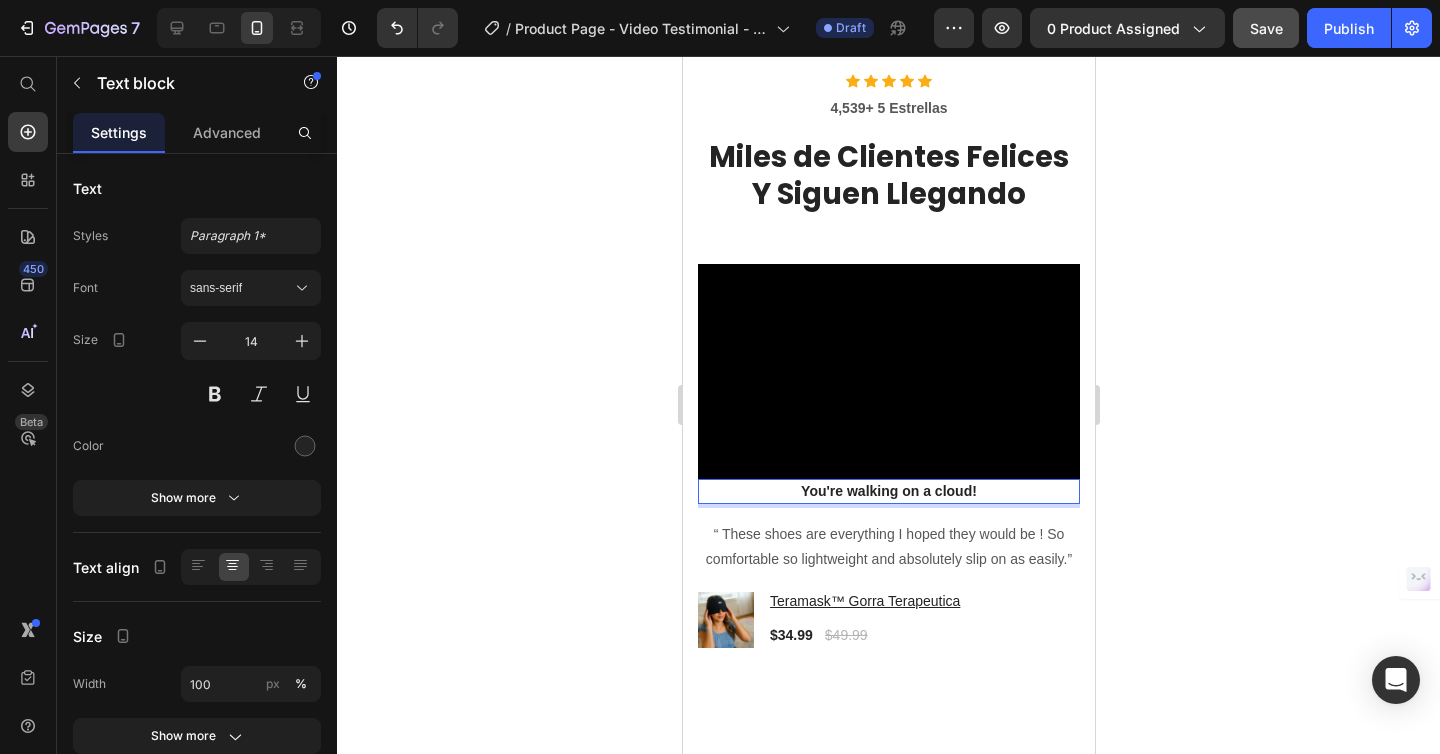 click on "You're walking on a cloud!" at bounding box center (888, 491) 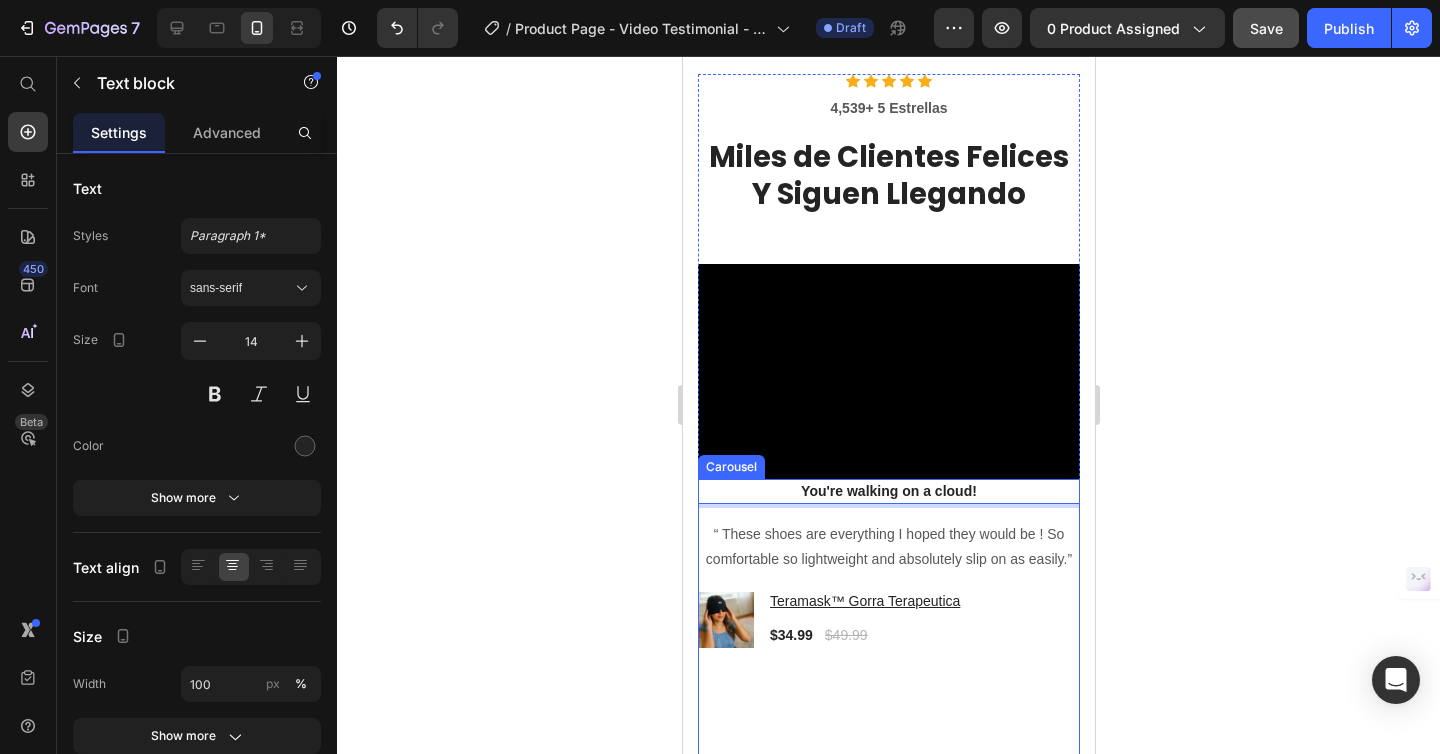 click on "You're walking on a cloud! Text block   16 “ These shoes are everything I hoped they would be ! So comfortable so lightweight and absolutely slip on as easily.” Text block Product Images & Gallery Teramask™ Gorra Terapeutica Product Title $34.99 Product Price $49.99 Product Price Row Product" at bounding box center (888, 738) 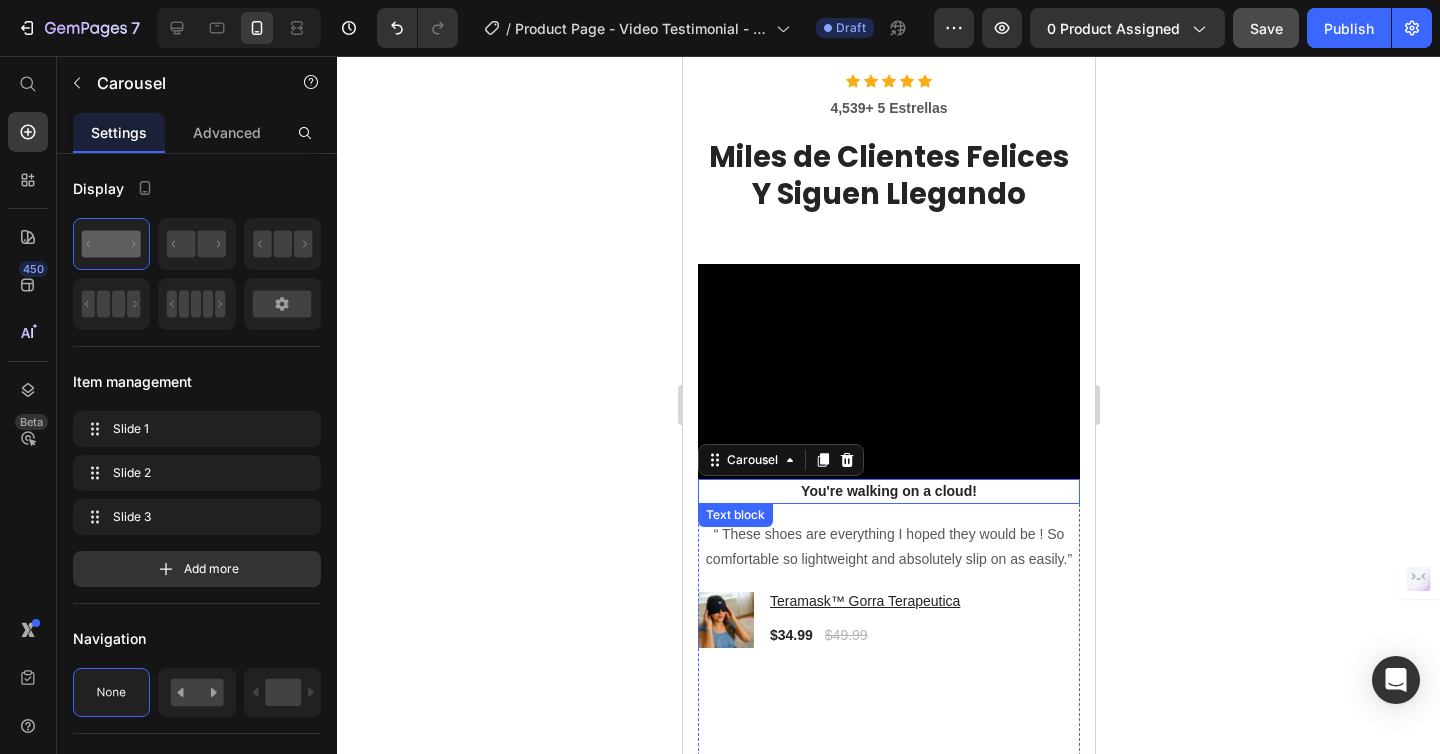 click on "You're walking on a cloud!" at bounding box center (888, 491) 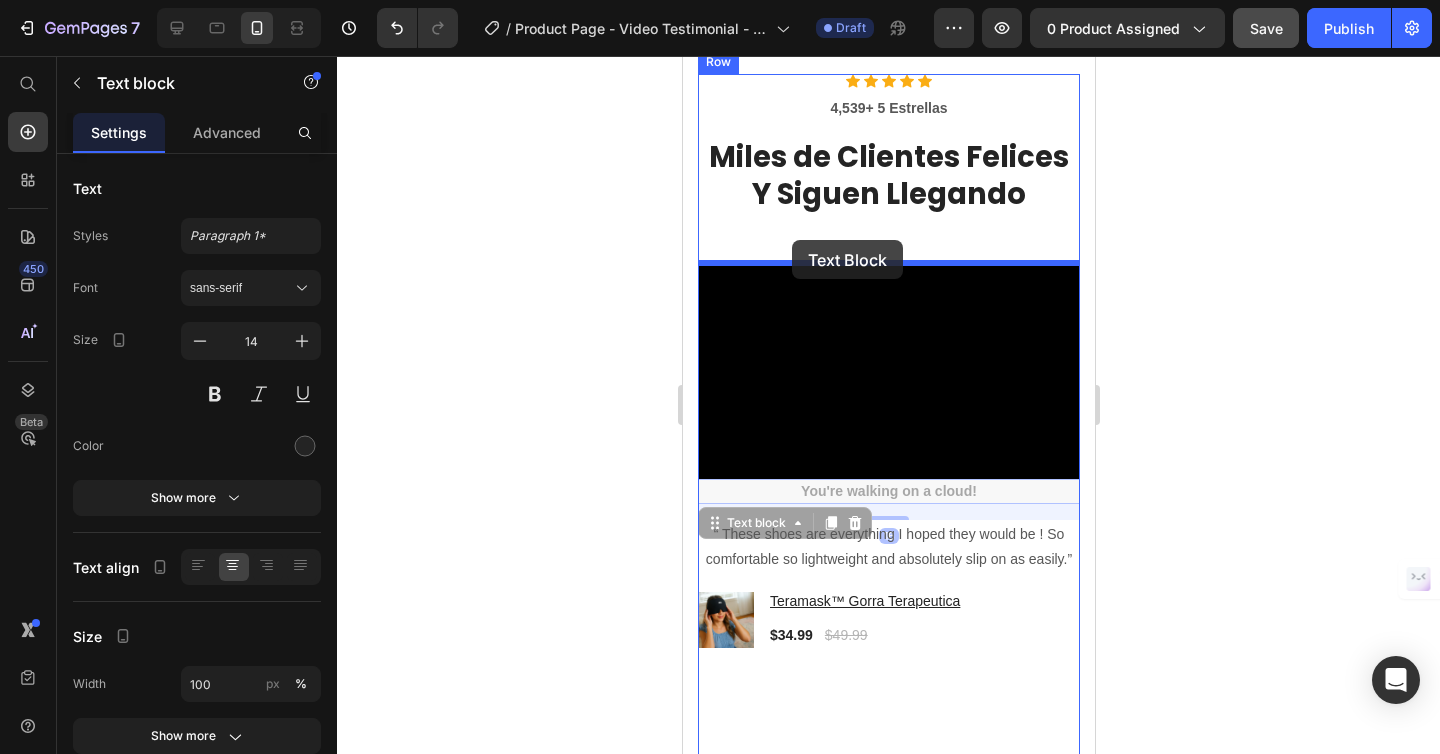 drag, startPoint x: 775, startPoint y: 514, endPoint x: 792, endPoint y: 245, distance: 269.53665 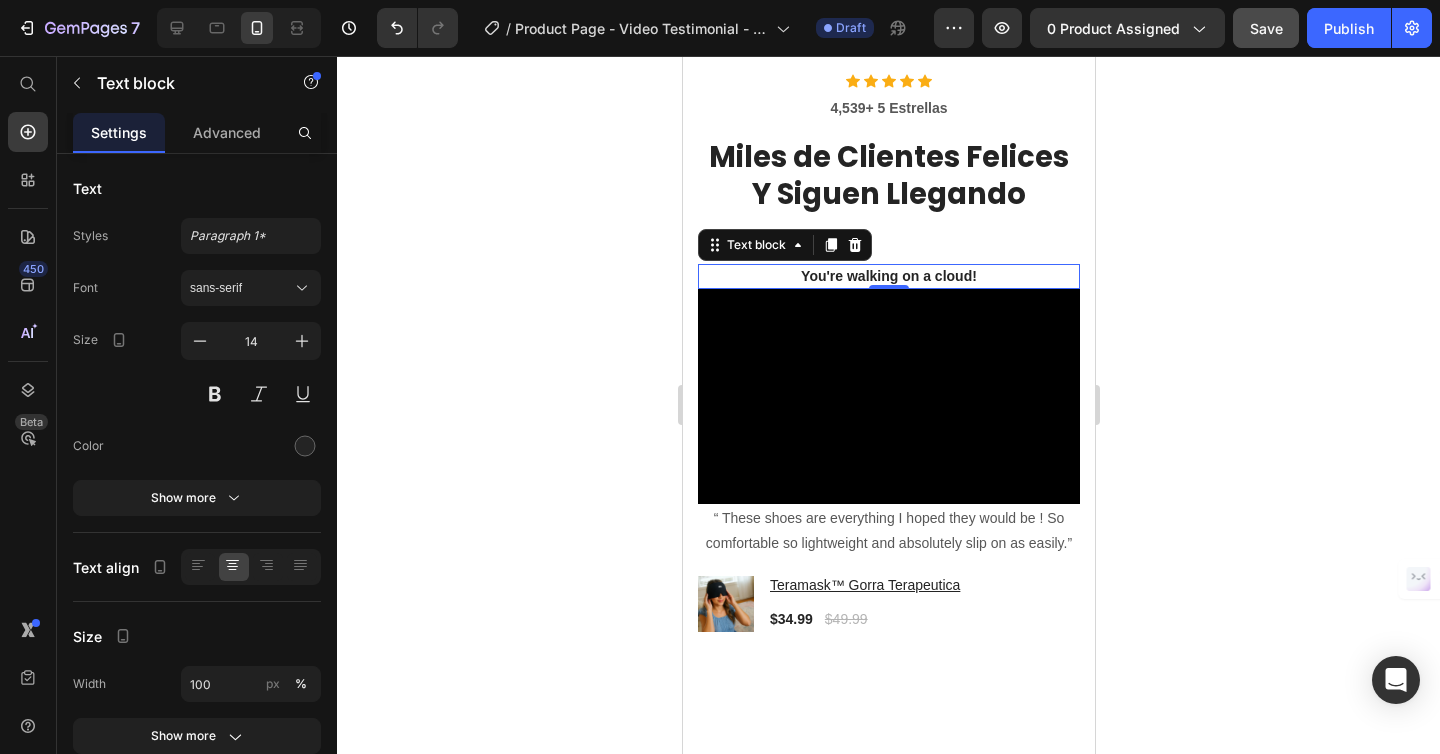 click on "You're walking on a cloud!" at bounding box center (888, 276) 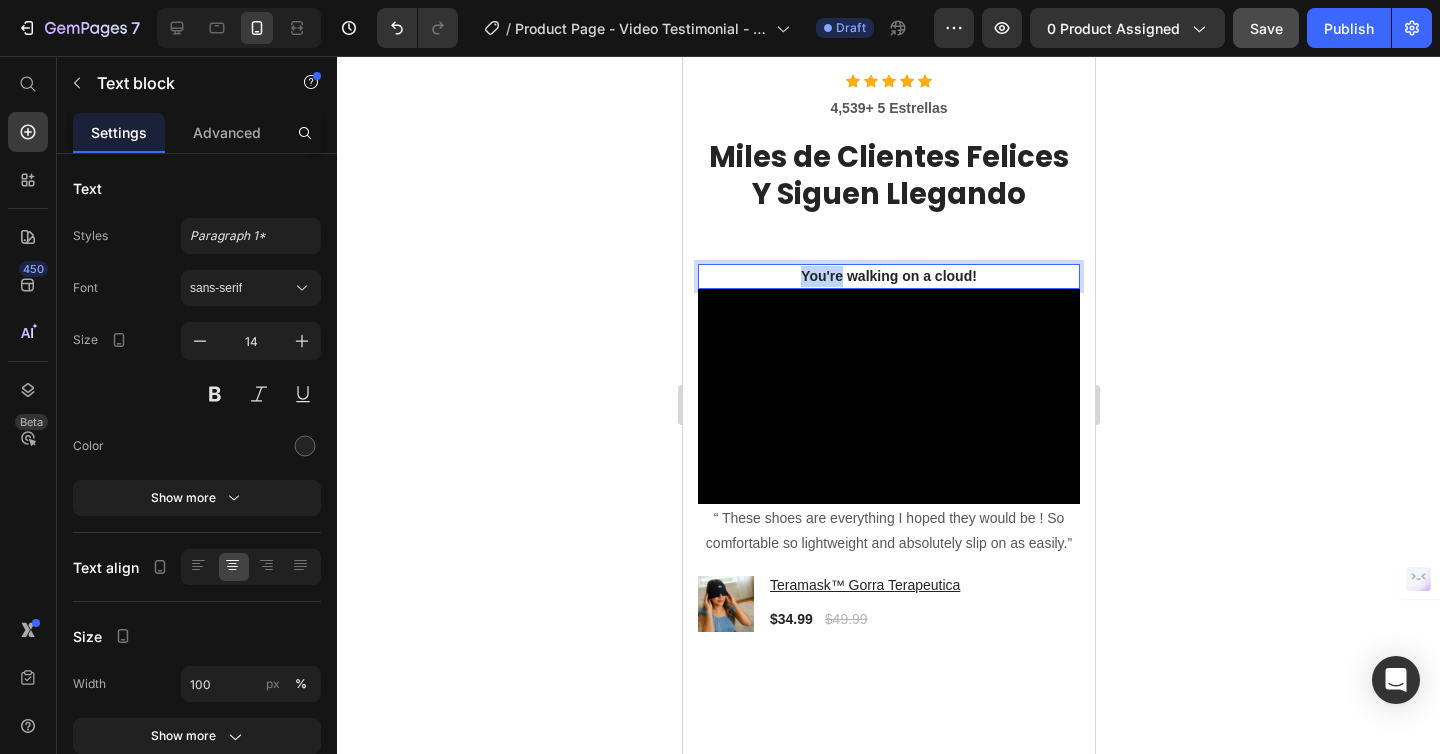 click on "You're walking on a cloud!" at bounding box center (888, 276) 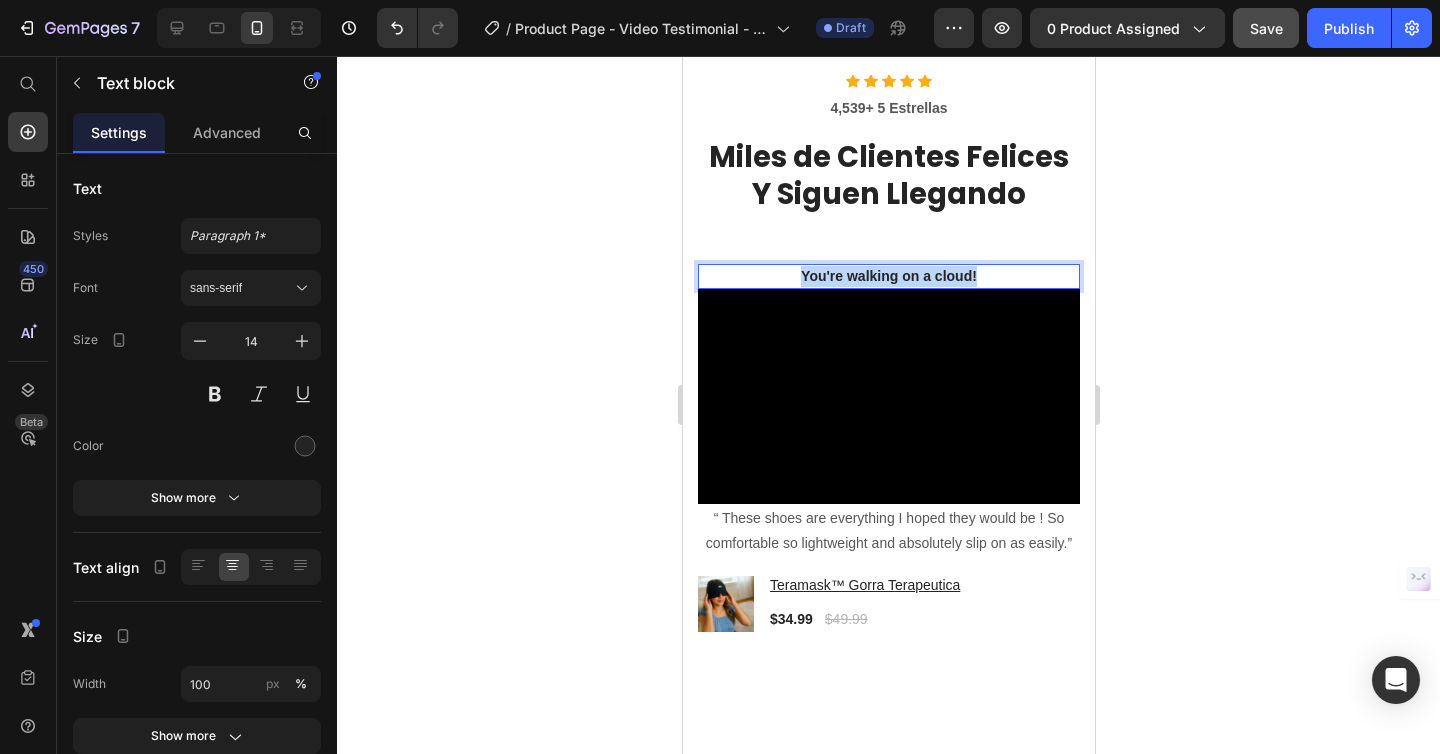 click on "You're walking on a cloud!" at bounding box center [888, 276] 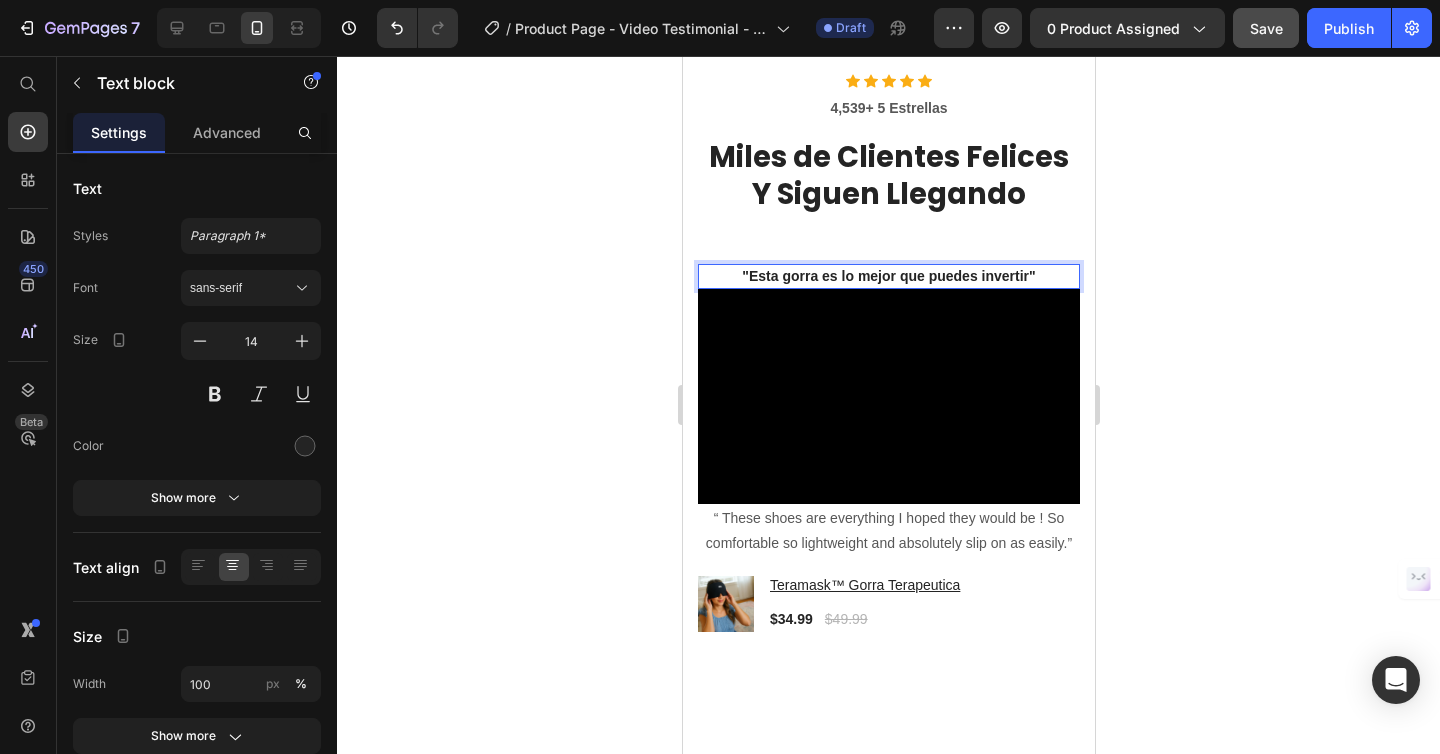 click on ""Esta gorra es lo mejor que puedes invertir"" at bounding box center (888, 276) 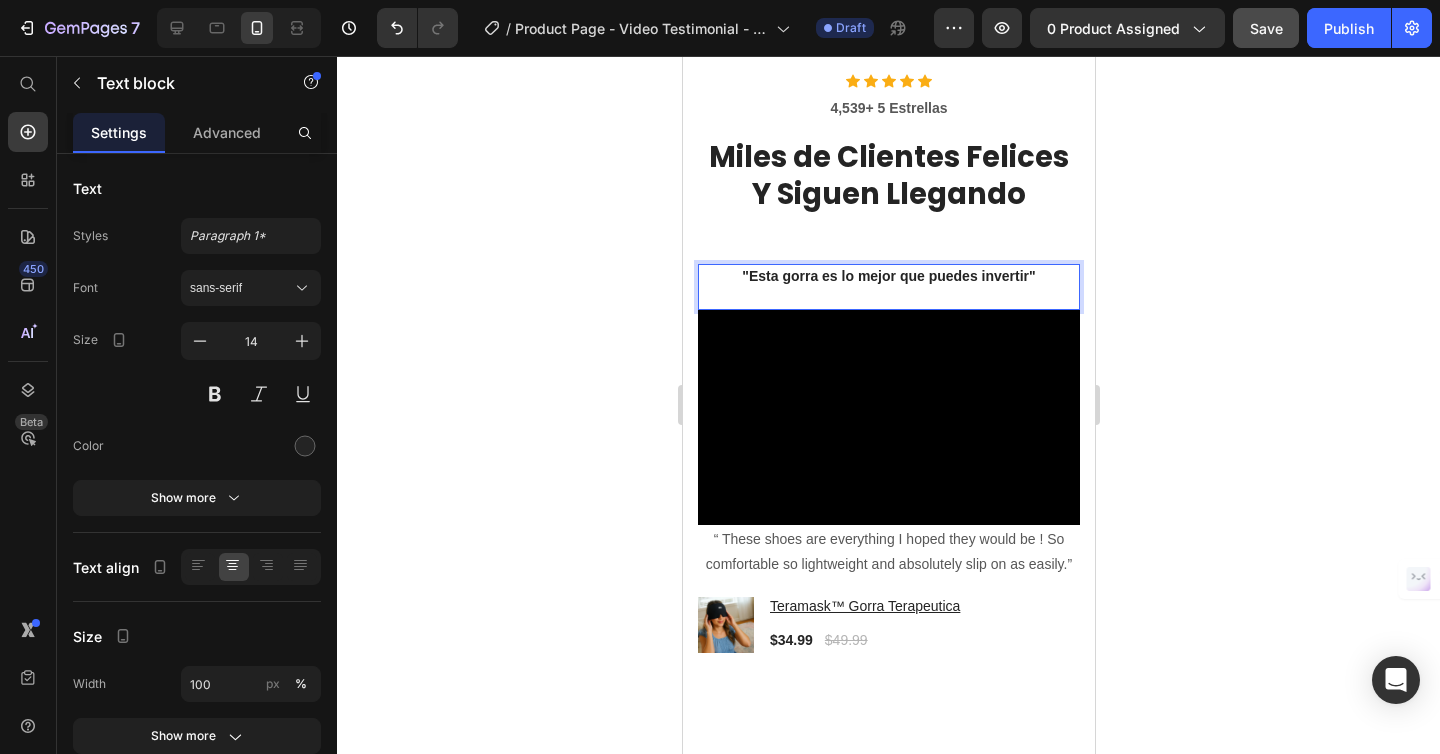click 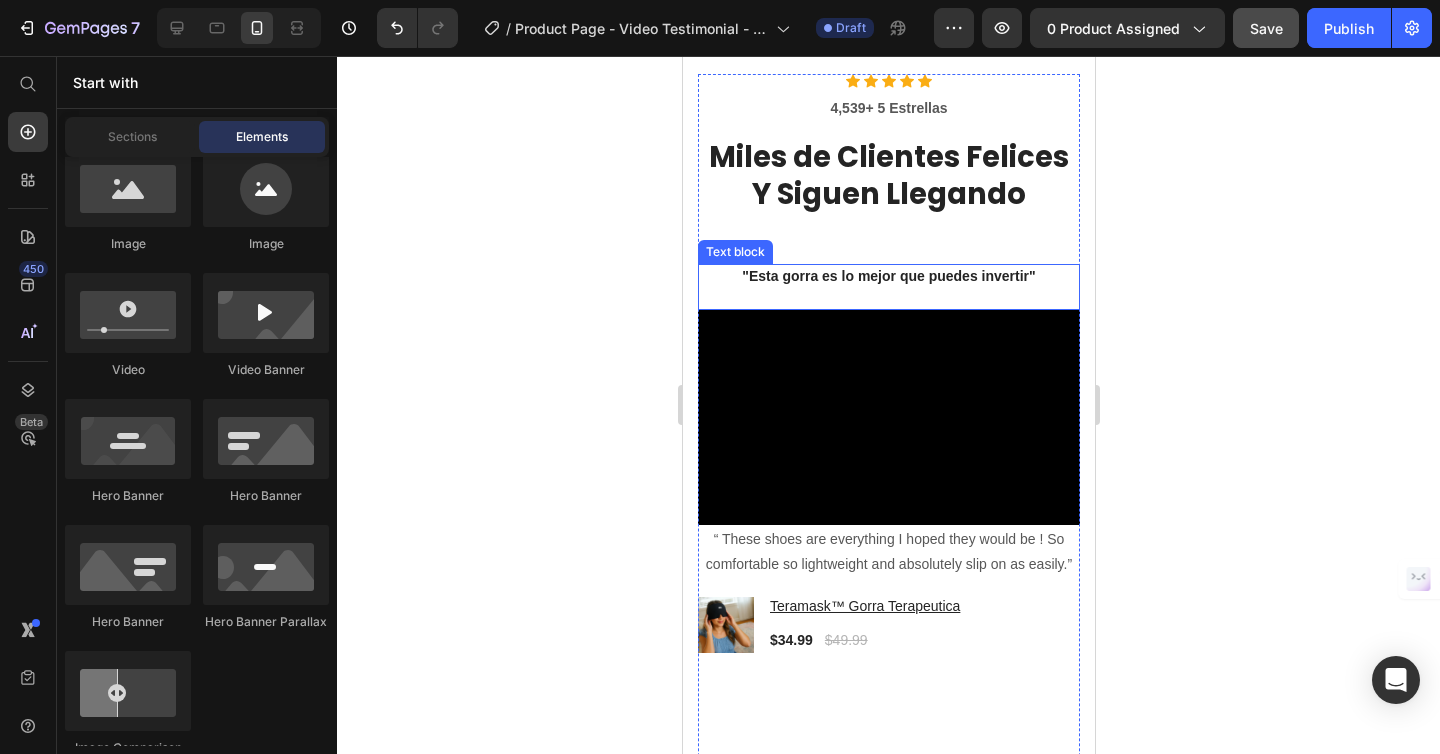 click on ""Esta gorra es lo mejor que puedes invertir"" at bounding box center (888, 276) 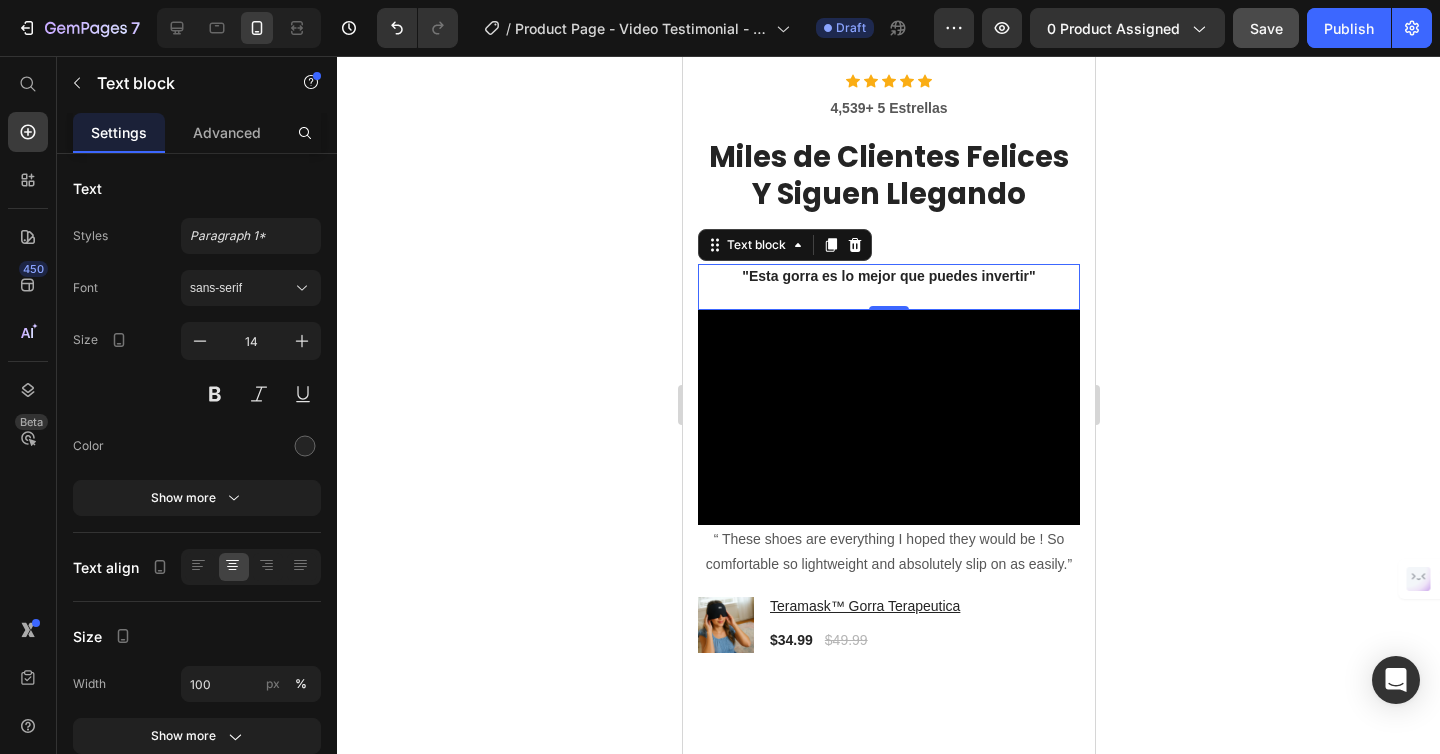 click on ""Esta gorra es lo mejor que puedes invertir"" at bounding box center (888, 276) 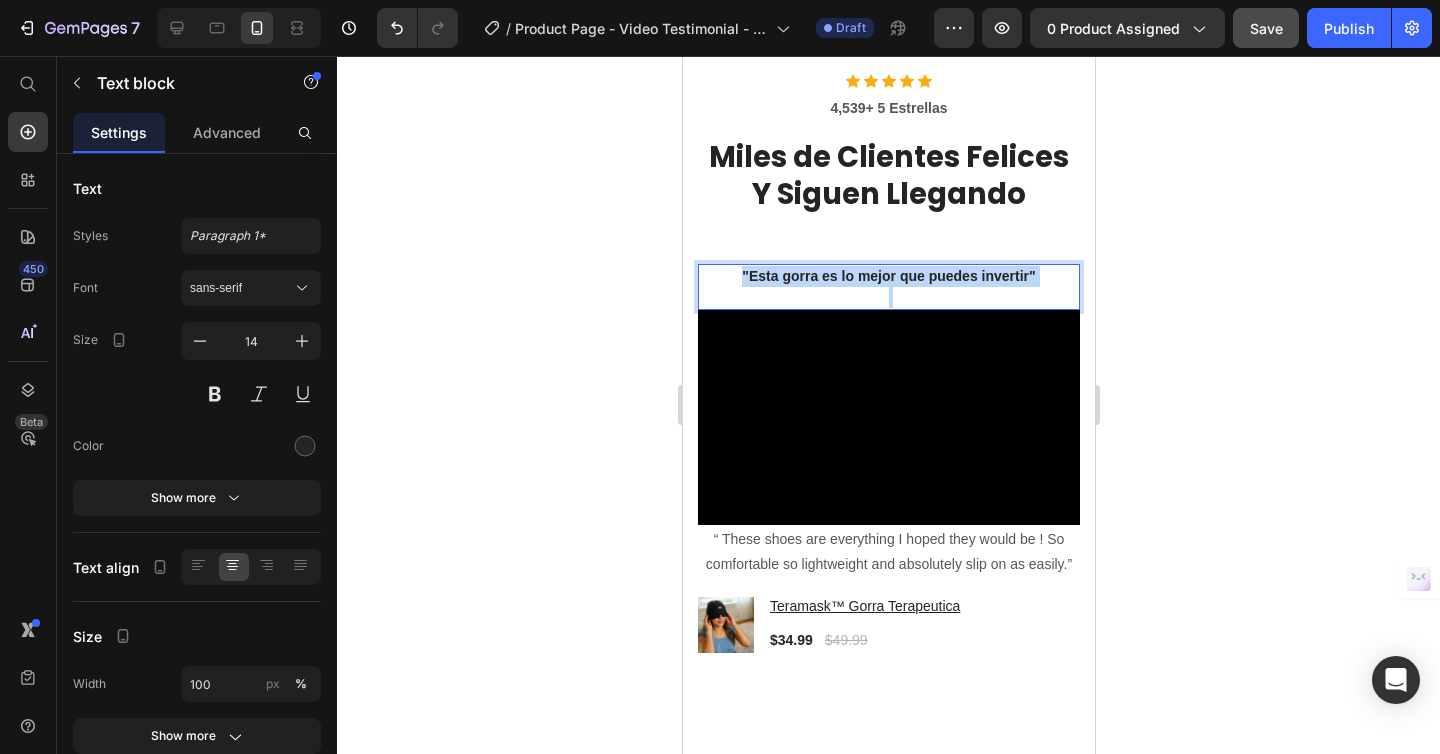 click on ""Esta gorra es lo mejor que puedes invertir"" at bounding box center (888, 276) 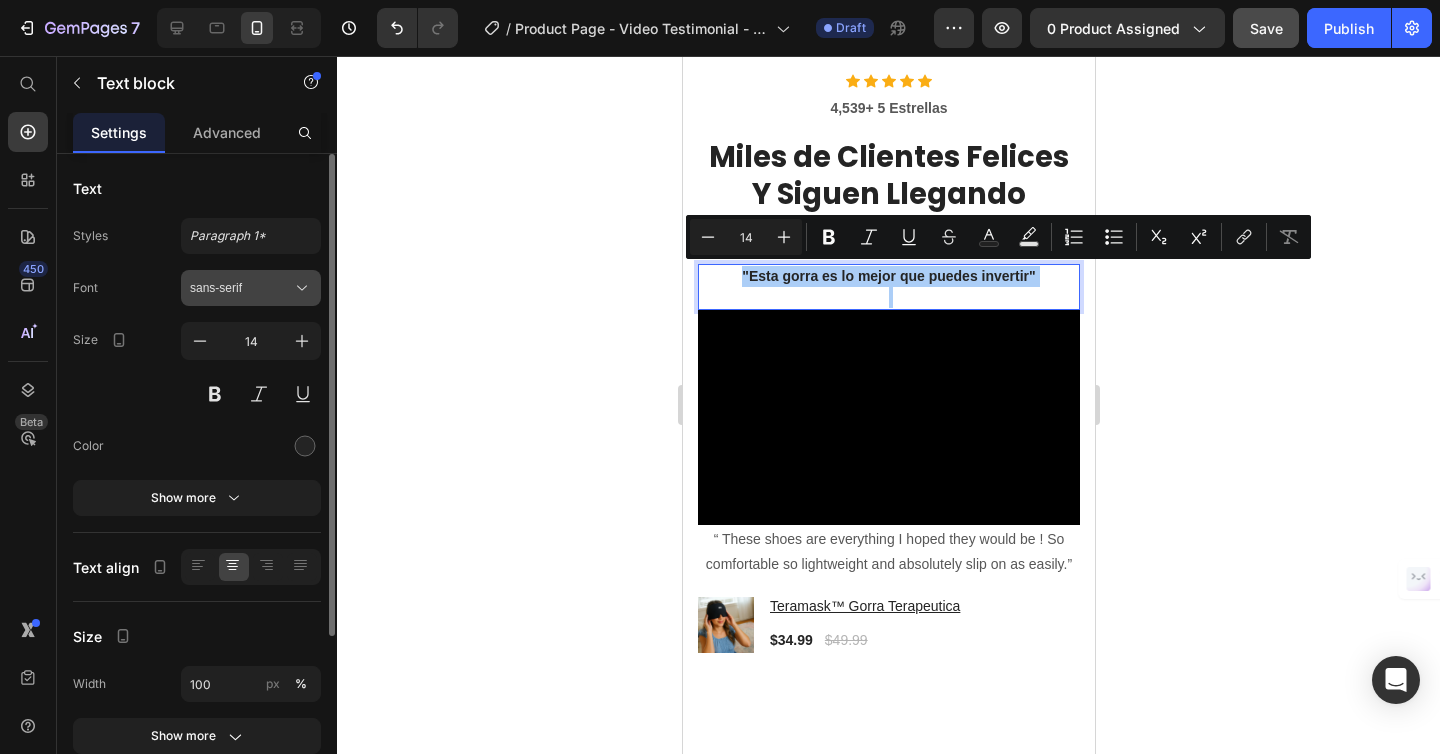 click on "sans-serif" at bounding box center [241, 288] 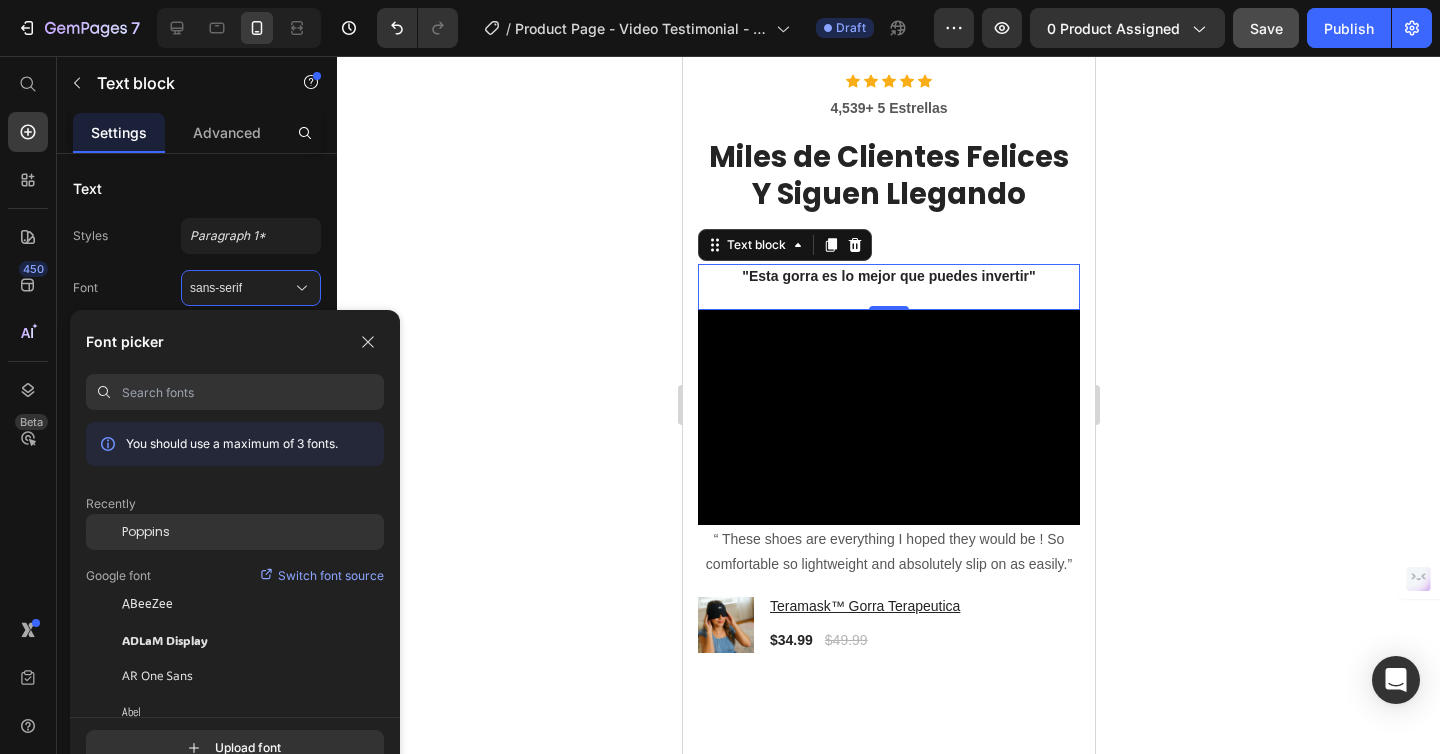 click on "Poppins" 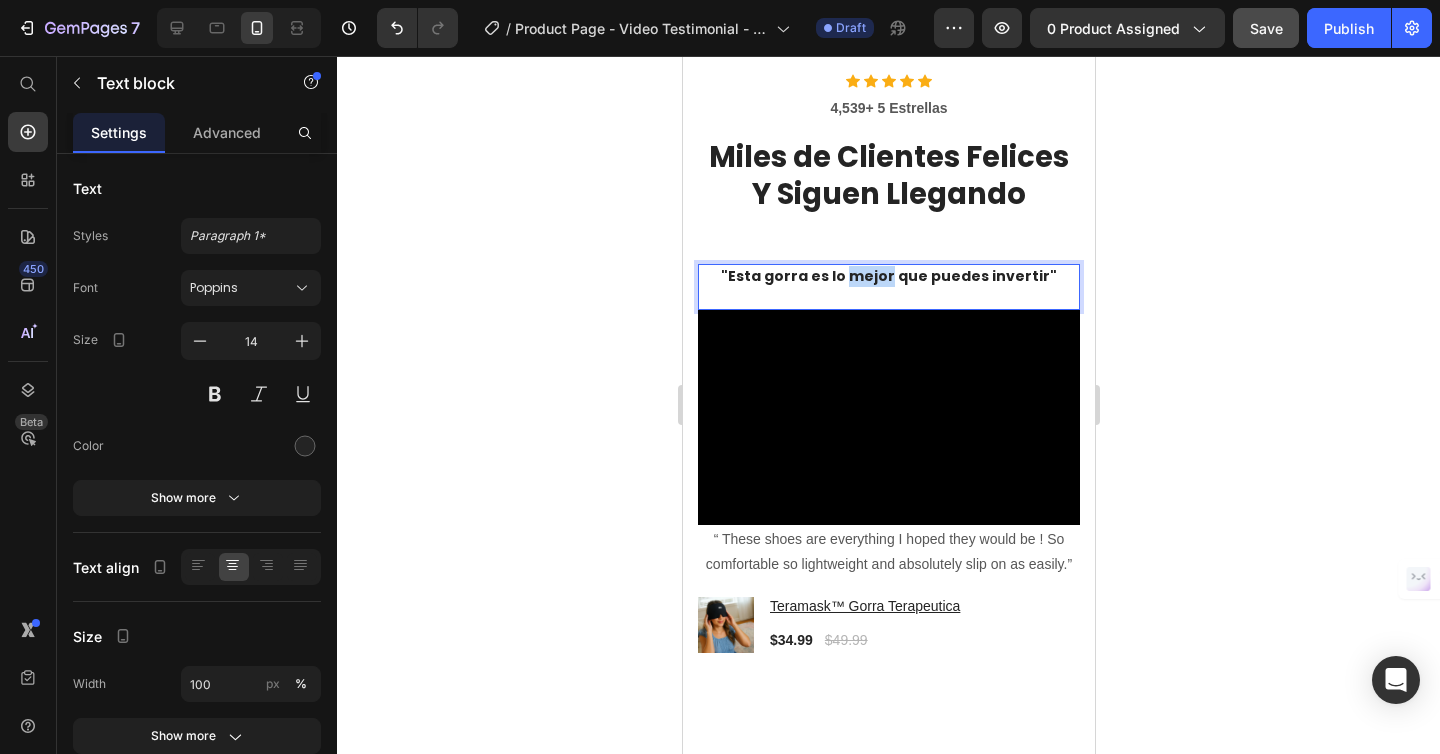 click on ""Esta gorra es lo mejor que puedes invertir"" at bounding box center (888, 276) 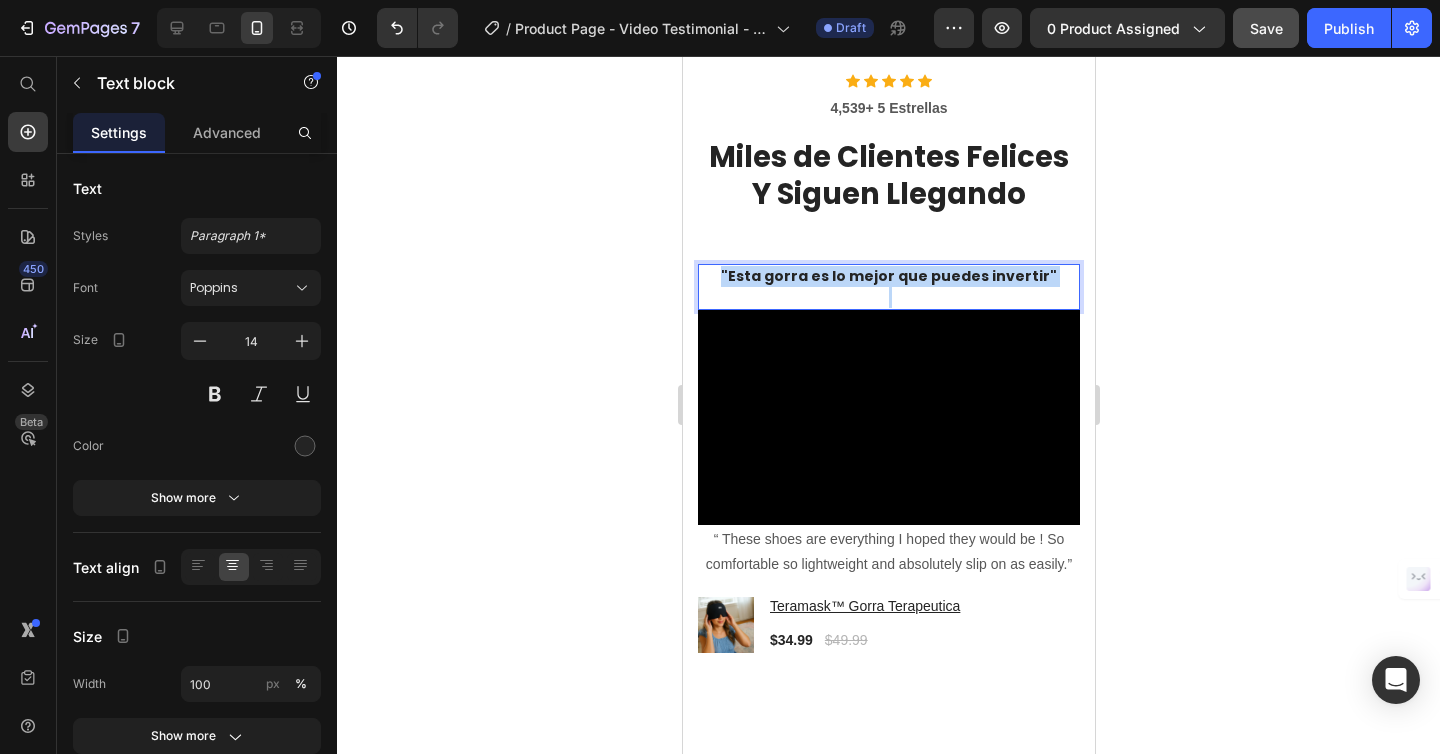 click on ""Esta gorra es lo mejor que puedes invertir"" at bounding box center [888, 276] 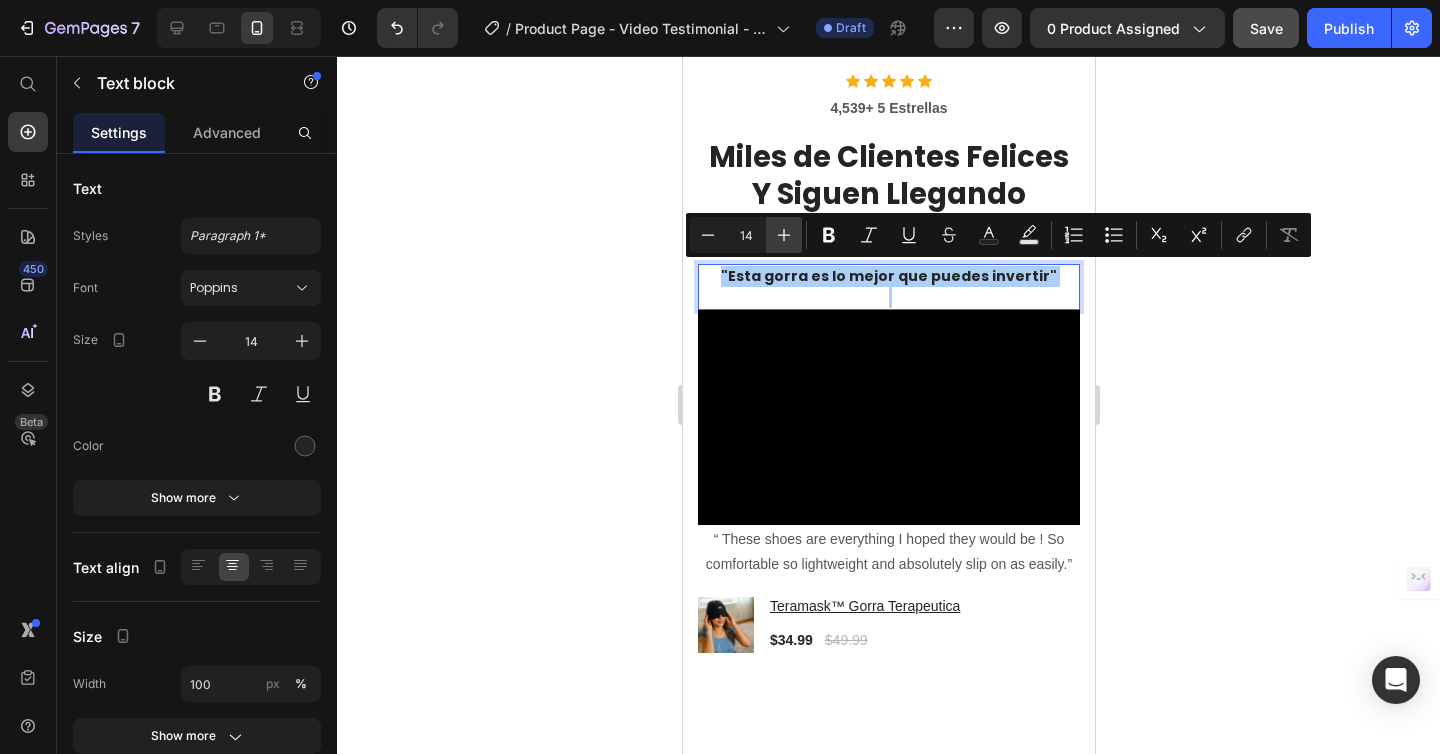 click 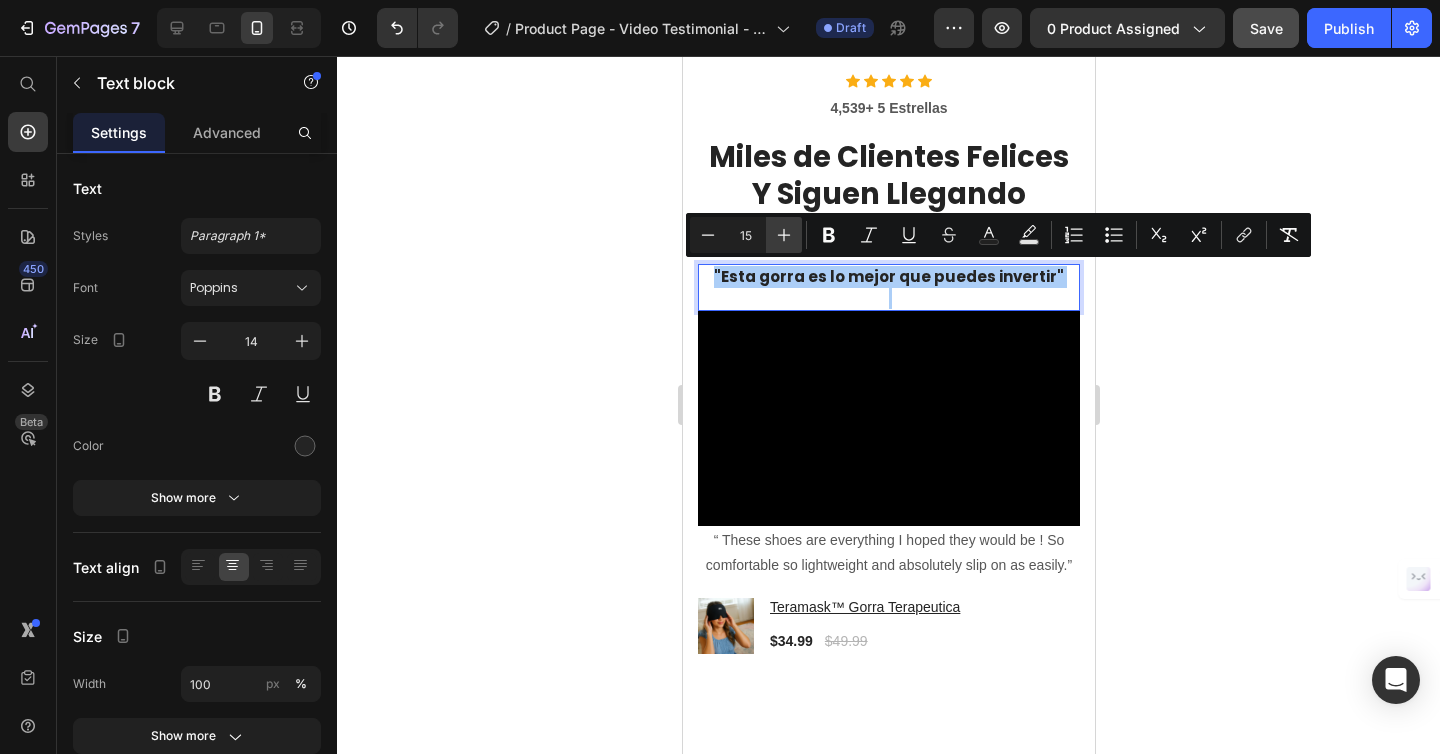 click 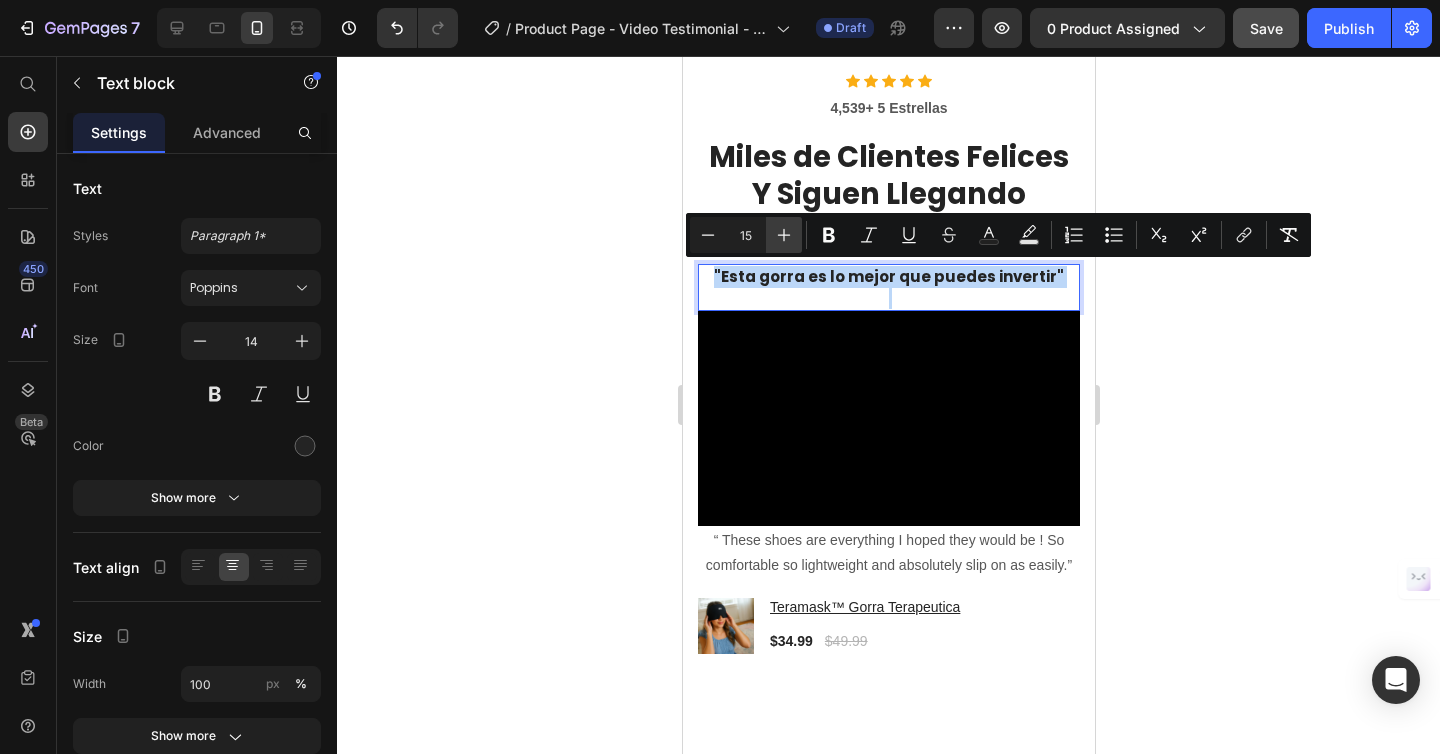 type on "16" 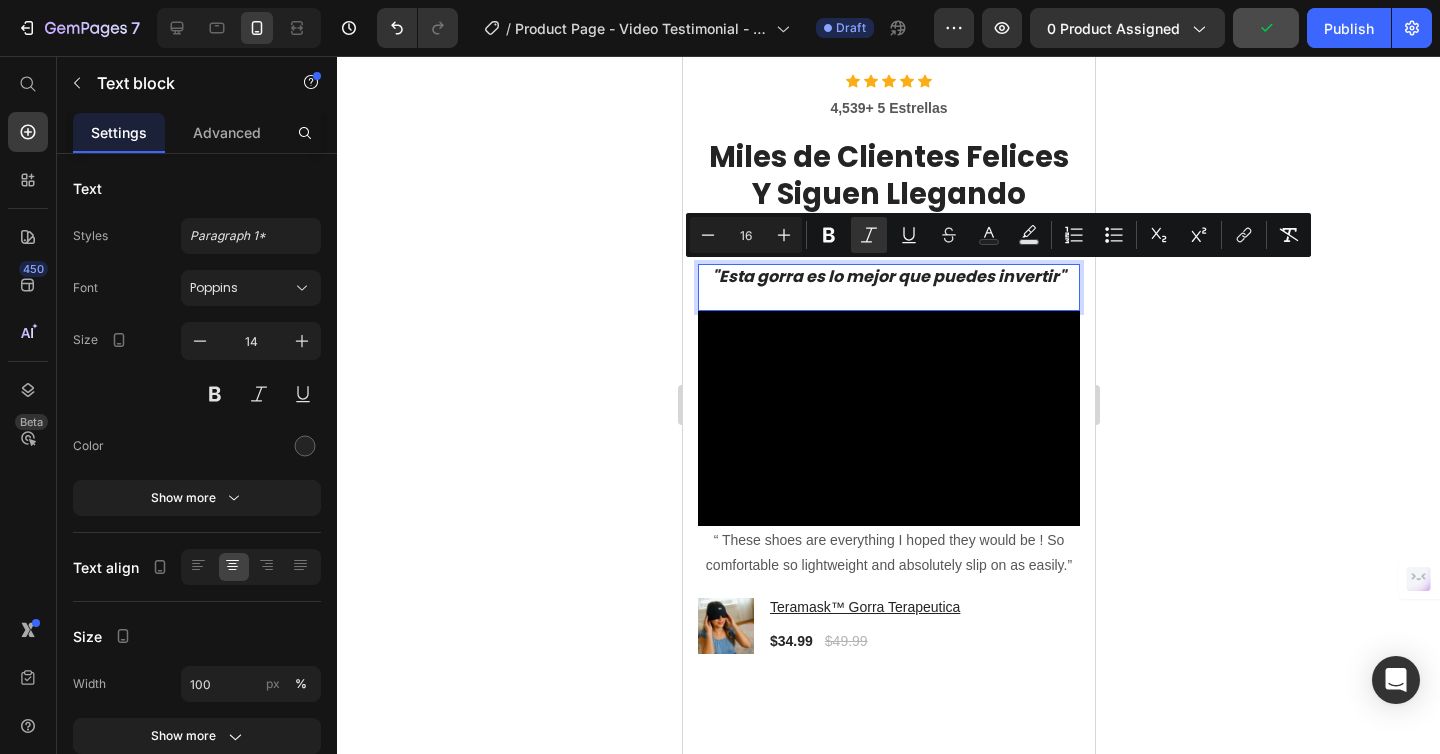 click at bounding box center [888, 298] 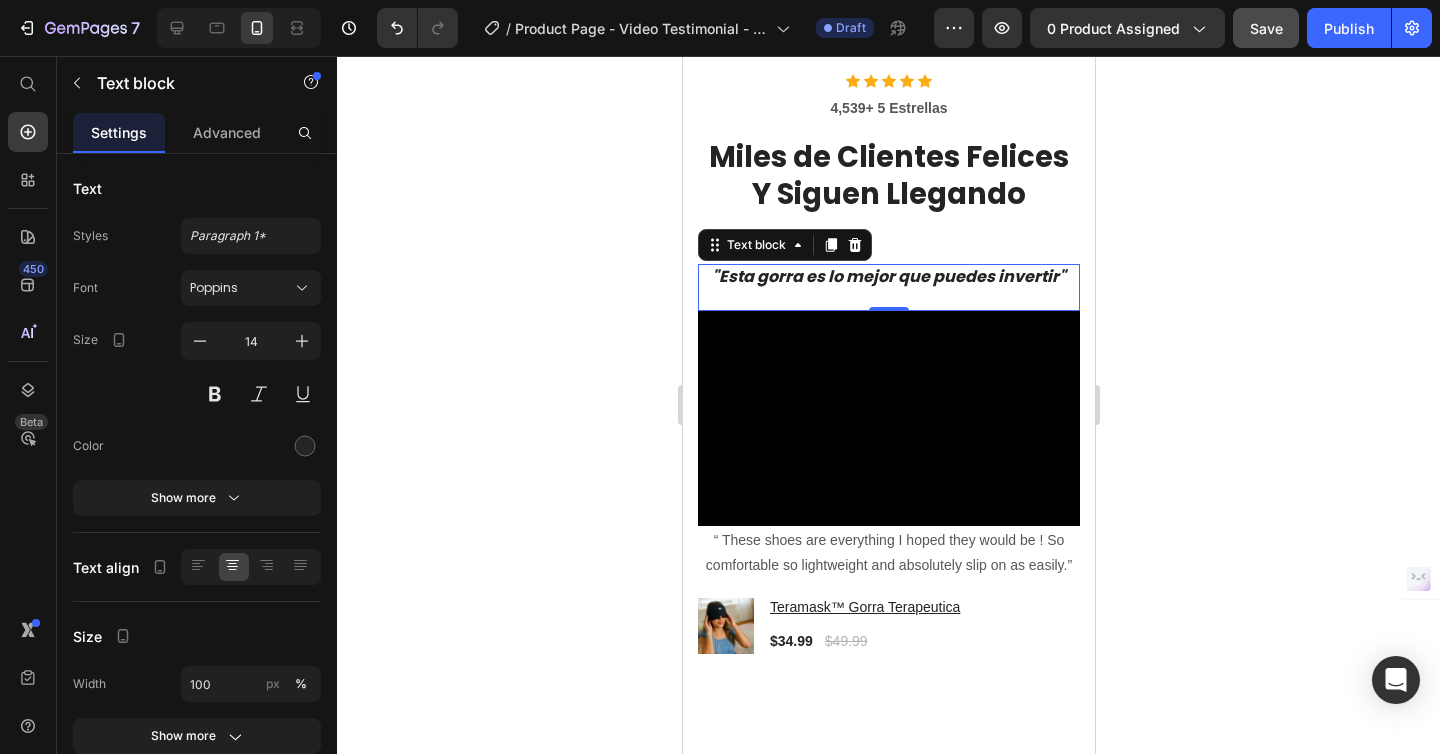 click 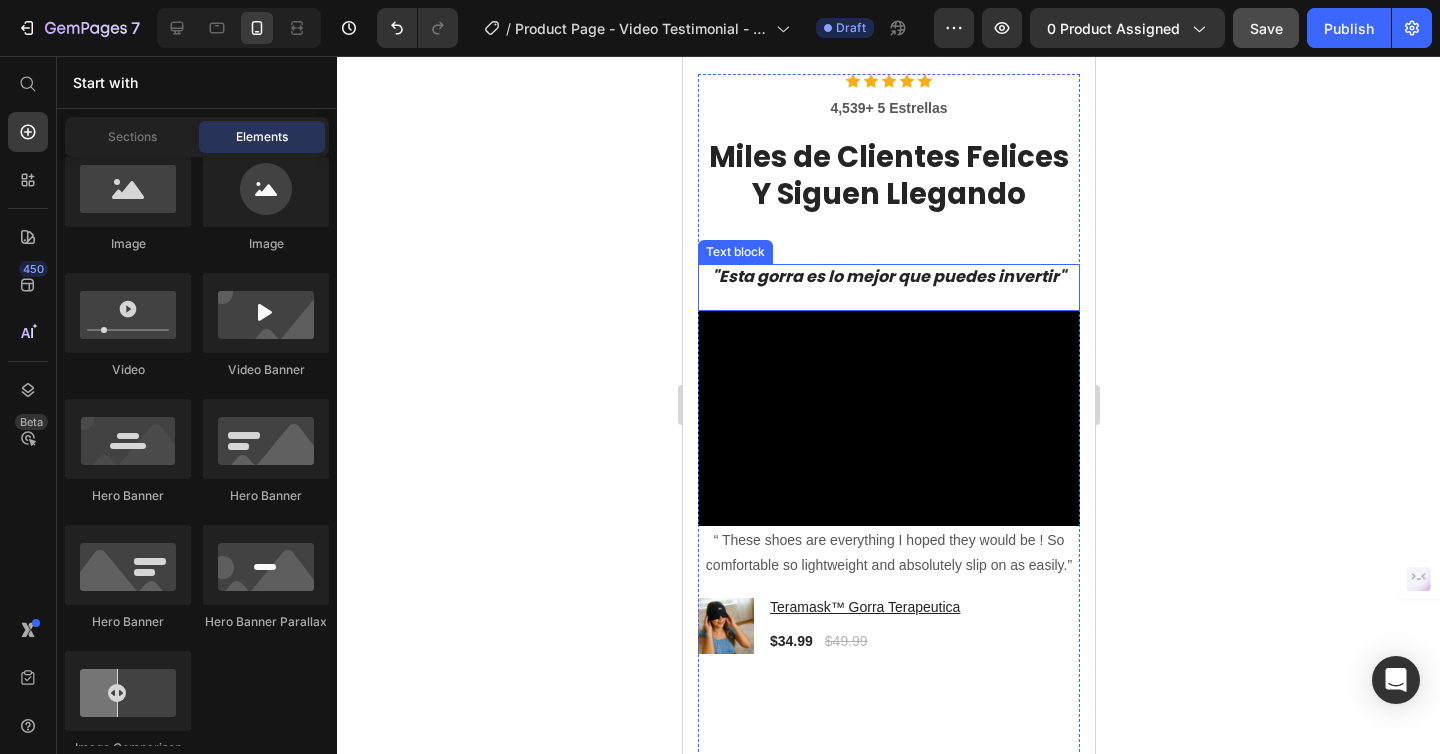 click on ""Esta gorra es lo mejor que puedes invertir"" at bounding box center (888, 277) 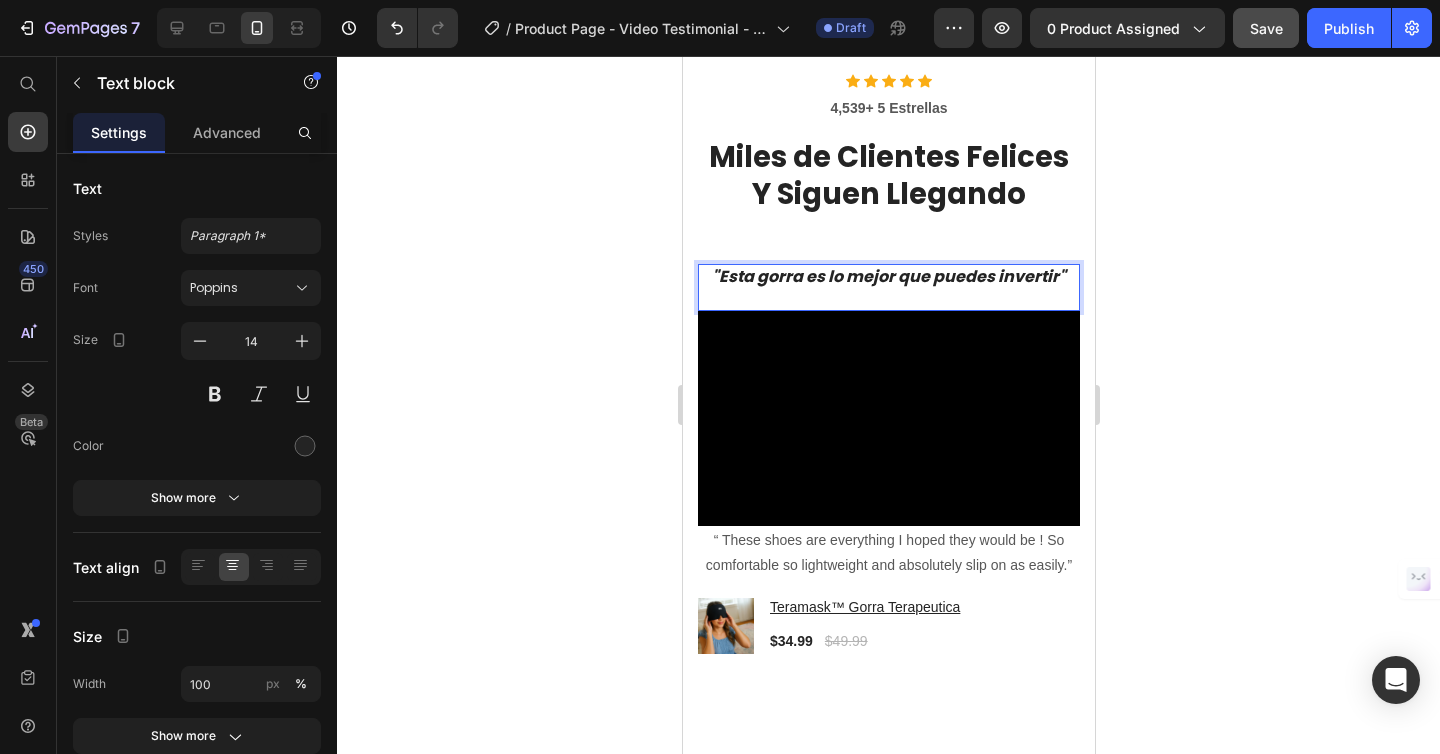 click on ""Esta gorra es lo mejor que puedes invertir"" at bounding box center (888, 276) 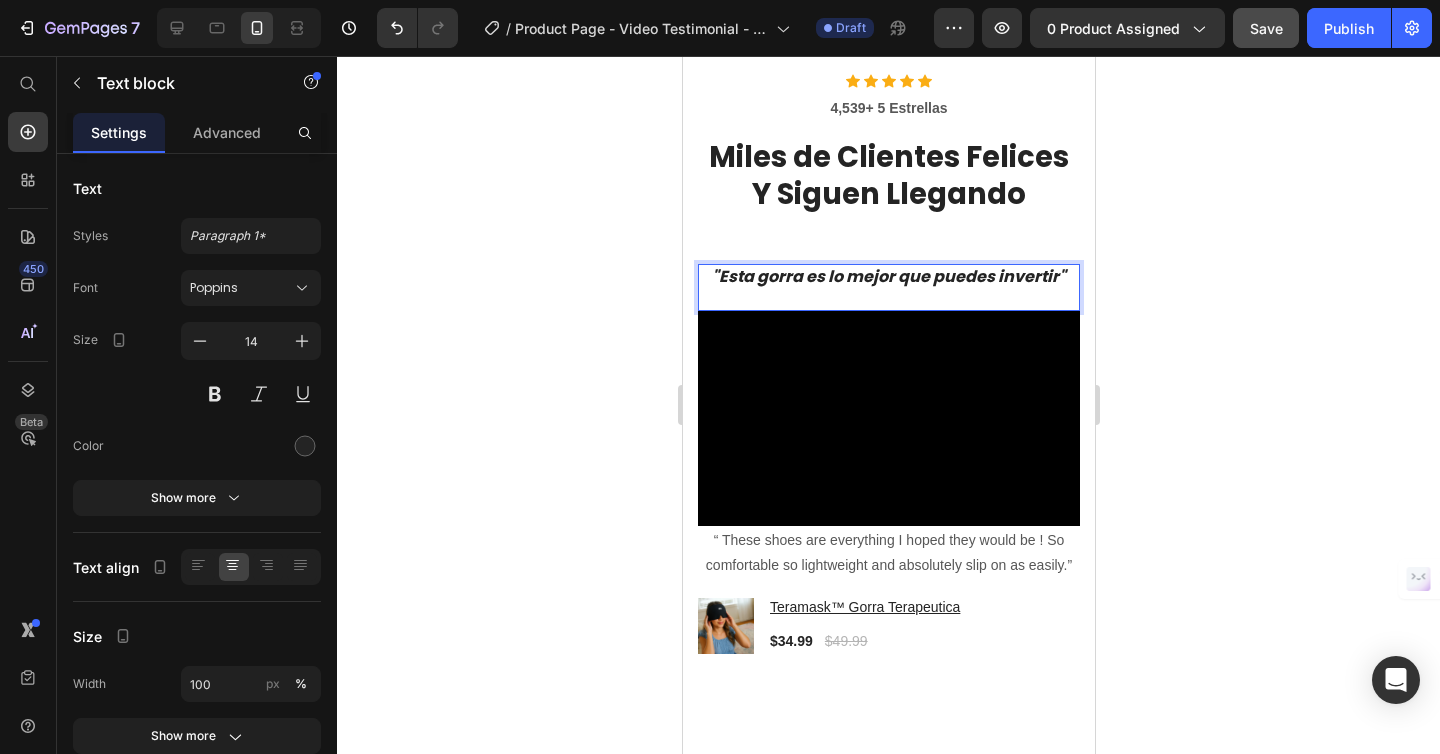 click on ""Esta gorra es lo mejor que puedes invertir"" at bounding box center (888, 276) 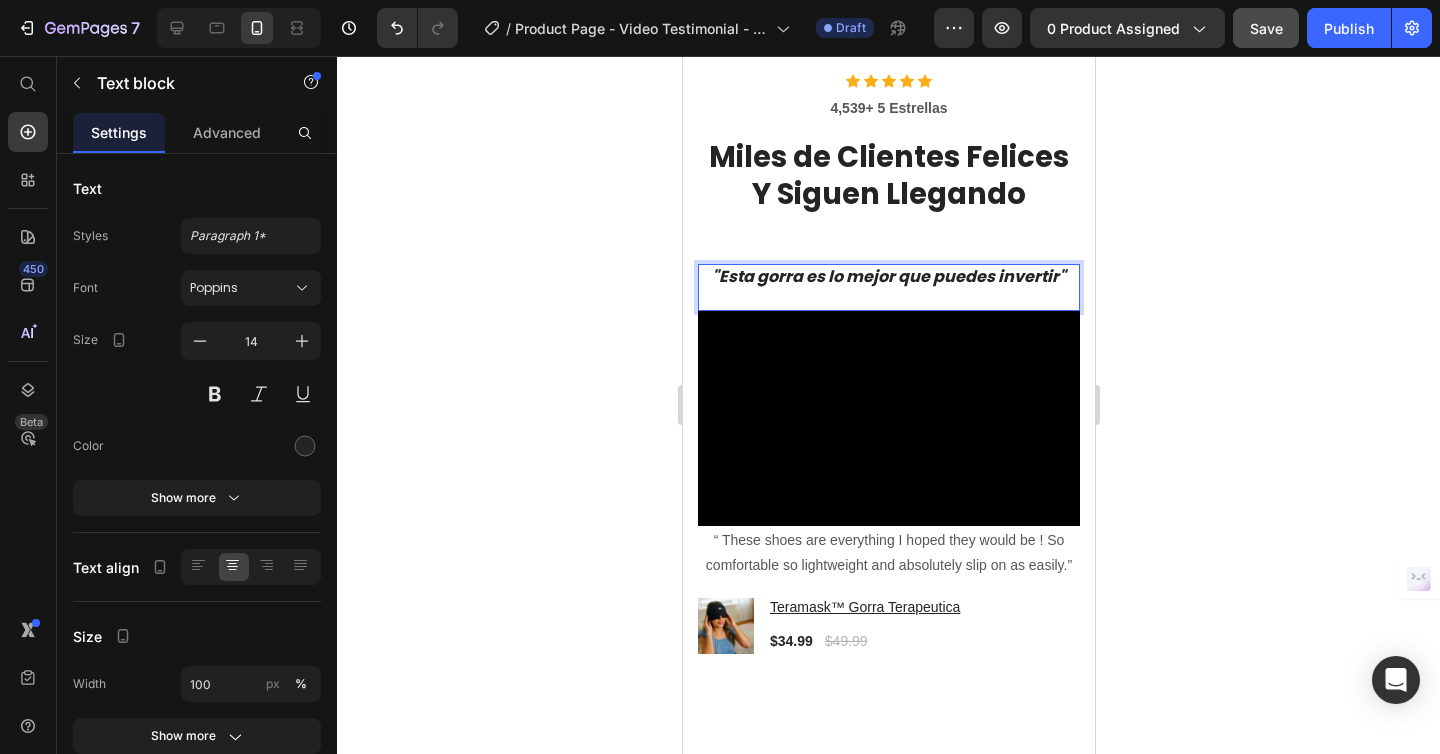 click at bounding box center [888, 298] 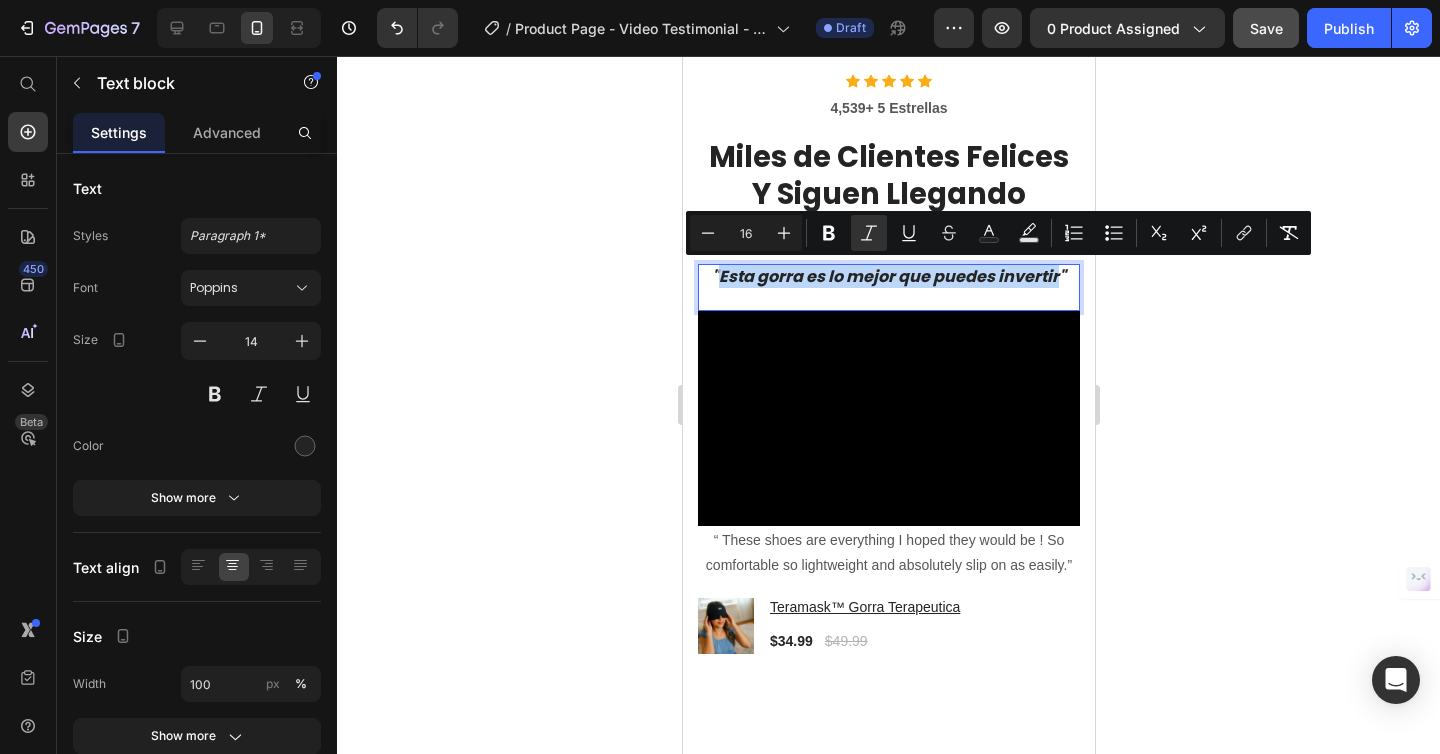 drag, startPoint x: 721, startPoint y: 272, endPoint x: 1058, endPoint y: 276, distance: 337.02374 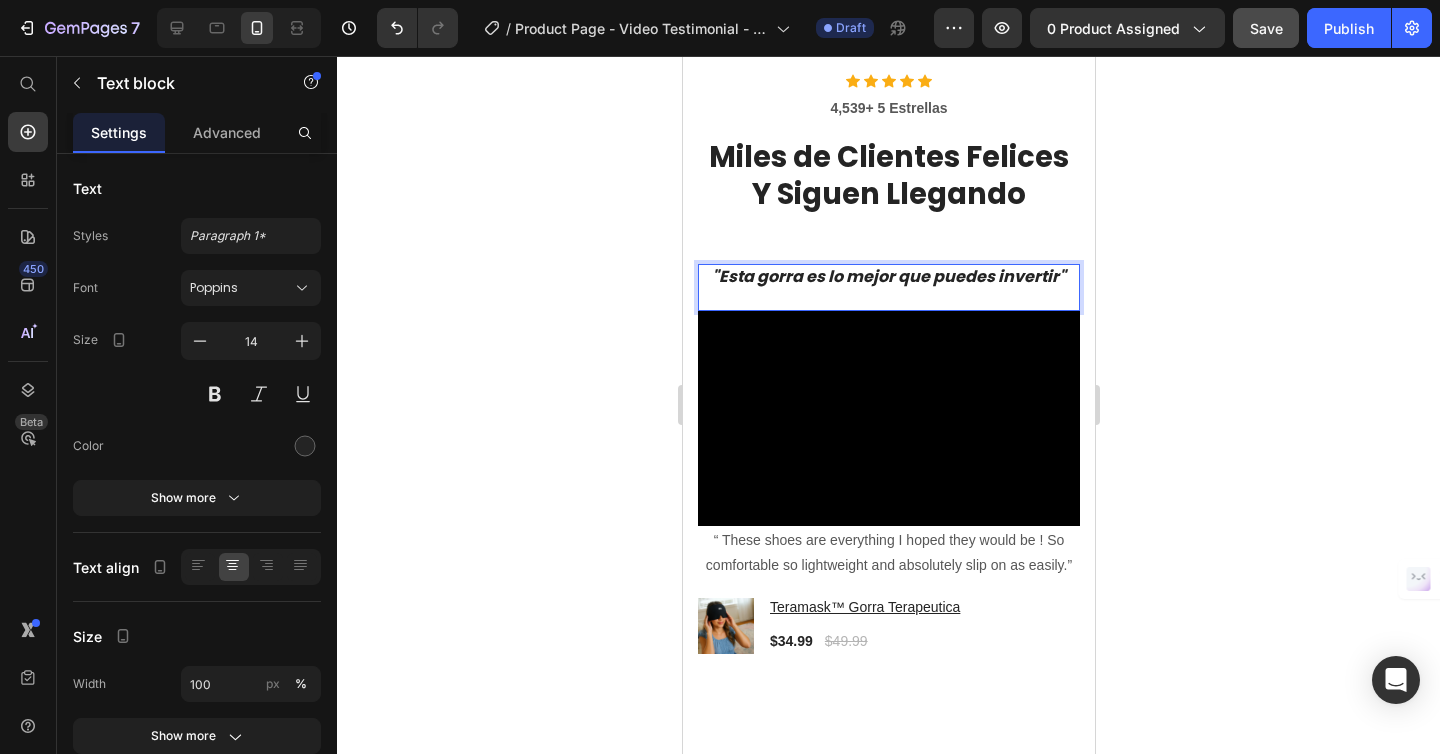 click at bounding box center (888, 298) 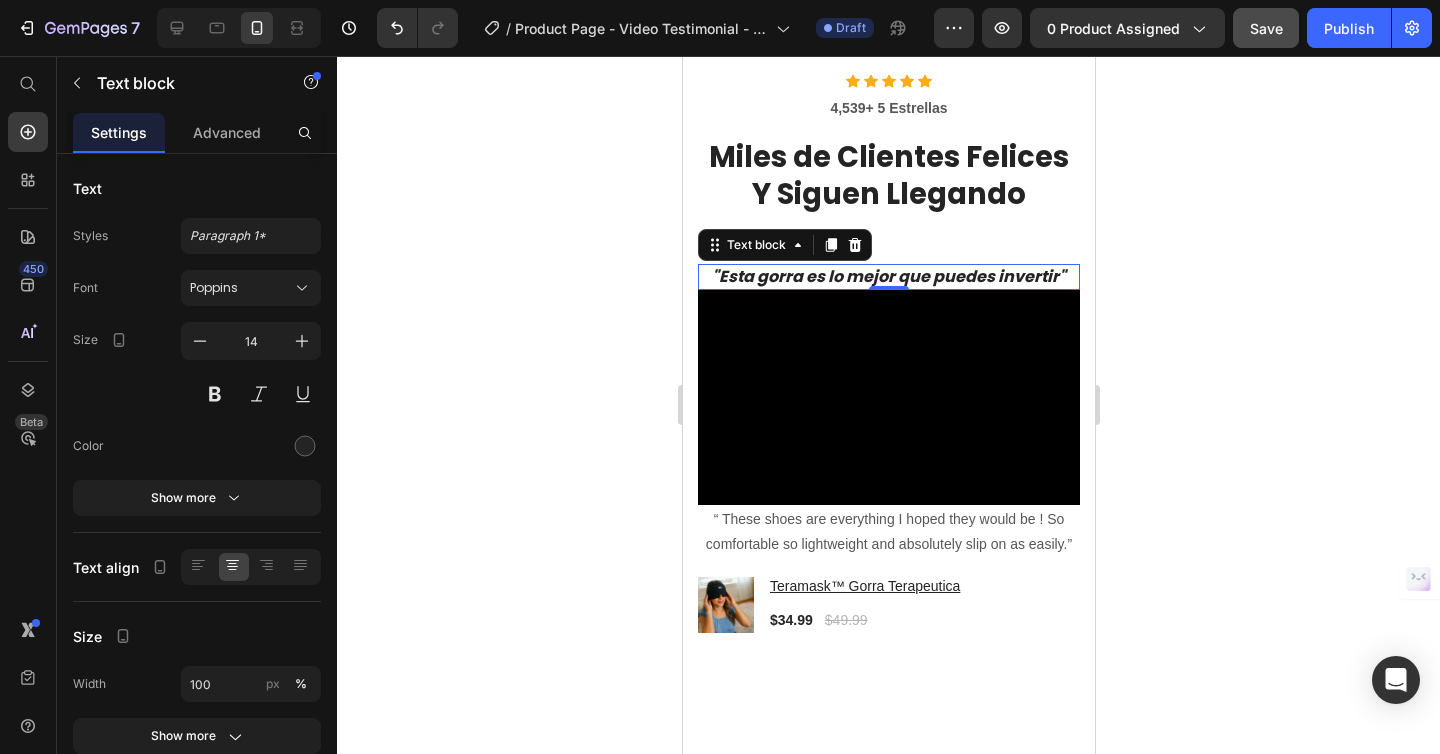 click 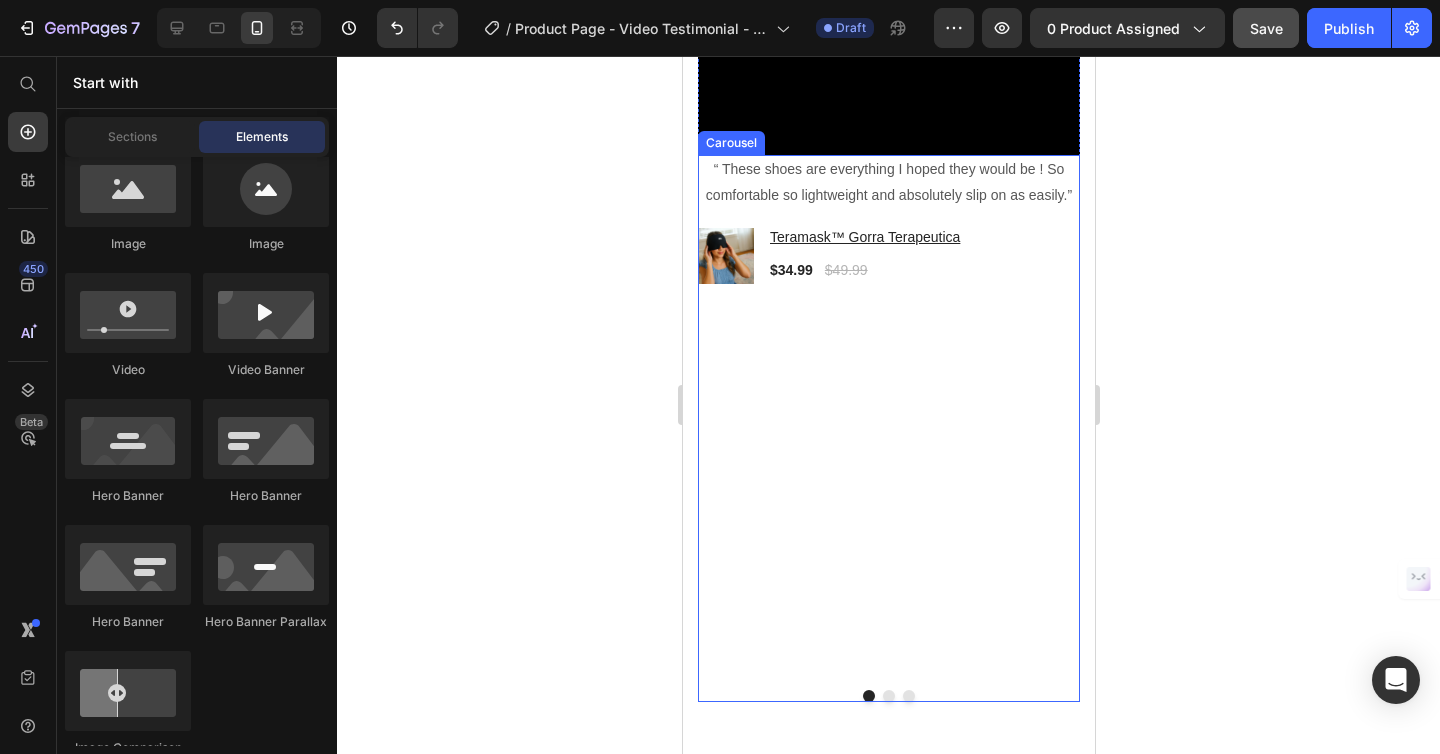 scroll, scrollTop: 4483, scrollLeft: 0, axis: vertical 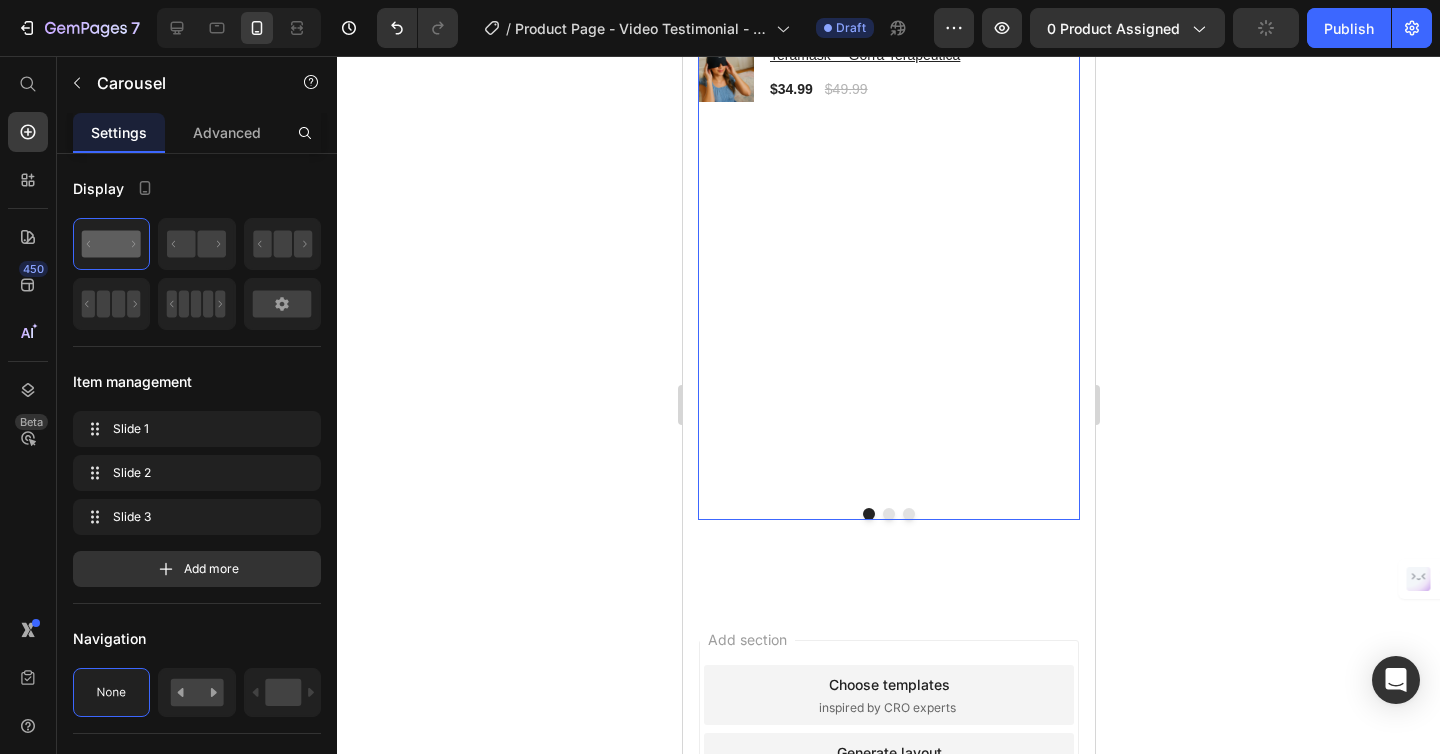 click at bounding box center [888, 514] 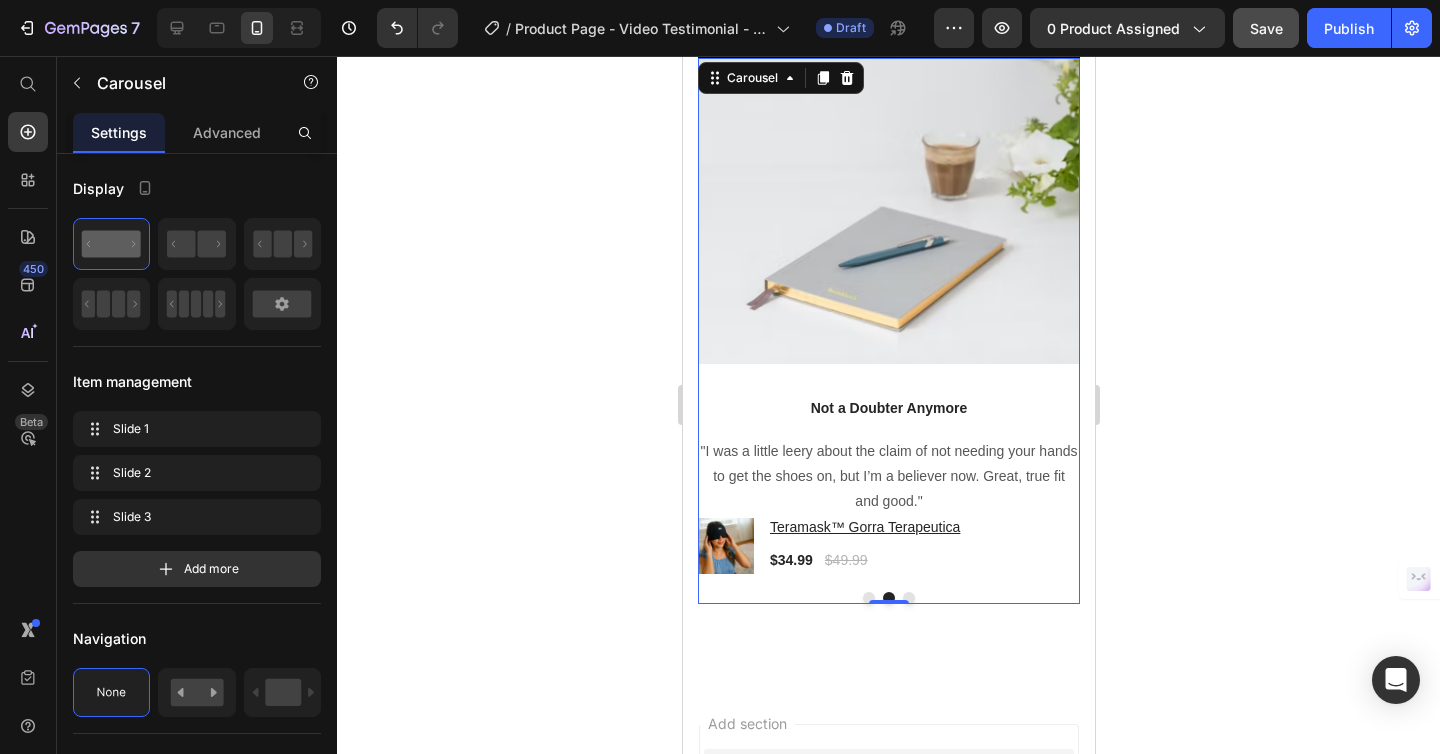 scroll, scrollTop: 4402, scrollLeft: 0, axis: vertical 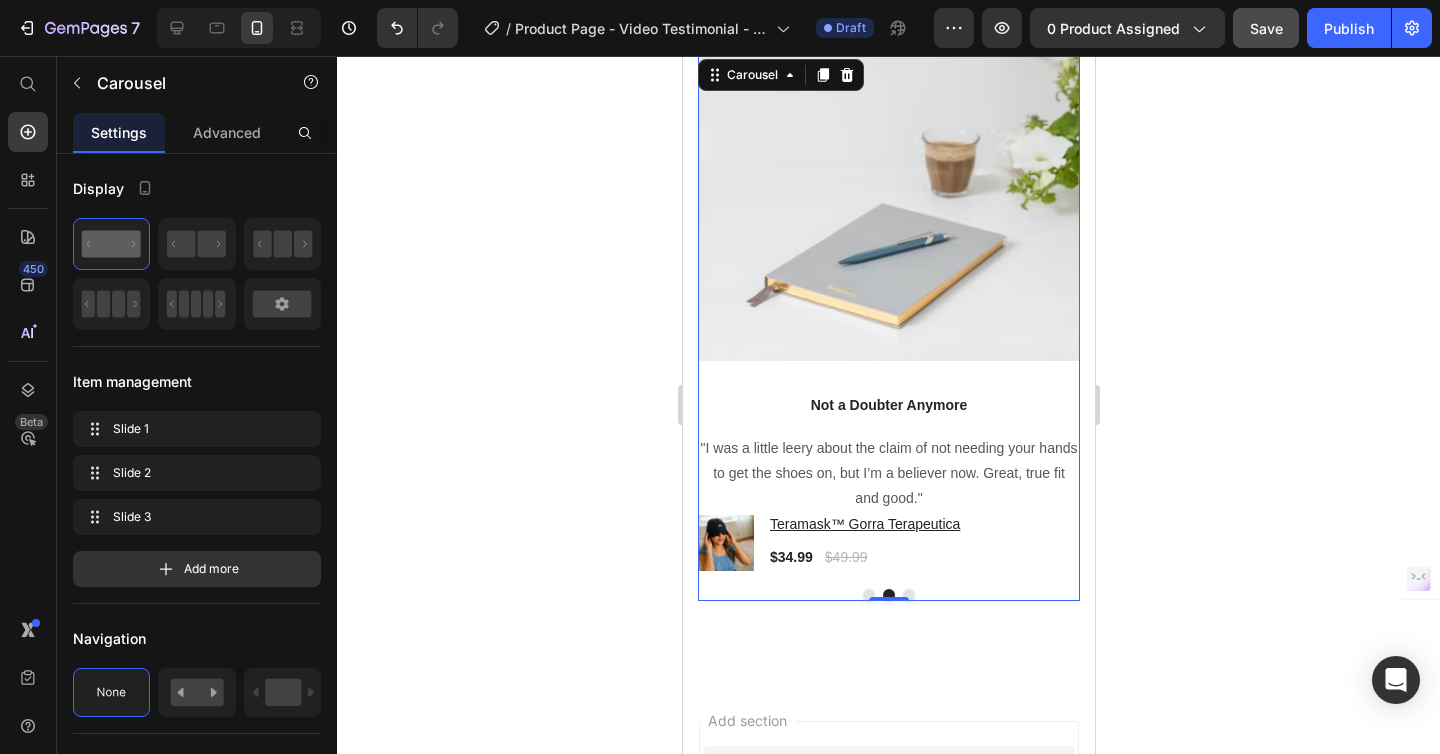 click at bounding box center (868, 595) 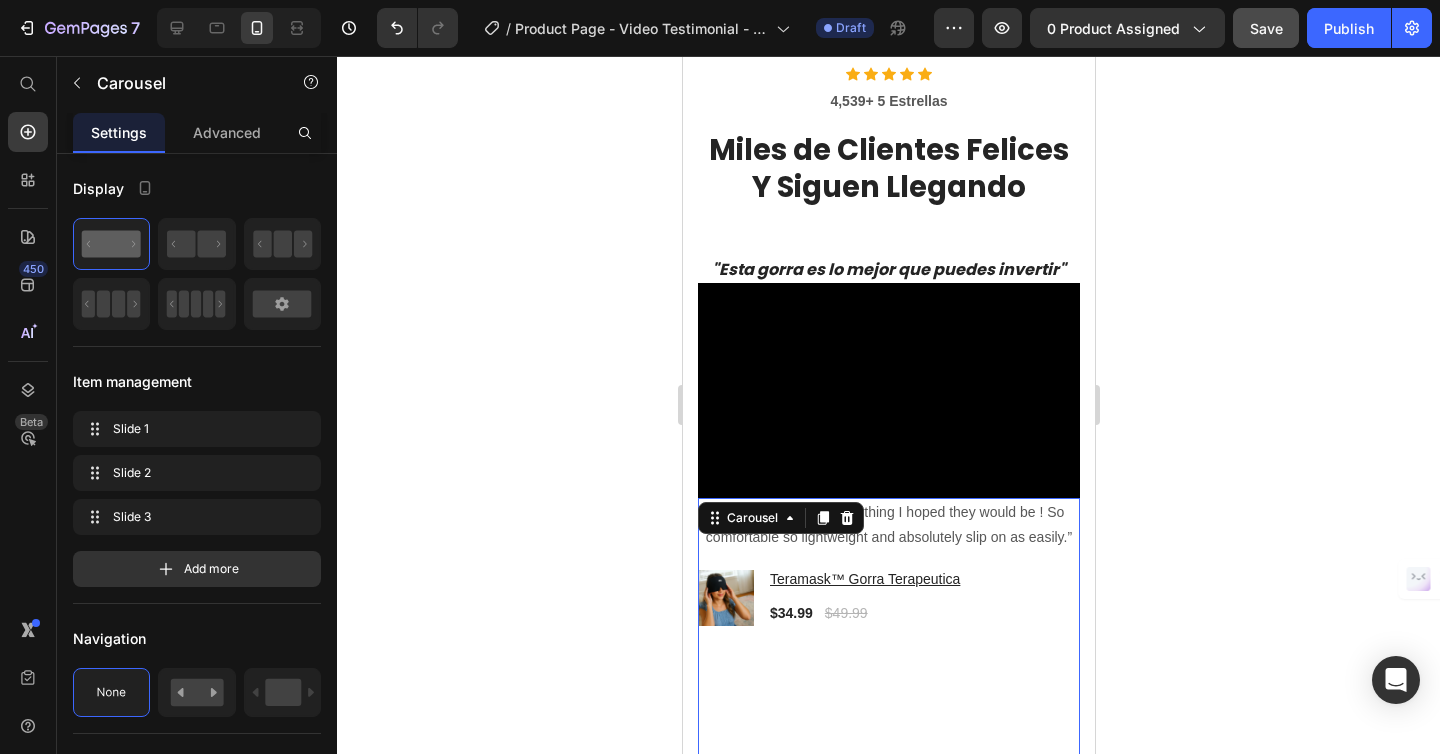 scroll, scrollTop: 3922, scrollLeft: 0, axis: vertical 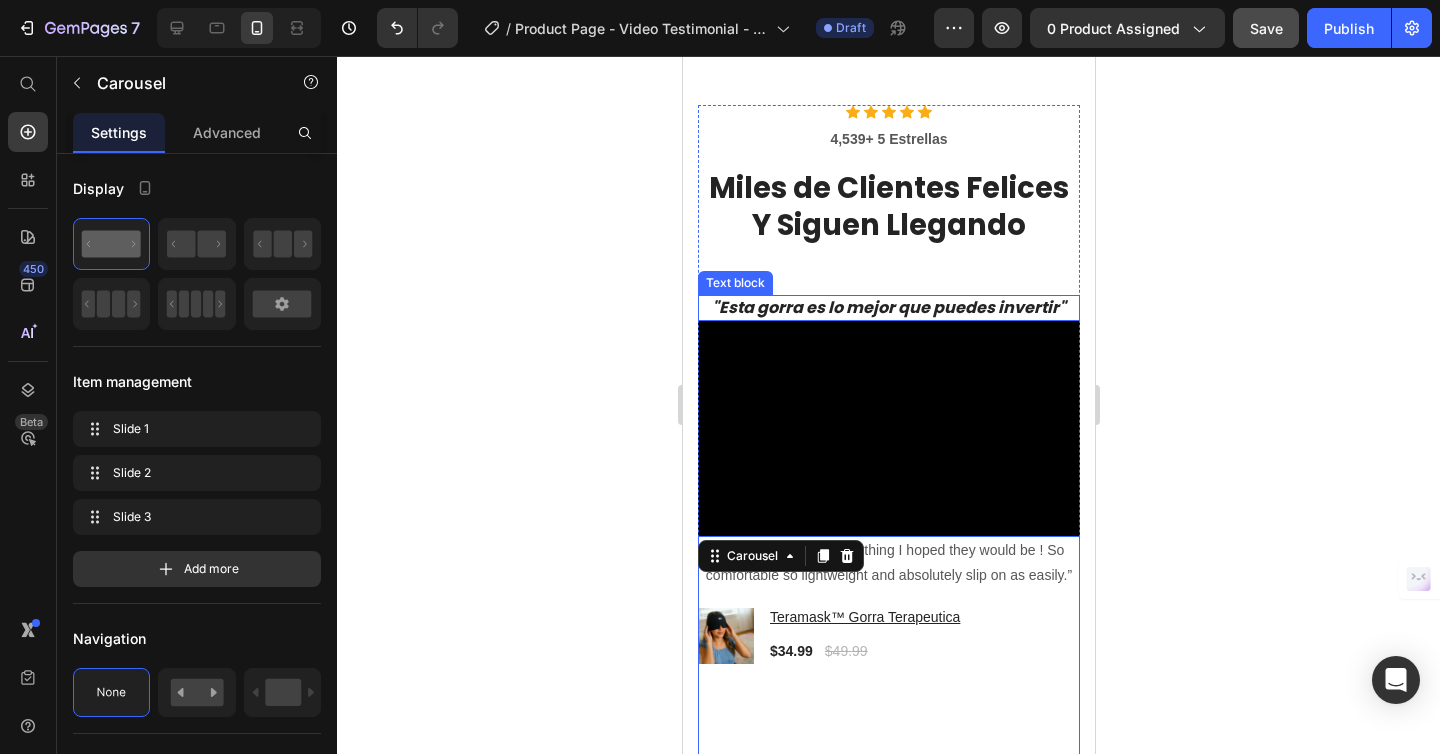 click on ""Esta gorra es lo mejor que puedes invertir"" at bounding box center (888, 307) 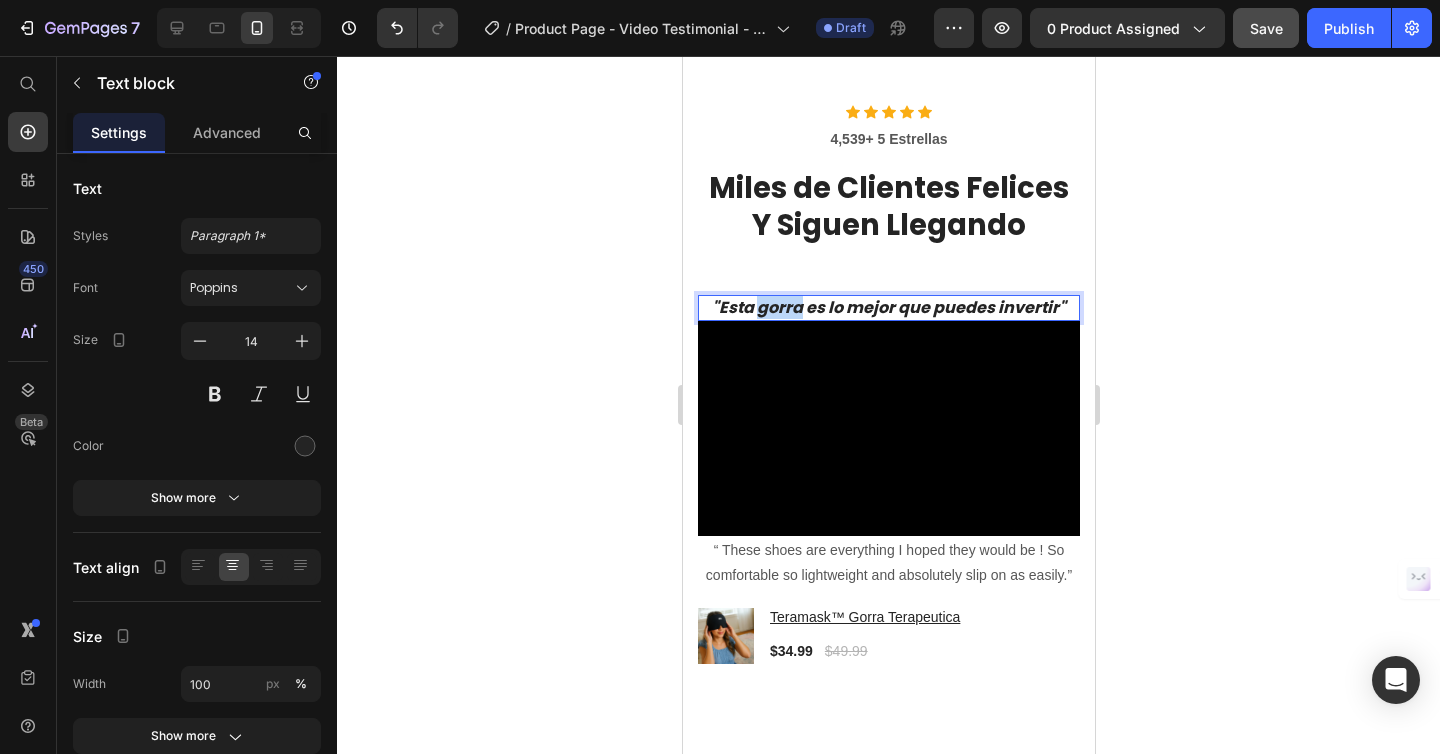 click on ""Esta gorra es lo mejor que puedes invertir"" at bounding box center (888, 307) 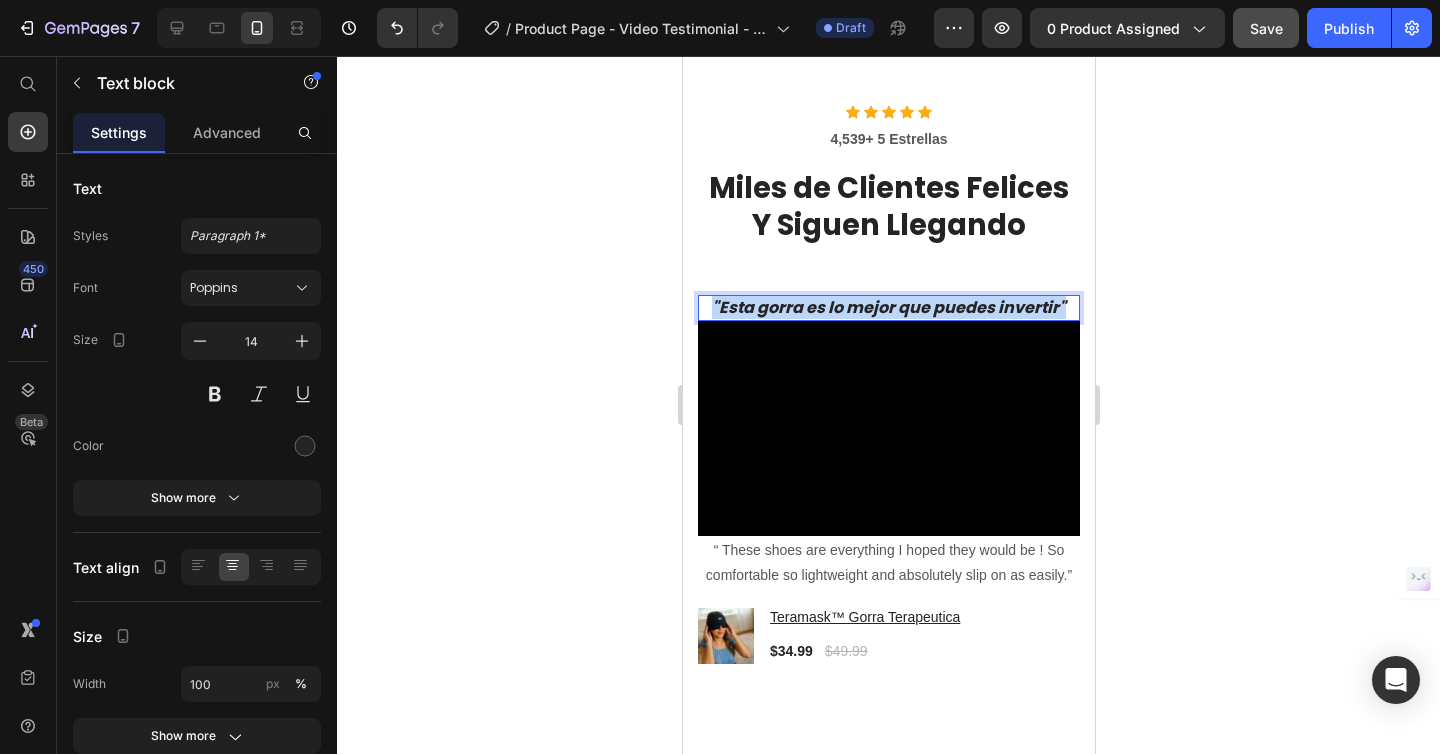 click on ""Esta gorra es lo mejor que puedes invertir"" at bounding box center [888, 307] 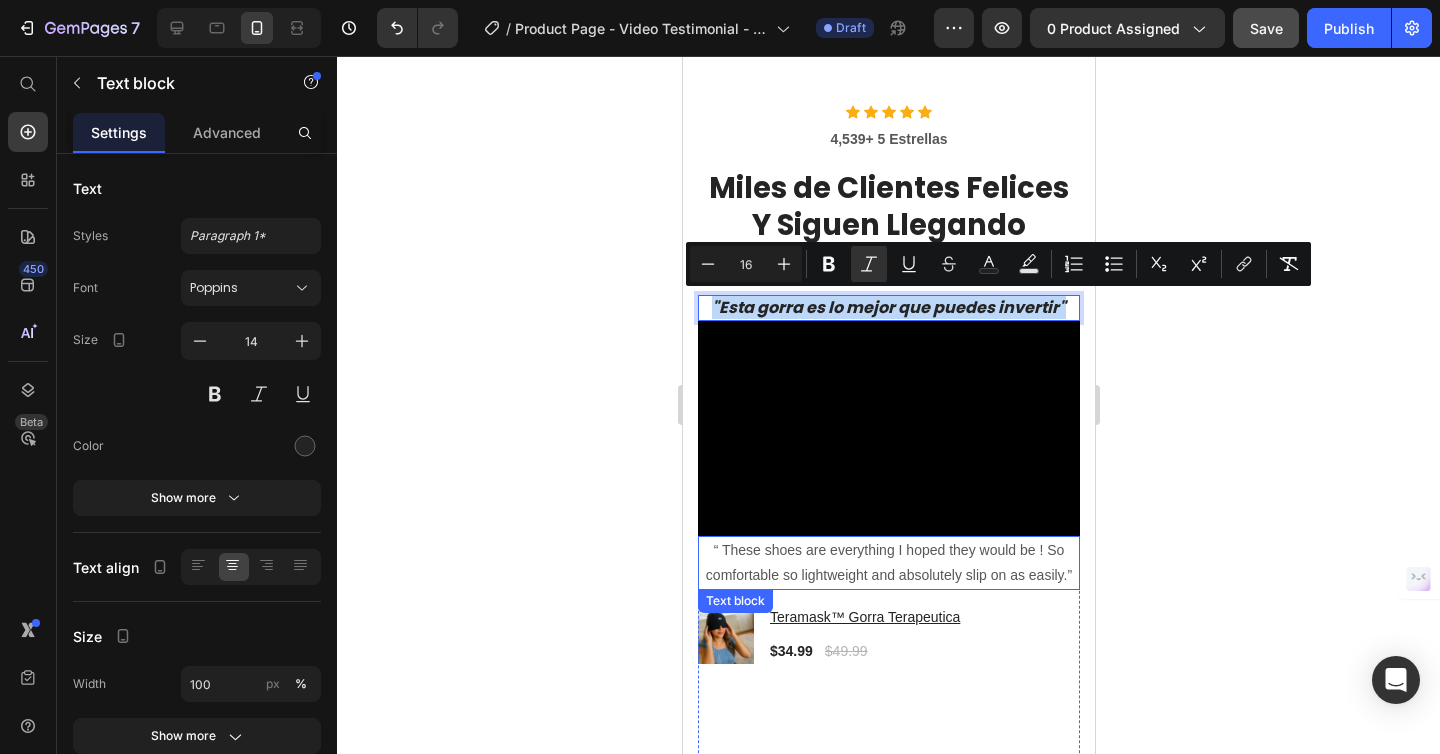 click on "“ These shoes are everything I hoped they would be ! So comfortable so lightweight and absolutely slip on as easily.”" at bounding box center (888, 563) 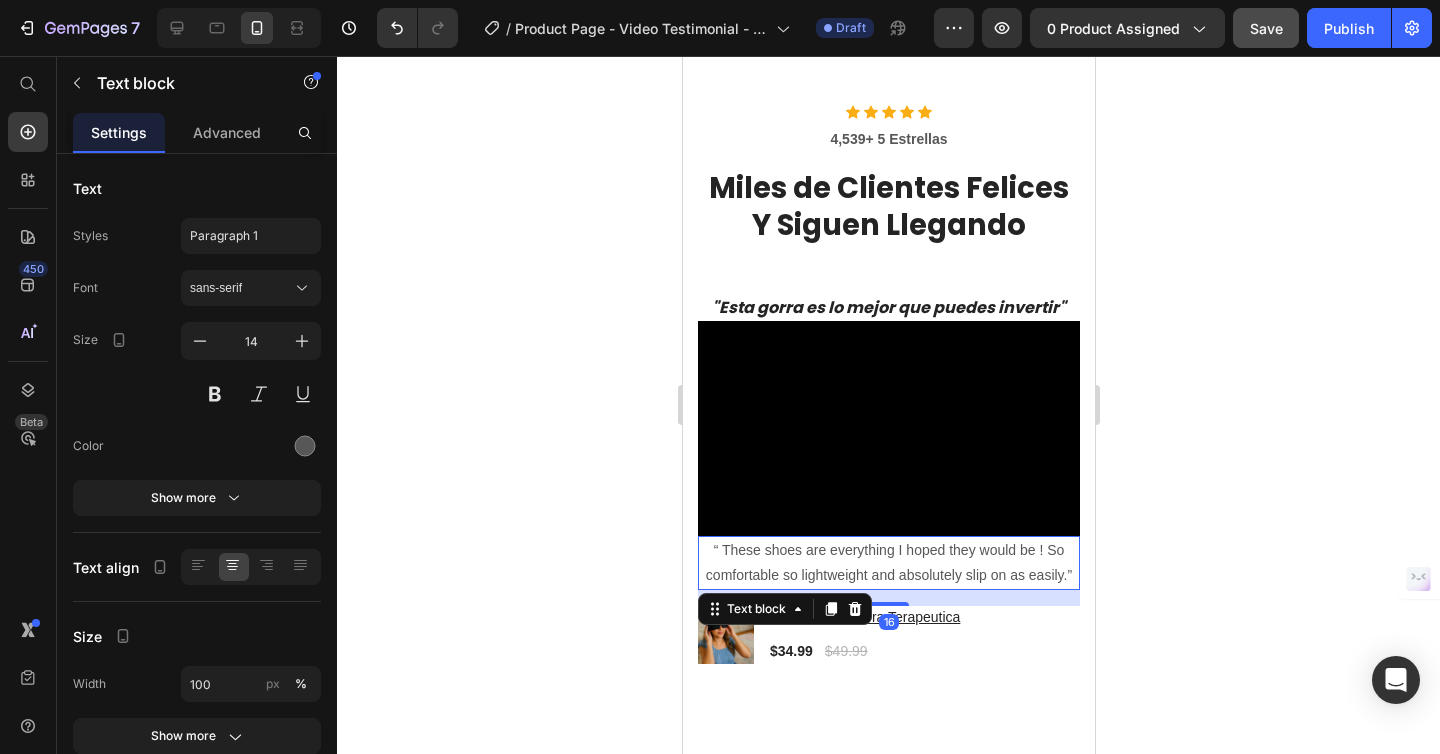 click on "“ These shoes are everything I hoped they would be ! So comfortable so lightweight and absolutely slip on as easily.”" at bounding box center [888, 563] 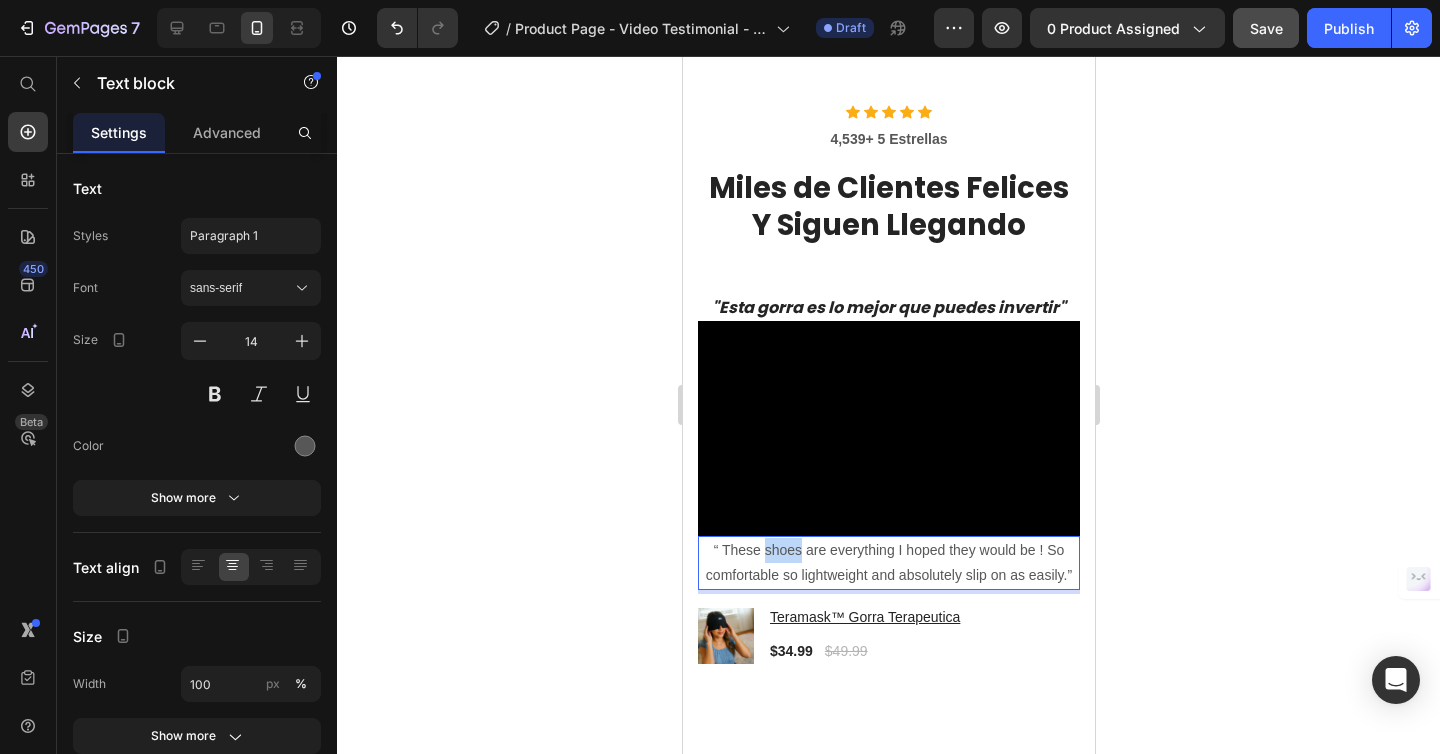 click on "“ These shoes are everything I hoped they would be ! So comfortable so lightweight and absolutely slip on as easily.”" at bounding box center (888, 563) 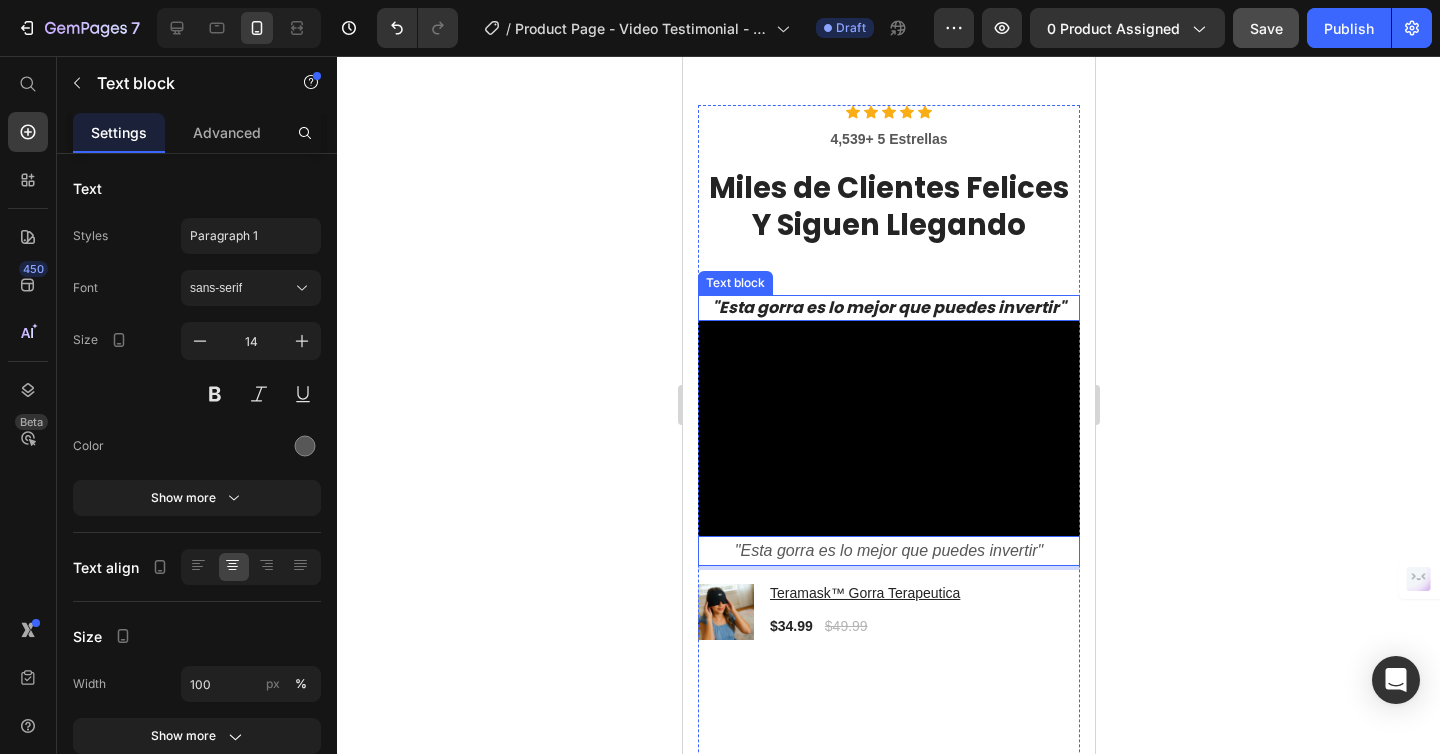 click on ""Esta gorra es lo mejor que puedes invertir"" at bounding box center (888, 307) 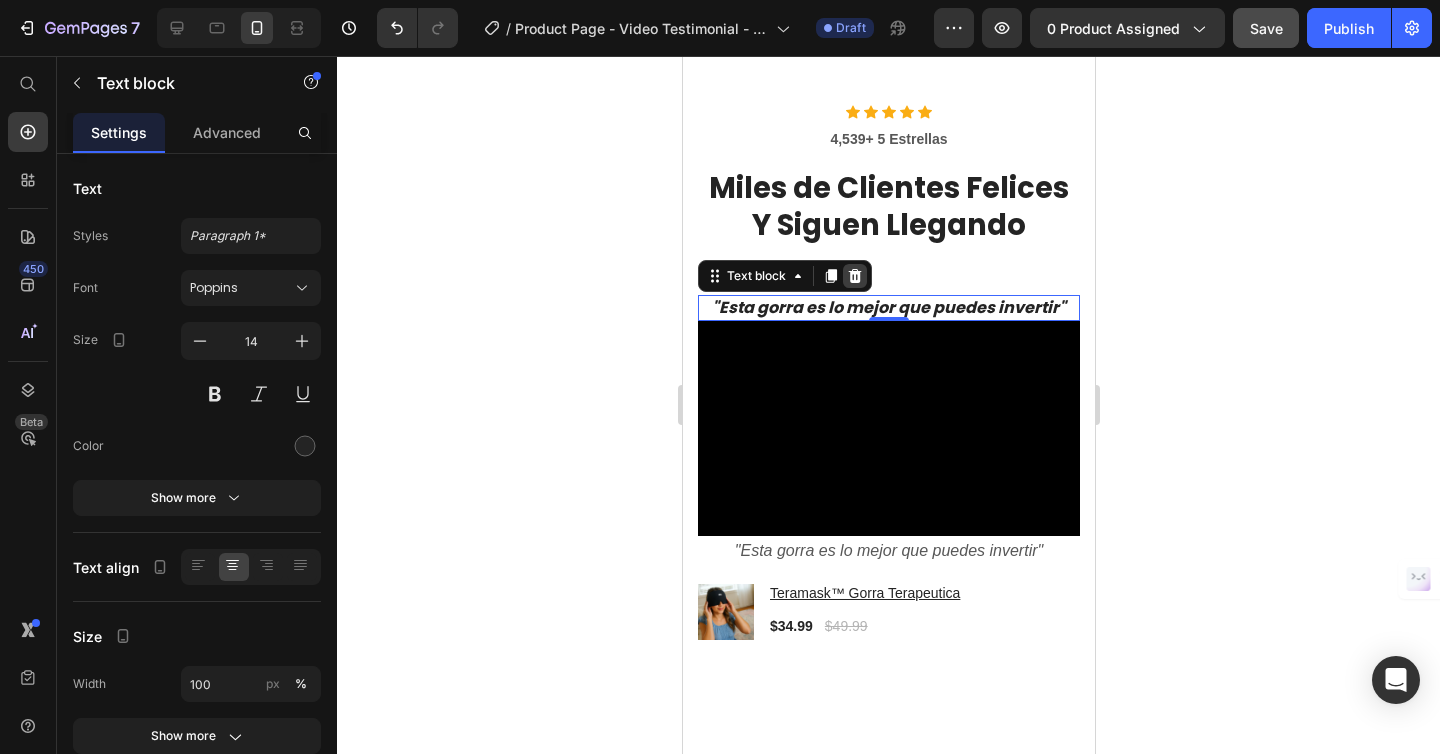click 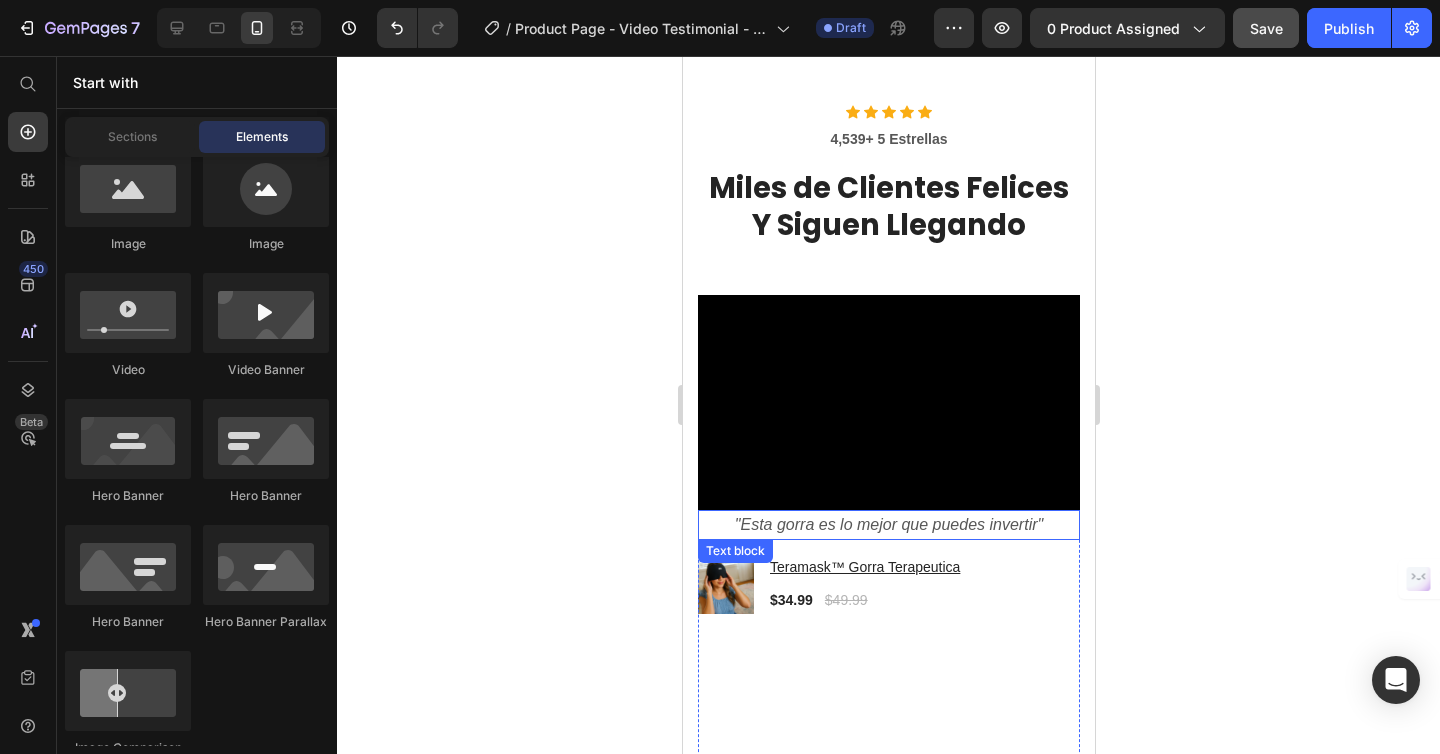 click on ""Esta gorra es lo mejor que puedes invertir"" at bounding box center (888, 524) 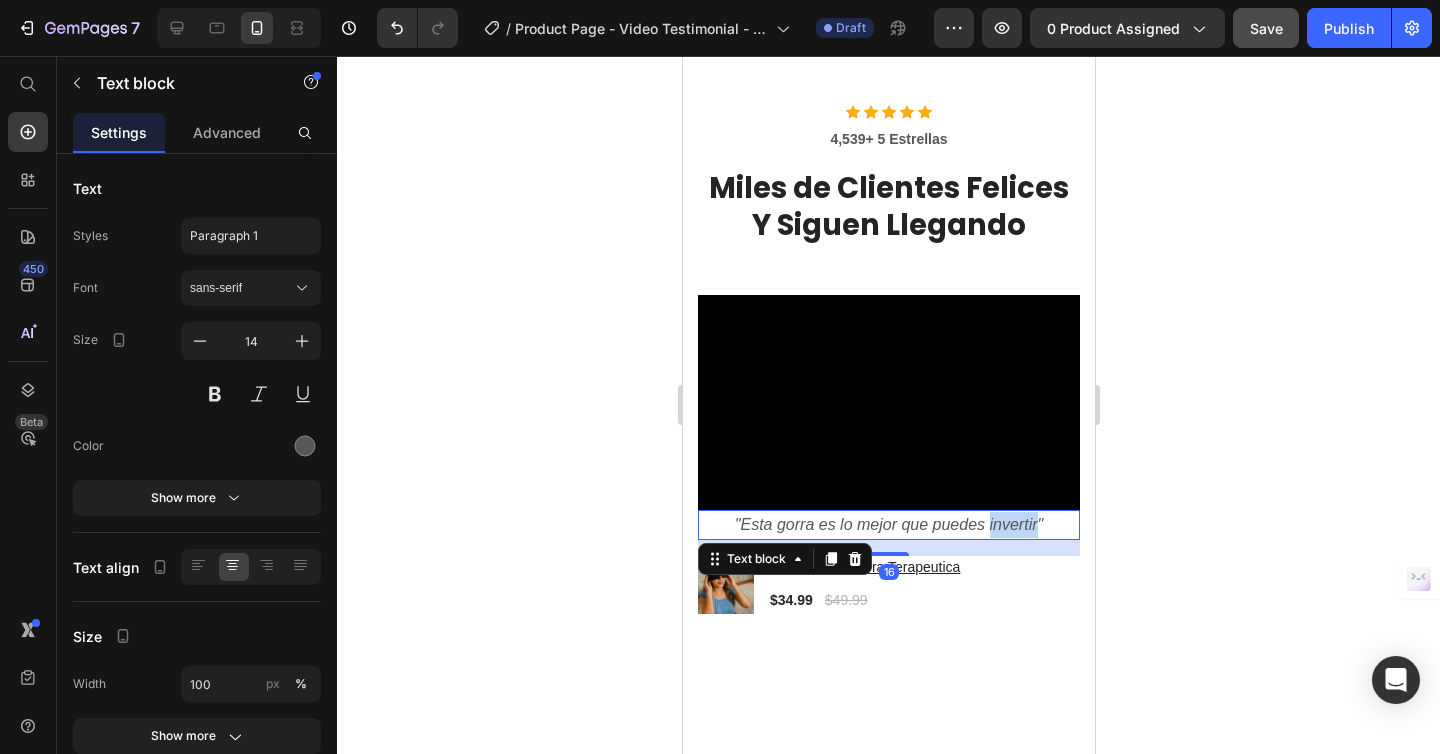 click on ""Esta gorra es lo mejor que puedes invertir"" at bounding box center [888, 524] 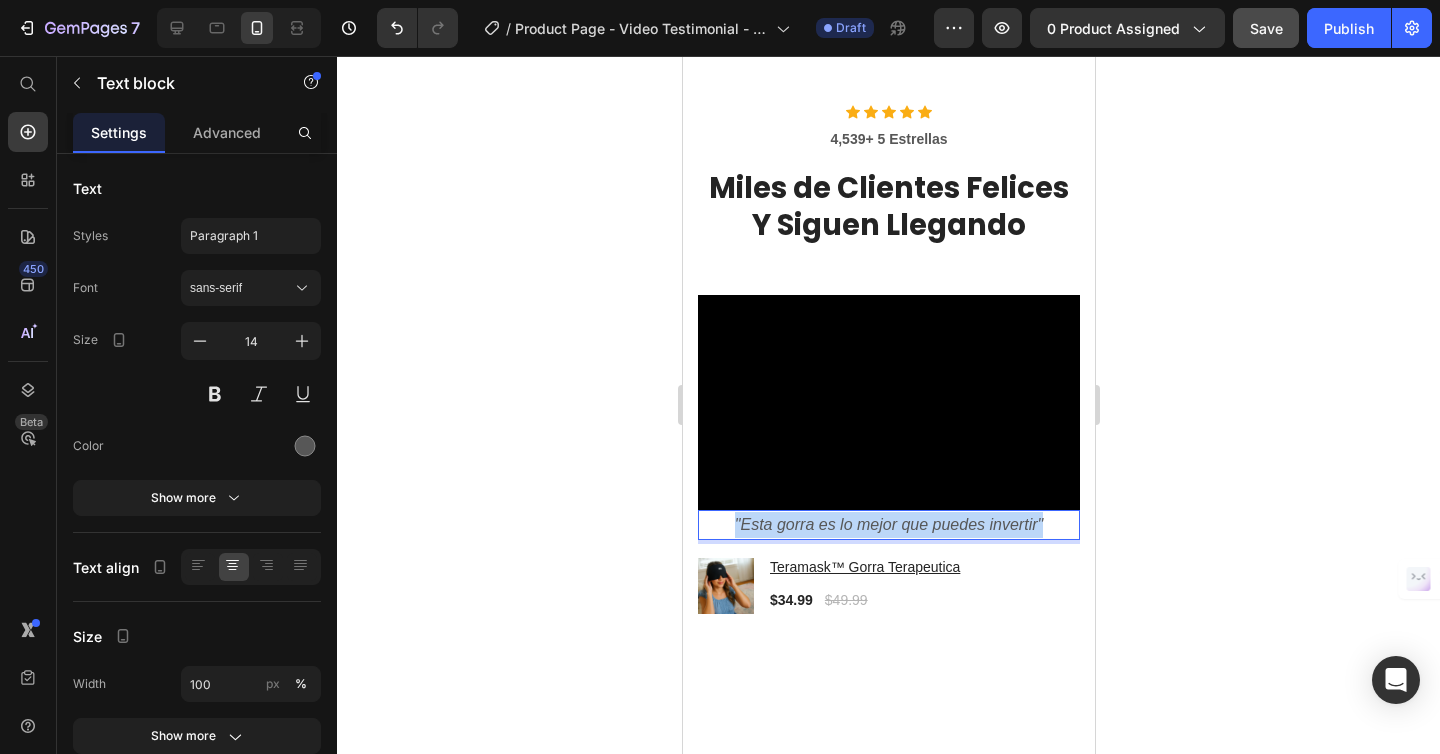 click on ""Esta gorra es lo mejor que puedes invertir"" at bounding box center [888, 524] 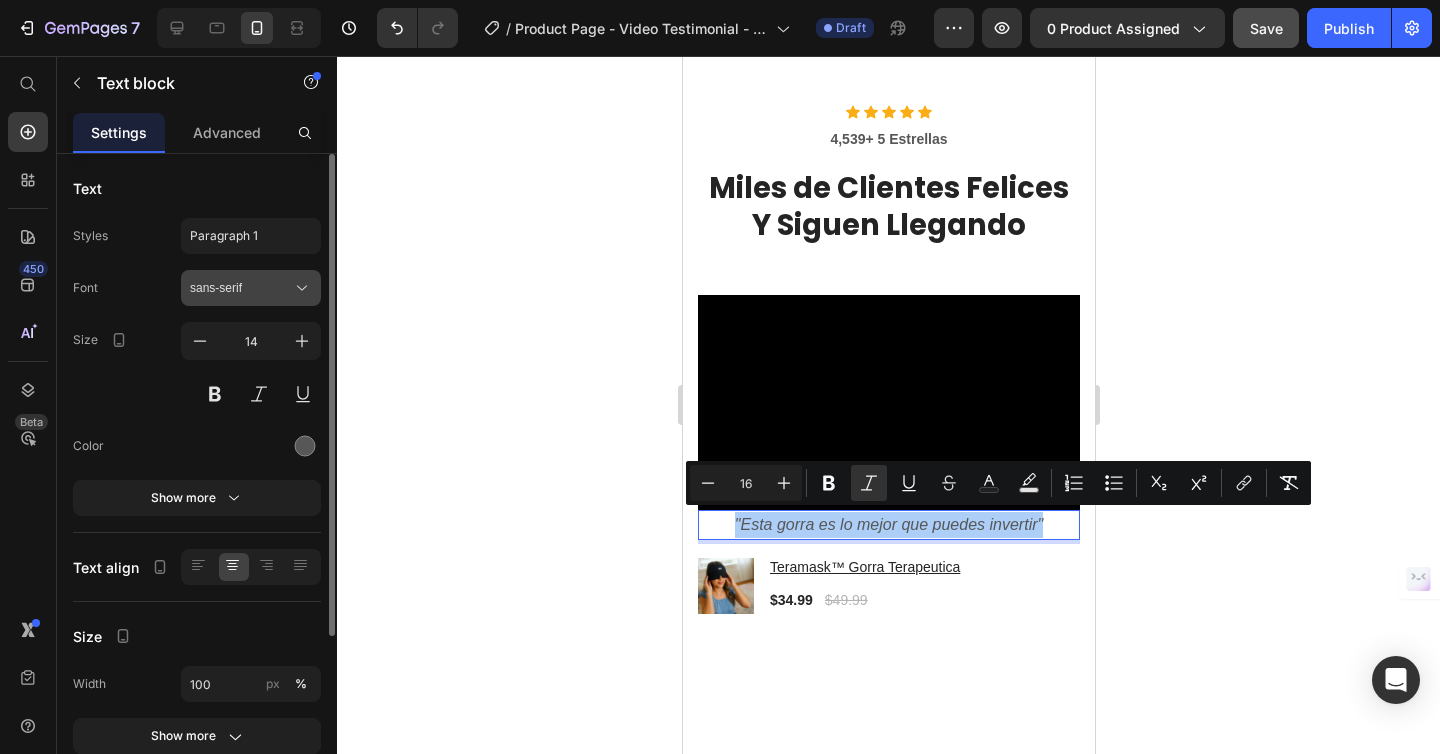 click on "sans-serif" at bounding box center [241, 288] 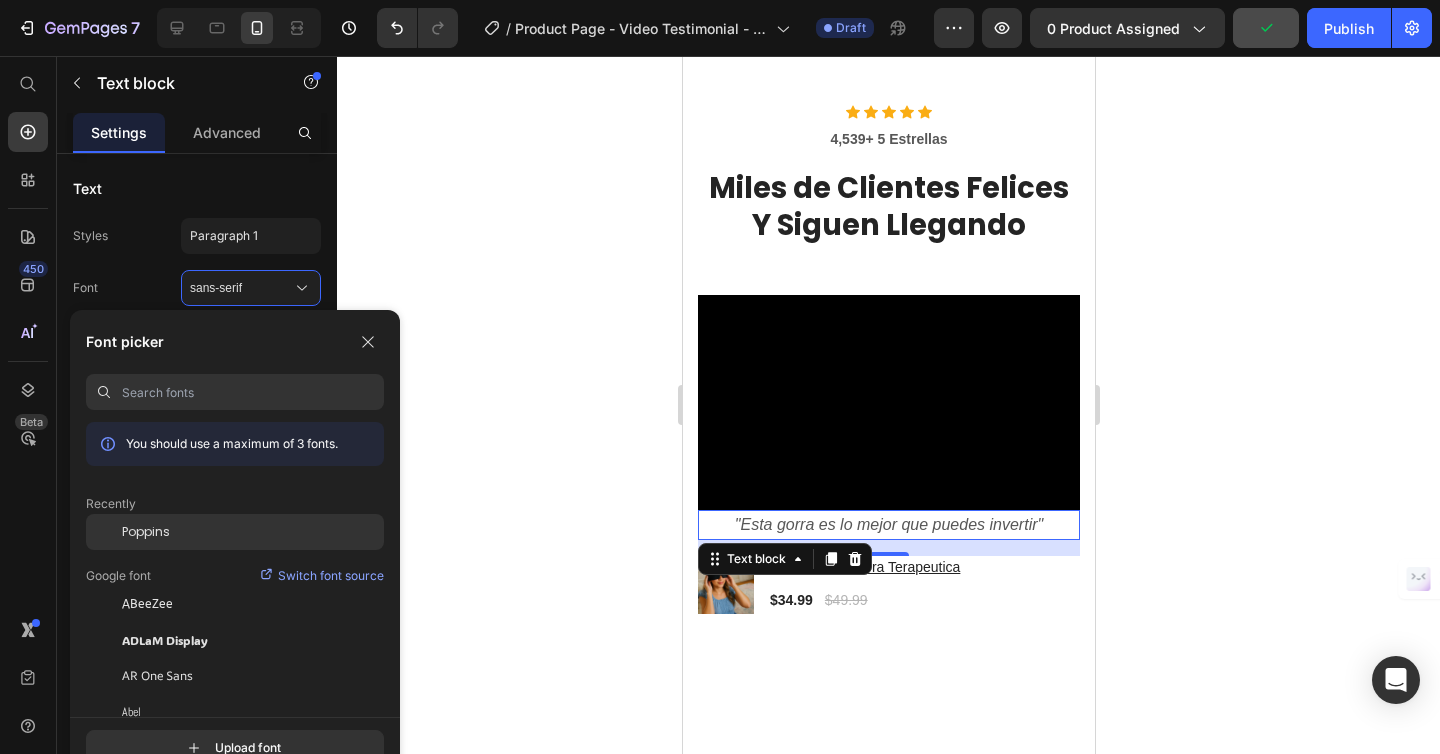 click on "Poppins" 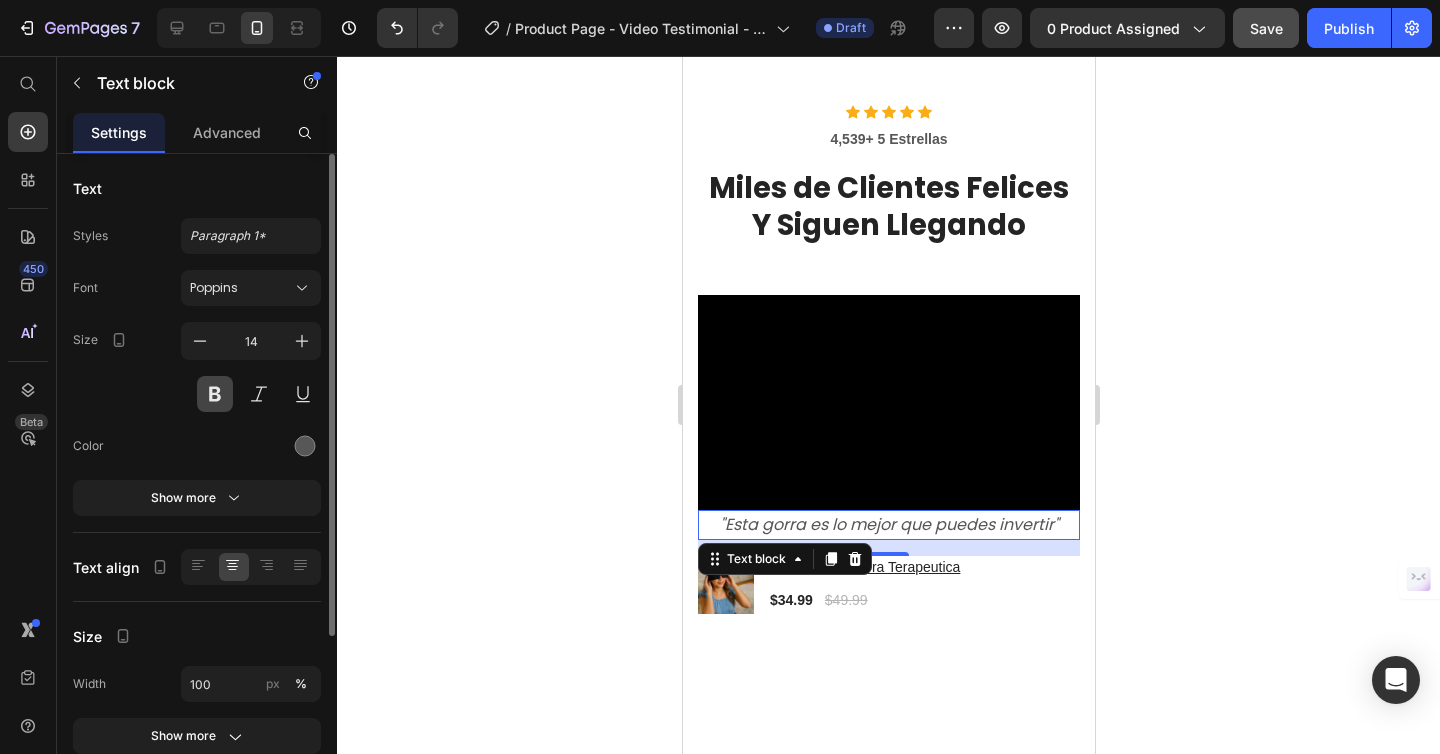 click at bounding box center (215, 394) 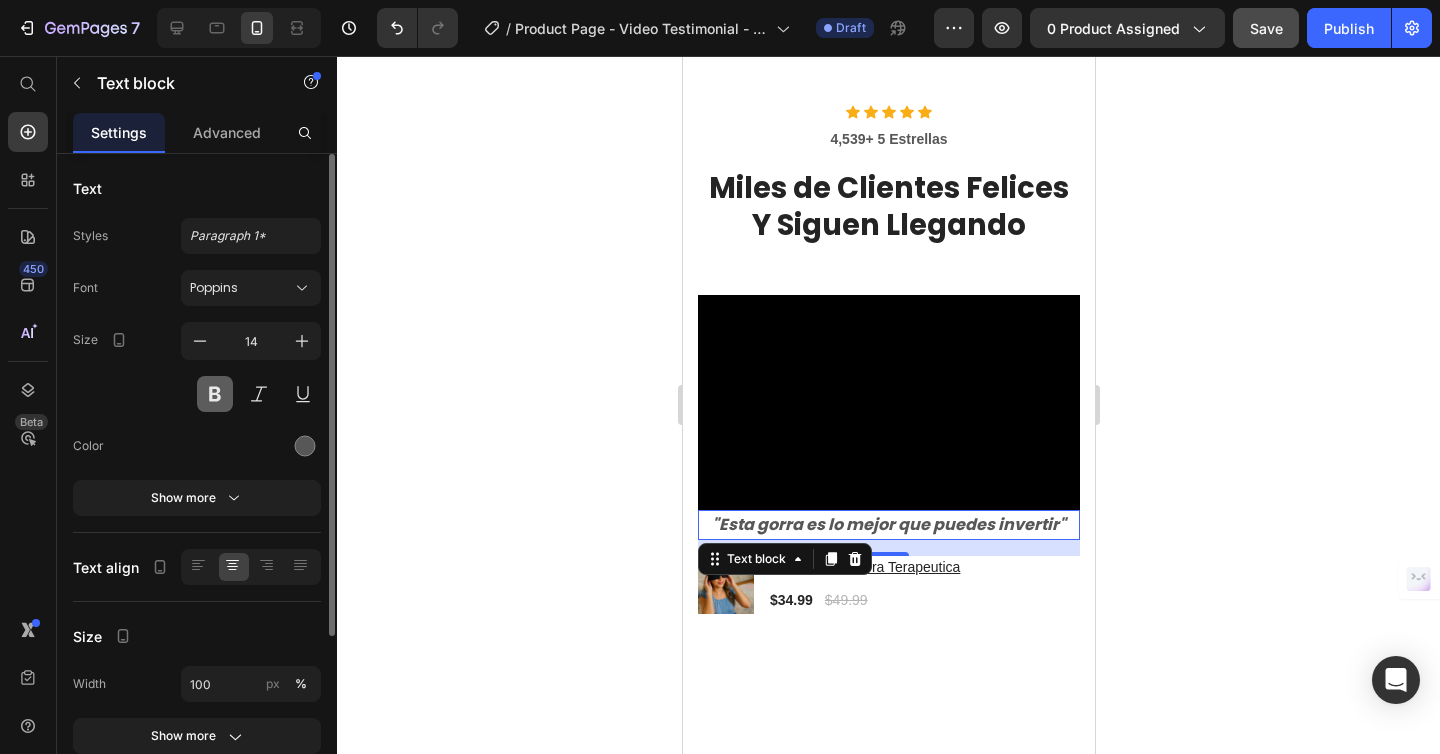 click at bounding box center [215, 394] 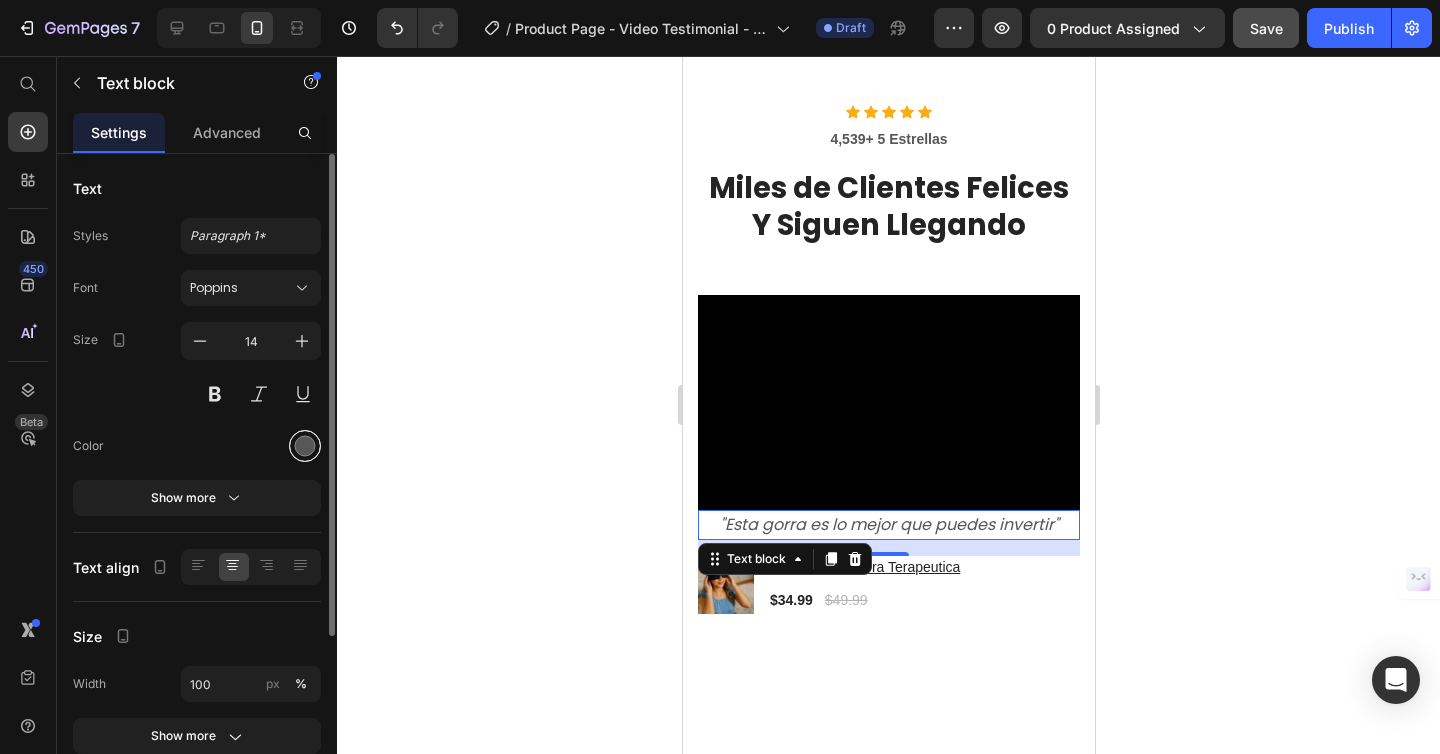 click at bounding box center (305, 446) 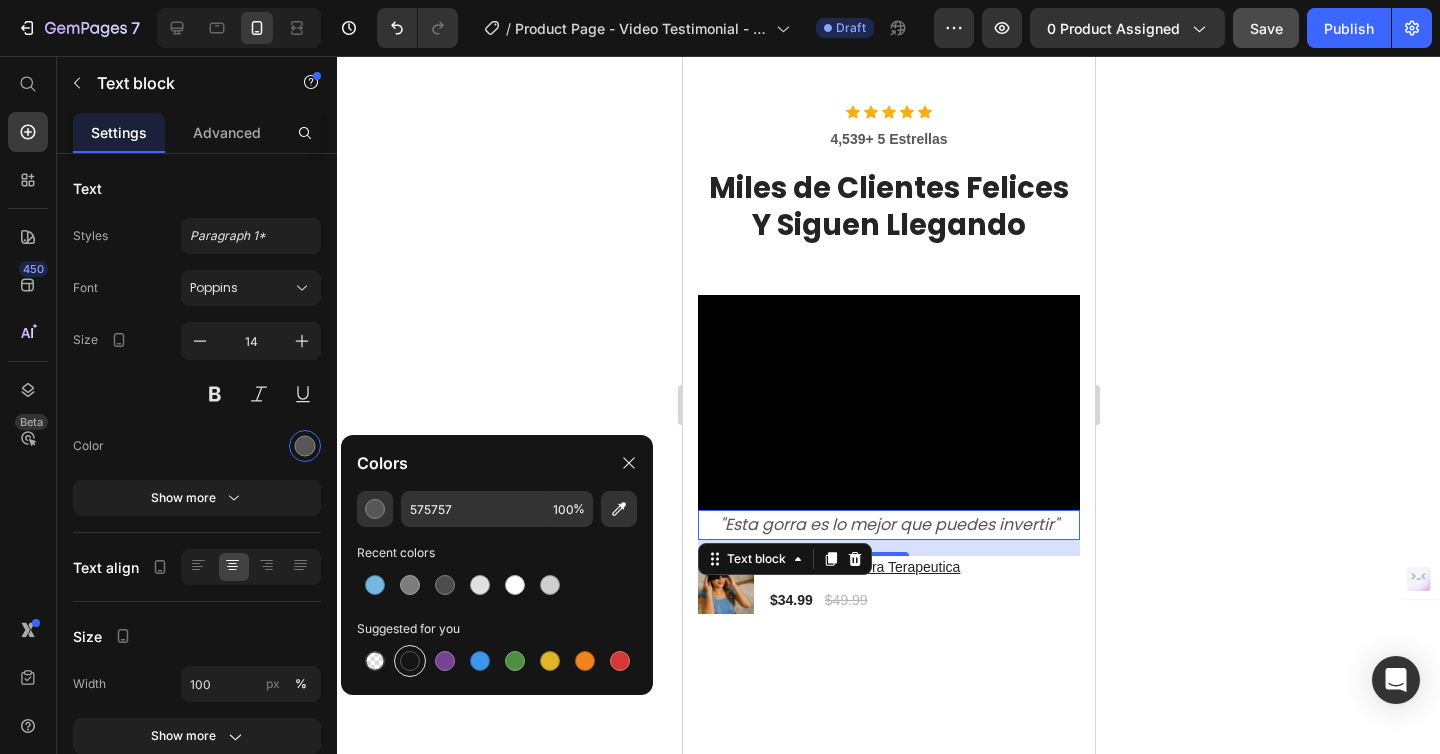 click at bounding box center [410, 661] 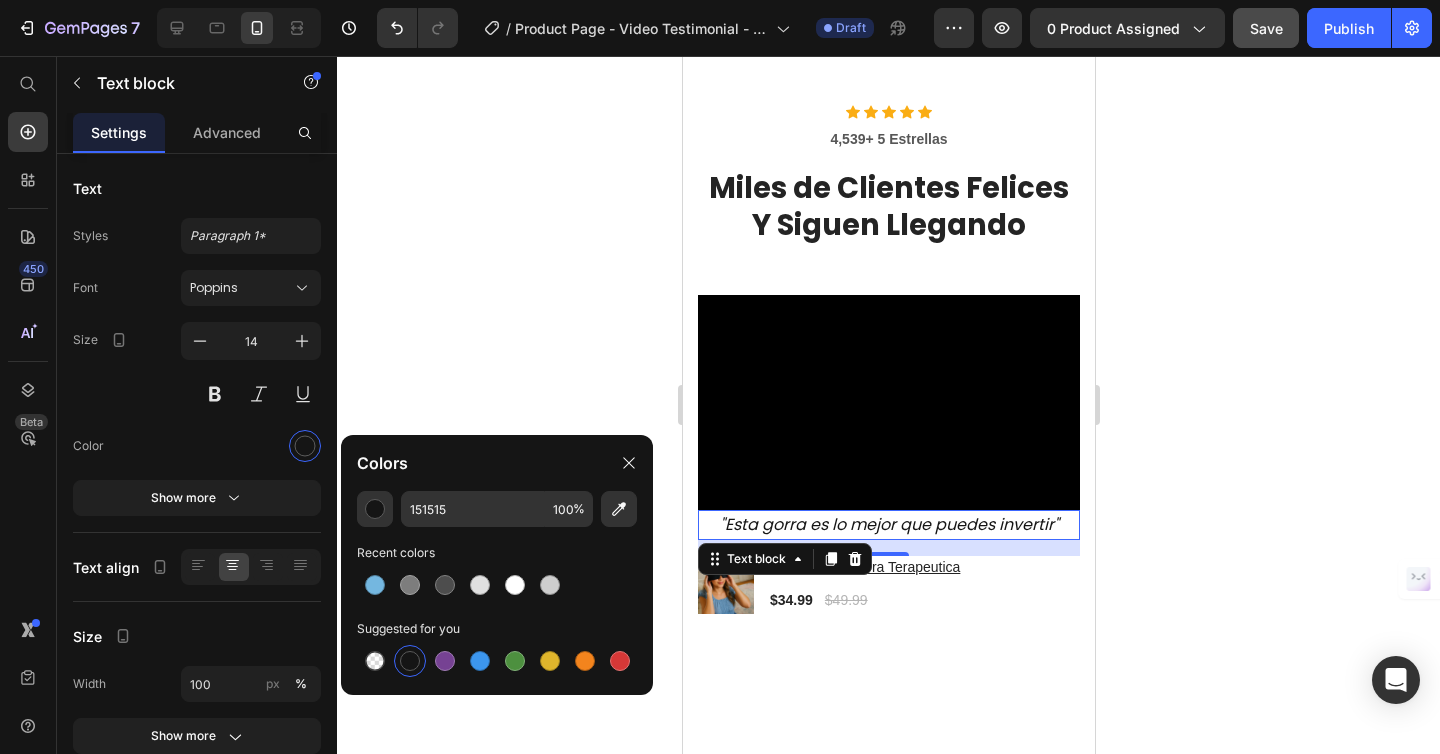 click on ""Esta gorra es lo mejor que puedes invertir"" at bounding box center [888, 524] 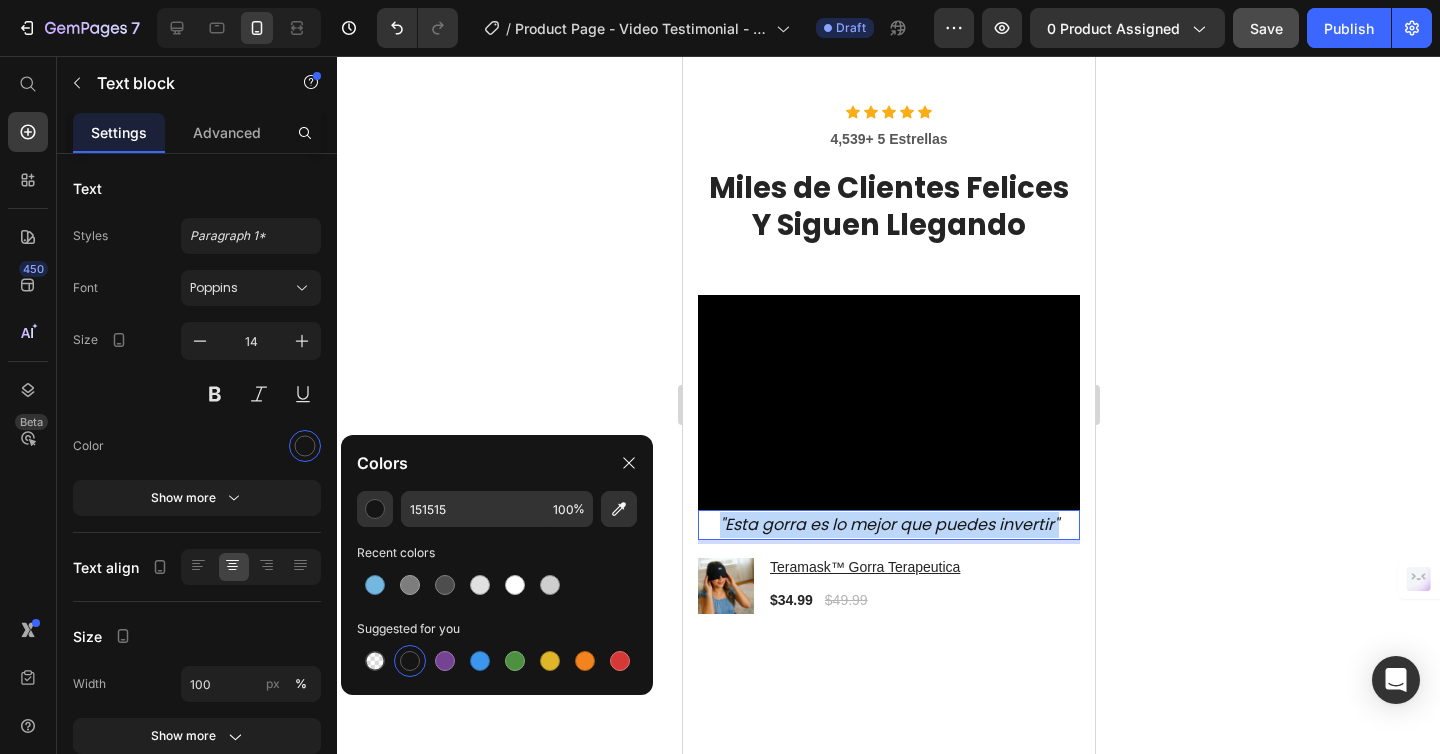 click on ""Esta gorra es lo mejor que puedes invertir"" at bounding box center (888, 524) 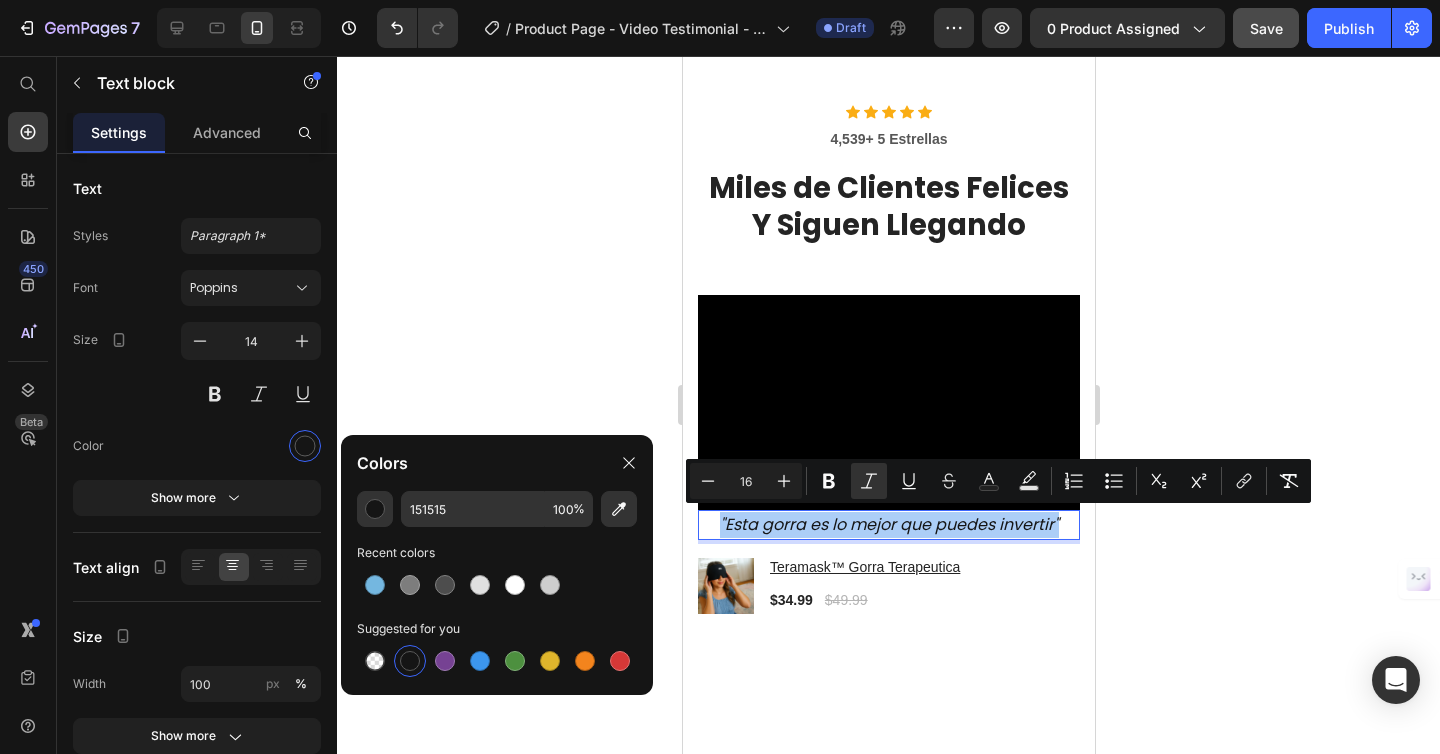click 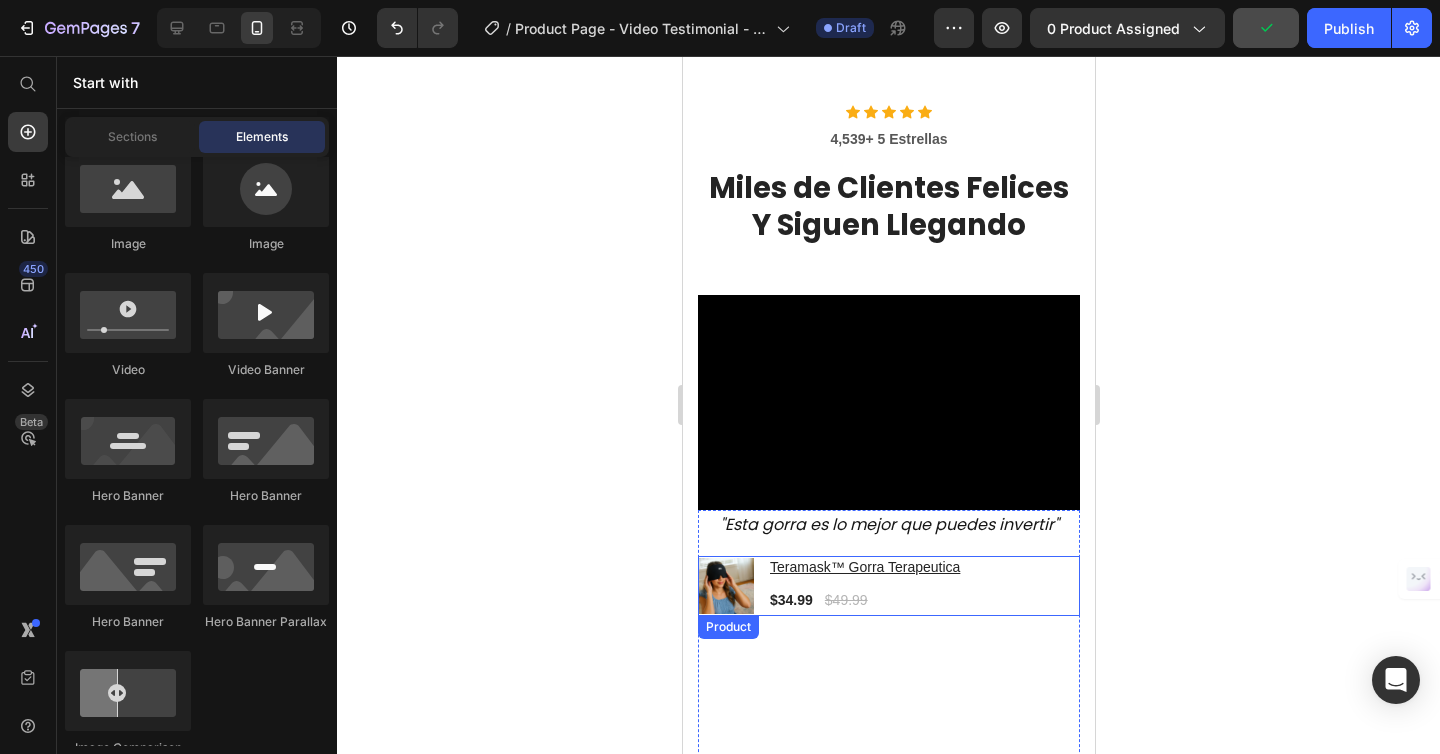 click on "Product Images & Gallery Teramask™ Gorra Terapeutica Product Title $34.99 Product Price $49.99 Product Price Row Product" at bounding box center (888, 586) 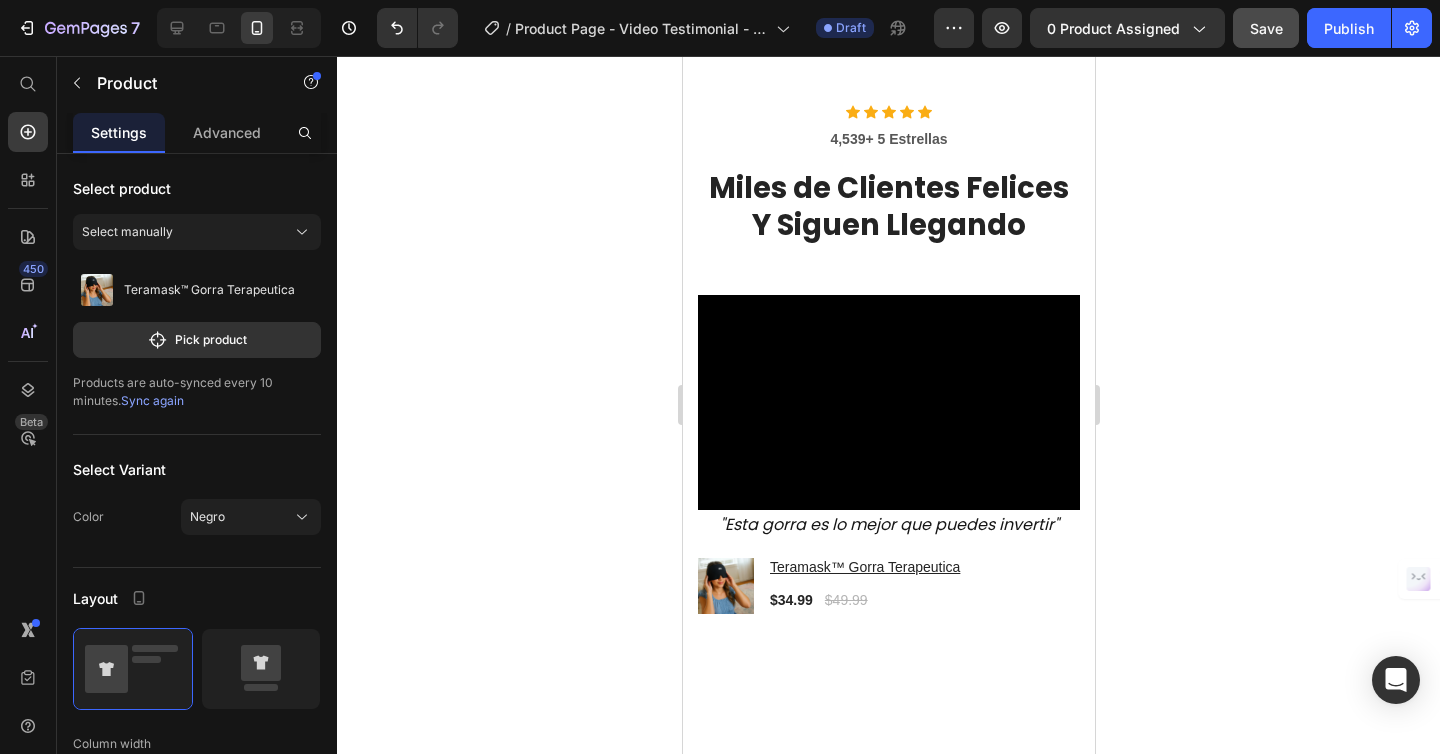 click 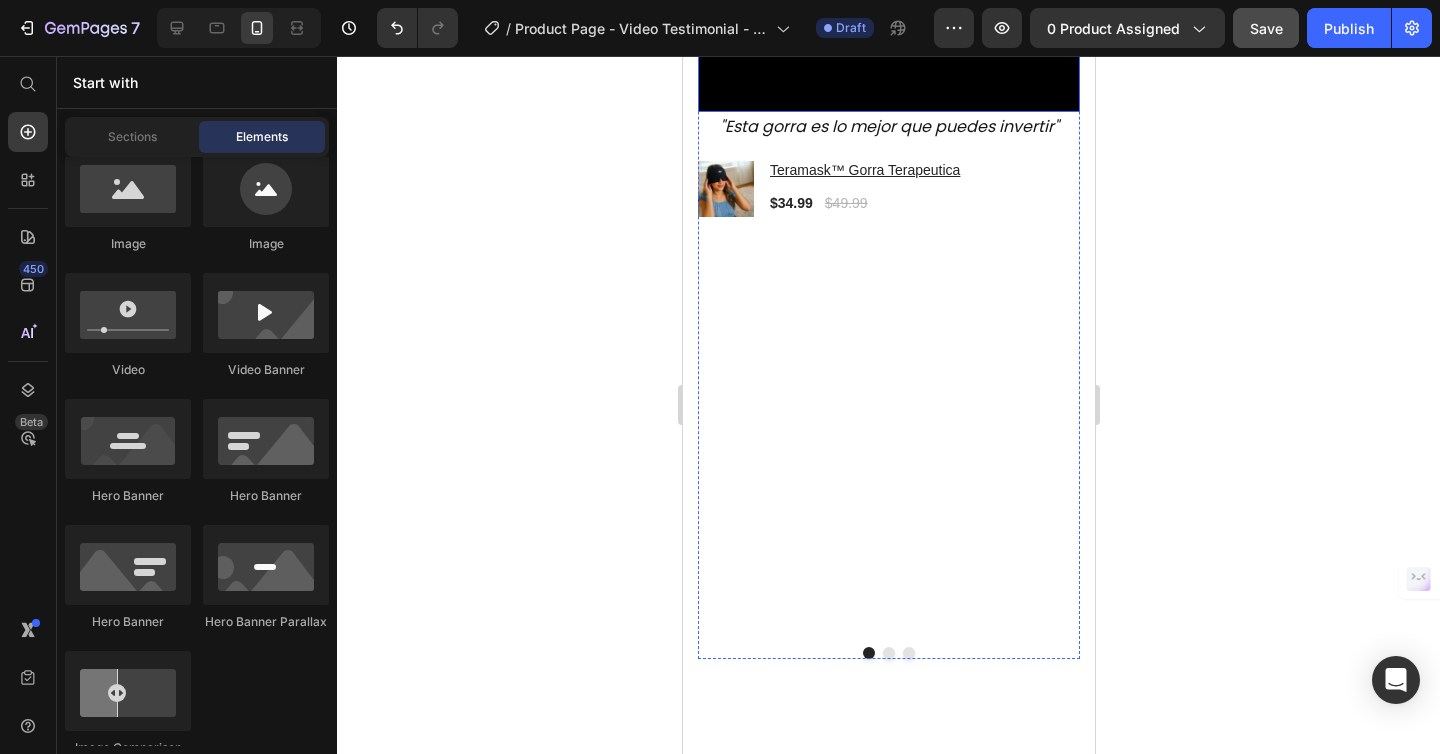 scroll, scrollTop: 4327, scrollLeft: 0, axis: vertical 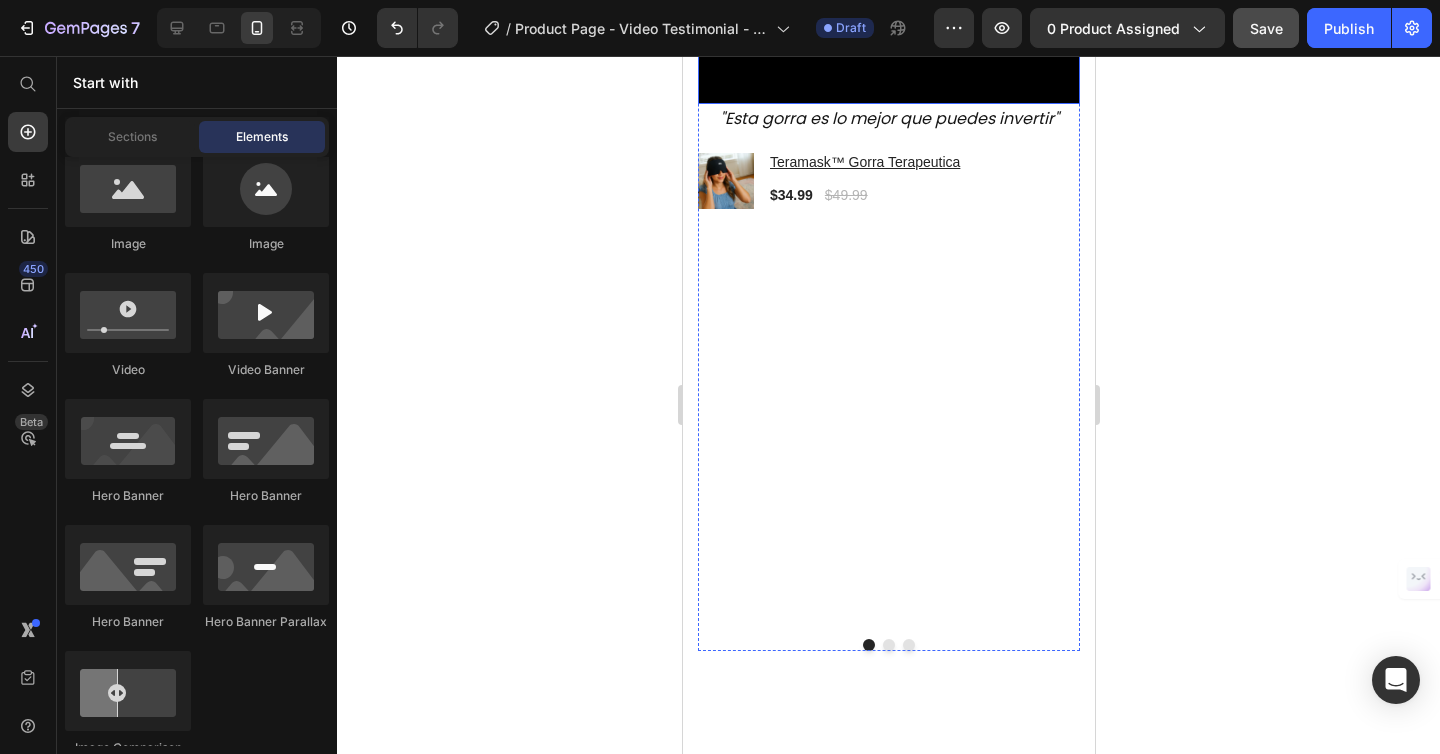 click on ""Esta gorra es lo mejor que puedes invertir" Text block Product Images & Gallery Teramask™ Gorra Terapeutica Product Title $34.99 Product Price $49.99 Product Price Row Product" at bounding box center [888, 363] 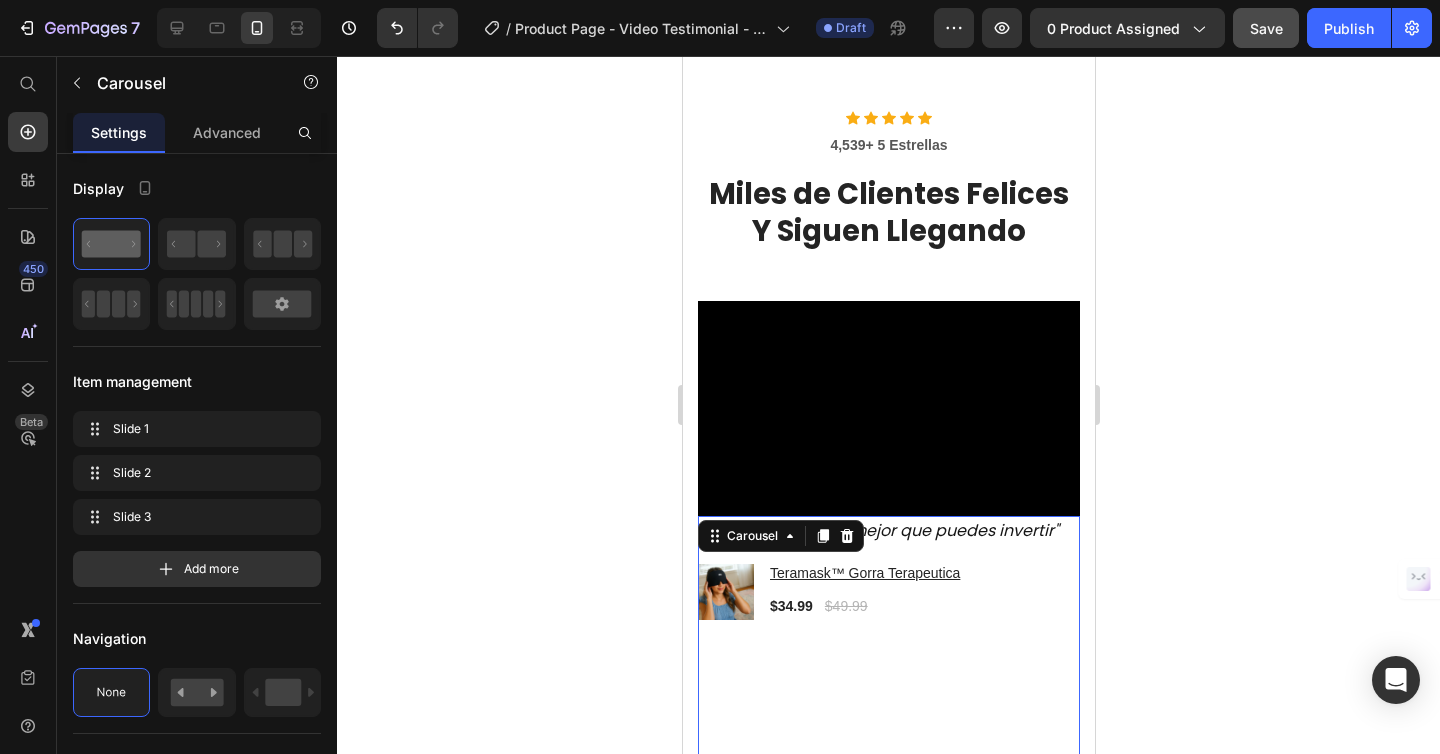 scroll, scrollTop: 3911, scrollLeft: 0, axis: vertical 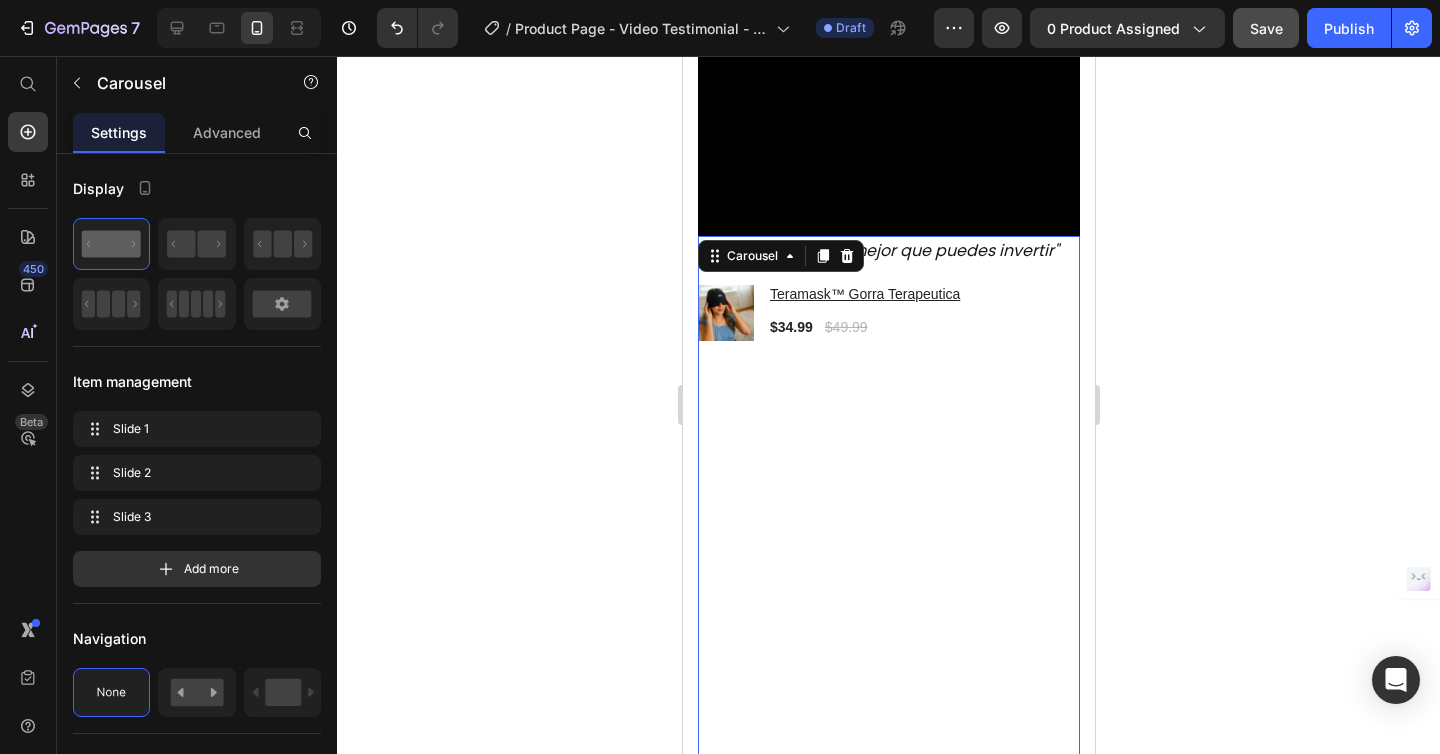 click on ""Esta gorra es lo mejor que puedes invertir" Text block Product Images & Gallery Teramask™ Gorra Terapeutica Product Title $34.99 Product Price $49.99 Product Price Row Product" at bounding box center [888, 495] 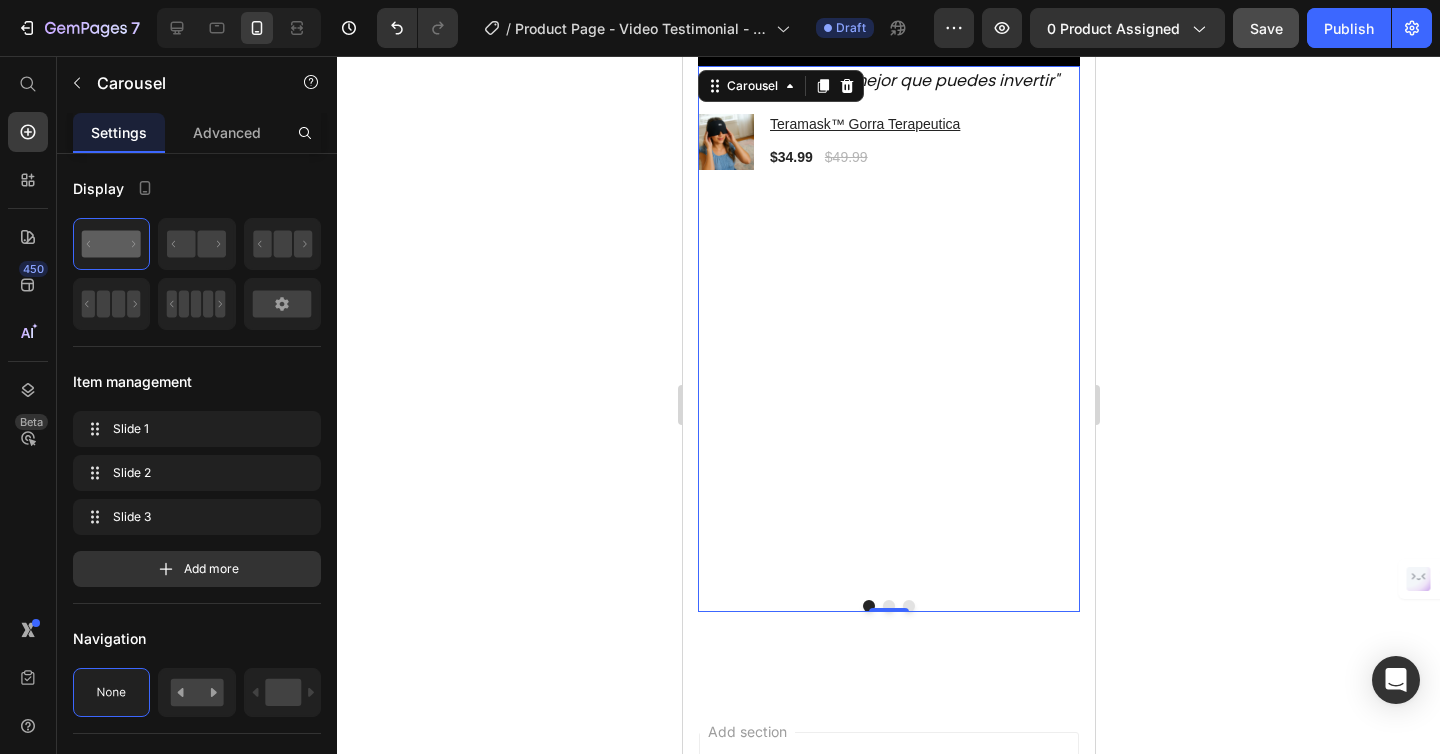 scroll, scrollTop: 4390, scrollLeft: 0, axis: vertical 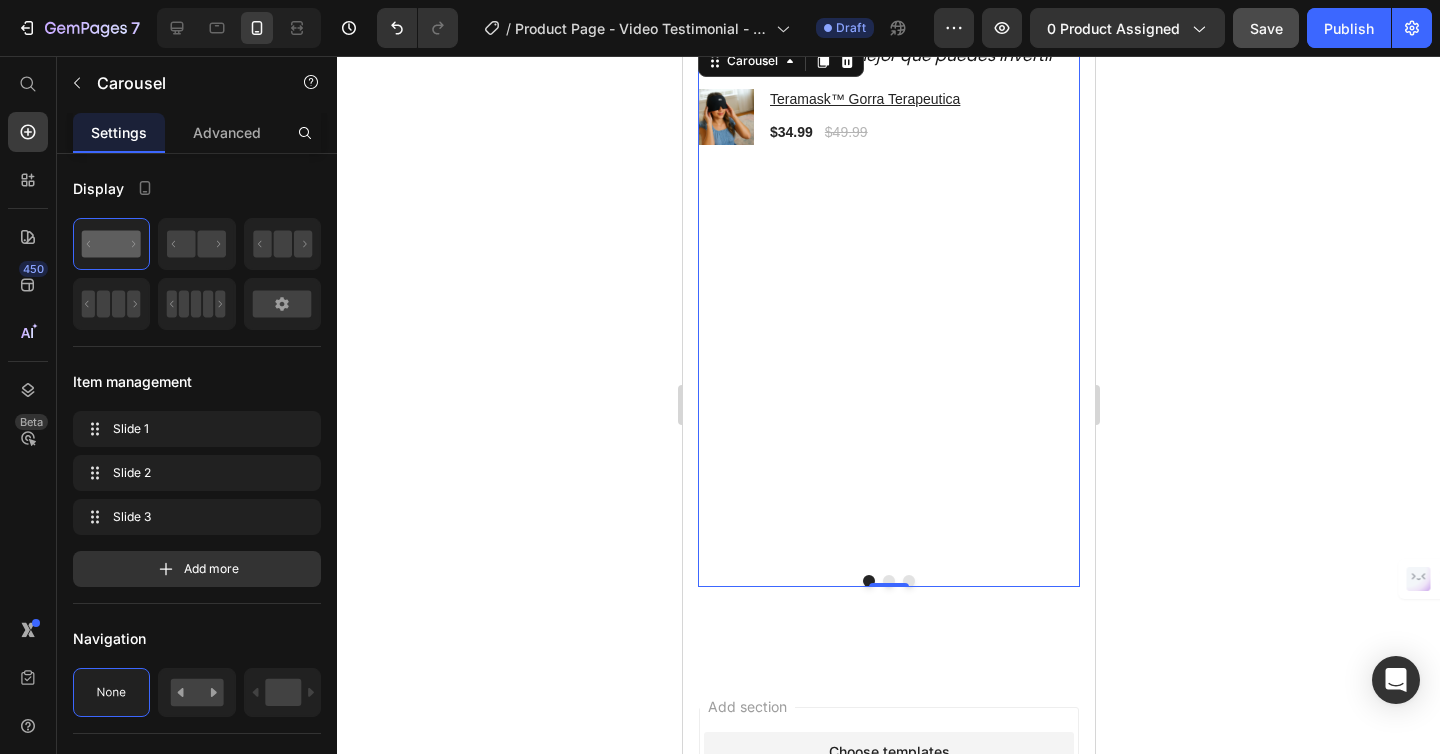 click on ""Esta gorra es lo mejor que puedes invertir" Text block Product Images & Gallery Teramask™ Gorra Terapeutica Product Title $34.99 Product Price $49.99 Product Price Row Product Image Not a Doubter Anymore Text block "I was a little leery about the claim of not needing your hands to get the shoes on, but I’m a believer now. Great, true fit and good." Text block Product Images & Gallery Teramask™ Gorra Terapeutica Product Title $34.99 Product Price $49.99 Product Price Row Product Image Work well for my problem Text block "Fabulous shoe. Expands where it needs to expand. Contracts where it needs to contract, and soooo easy to put on. Lots of support." Text block Product Images & Gallery Teramask™ Gorra Terapeutica Product Title $34.99 Product Price $49.99 Product Price Row Product" at bounding box center (888, 314) 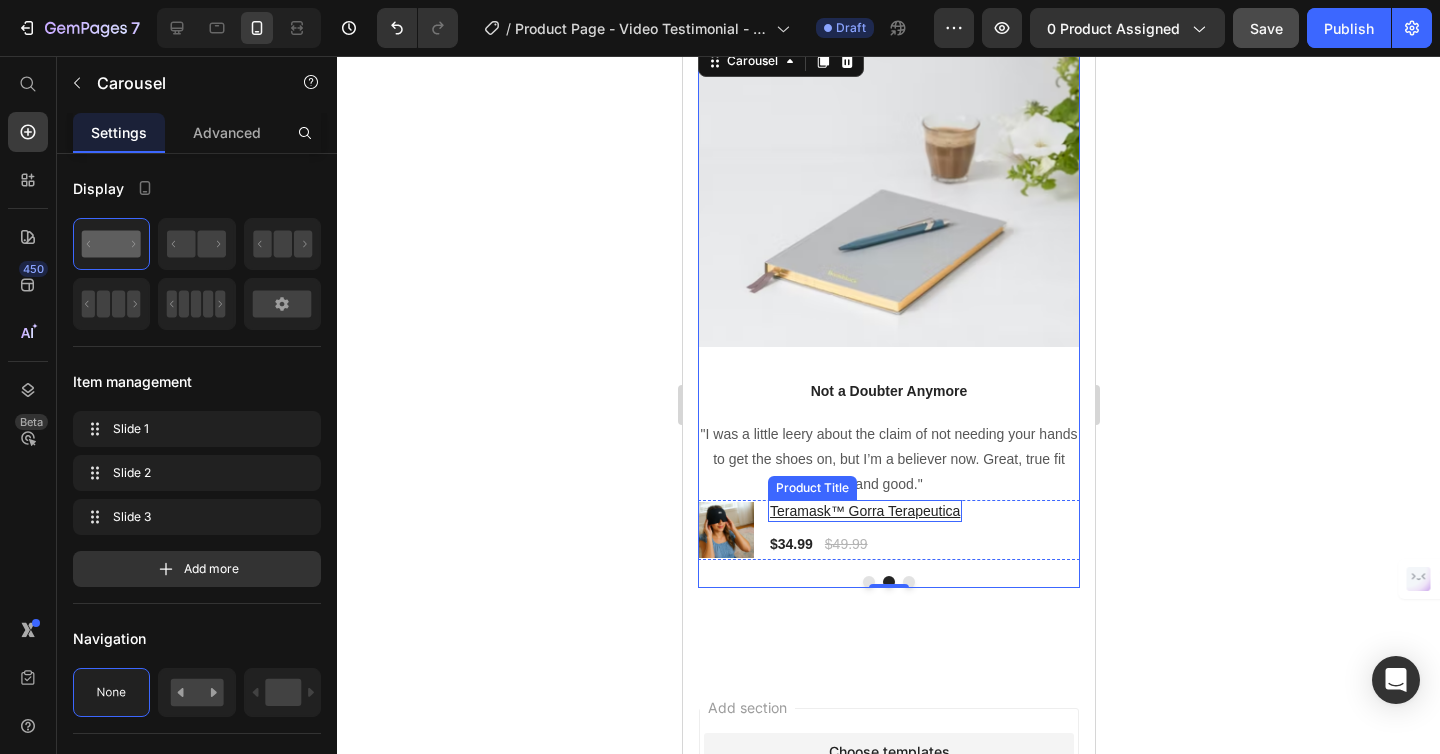 scroll, scrollTop: 4343, scrollLeft: 0, axis: vertical 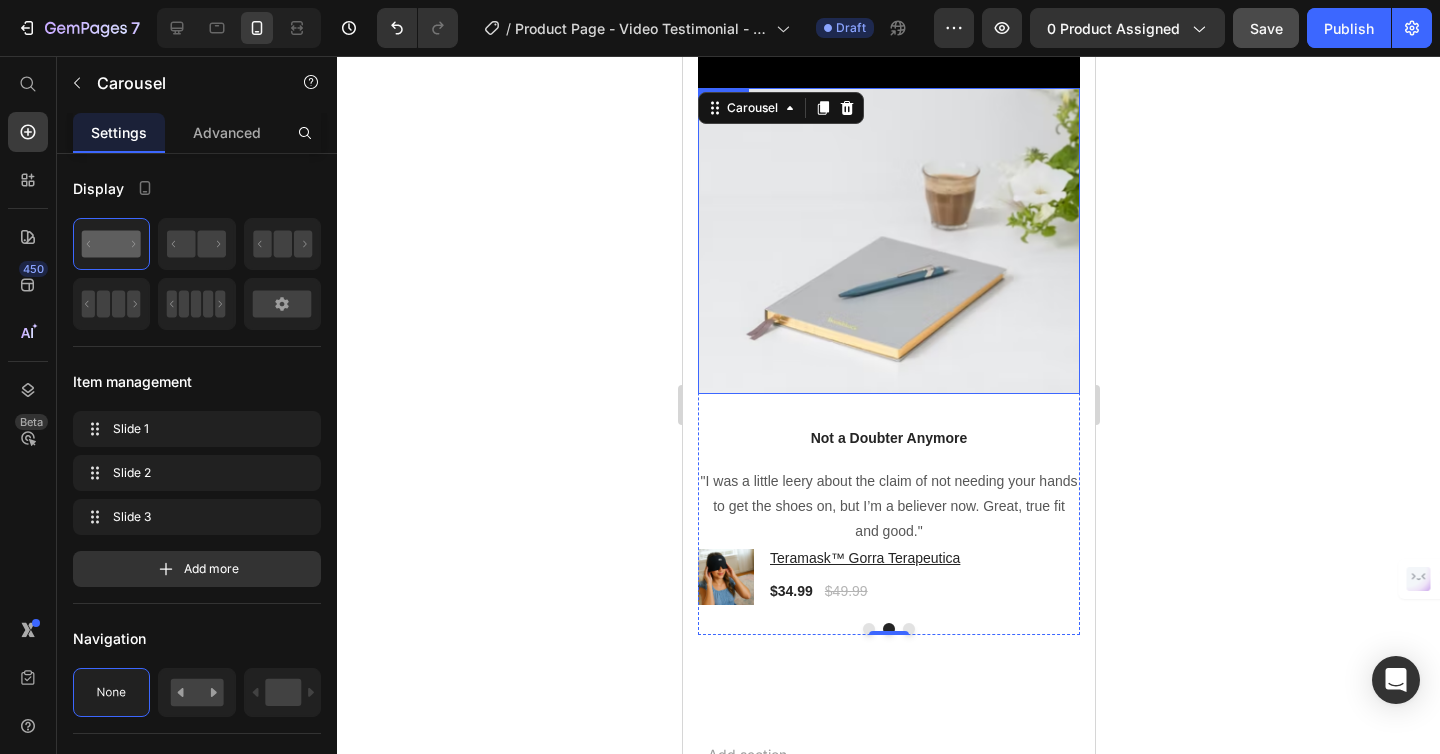 click at bounding box center (888, 241) 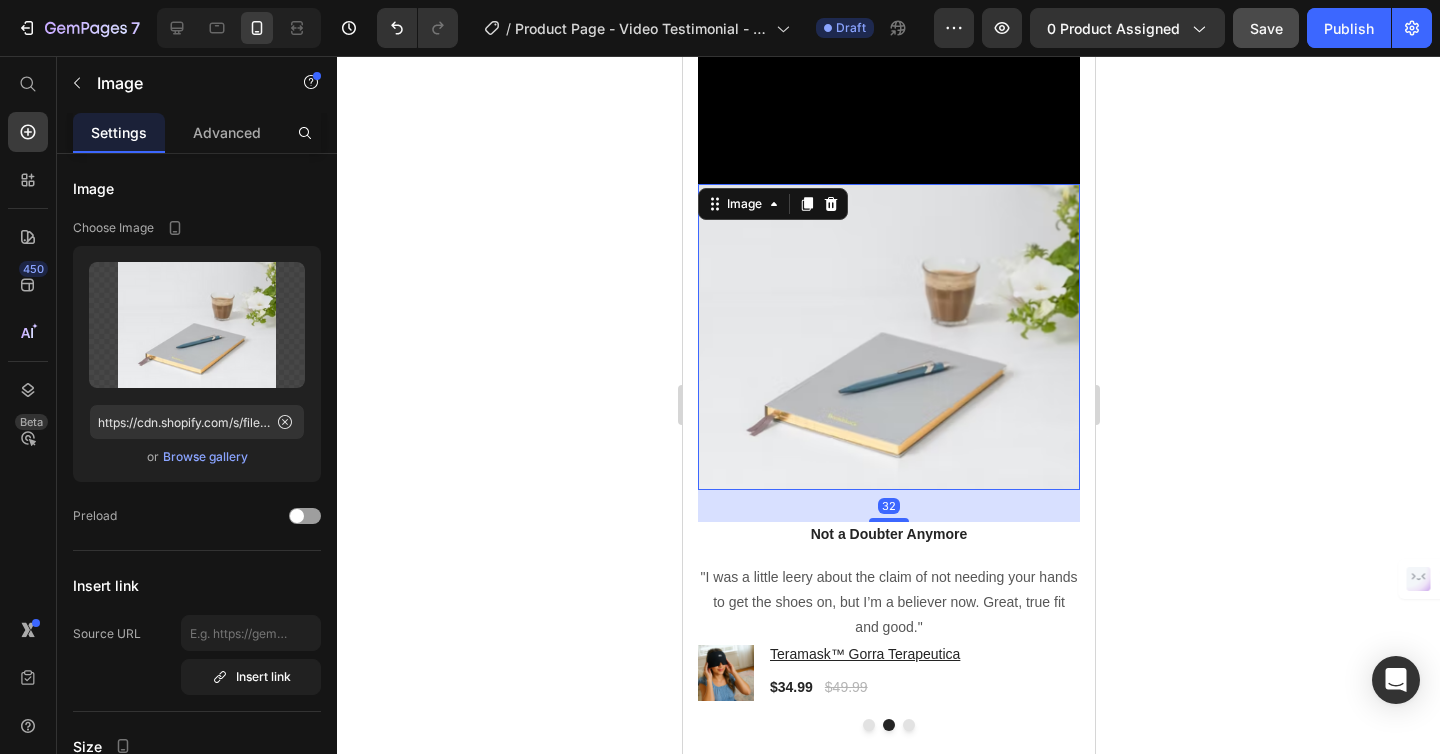 scroll, scrollTop: 4089, scrollLeft: 0, axis: vertical 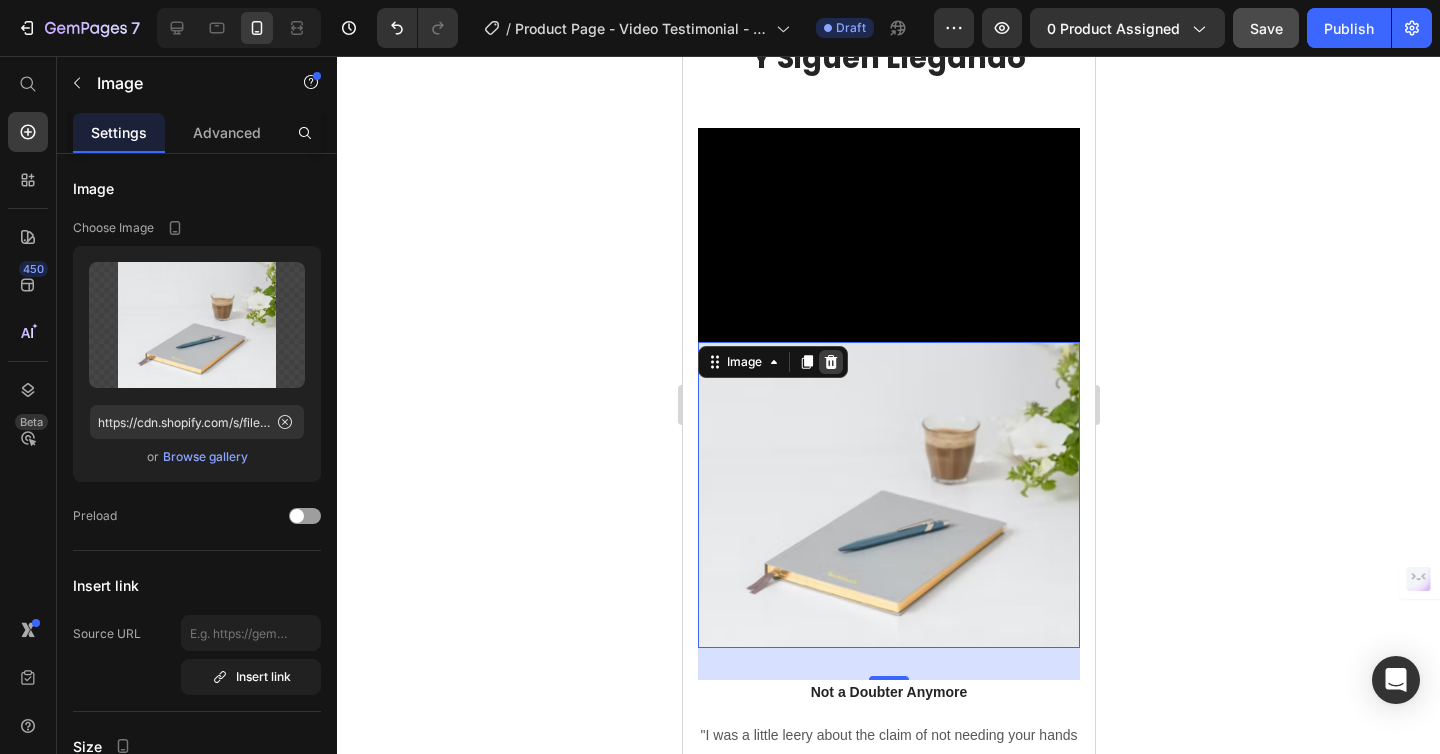 click 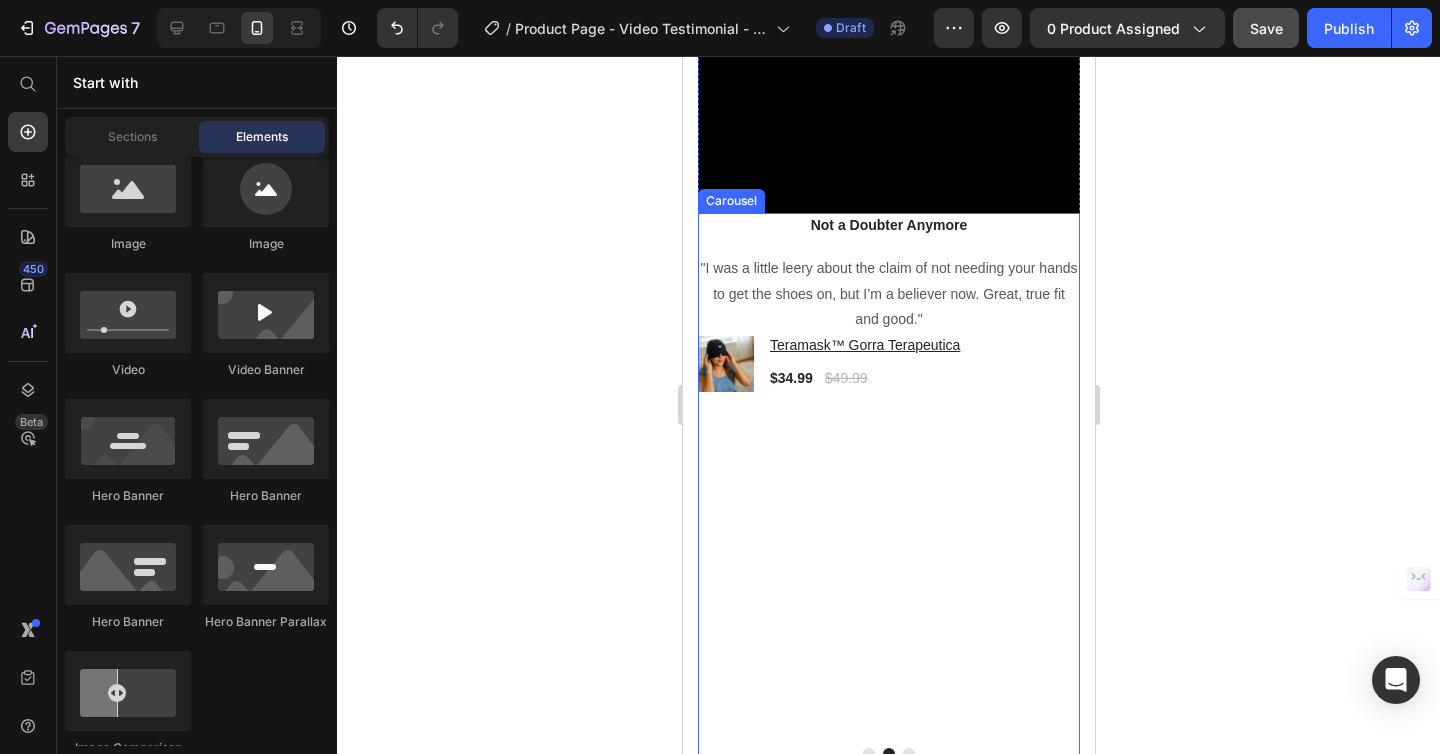 scroll, scrollTop: 4234, scrollLeft: 0, axis: vertical 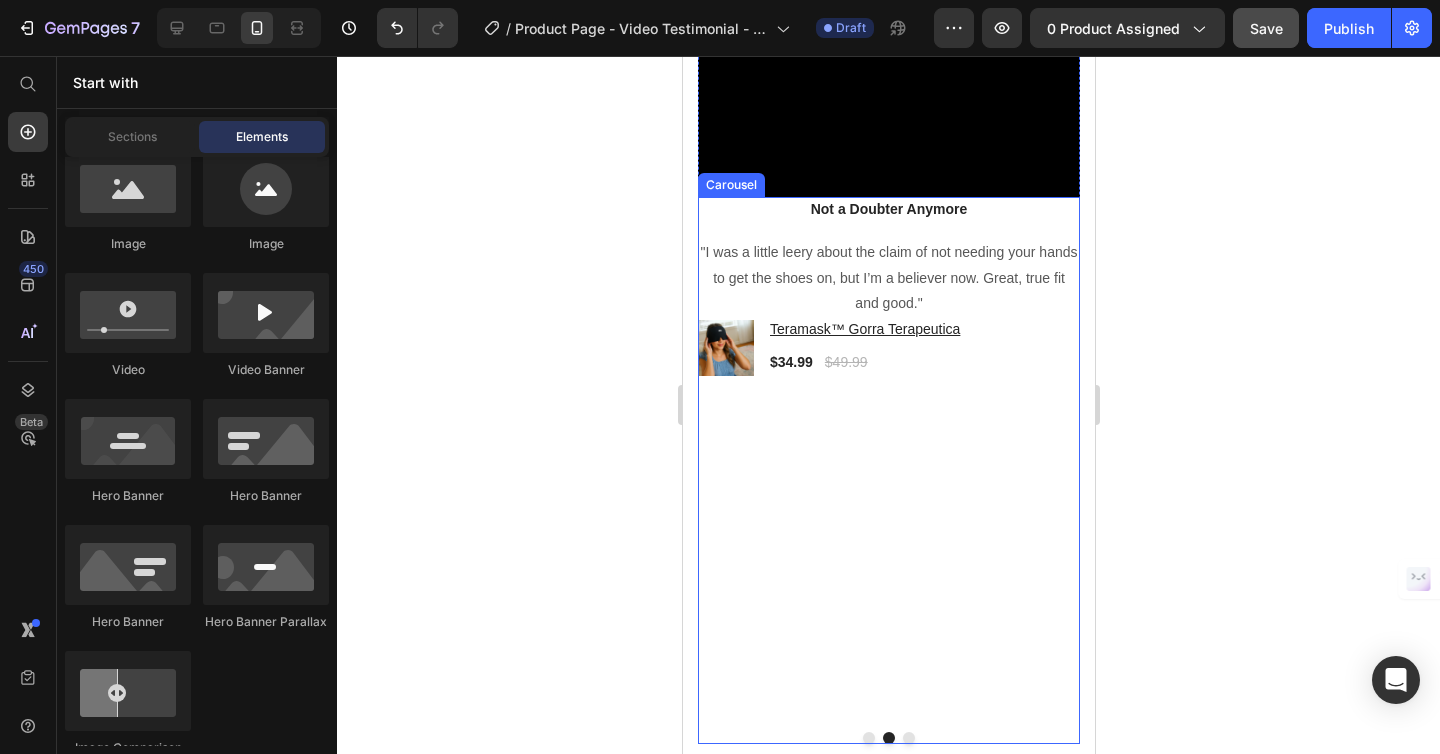 click at bounding box center [868, 738] 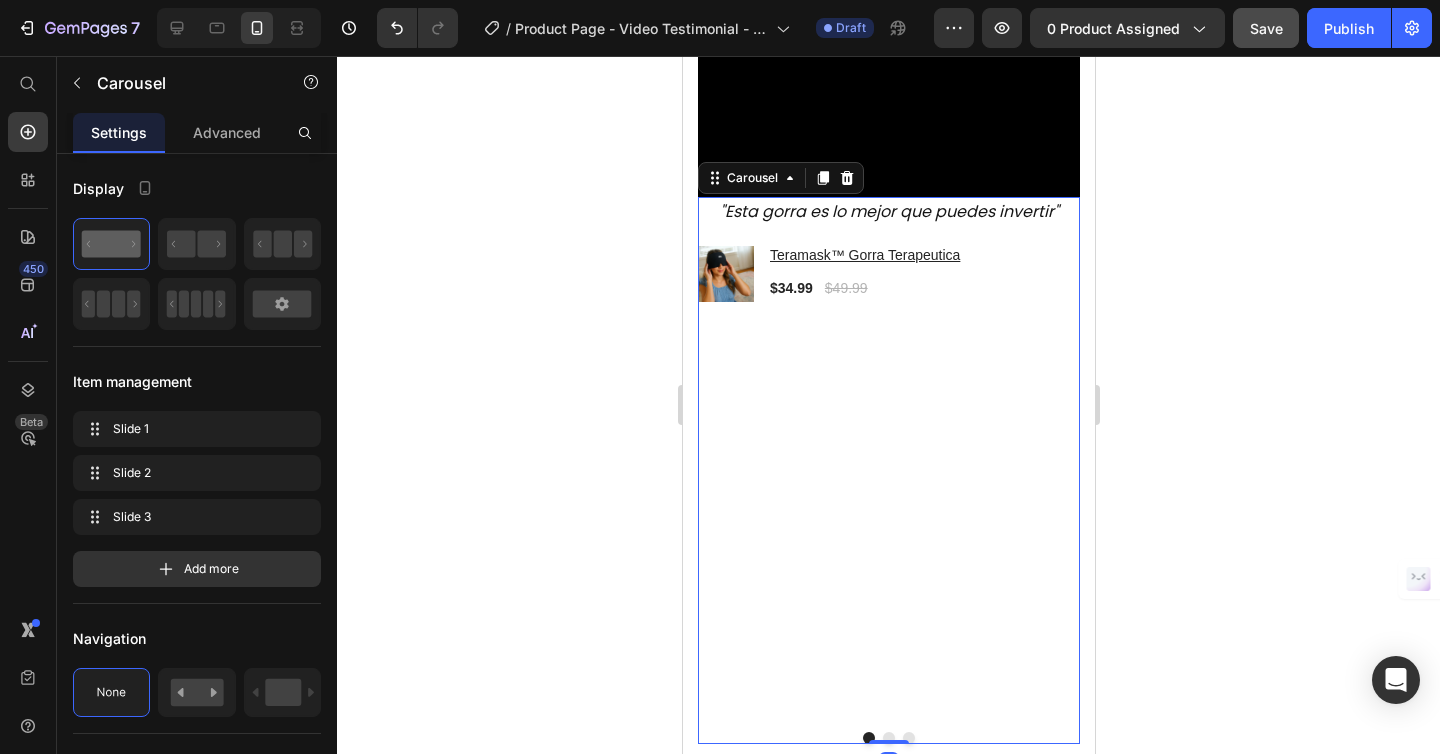 click at bounding box center (888, 738) 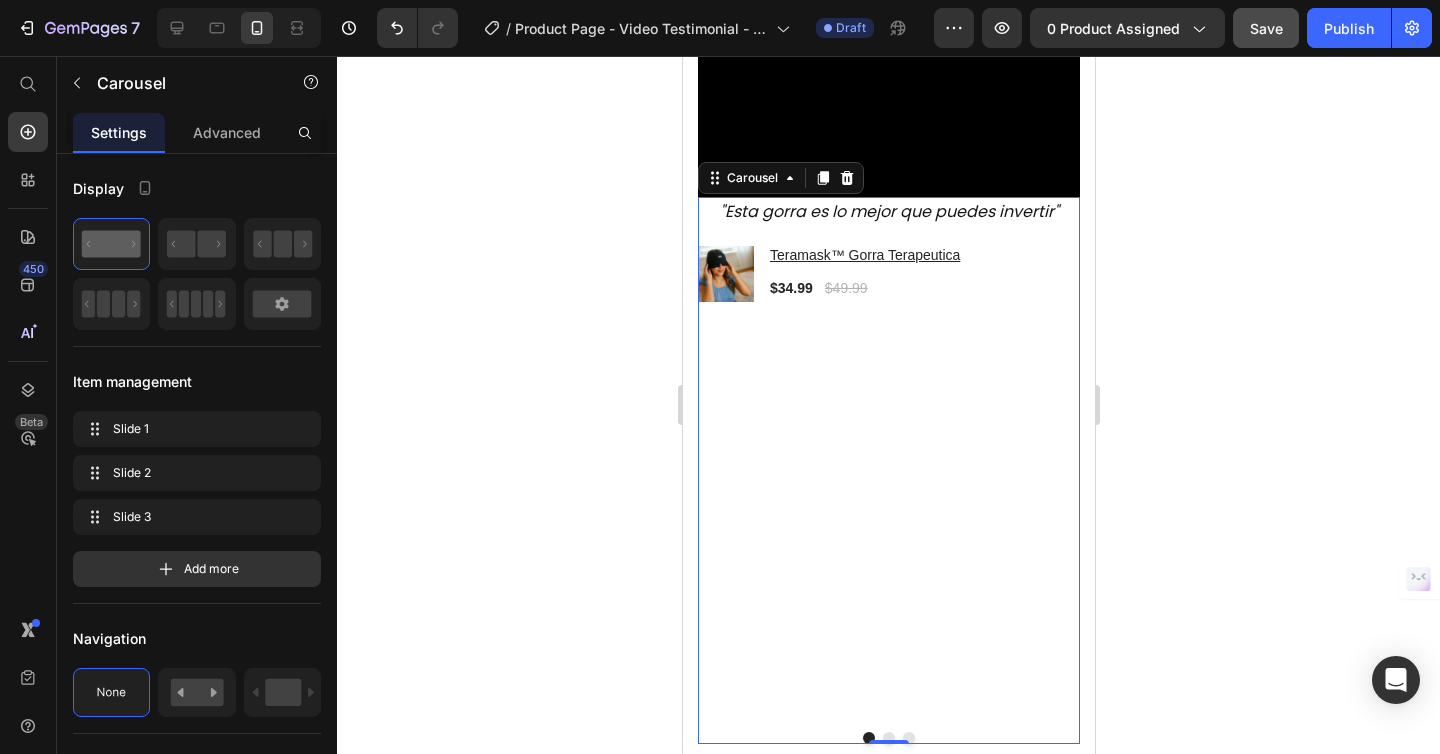 click at bounding box center (908, 738) 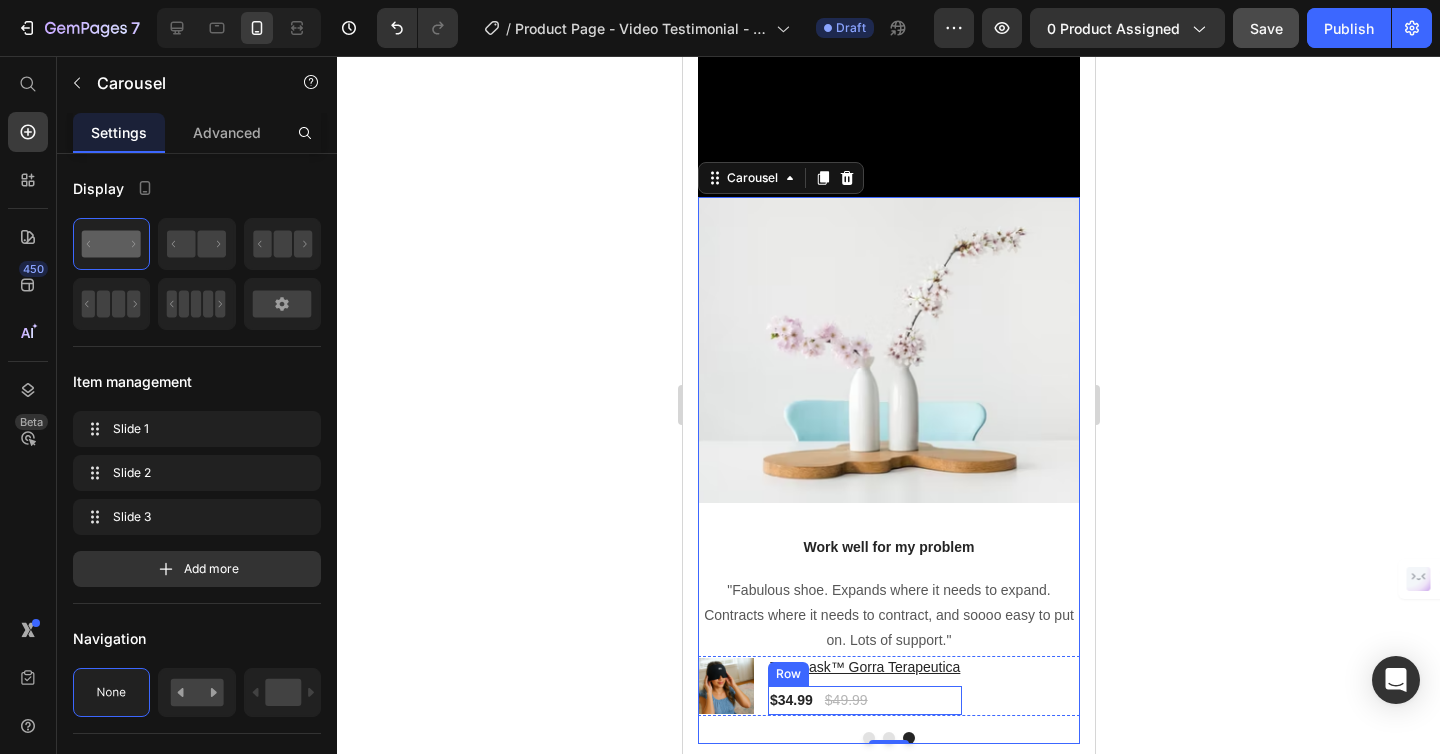 type 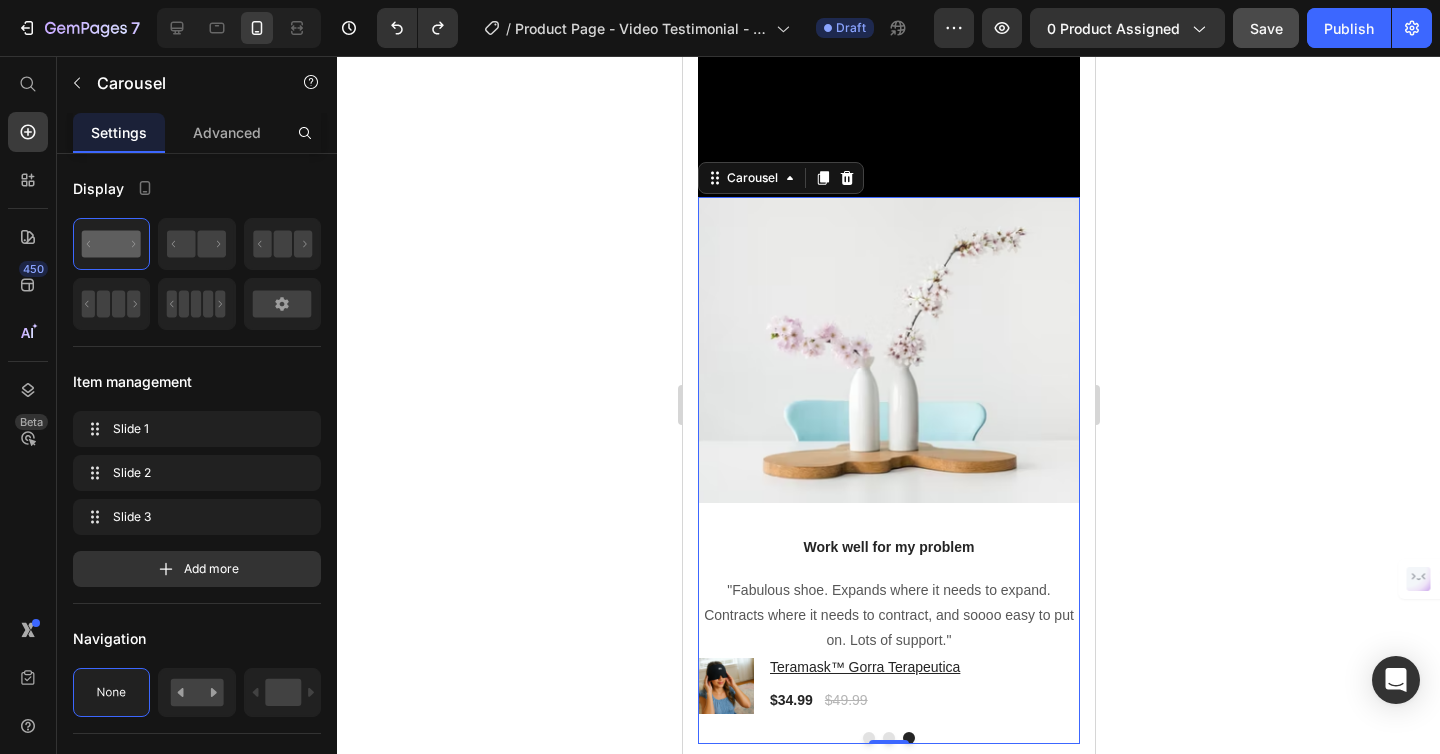 click at bounding box center [868, 738] 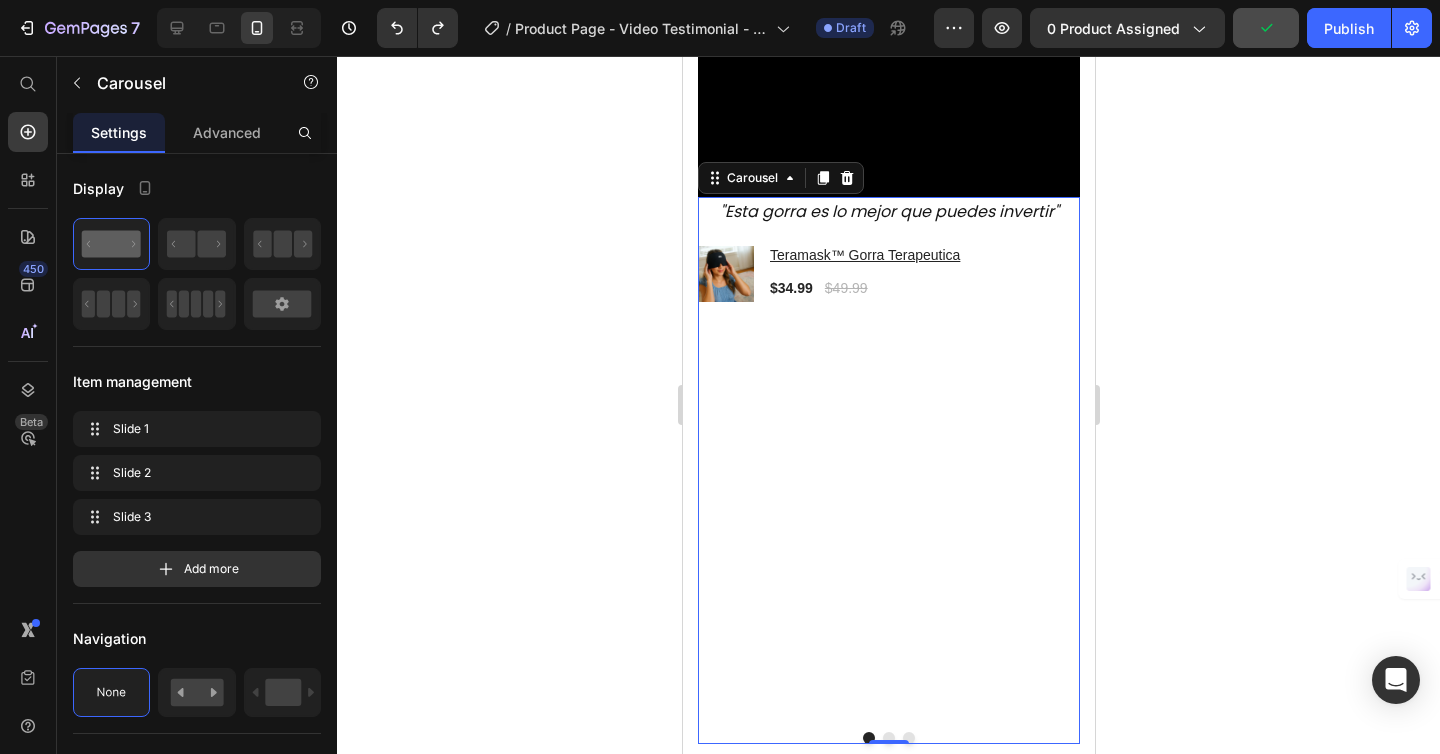 type 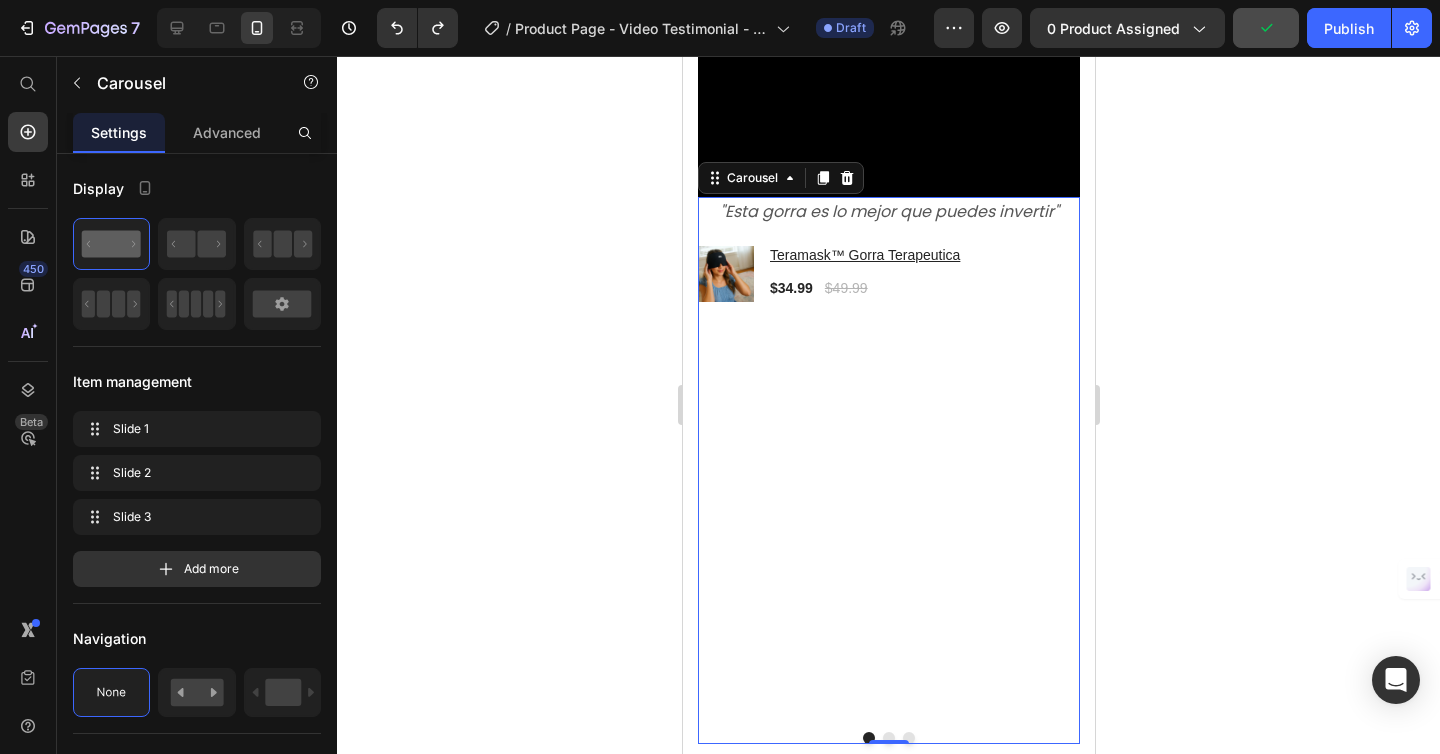 click at bounding box center (888, 738) 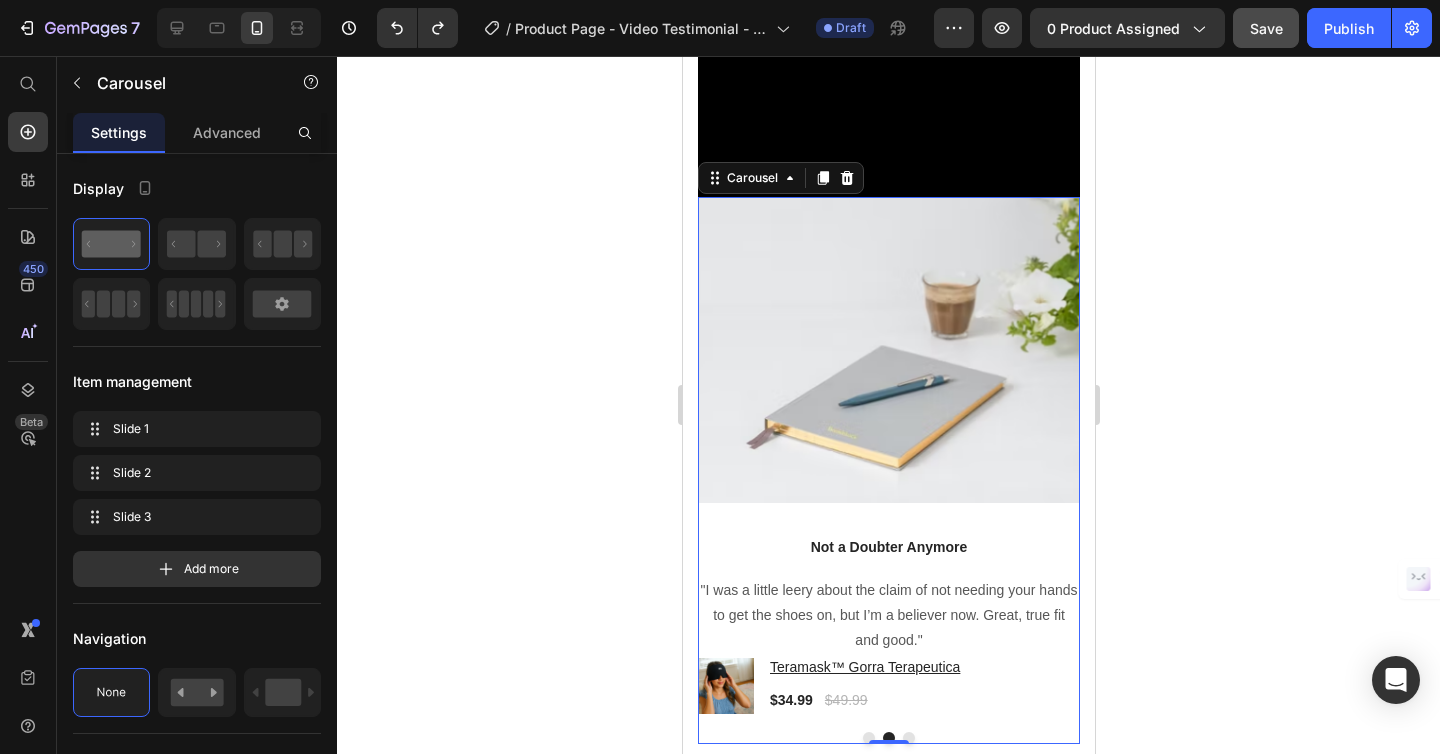 click 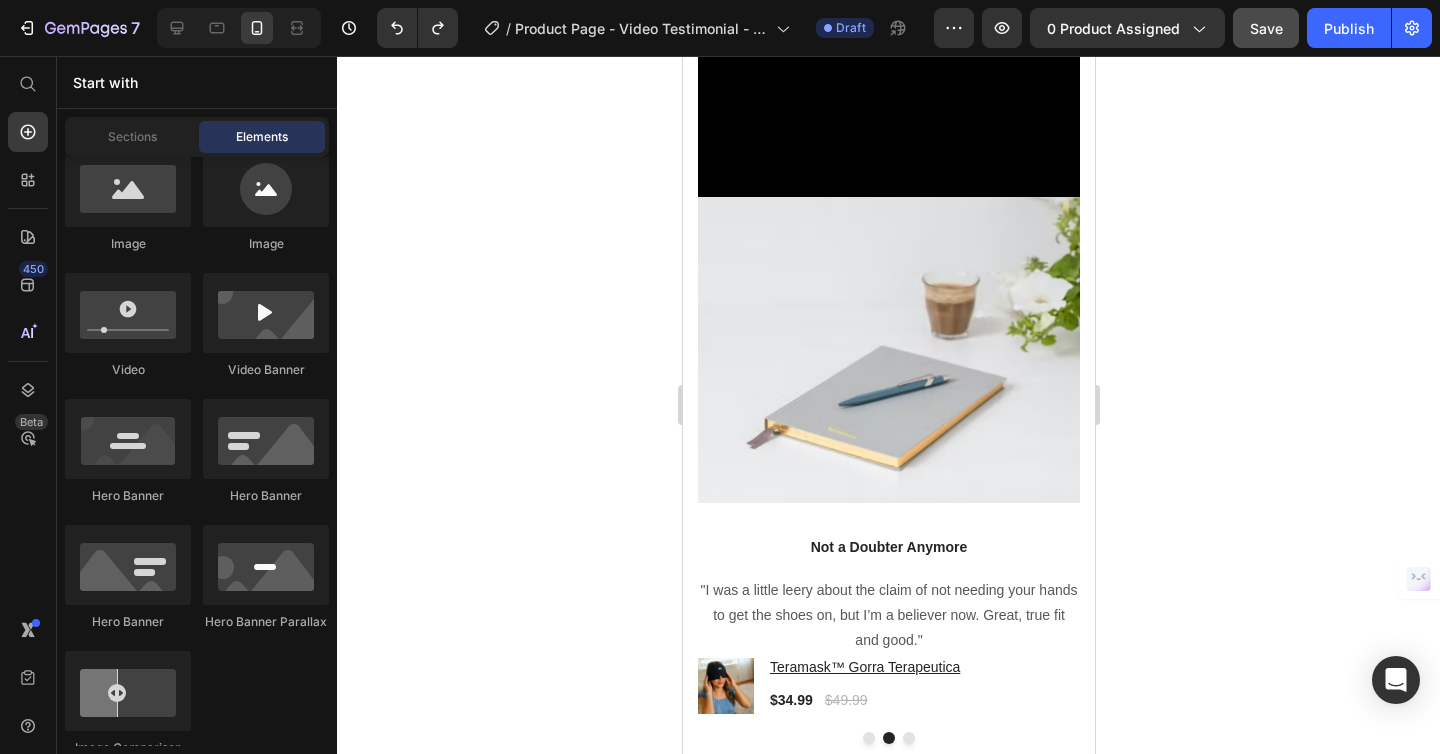 click at bounding box center (888, 350) 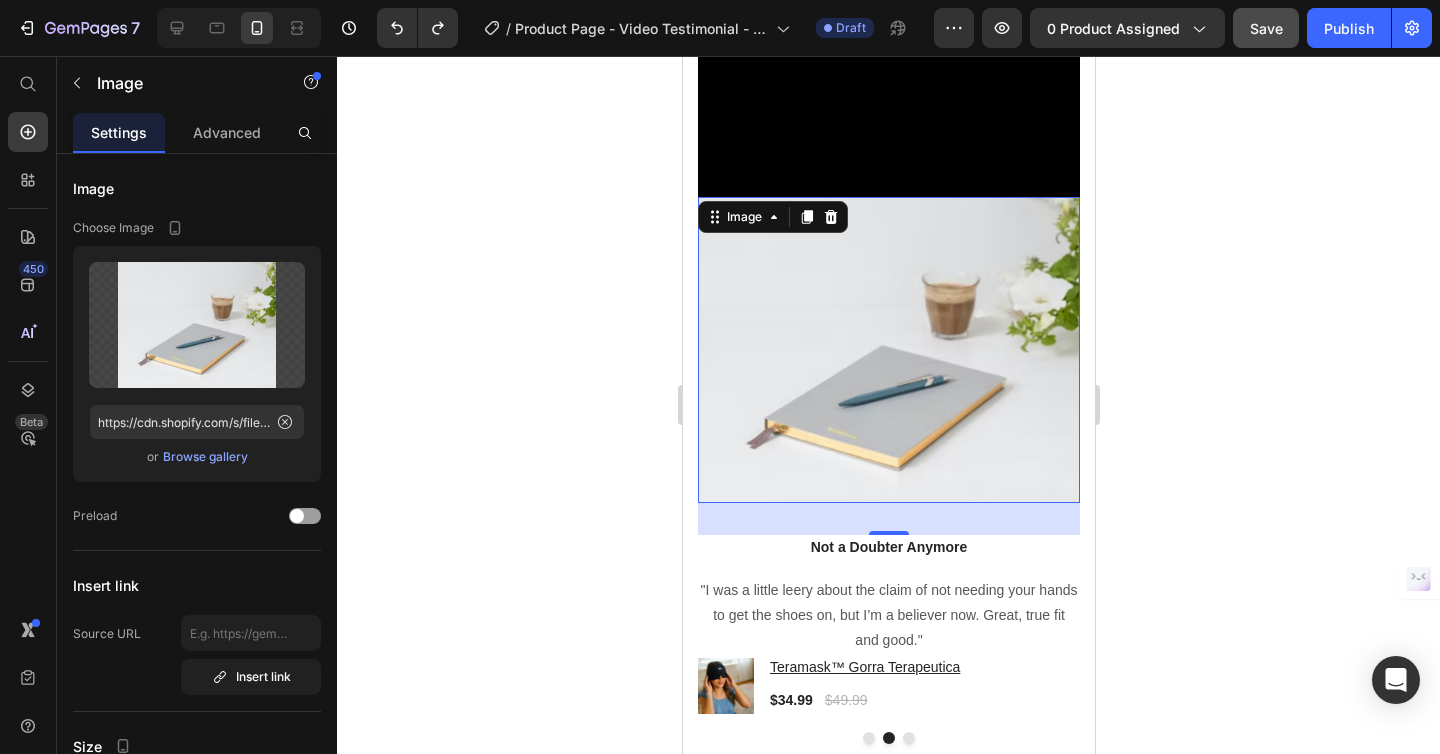 click 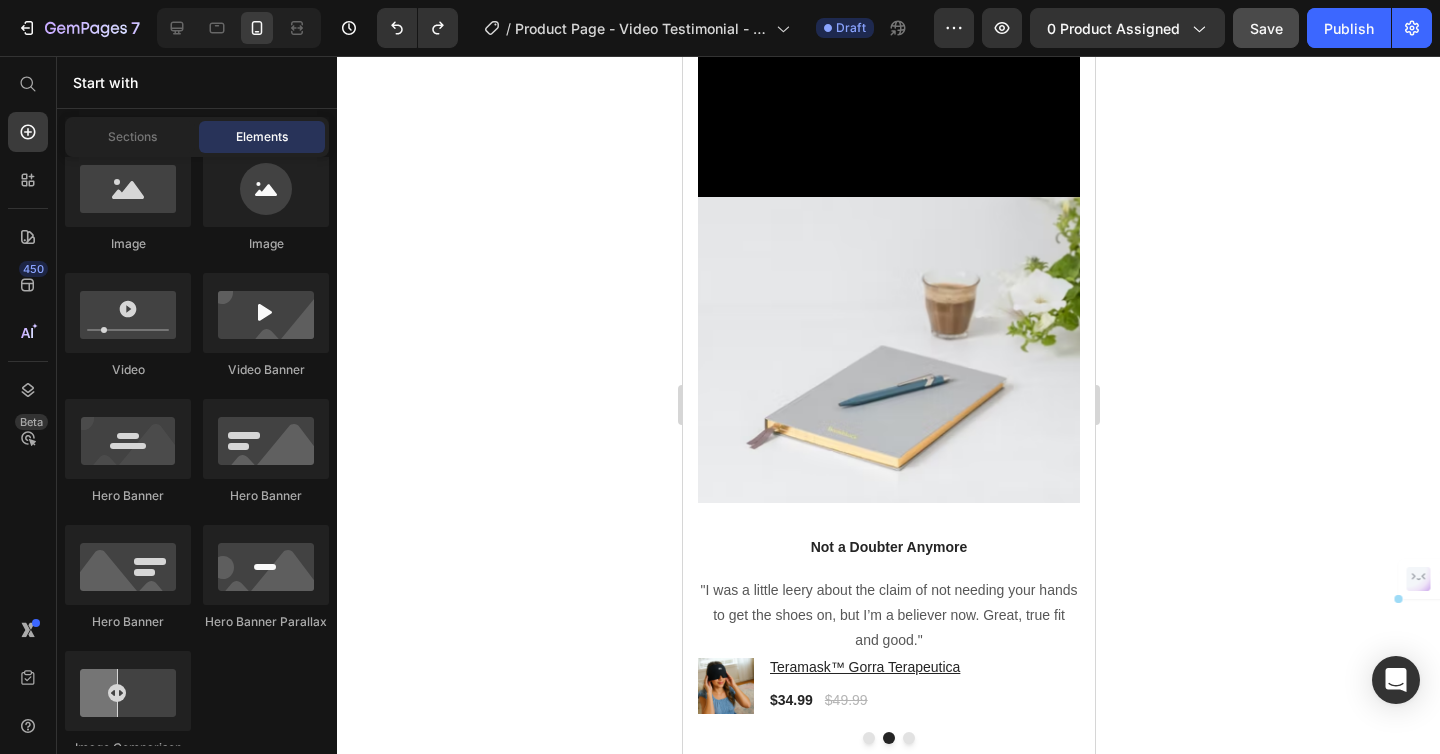 click 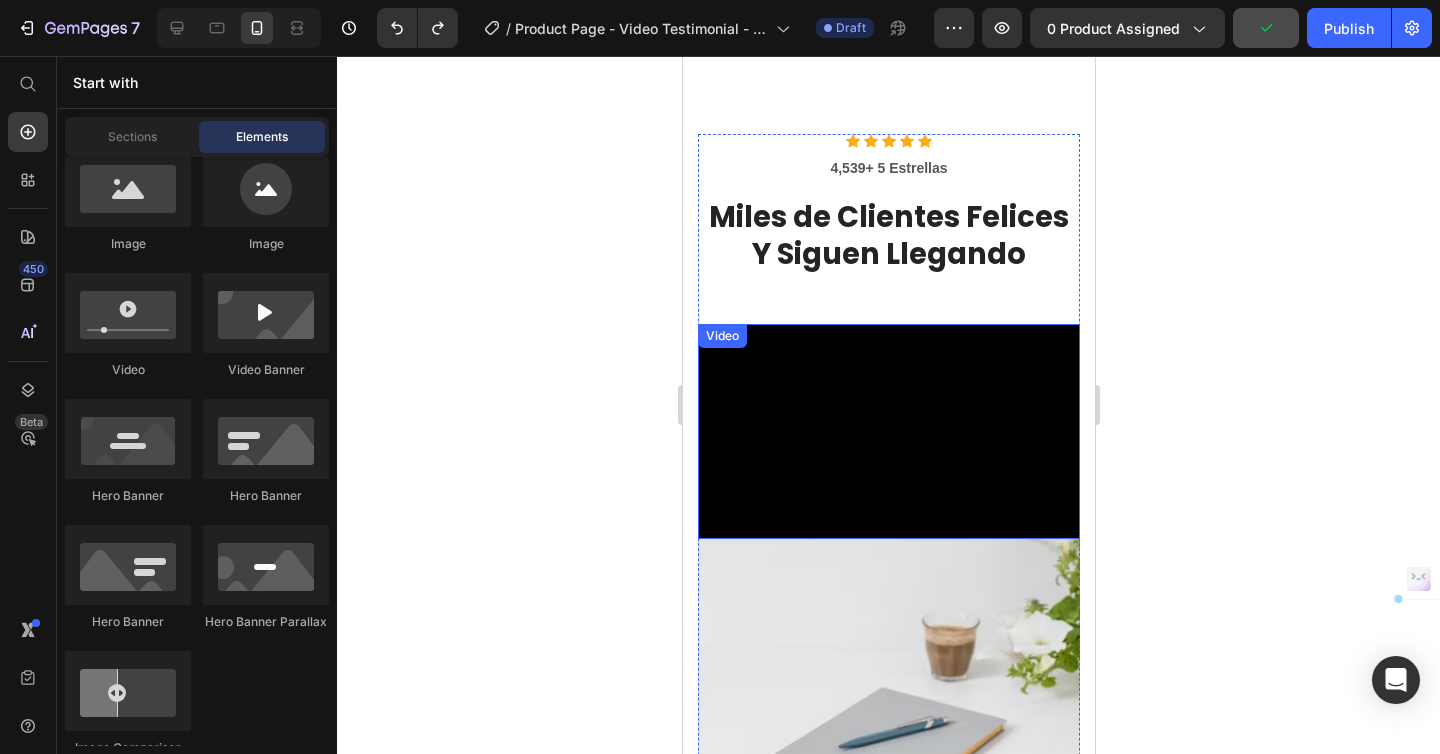 scroll, scrollTop: 3894, scrollLeft: 0, axis: vertical 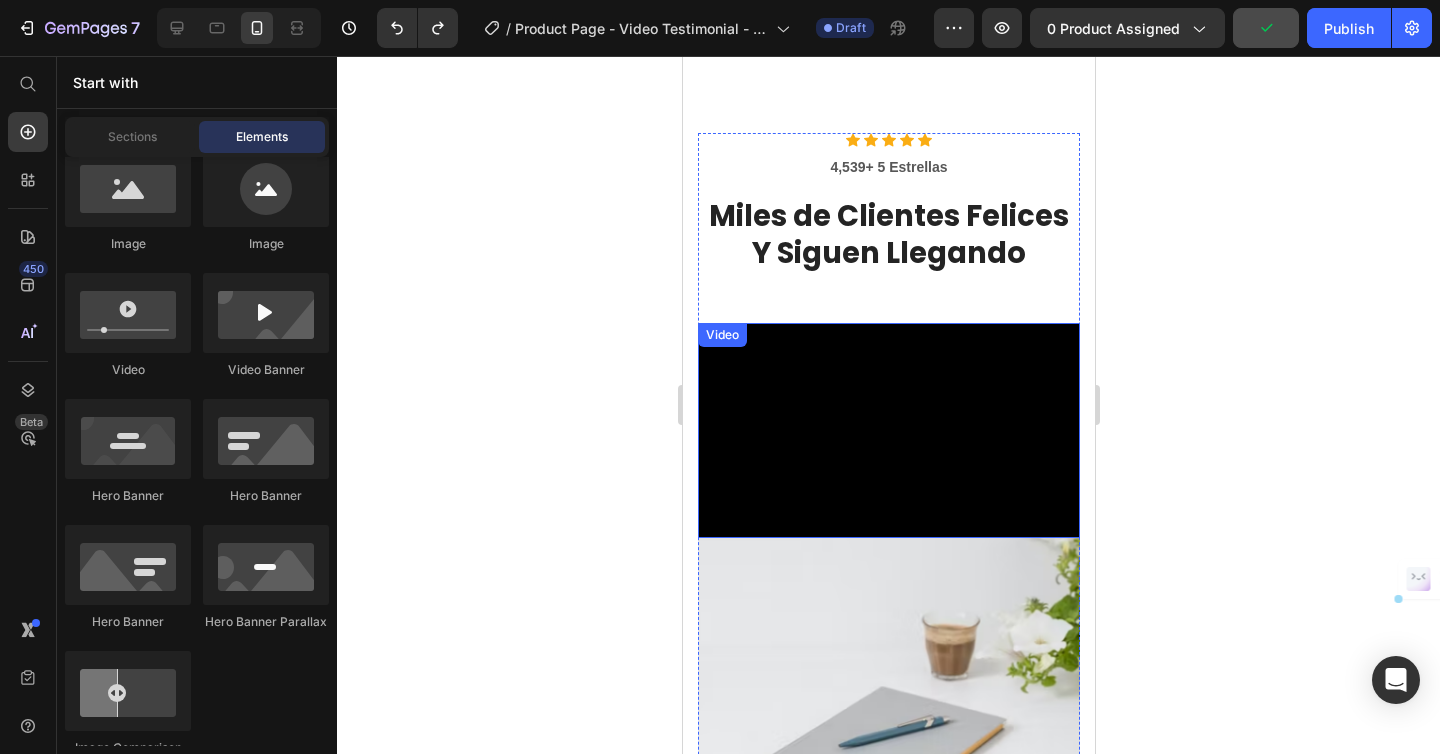 click at bounding box center (888, 691) 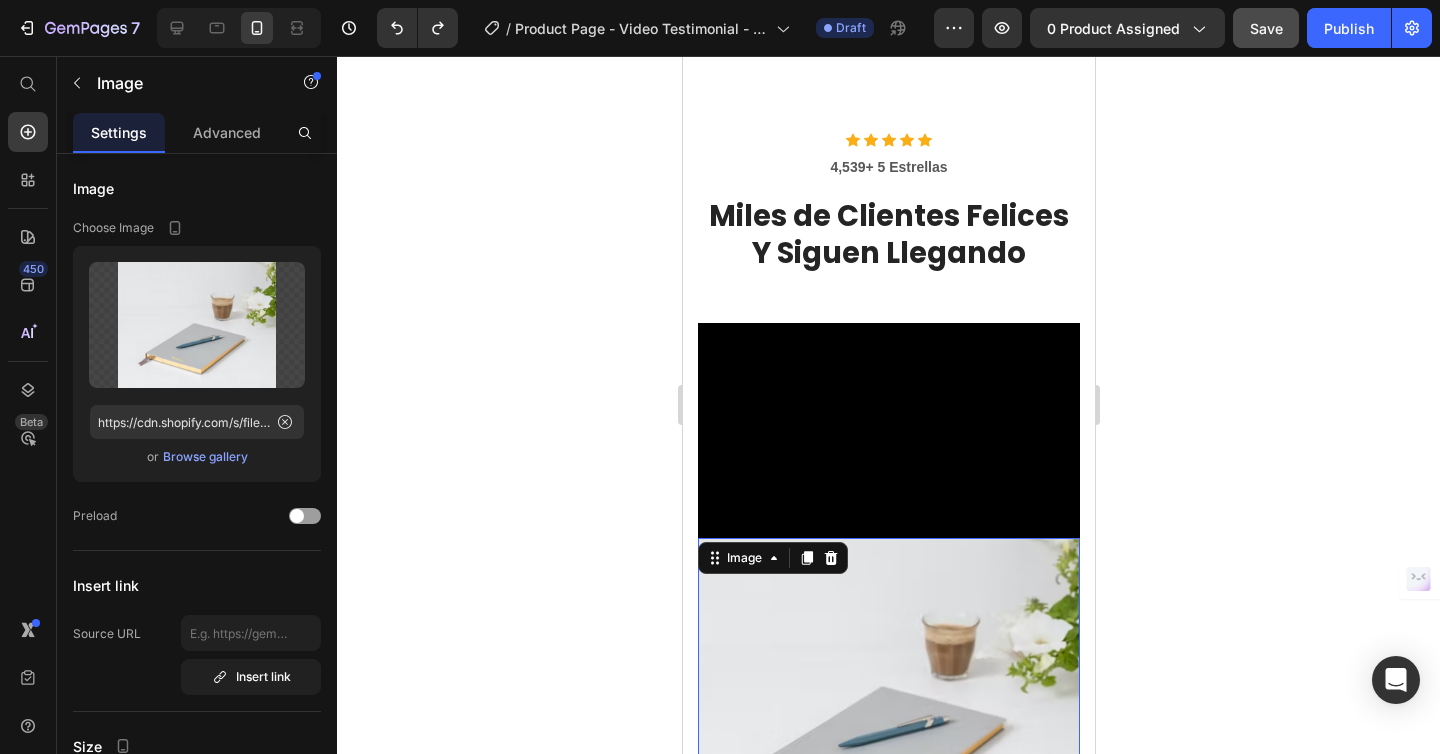 click at bounding box center (888, 691) 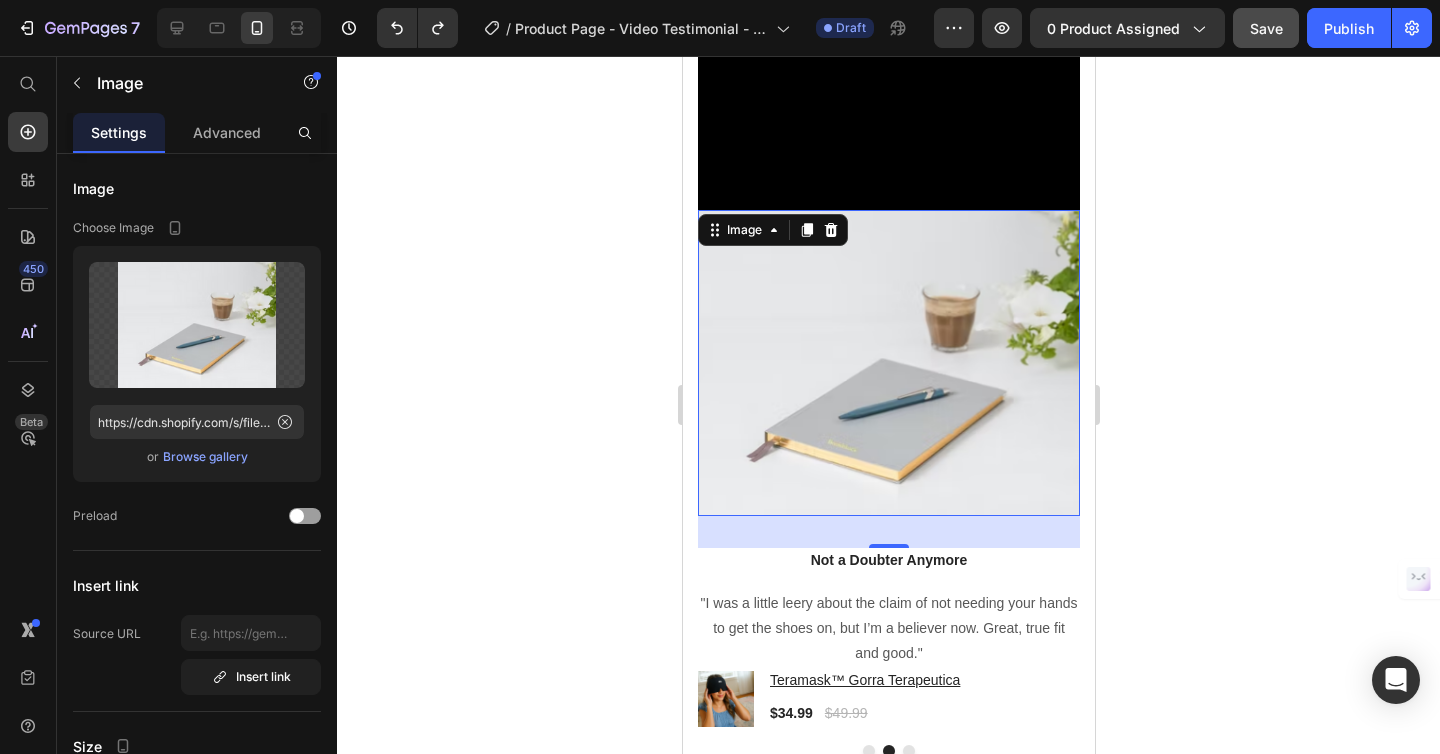 scroll, scrollTop: 4222, scrollLeft: 0, axis: vertical 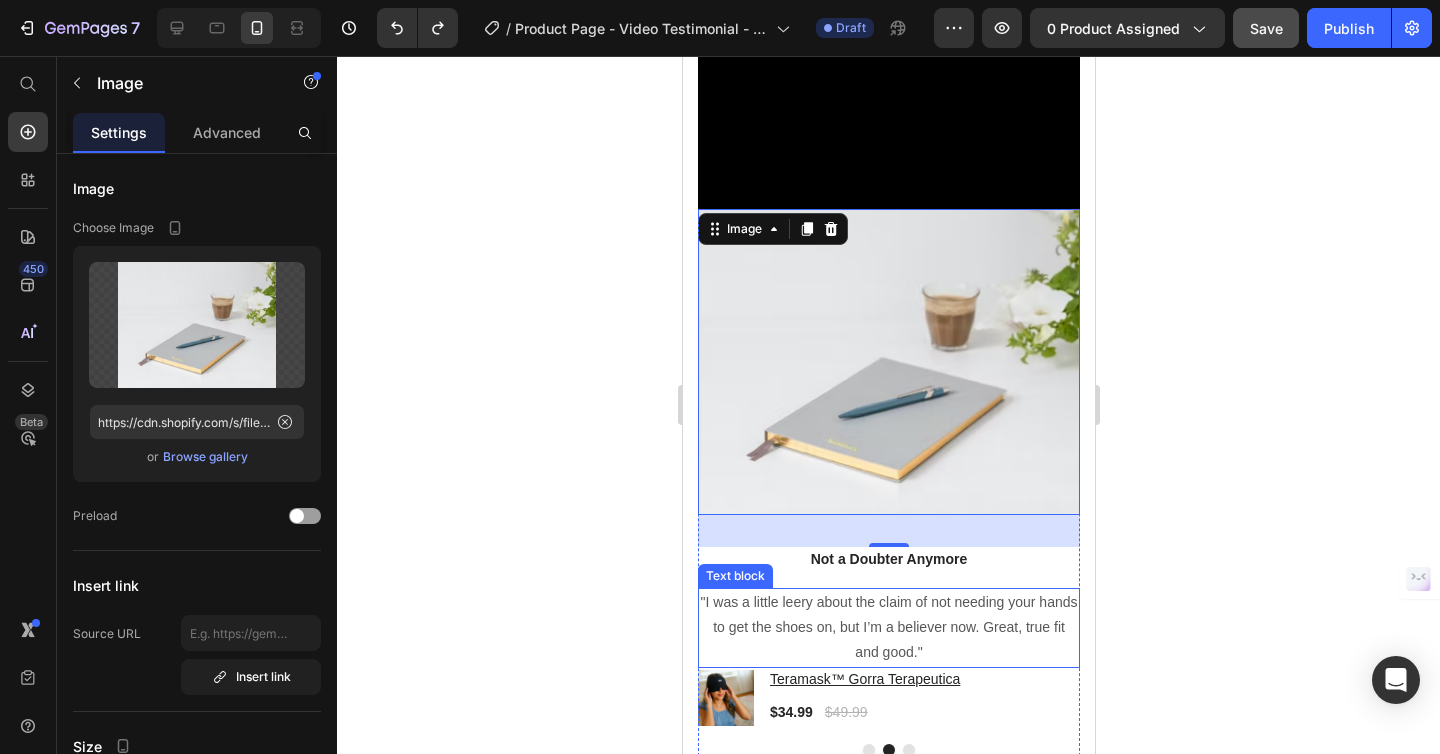 click on ""I was a little leery about the claim of not needing your hands to get the shoes on, but I’m a believer now. Great, true fit and good."" at bounding box center [888, 628] 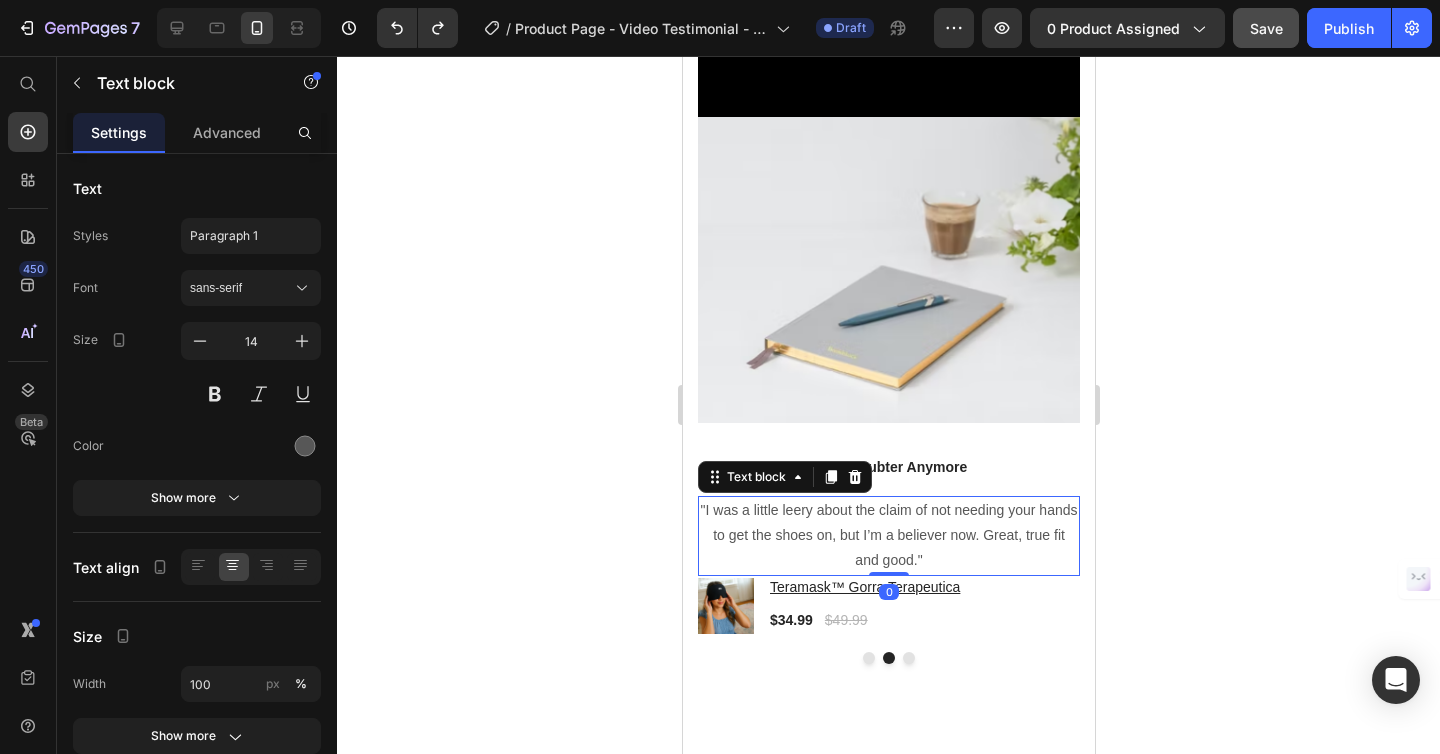 scroll, scrollTop: 4322, scrollLeft: 0, axis: vertical 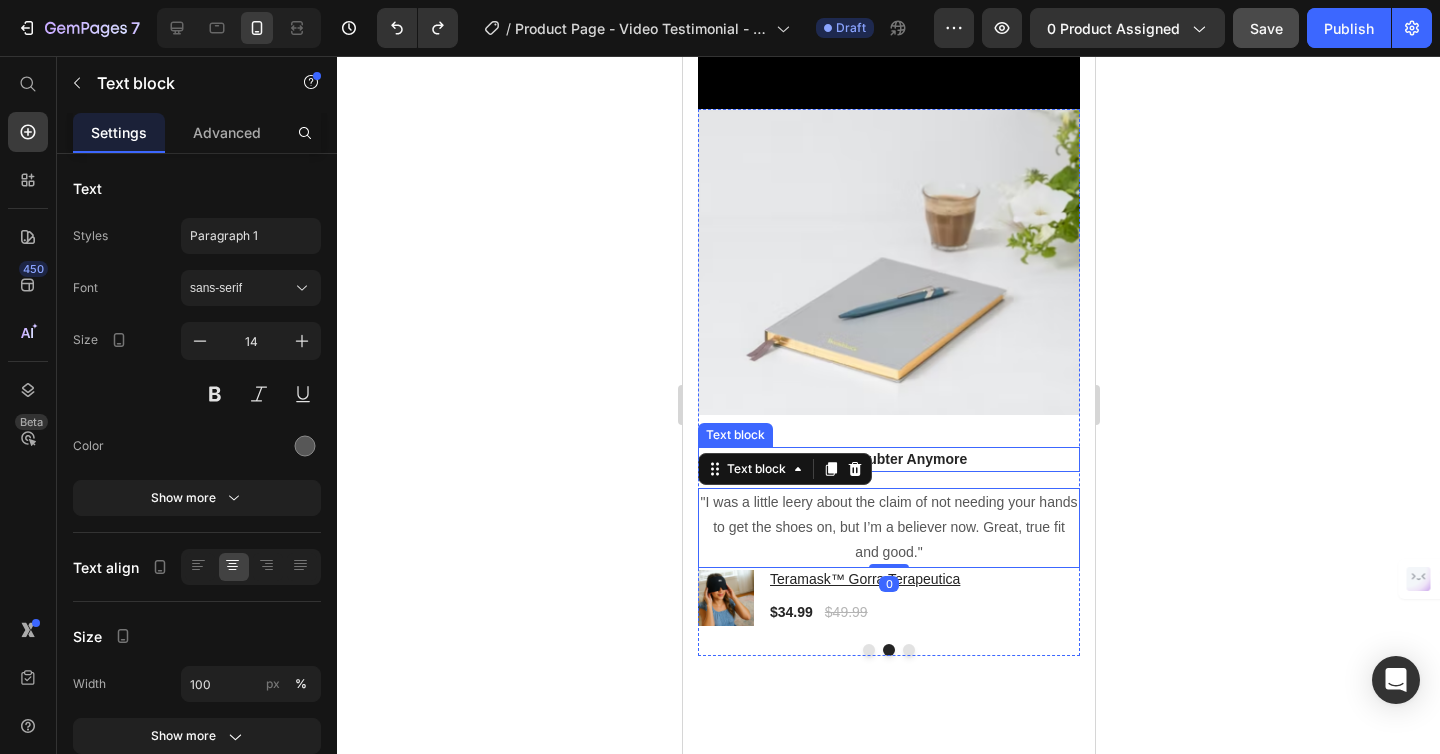 click on "Not a Doubter Anymore" at bounding box center [888, 459] 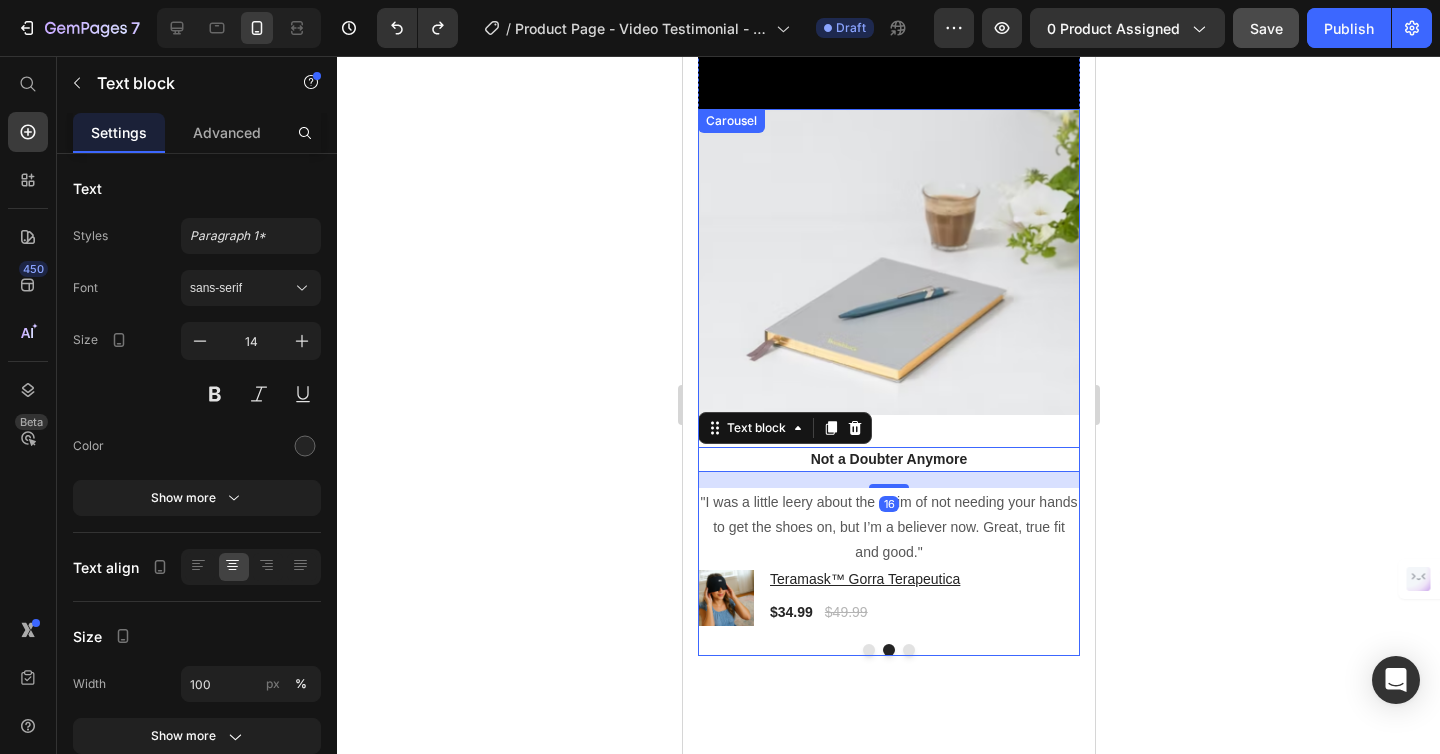 click at bounding box center [888, 650] 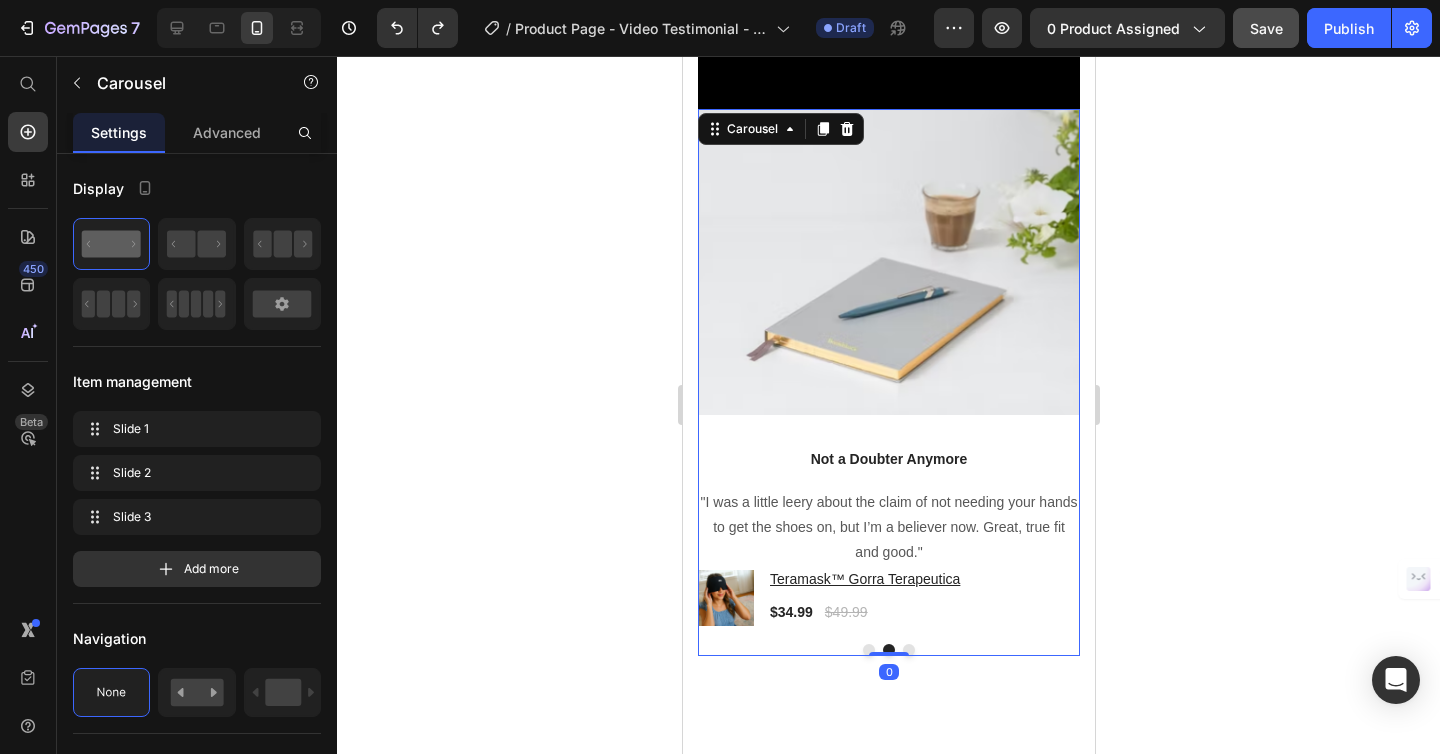 click at bounding box center (888, 654) 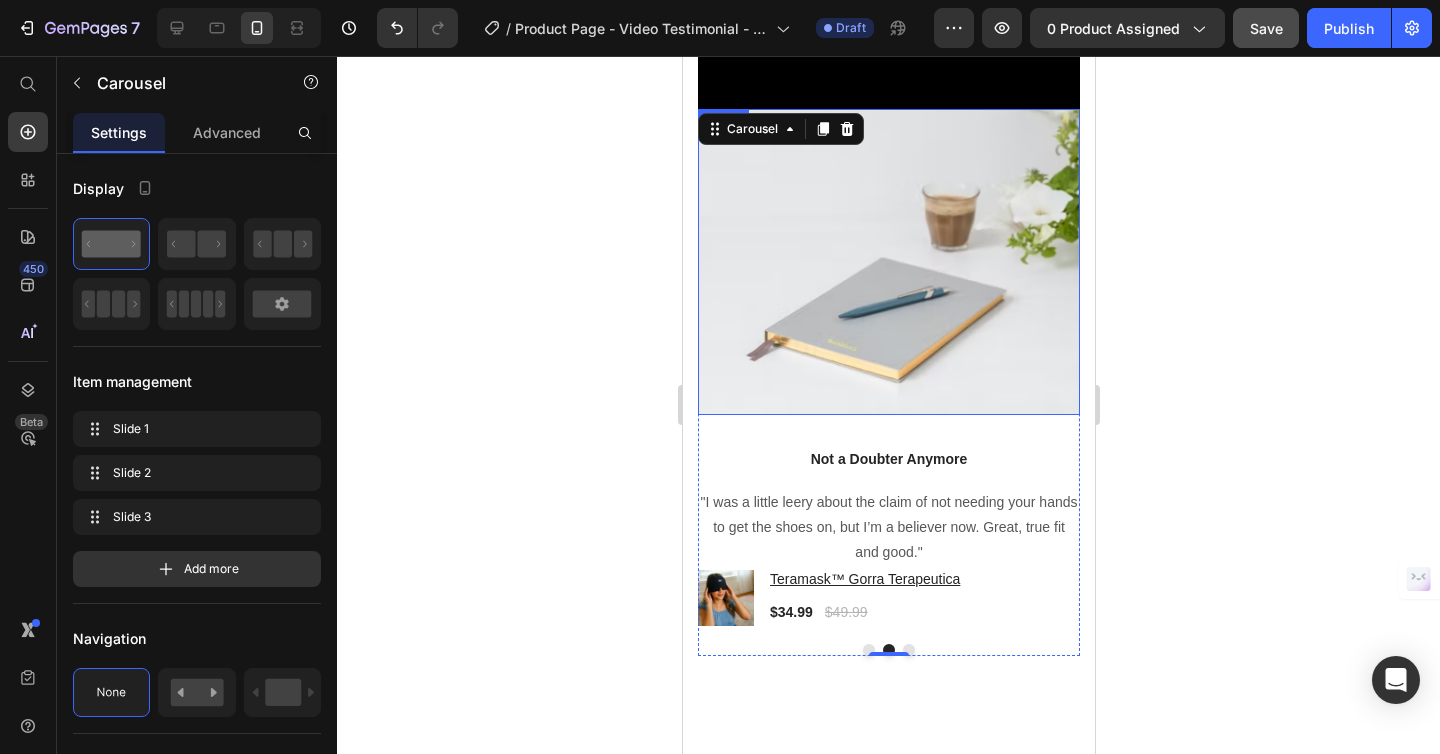 click at bounding box center [888, 262] 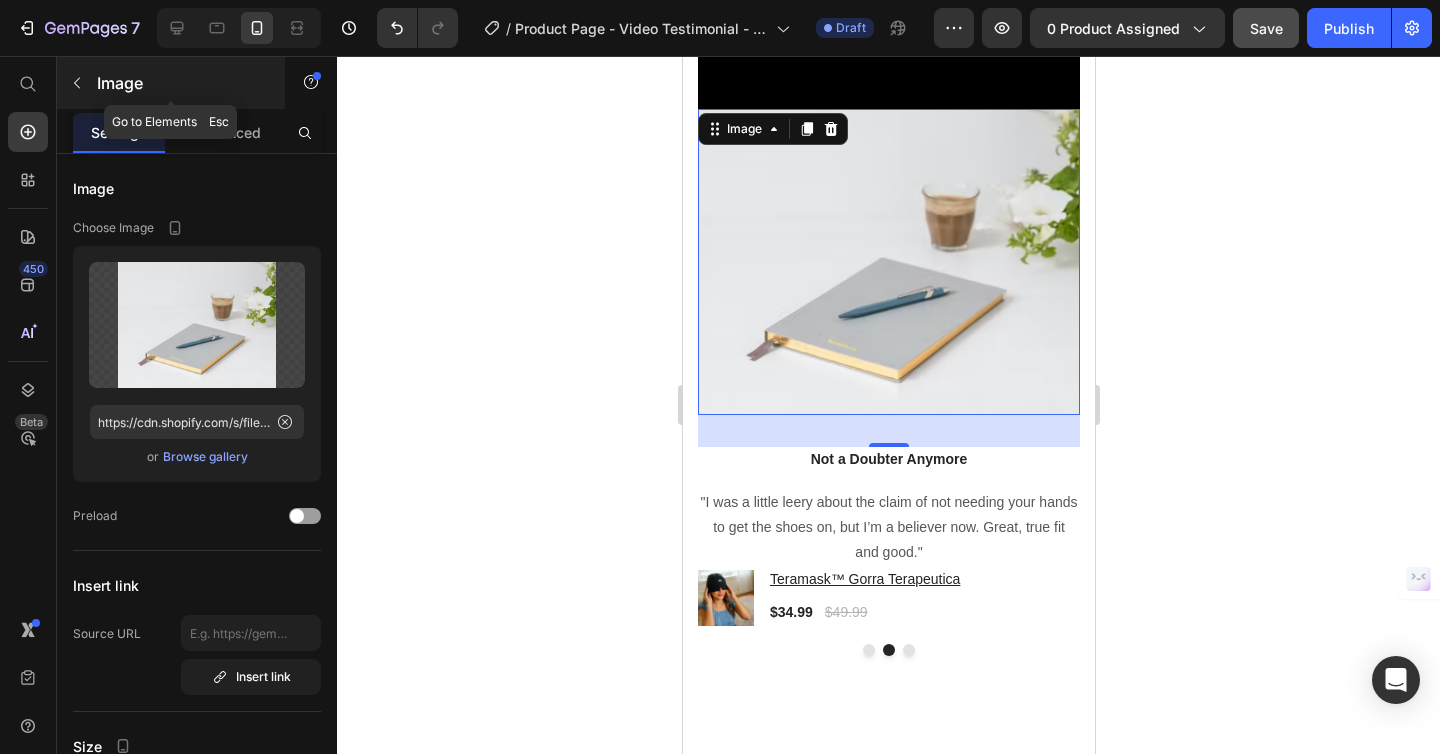 click at bounding box center [77, 83] 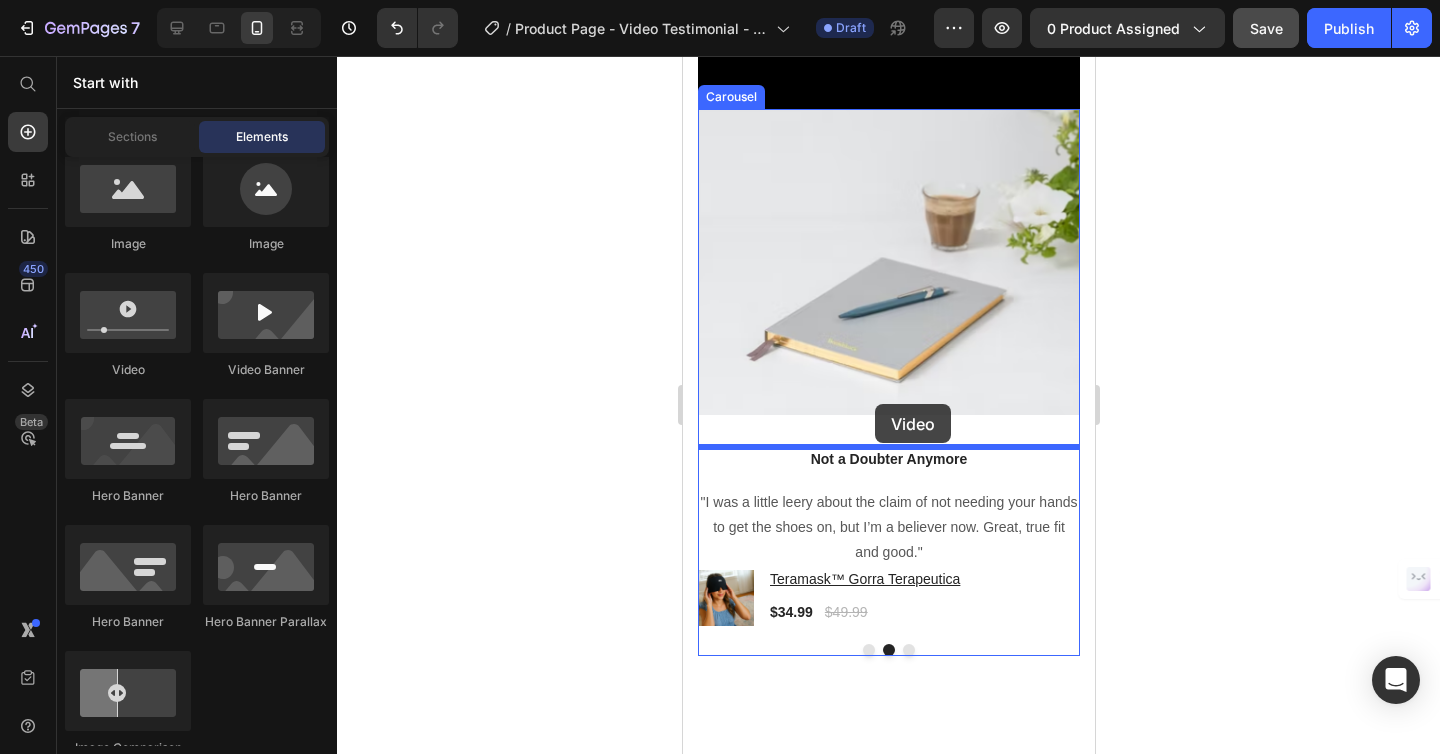 drag, startPoint x: 814, startPoint y: 367, endPoint x: 874, endPoint y: 404, distance: 70.491135 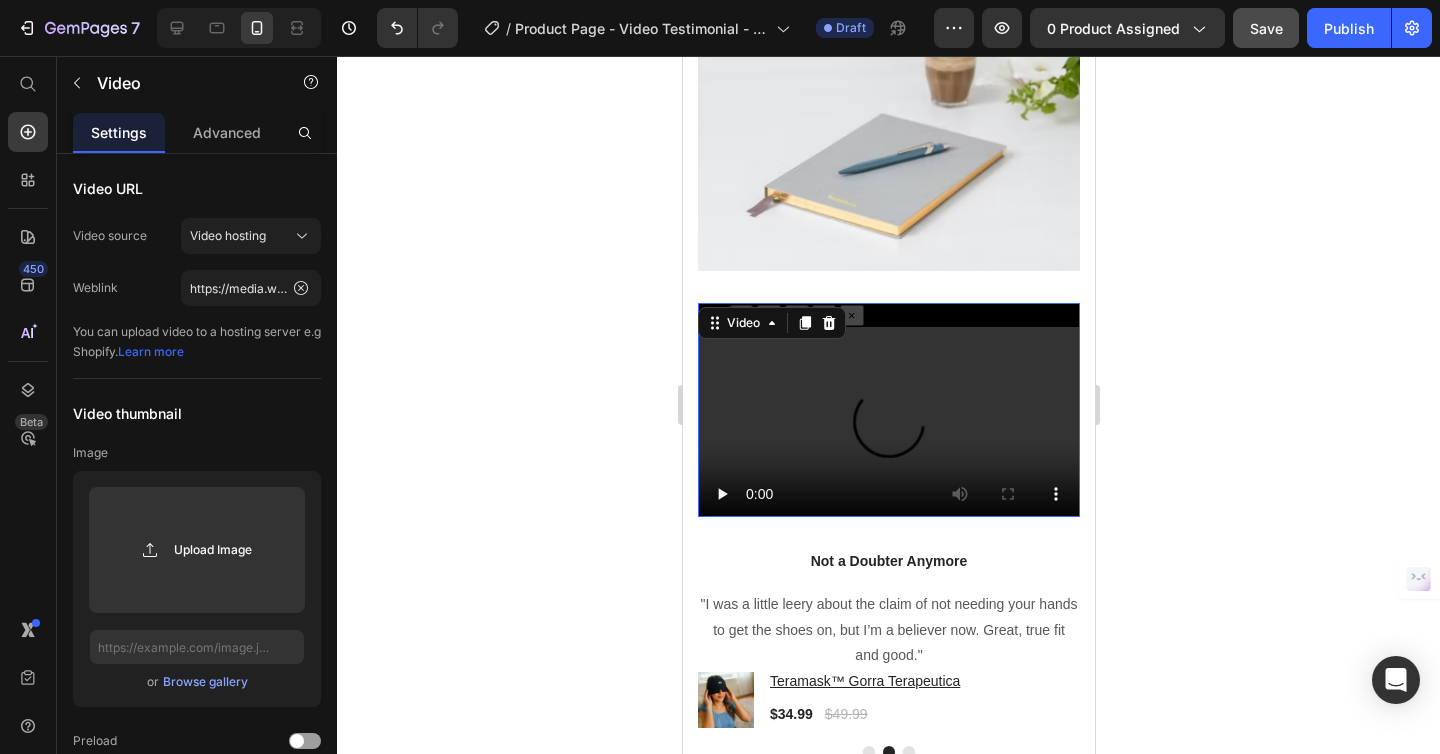 scroll, scrollTop: 4607, scrollLeft: 0, axis: vertical 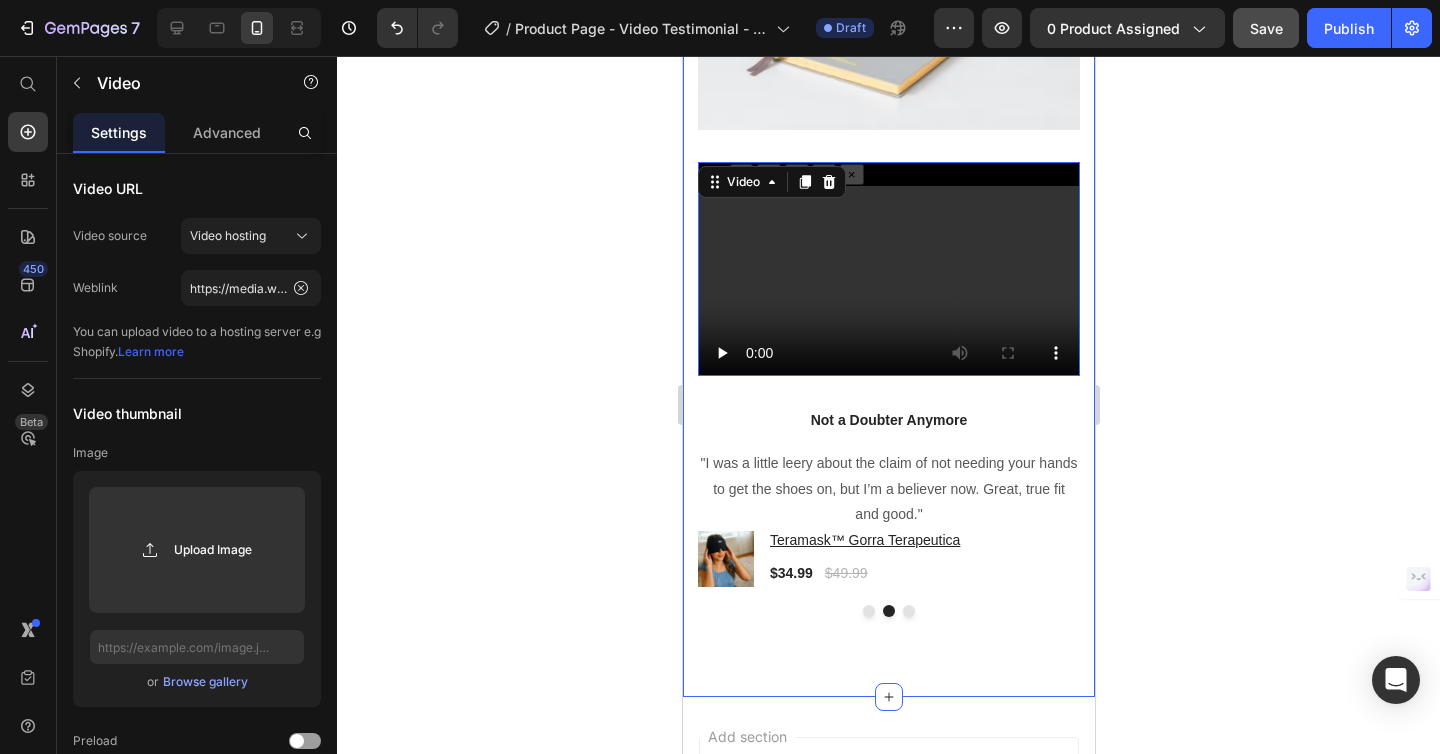 click on "Icon                Icon                Icon                Icon                Icon Icon List Hoz 4,539+ 5 Estrellas Text block Miles de Clientes Felices Y Siguen Llegando Heading Video "Esta gorra es lo mejor que puedes invertir" Text block Product Images & Gallery Teramask™ Gorra Terapeutica Product Title $34.99 Product Price $49.99 Product Price Row Product Image Video   32 Not a Doubter Anymore Text block "I was a little leery about the claim of not needing your hands to get the shoes on, but I’m a believer now. Great, true fit and good." Text block Product Images & Gallery Teramask™ Gorra Terapeutica Product Title $34.99 Product Price $49.99 Product Price Row Product Image Work well for my problem Text block "Fabulous shoe. Expands where it needs to expand. Contracts where it needs to contract, and soooo easy to put on. Lots of support." Text block Product Images & Gallery Teramask™ Gorra Terapeutica Product Title $34.99 Product Price $49.99 Product Price Row Product Carousel Row" at bounding box center (888, 18) 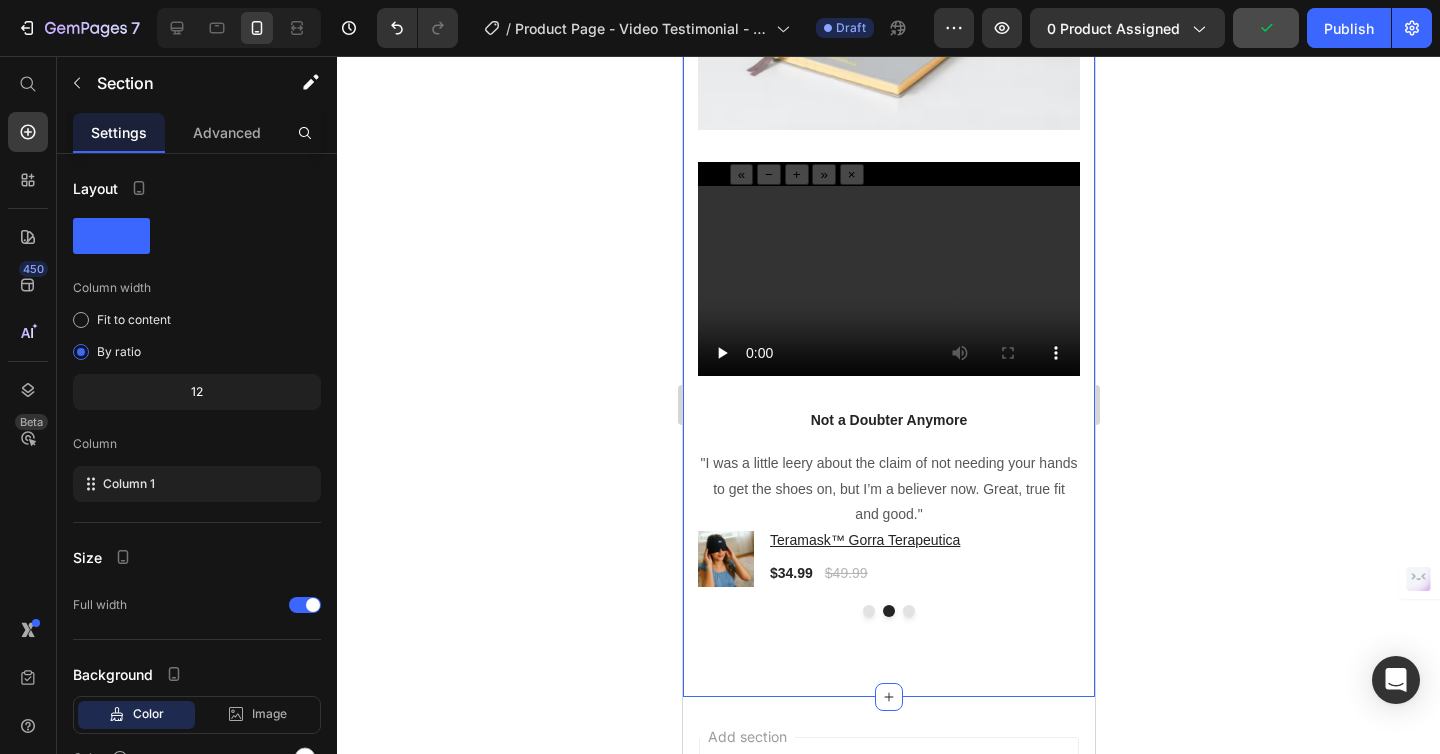 click on "Icon Icon Icon Icon Icon Icon List Hoz 4,539+ 5 Estrellas Text block Miles de Clientes Felices Y Siguen Llegando Heading Video "Esta gorra es lo mejor que puedes invertir" Text block Product Images & Gallery Teramask™ Gorra Terapeutica Product Title $34.99 Product Price $49.99 Product Price Row Product Image Video Not a Doubter Anymore Text block "I was a little leery about the claim of not needing your hands to get the shoes on, but I’m a believer now. Great, true fit and good." Text block Product Images & Gallery Teramask™ Gorra Terapeutica Product Title $34.99 Product Price $49.99 Product Price Row Product Image Work well for my problem Text block "Fabulous shoe. Expands where it needs to expand. Contracts where it needs to contract, and soooo easy to put on. Lots of support." Text block Product Images & Gallery Teramask™ Gorra Terapeutica Product Title $34.99 Product Price $49.99 Product Price Row Product Carousel Row" at bounding box center (888, 18) 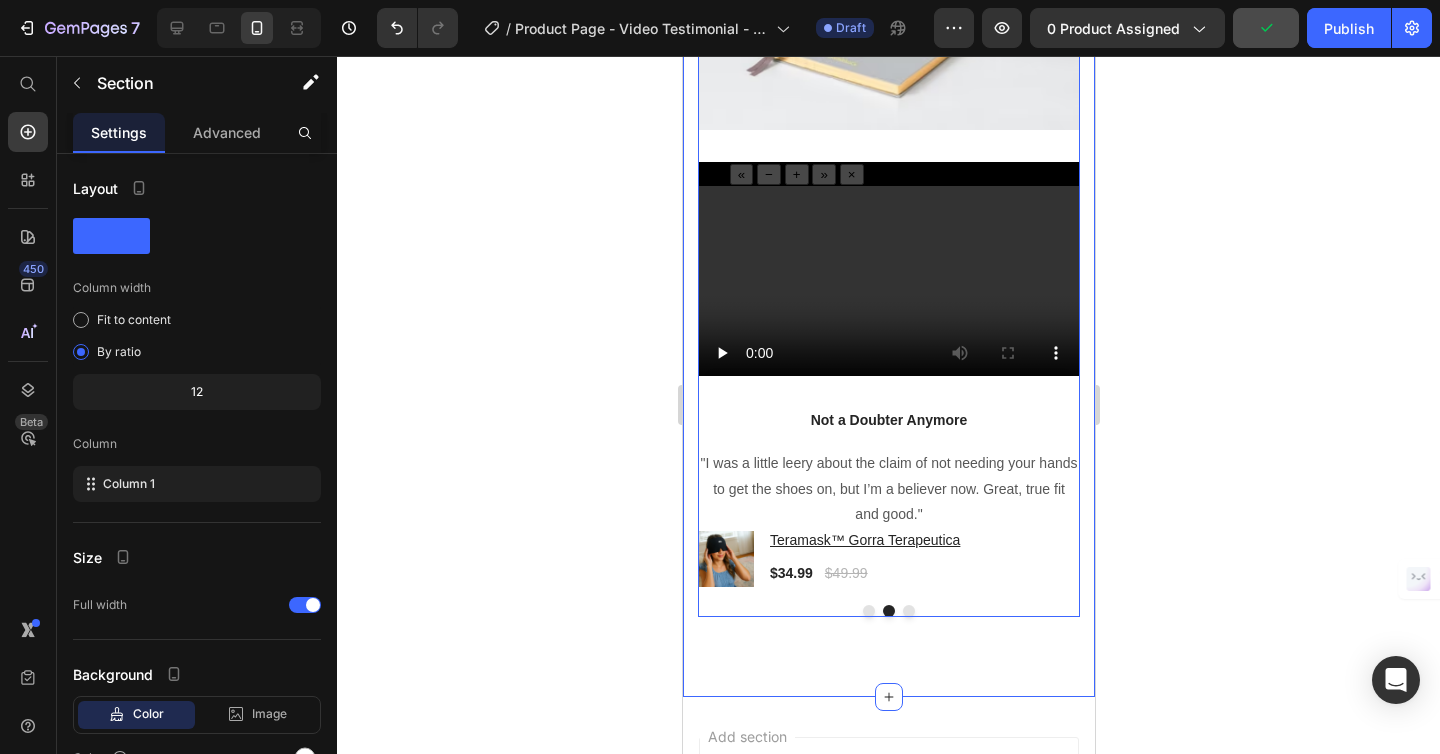 click at bounding box center (868, 611) 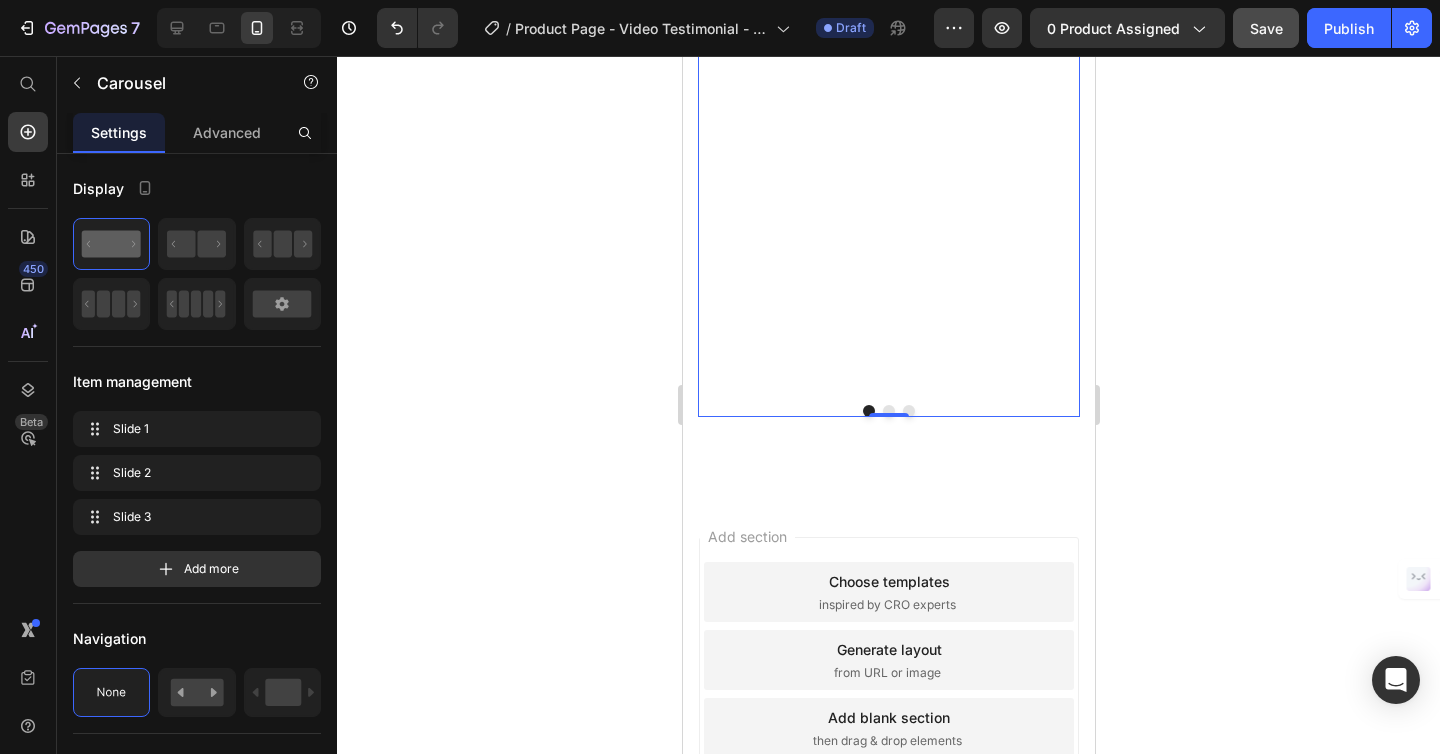 scroll, scrollTop: 4896, scrollLeft: 0, axis: vertical 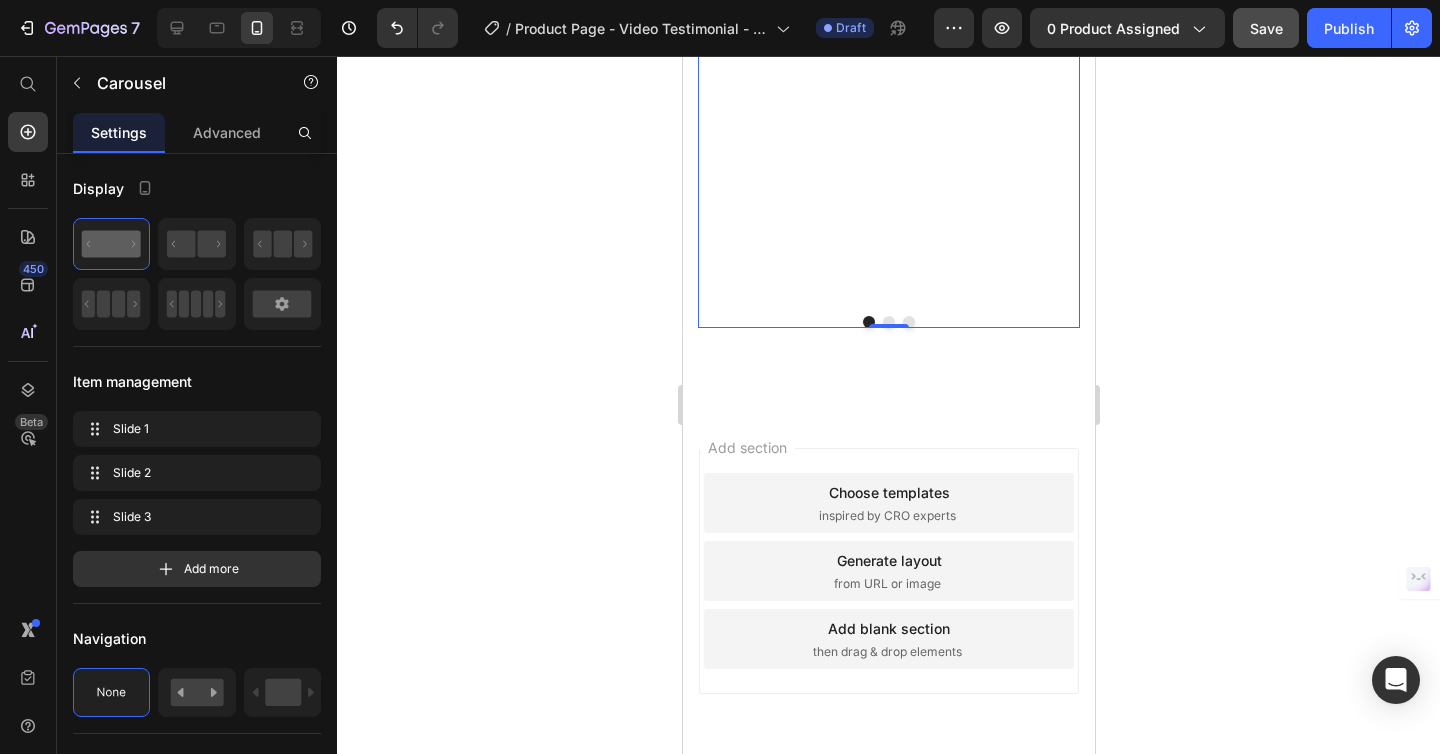click at bounding box center (888, 322) 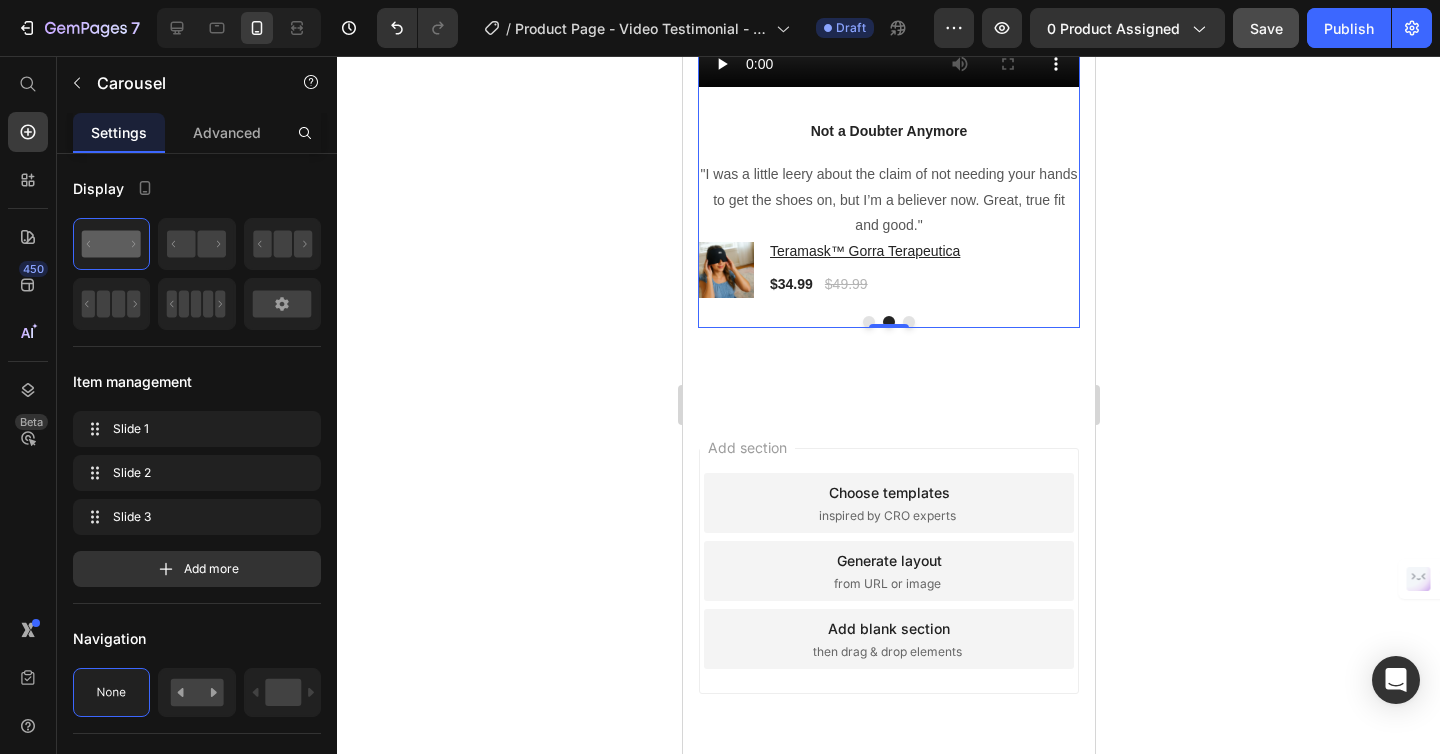 click at bounding box center [888, 322] 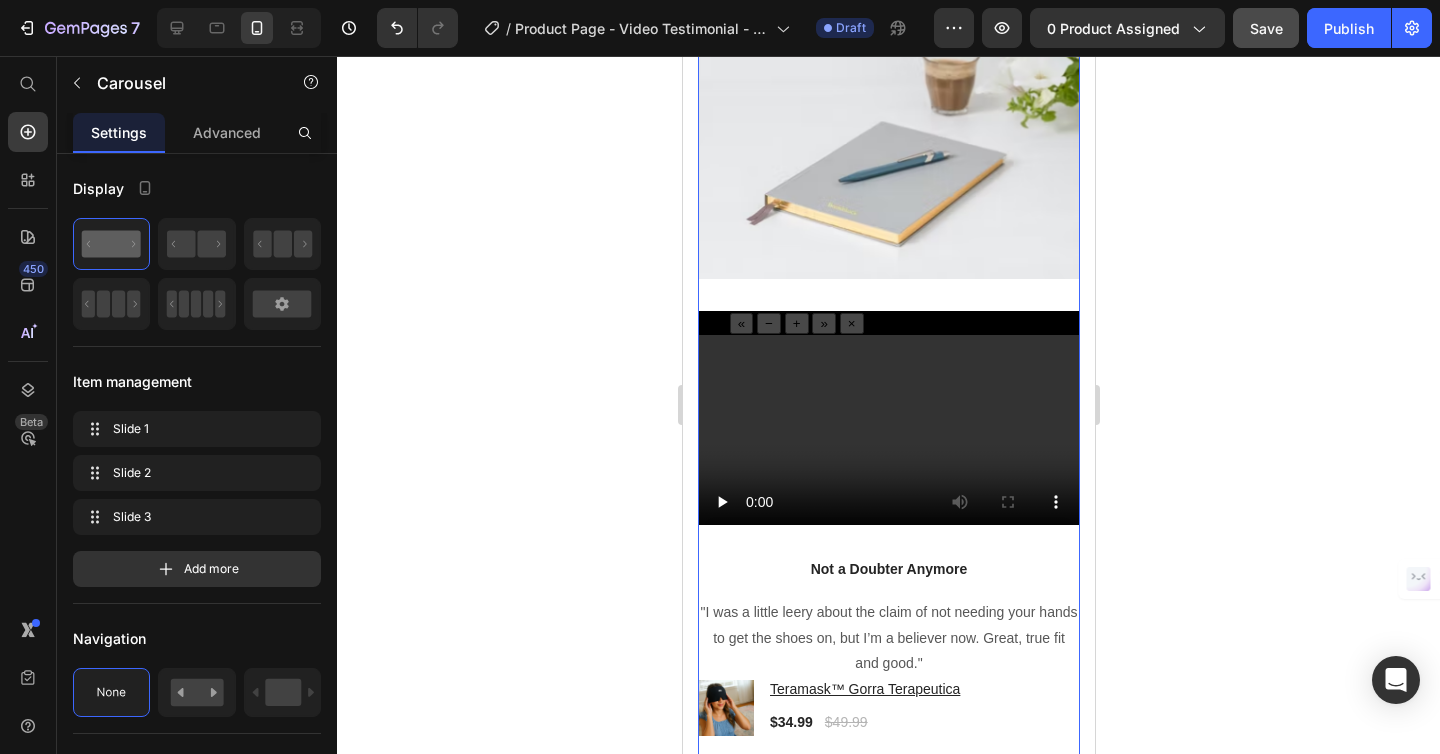 scroll, scrollTop: 4472, scrollLeft: 0, axis: vertical 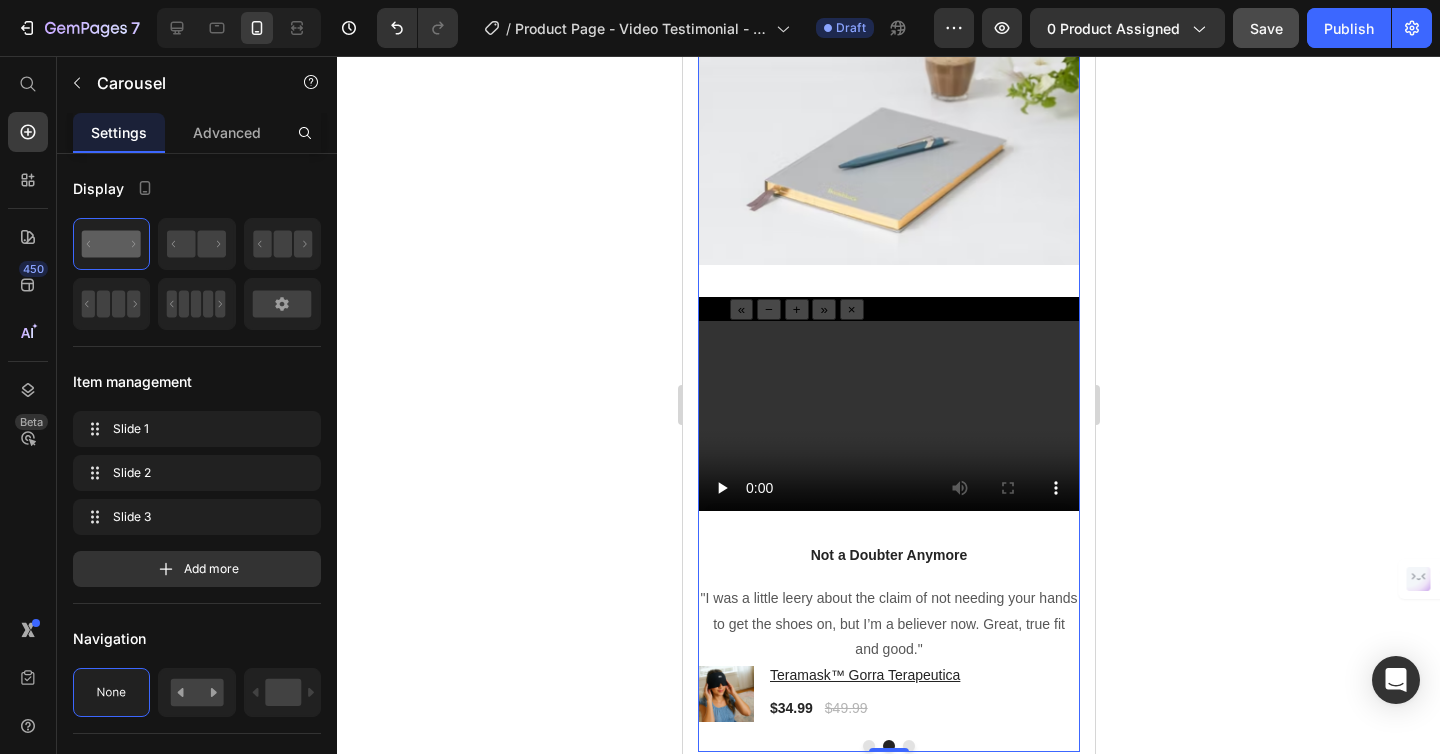 click at bounding box center (888, 746) 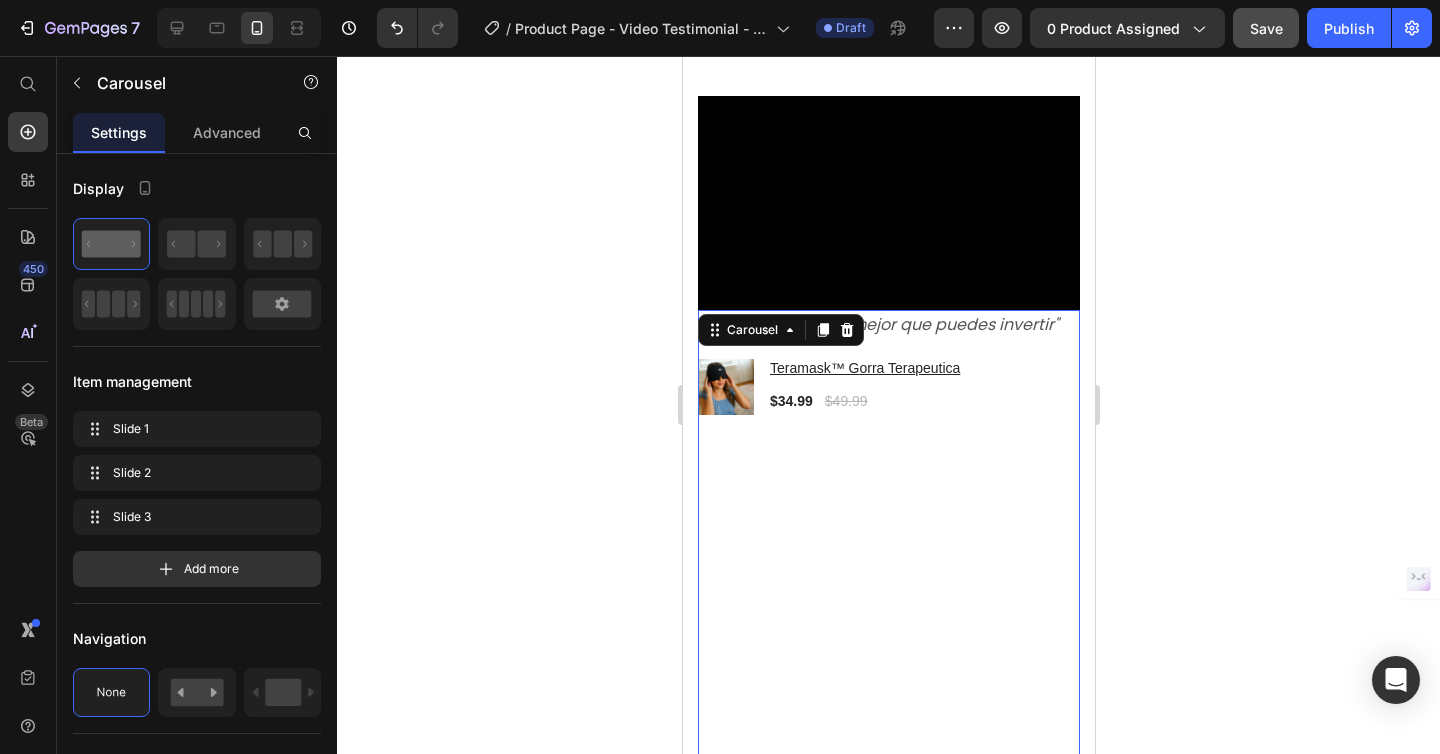 scroll, scrollTop: 4120, scrollLeft: 0, axis: vertical 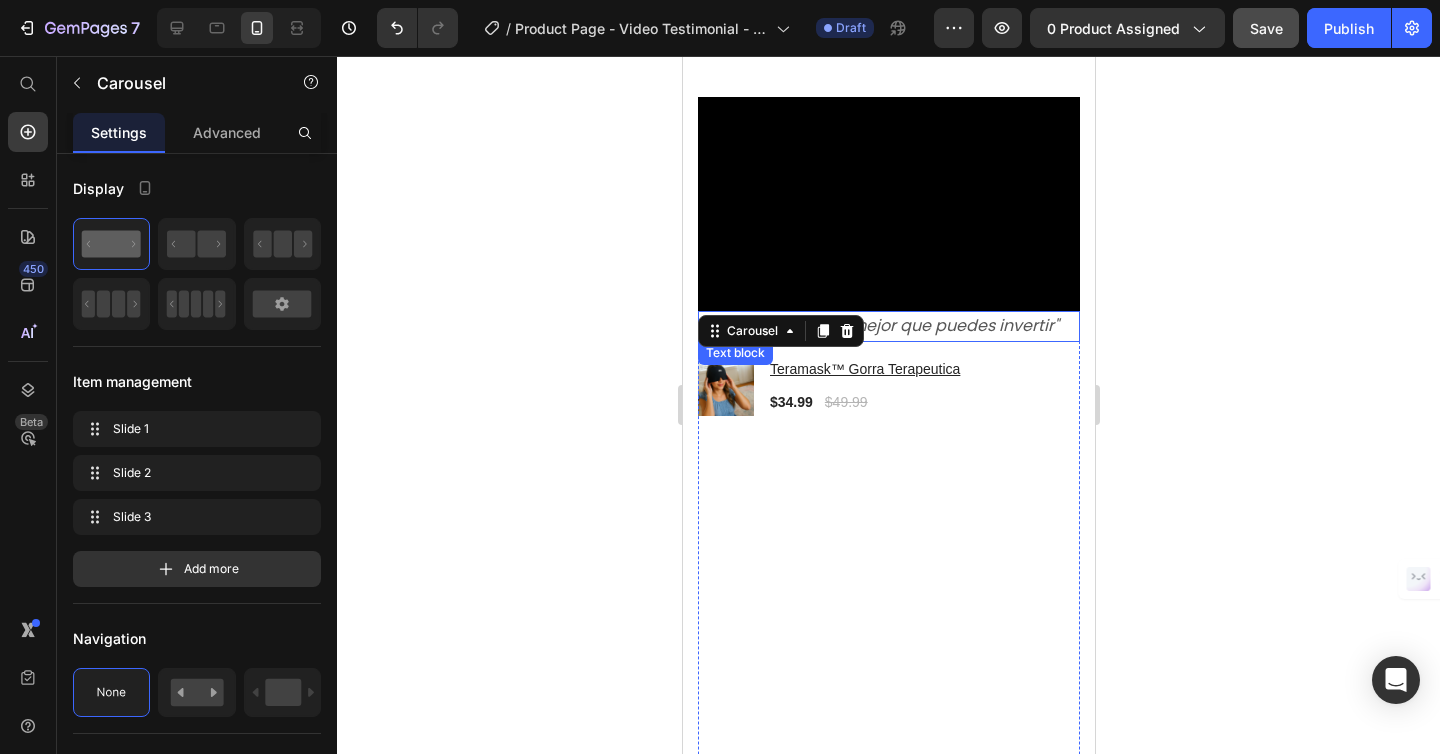 click on ""Esta gorra es lo mejor que puedes invertir"" at bounding box center (888, 326) 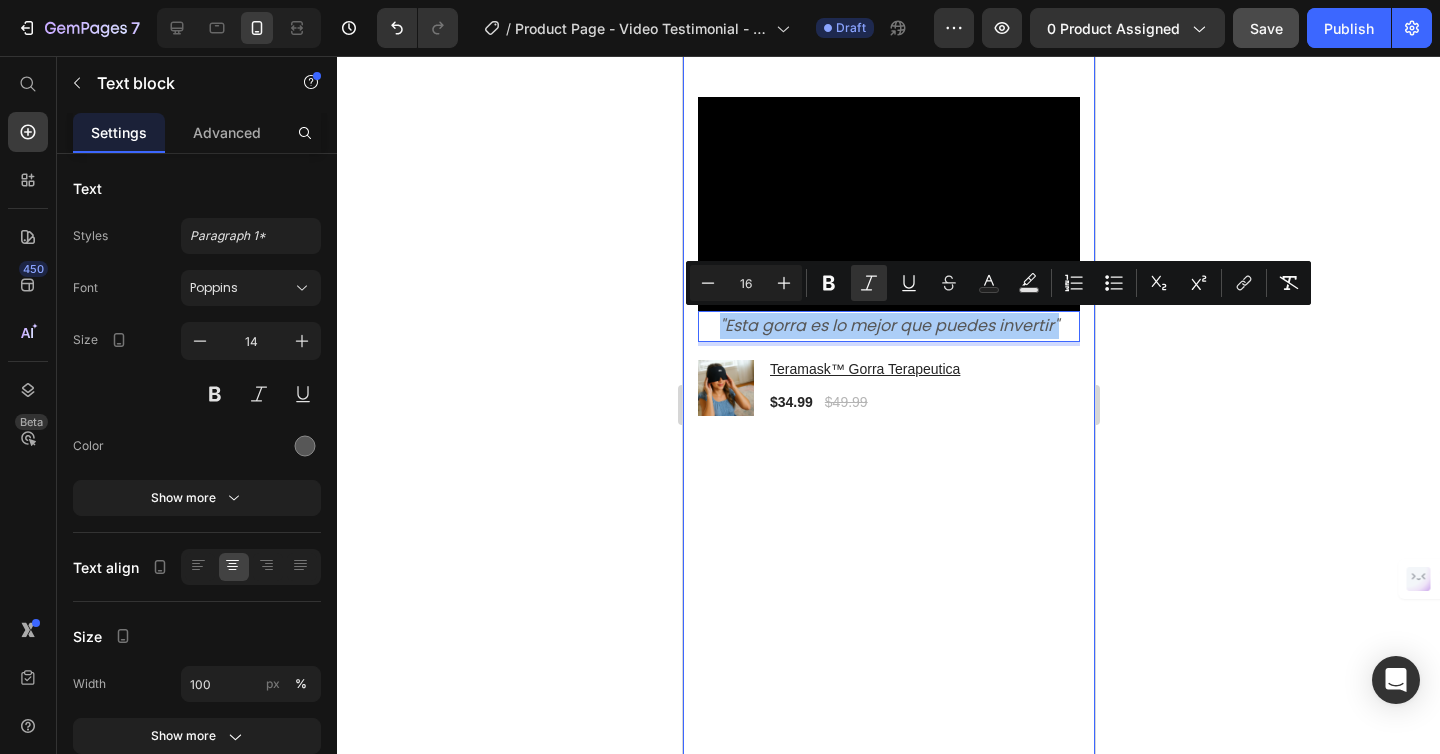 click 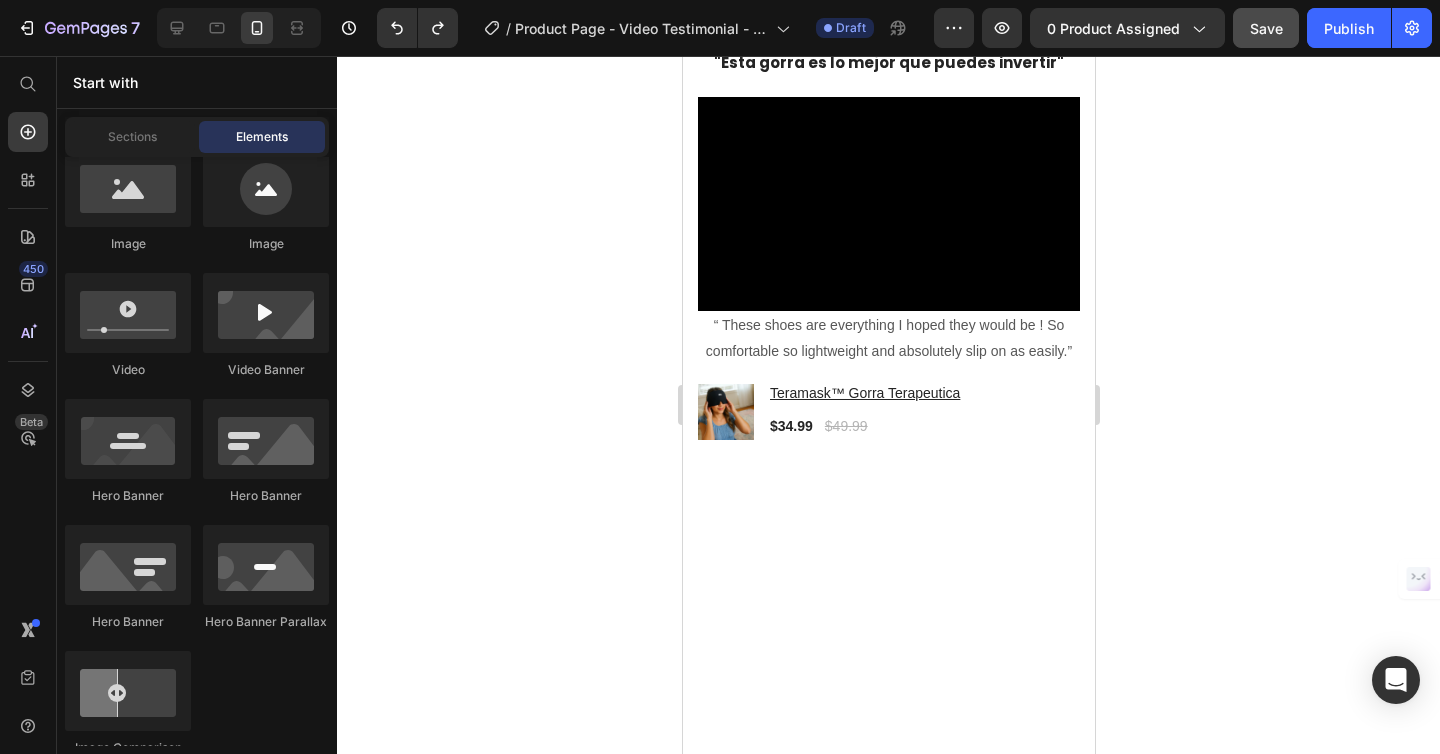 scroll, scrollTop: 4167, scrollLeft: 0, axis: vertical 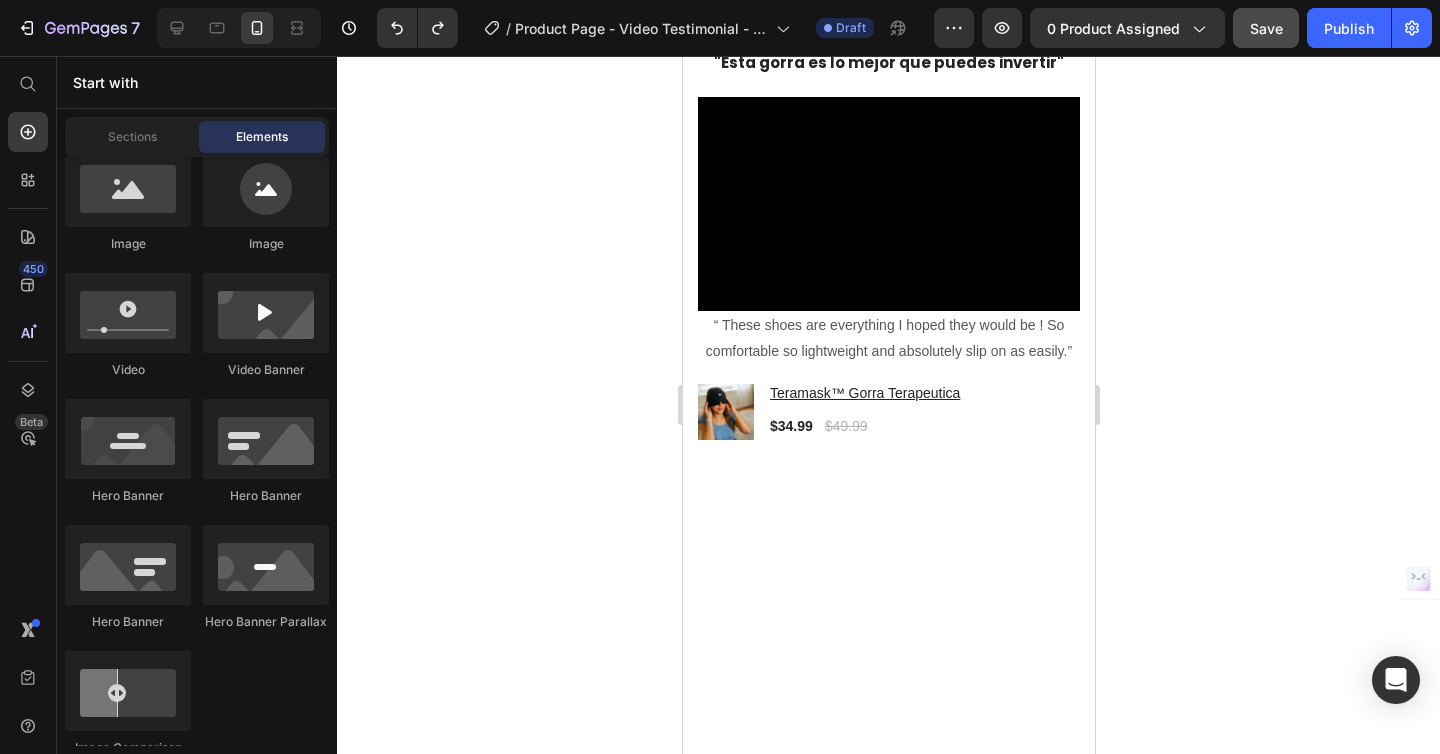 click 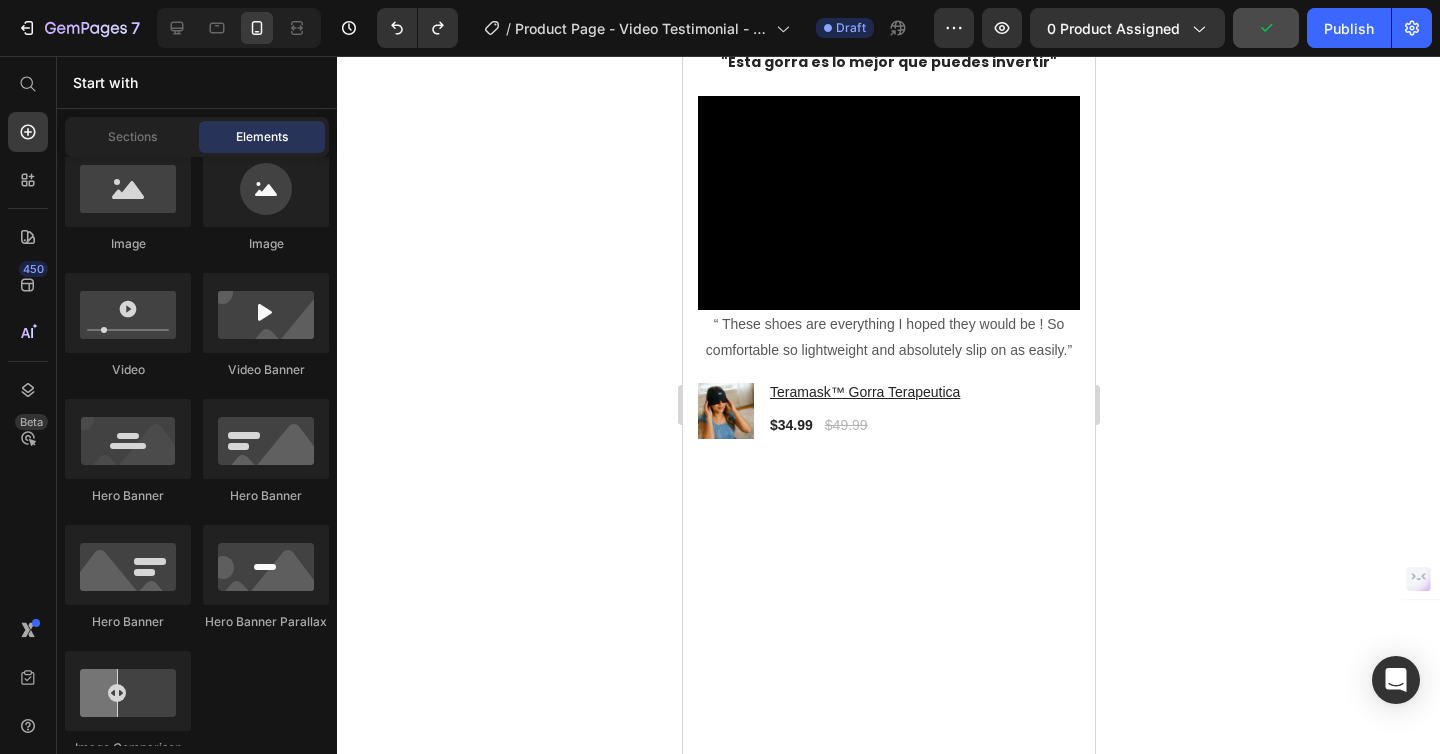 scroll, scrollTop: 4166, scrollLeft: 0, axis: vertical 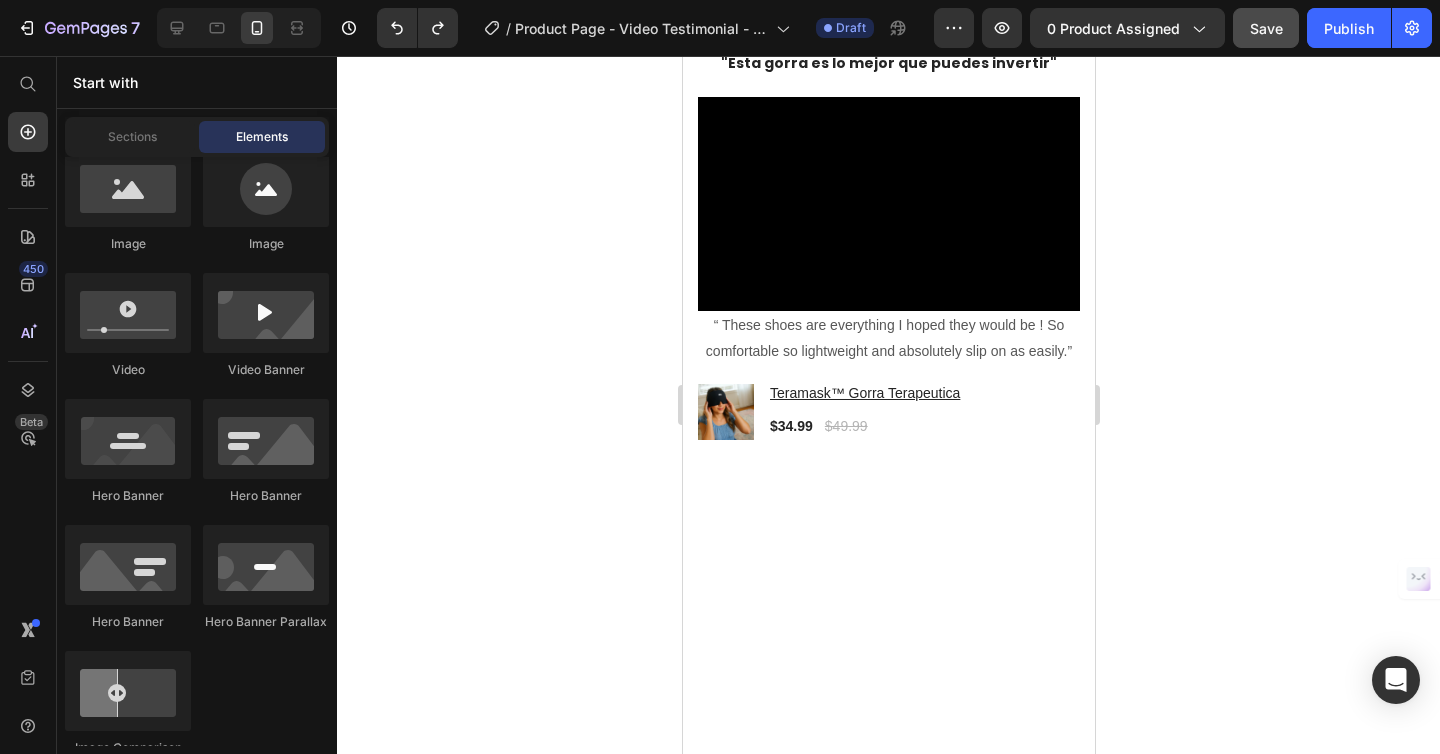 click 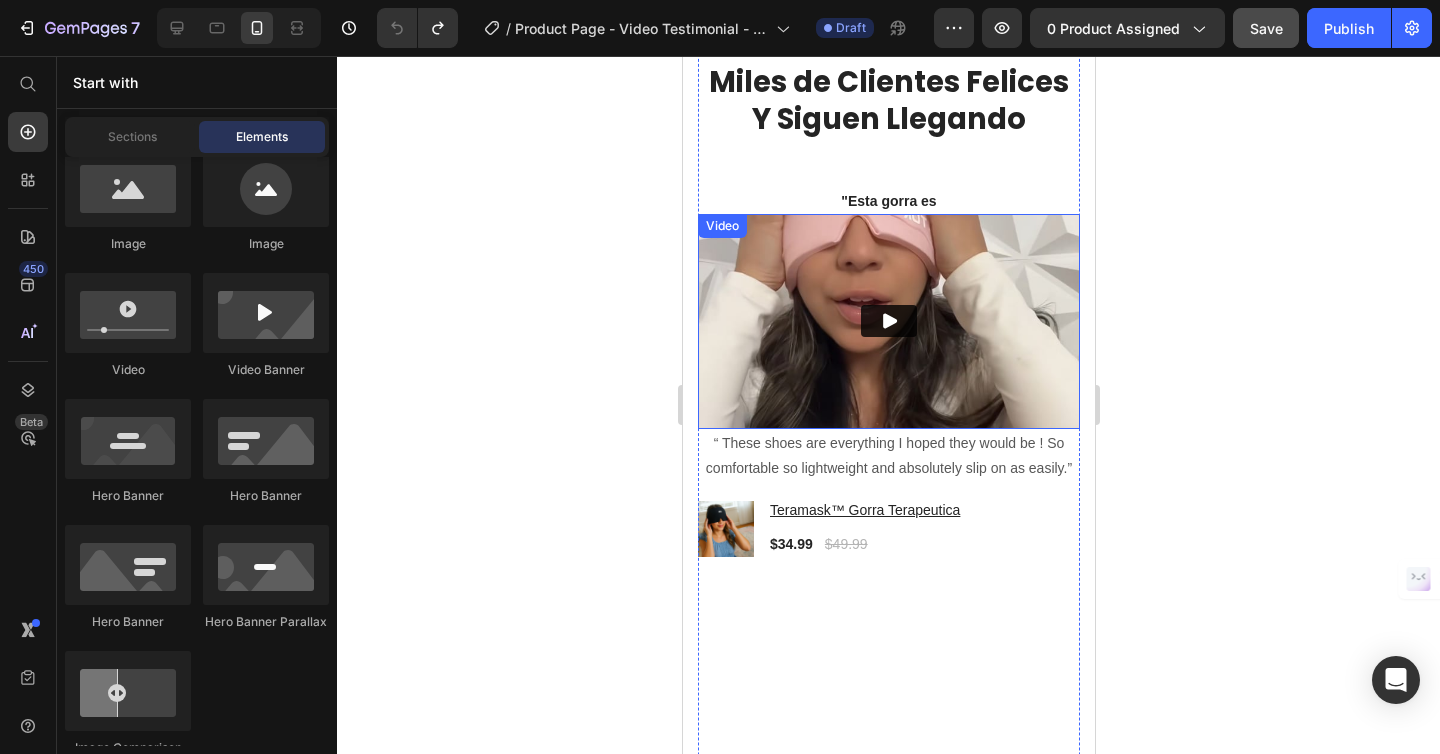 scroll, scrollTop: 4026, scrollLeft: 0, axis: vertical 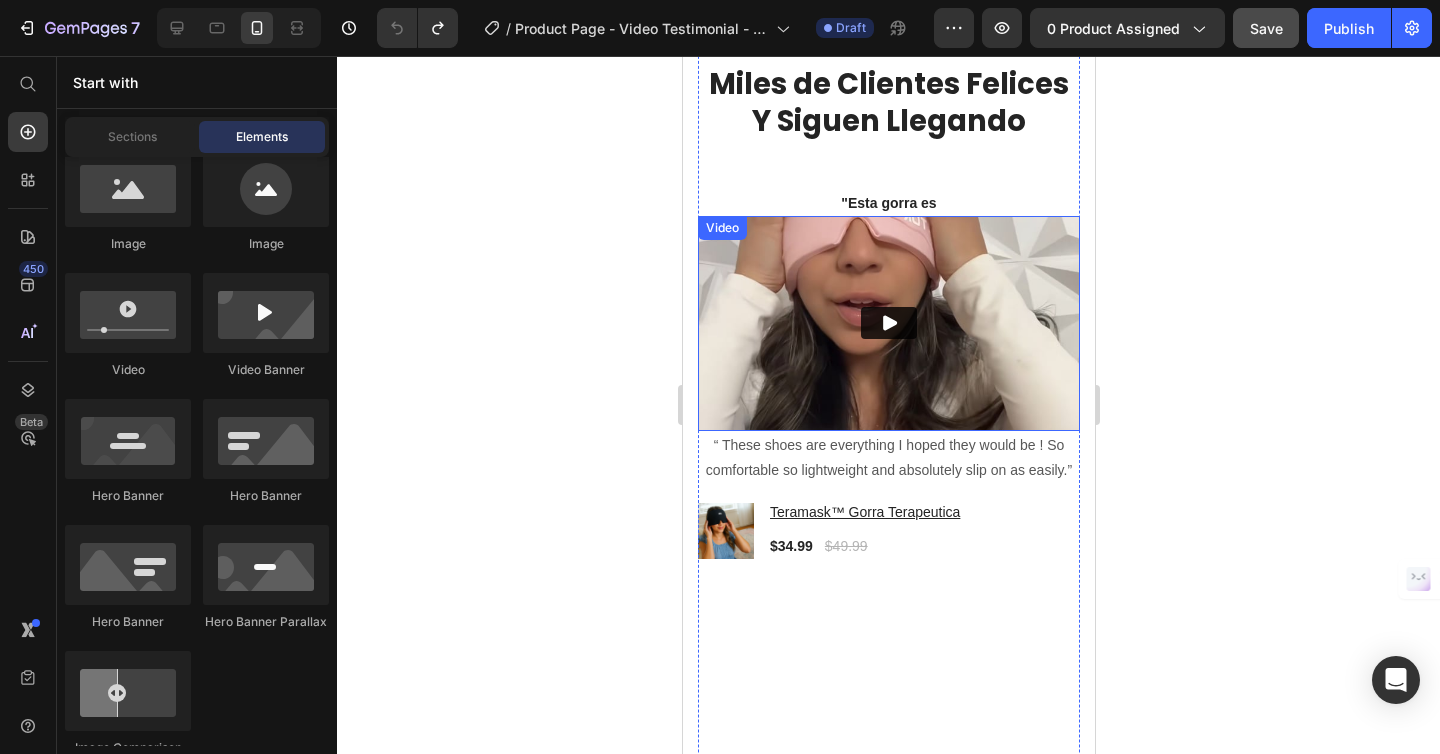 click at bounding box center (888, 323) 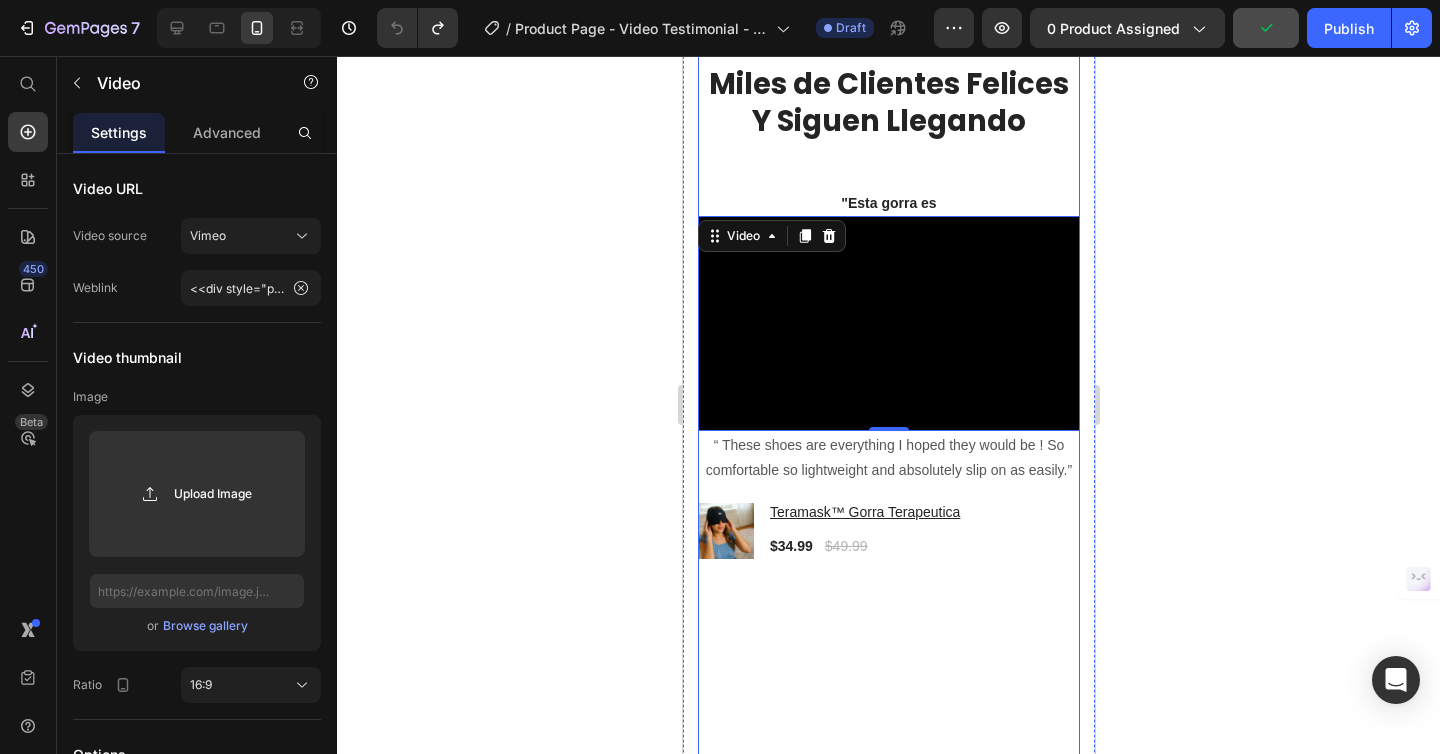 click on "Icon Icon Icon Icon Icon Icon List Hoz 4,539+ 5 Estrellas Text block Miles de Clientes Felices Y Siguen Llegando Heading "Esta gorra es Text block Video 0" at bounding box center (888, 216) 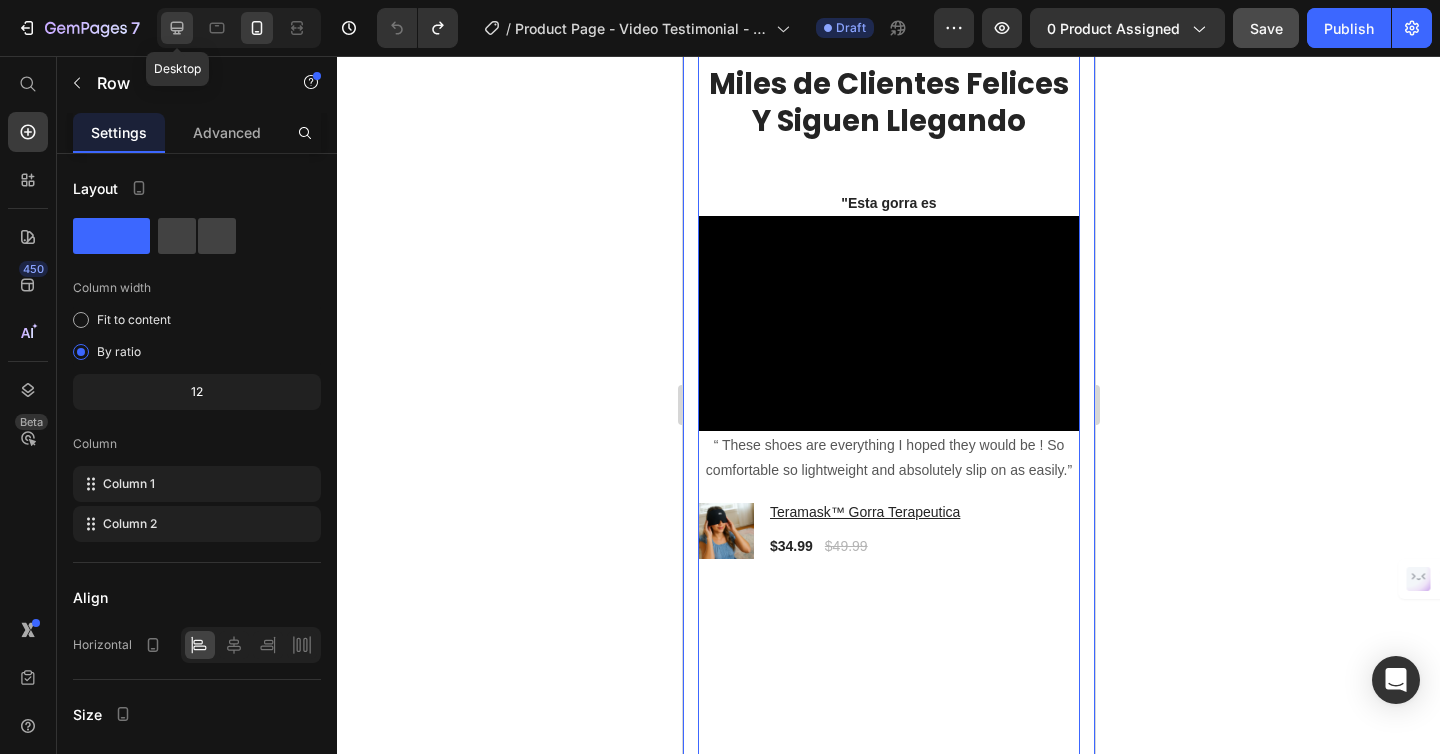 click 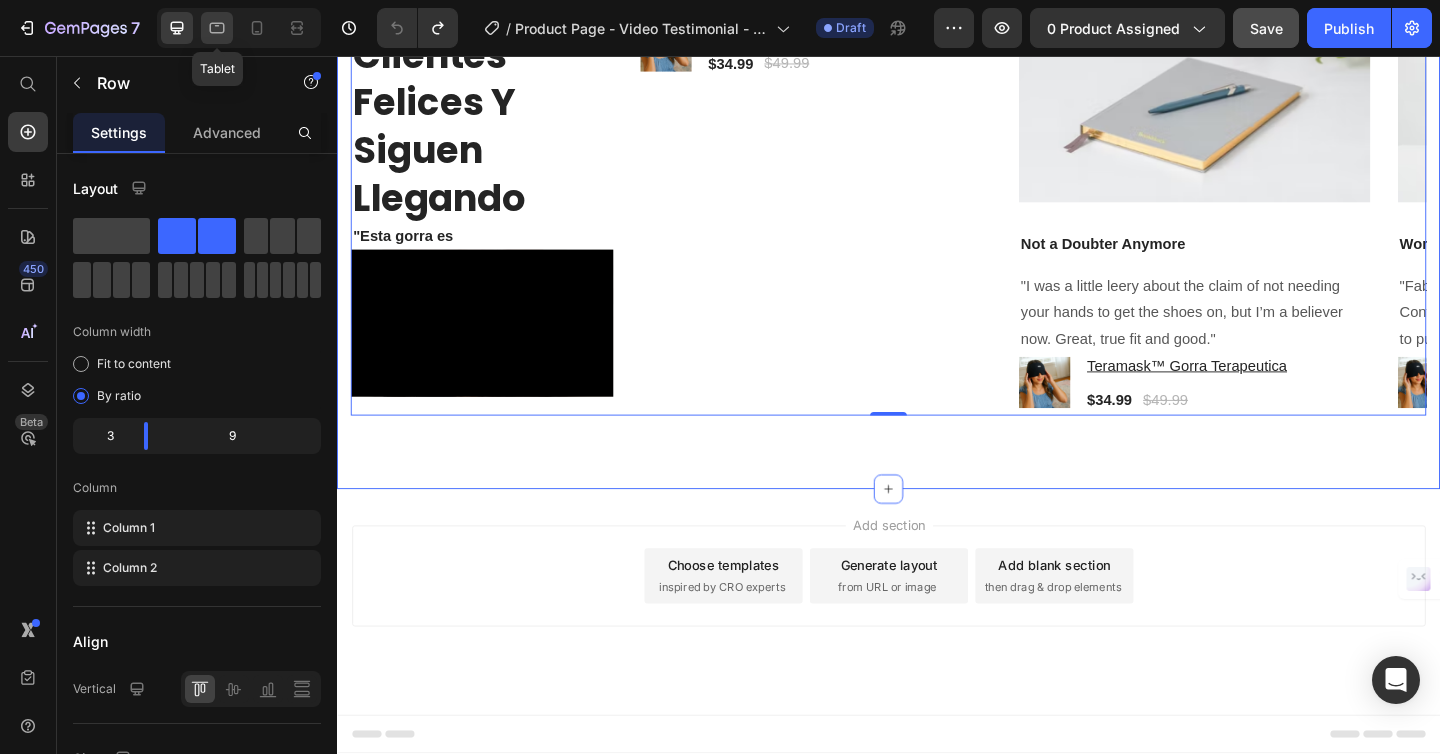 scroll, scrollTop: 4081, scrollLeft: 0, axis: vertical 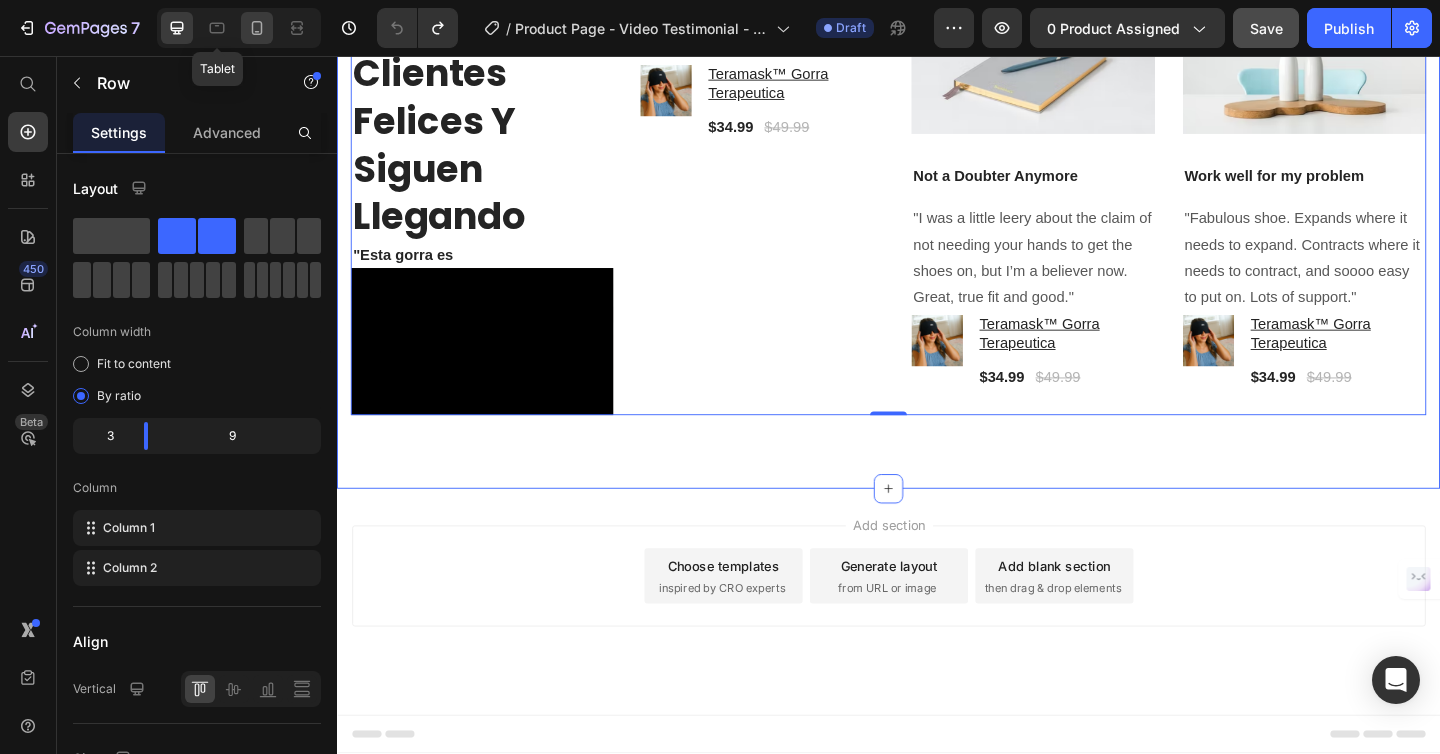 click 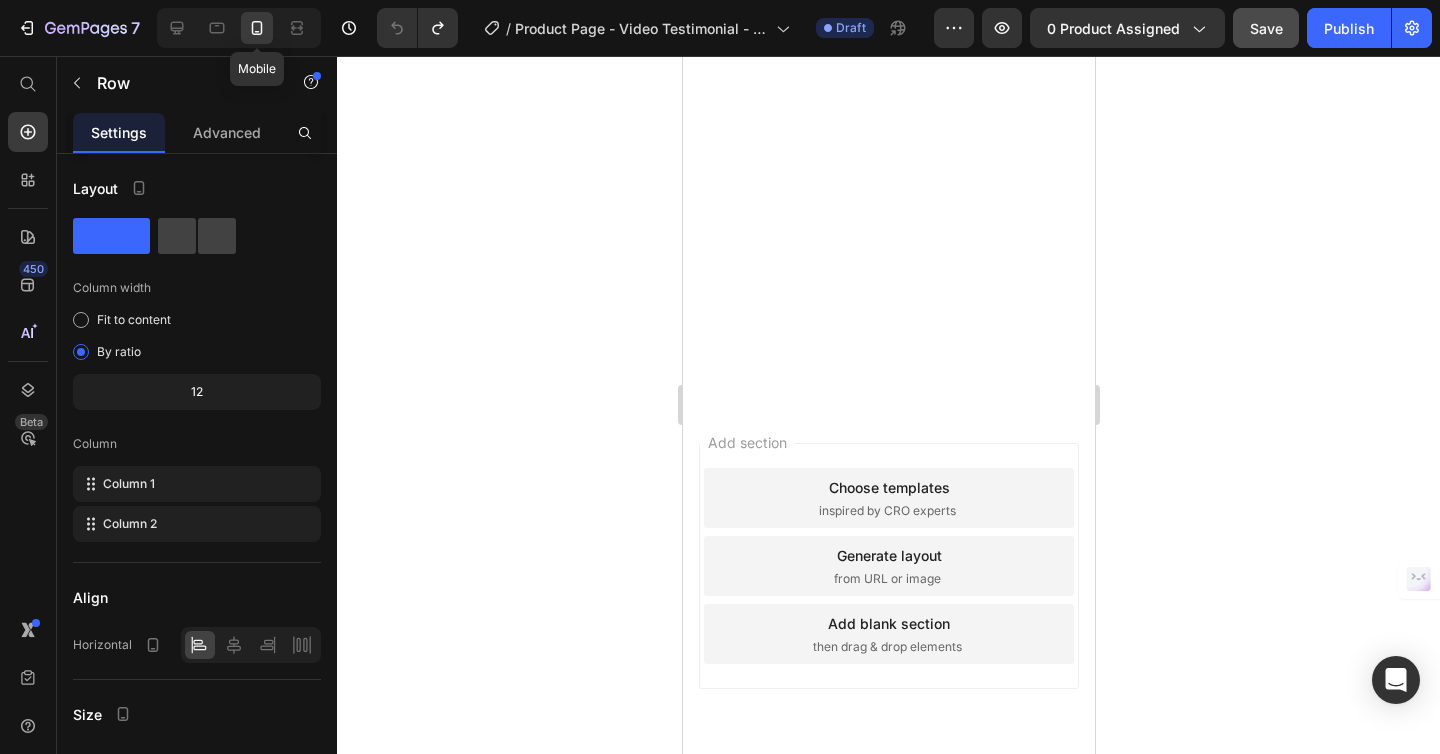 scroll, scrollTop: 115, scrollLeft: 0, axis: vertical 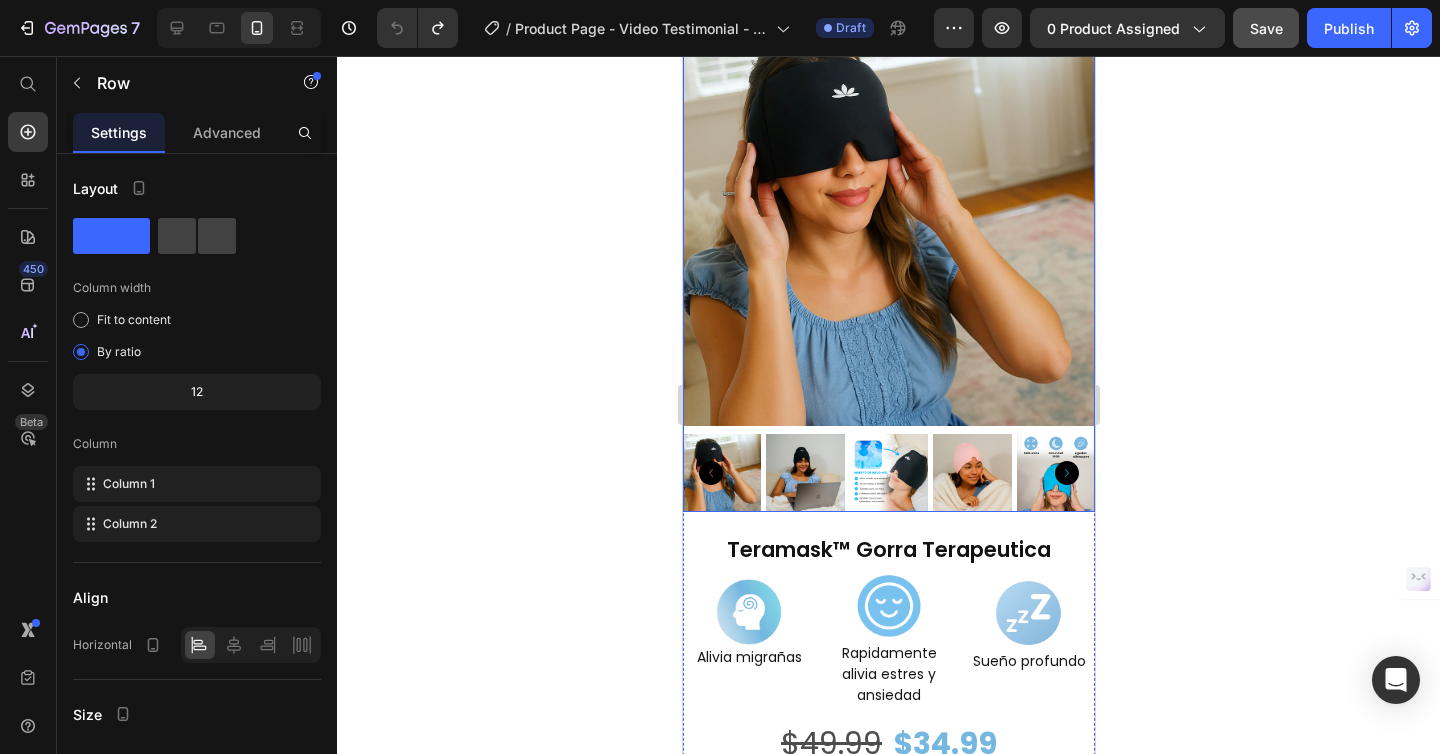 click 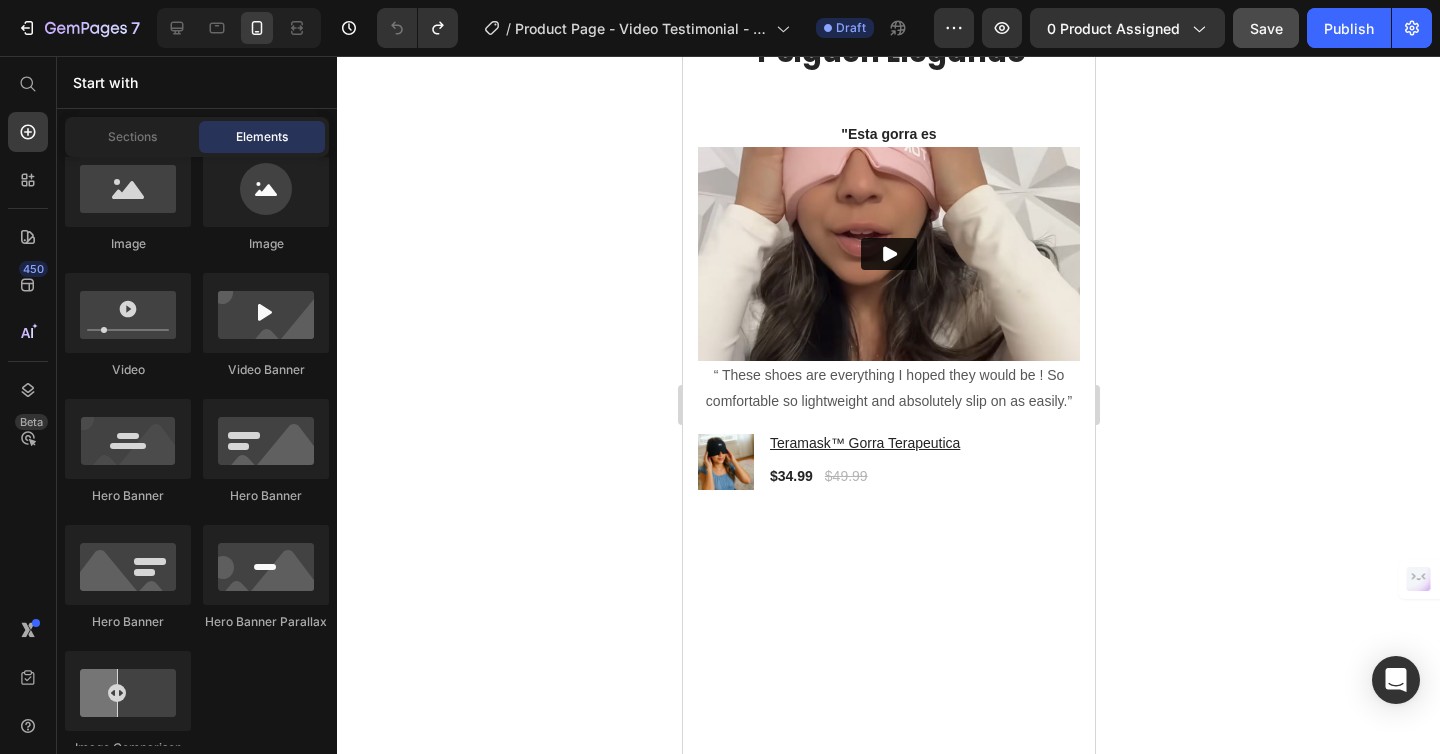 scroll, scrollTop: 3987, scrollLeft: 0, axis: vertical 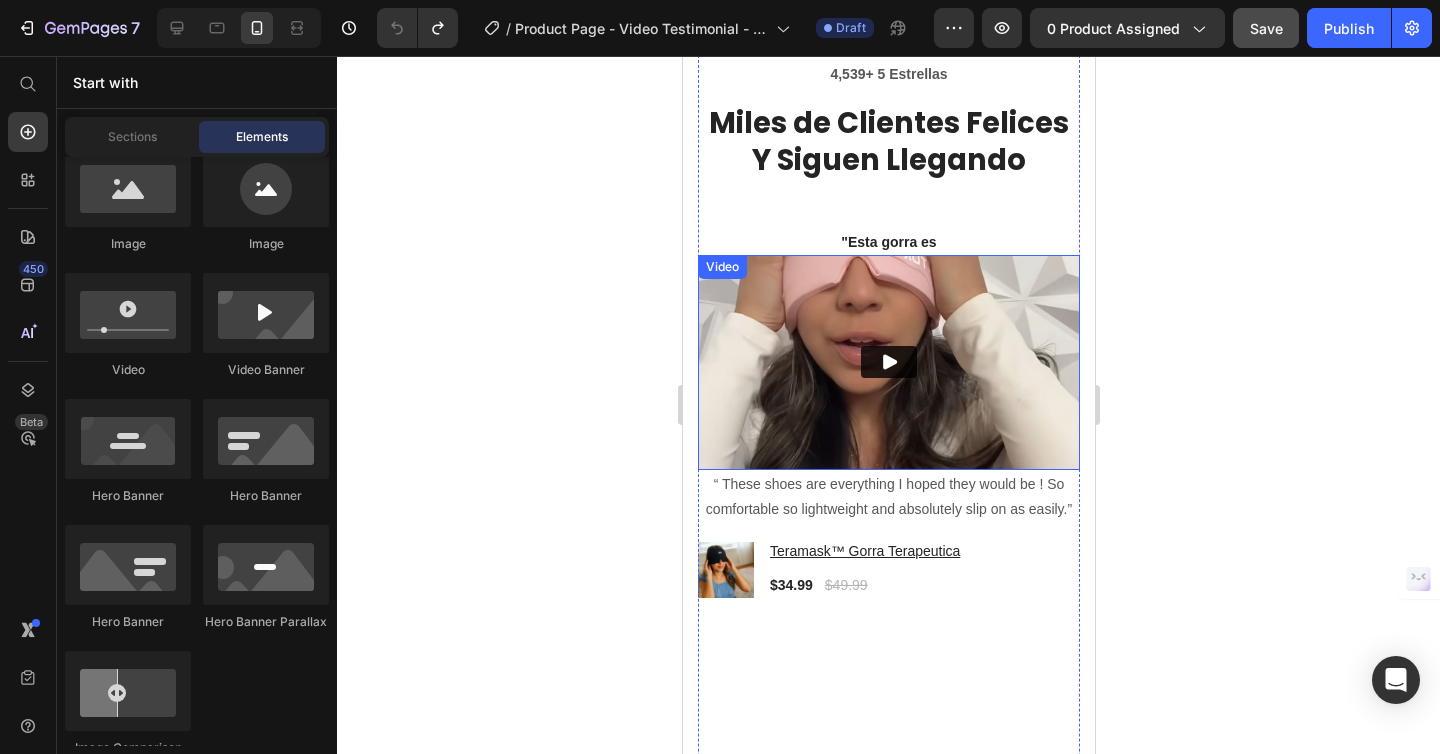 click at bounding box center (888, 362) 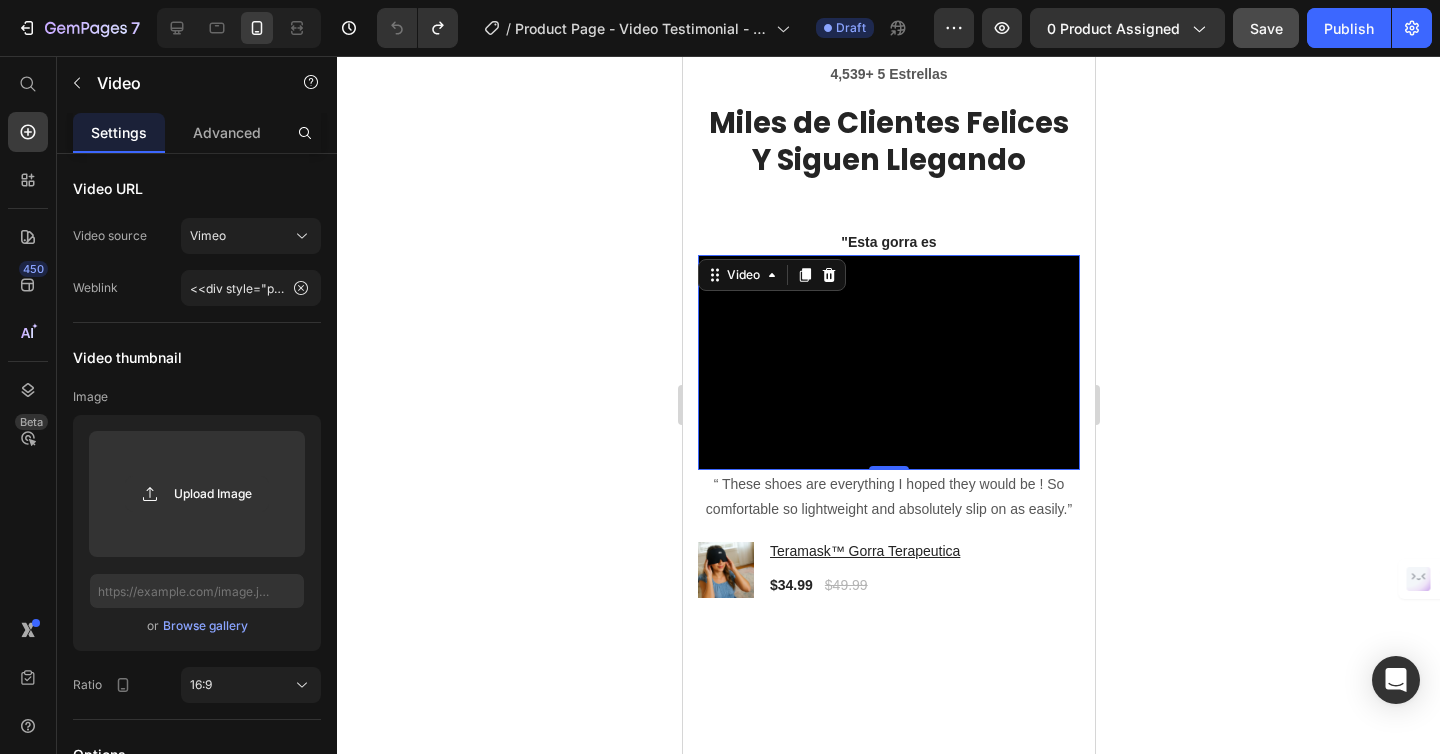 click on "Icon                Icon                Icon                Icon                Icon Icon List Hoz 4,539+ 5 Estrellas Text block Miles de Clientes Felices Y Siguen Llegando Heading "Esta gorra es  Text block Video   0 “ These shoes are everything I hoped they would be ! So comfortable so lightweight and absolutely slip on as easily.” Text block Product Images & Gallery Teramask™ Gorra Terapeutica Product Title $34.99 Product Price $49.99 Product Price Row Product Image Not a Doubter Anymore Text block "I was a little leery about the claim of not needing your hands to get the shoes on, but I’m a believer now. Great, true fit and good." Text block Product Images & Gallery Teramask™ Gorra Terapeutica Product Title $34.99 Product Price $49.99 Product Price Row Product Image Work well for my problem Text block "Fabulous shoe. Expands where it needs to expand. Contracts where it needs to contract, and soooo easy to put on. Lots of support." Text block Product Images & Gallery Product Title" at bounding box center (888, 528) 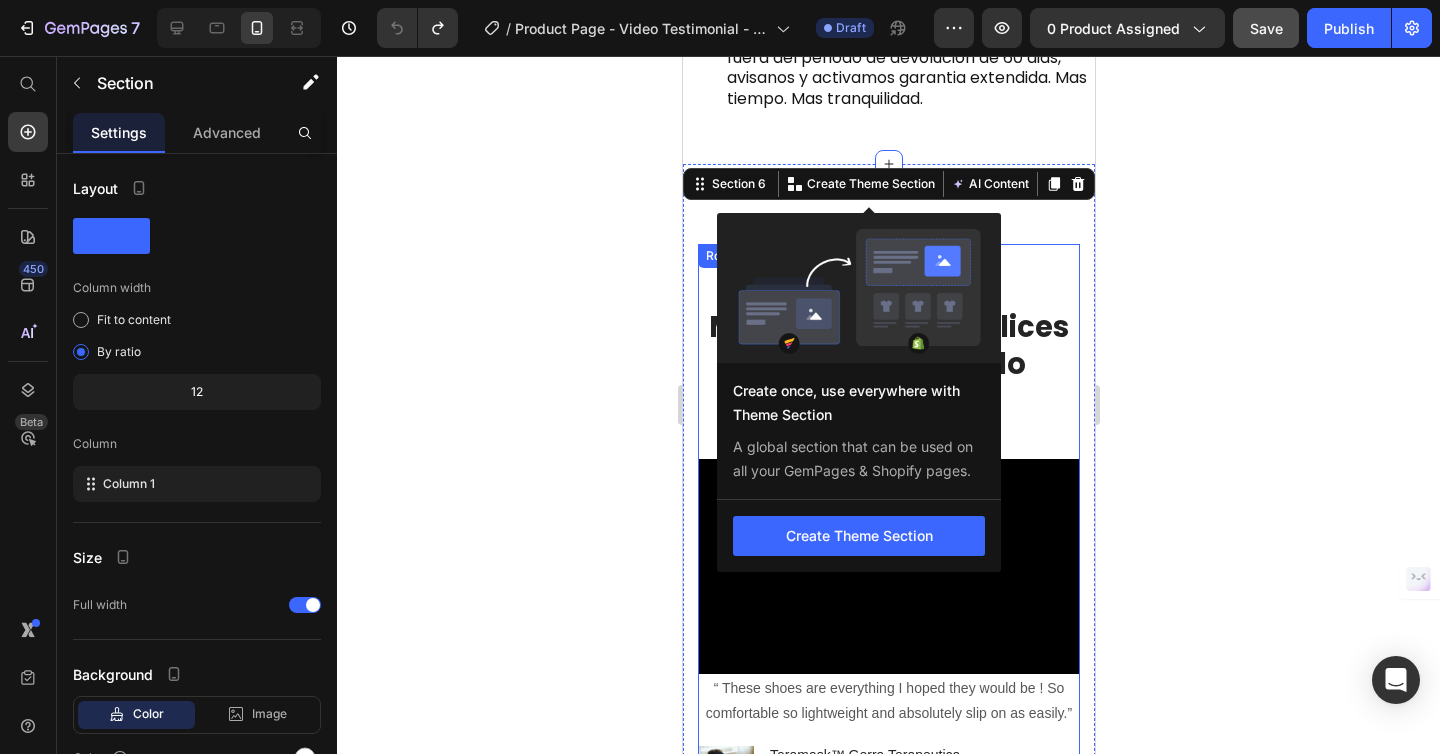 scroll, scrollTop: 3780, scrollLeft: 0, axis: vertical 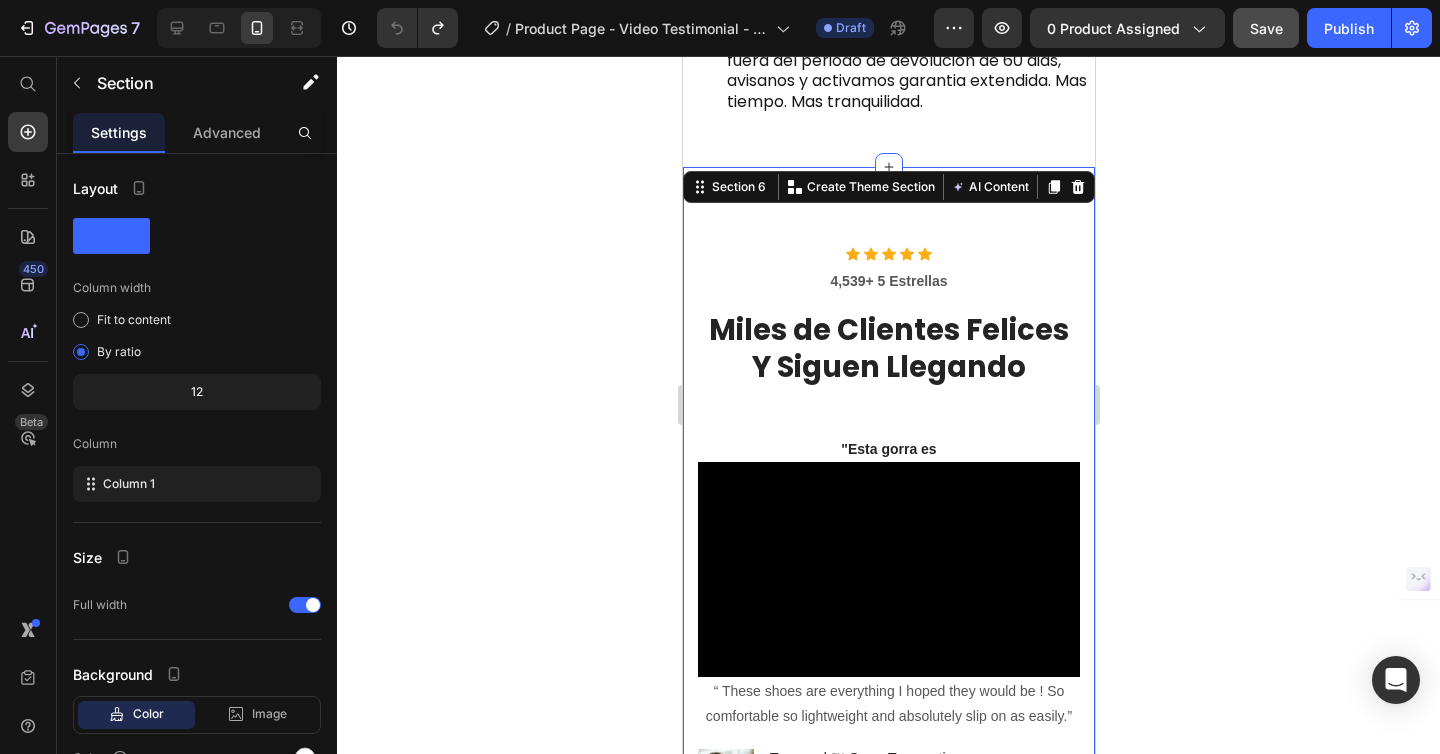 click 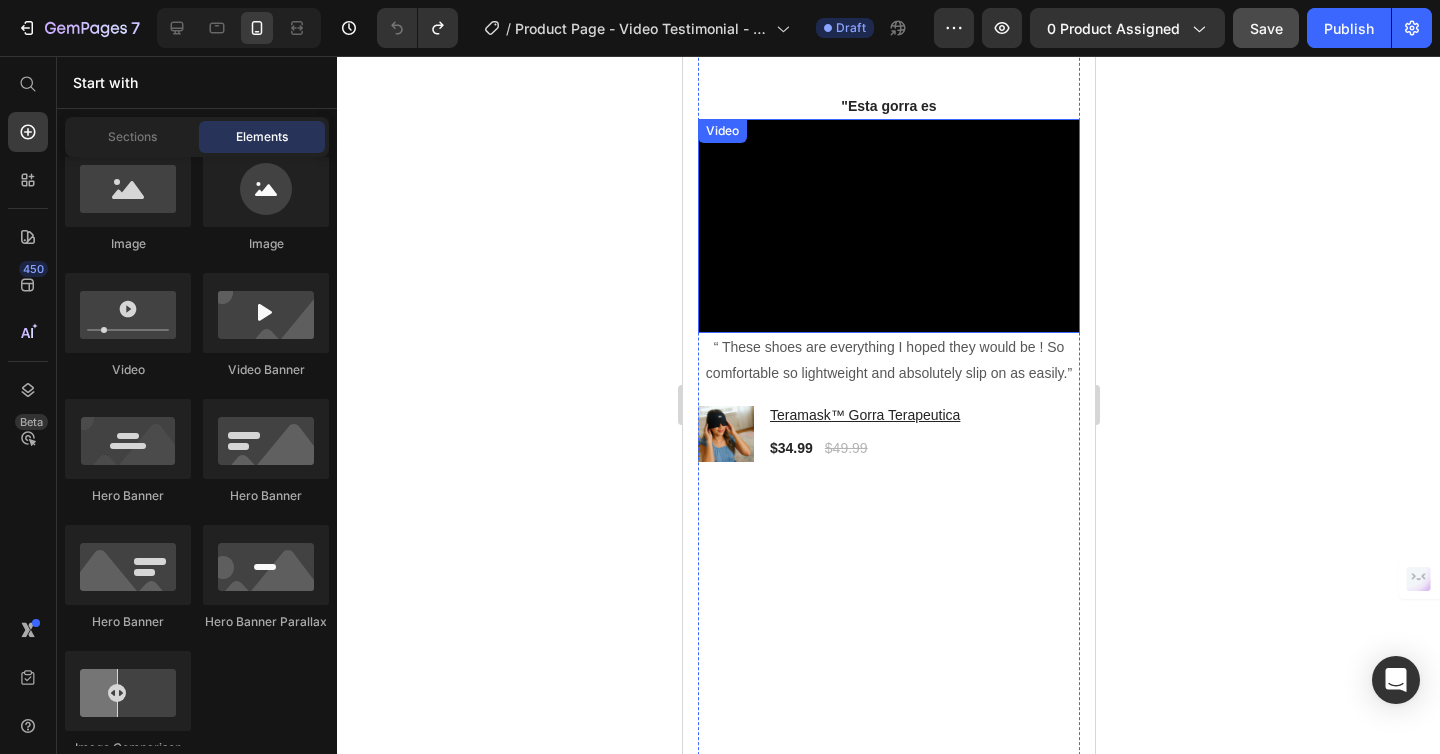 scroll, scrollTop: 4189, scrollLeft: 0, axis: vertical 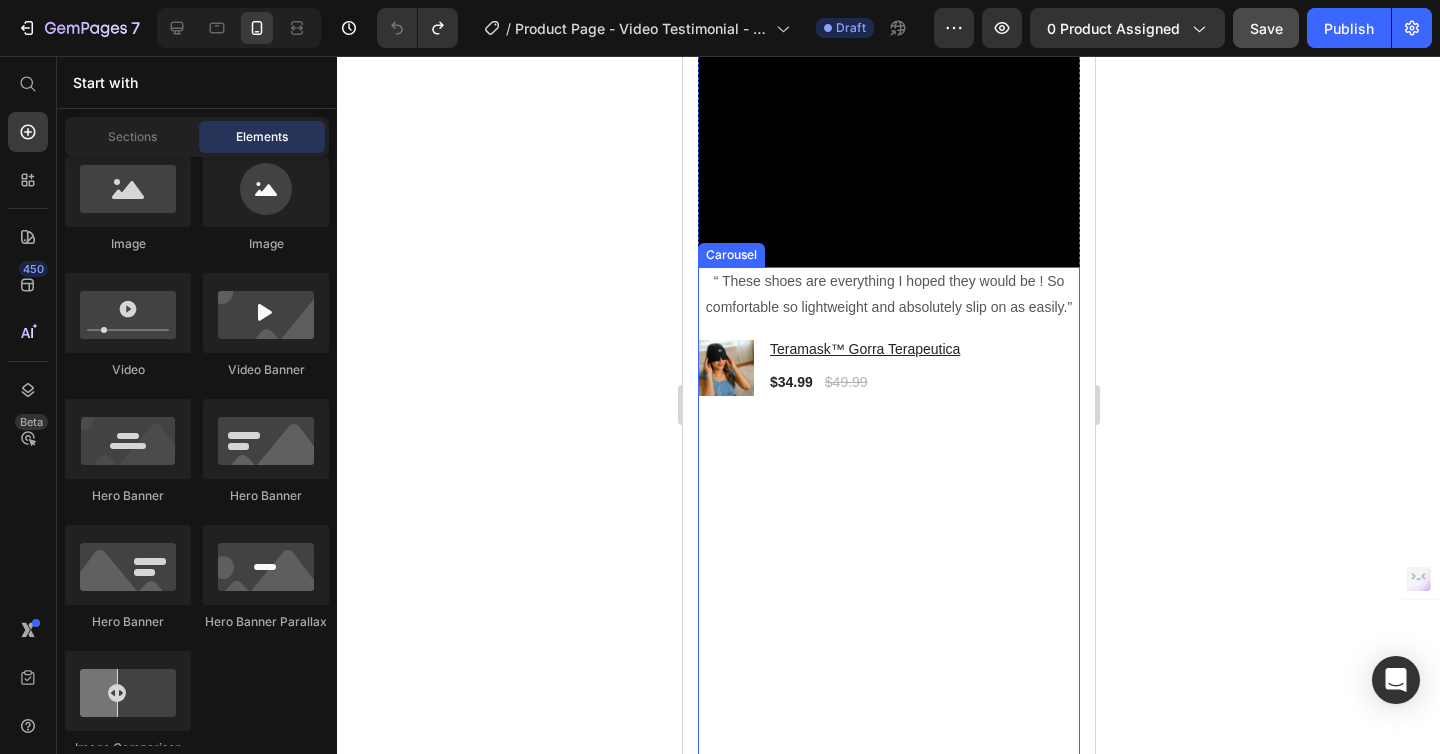 click on "“ These shoes are everything I hoped they would be ! So comfortable so lightweight and absolutely slip on as easily.” Text block Product Images & Gallery Teramask™ Gorra Terapeutica Product Title $34.99 Product Price $49.99 Product Price Row Product" at bounding box center [888, 526] 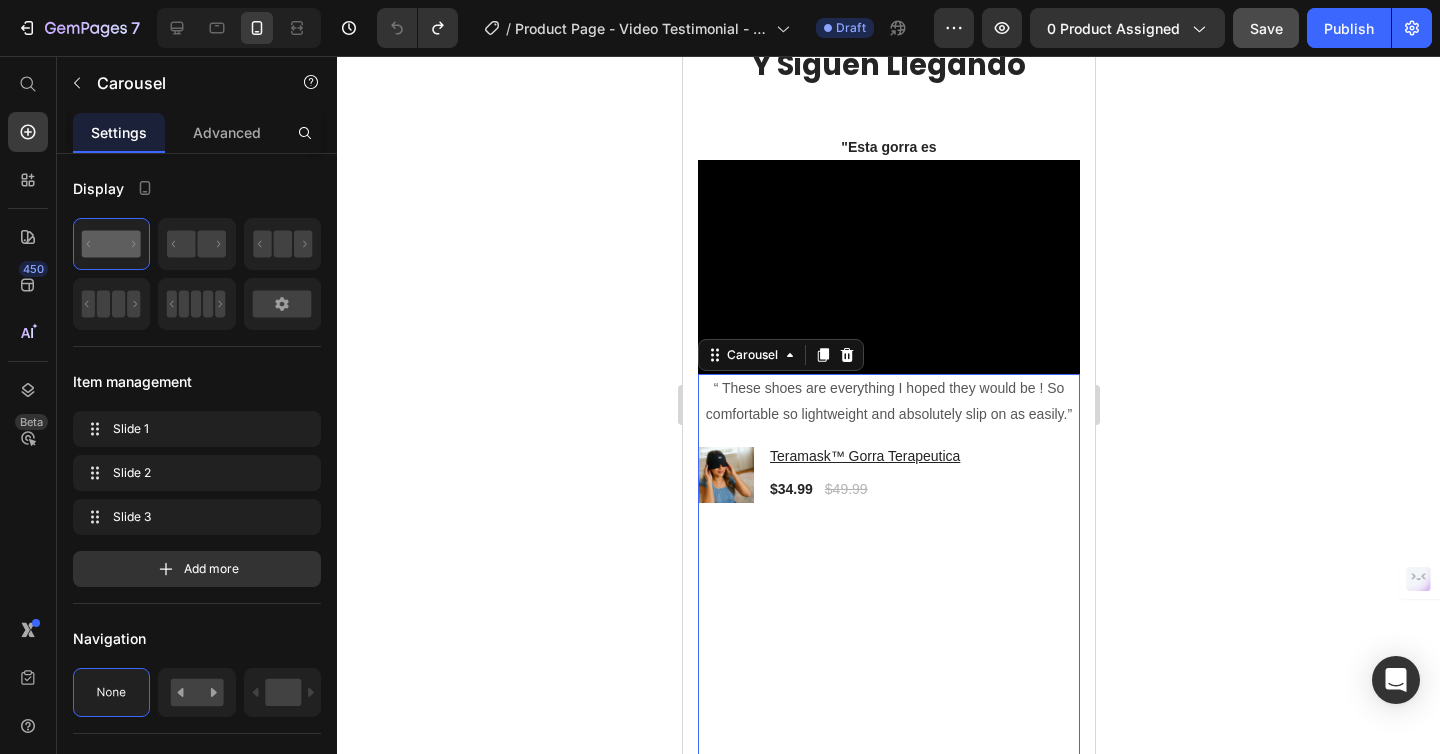 scroll, scrollTop: 4060, scrollLeft: 0, axis: vertical 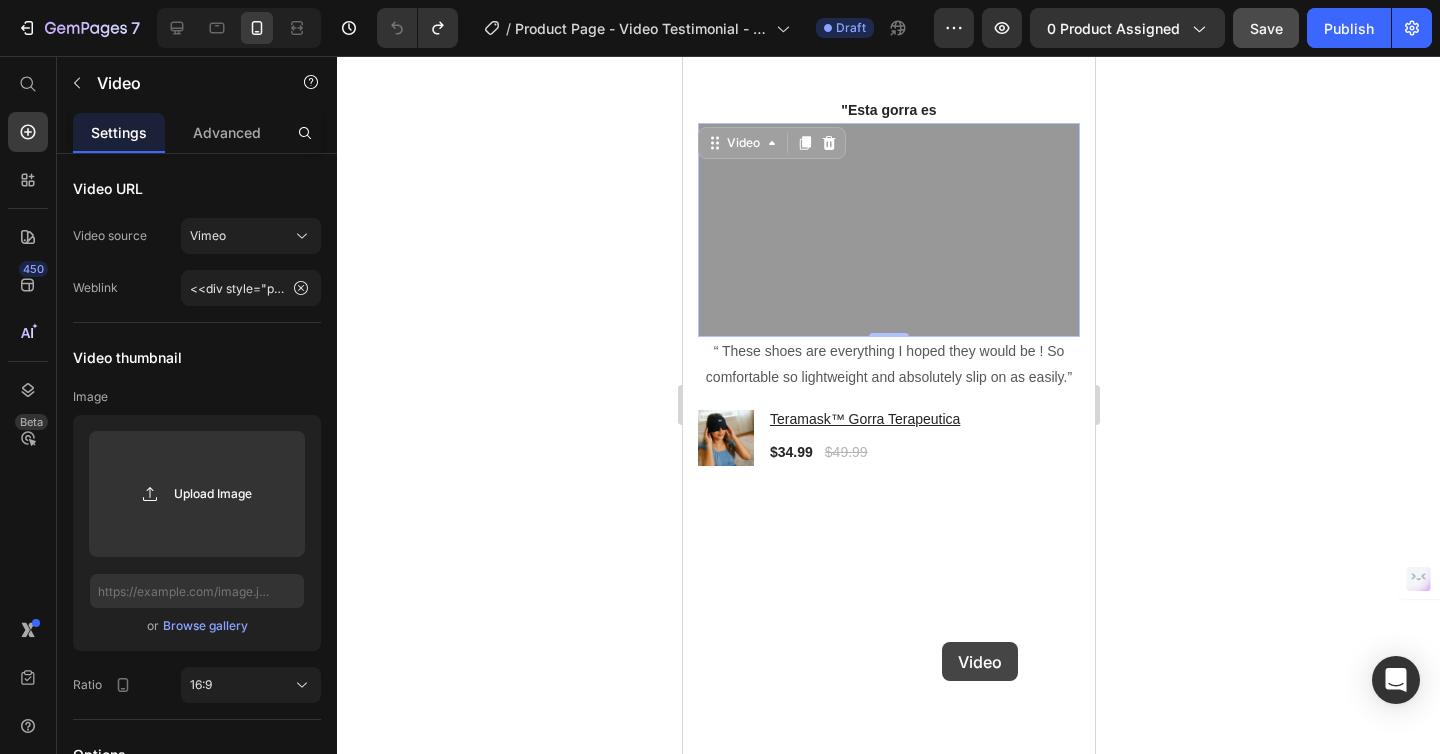 drag, startPoint x: 730, startPoint y: 200, endPoint x: 941, endPoint y: 642, distance: 489.78055 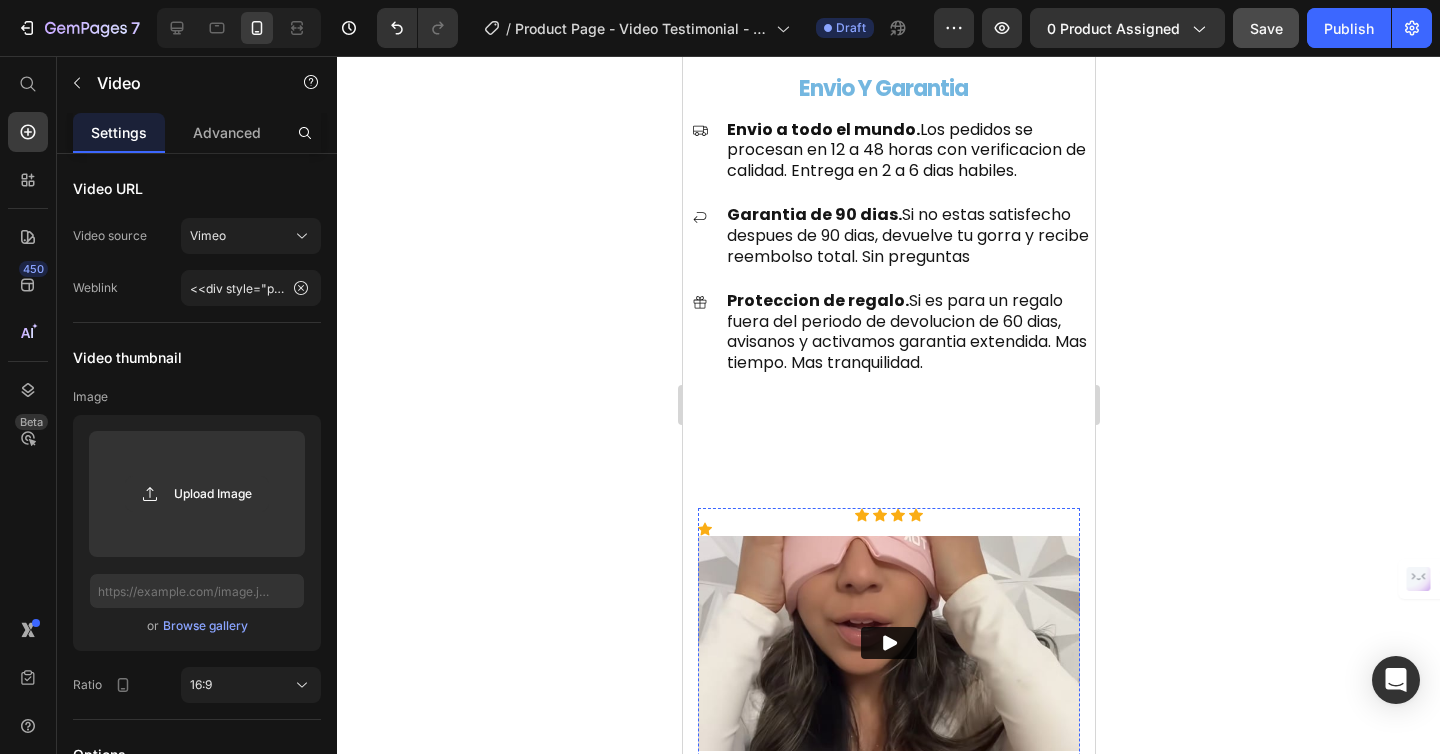 scroll, scrollTop: 3154, scrollLeft: 0, axis: vertical 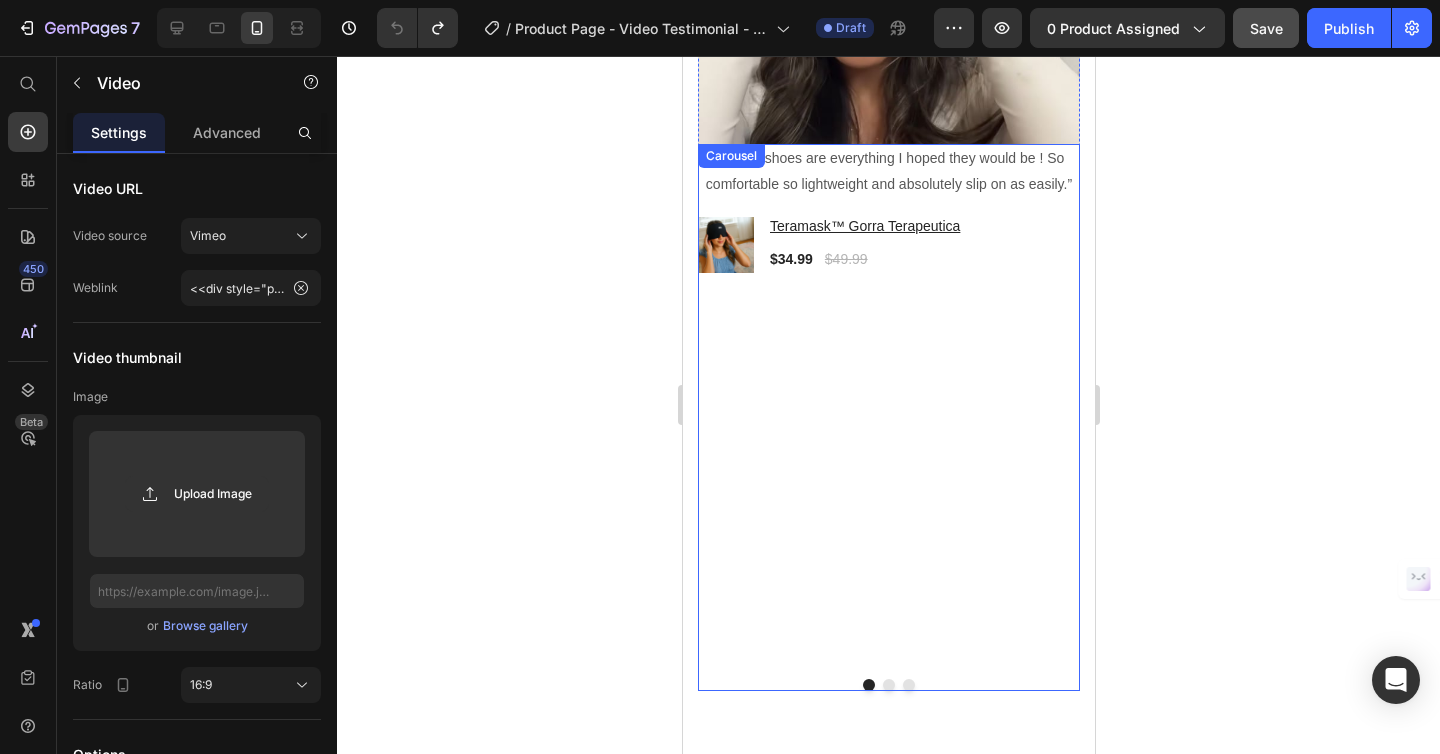 click on "“ These shoes are everything I hoped they would be ! So comfortable so lightweight and absolutely slip on as easily.” Text block Product Images & Gallery Teramask™ Gorra Terapeutica Product Title $34.99 Product Price $49.99 Product Price Row Product" at bounding box center [888, 403] 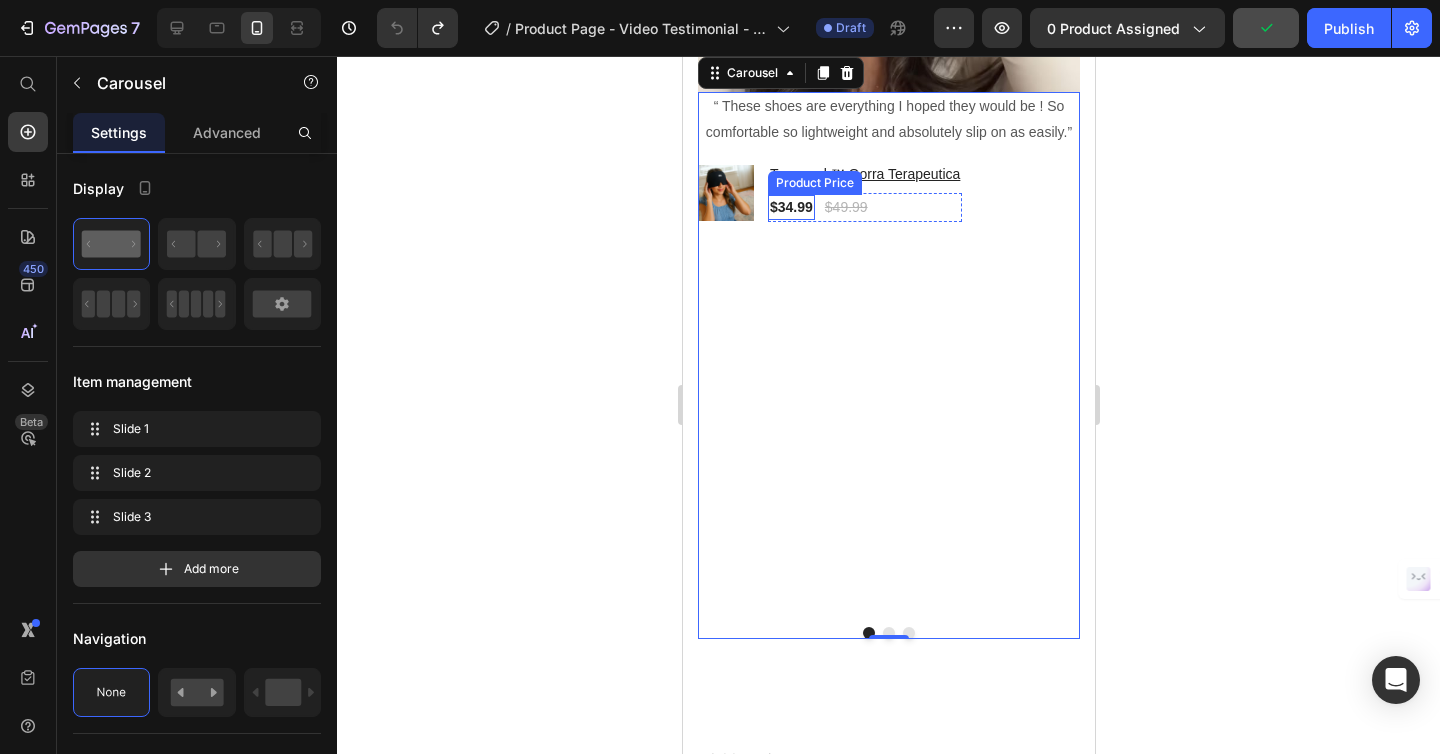 scroll, scrollTop: 4224, scrollLeft: 0, axis: vertical 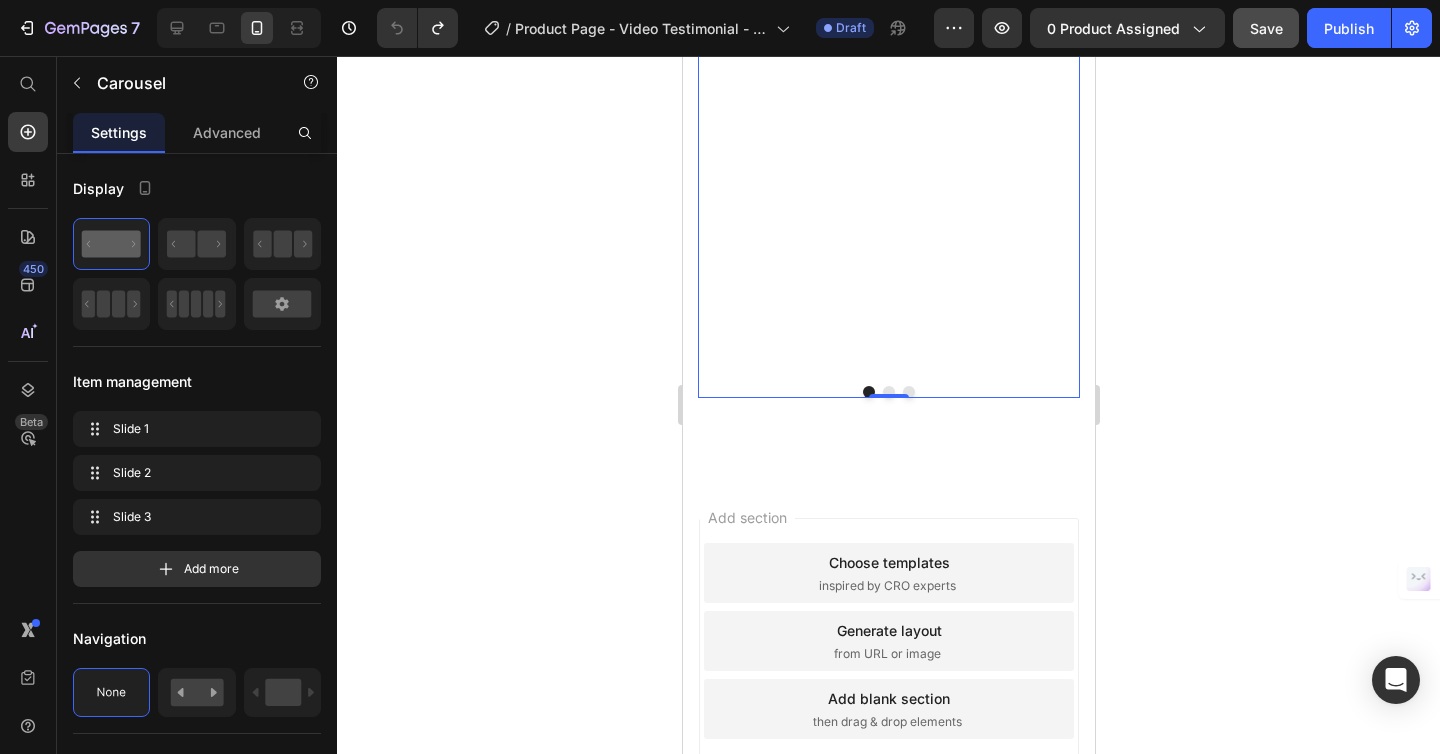 click at bounding box center (888, 392) 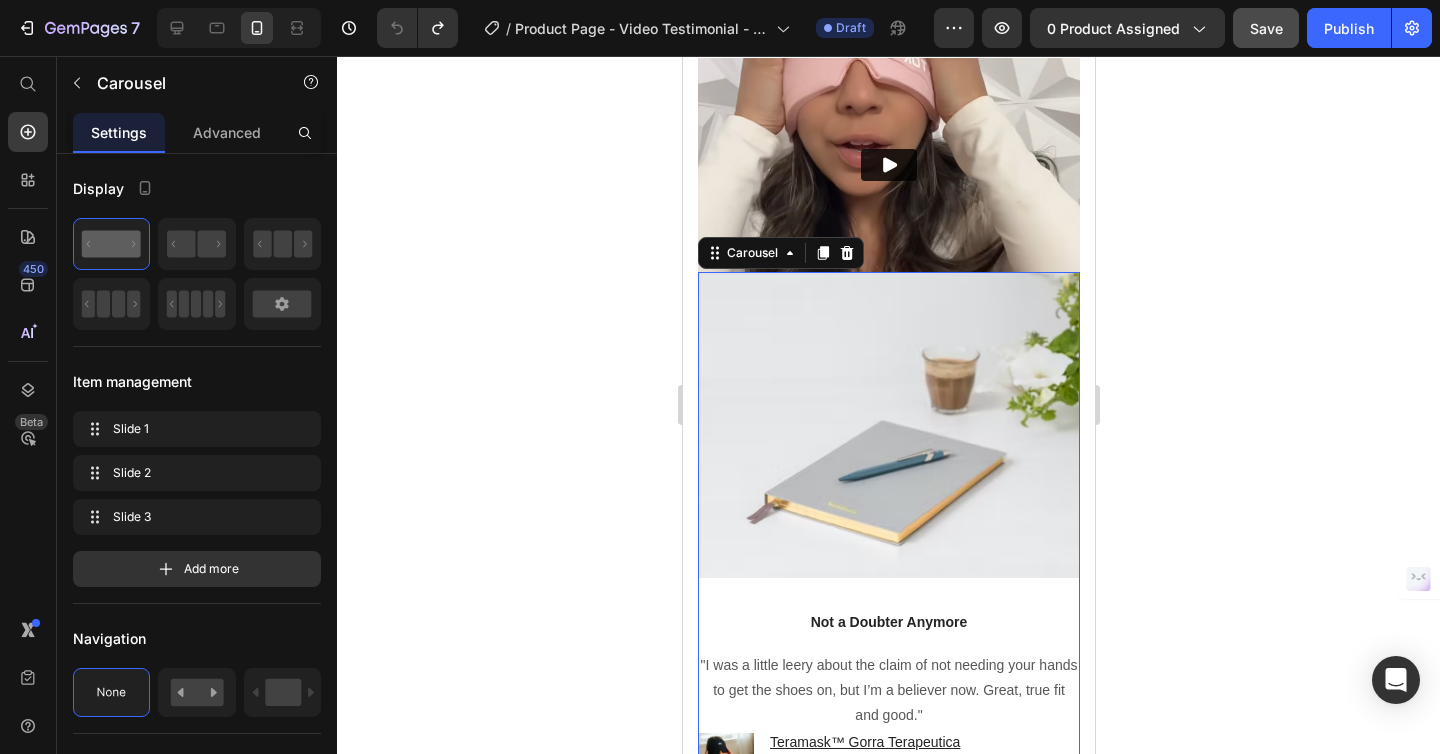scroll, scrollTop: 3802, scrollLeft: 0, axis: vertical 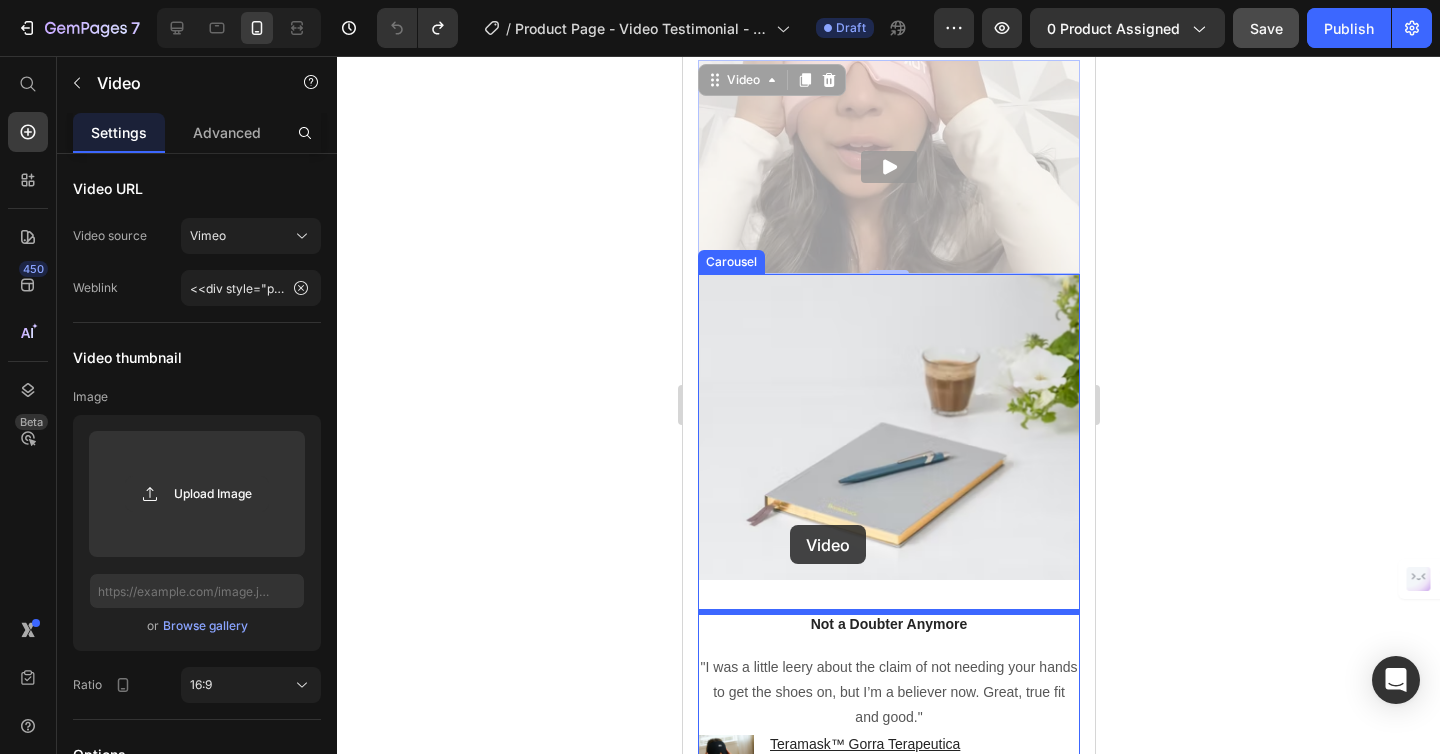 drag, startPoint x: 778, startPoint y: 180, endPoint x: 789, endPoint y: 530, distance: 350.17282 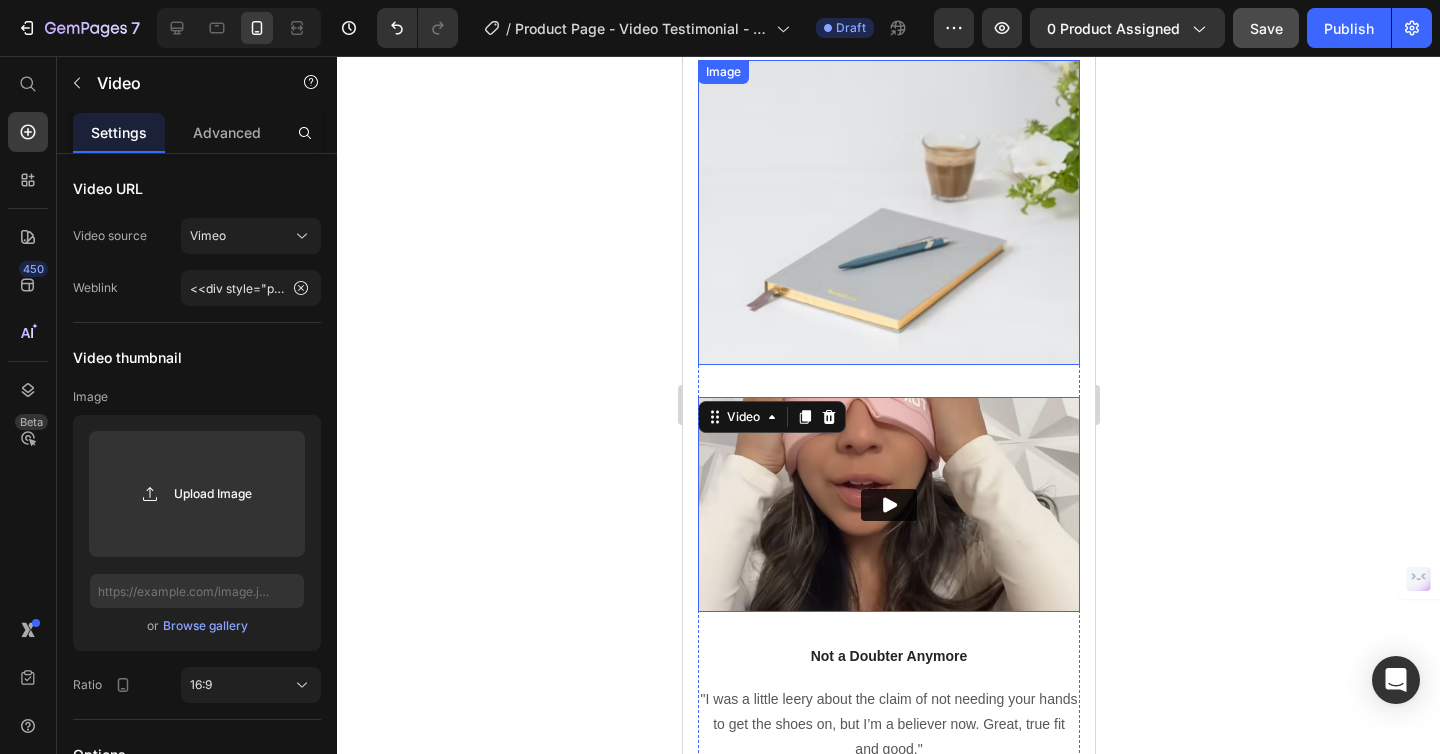click at bounding box center (888, 213) 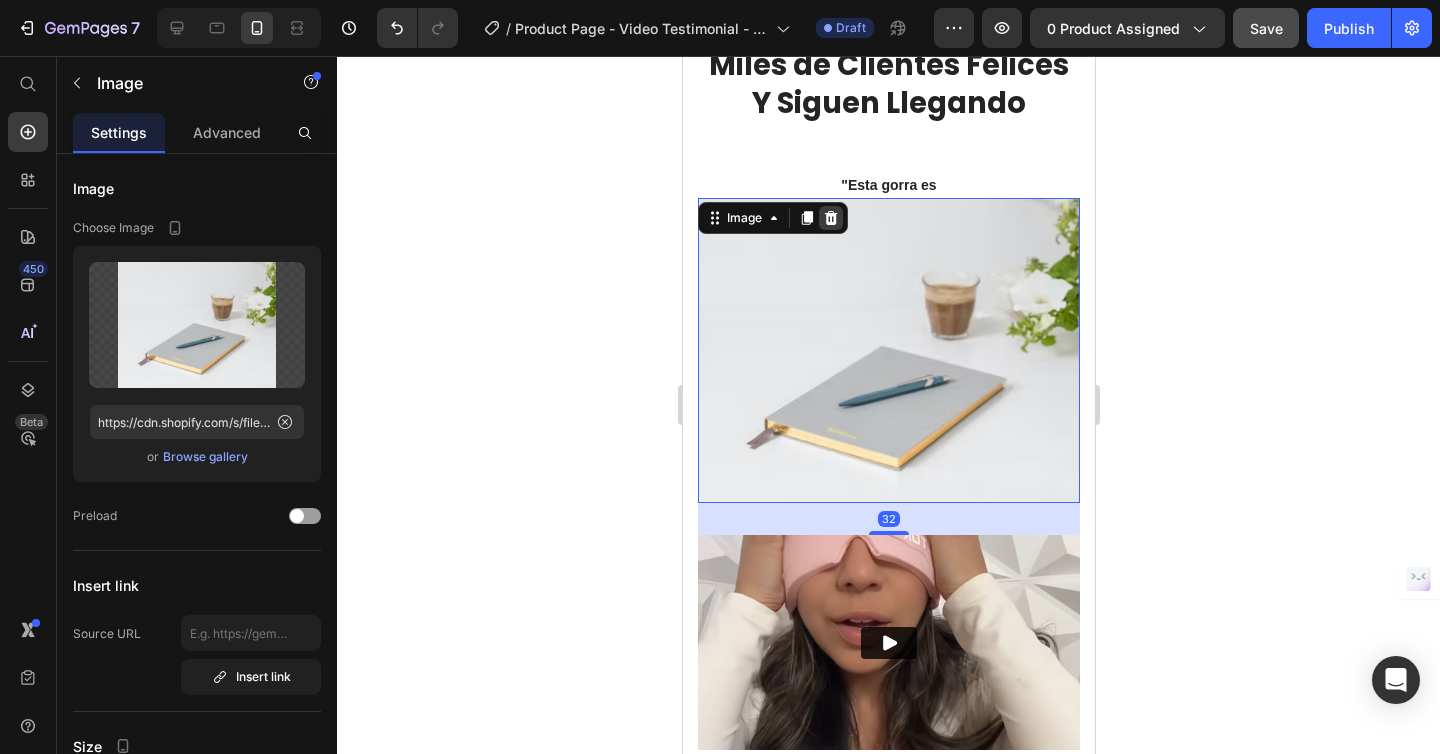 scroll, scrollTop: 3632, scrollLeft: 0, axis: vertical 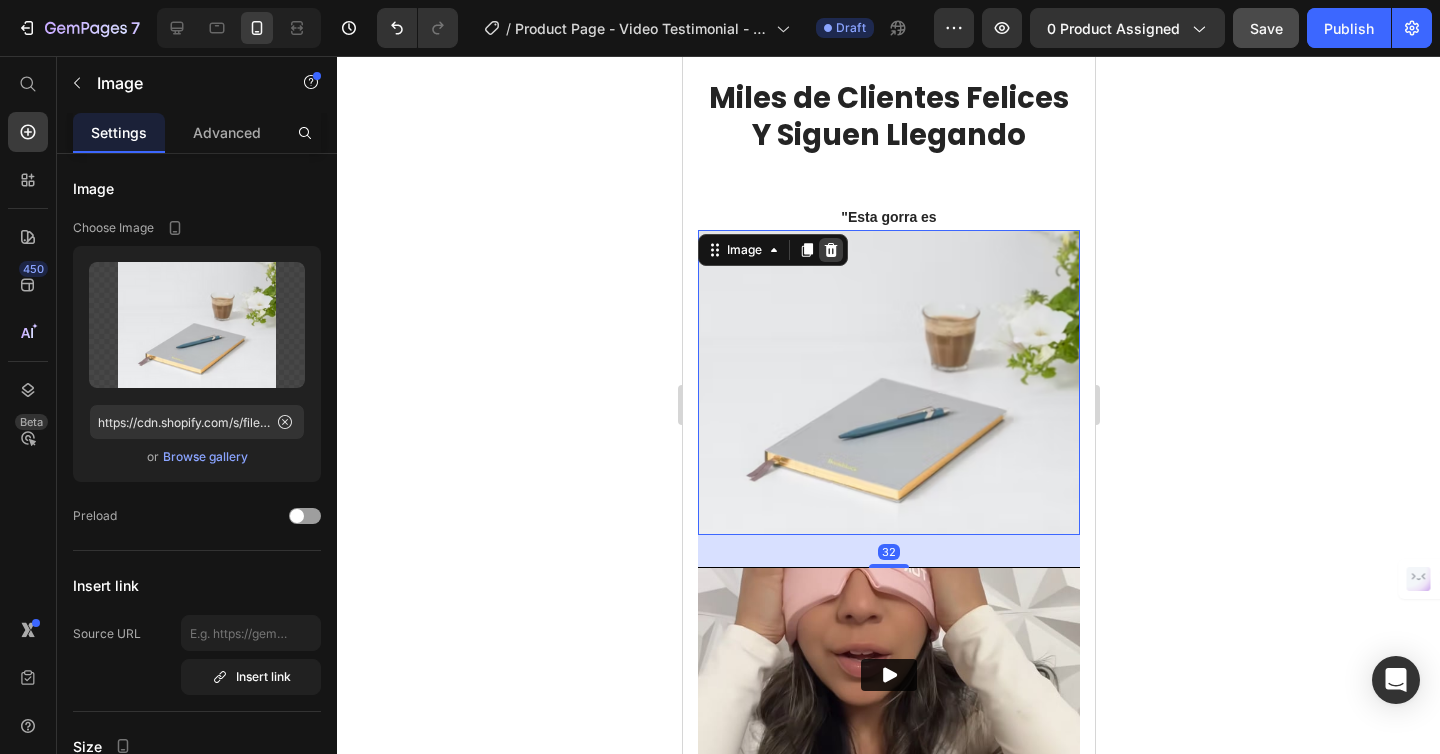 click 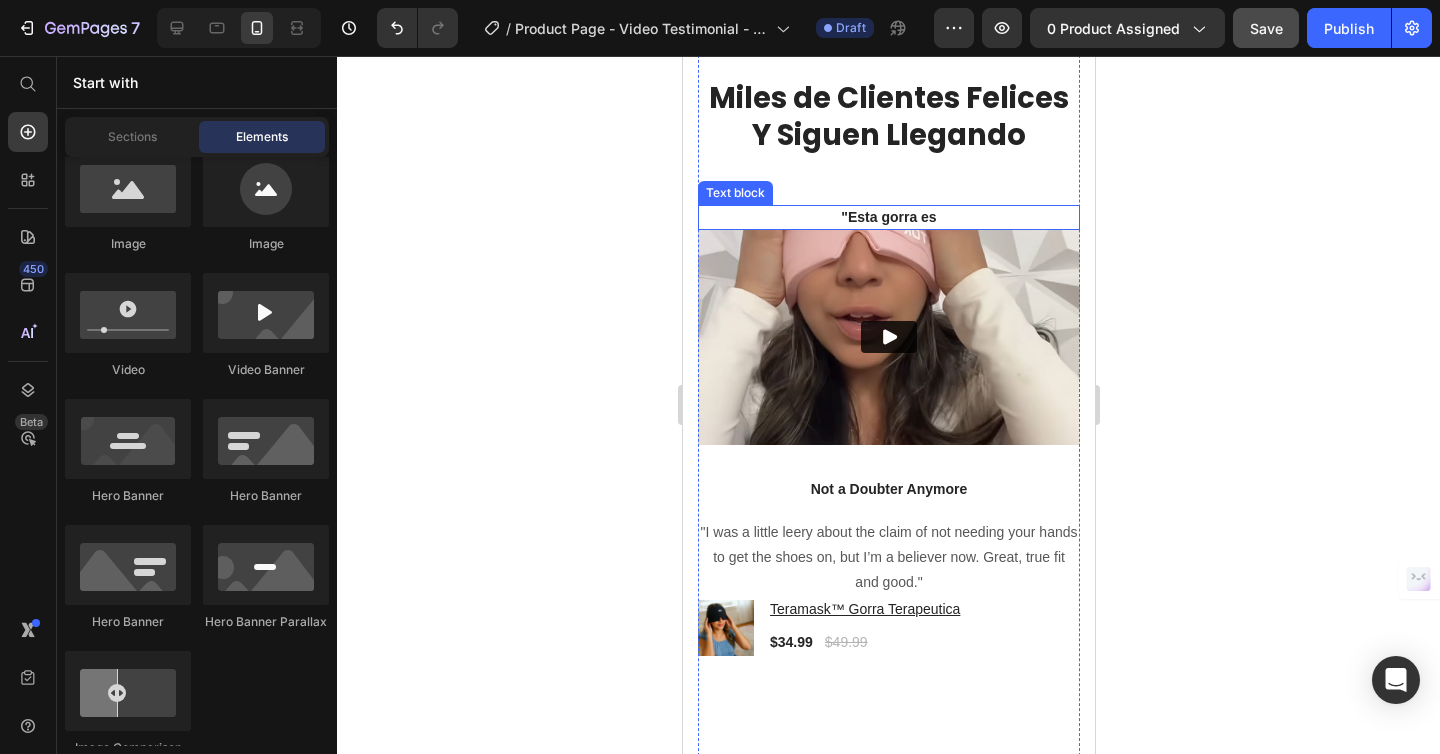 click on ""Esta gorra es" at bounding box center (888, 217) 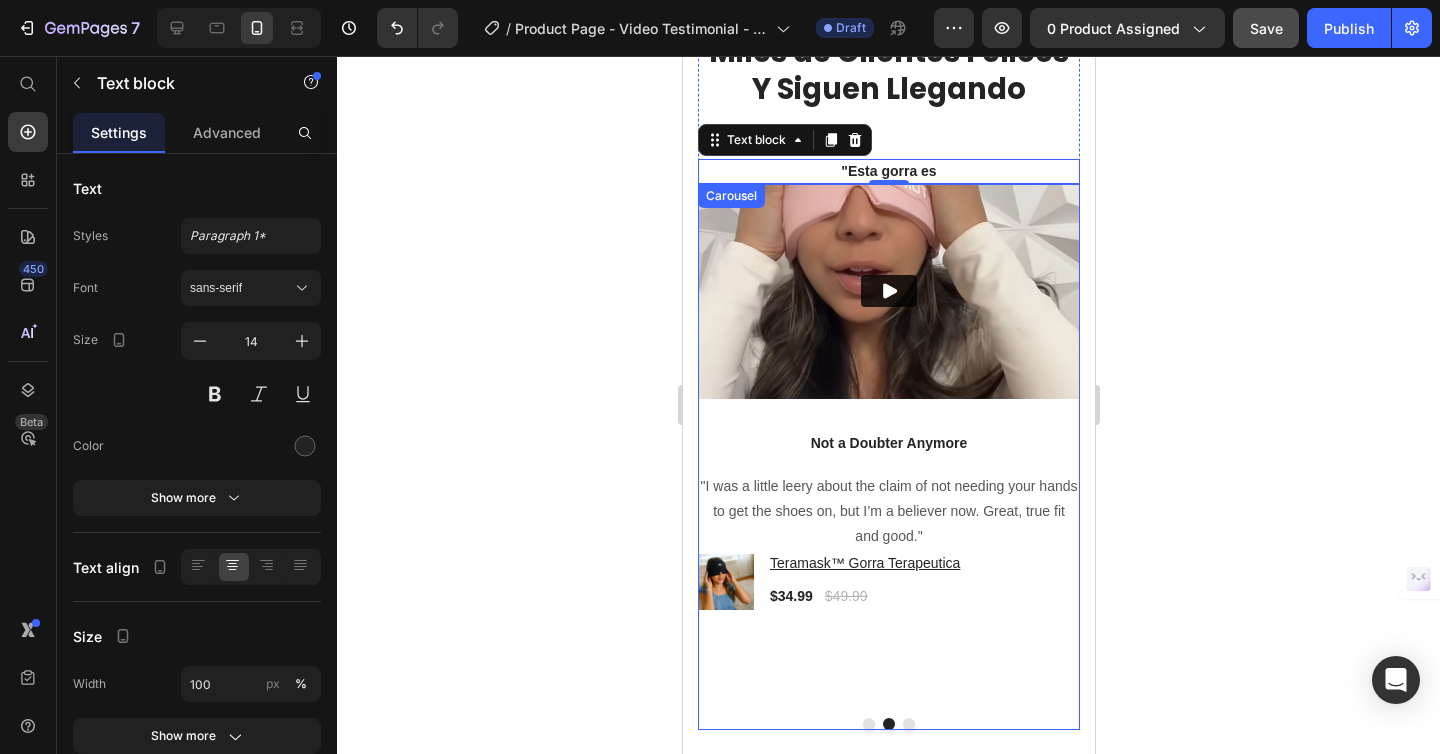 scroll, scrollTop: 3379, scrollLeft: 0, axis: vertical 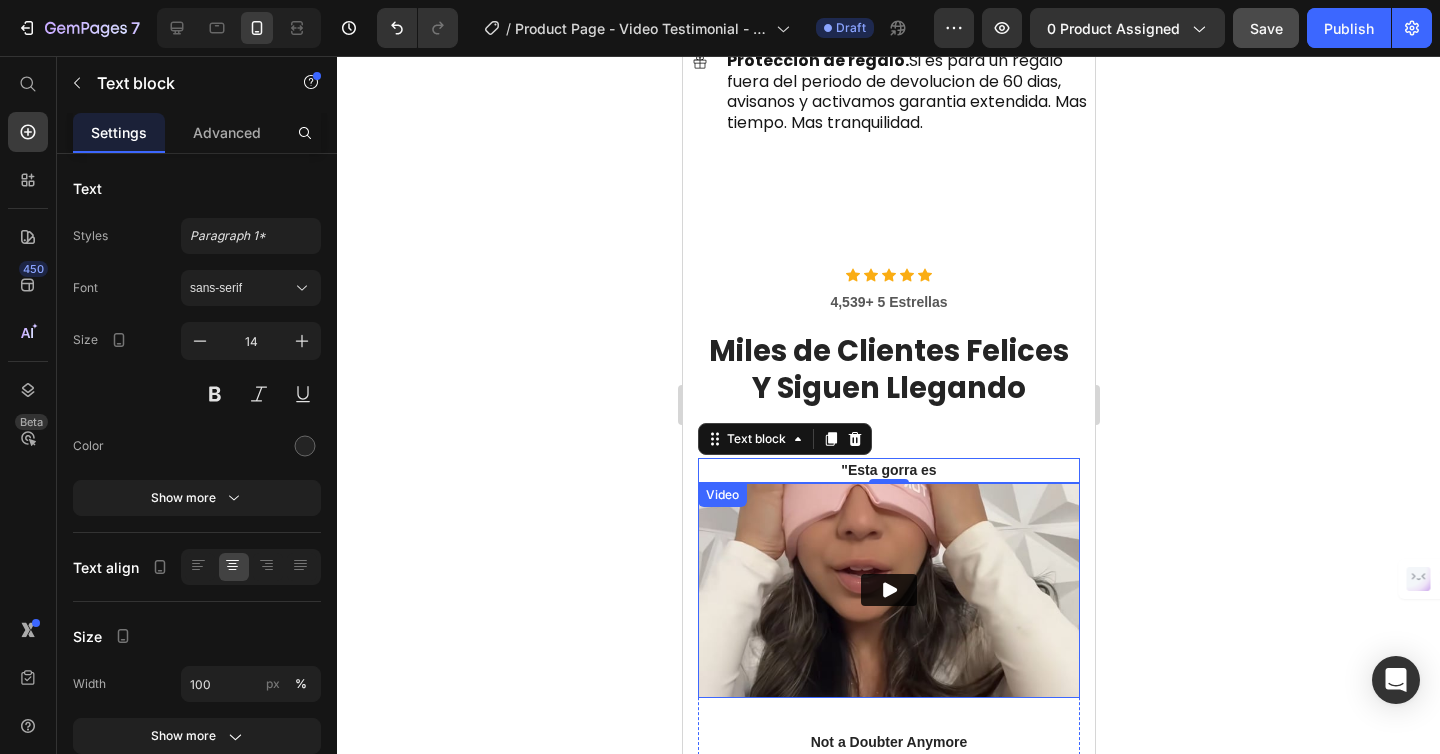 click on "Video" at bounding box center (888, 590) 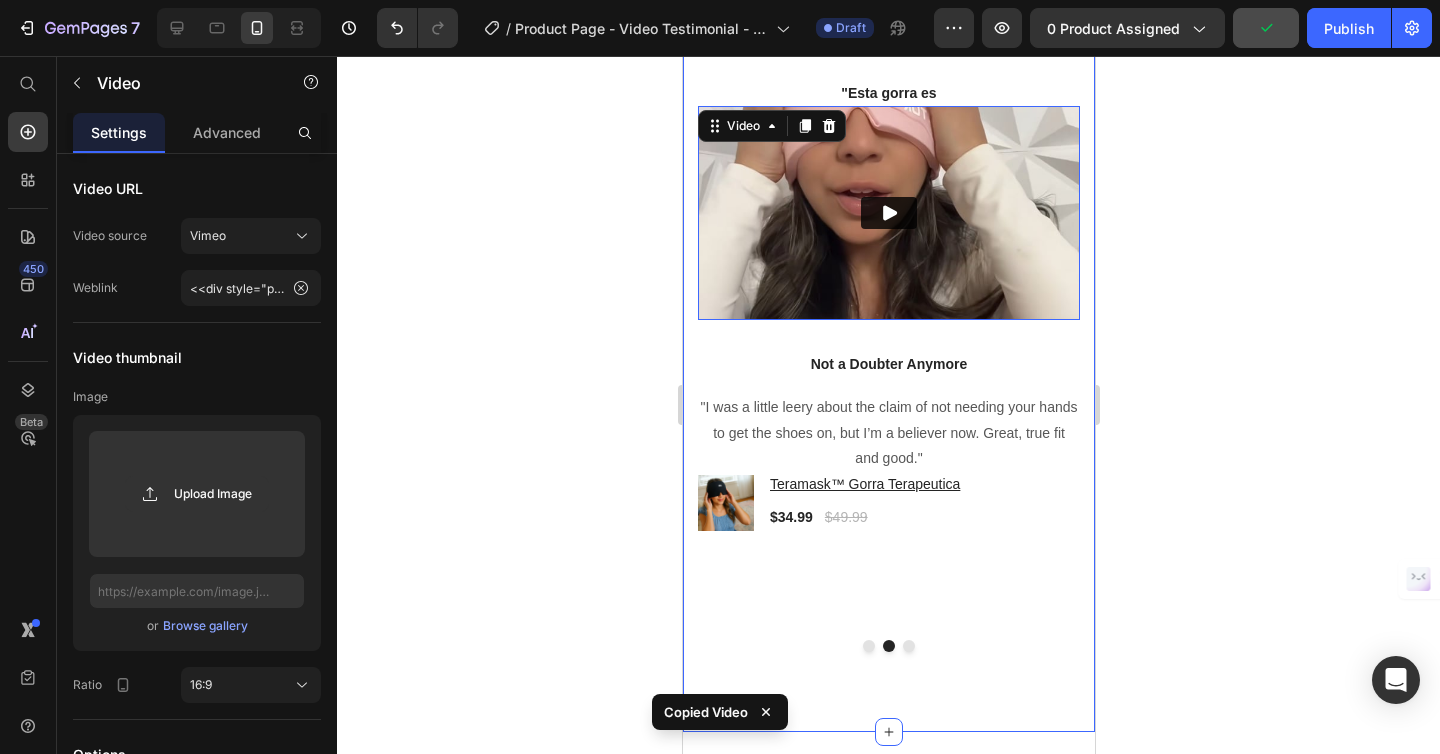 scroll, scrollTop: 3761, scrollLeft: 0, axis: vertical 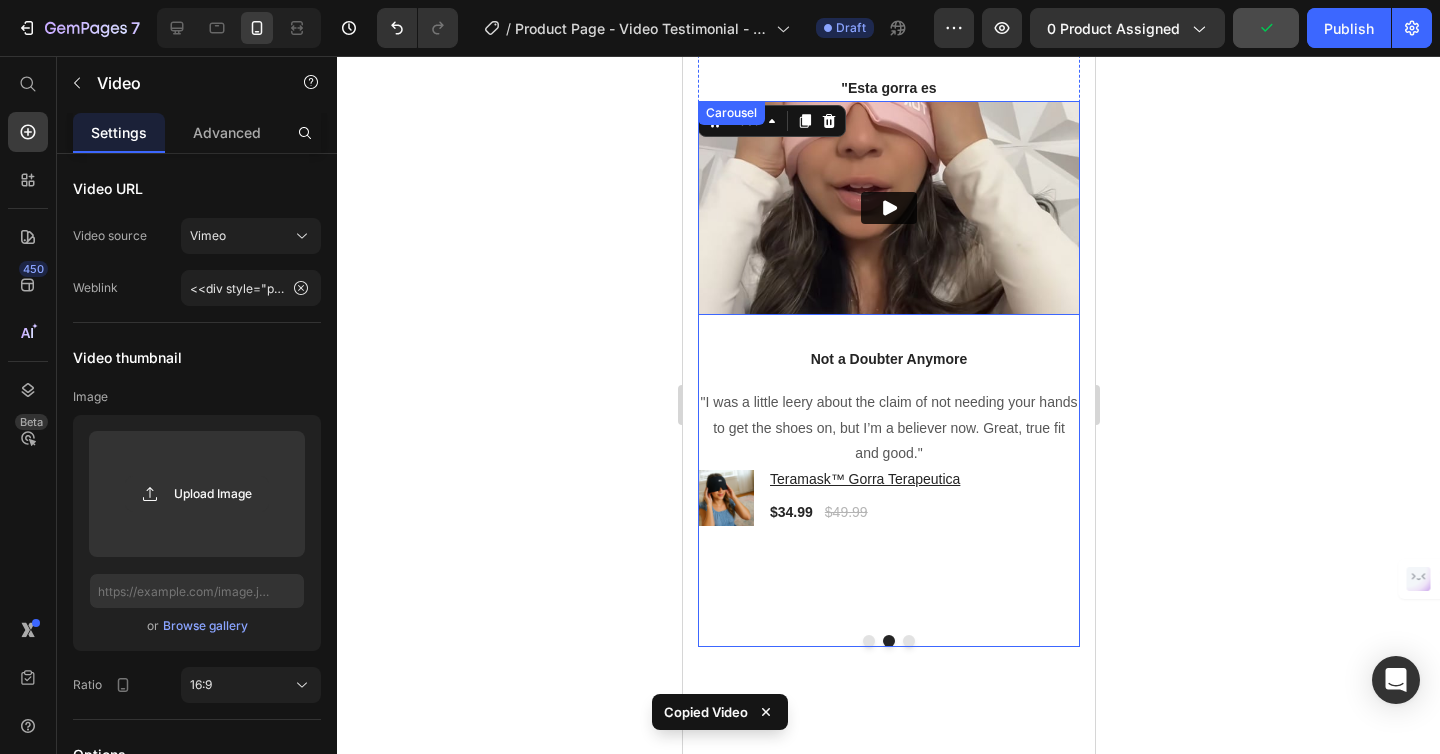 click at bounding box center [888, 641] 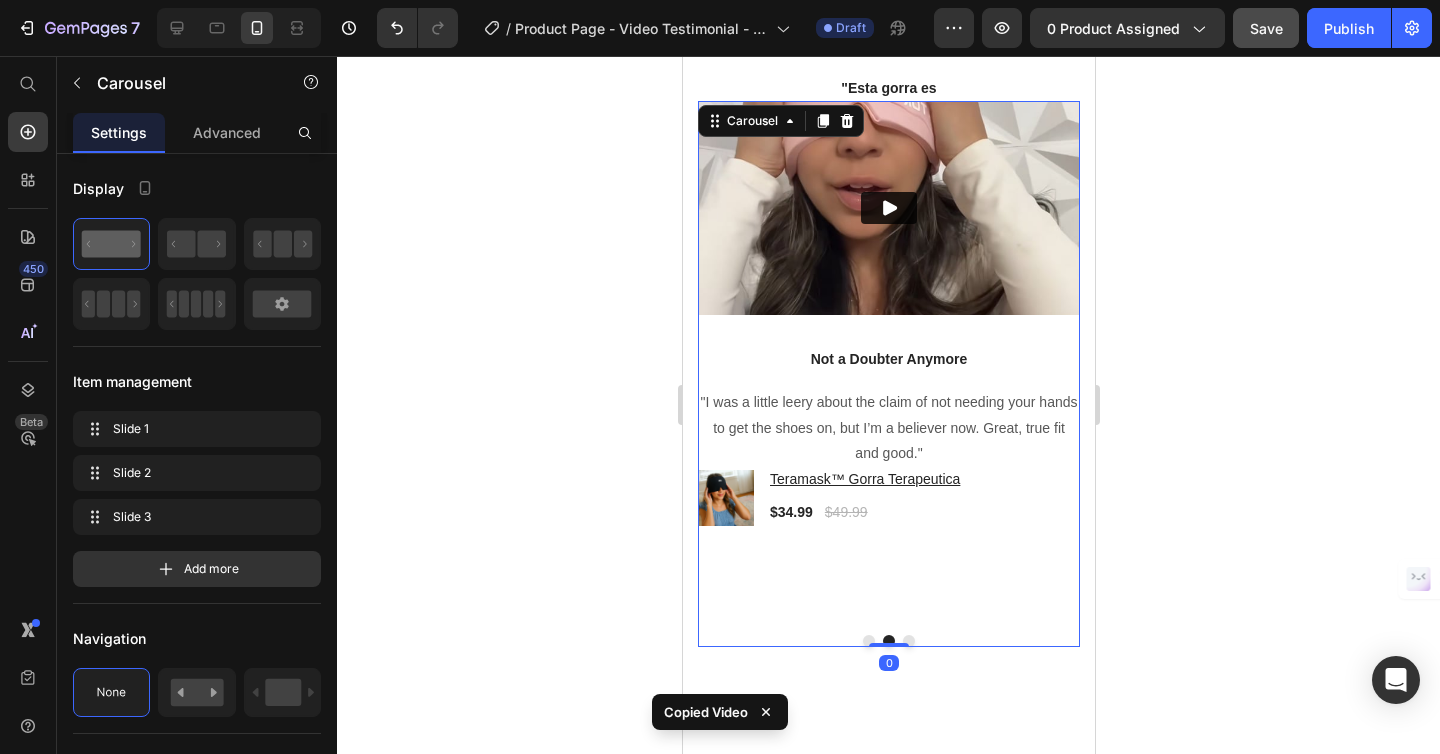 click at bounding box center (908, 641) 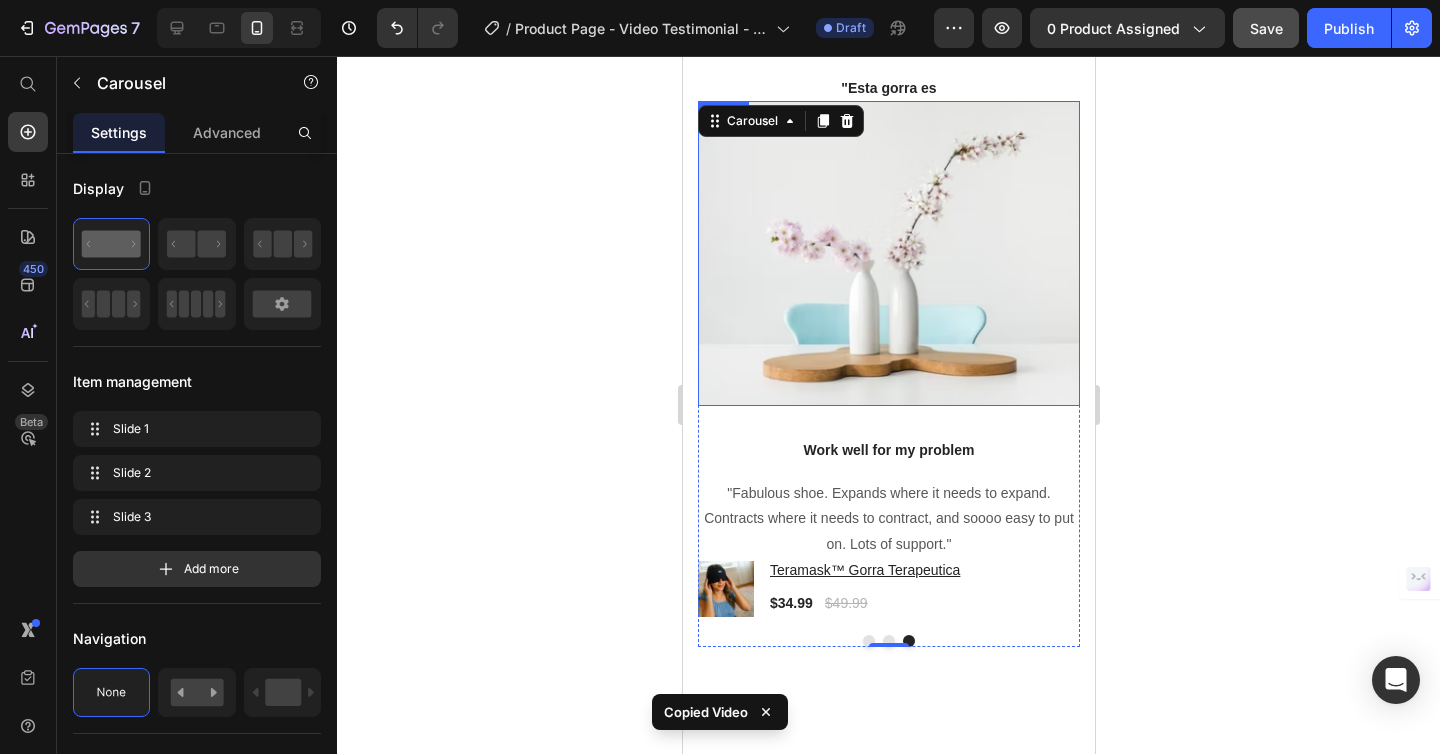 click at bounding box center [888, 254] 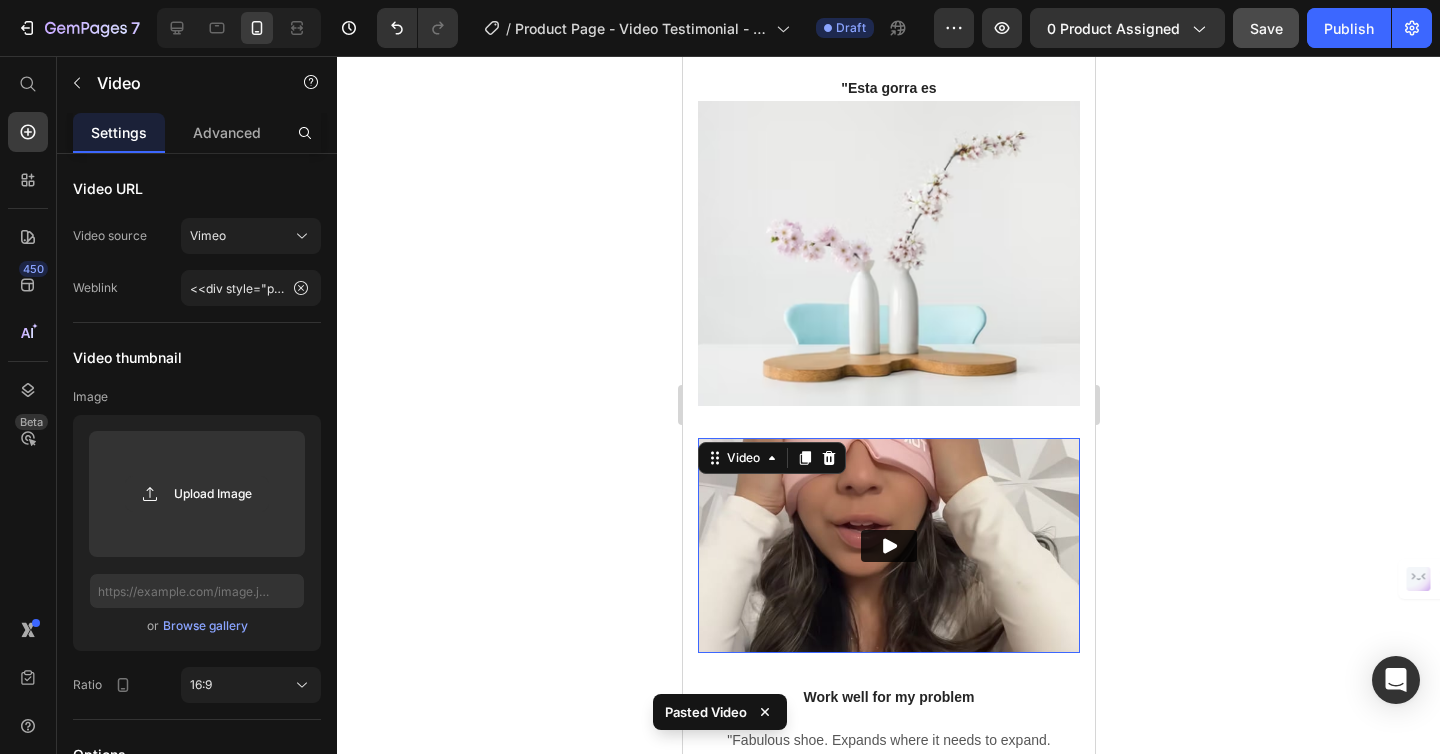 click at bounding box center (888, 254) 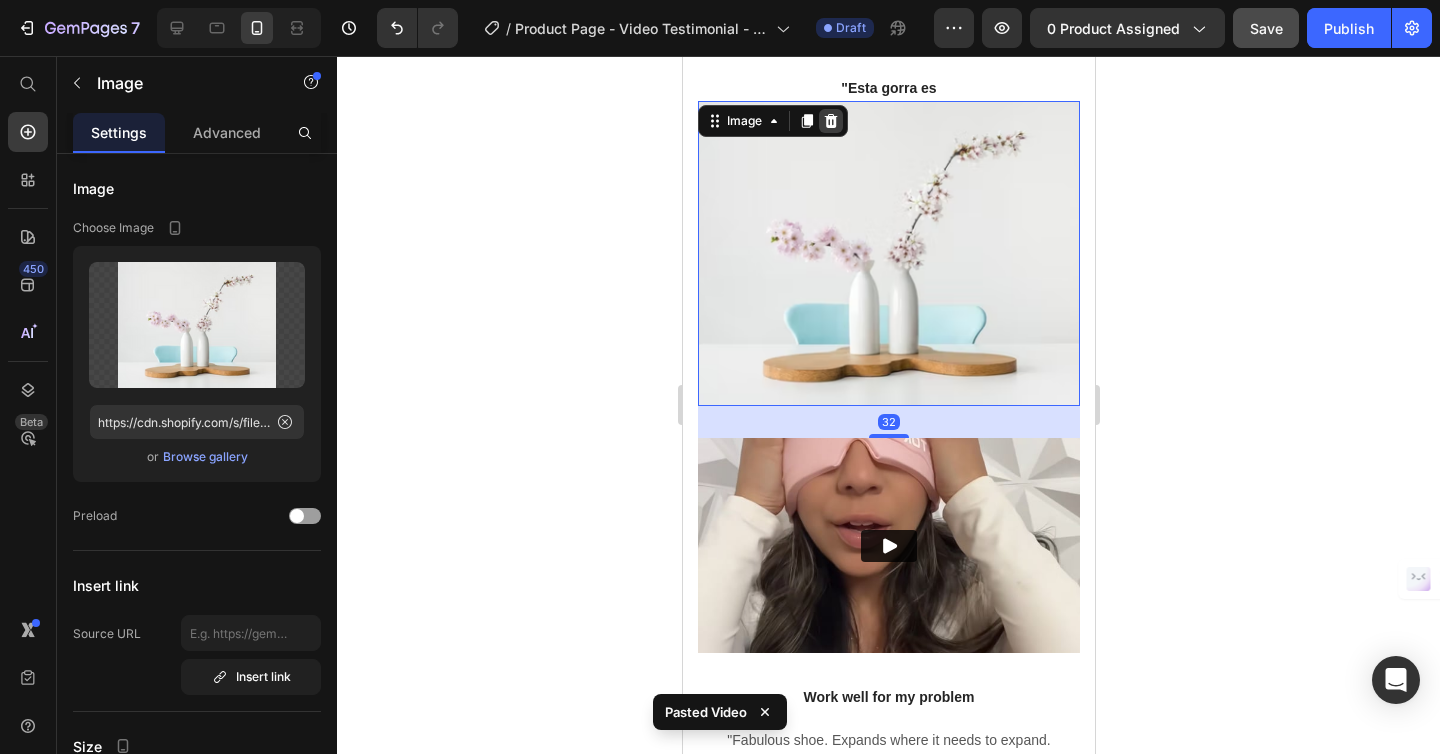 click at bounding box center [830, 121] 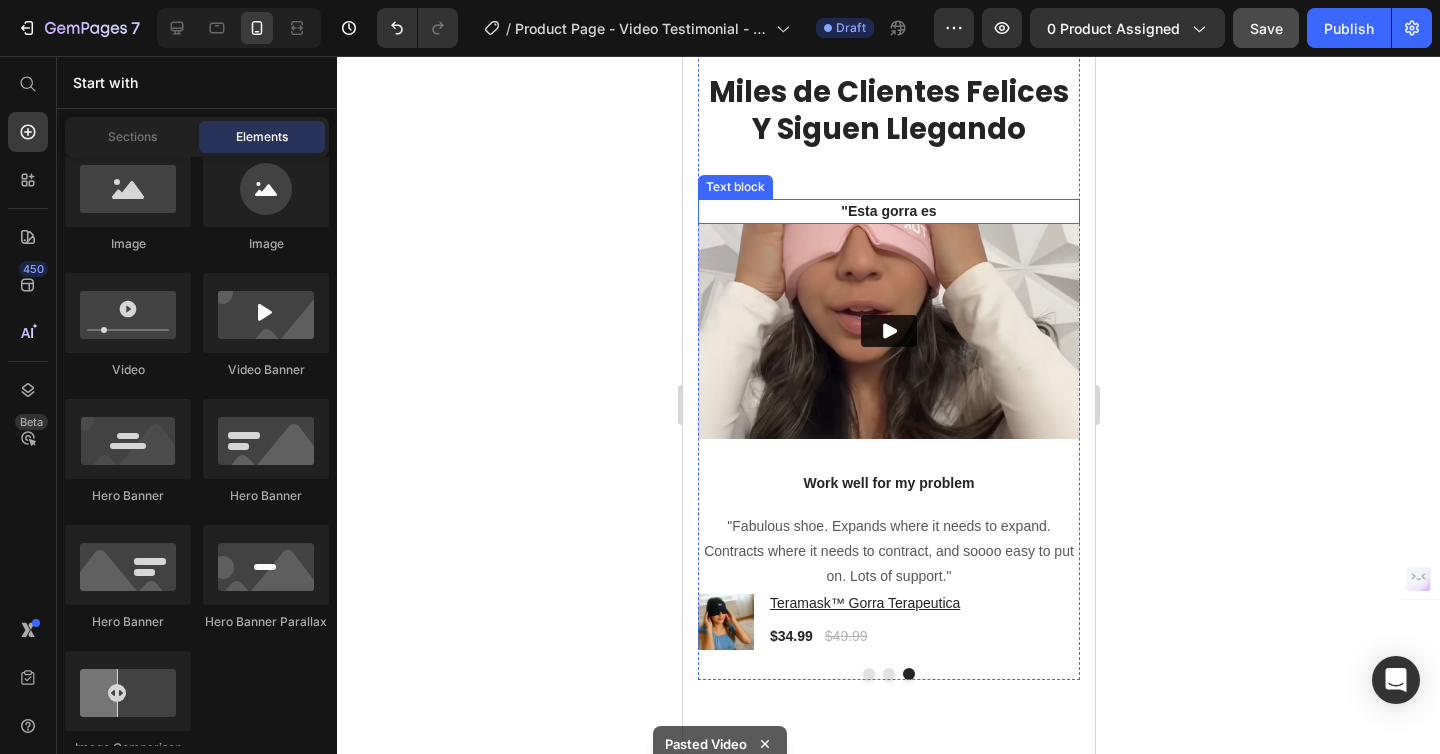 scroll, scrollTop: 3631, scrollLeft: 0, axis: vertical 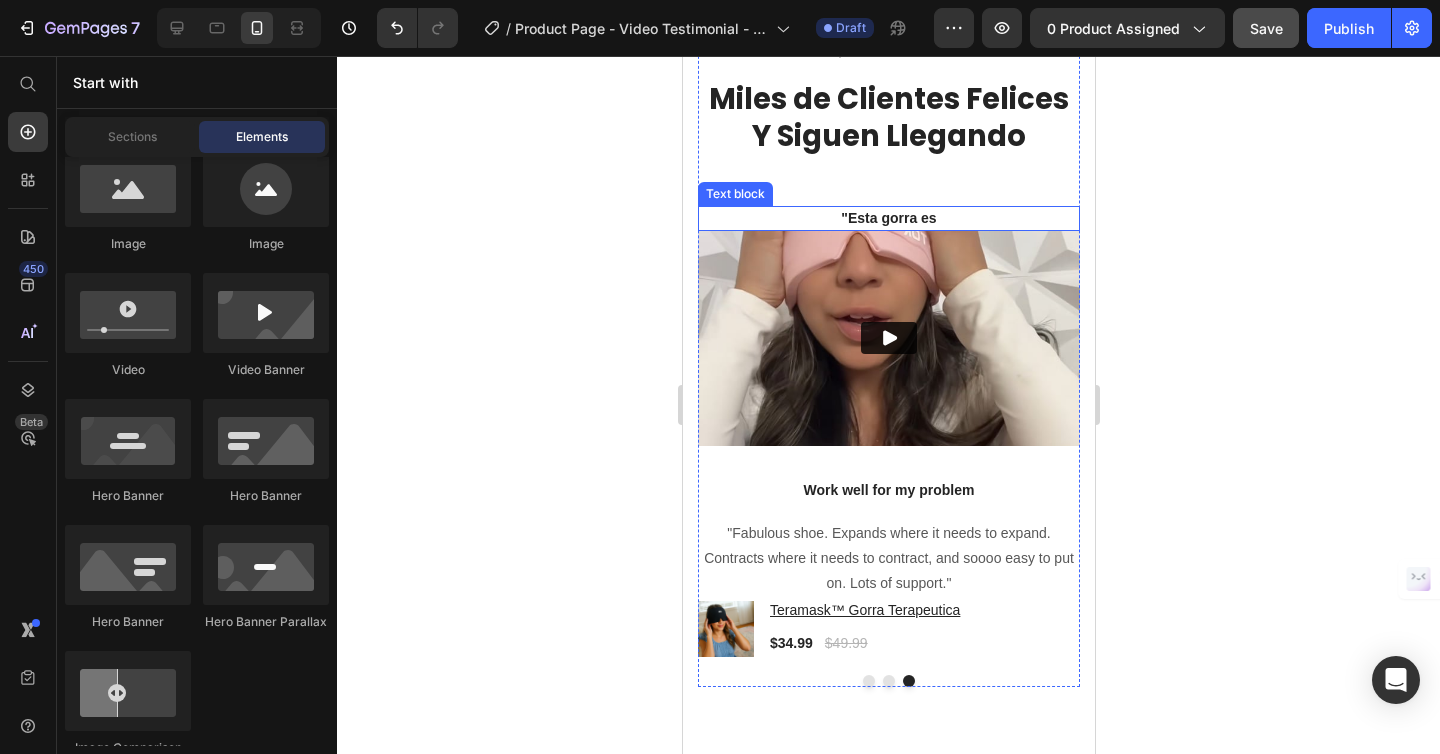 click on ""Esta gorra es" at bounding box center (888, 218) 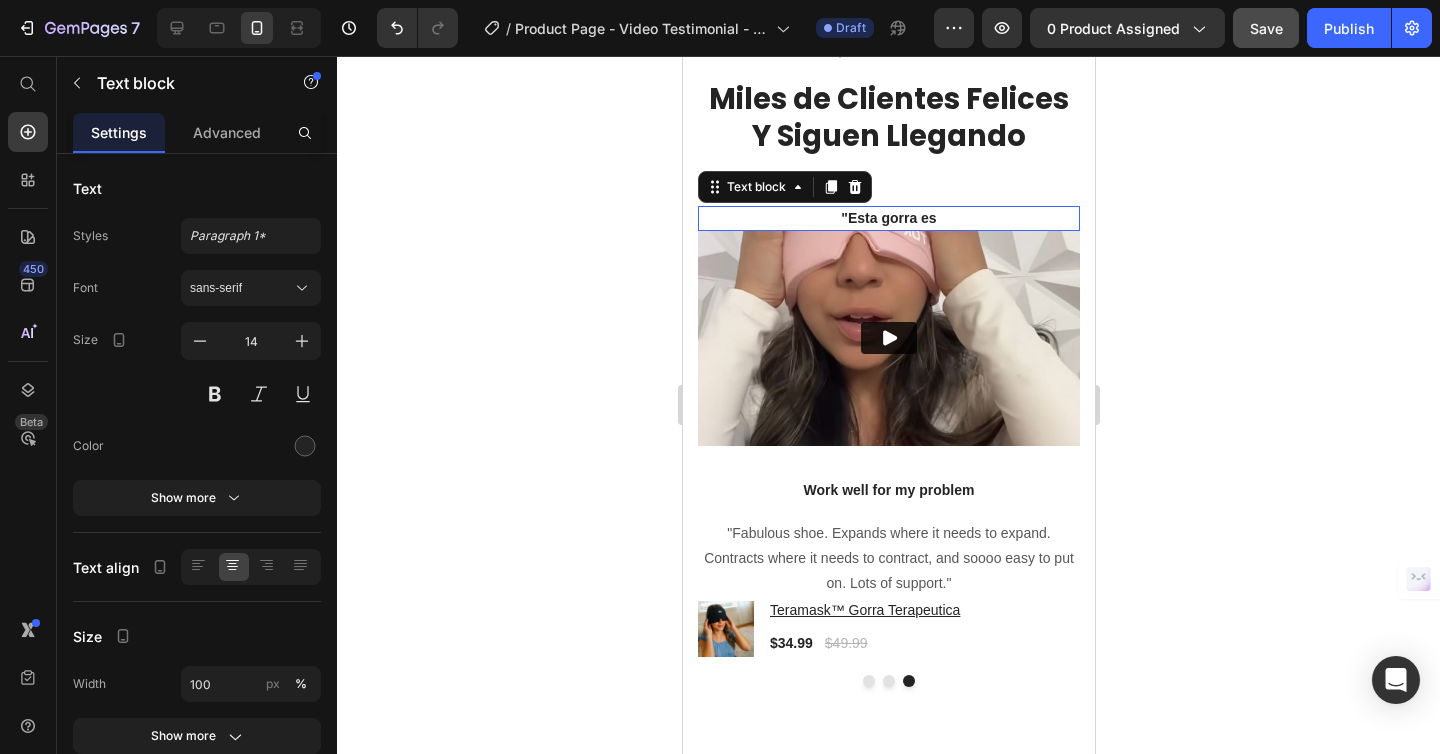 click on ""Esta gorra es" at bounding box center [888, 218] 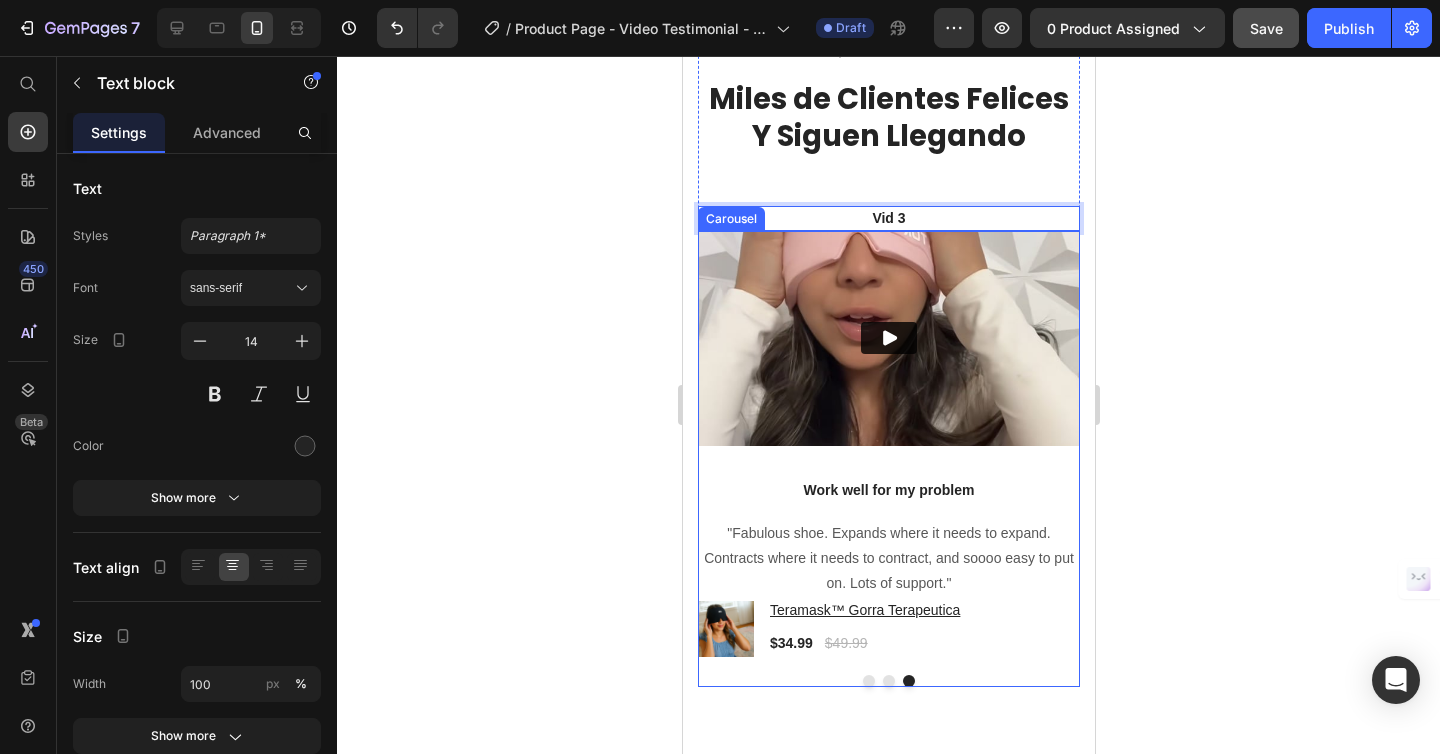 click on "“ These shoes are everything I hoped they would be ! So comfortable so lightweight and absolutely slip on as easily.” Text block Product Images & Gallery Teramask™ Gorra Terapeutica Product Title $34.99 Product Price $49.99 Product Price Row Product Video Not a Doubter Anymore Text block "I was a little leery about the claim of not needing your hands to get the shoes on, but I’m a believer now. Great, true fit and good." Text block Product Images & Gallery Teramask™ Gorra Terapeutica Product Title $34.99 Product Price $49.99 Product Price Row Product Video Work well for my problem Text block "Fabulous shoe. Expands where it needs to expand. Contracts where it needs to contract, and soooo easy to put on. Lots of support." Text block Product Images & Gallery Teramask™ Gorra Terapeutica Product Title $34.99 Product Price $49.99 Product Price Row Product" at bounding box center (888, 458) 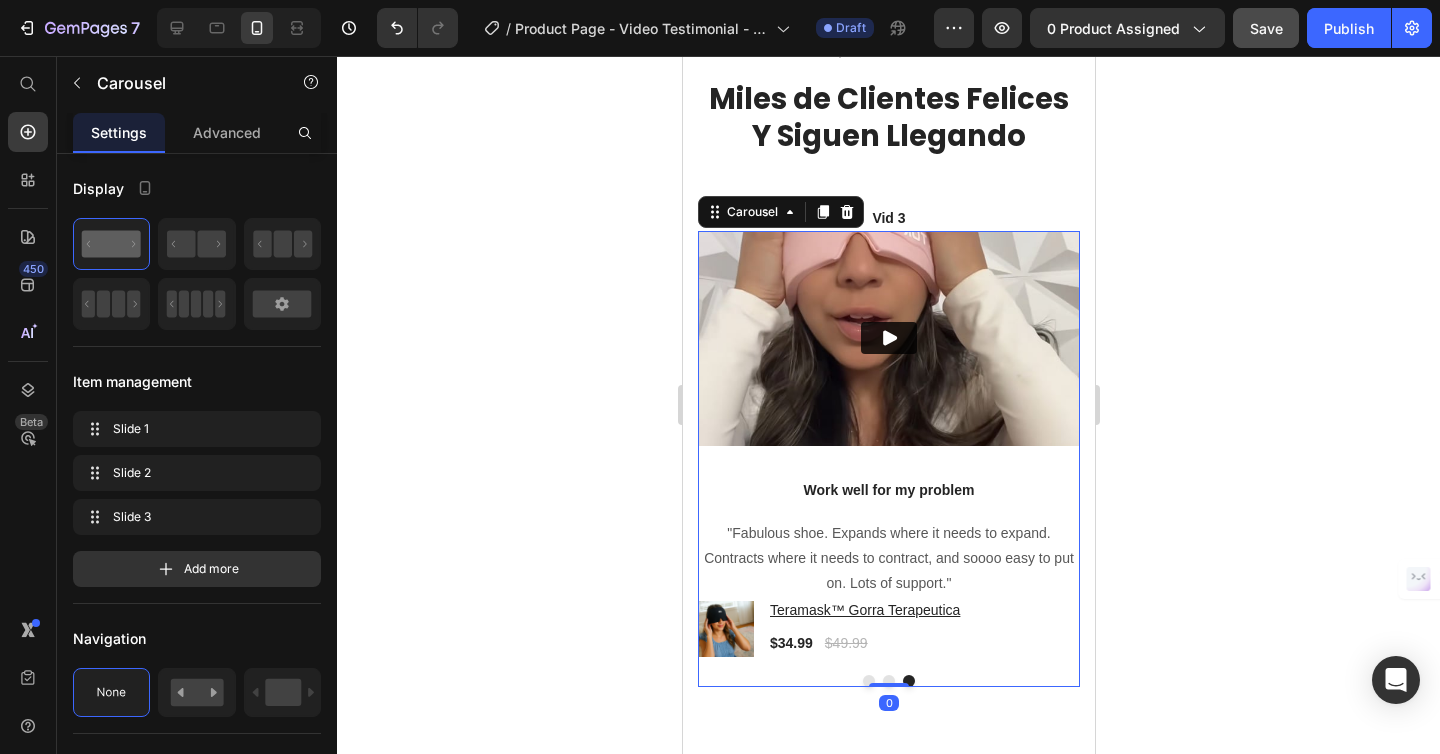 click at bounding box center [888, 681] 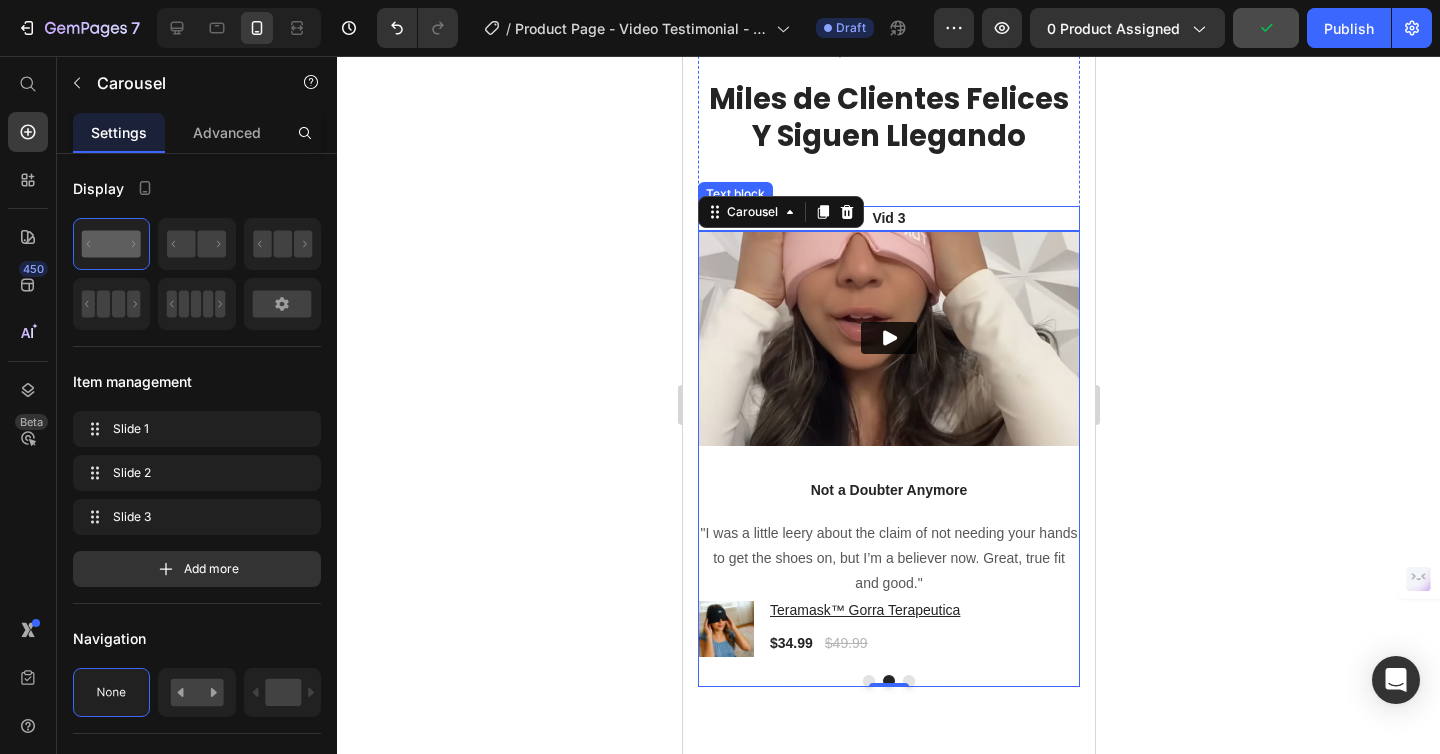 click on "Vid 3" at bounding box center [888, 218] 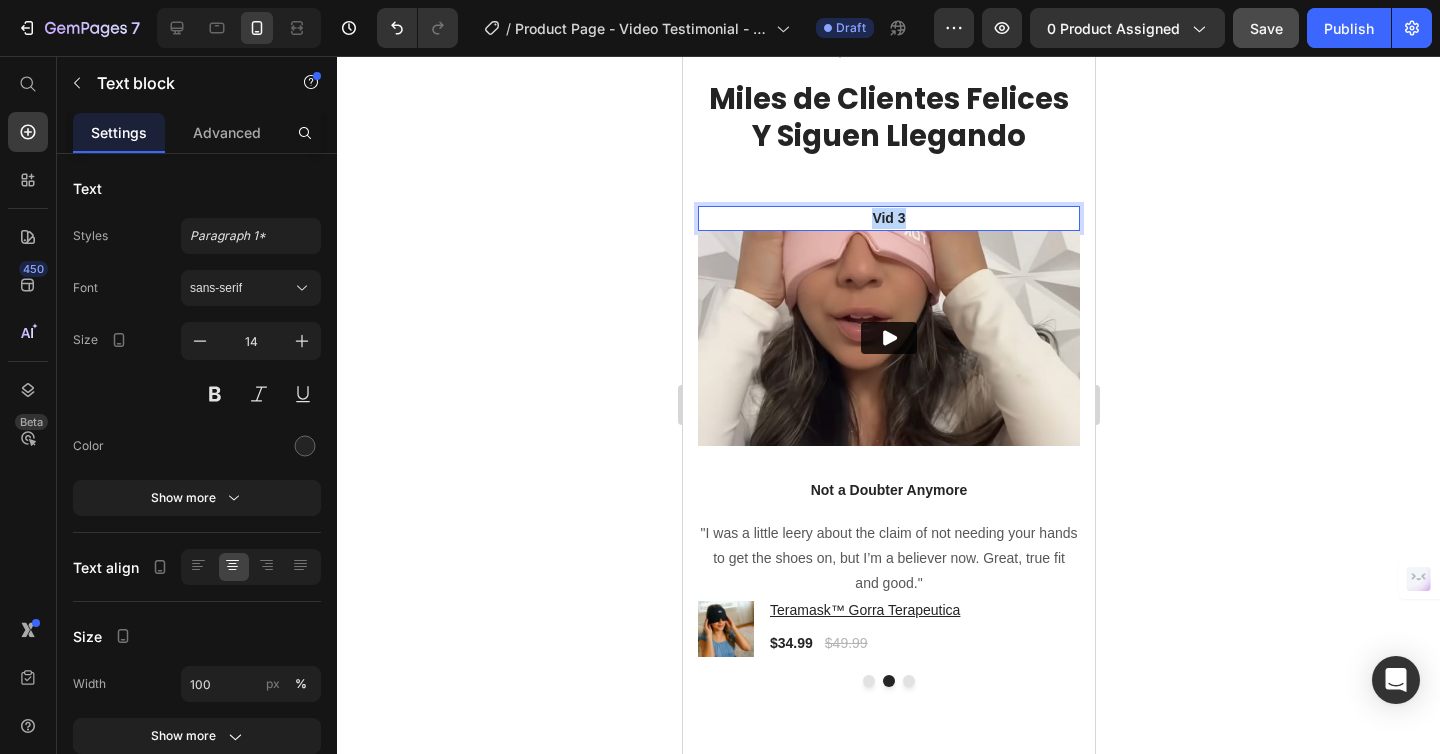 click on "Vid 3" at bounding box center (888, 218) 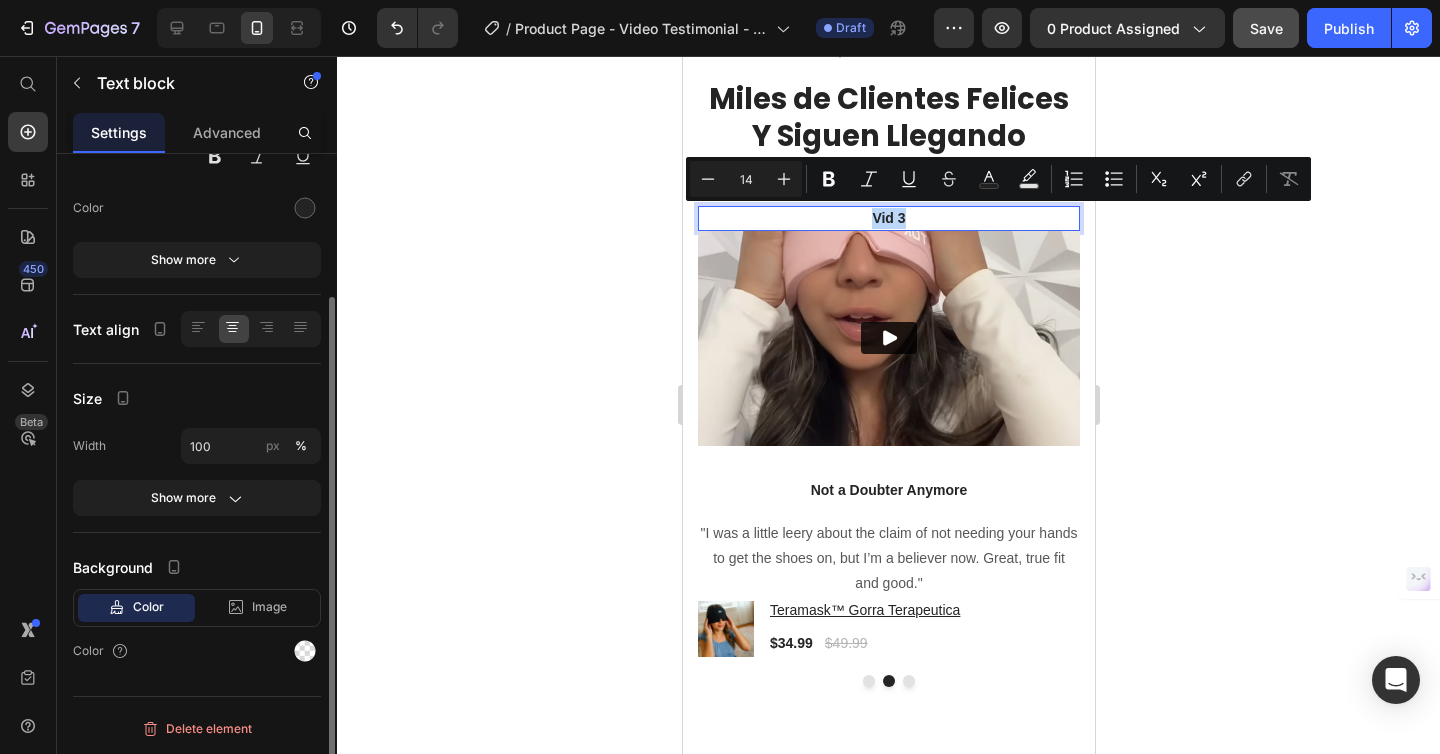 scroll, scrollTop: 0, scrollLeft: 0, axis: both 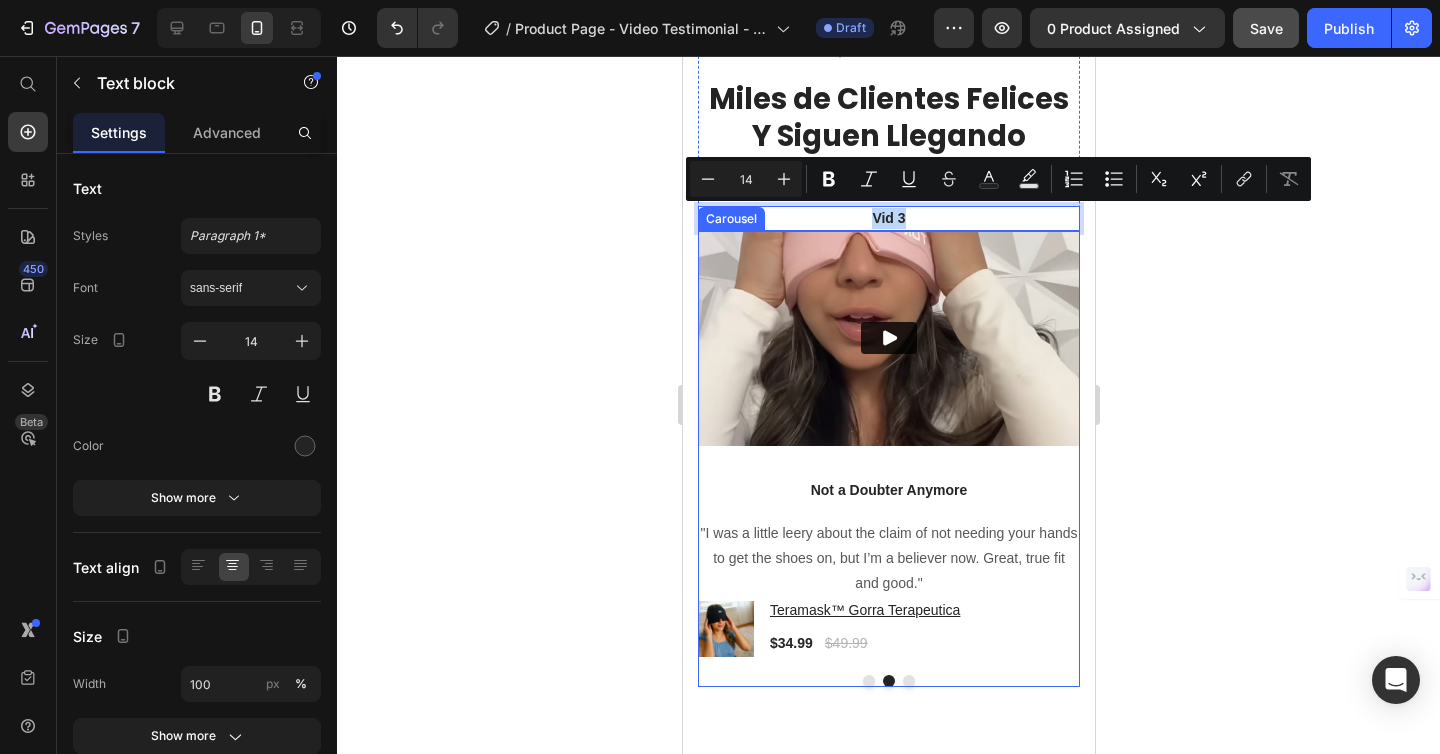 click on "Video Not a Doubter Anymore Text block "I was a little leery about the claim of not needing your hands to get the shoes on, but I’m a believer now. Great, true fit and good." Text block Product Images & Gallery Teramask™ Gorra Terapeutica Product Title $34.99 Product Price $49.99 Product Price Row Product" at bounding box center [888, 444] 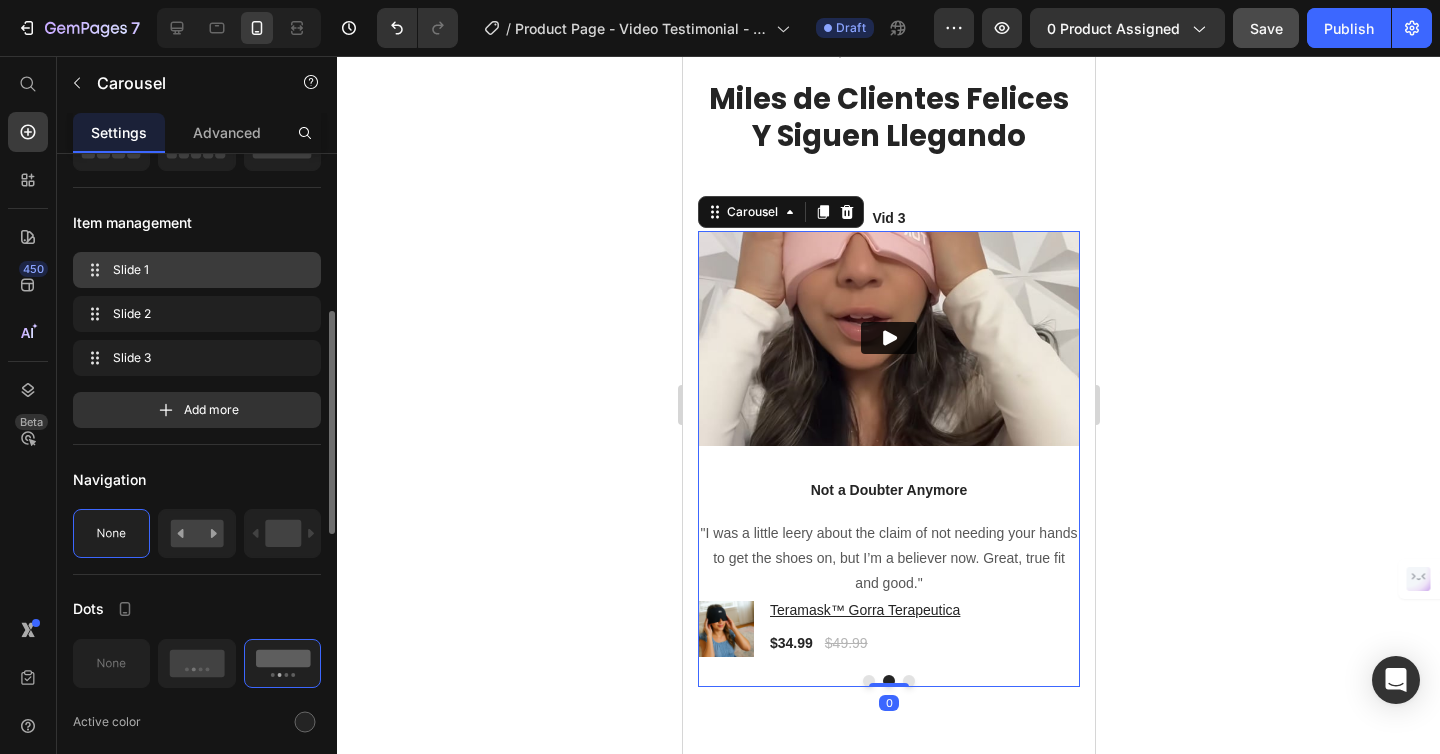 scroll, scrollTop: 66, scrollLeft: 0, axis: vertical 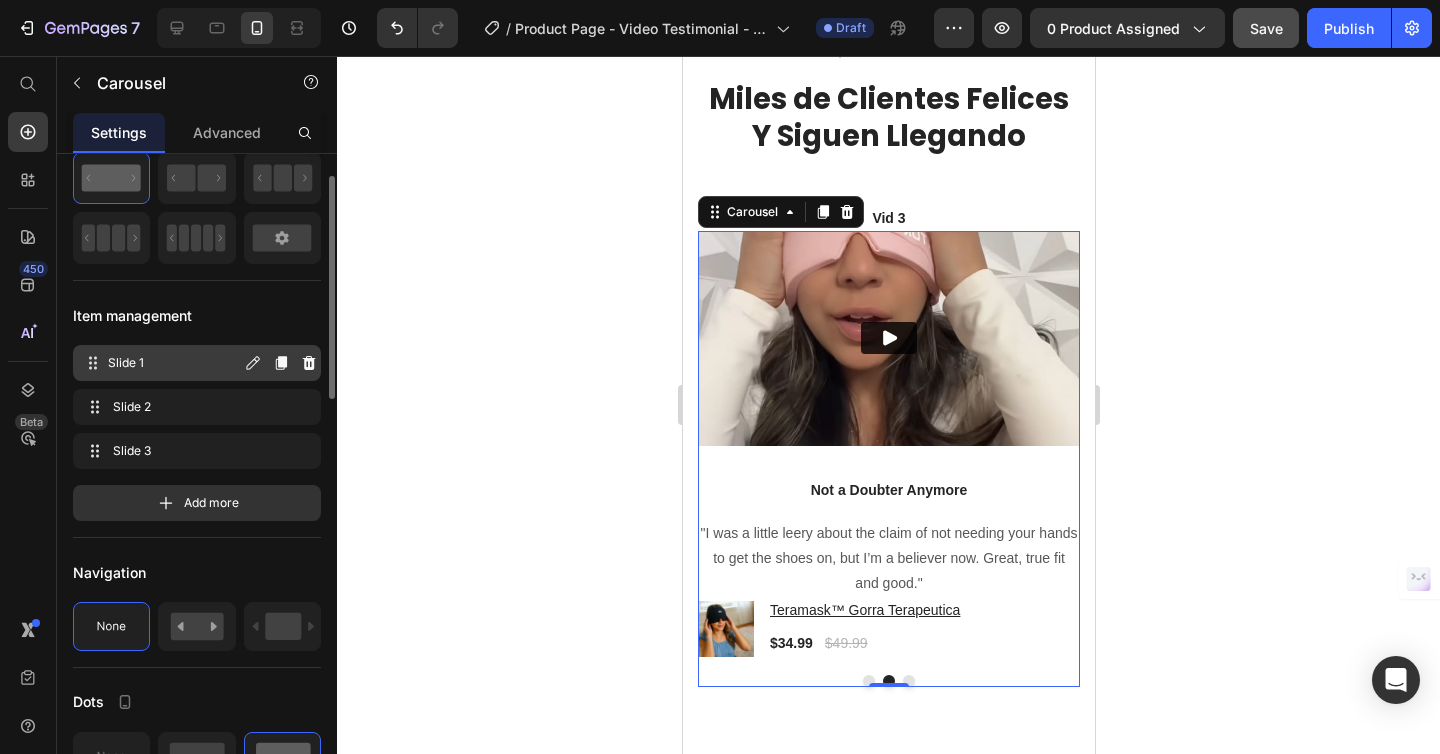 click on "Slide 1" at bounding box center (174, 363) 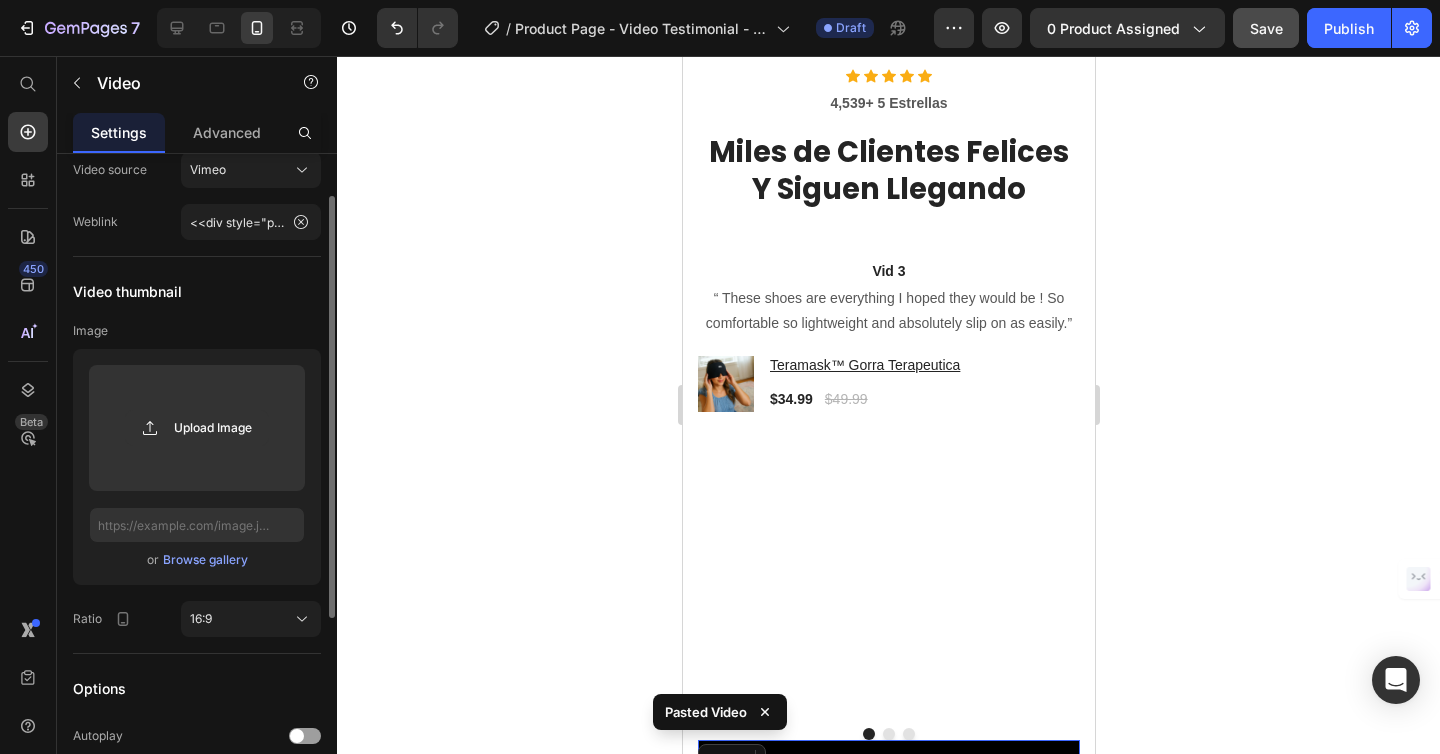 scroll, scrollTop: 3658, scrollLeft: 0, axis: vertical 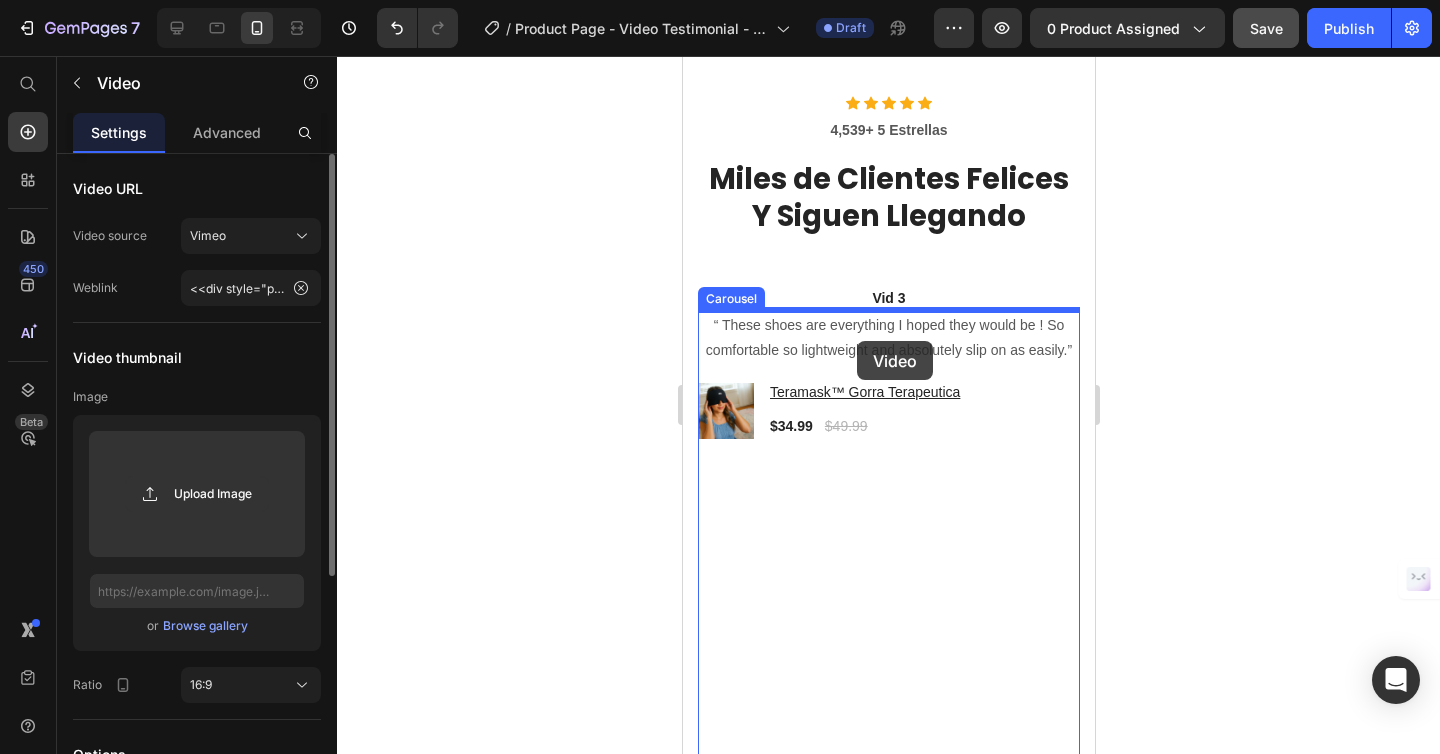 drag, startPoint x: 809, startPoint y: 540, endPoint x: 855, endPoint y: 342, distance: 203.27321 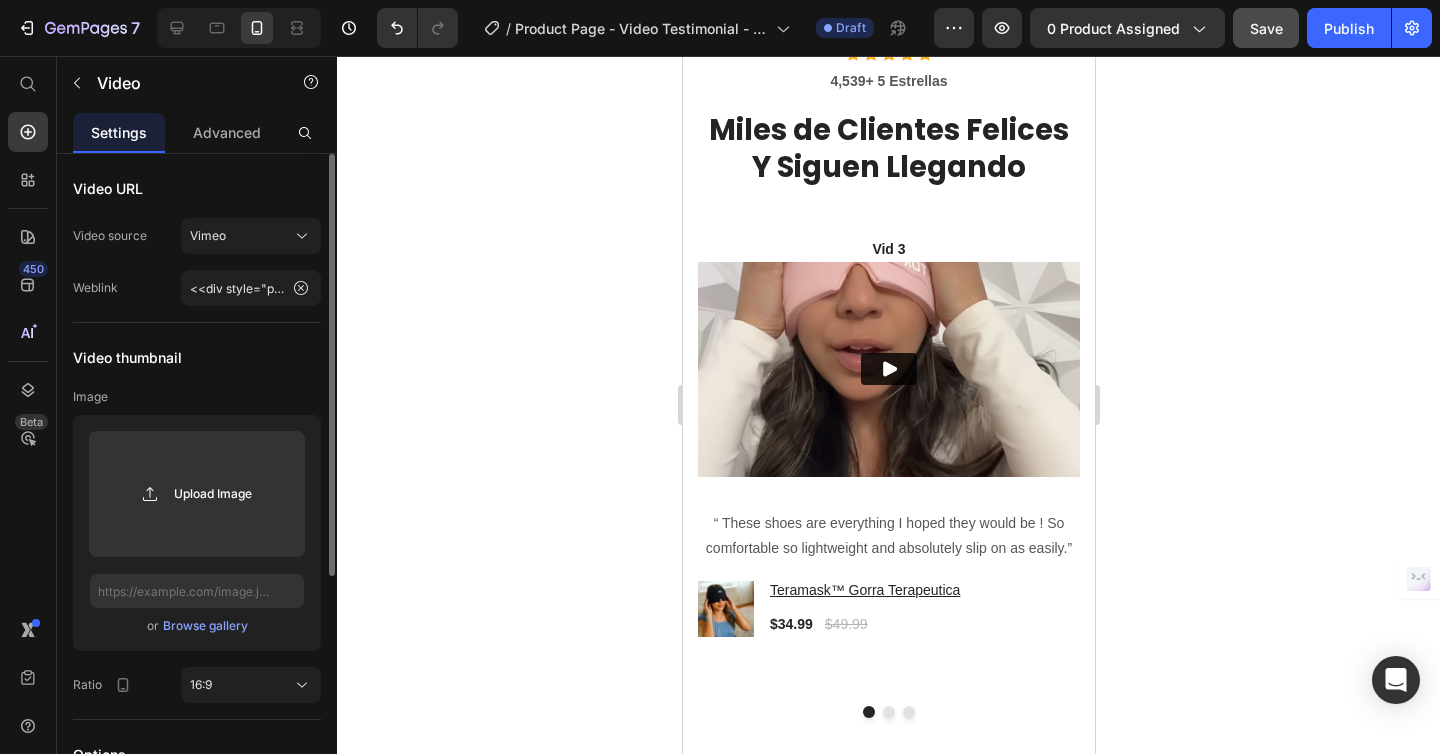 scroll, scrollTop: 3678, scrollLeft: 0, axis: vertical 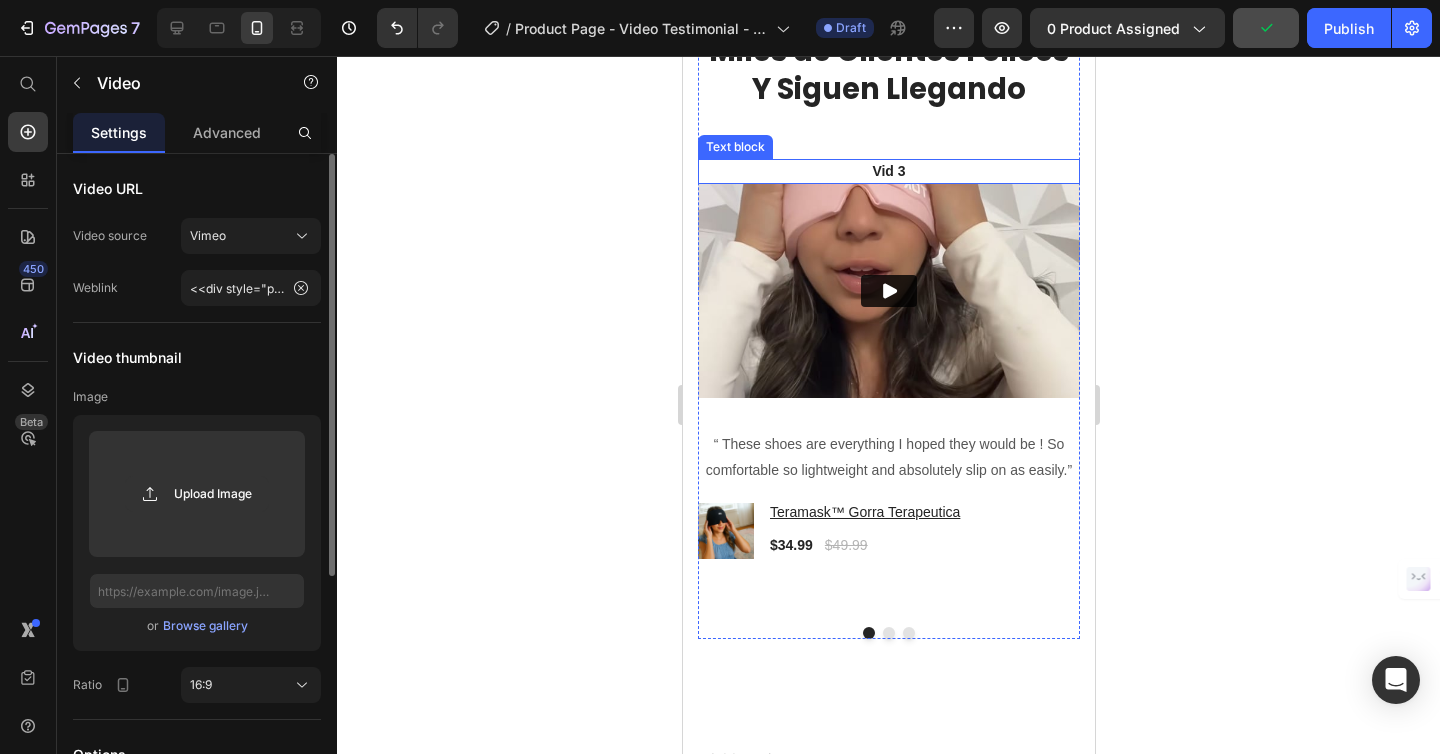 click on "Vid 3" at bounding box center [888, 171] 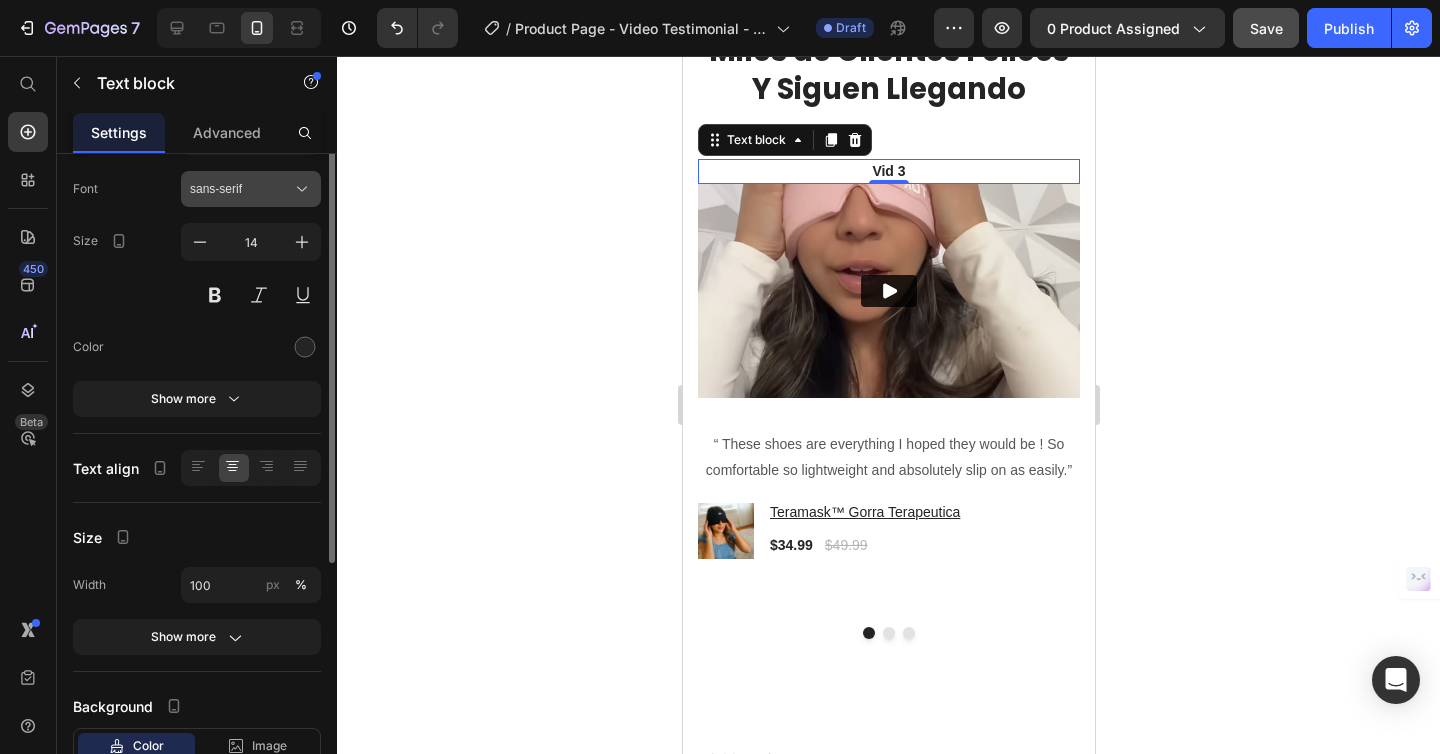 scroll, scrollTop: 0, scrollLeft: 0, axis: both 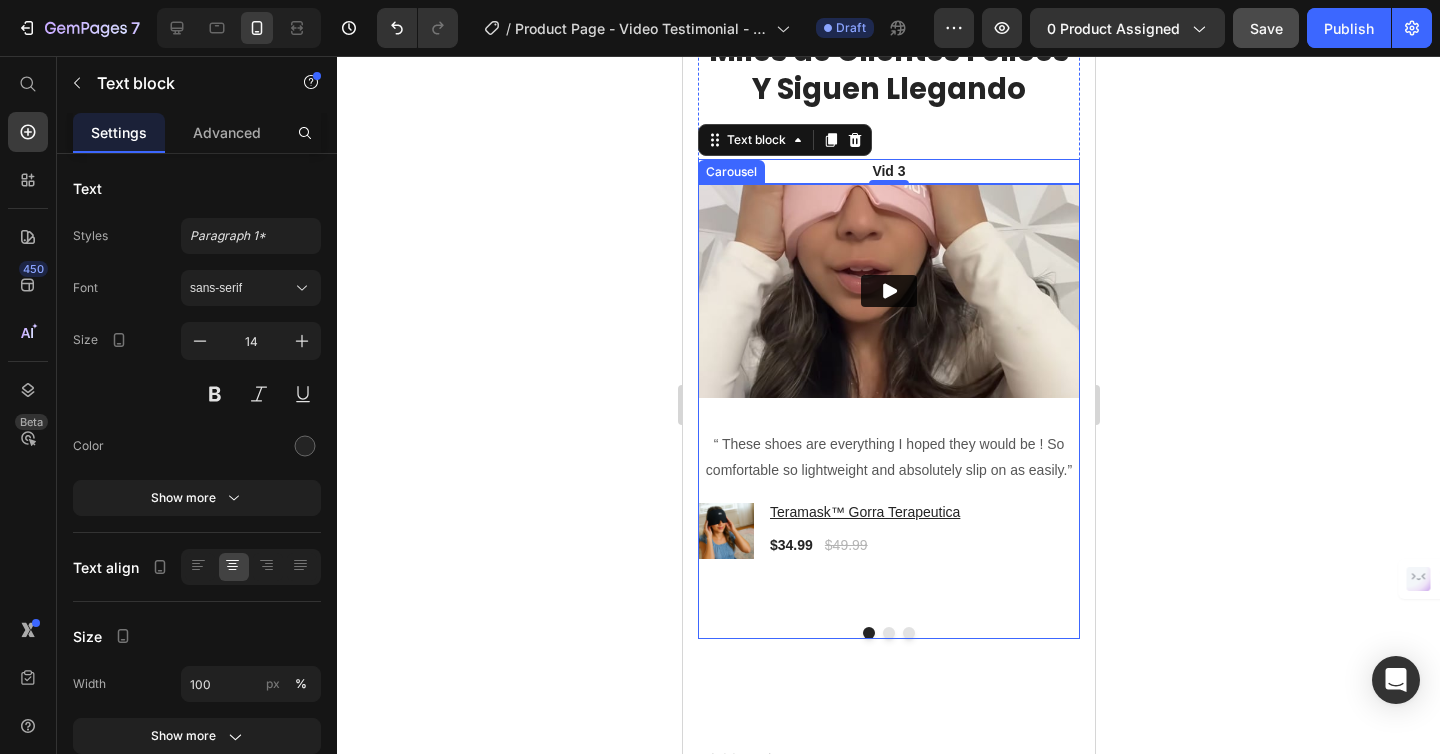 click on "Video “ These shoes are everything I hoped they would be ! So comfortable so lightweight and absolutely slip on as easily.” Text block Product Images & Gallery Teramask™ Gorra Terapeutica Product Title $34.99 Product Price $49.99 Product Price Row Product" at bounding box center [888, 397] 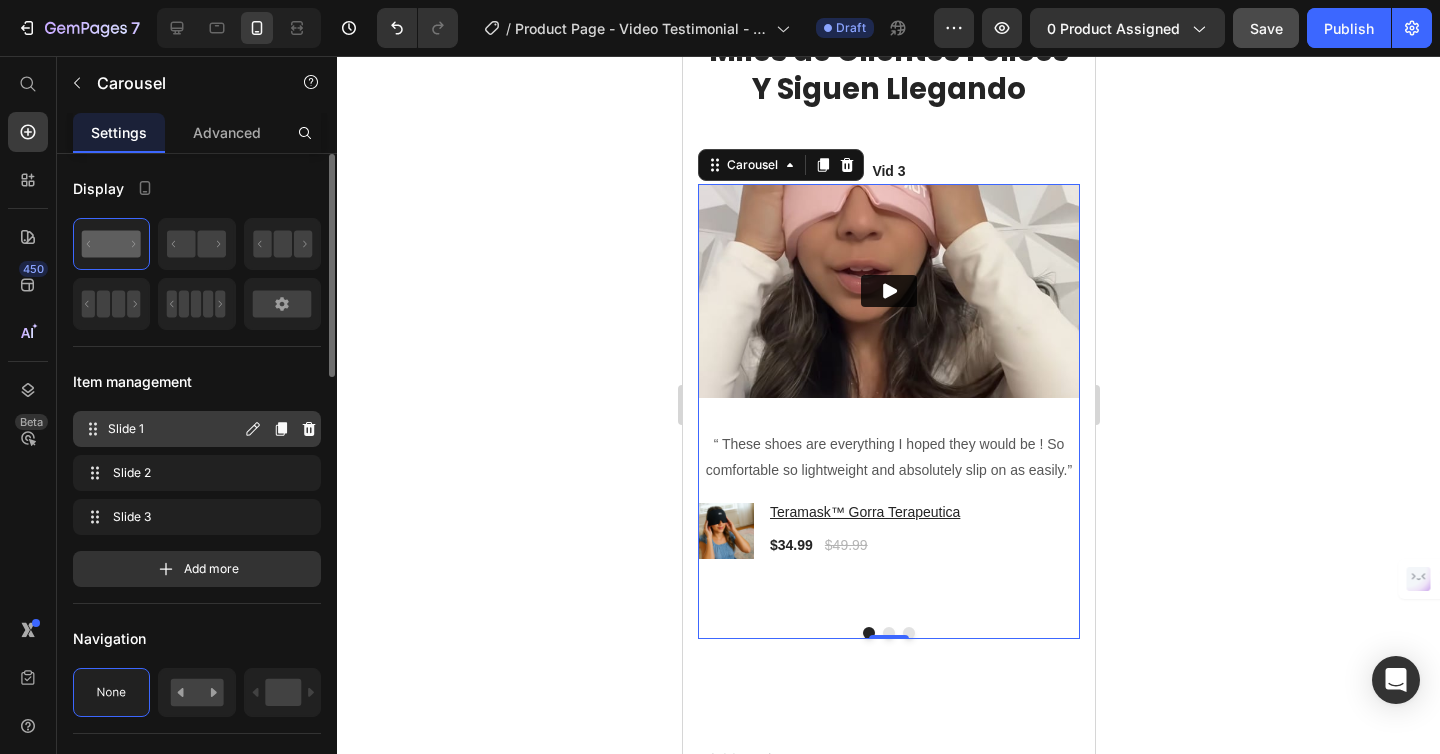 click on "Slide 1" at bounding box center [174, 429] 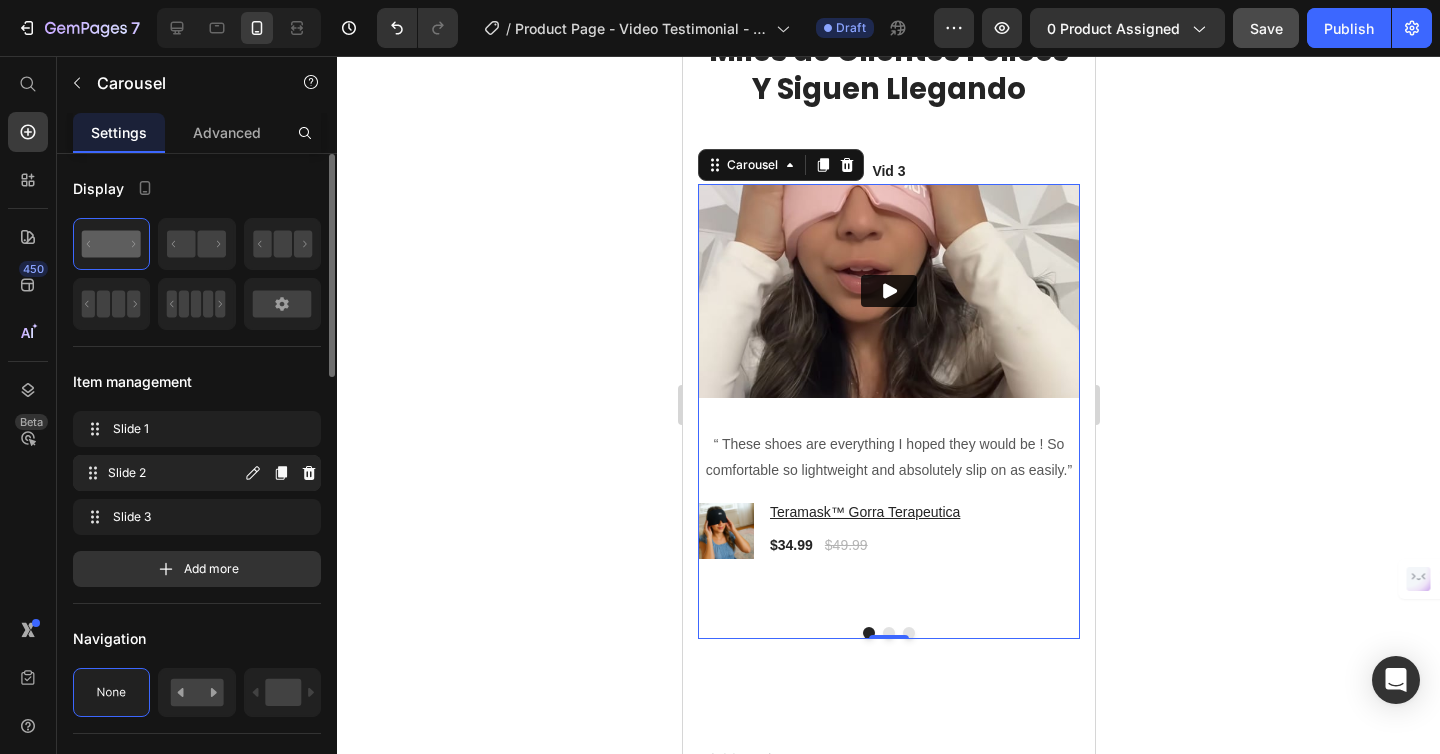 click on "Slide 2 Slide 2" at bounding box center [197, 473] 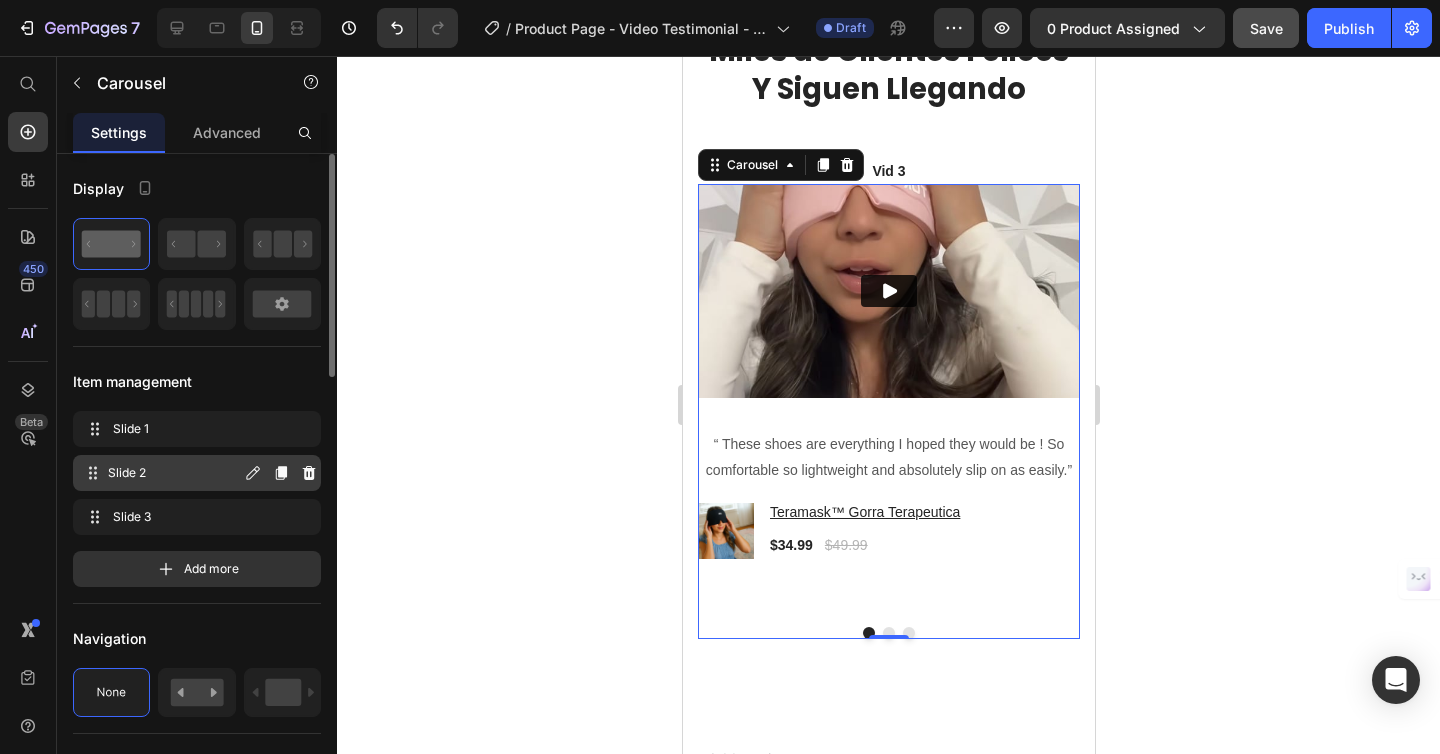 click on "Slide 2 Slide 2" at bounding box center (197, 473) 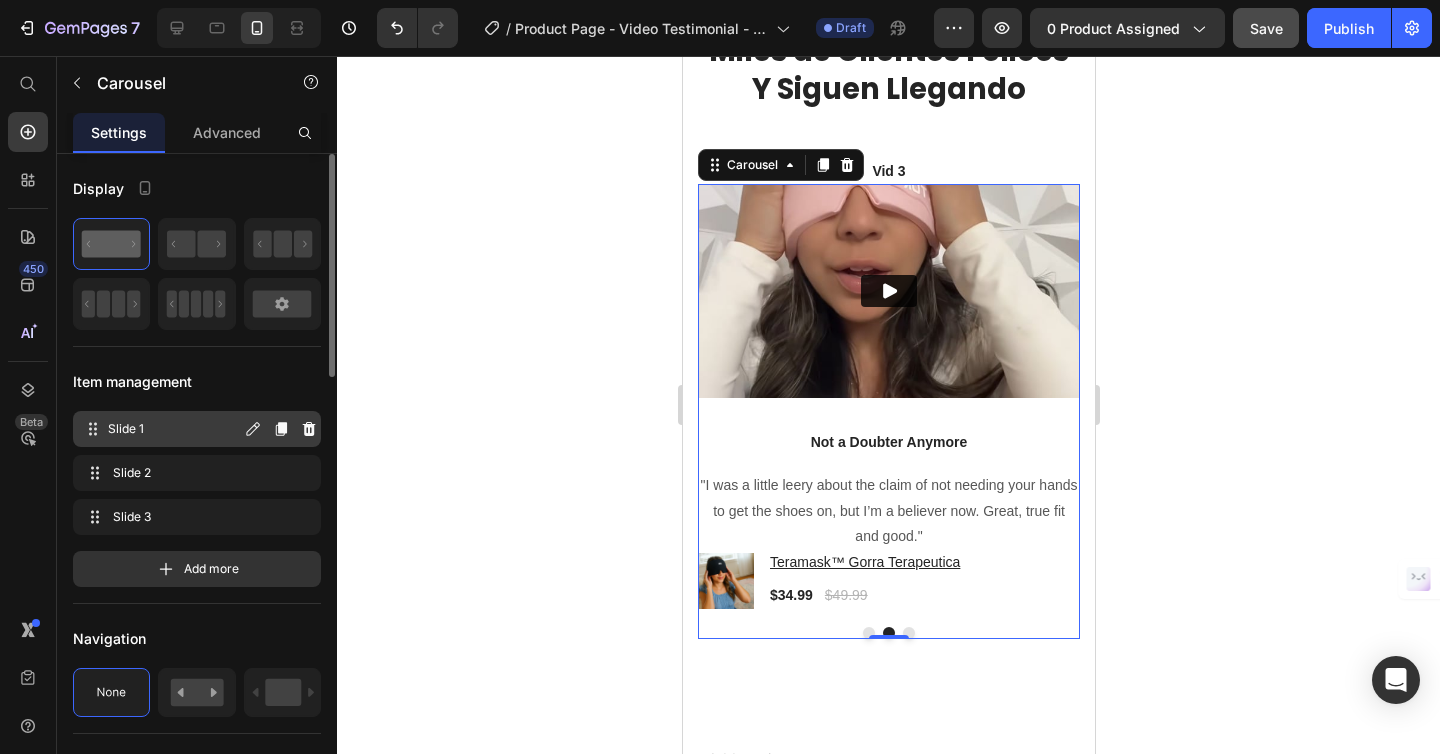 click on "Slide 1" at bounding box center (174, 429) 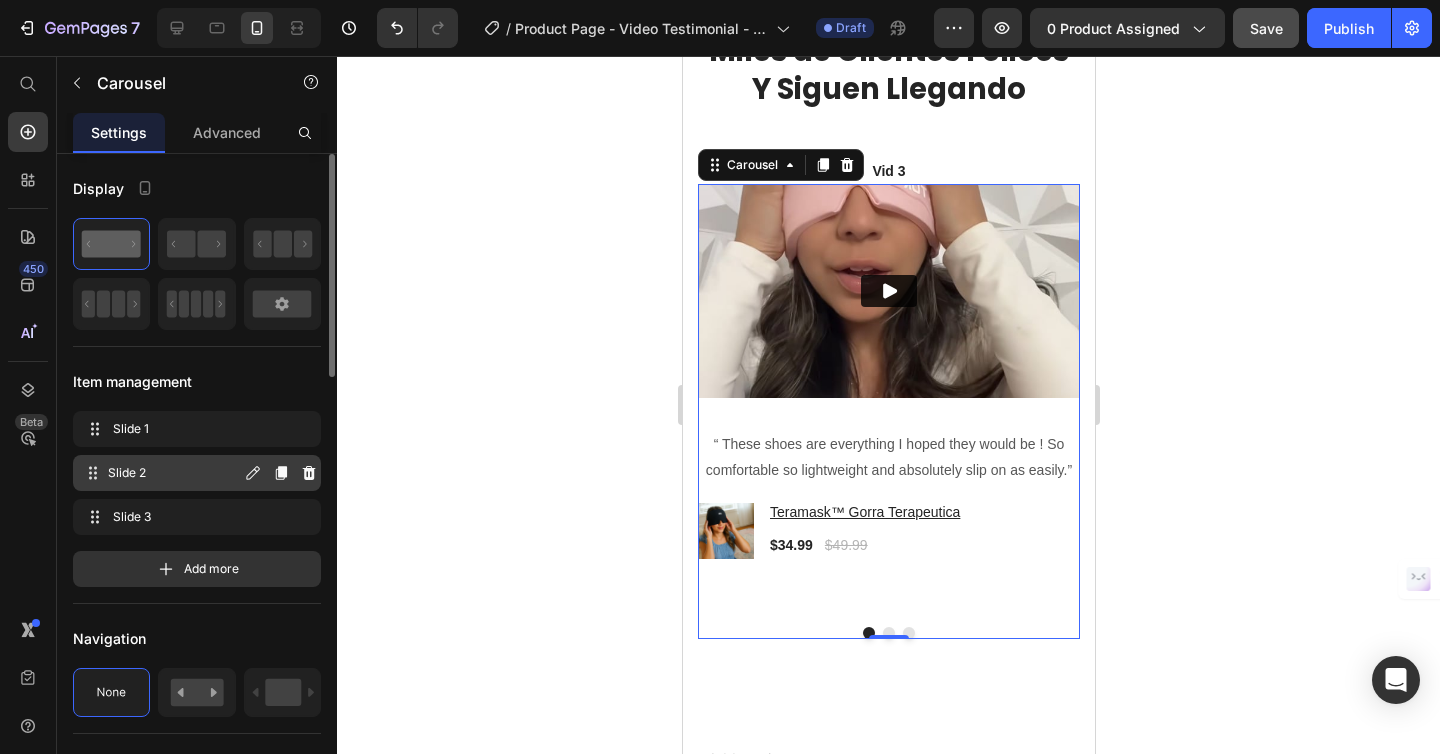 click on "Slide 2 Slide 2" at bounding box center [197, 473] 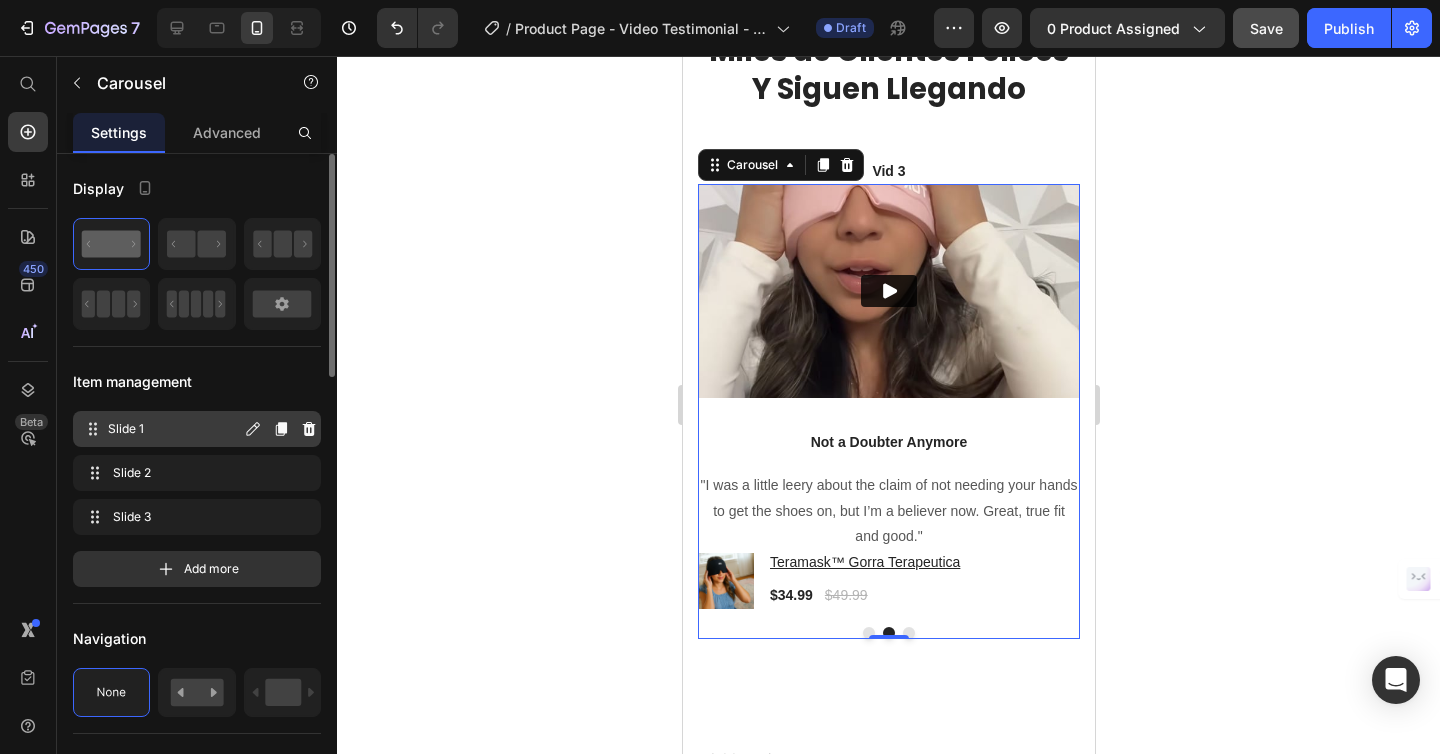 click on "Slide 1" at bounding box center [174, 429] 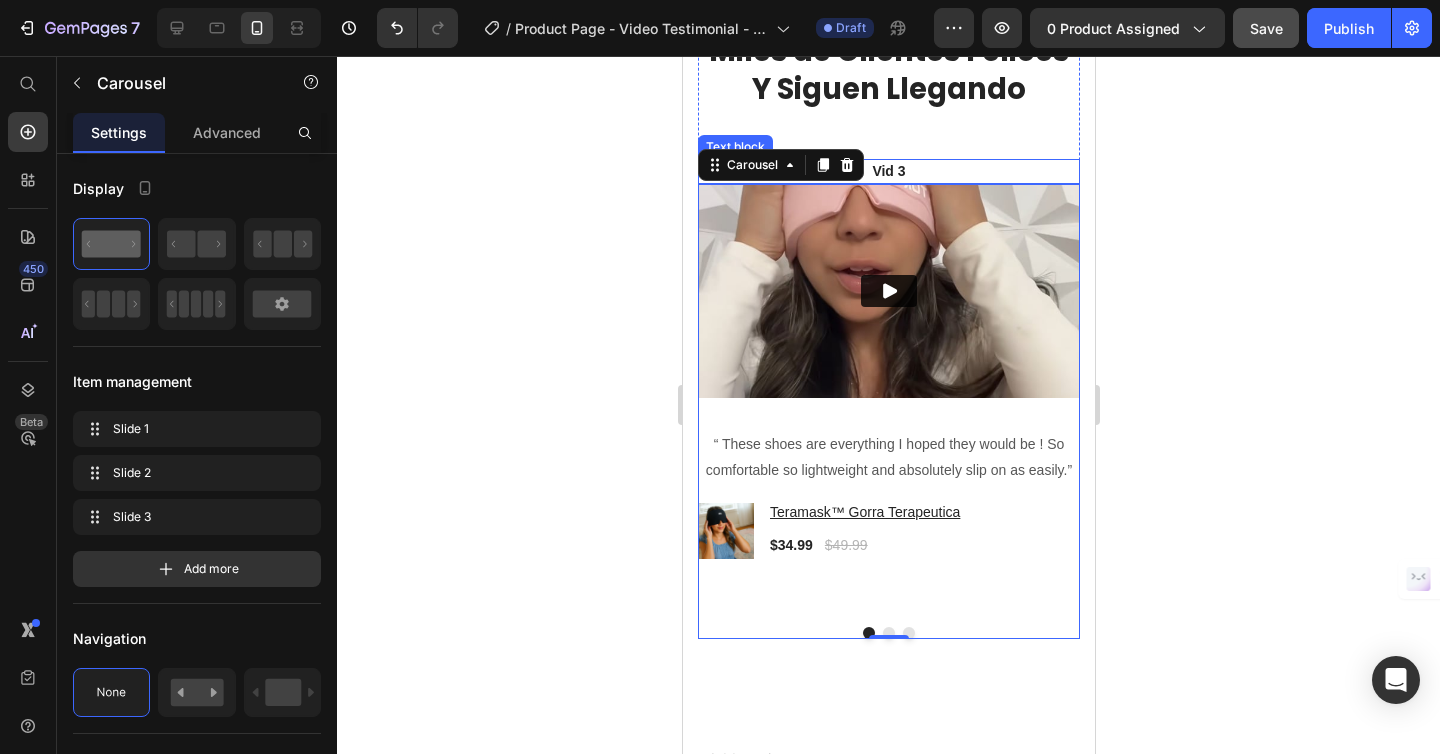 click on "Vid 3" at bounding box center (888, 171) 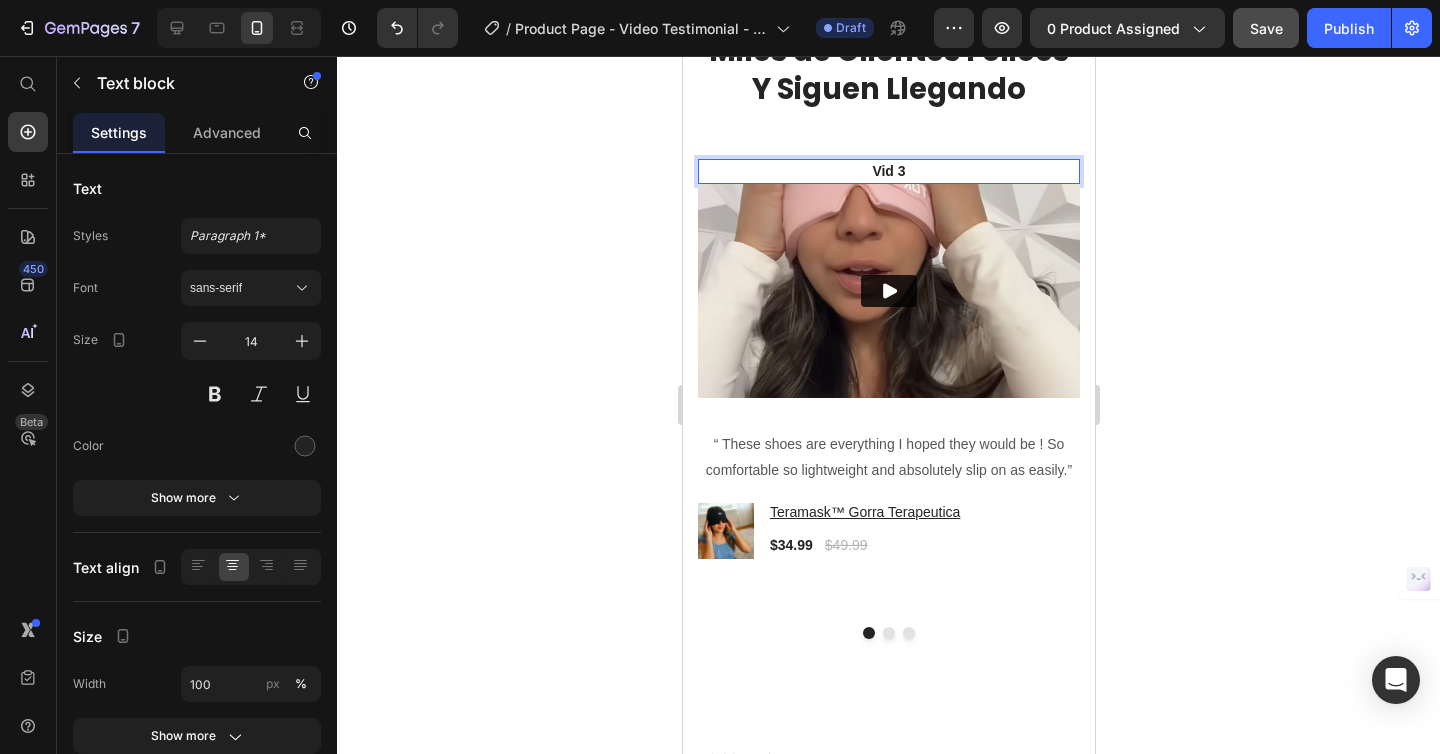 click on "Vid 3" at bounding box center [888, 171] 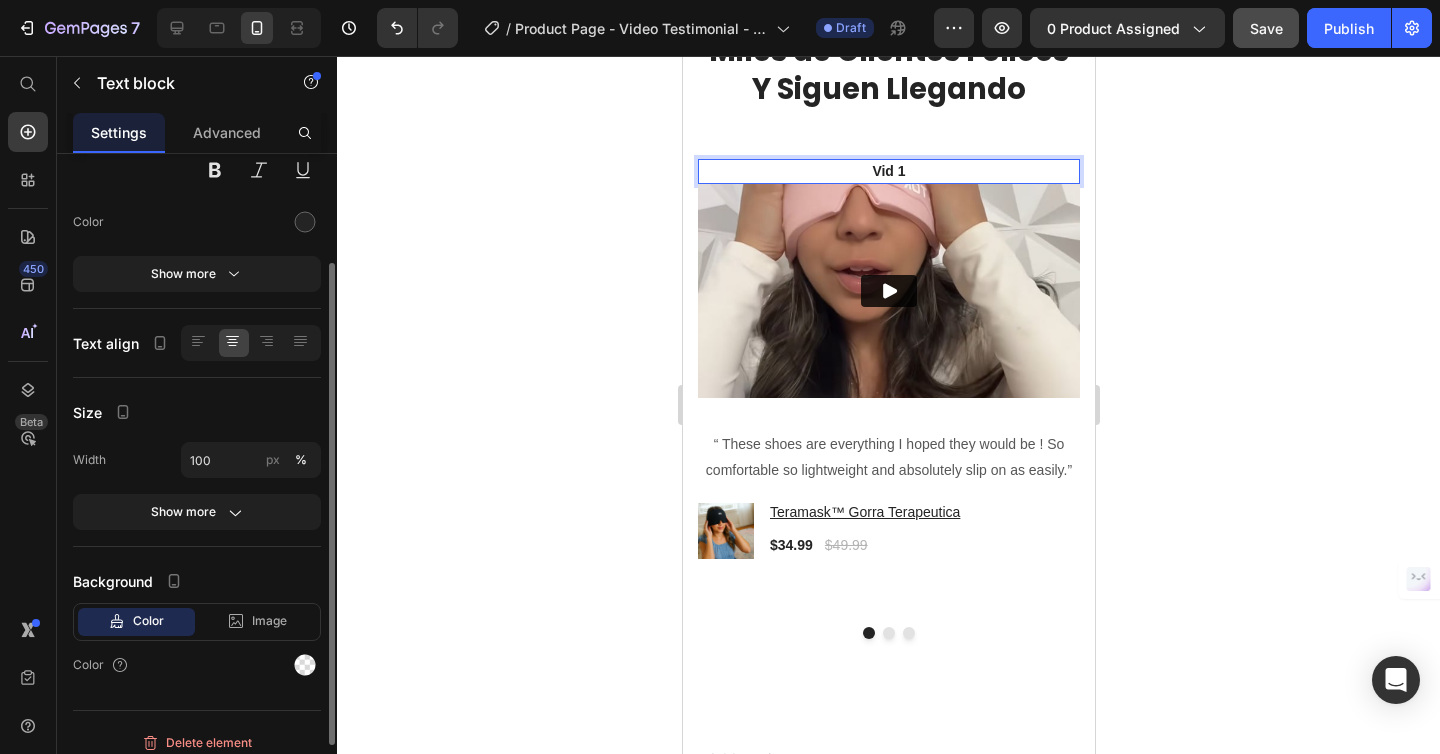 scroll, scrollTop: 0, scrollLeft: 0, axis: both 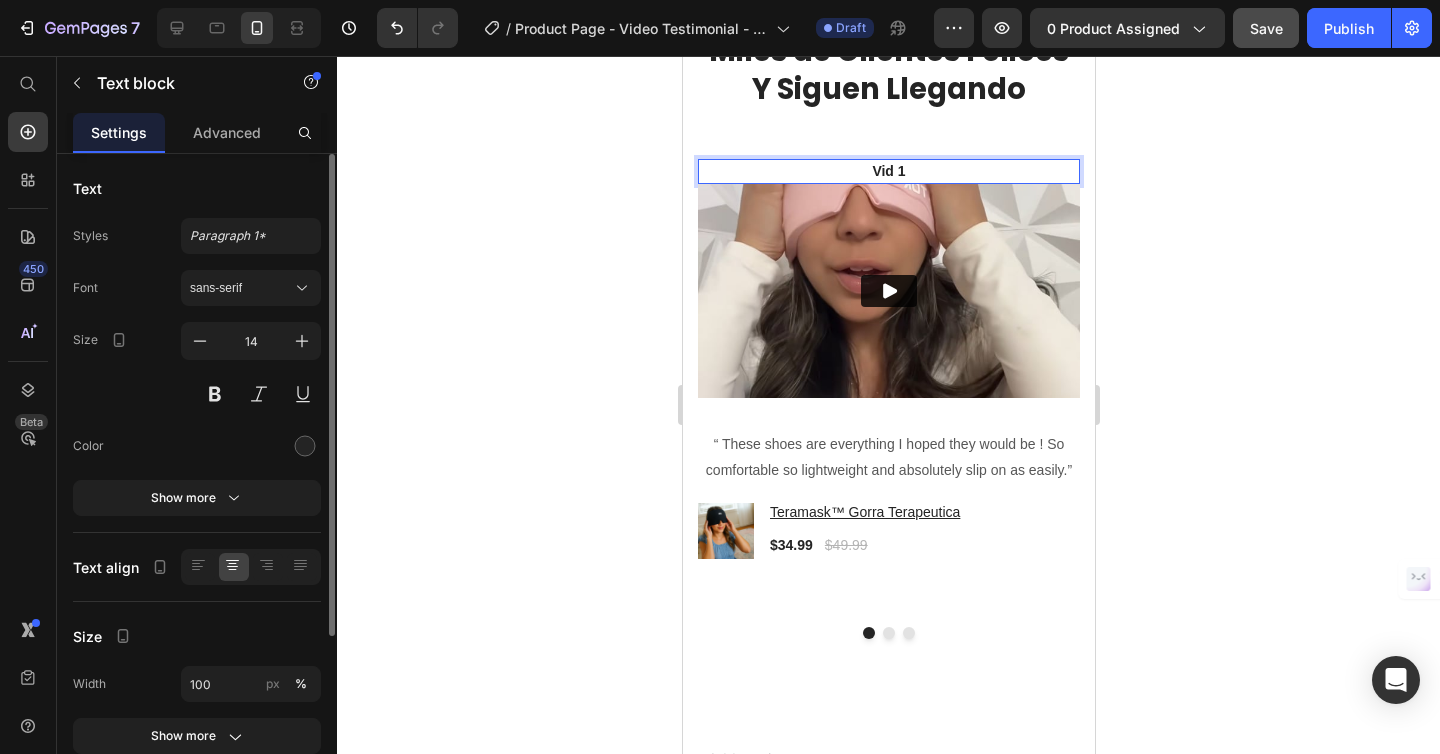 click 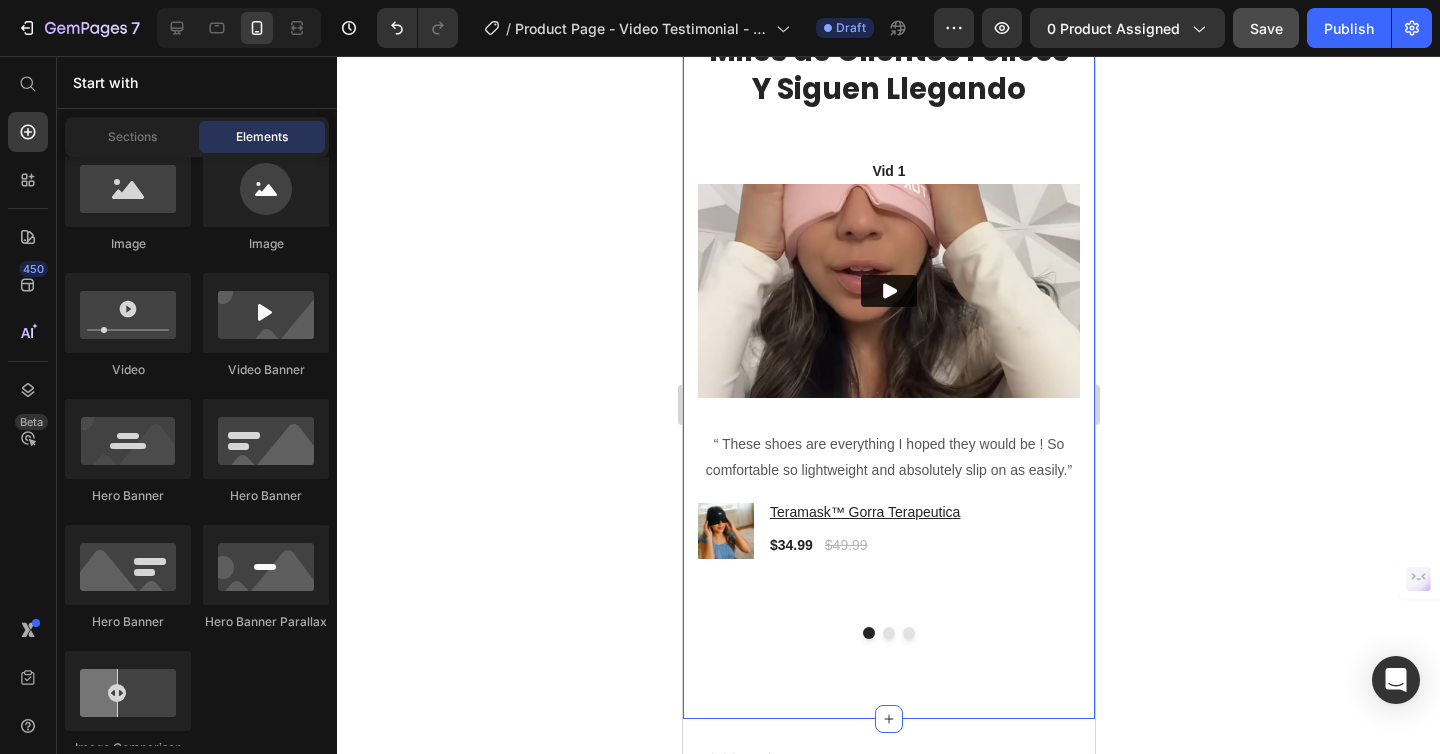click on "Icon                Icon                Icon                Icon                Icon Icon List Hoz 4,539+ 5 Estrellas Text block Miles de Clientes Felices Y Siguen Llegando Heading Vid 1 Text block Video “ These shoes are everything I hoped they would be ! So comfortable so lightweight and absolutely slip on as easily.” Text block Product Images & Gallery Teramask™ Gorra Terapeutica Product Title $34.99 Product Price $49.99 Product Price Row Product Video Not a Doubter Anymore Text block "I was a little leery about the claim of not needing your hands to get the shoes on, but I’m a believer now. Great, true fit and good." Text block Product Images & Gallery Teramask™ Gorra Terapeutica Product Title $34.99 Product Price $49.99 Product Price Row Product Video Work well for my problem Text block "Fabulous shoe. Expands where it needs to expand. Contracts where it needs to contract, and soooo easy to put on. Lots of support." Text block Product Images & Gallery Product Title $34.99 $49.99" at bounding box center (888, 303) 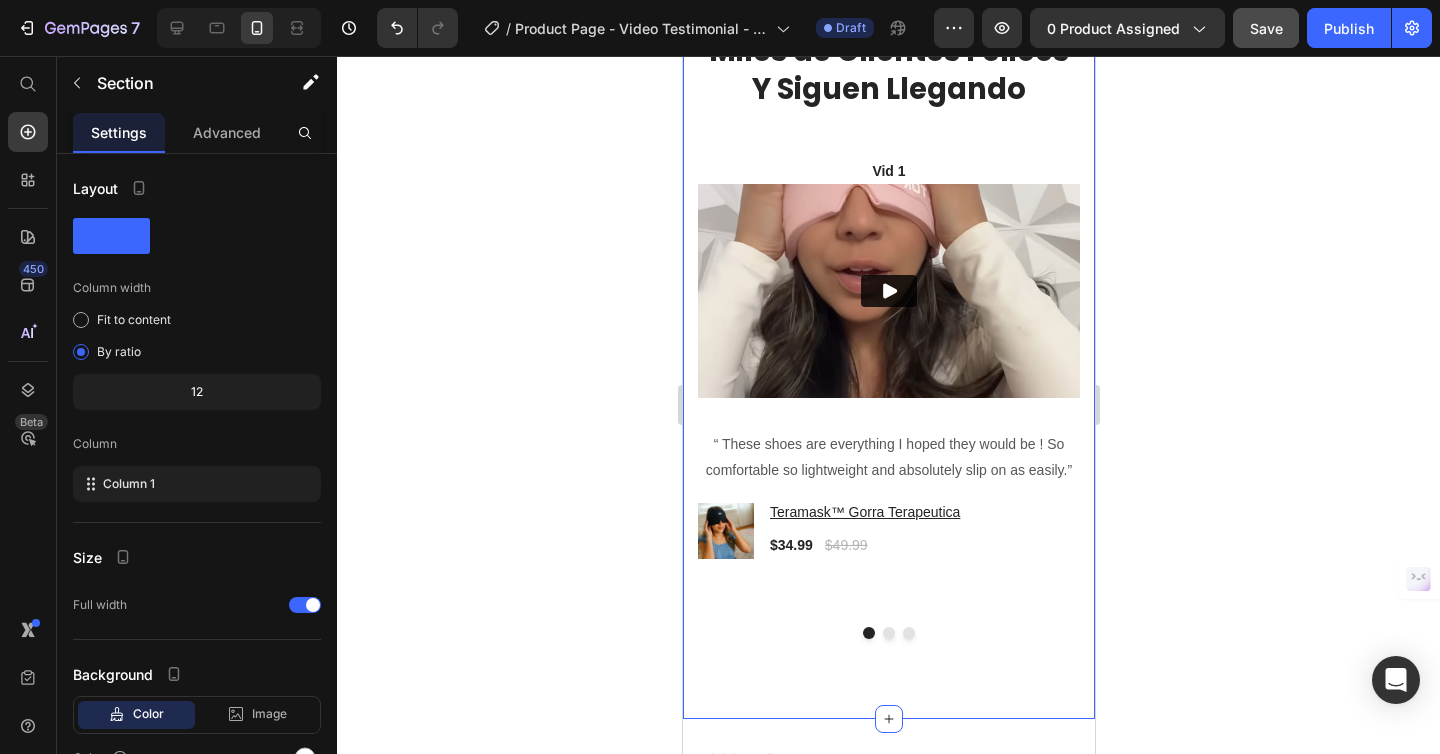 click on "Icon                Icon                Icon                Icon                Icon Icon List Hoz 4,539+ 5 Estrellas Text block Miles de Clientes Felices Y Siguen Llegando Heading Vid 1 Text block Video “ These shoes are everything I hoped they would be ! So comfortable so lightweight and absolutely slip on as easily.” Text block Product Images & Gallery Teramask™ Gorra Terapeutica Product Title $34.99 Product Price $49.99 Product Price Row Product Video Not a Doubter Anymore Text block "I was a little leery about the claim of not needing your hands to get the shoes on, but I’m a believer now. Great, true fit and good." Text block Product Images & Gallery Teramask™ Gorra Terapeutica Product Title $34.99 Product Price $49.99 Product Price Row Product Video Work well for my problem Text block "Fabulous shoe. Expands where it needs to expand. Contracts where it needs to contract, and soooo easy to put on. Lots of support." Text block Product Images & Gallery Product Title $34.99 $49.99" at bounding box center [888, 303] 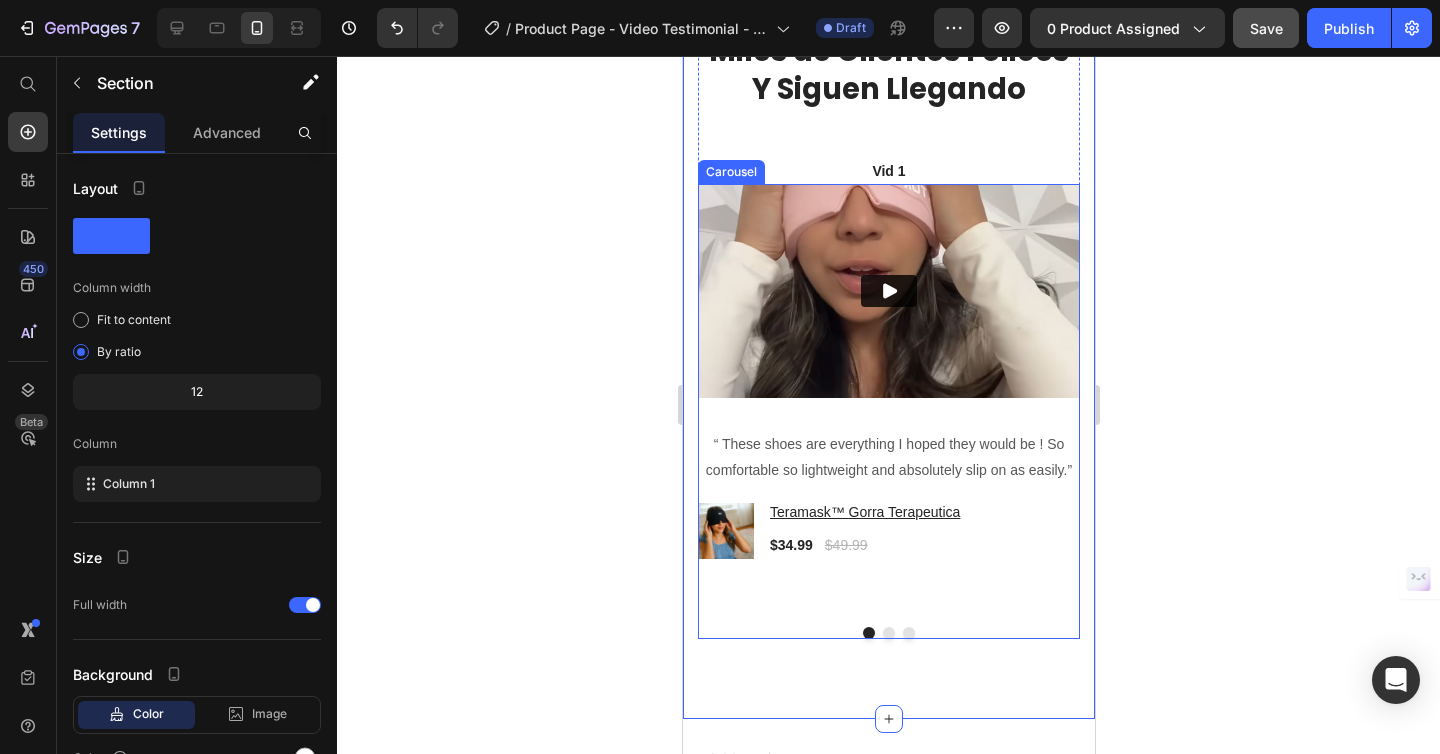 click on "Video “ These shoes are everything I hoped they would be ! So comfortable so lightweight and absolutely slip on as easily.” Text block Product Images & Gallery Teramask™ Gorra Terapeutica Product Title $34.99 Product Price $49.99 Product Price Row Product" at bounding box center [888, 397] 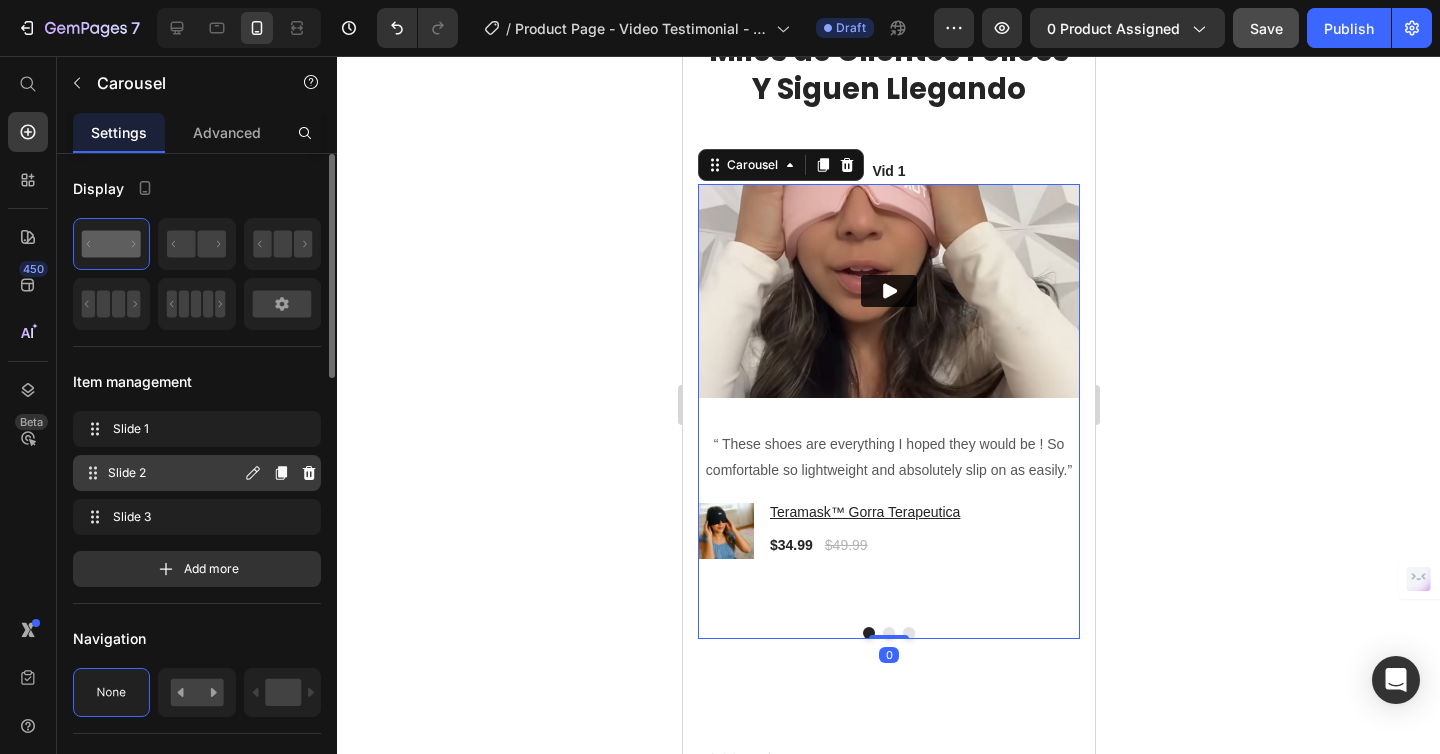 click on "Slide 2 Slide 2" at bounding box center [161, 473] 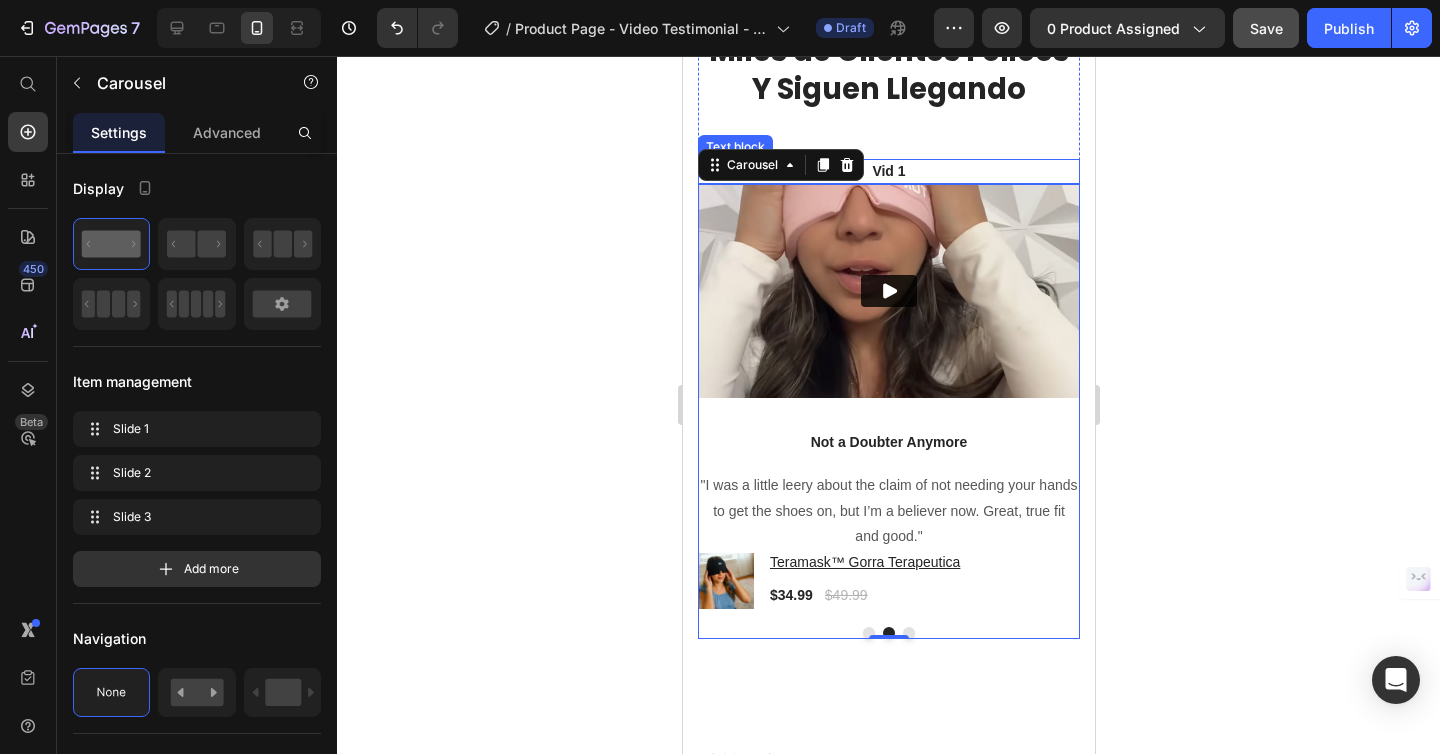 click on "Vid 1" at bounding box center (888, 171) 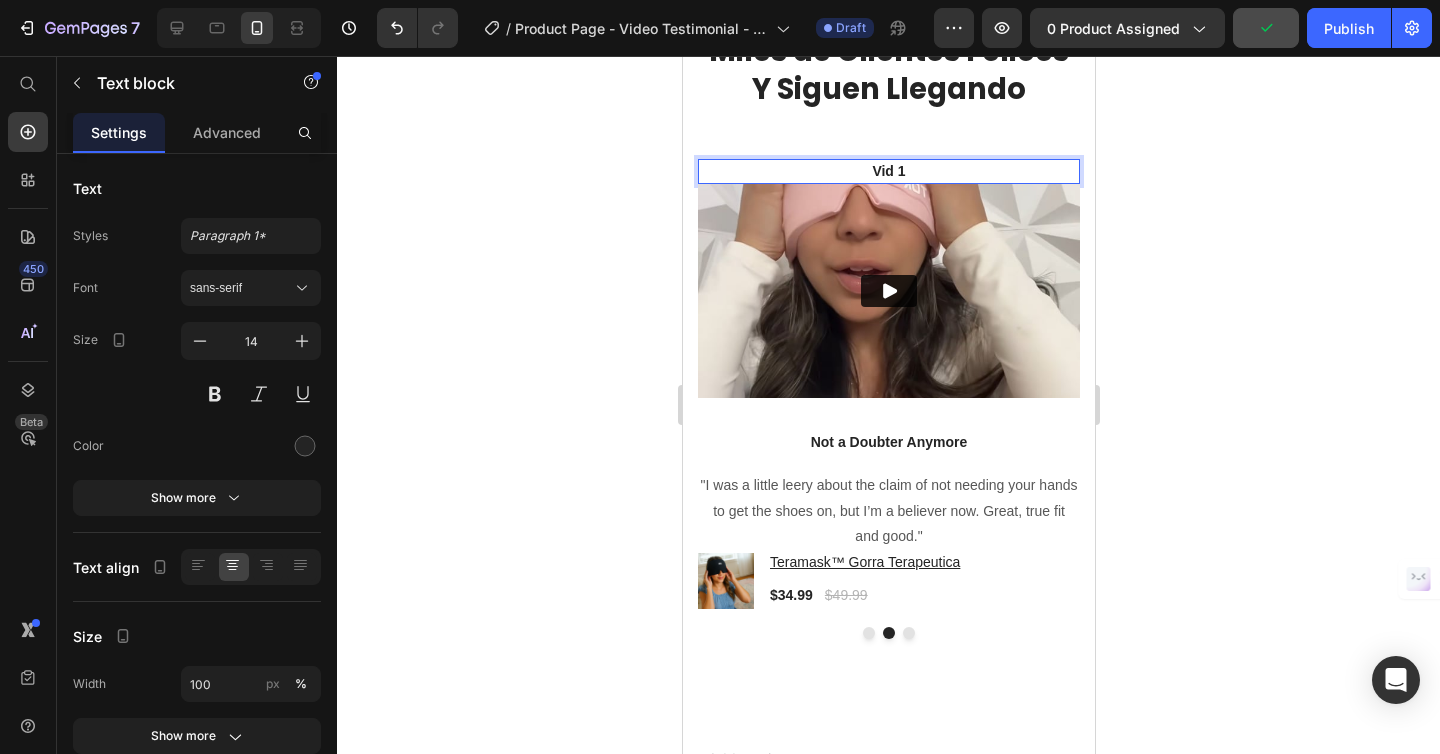 click on "Vid 1" at bounding box center [888, 171] 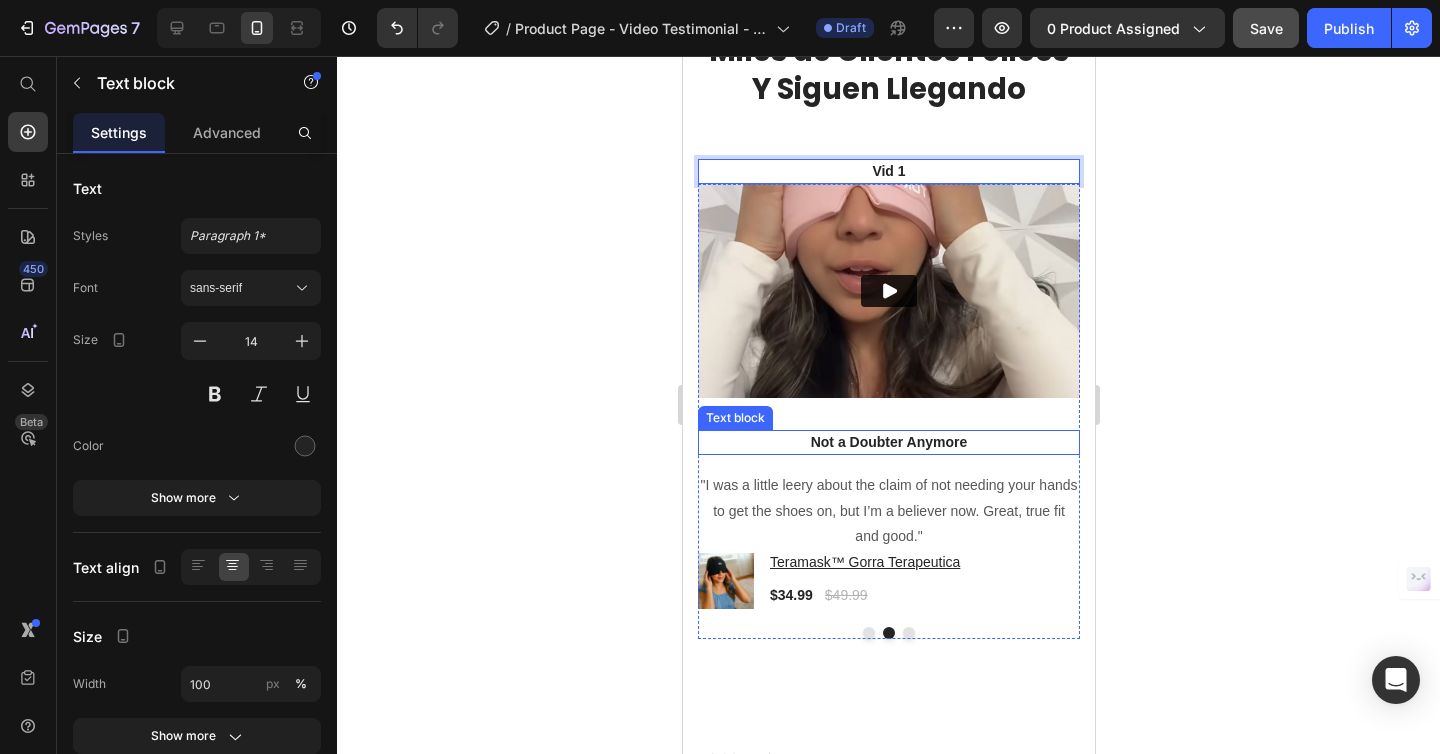 click on "Video Not a Doubter Anymore Text block "I was a little leery about the claim of not needing your hands to get the shoes on, but I’m a believer now. Great, true fit and good." Text block Product Images & Gallery Teramask™ Gorra Terapeutica Product Title $34.99 Product Price $49.99 Product Price Row Product" at bounding box center [888, 397] 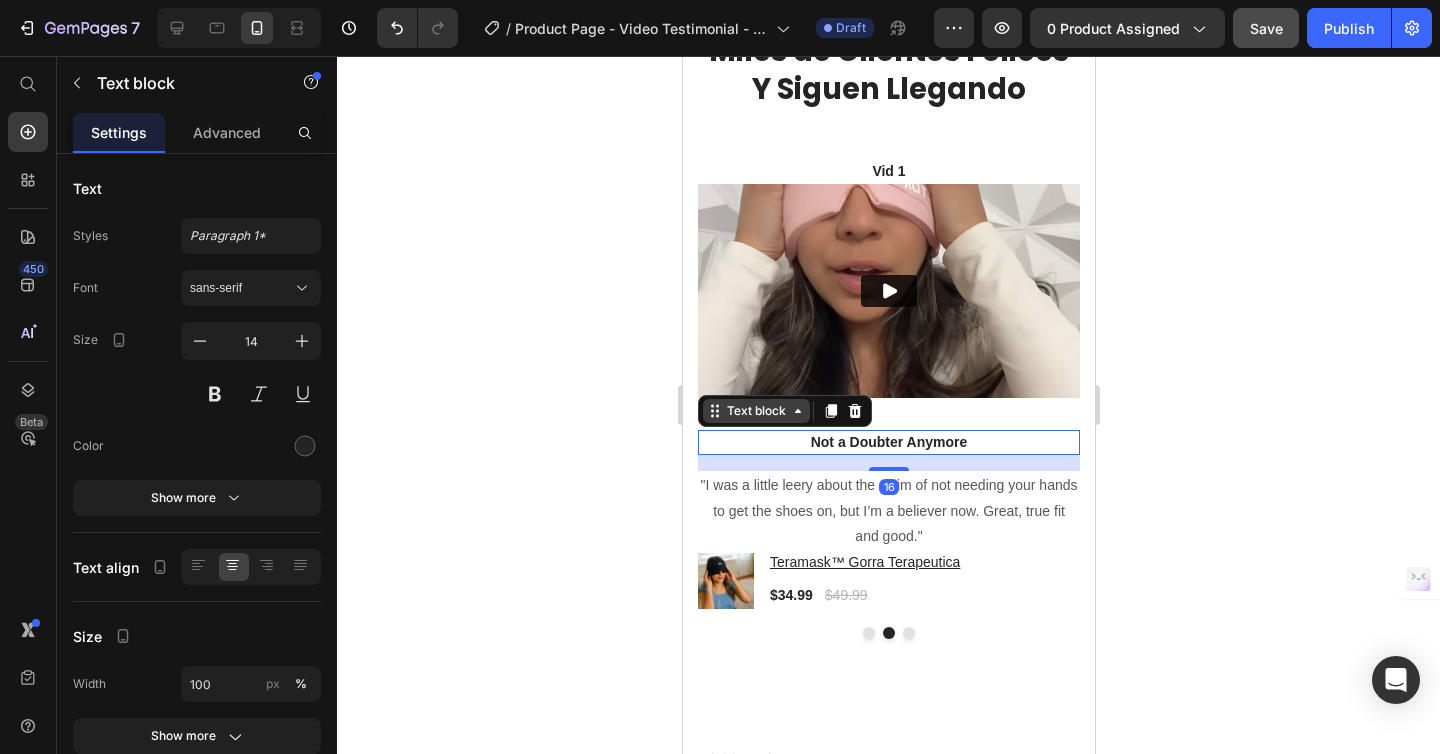 click on "Text block" at bounding box center (755, 411) 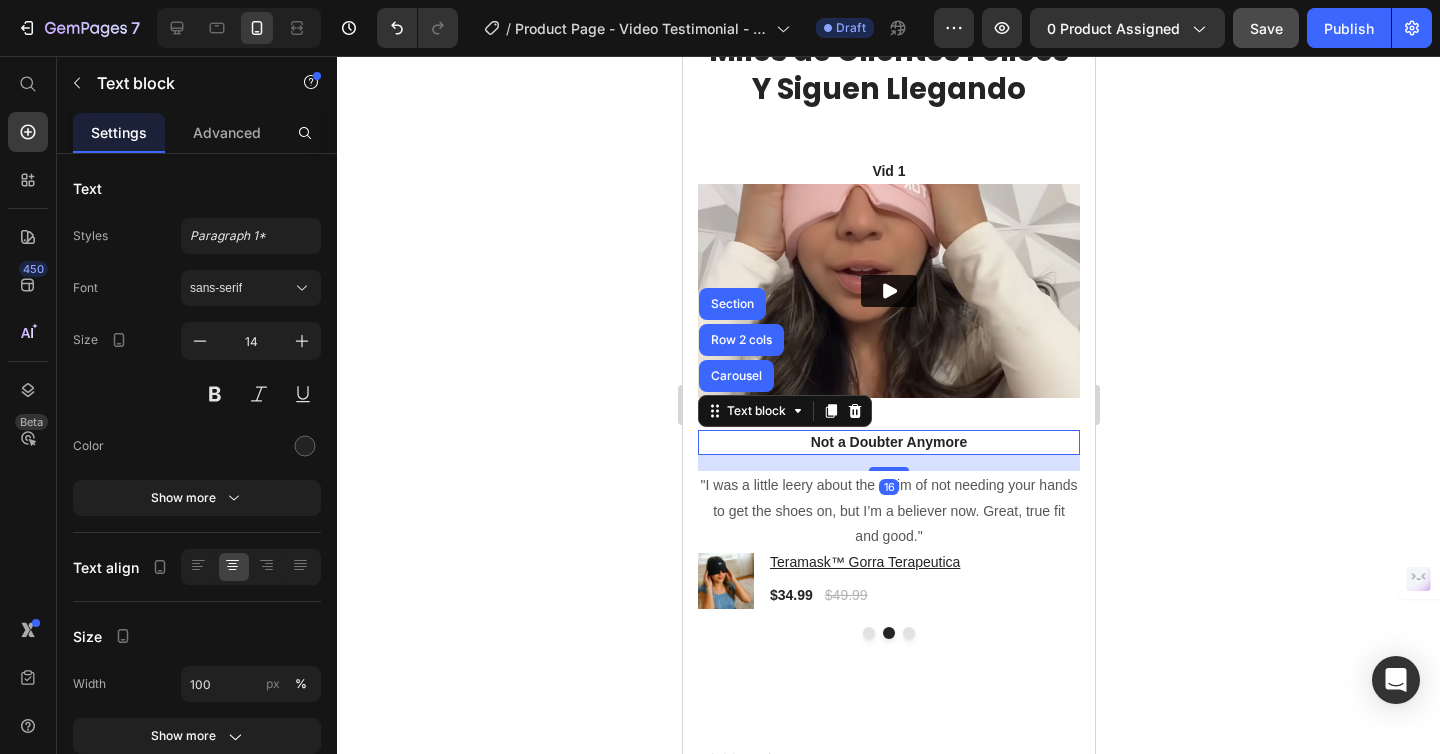 click on "Icon Icon Icon Icon Icon Icon List Hoz 4,539+ 5 Estrellas Text block Miles de Clientes Felices Y Siguen Llegando Heading Vid 1 Text block Video “ These shoes are everything I hoped they would be ! So comfortable so lightweight and absolutely slip on as easily.” Text block Product Images & Gallery Teramask™ Gorra Terapeutica Product Title $34.99 Product Price $49.99 Product Price Row Product Video Not a Doubter Anymore Text block "I was a little leery about the claim of not needing your hands to get the shoes on, but I’m a believer now. Great, true fit and good." Text block Product Images & Gallery Teramask™ Gorra Terapeutica Product Title $34.99 Product Price $49.99 Product Price Row Product Video Work well for my problem Text block "Fabulous shoe. Expands where it needs to expand. Contracts where it needs to contract, and soooo easy to put on. Lots of support." Text block Product Title $34.99" at bounding box center (888, 303) 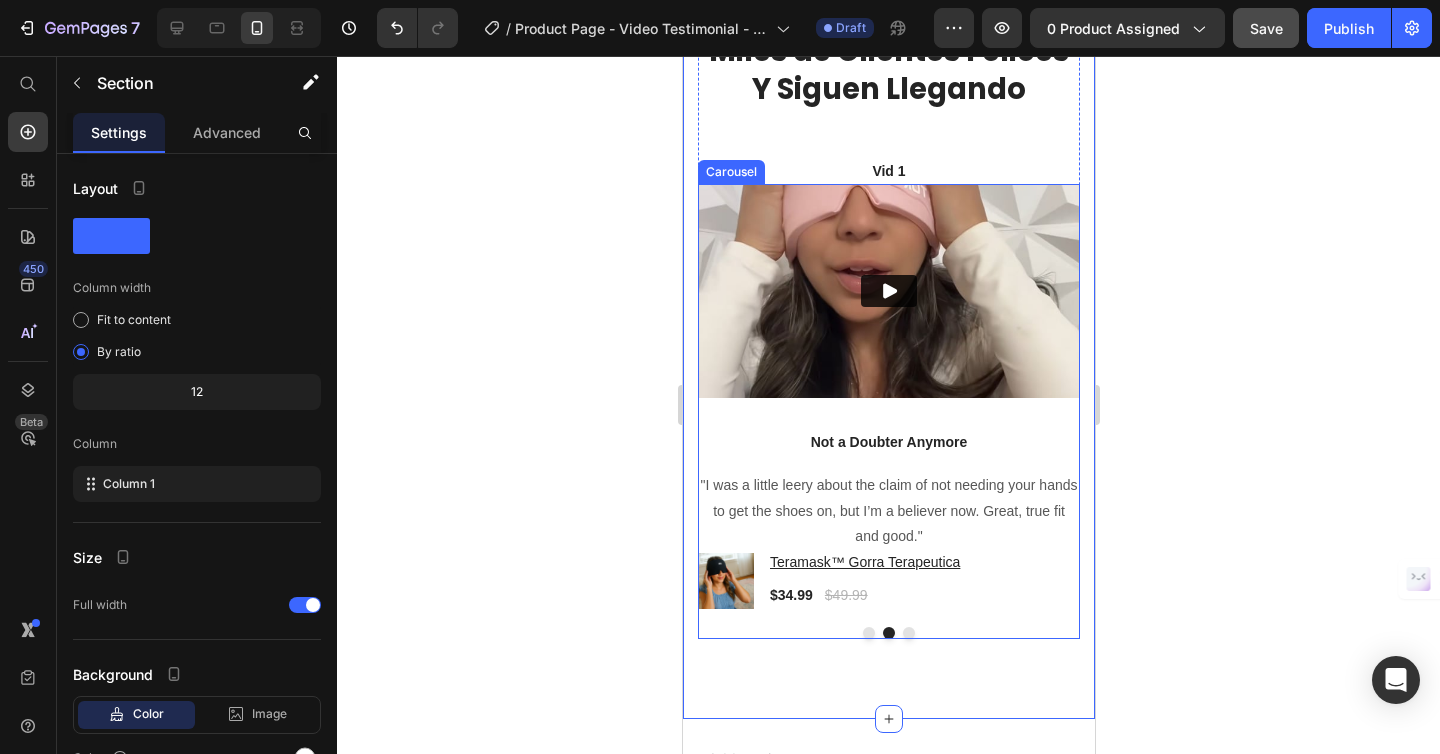 click on "Video Not a Doubter Anymore Text block "I was a little leery about the claim of not needing your hands to get the shoes on, but I’m a believer now. Great, true fit and good." Text block Product Images & Gallery Teramask™ Gorra Terapeutica Product Title $34.99 Product Price $49.99 Product Price Row Product" at bounding box center [888, 397] 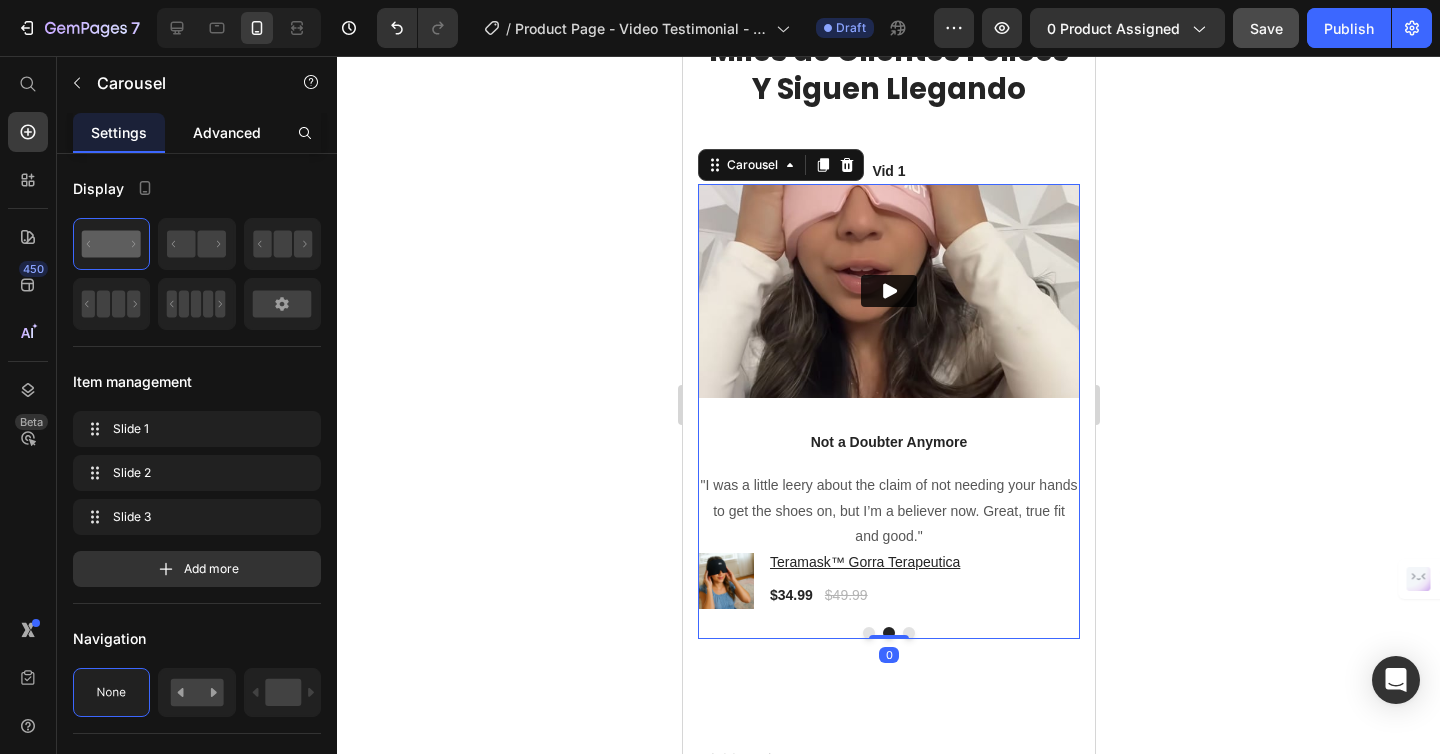 click on "Advanced" at bounding box center [227, 132] 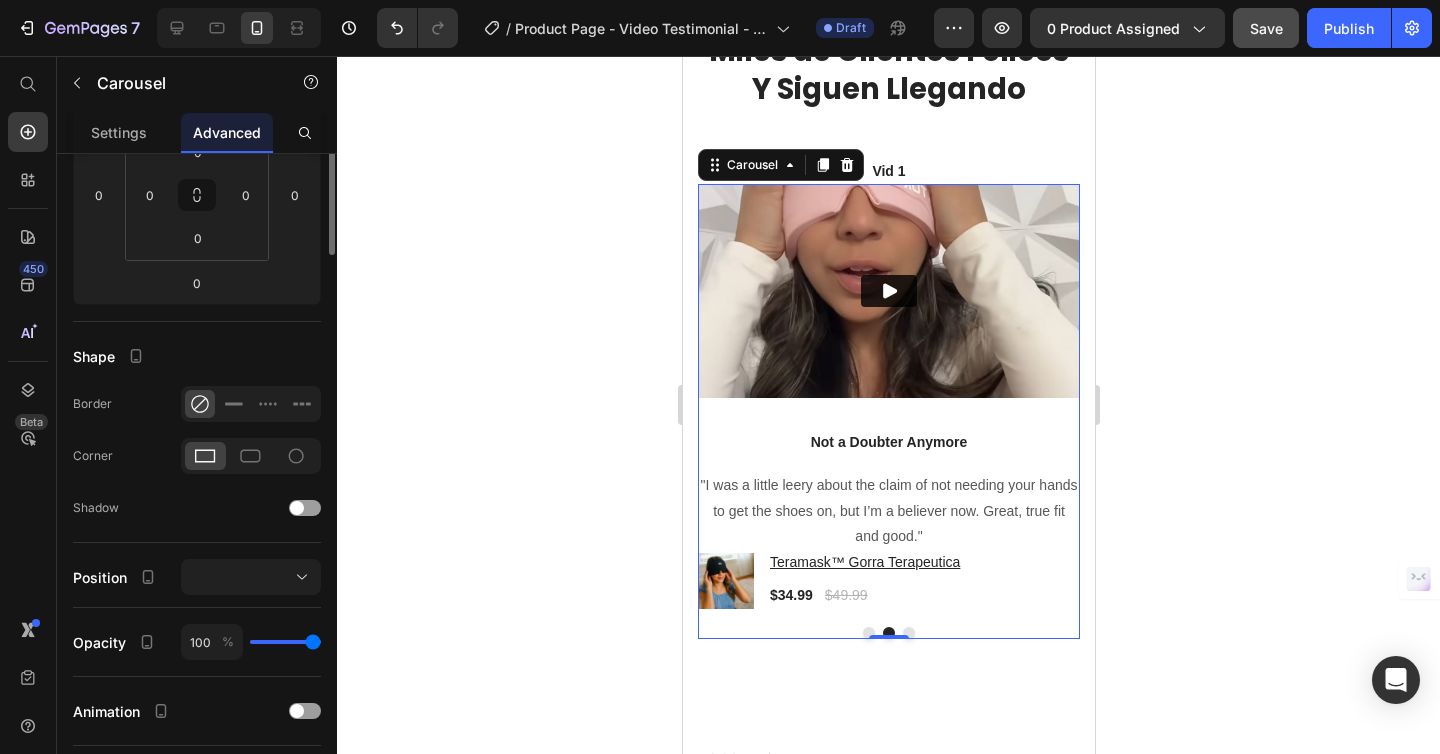 scroll, scrollTop: 60, scrollLeft: 0, axis: vertical 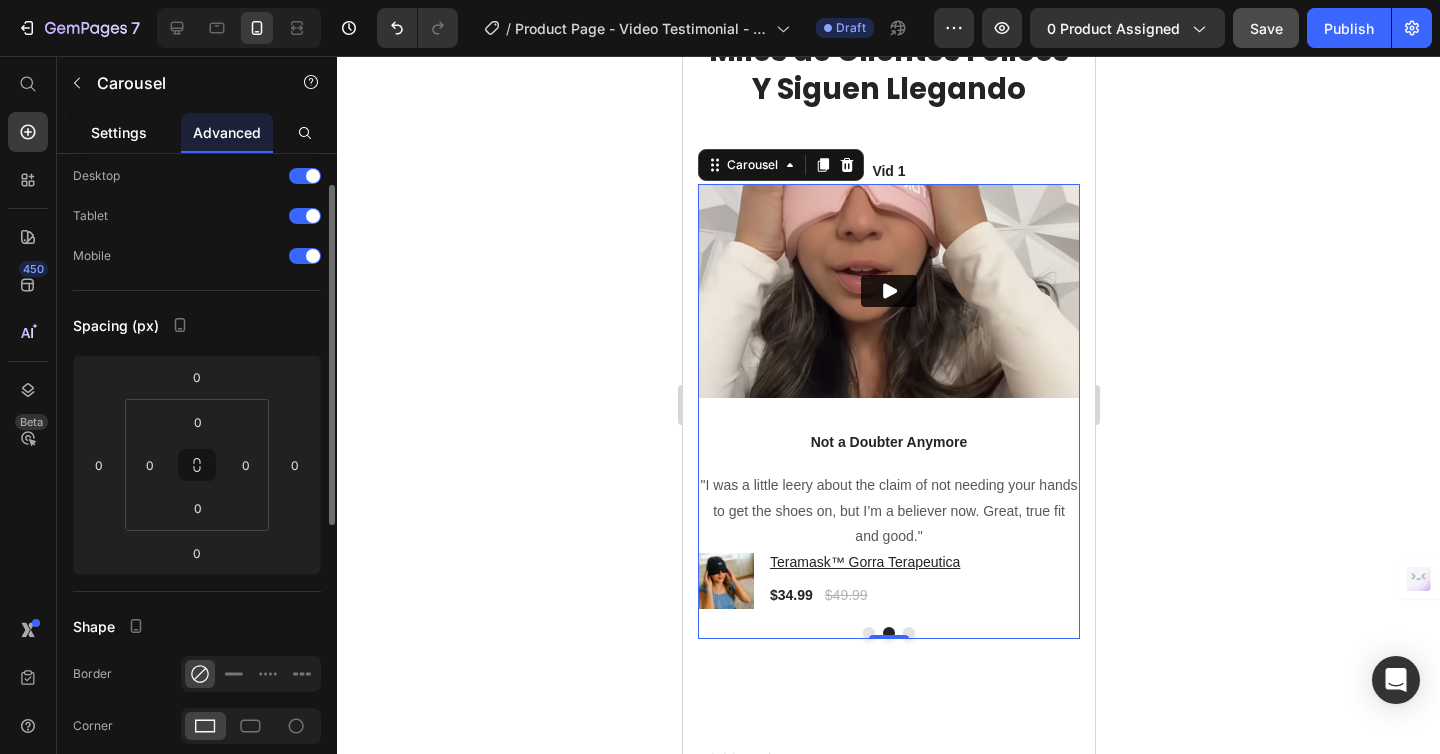 click on "Settings" at bounding box center (119, 132) 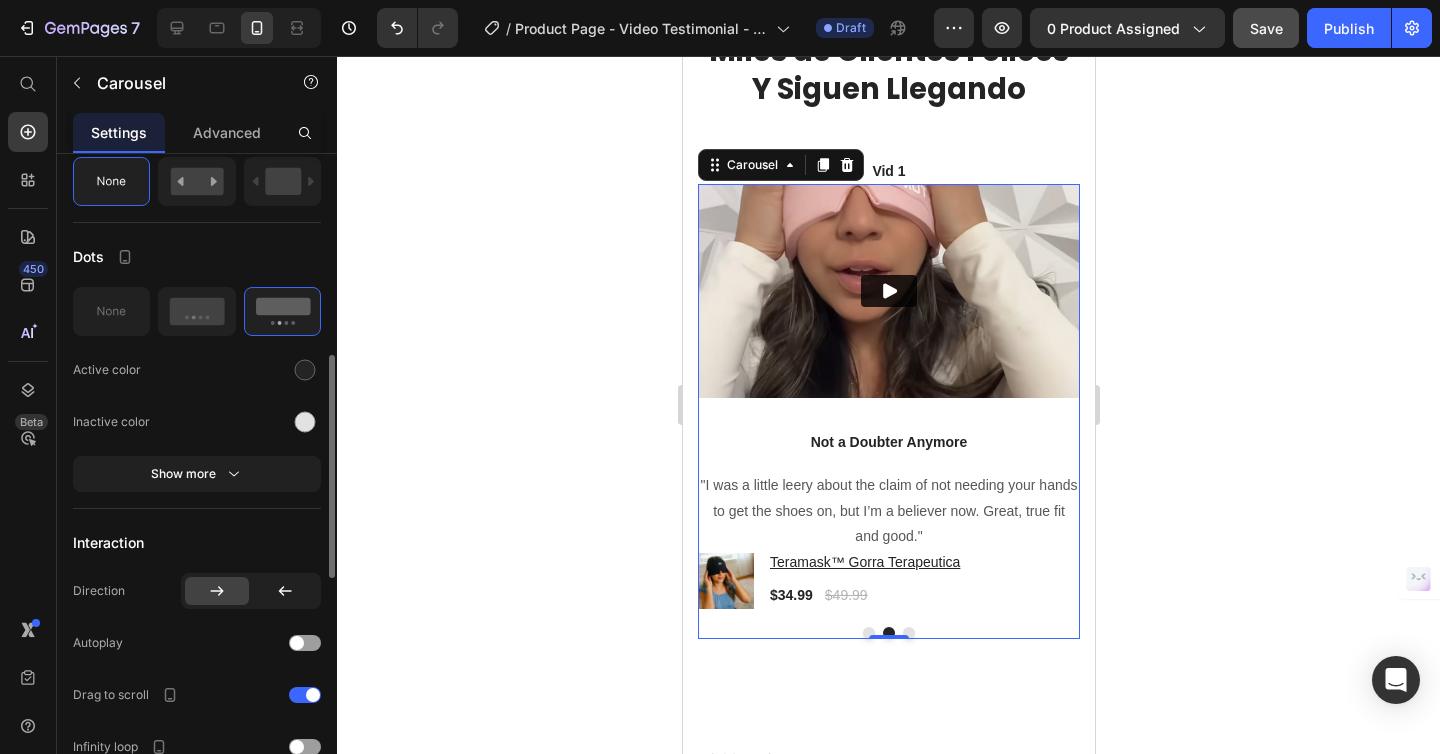 scroll, scrollTop: 531, scrollLeft: 0, axis: vertical 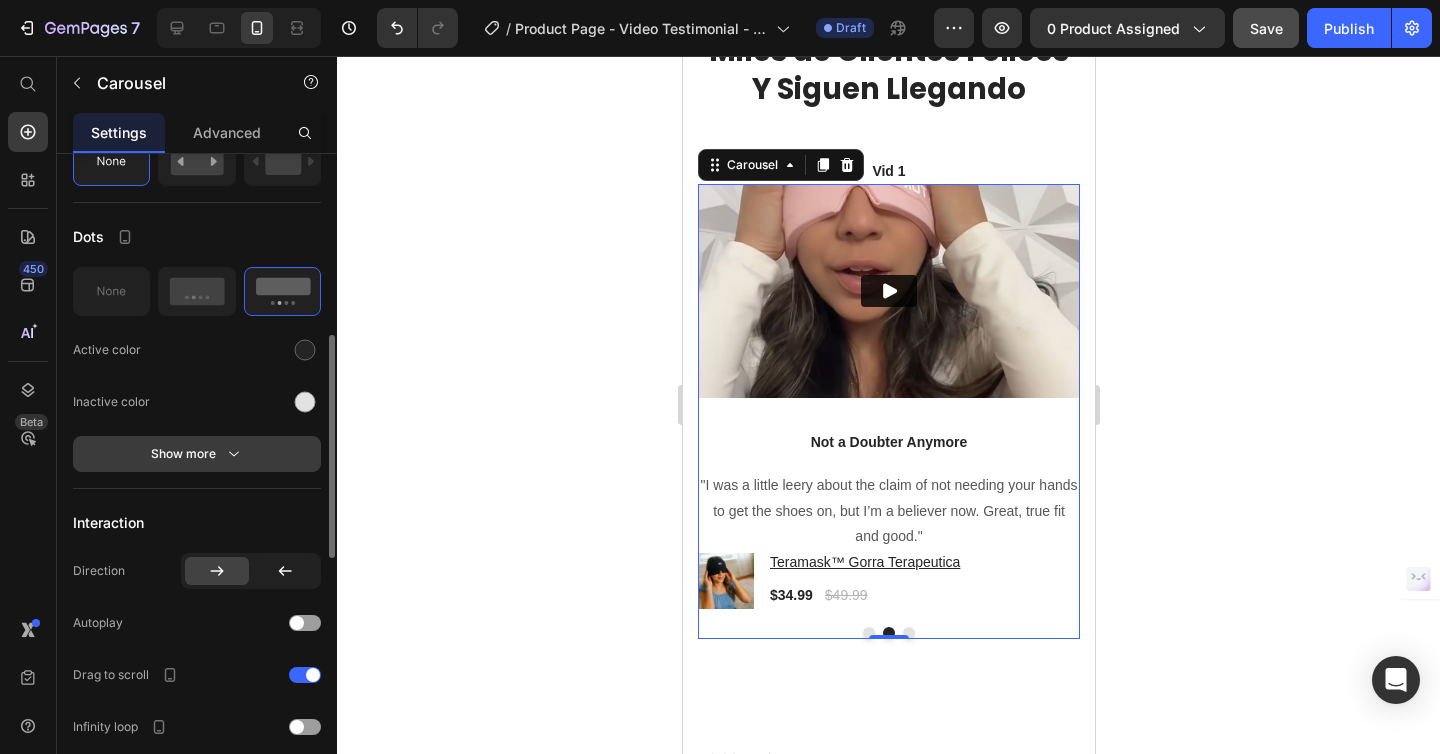 click on "Show more" at bounding box center (197, 454) 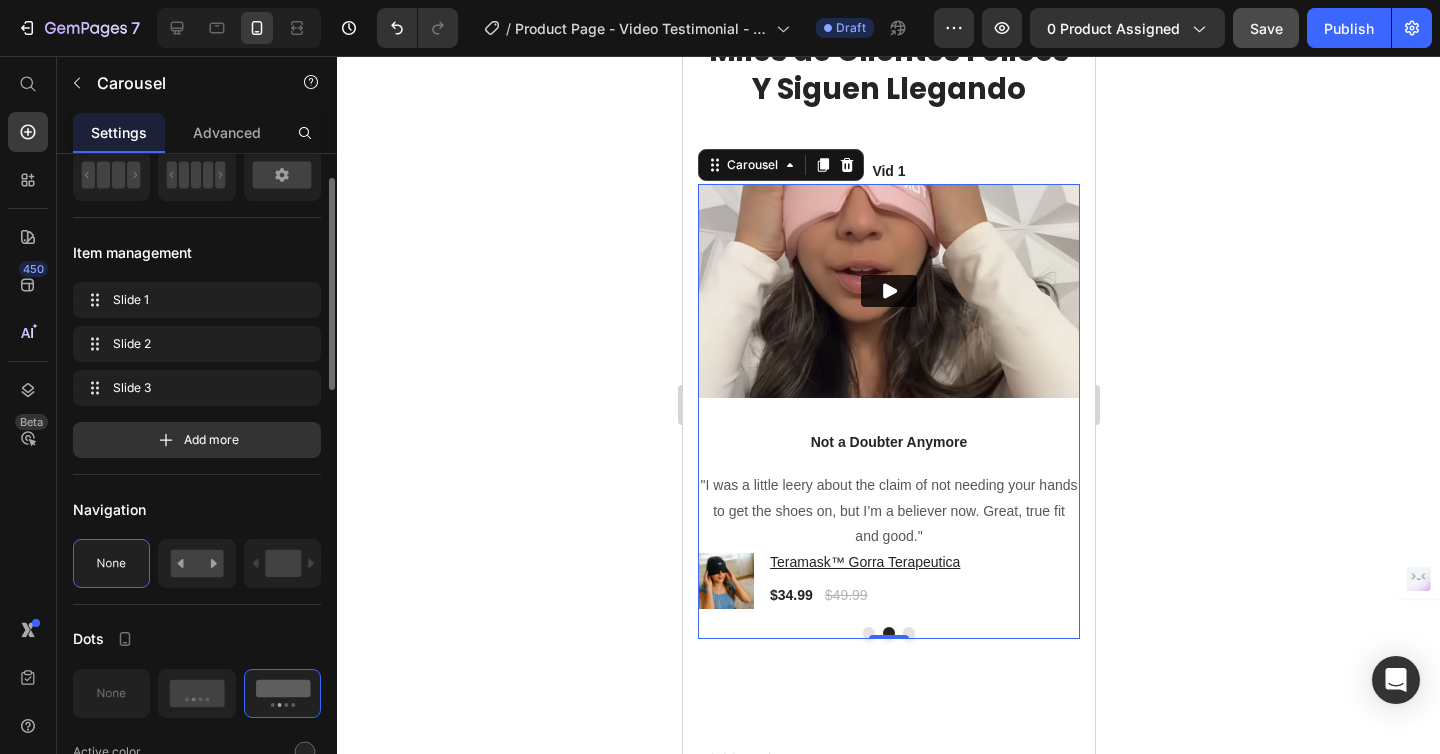scroll, scrollTop: 0, scrollLeft: 0, axis: both 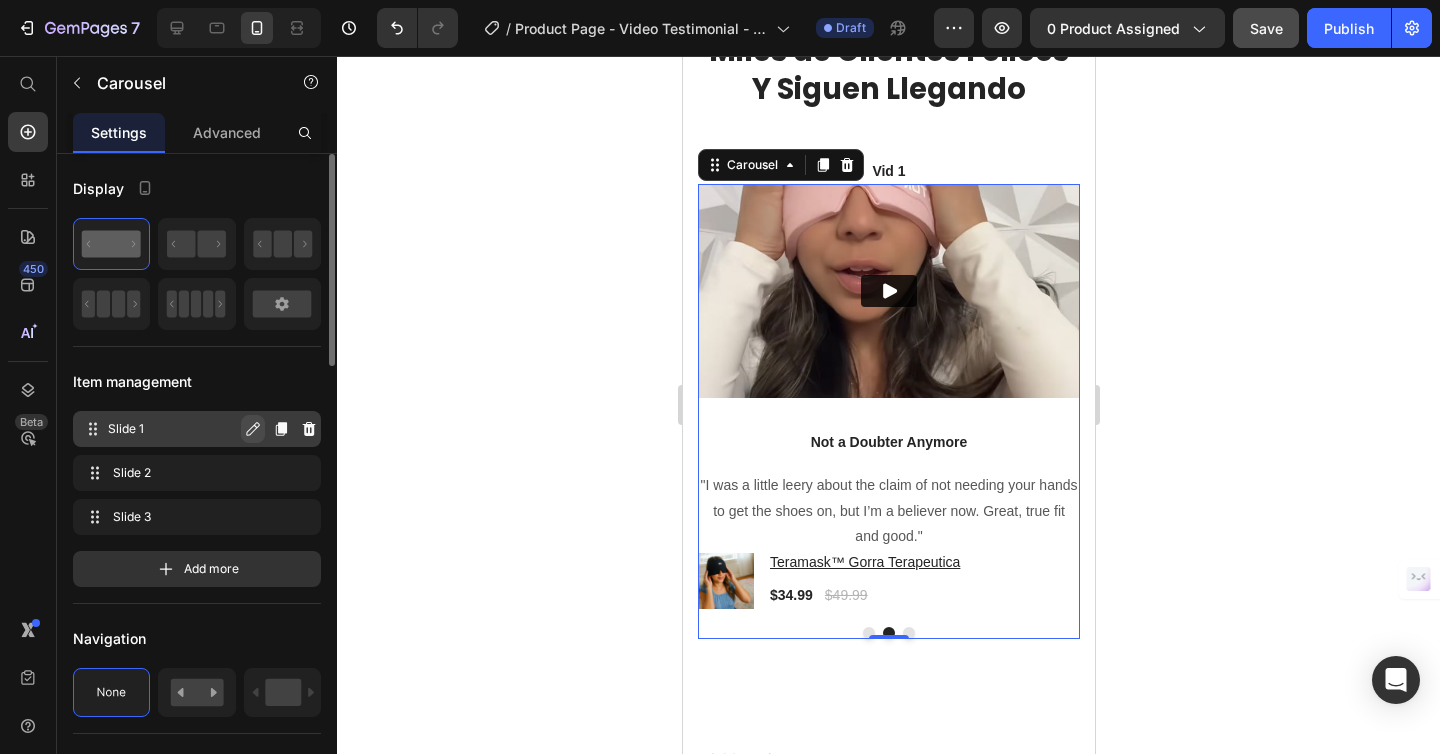 click 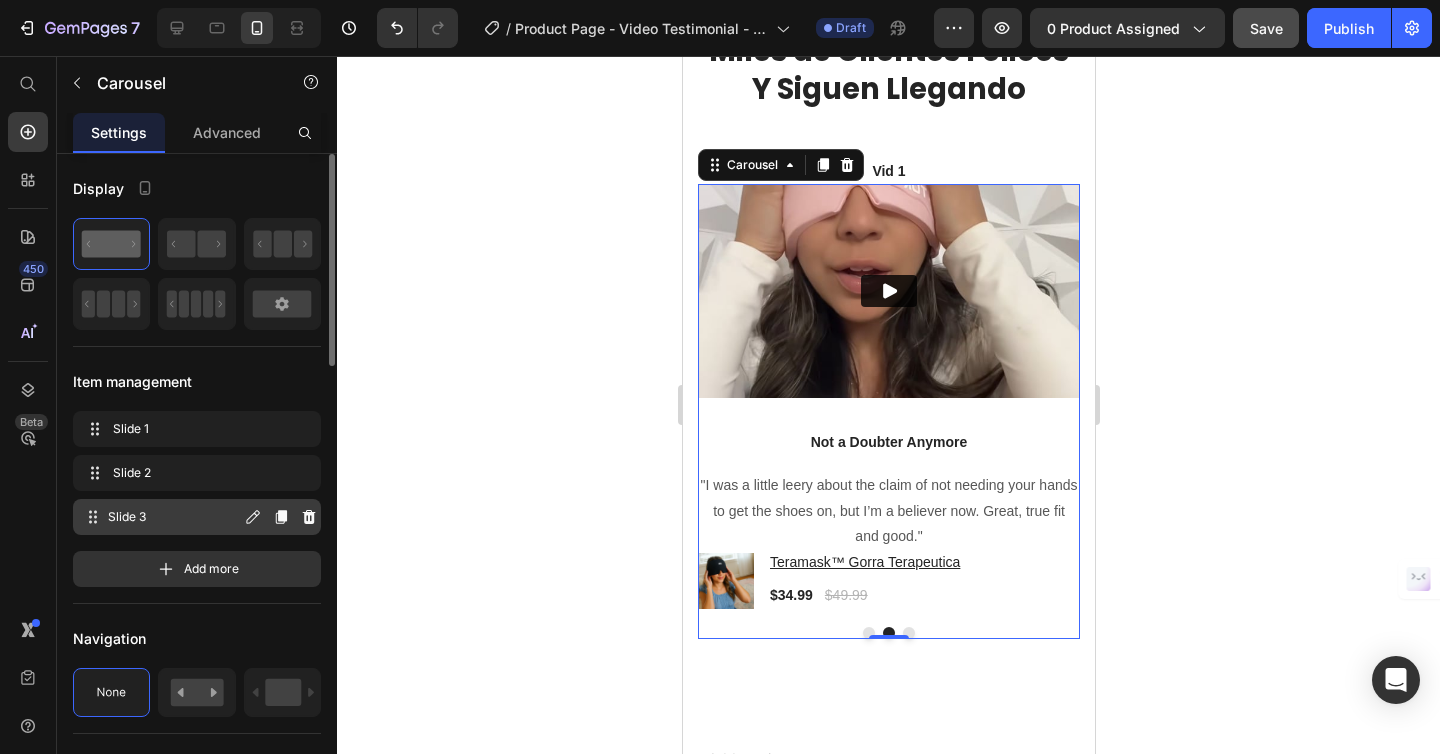click on "Slide 3 Slide 3" at bounding box center (161, 517) 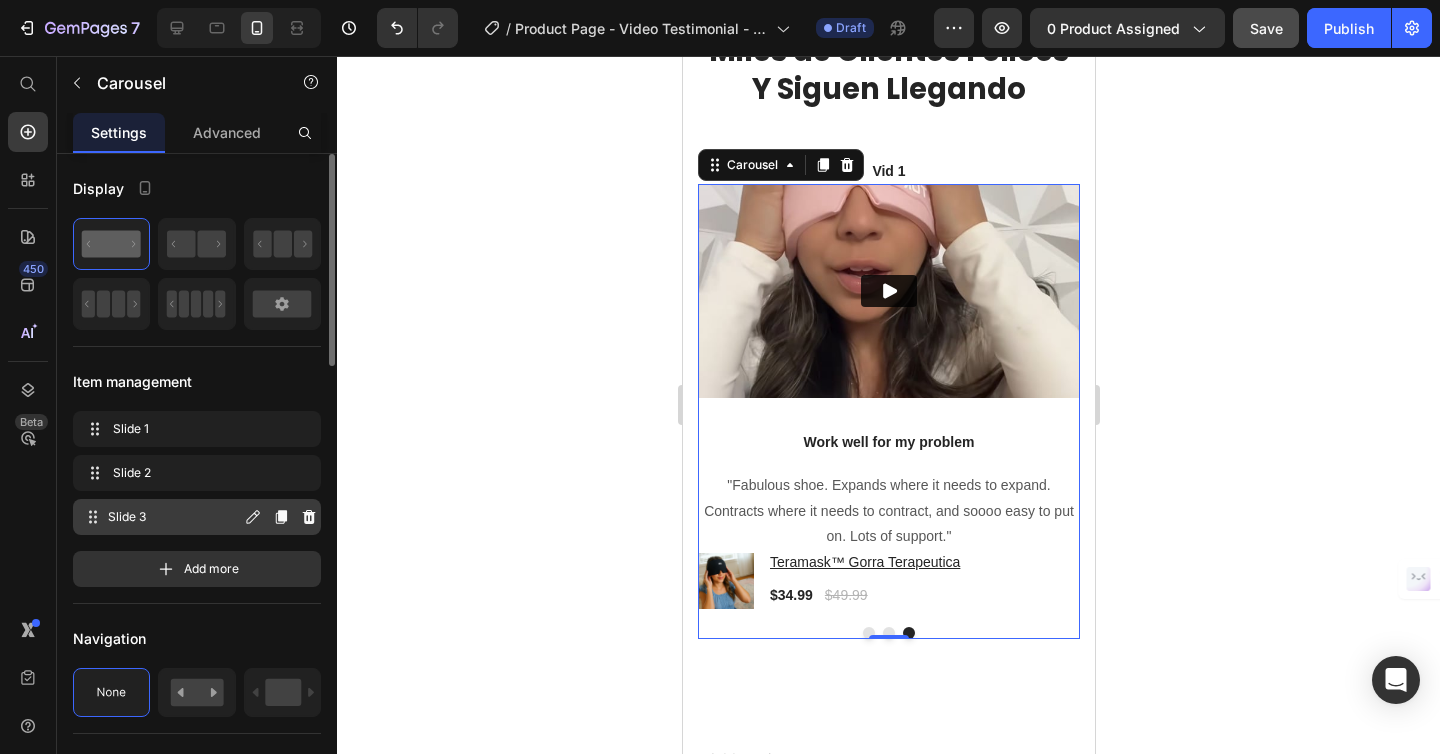 click on "Slide 3 Slide 3" at bounding box center (161, 517) 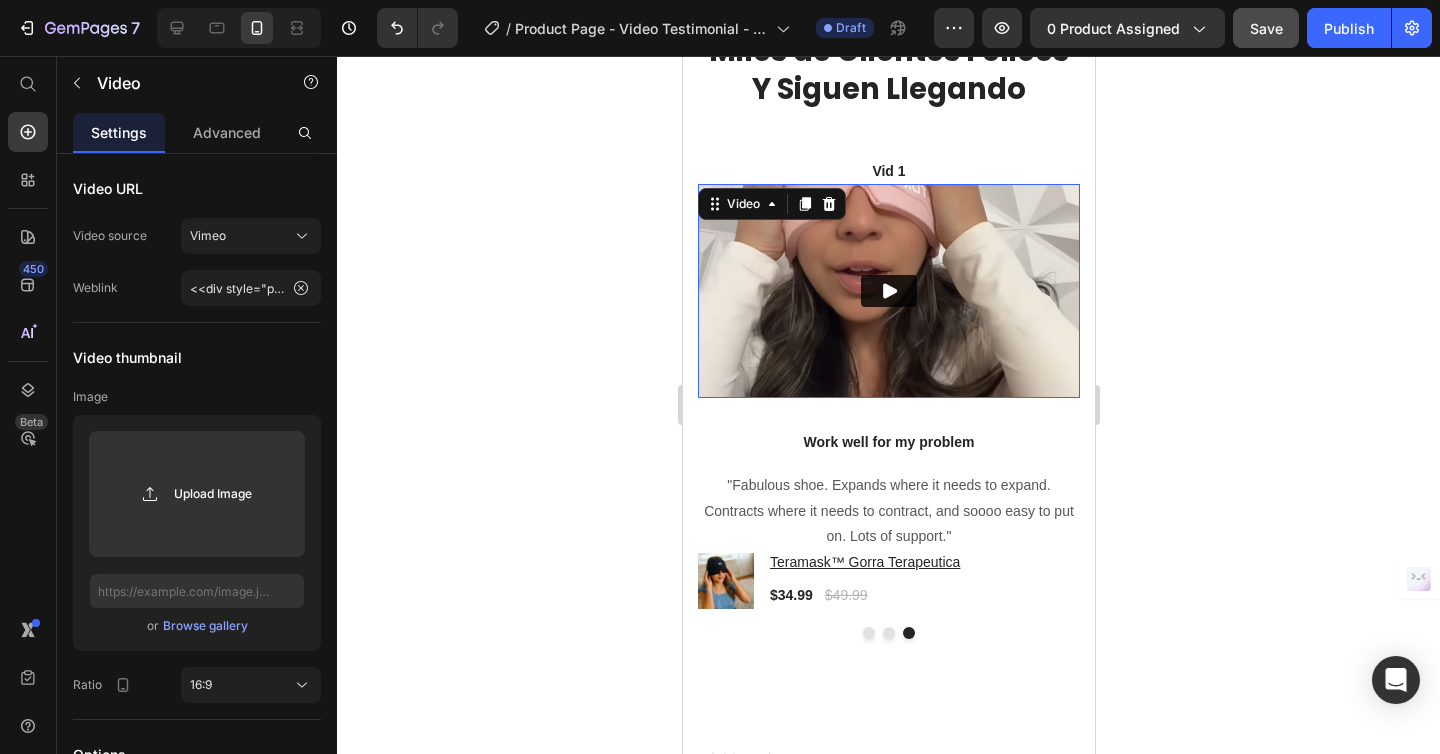 drag, startPoint x: 572, startPoint y: 309, endPoint x: 267, endPoint y: 193, distance: 326.31427 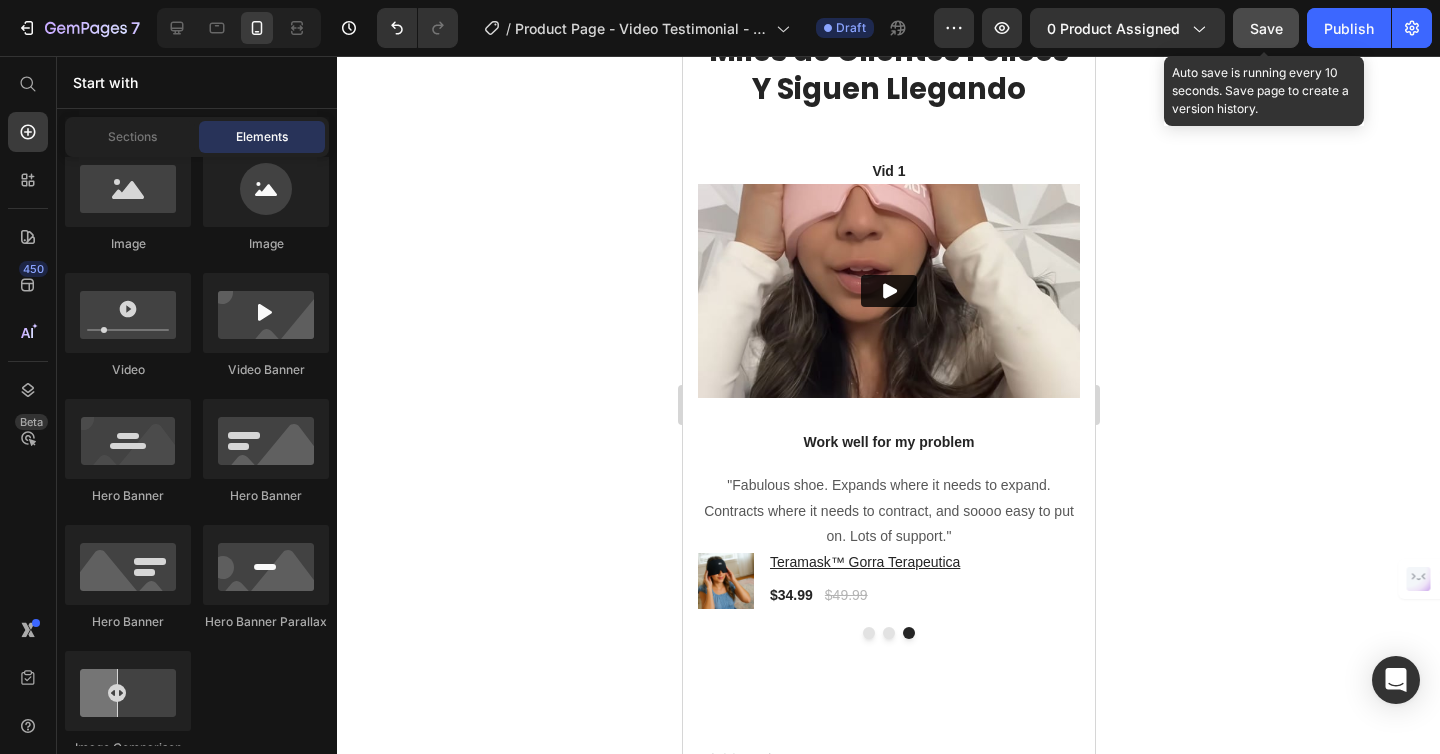 click on "Save" 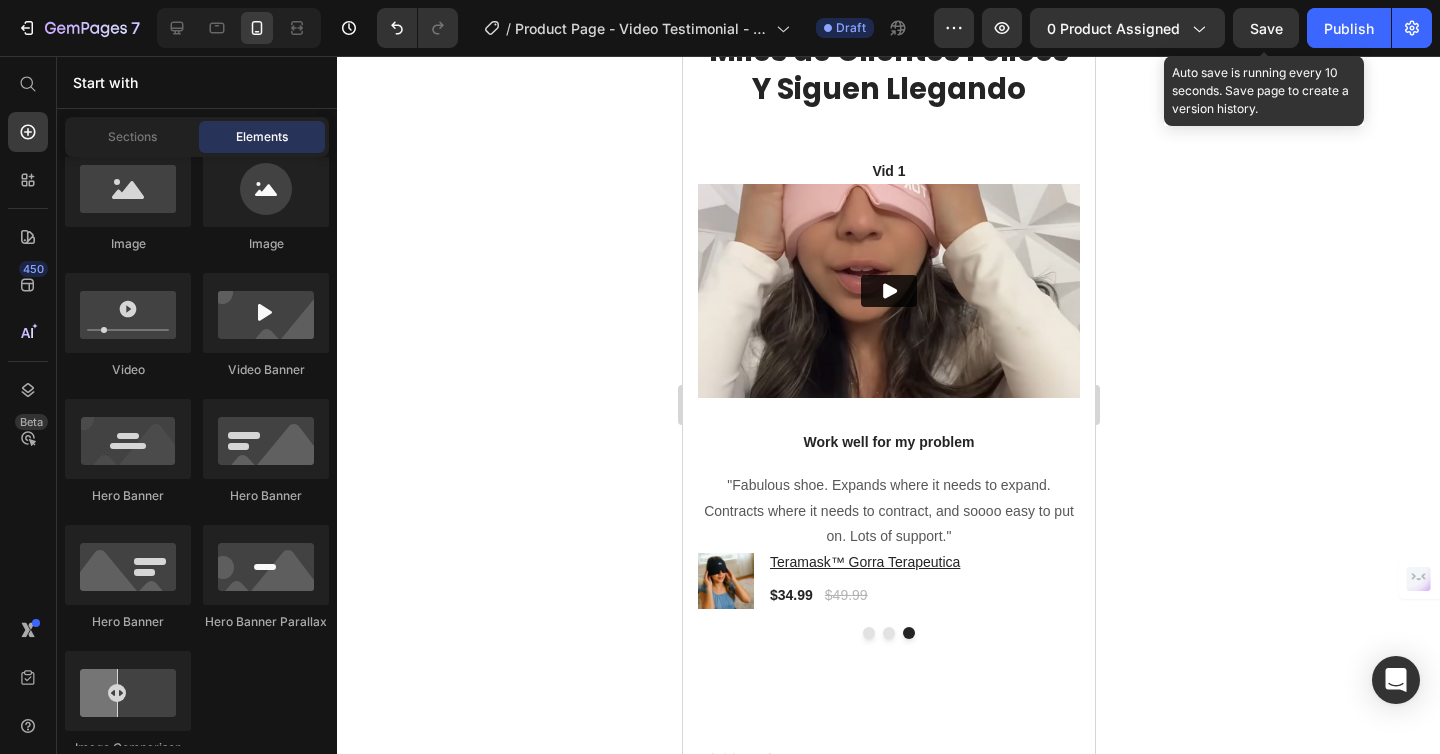 click on "Save" at bounding box center (1266, 28) 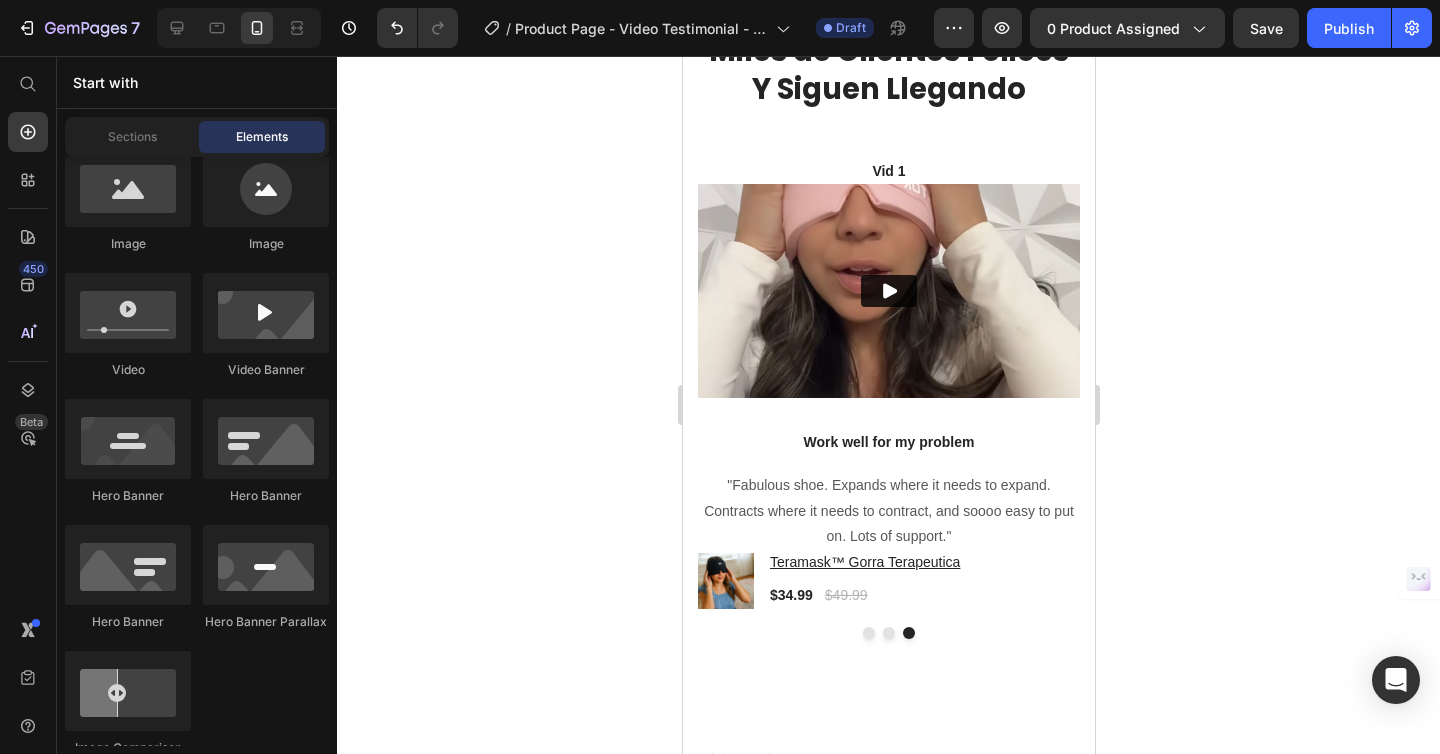 click 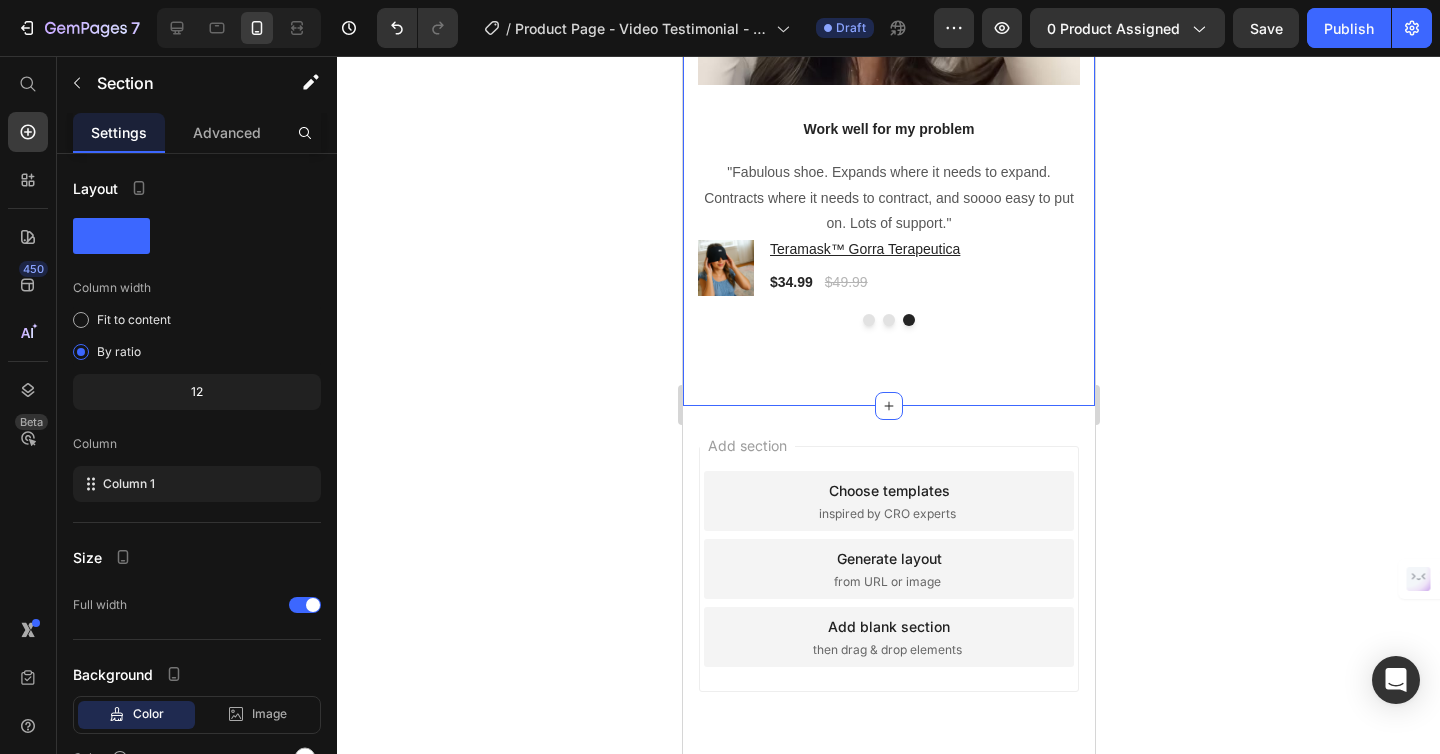 scroll, scrollTop: 4066, scrollLeft: 0, axis: vertical 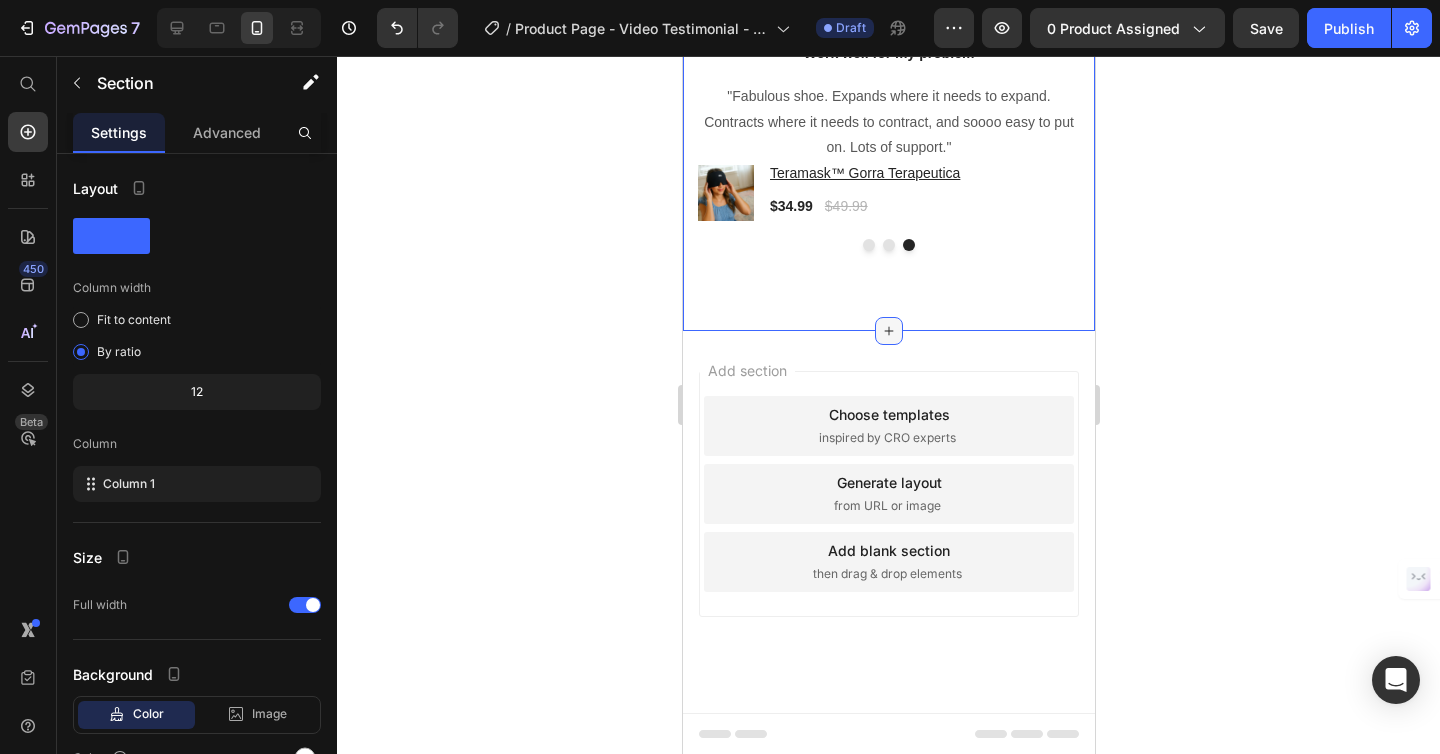 click 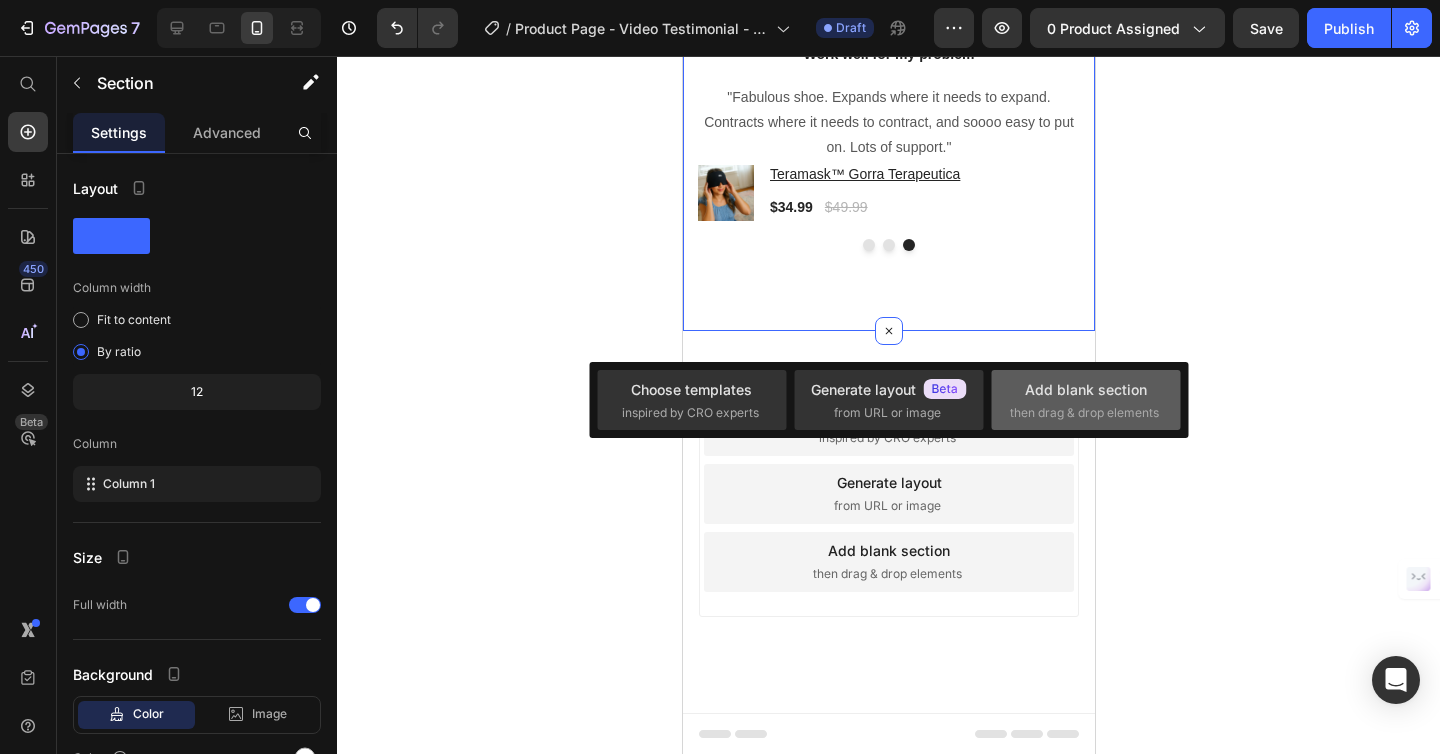click on "Add blank section" at bounding box center [1086, 389] 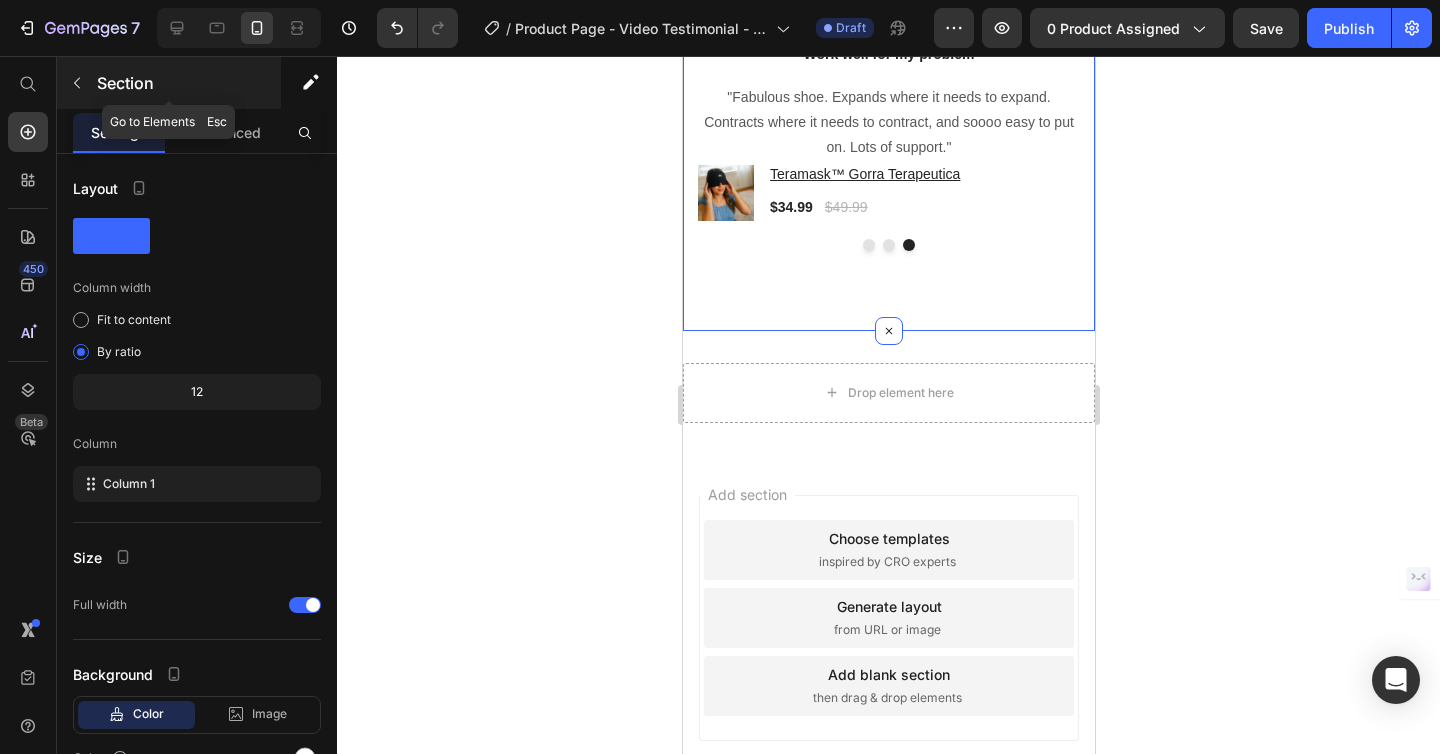 click at bounding box center (77, 83) 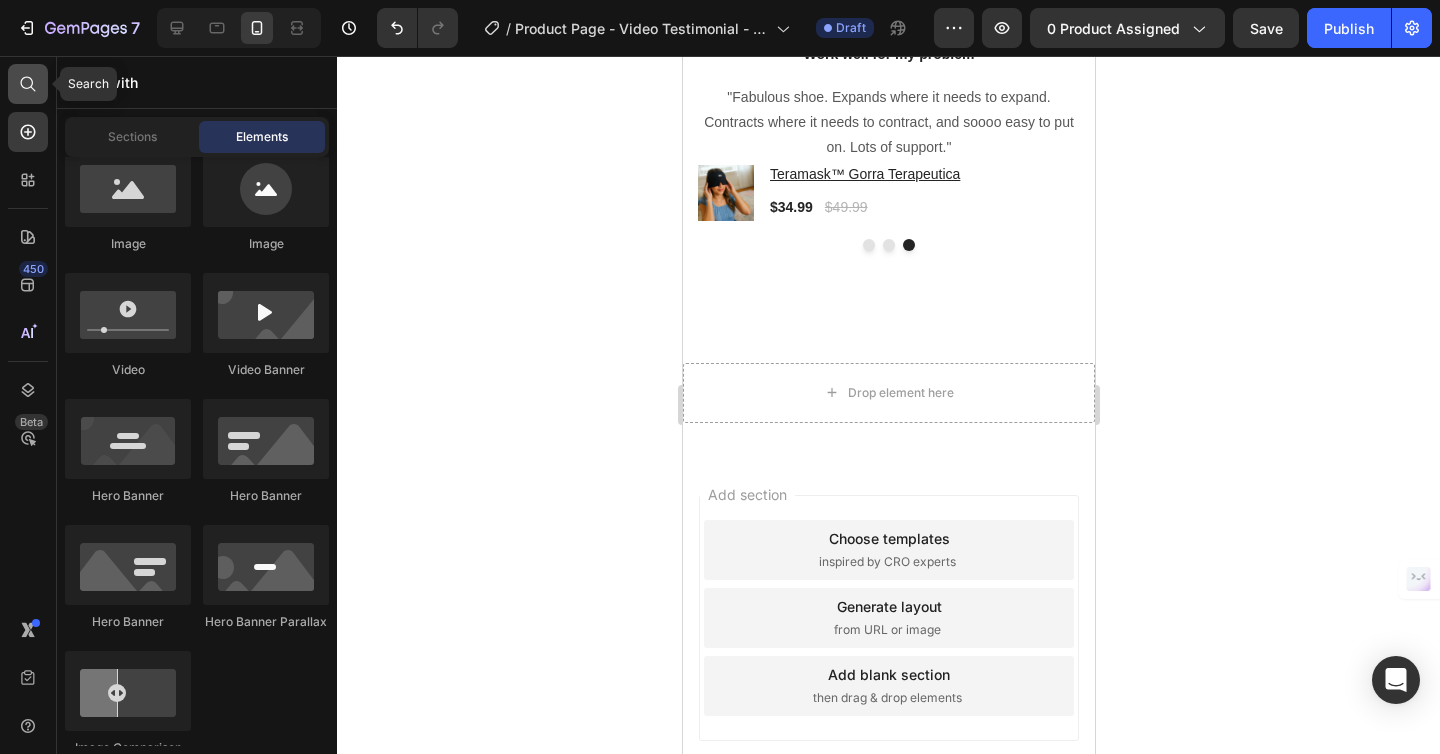 click 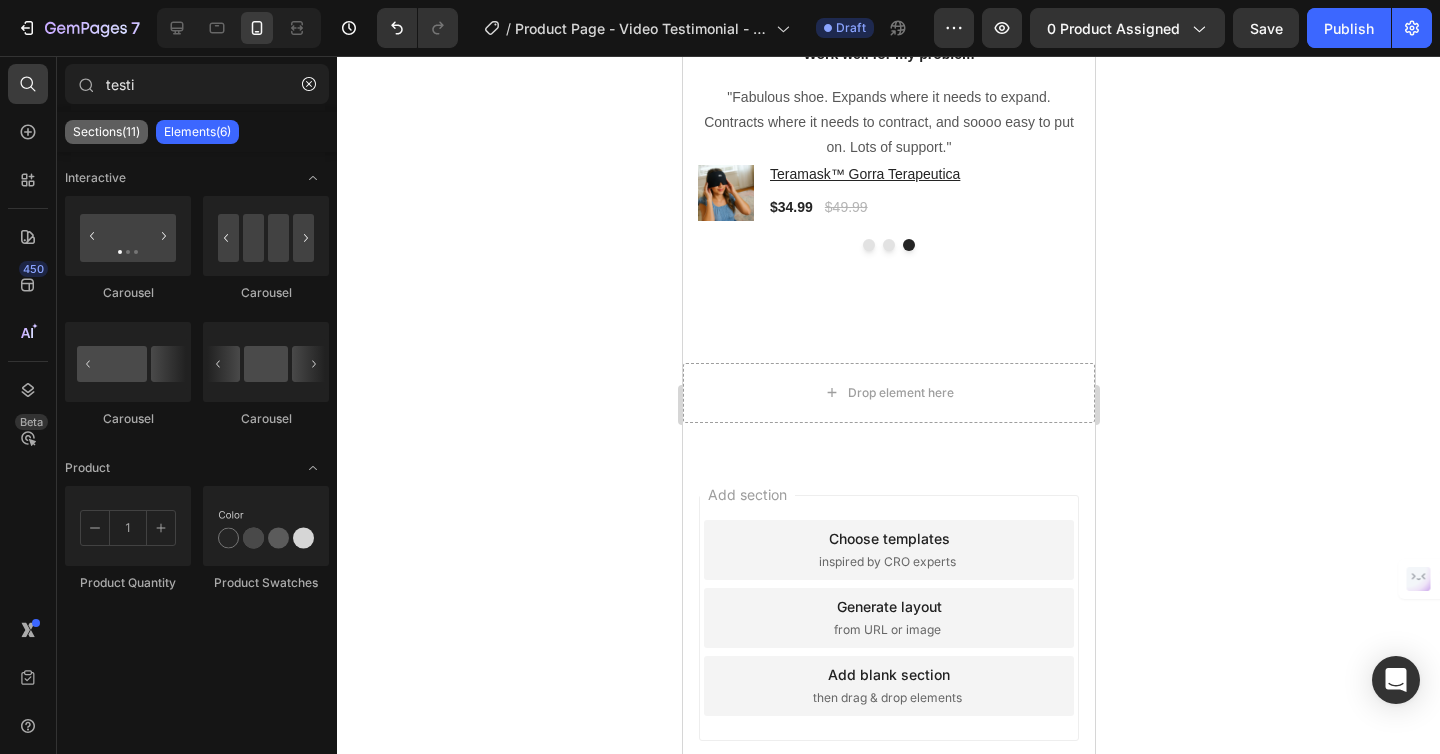 type on "testi" 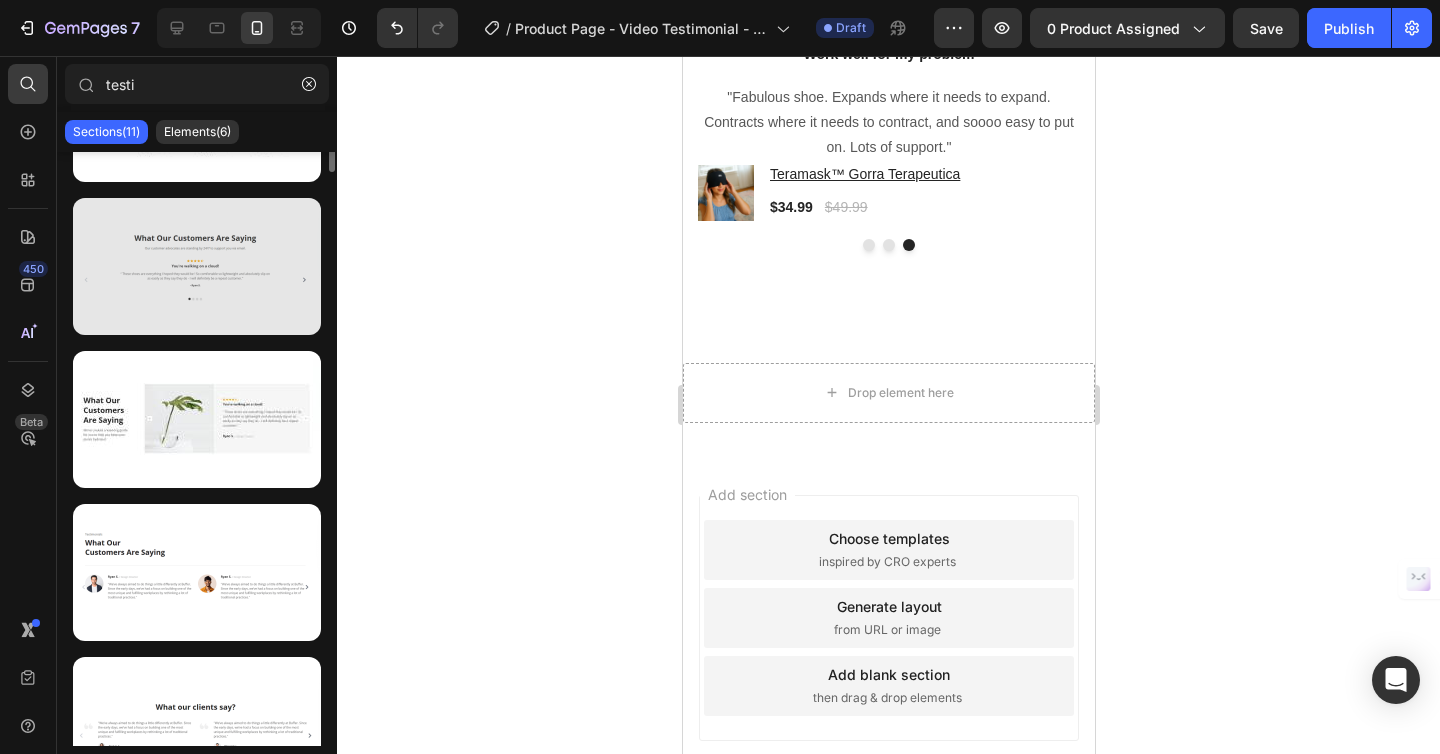 scroll, scrollTop: 0, scrollLeft: 0, axis: both 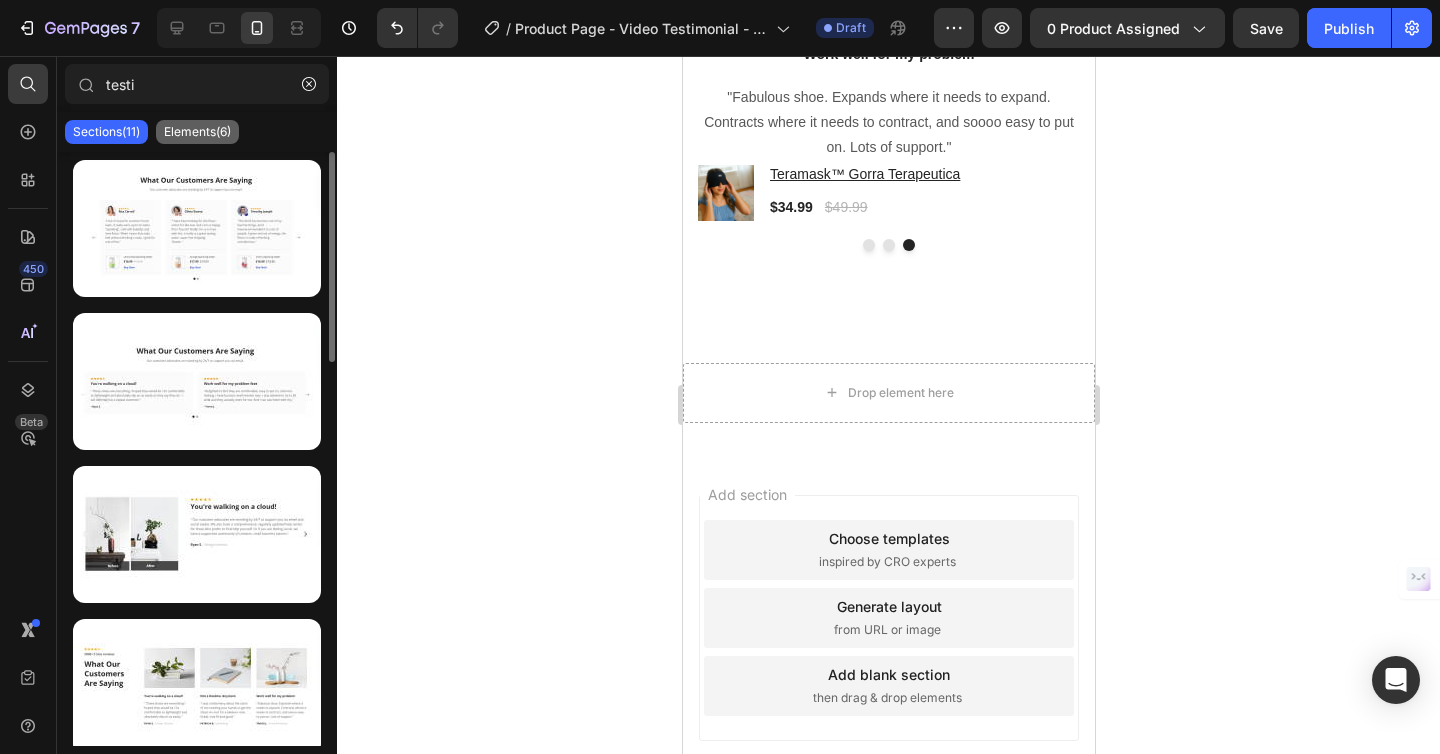 click on "Elements(6)" at bounding box center (197, 132) 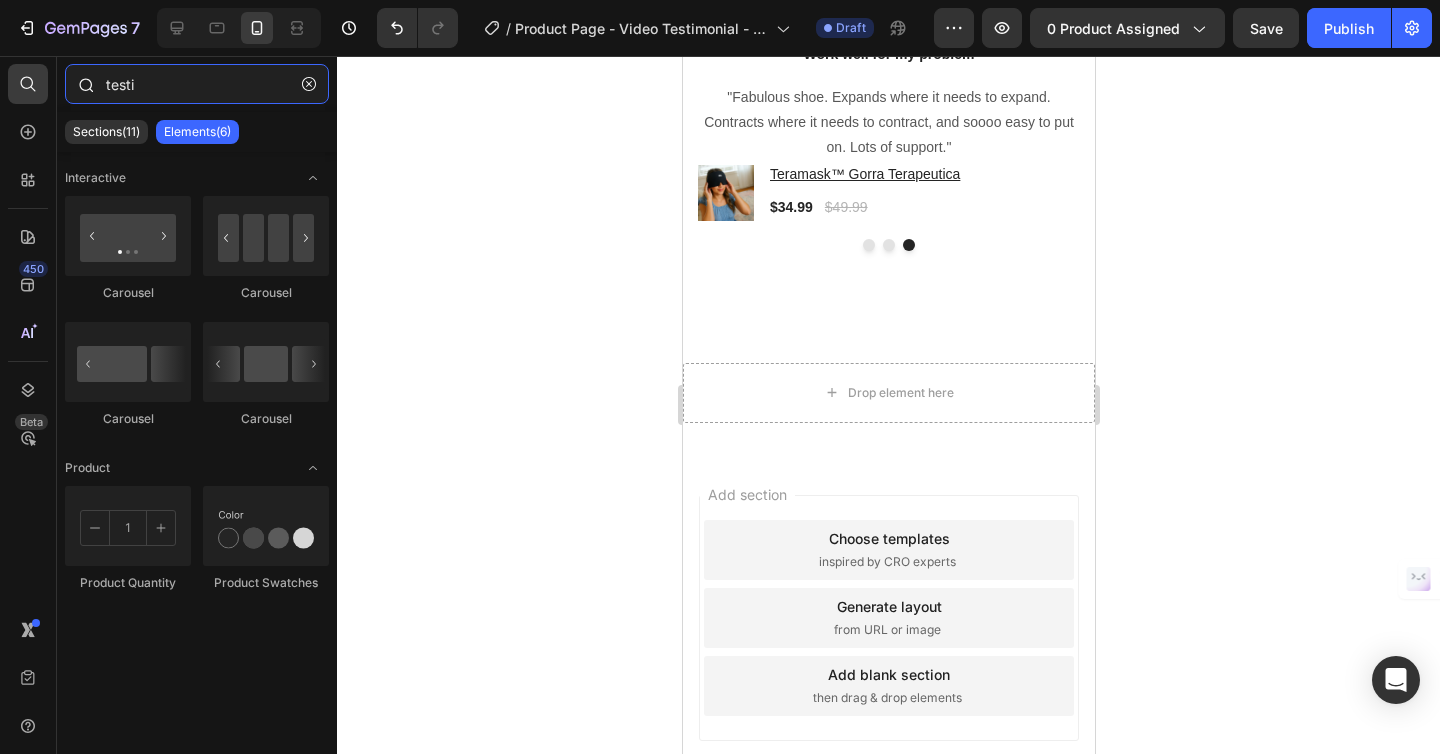 click on "testi" at bounding box center [197, 84] 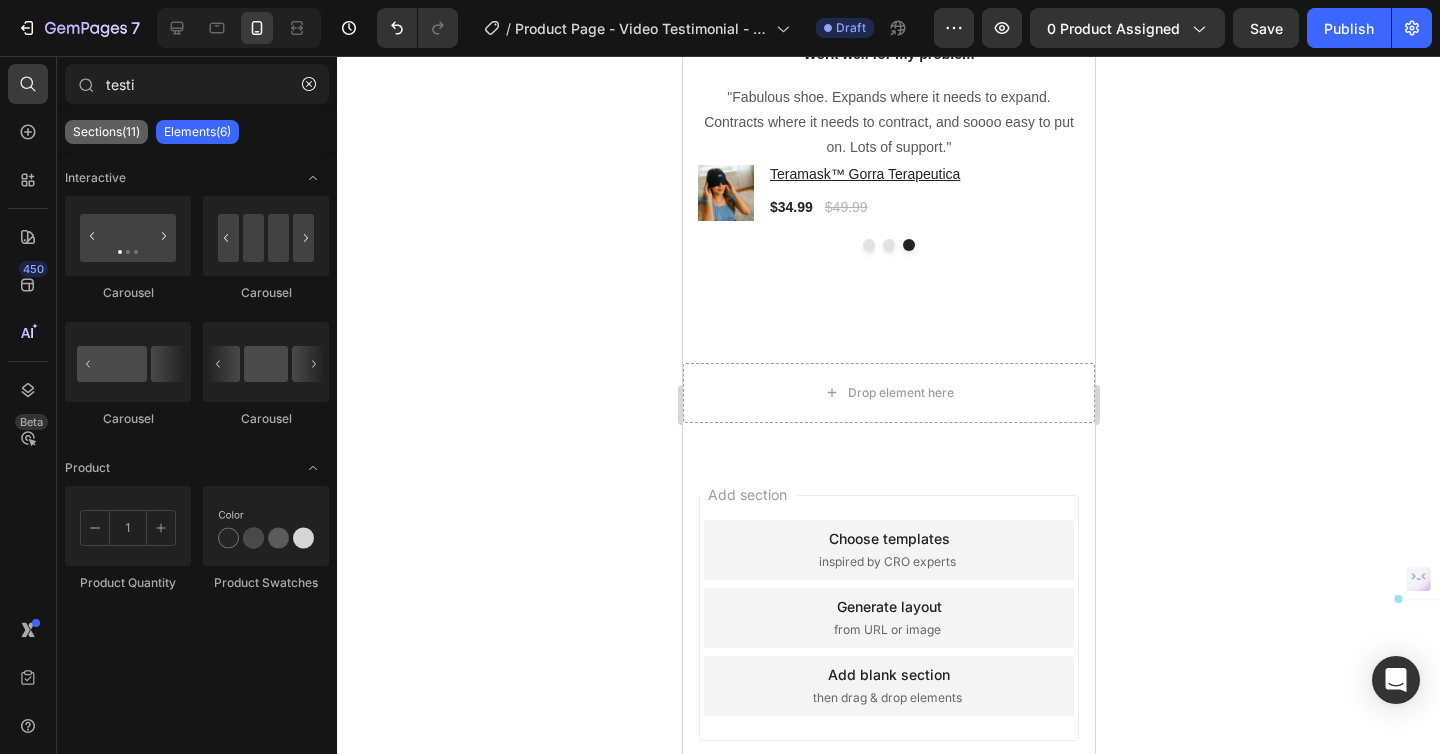 click on "Sections(11)" 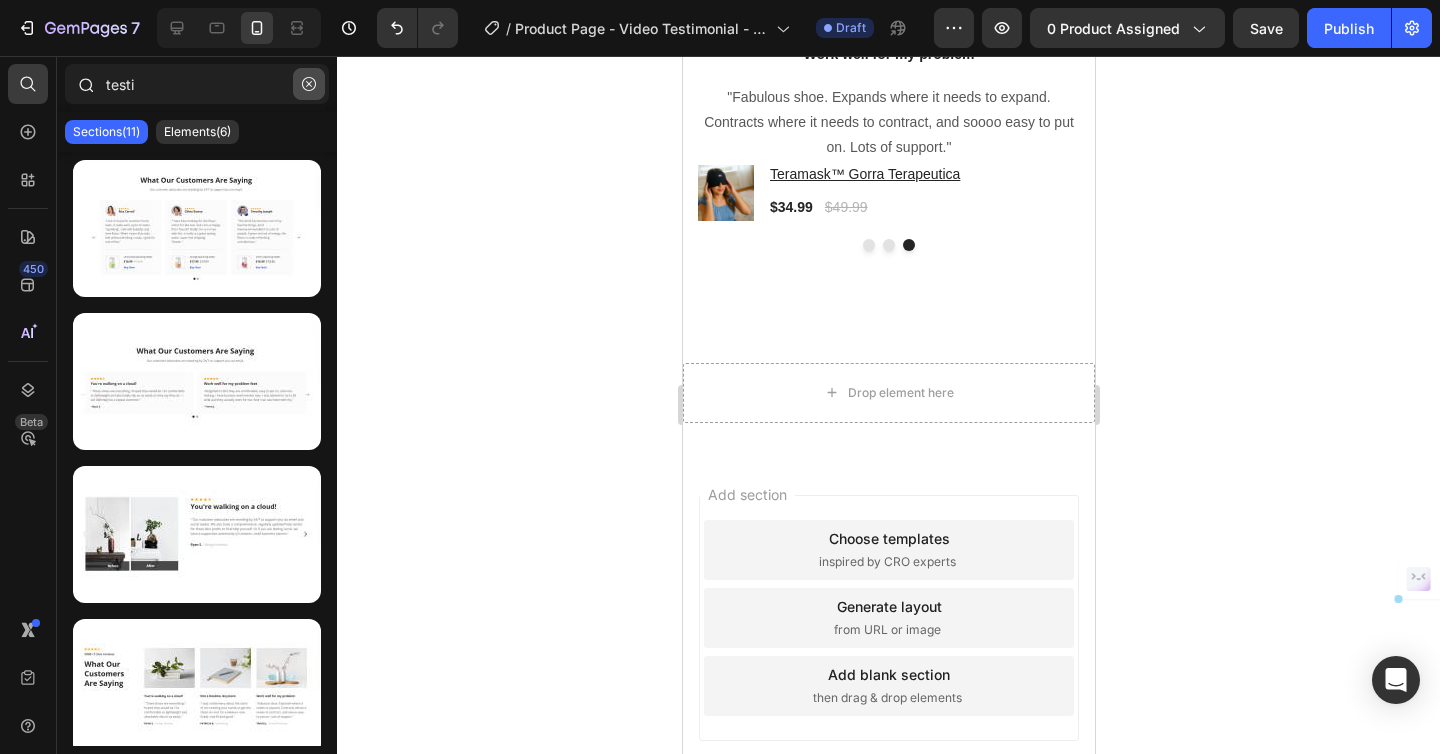 click at bounding box center [309, 84] 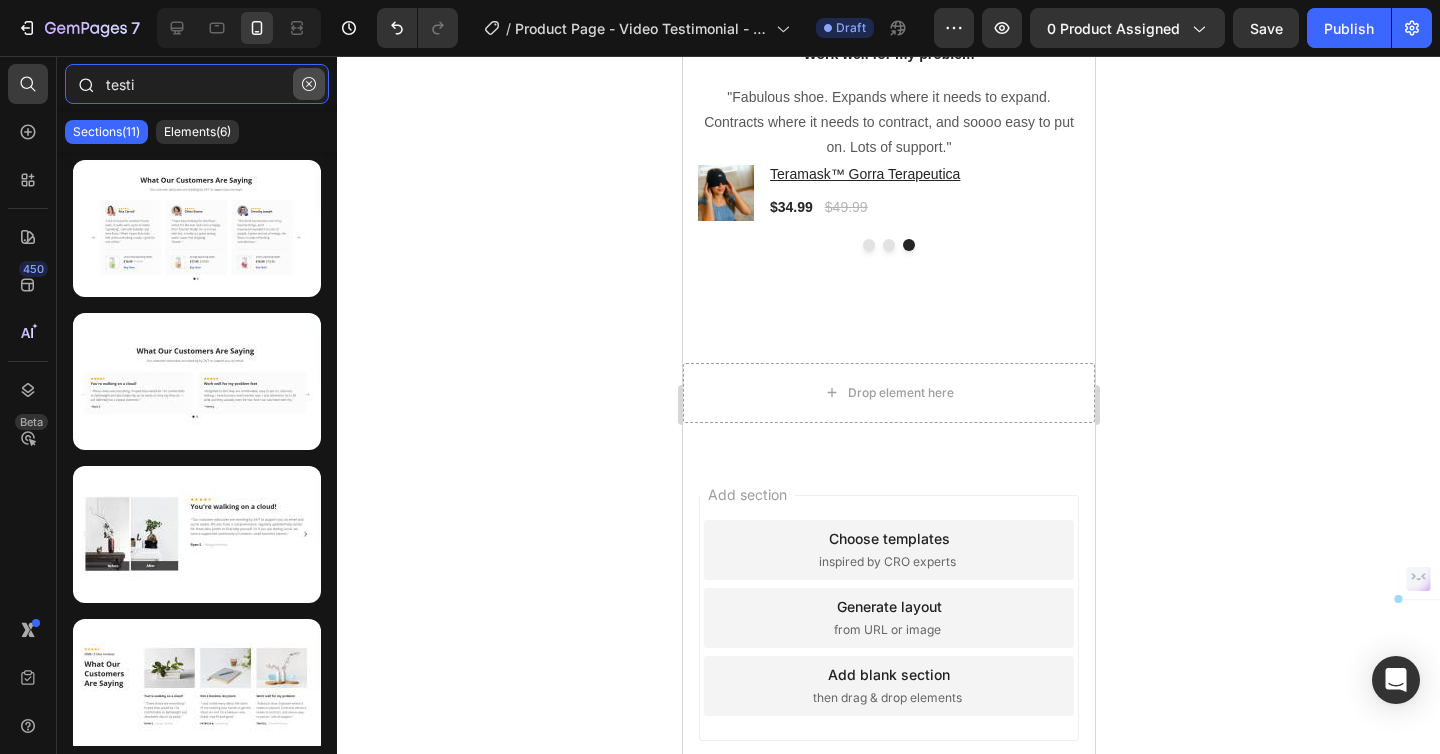 type 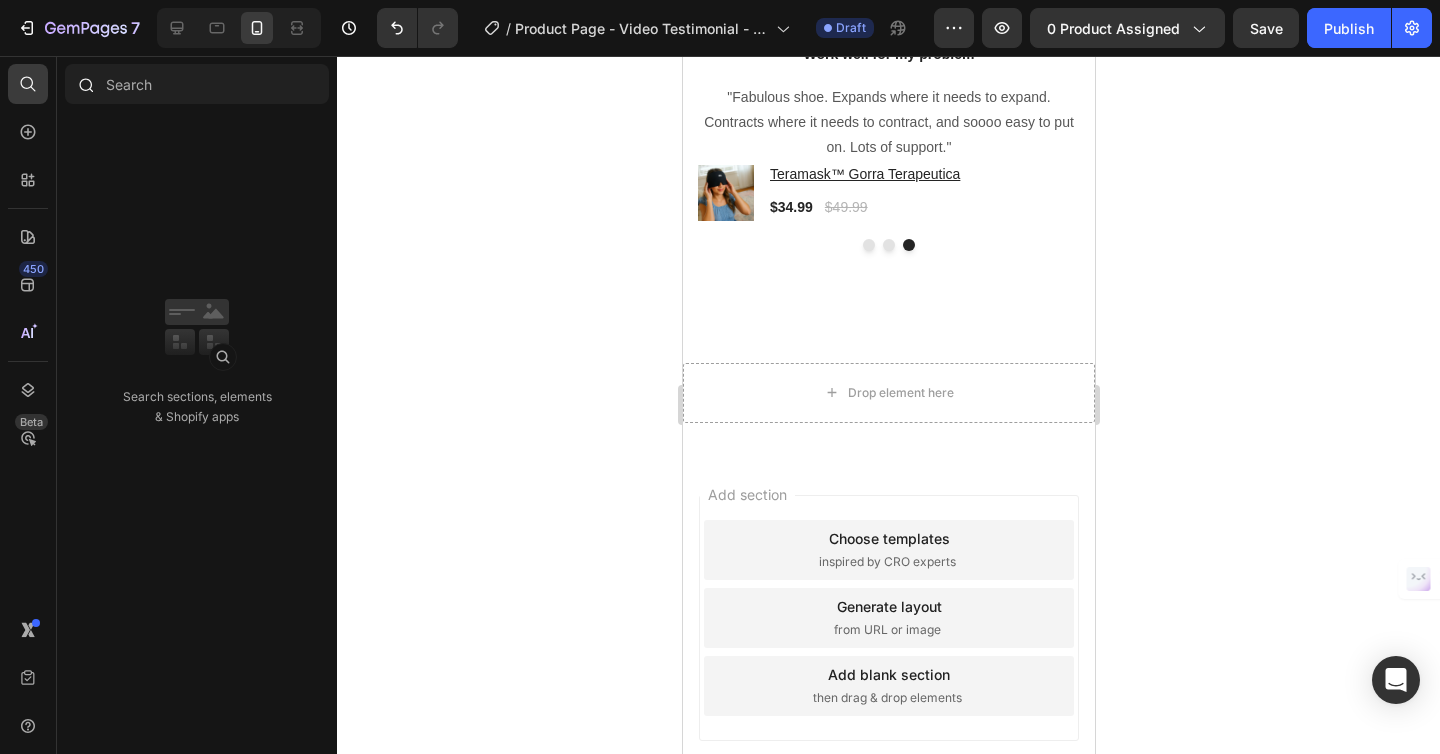 click at bounding box center [85, 84] 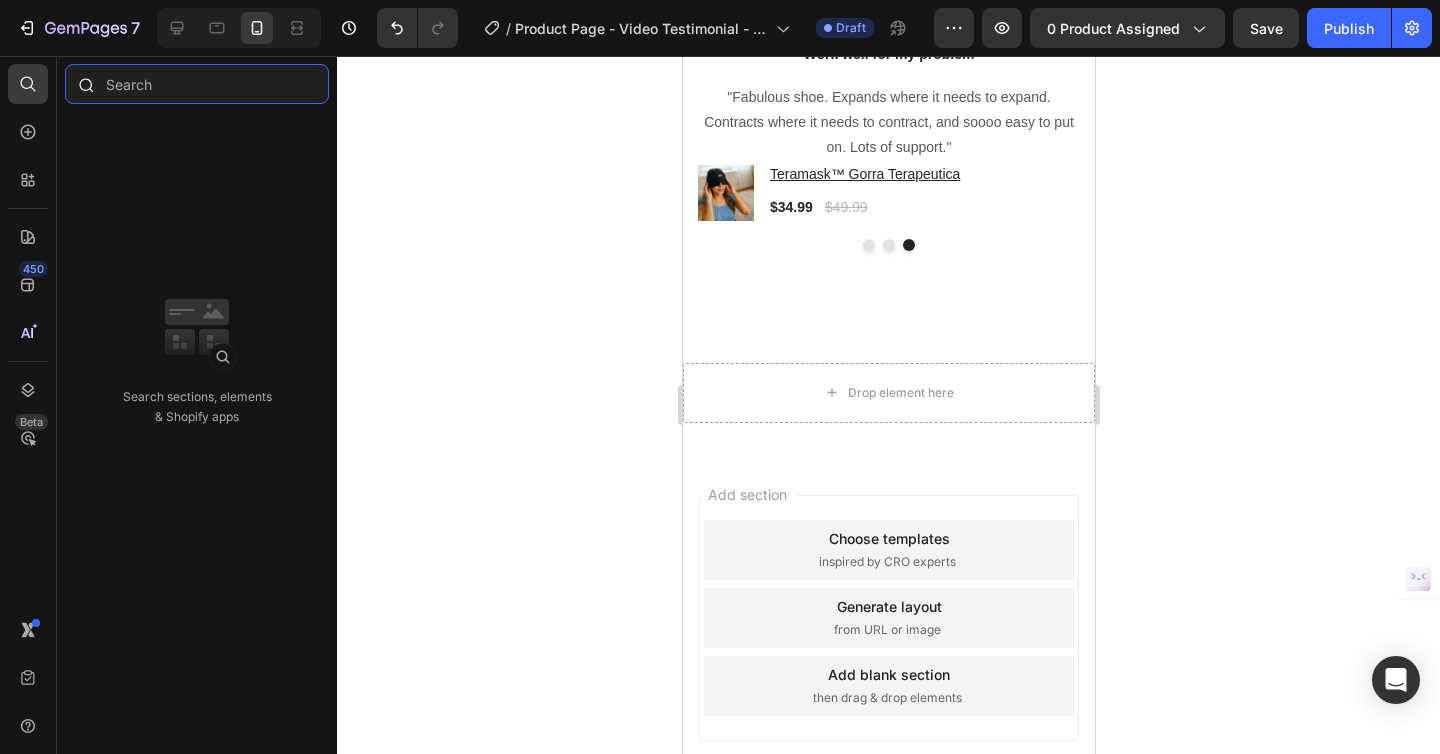 click at bounding box center (197, 84) 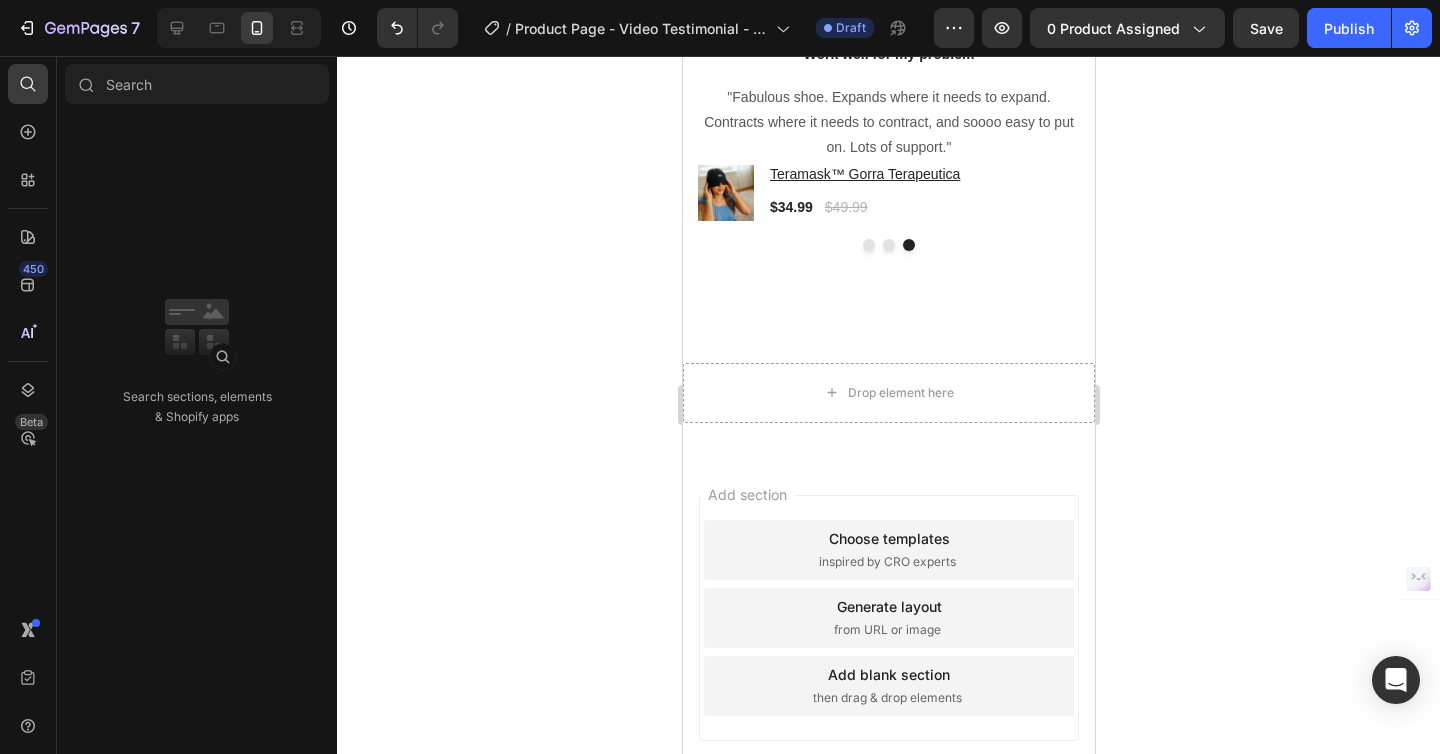click on "Sections(30) Elements(86) Apps(113) Search sections, elements & Shopify apps" at bounding box center [197, 405] 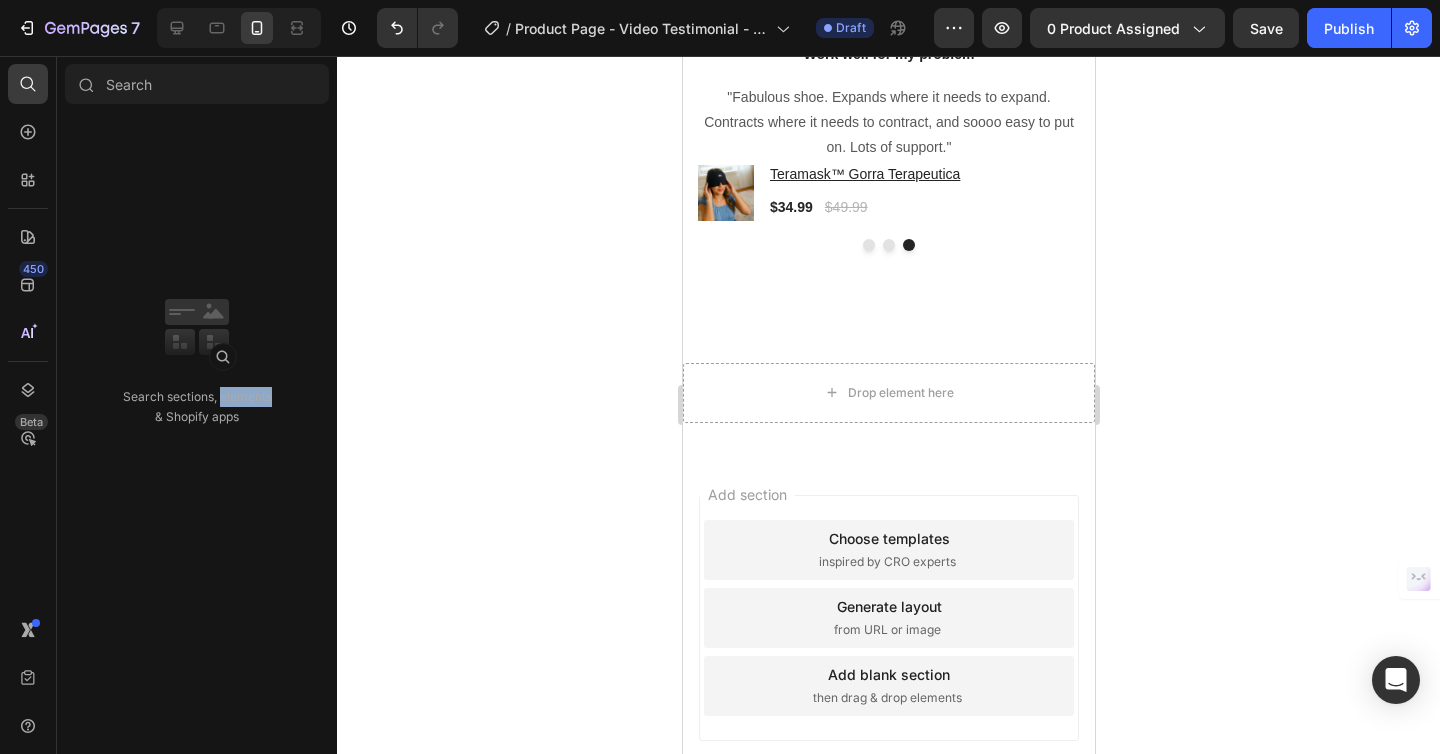 click on "Search sections, elements & Shopify apps" at bounding box center [197, 407] 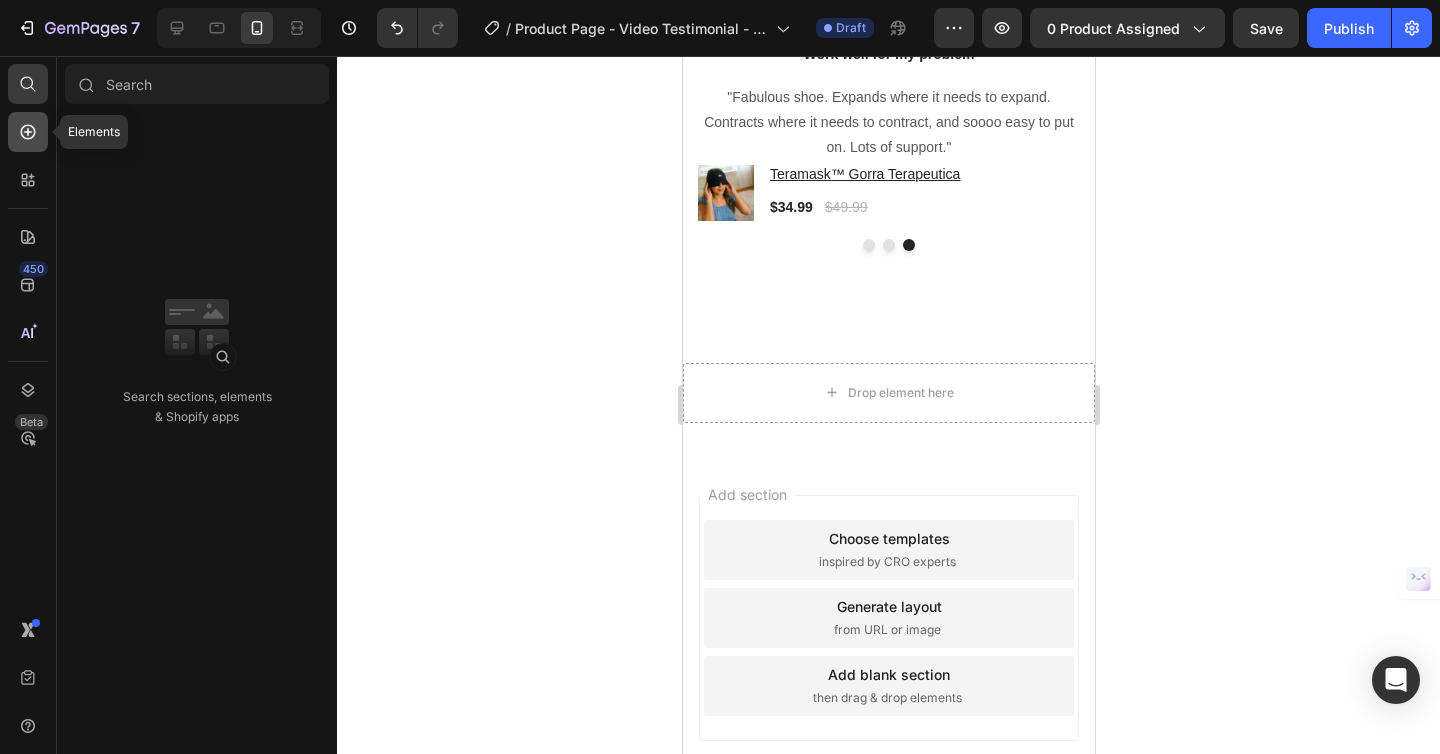 click 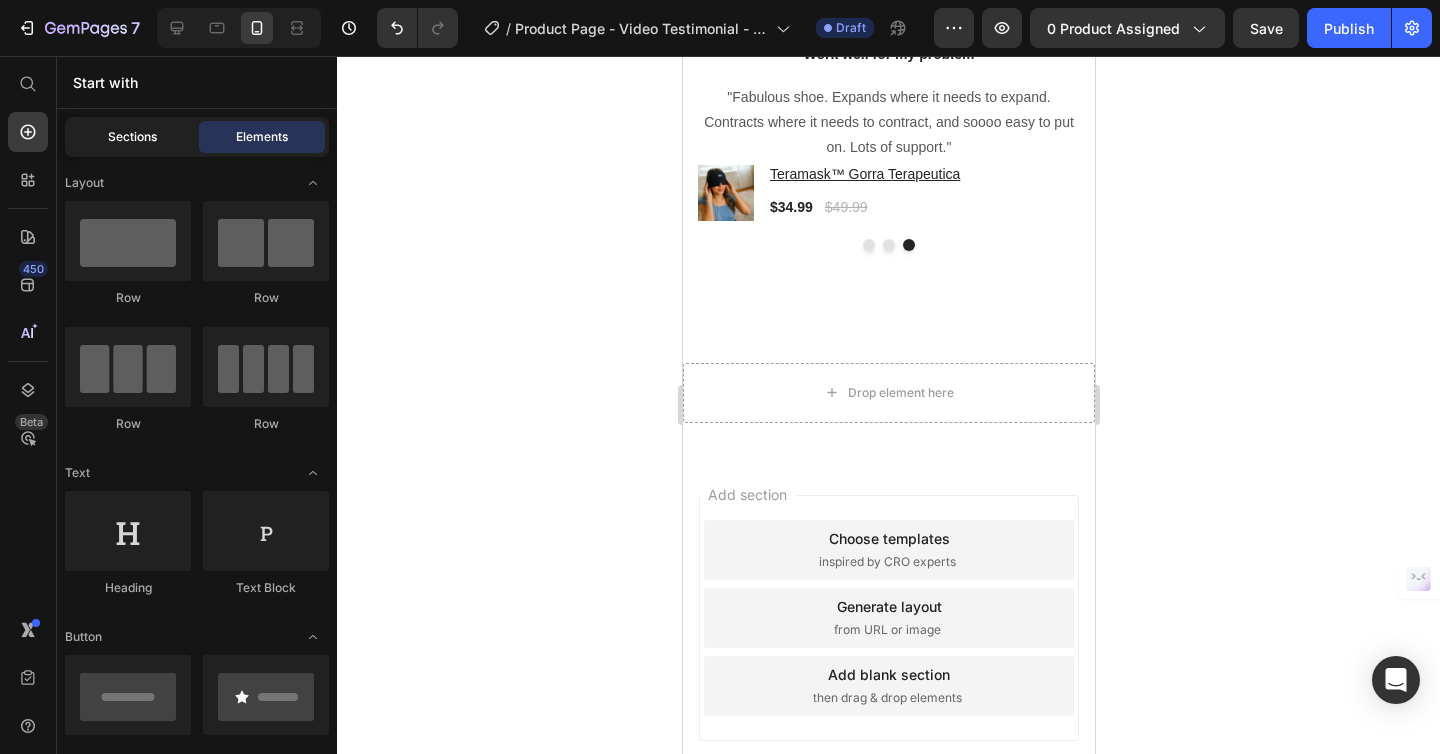 click on "Sections" 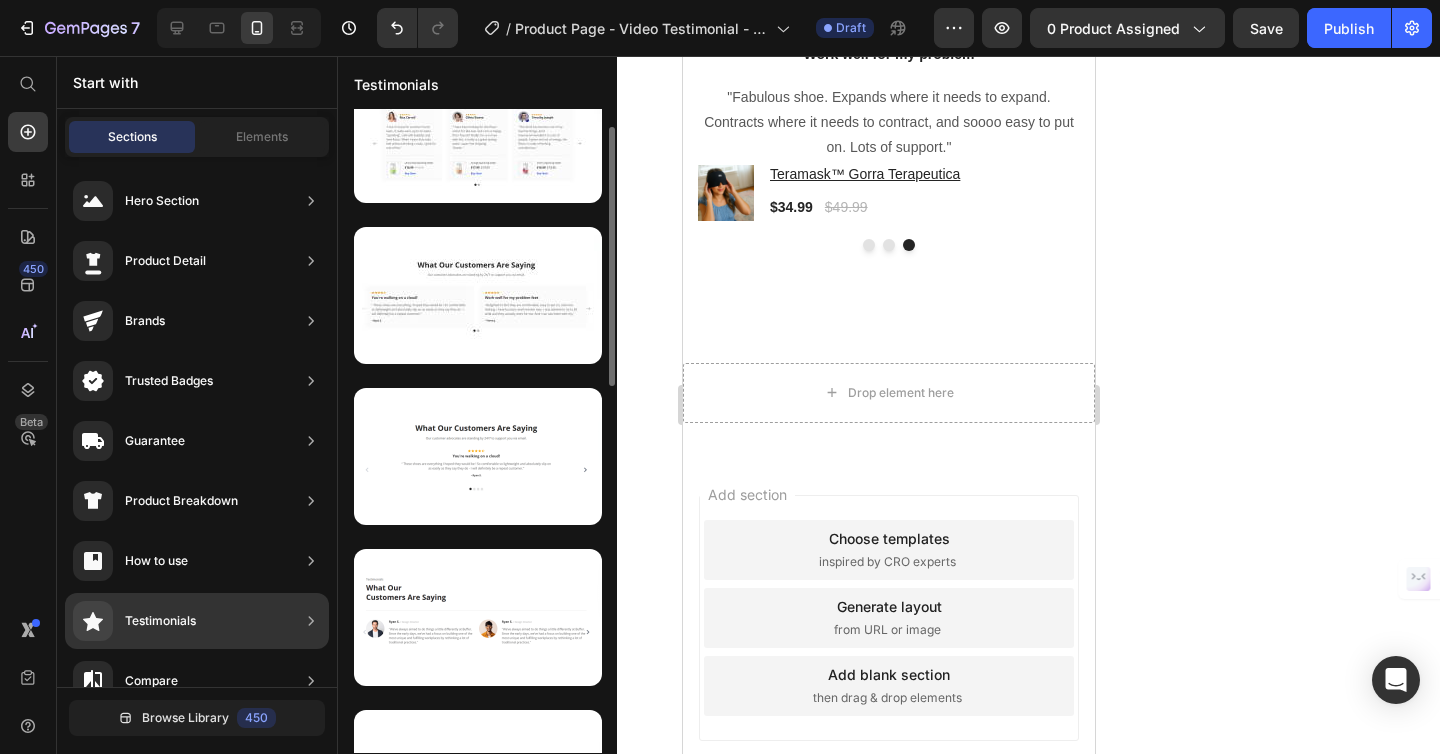 scroll, scrollTop: 0, scrollLeft: 0, axis: both 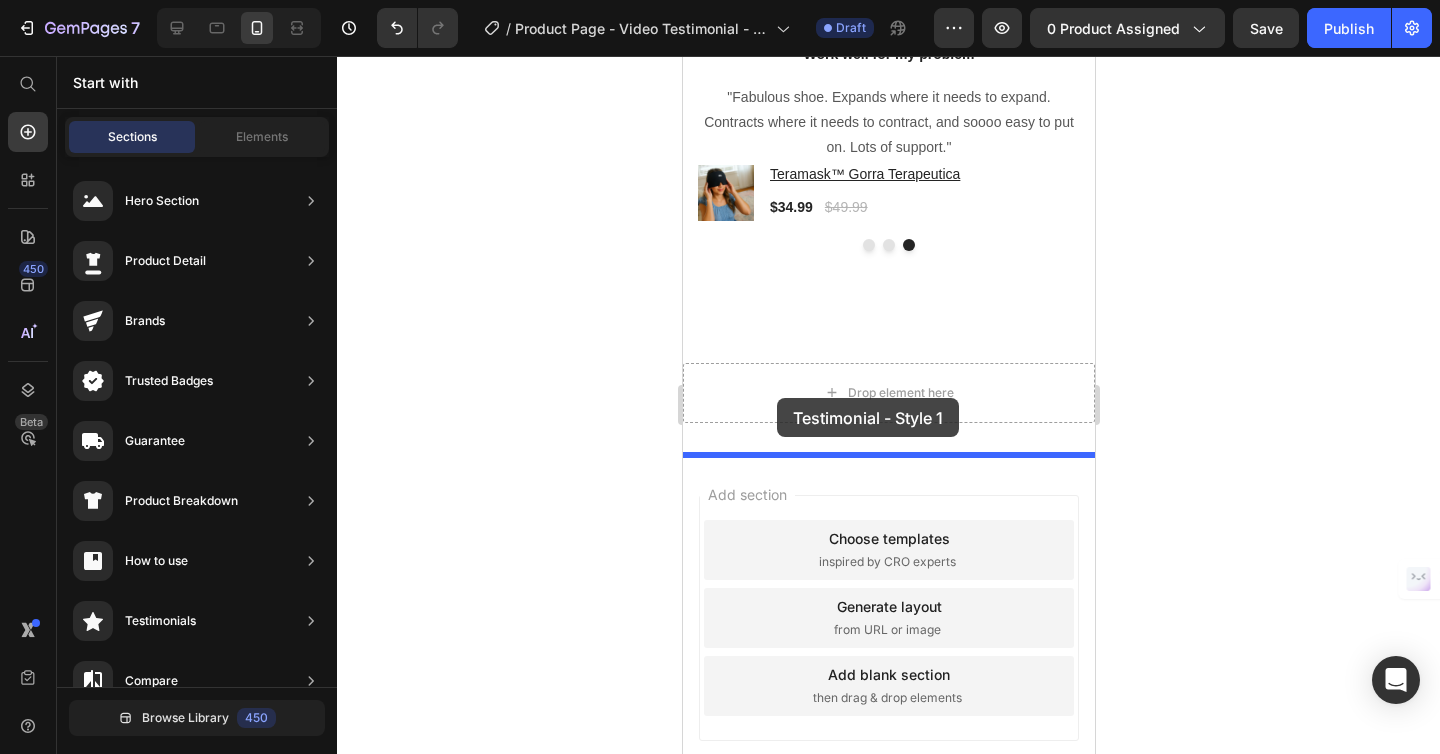 drag, startPoint x: 1174, startPoint y: 218, endPoint x: 774, endPoint y: 397, distance: 438.22482 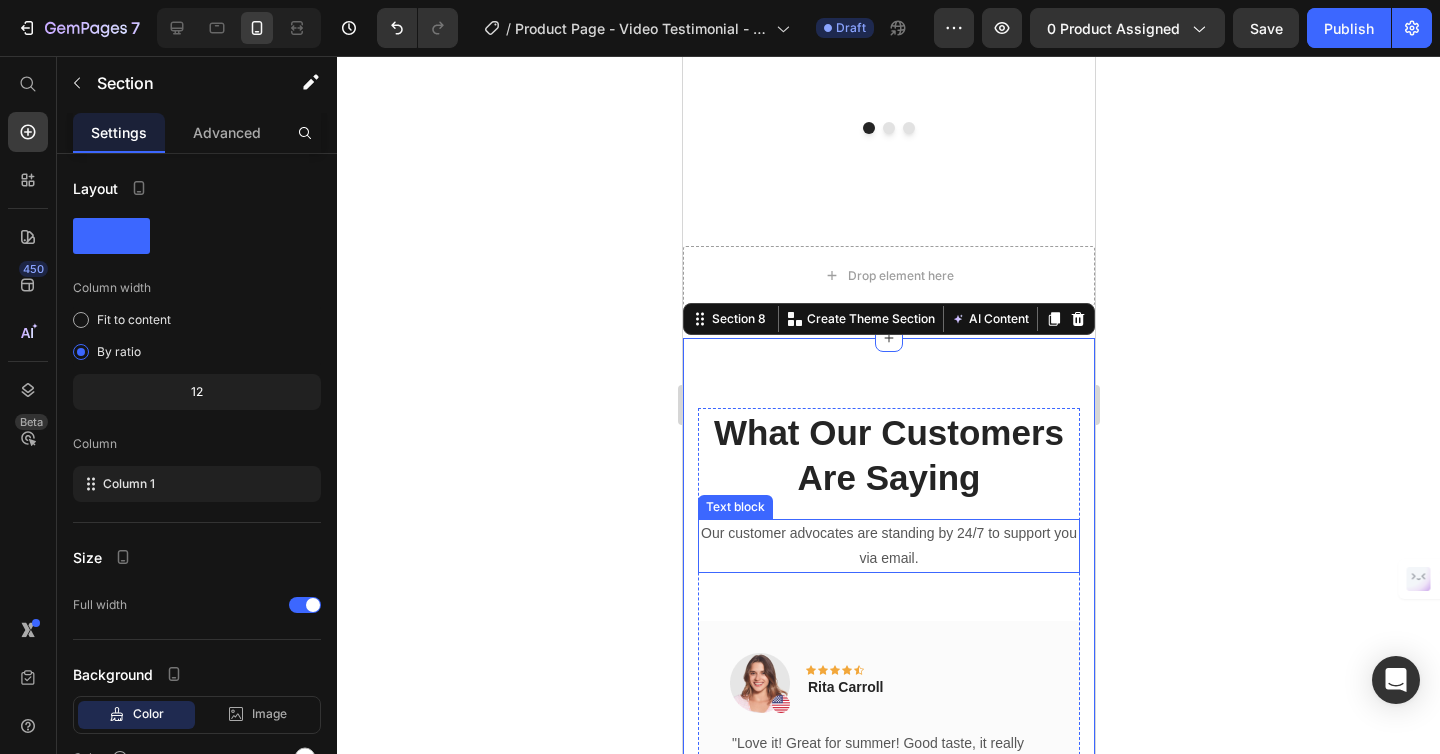 scroll, scrollTop: 4179, scrollLeft: 0, axis: vertical 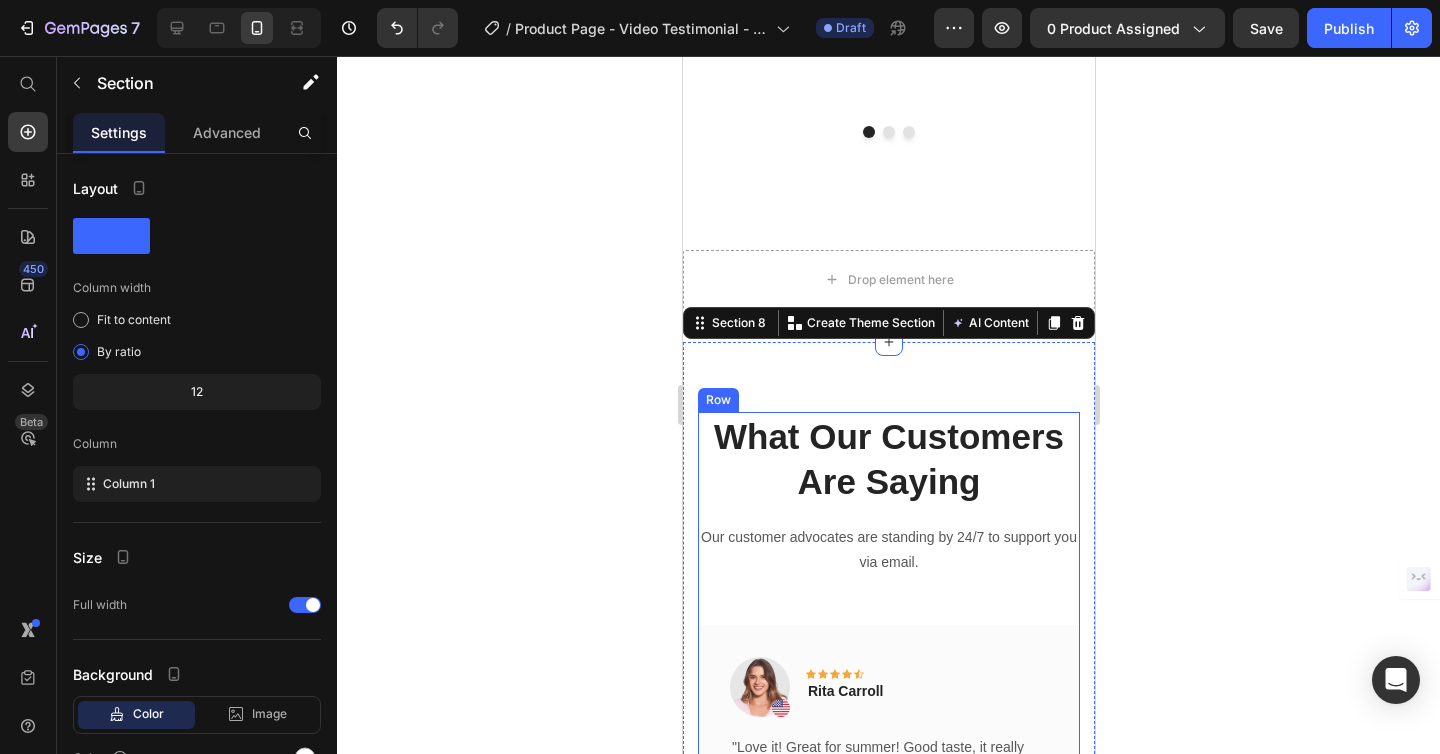 click on "What Our Customers Are Saying Heading Our customer advocates are standing by 24/7 to support you via email. Text block Image
Icon
Icon
Icon
Icon
Icon Row [NAME] Text block Row "Love it! Great for summer! Good taste, it really owns up to its name “sparkling”, cold with bubbles and lime flavor. When I want that soda feel without drinking a soda, I grab for one of this." Text block                Title Line (P) Images & Gallery Teramask™ Gorra Terapeutica (P) Title $34.99 (P) Price $49.99 (P) Price Row Buy Now (P) Cart Button Product Row Image
Icon
Icon
Icon
Icon
Icon Row [NAME] Text block Row "I have been looking for this flavor online for like ever and I am so happy that I found it finally! I’m so in love with this, it really is a great tasting water, super fast shipping.  Thanks." Text block                Title Line (P) Title Row" at bounding box center (888, 735) 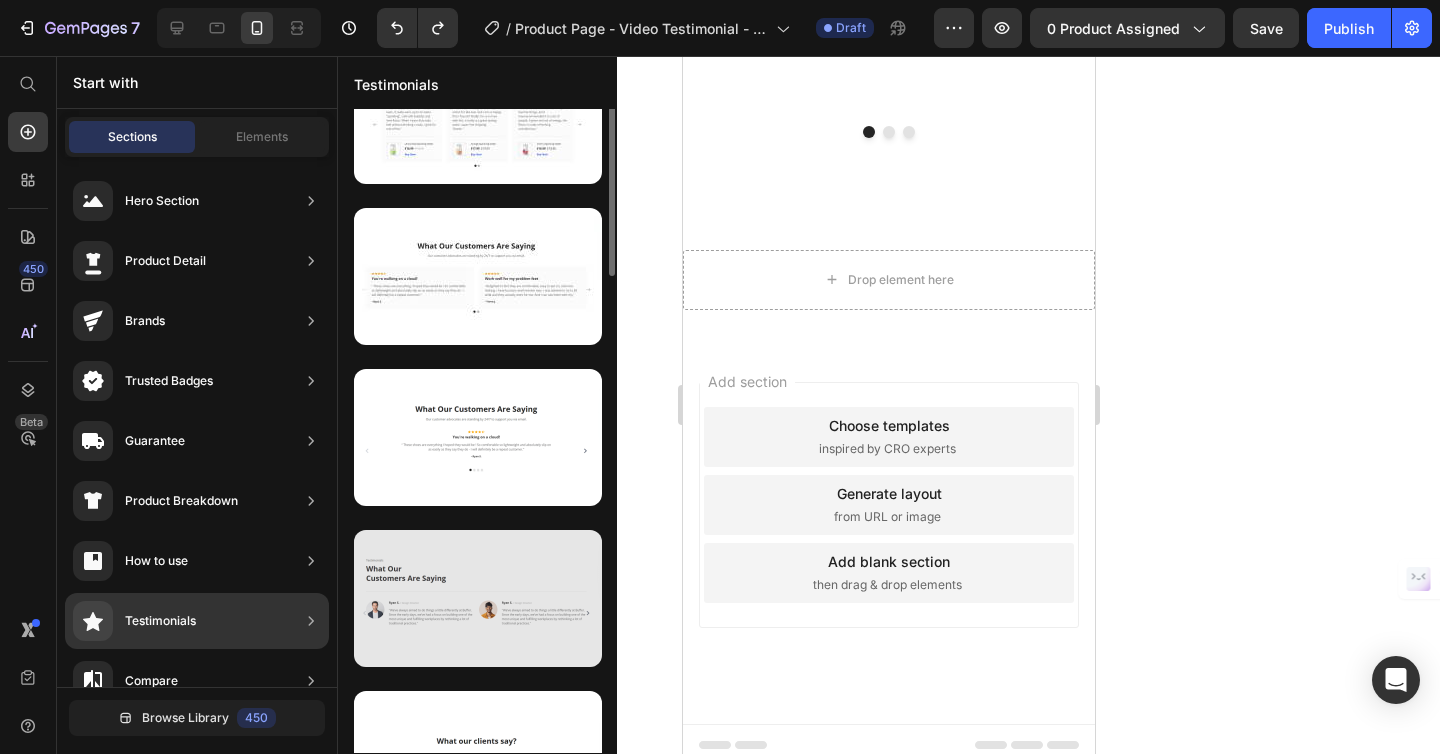 scroll, scrollTop: 0, scrollLeft: 0, axis: both 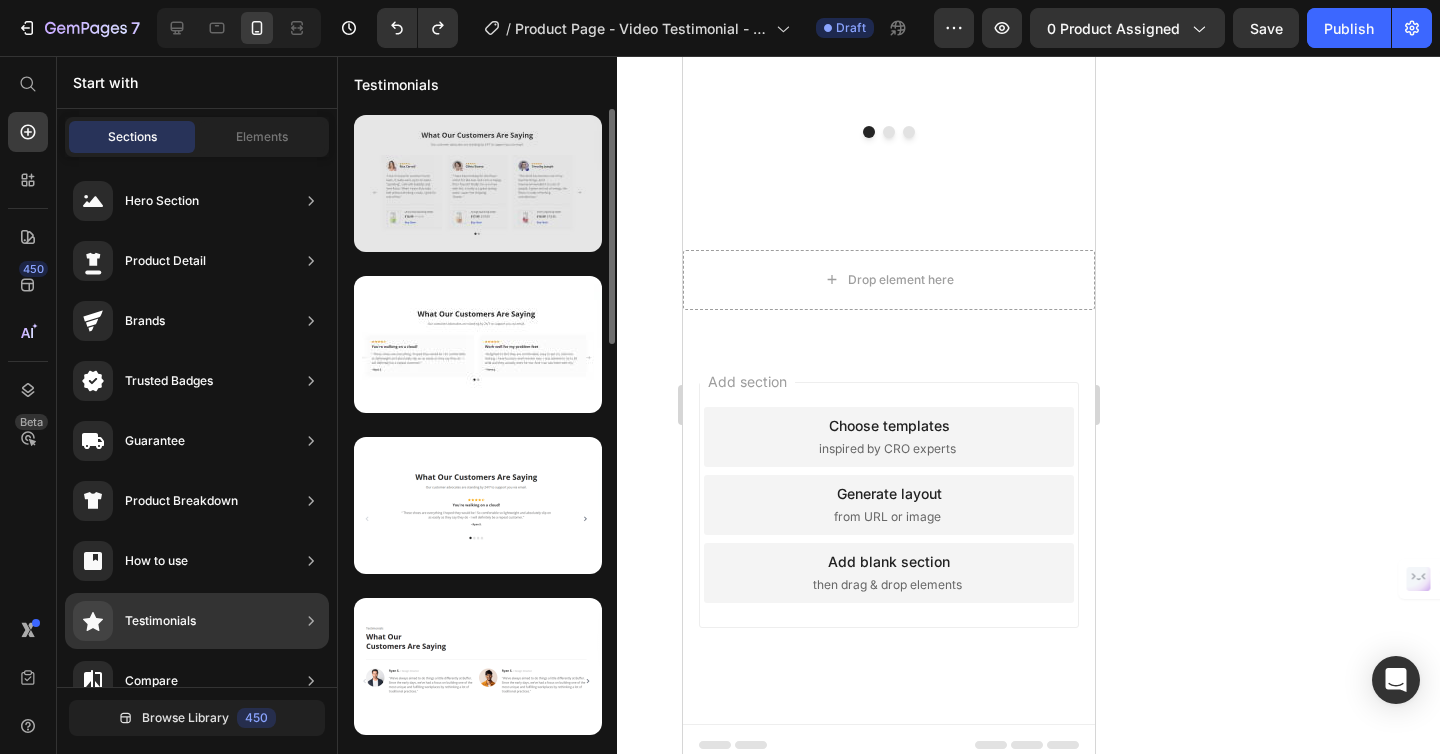 click at bounding box center [478, 183] 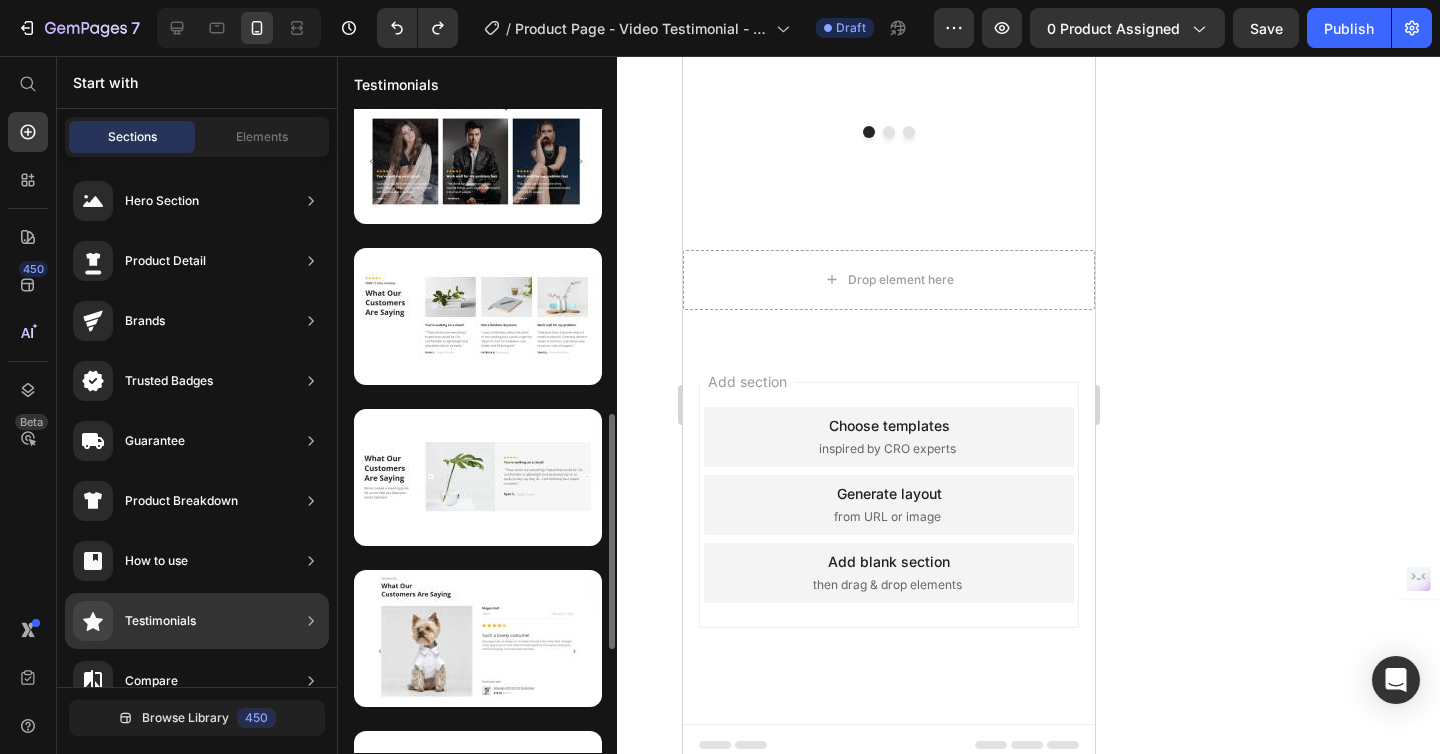 scroll, scrollTop: 842, scrollLeft: 0, axis: vertical 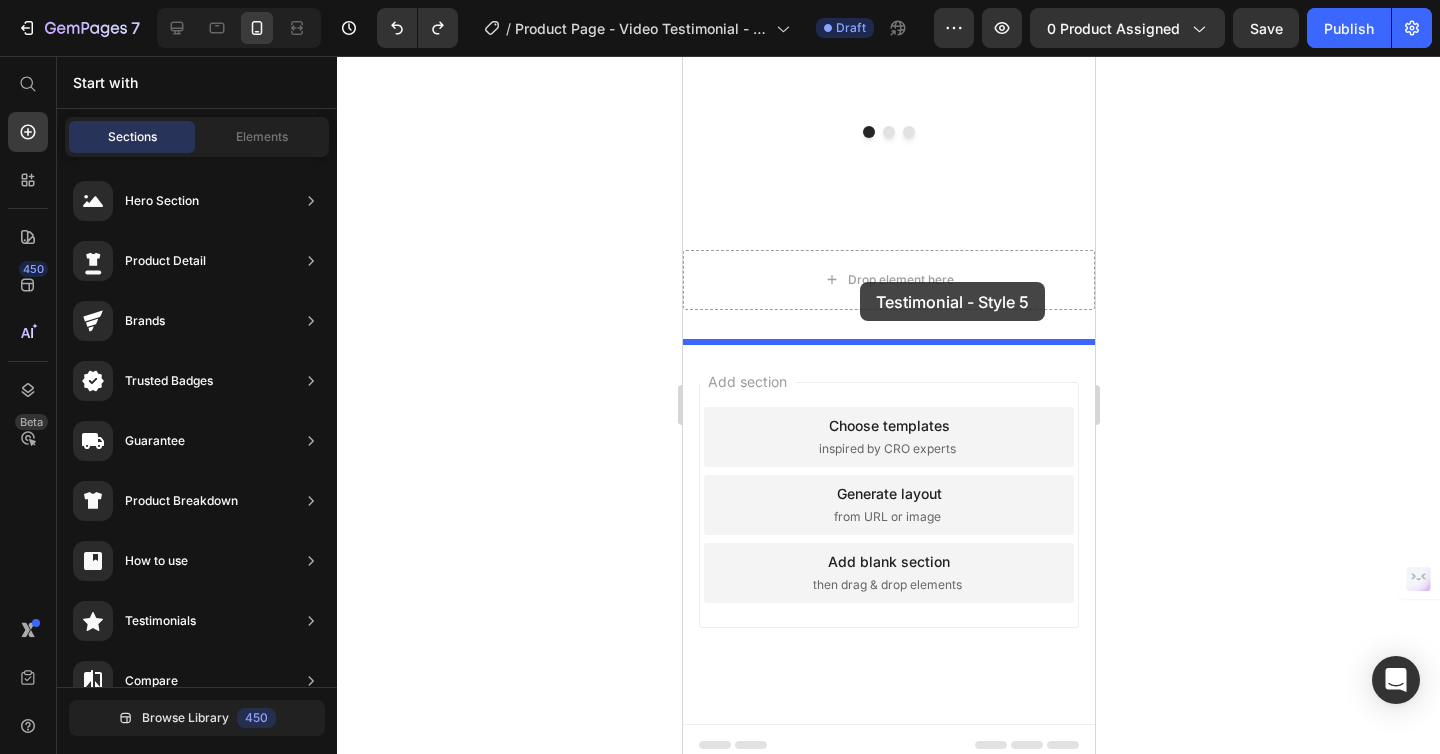 drag, startPoint x: 1116, startPoint y: 360, endPoint x: 859, endPoint y: 282, distance: 268.57587 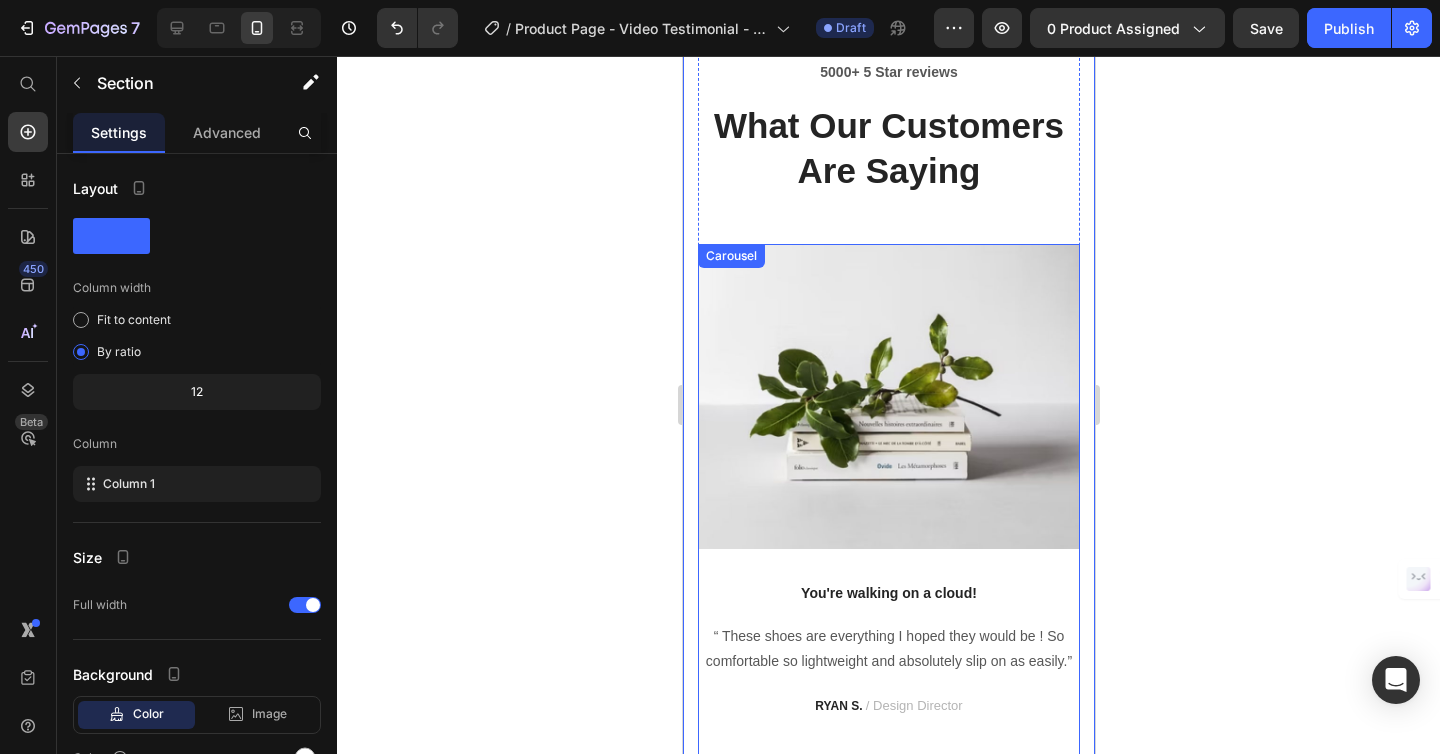 scroll, scrollTop: 4478, scrollLeft: 0, axis: vertical 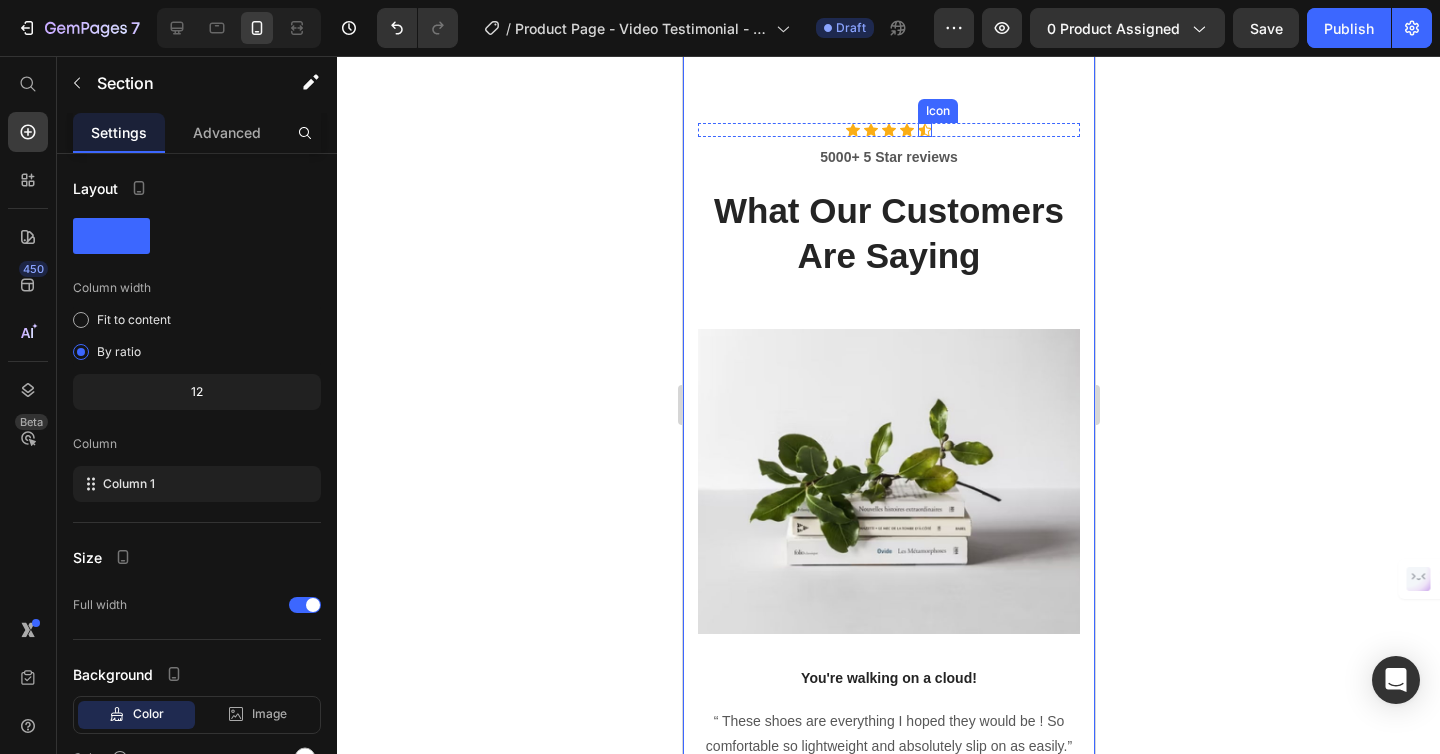 click 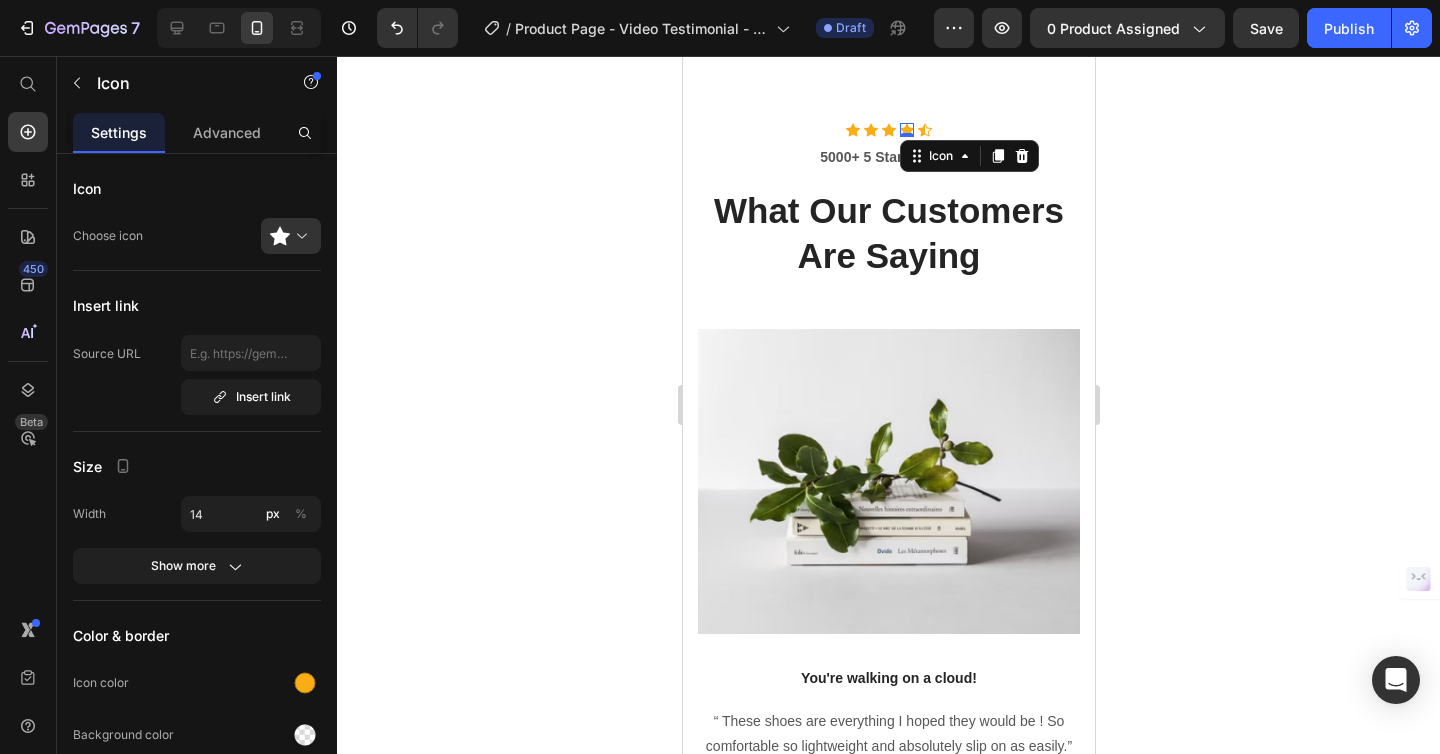 click on "Icon   0" at bounding box center [906, 130] 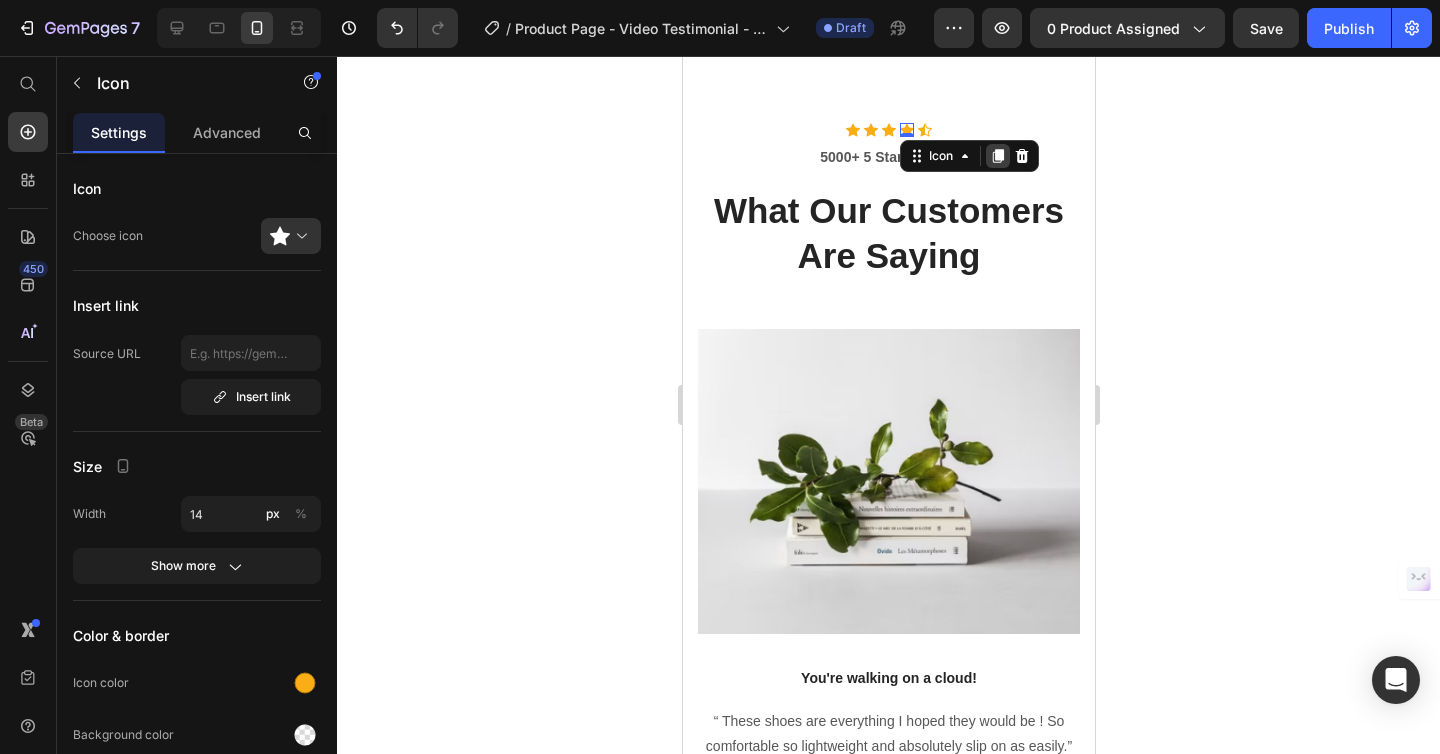 click 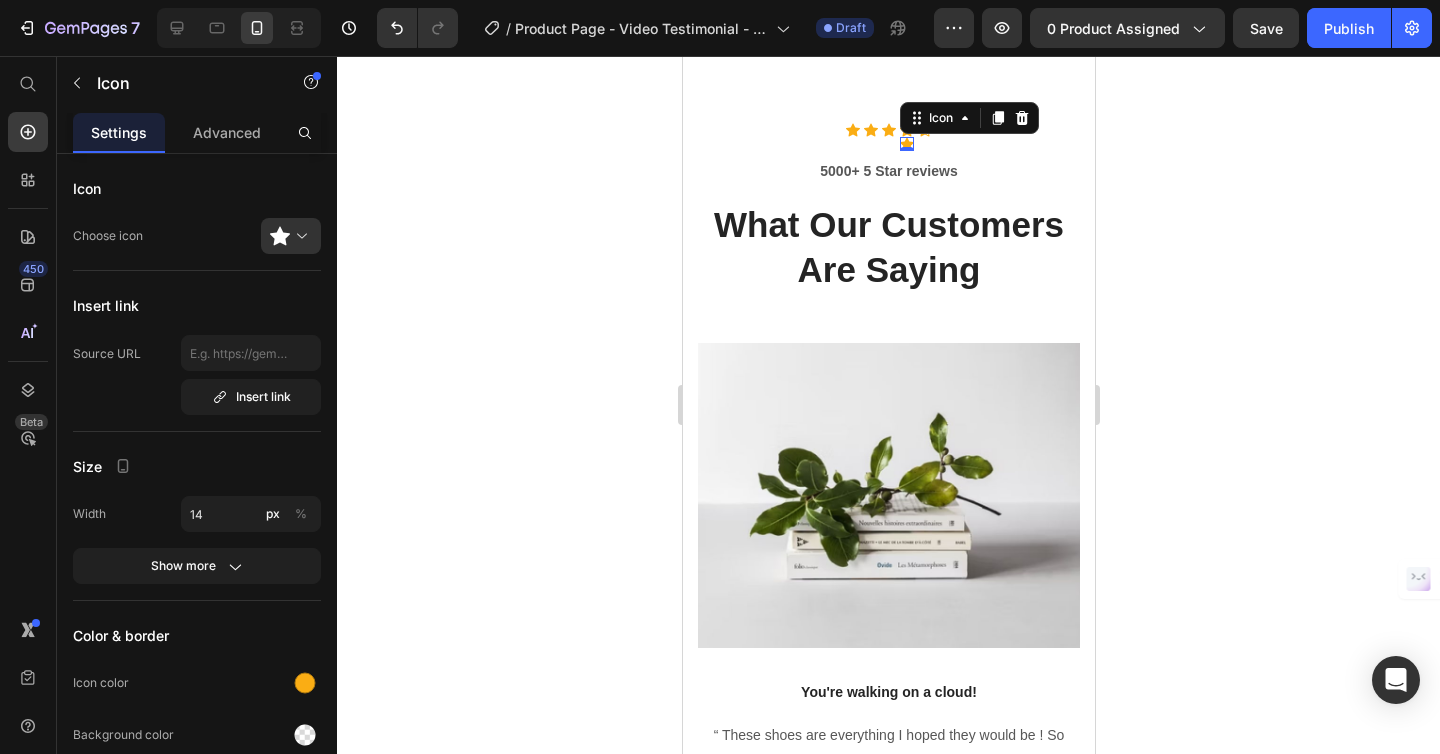 click on "0" at bounding box center [906, 151] 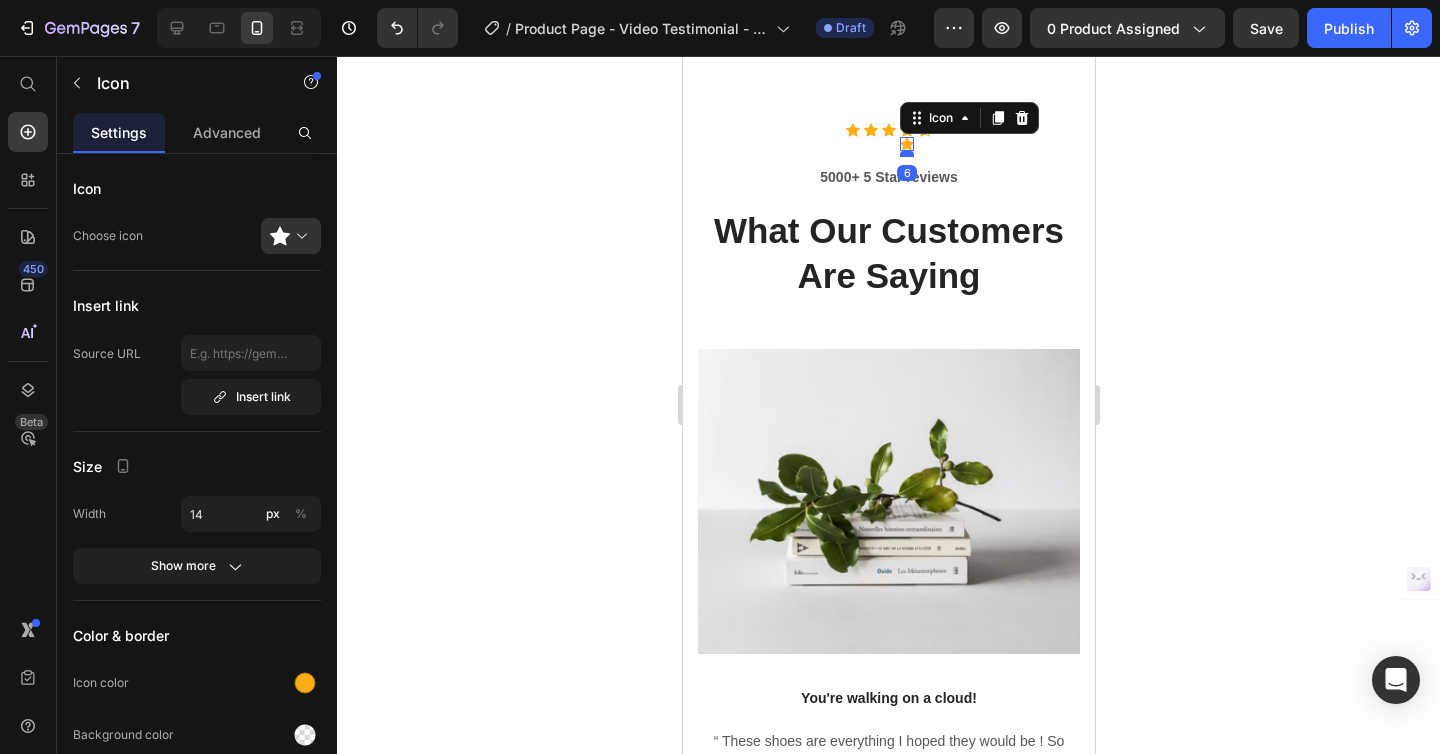 click at bounding box center [906, 154] 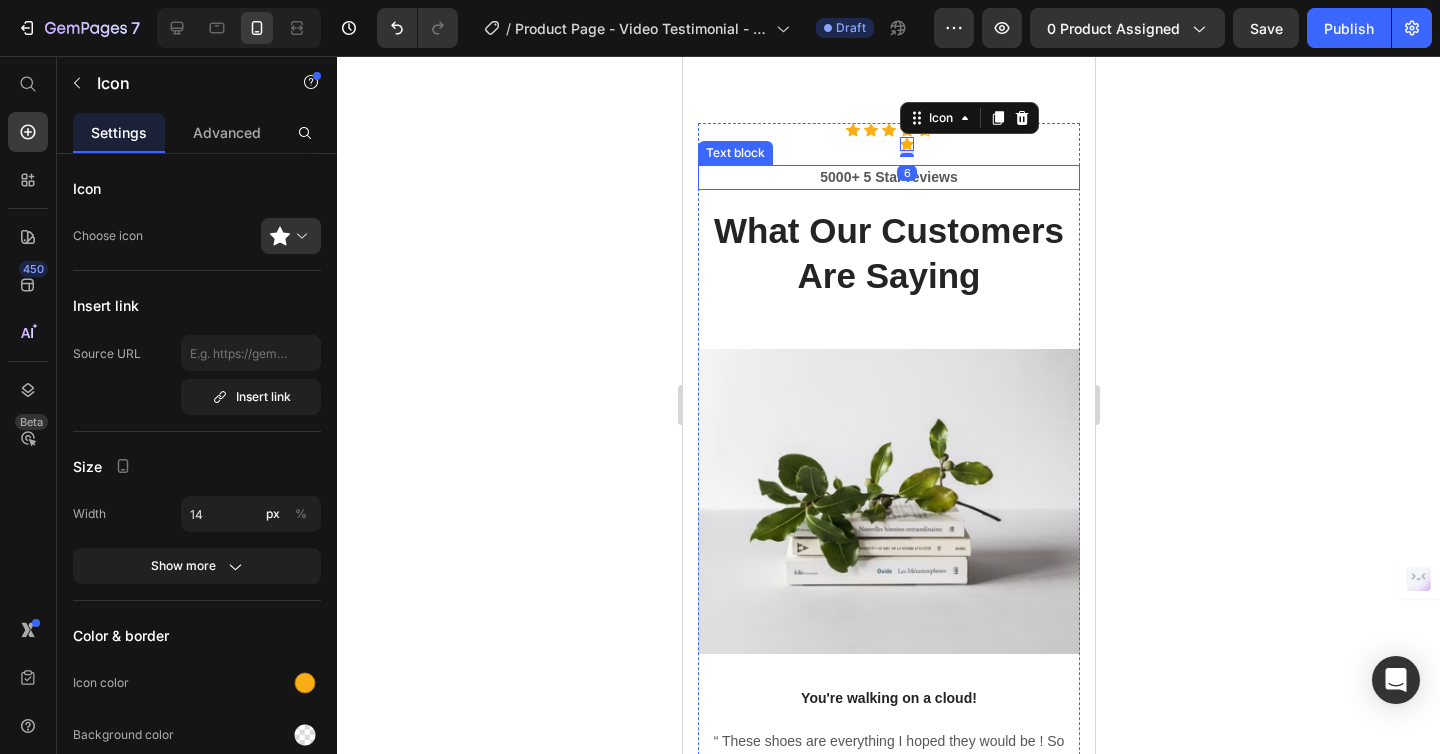 click on "5000+ 5 Star reviews" at bounding box center (888, 177) 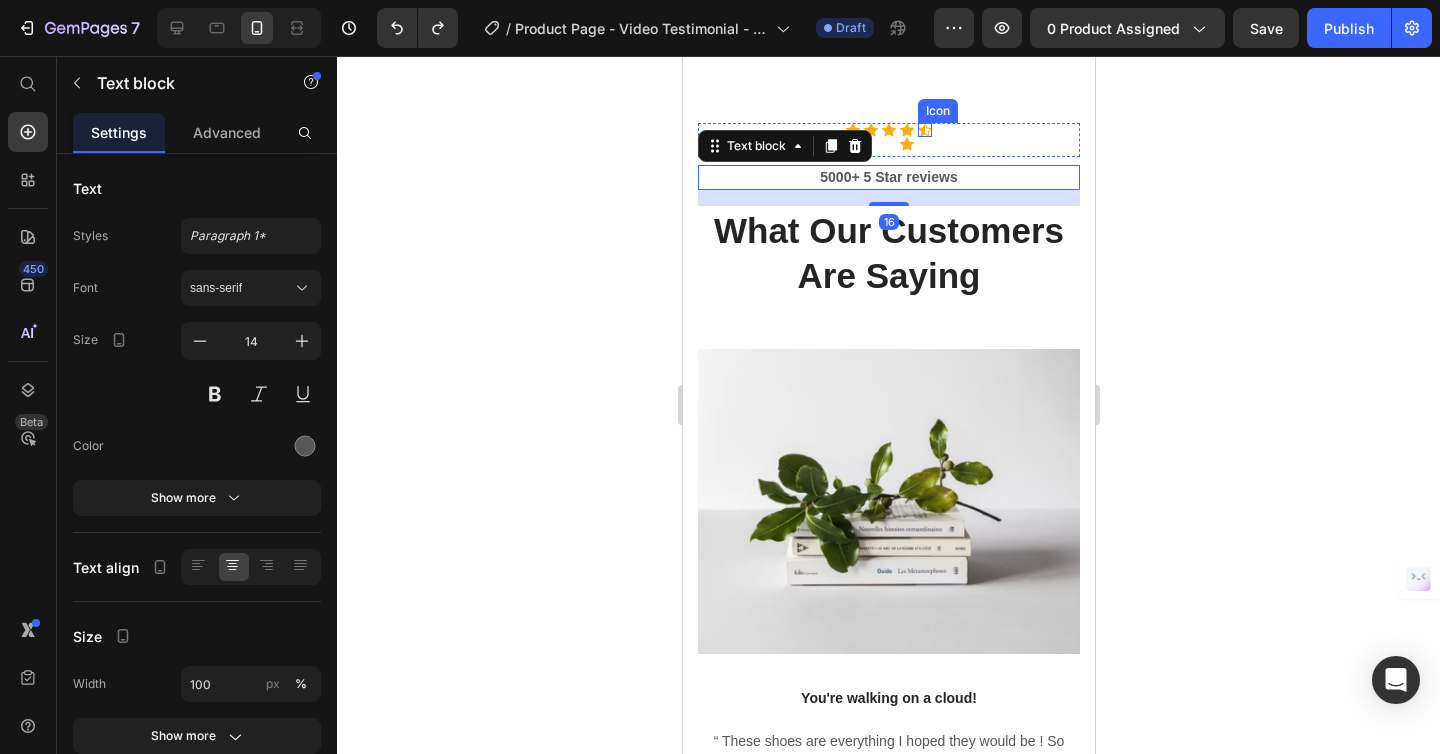click 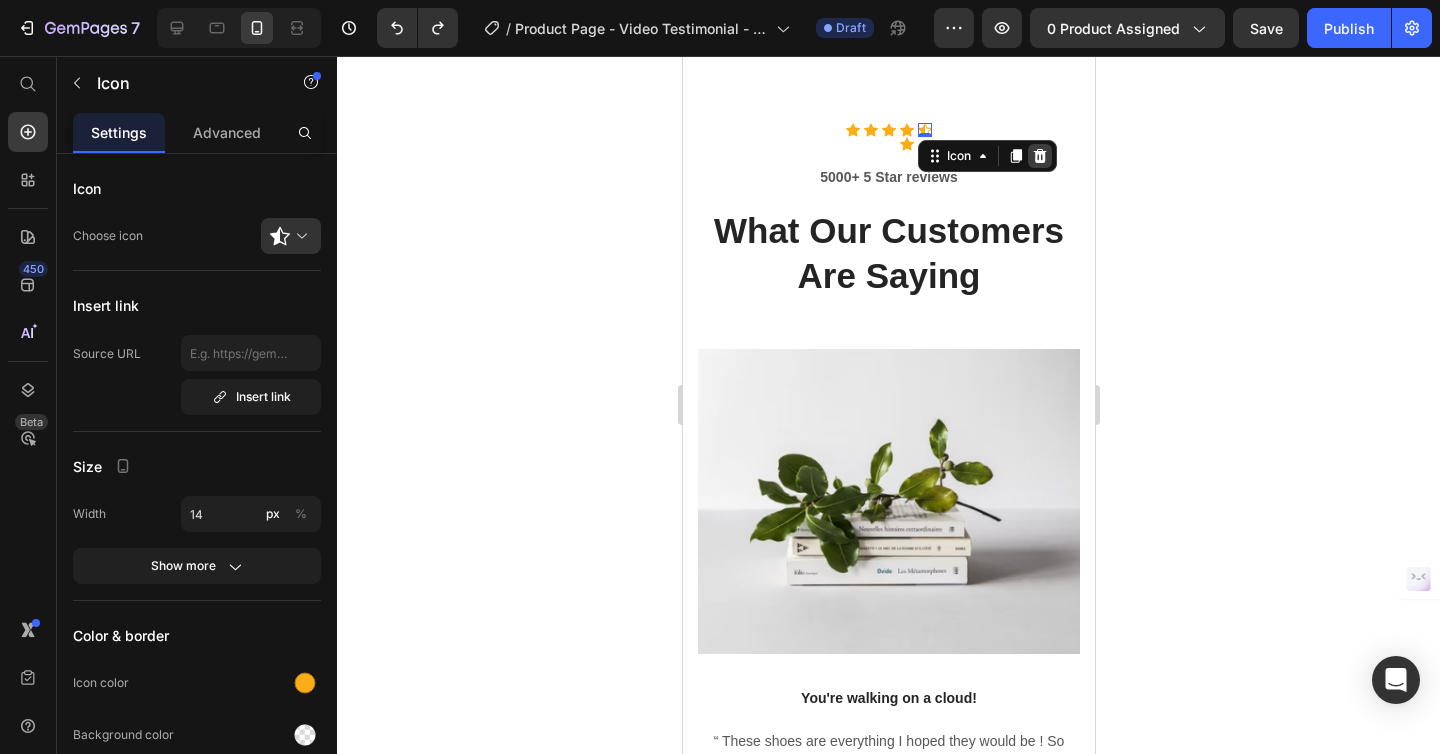 click 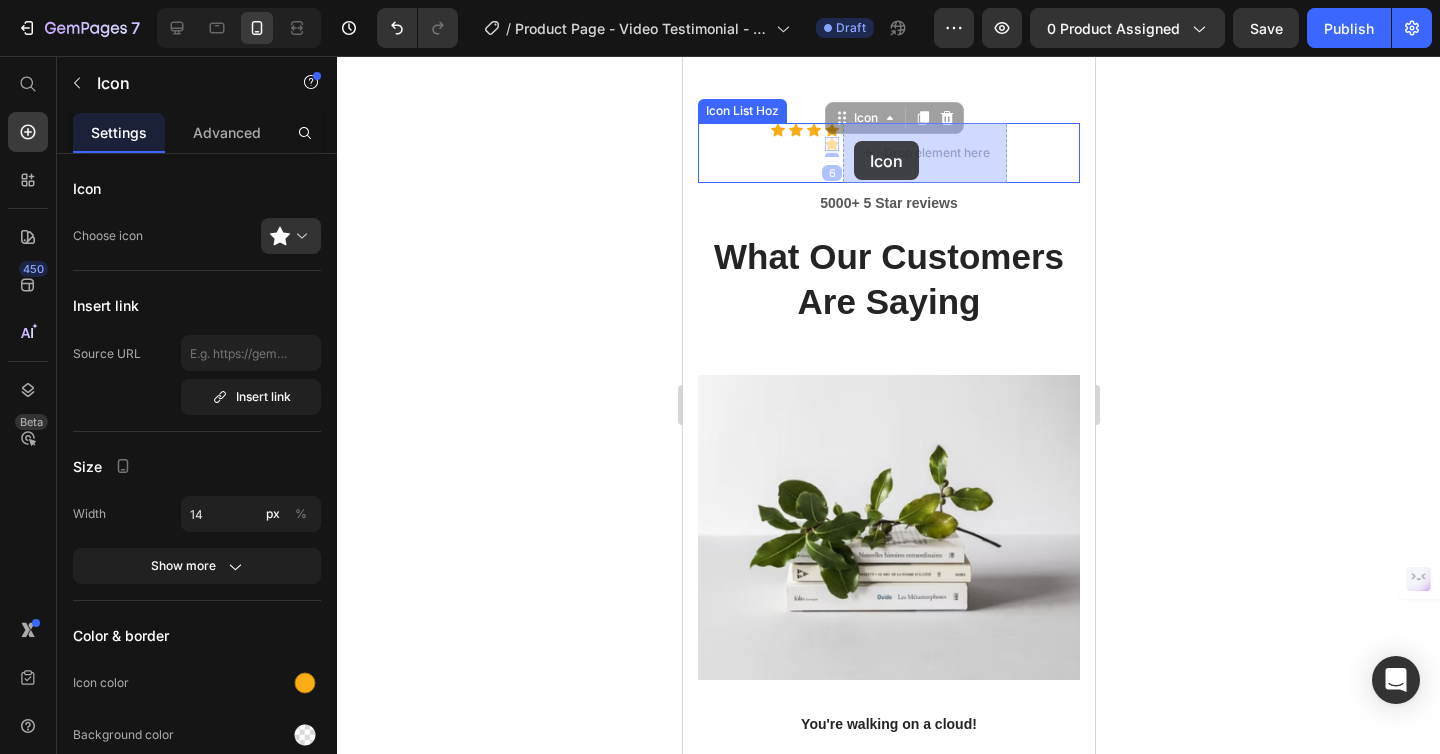 drag, startPoint x: 832, startPoint y: 142, endPoint x: 848, endPoint y: 142, distance: 16 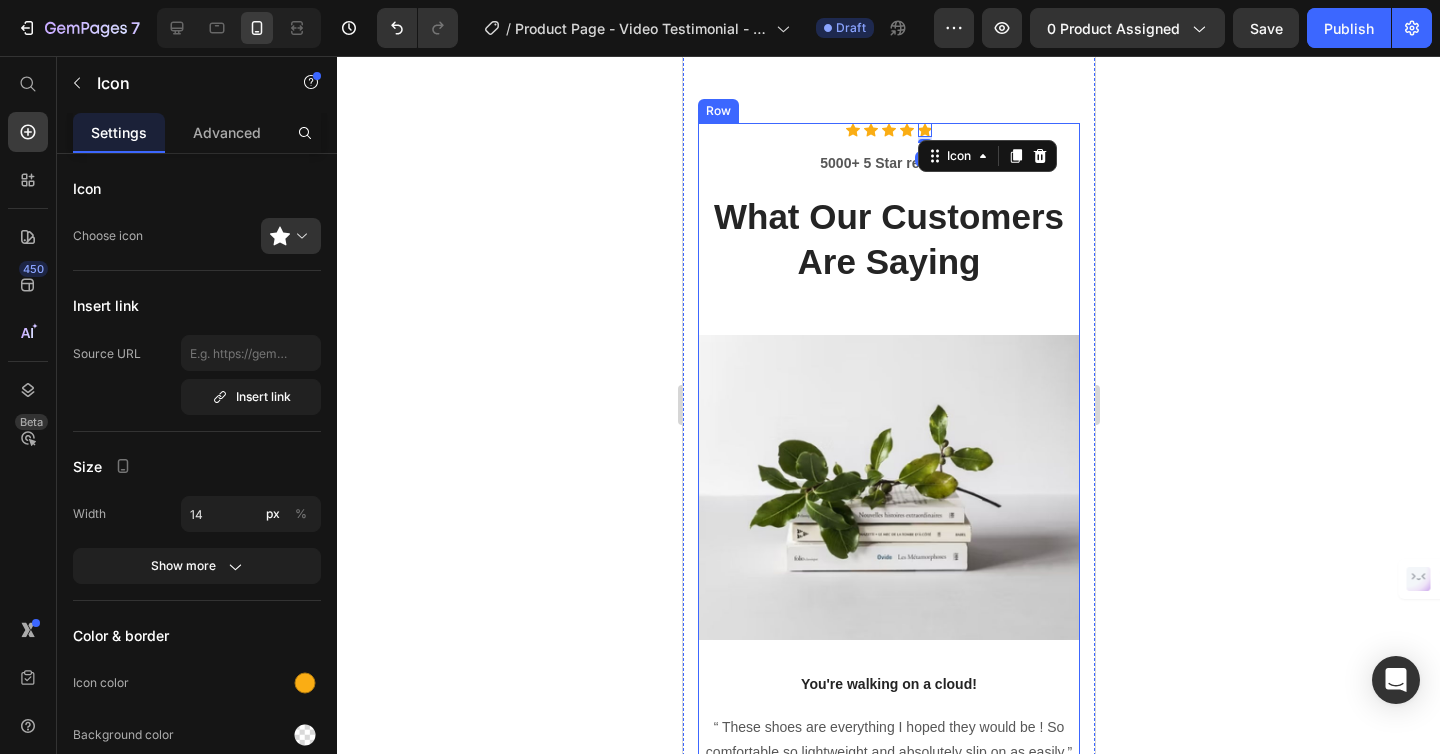 click on "What Our Customers Are Saying" at bounding box center [888, 239] 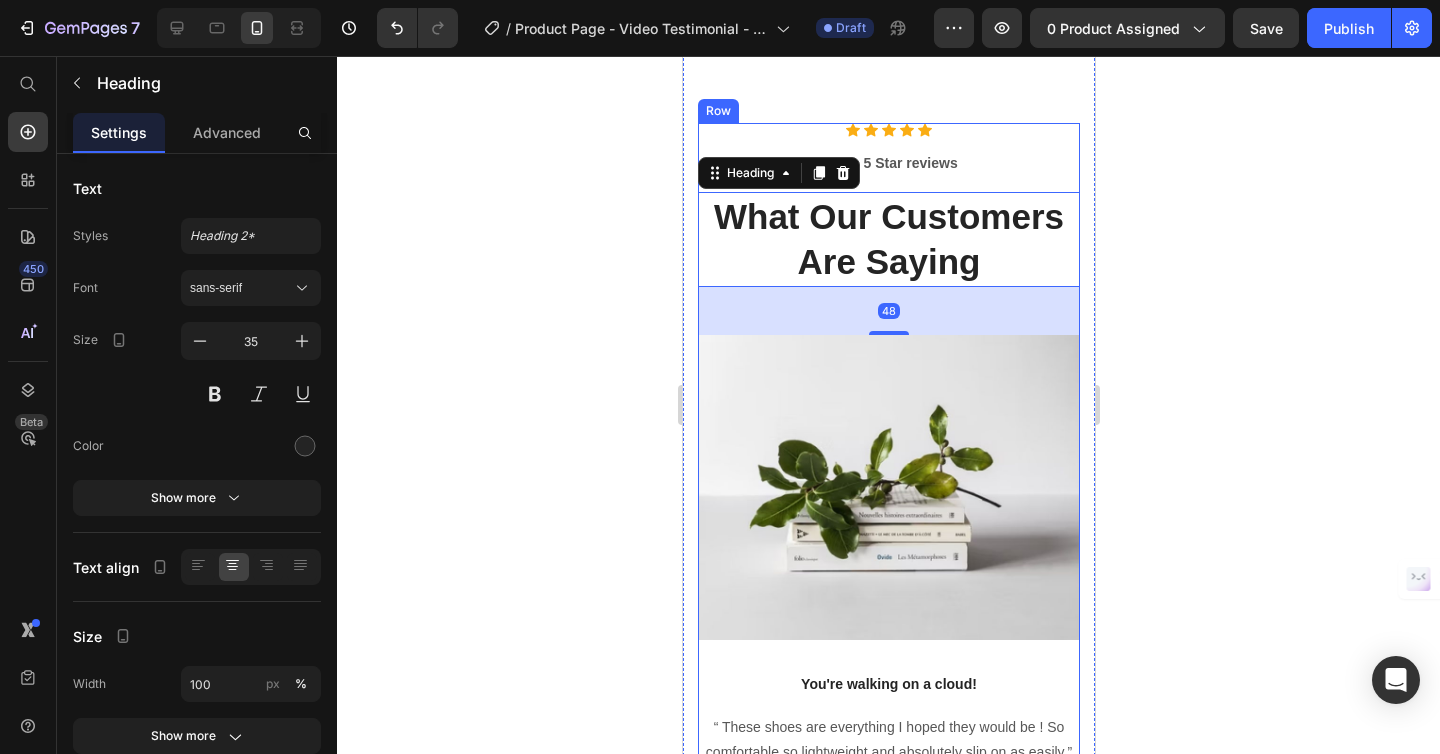 click on "Icon                Icon                Icon                Icon                Icon Icon List Hoz 5000+ 5 Star reviews Text block What Our Customers Are Saying Heading   48 Image You're walking on a cloud! Text block “ These shoes are everything I hoped they would be ! So comfortable so lightweight and absolutely slip on as easily.” Text block [NAME]   / Design Director Text block Image Not a Doubter Anymore Text block "I was a little leery about the claim of not needing your hands to get the shoes on, but I’m a believer now. Great, true fit and good." Text block [NAME]   / Marketing Text block Image Work well for my problem Text block "Fabulous shoe. Expands where it needs to expand. Contracts where it needs to contract, and soooo easy to put on. Lots of support." Text block [NAME]   / Financial Advisor Text block Carousel Row Section 8" at bounding box center [888, 505] 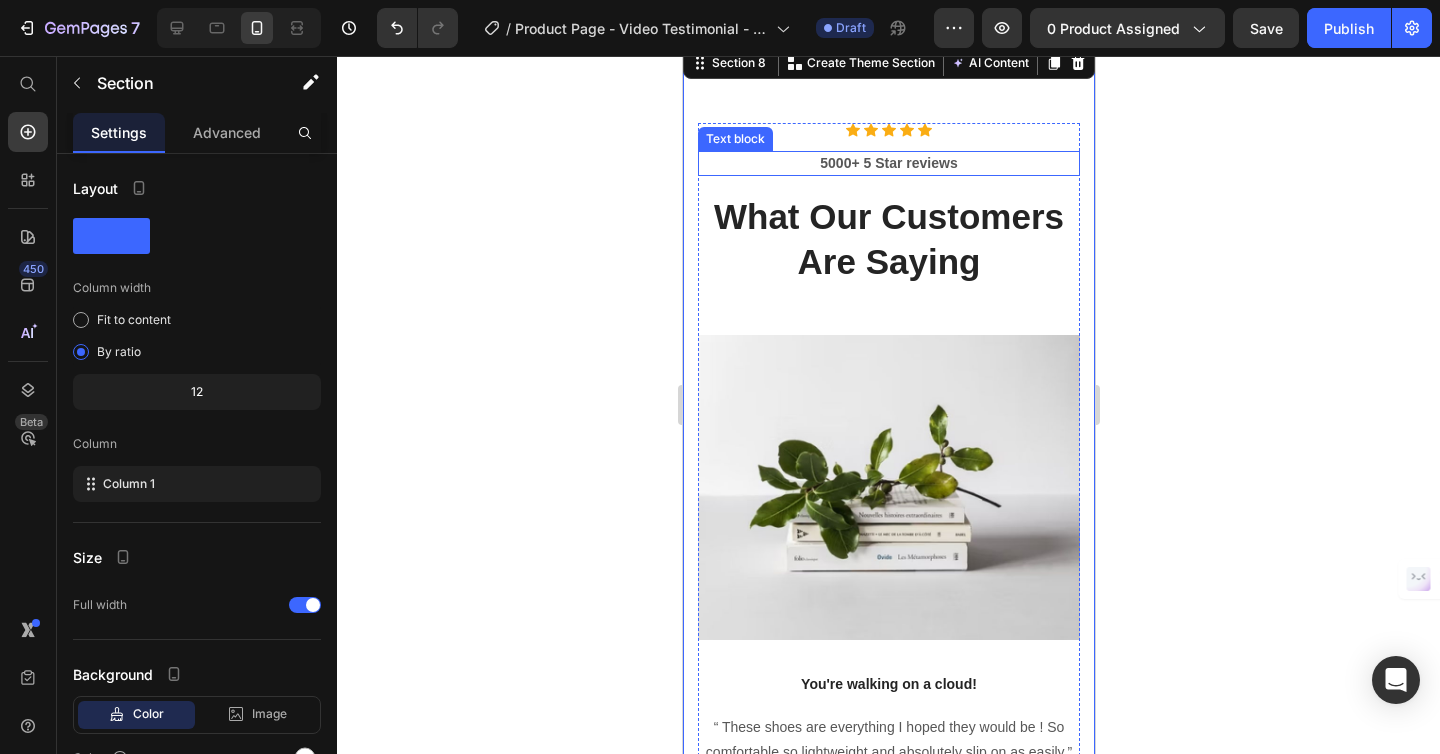 click on "5000+ 5 Star reviews" at bounding box center (888, 163) 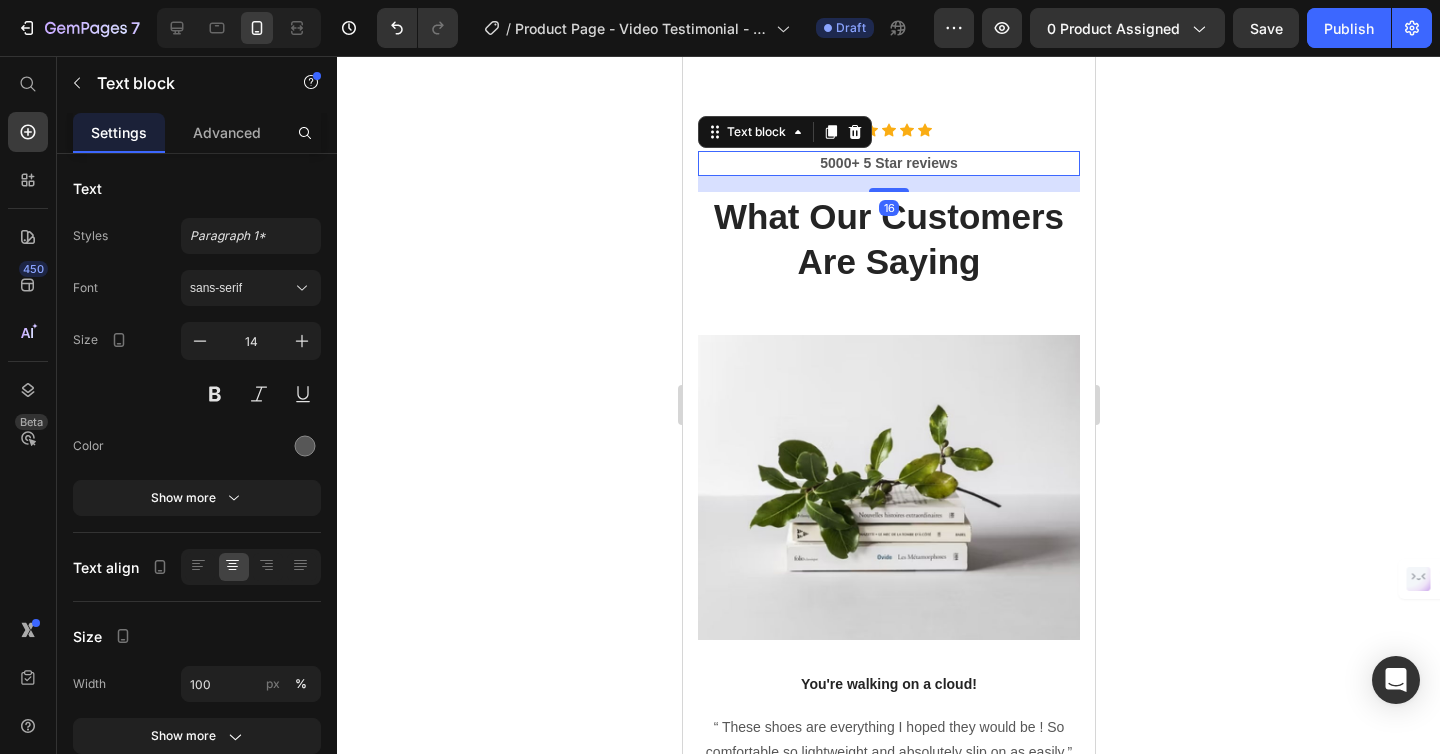 click on "5000+ 5 Star reviews" at bounding box center [888, 163] 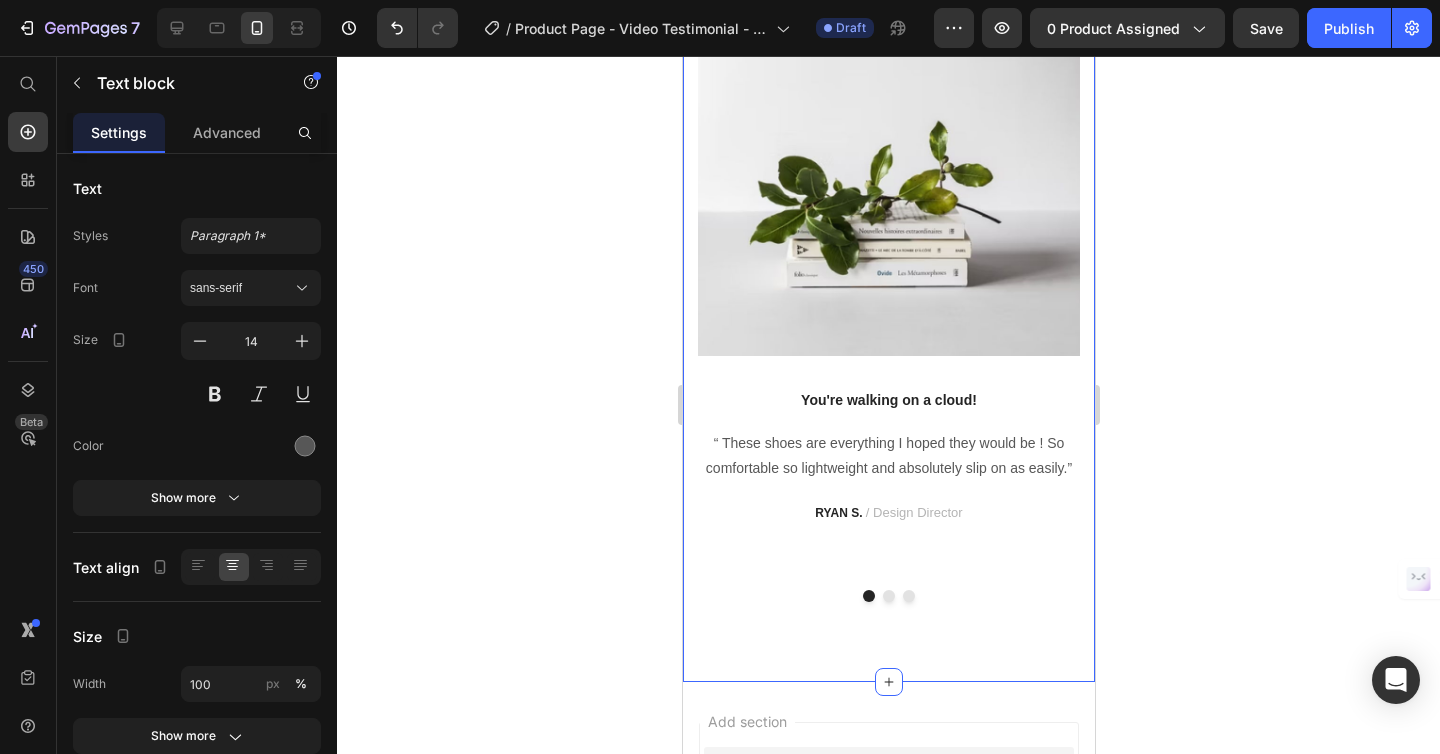 scroll, scrollTop: 4964, scrollLeft: 0, axis: vertical 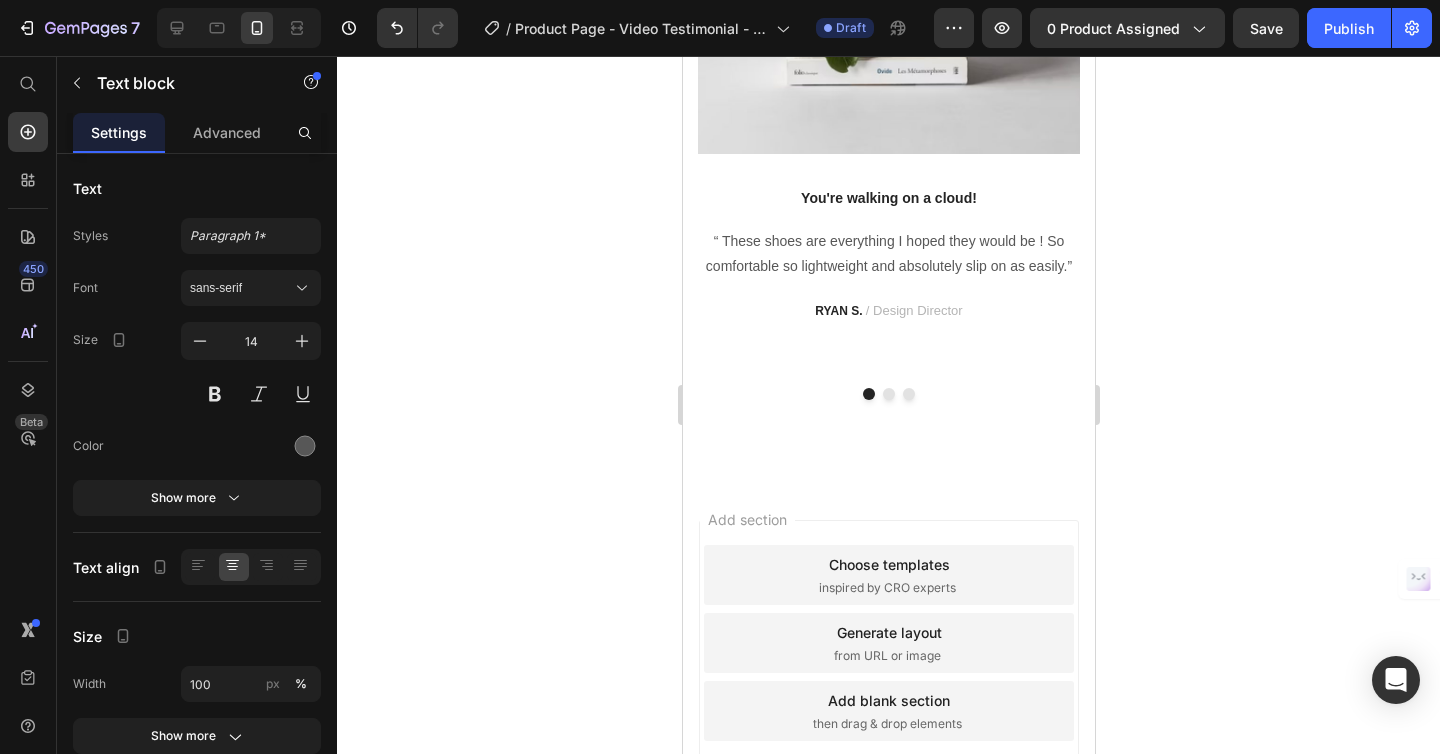 click 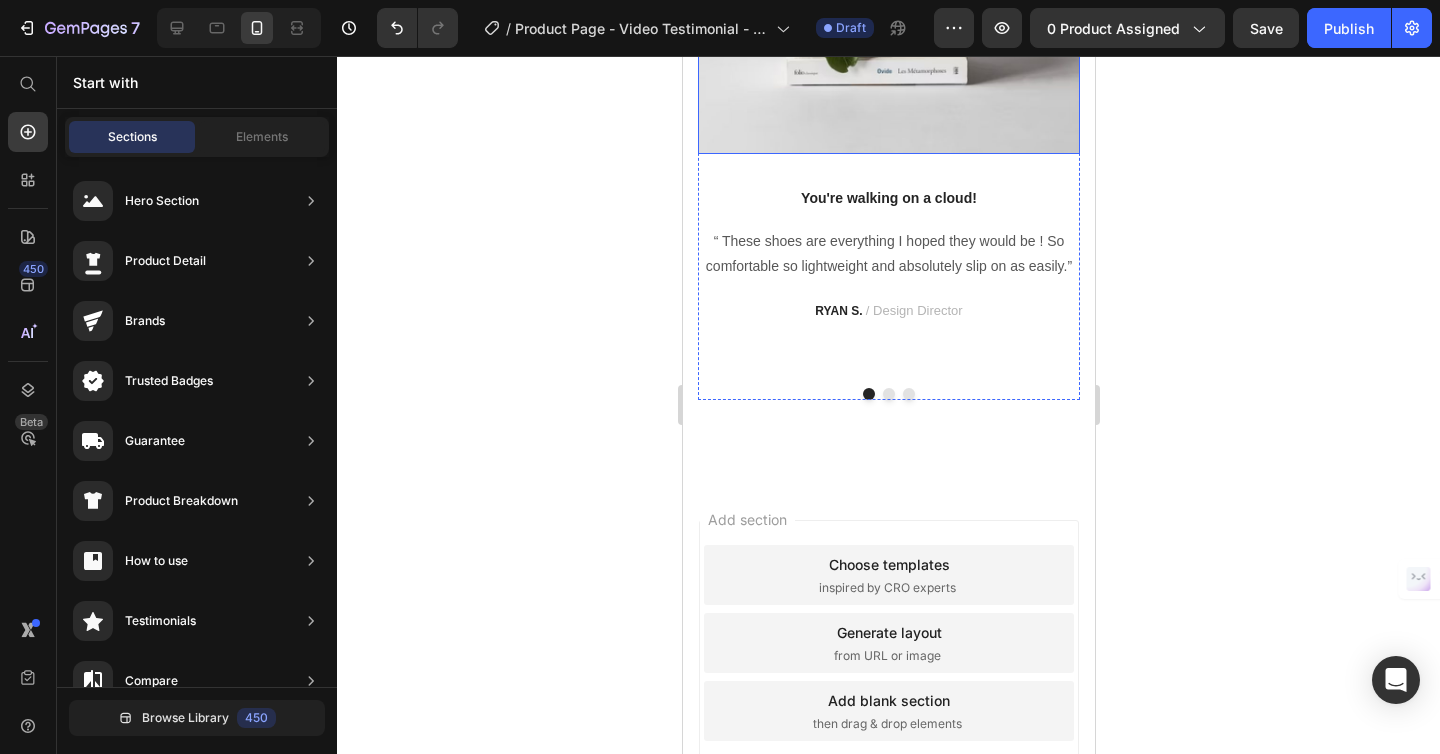 click at bounding box center (888, 2) 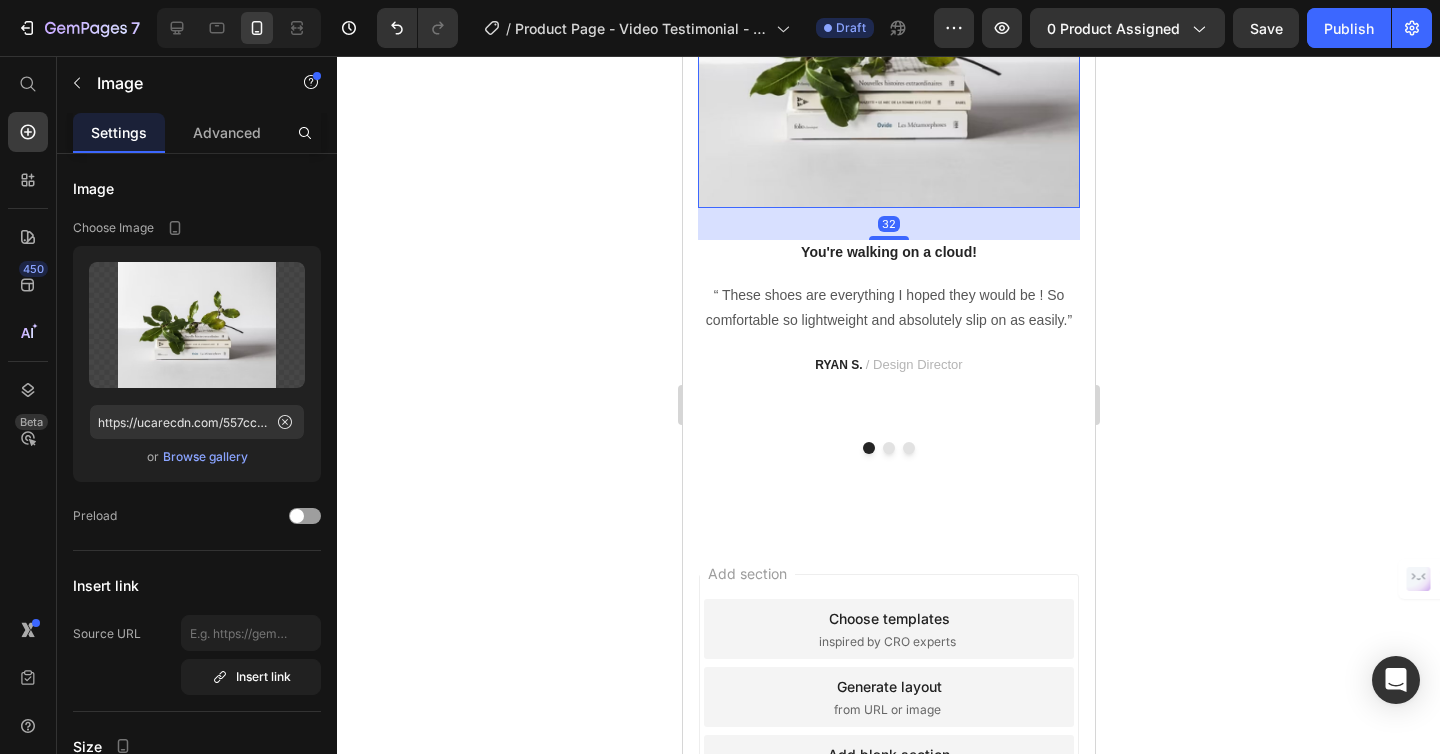 click at bounding box center [888, 56] 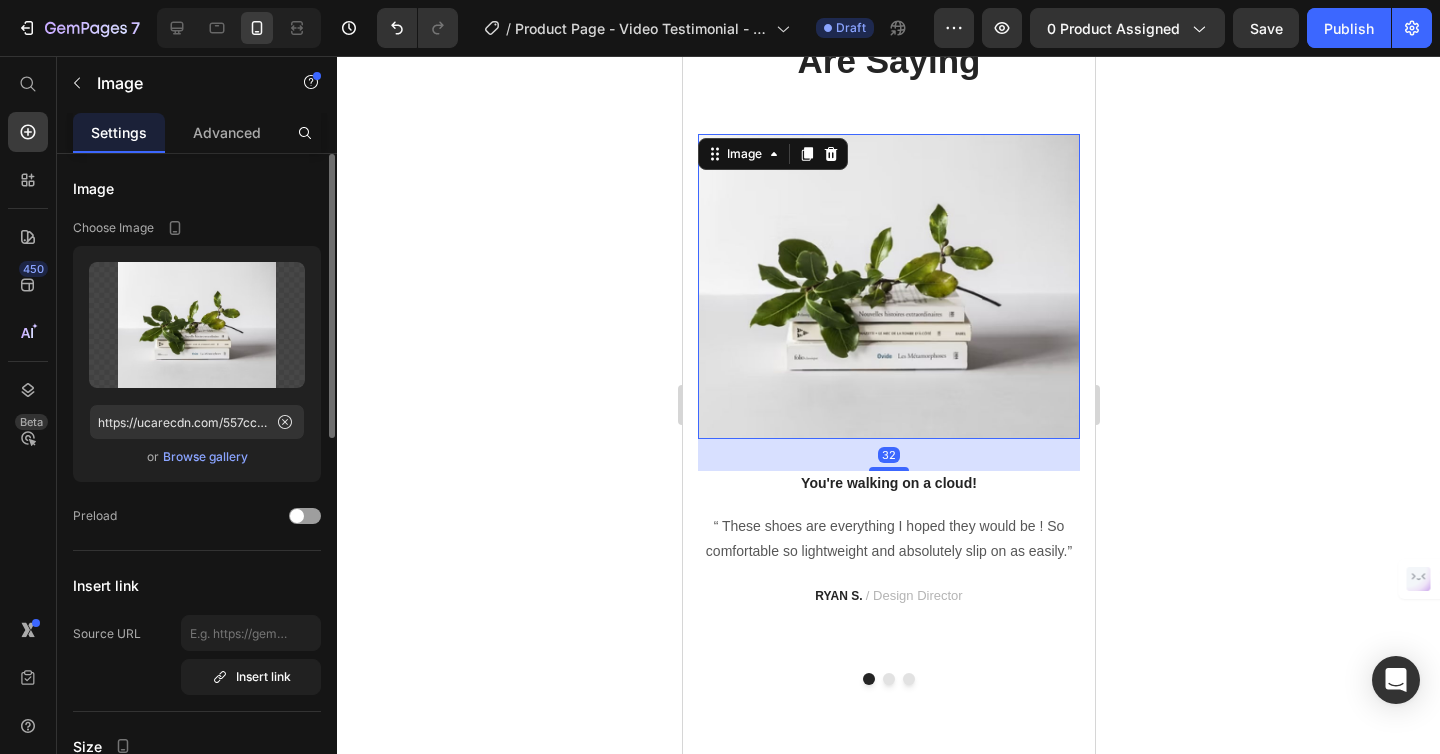 scroll, scrollTop: 4663, scrollLeft: 0, axis: vertical 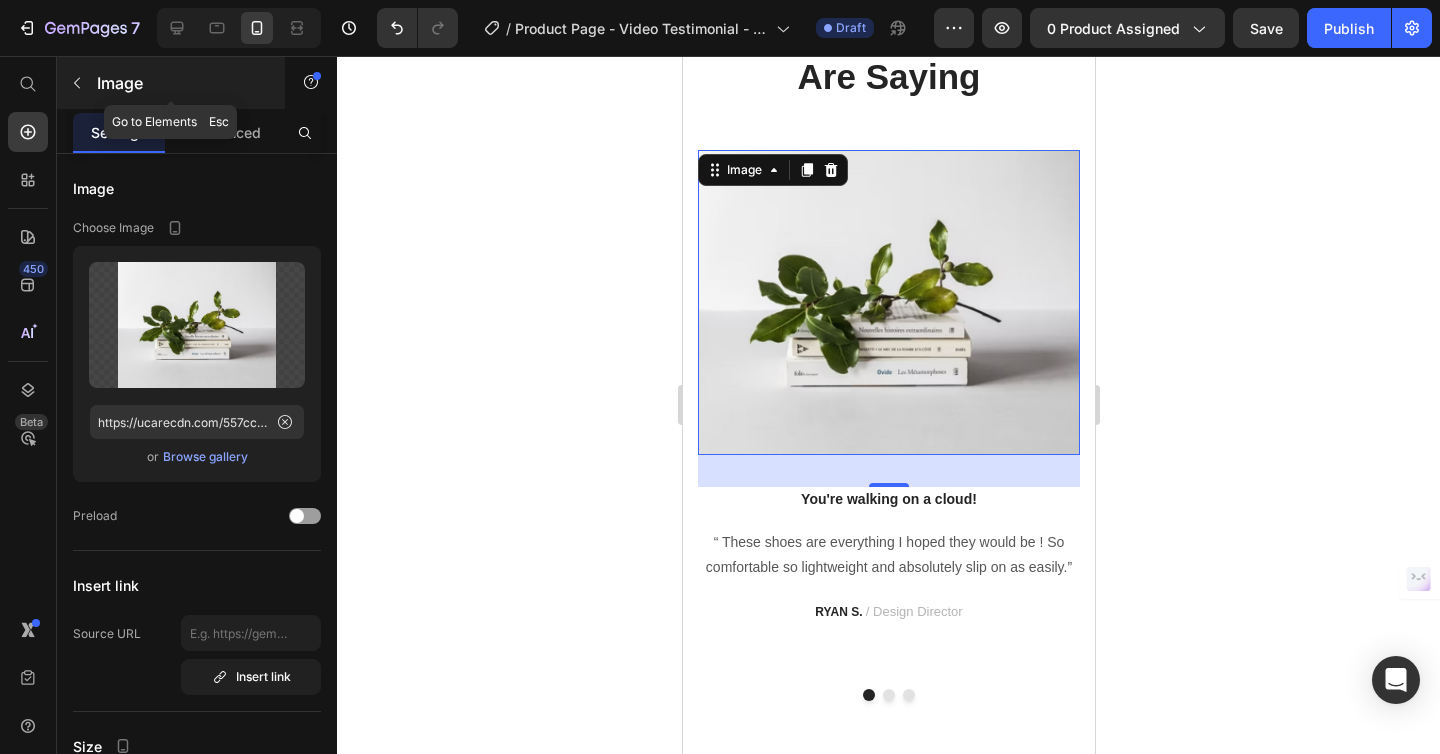 click 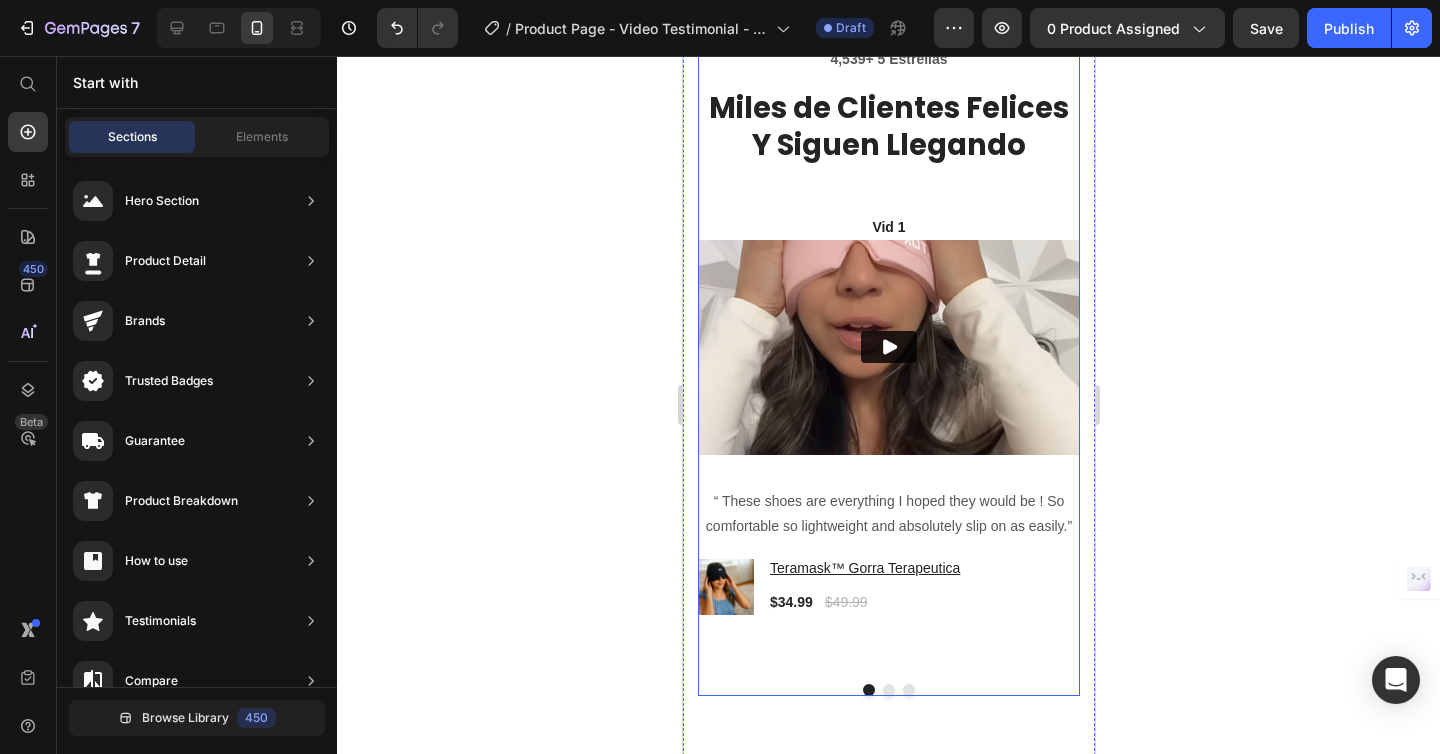 scroll, scrollTop: 3619, scrollLeft: 0, axis: vertical 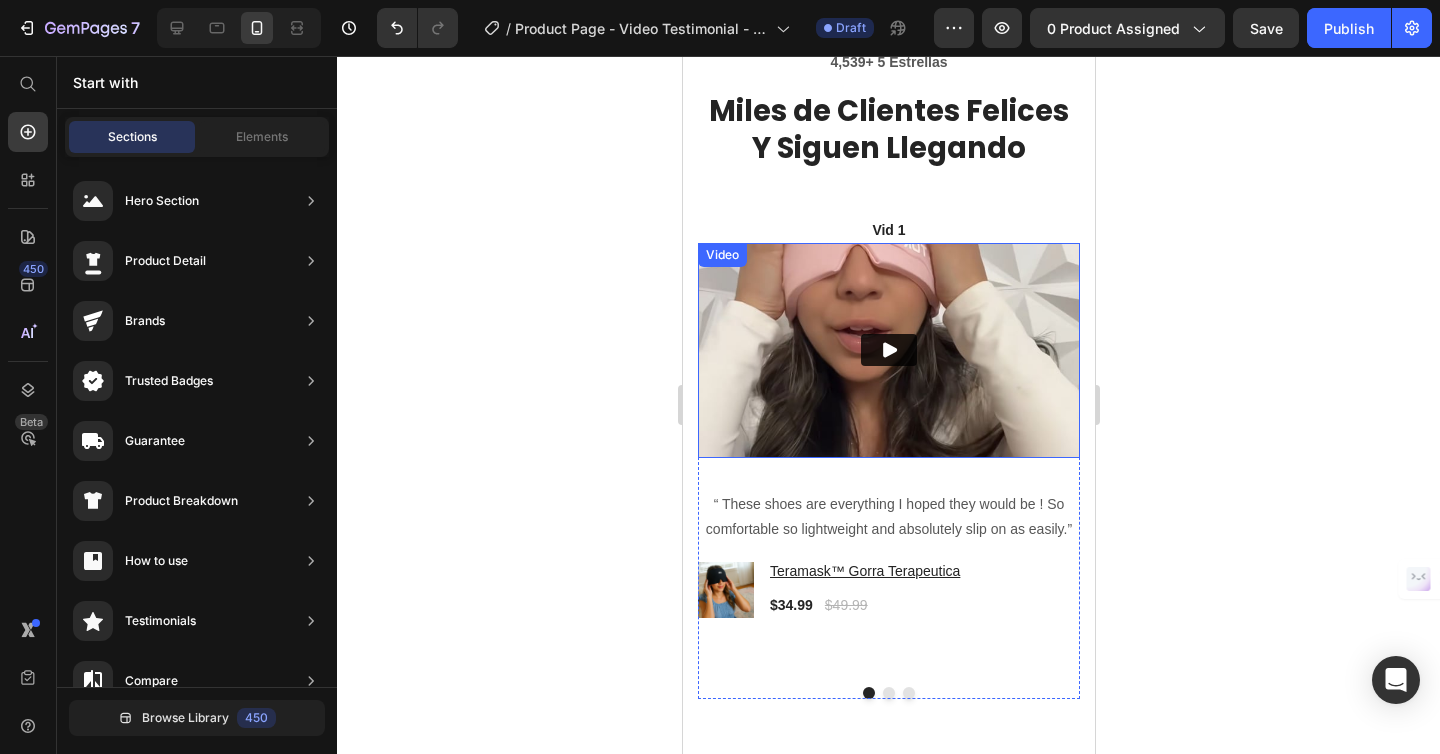 click at bounding box center [888, 350] 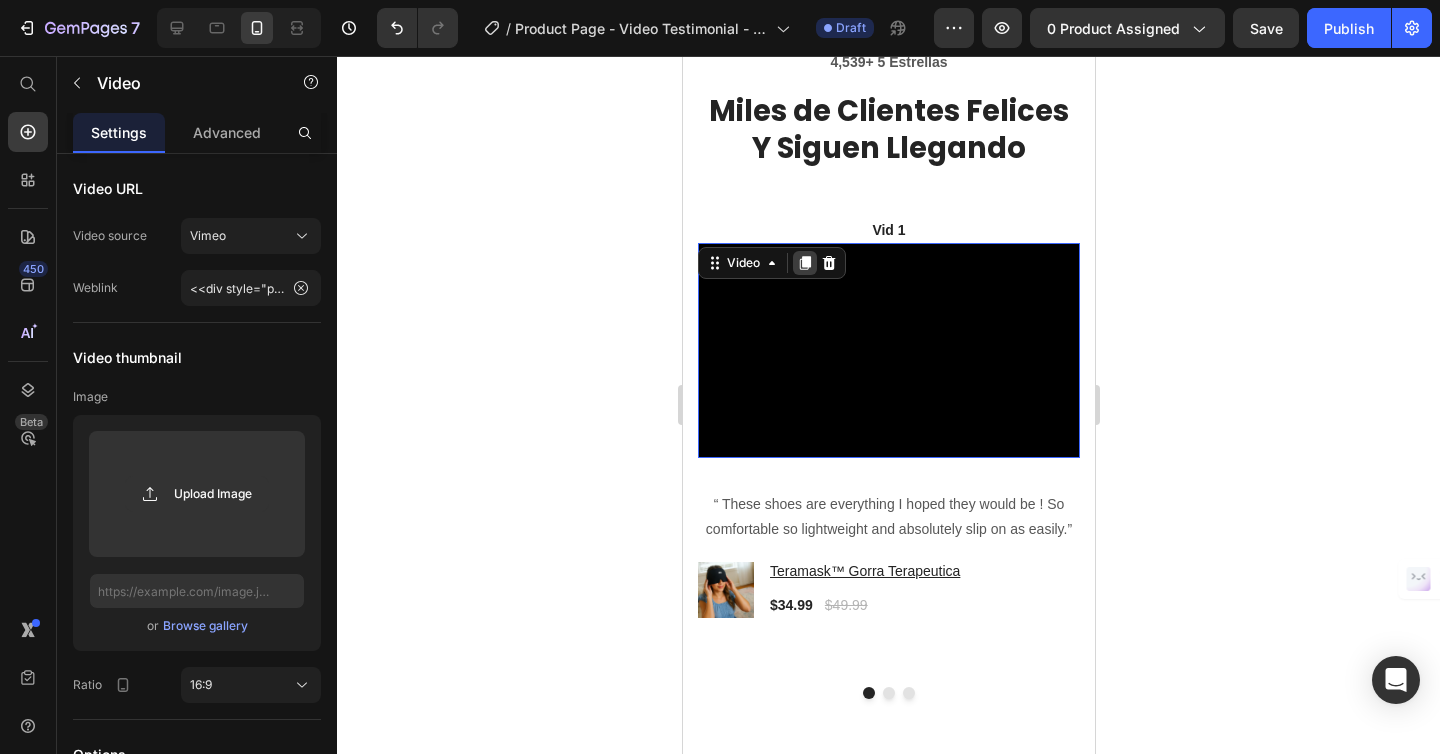 click 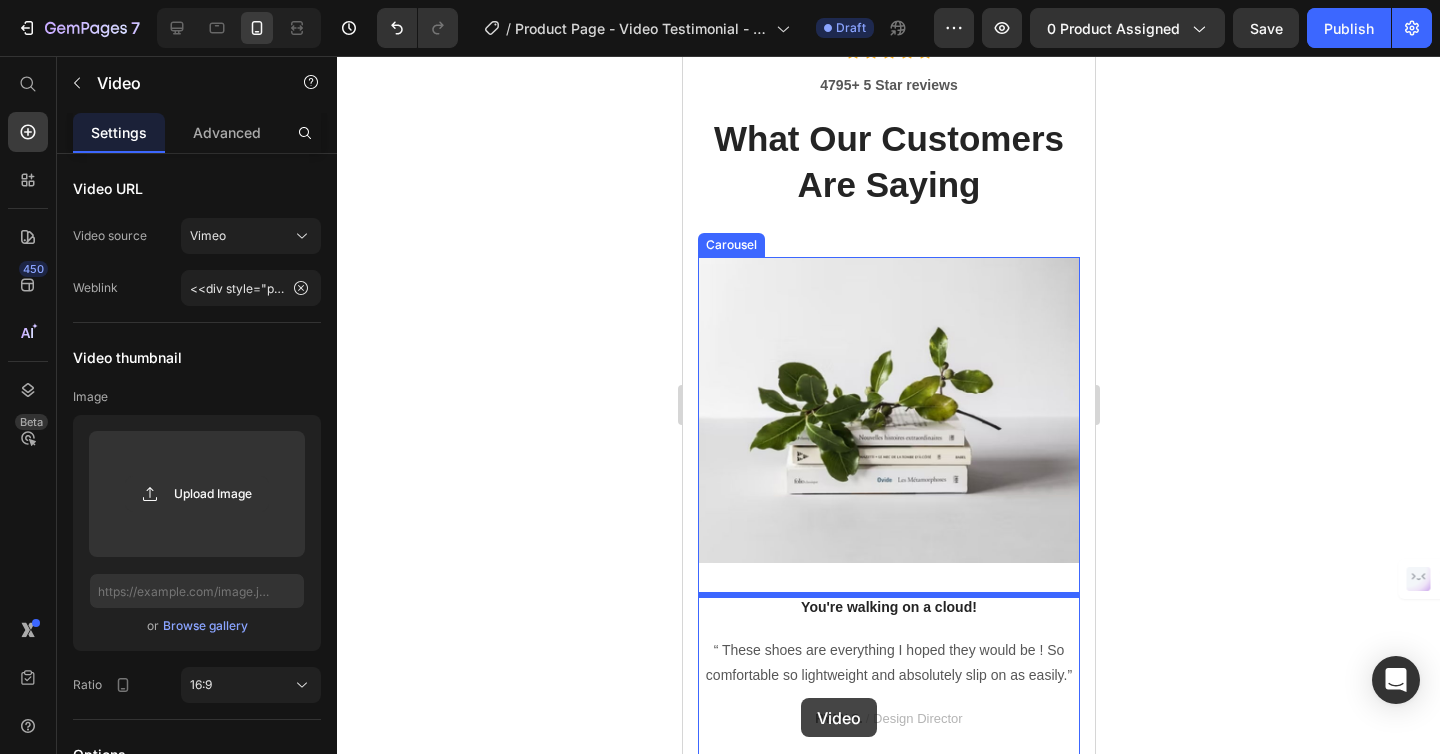 scroll, scrollTop: 4806, scrollLeft: 0, axis: vertical 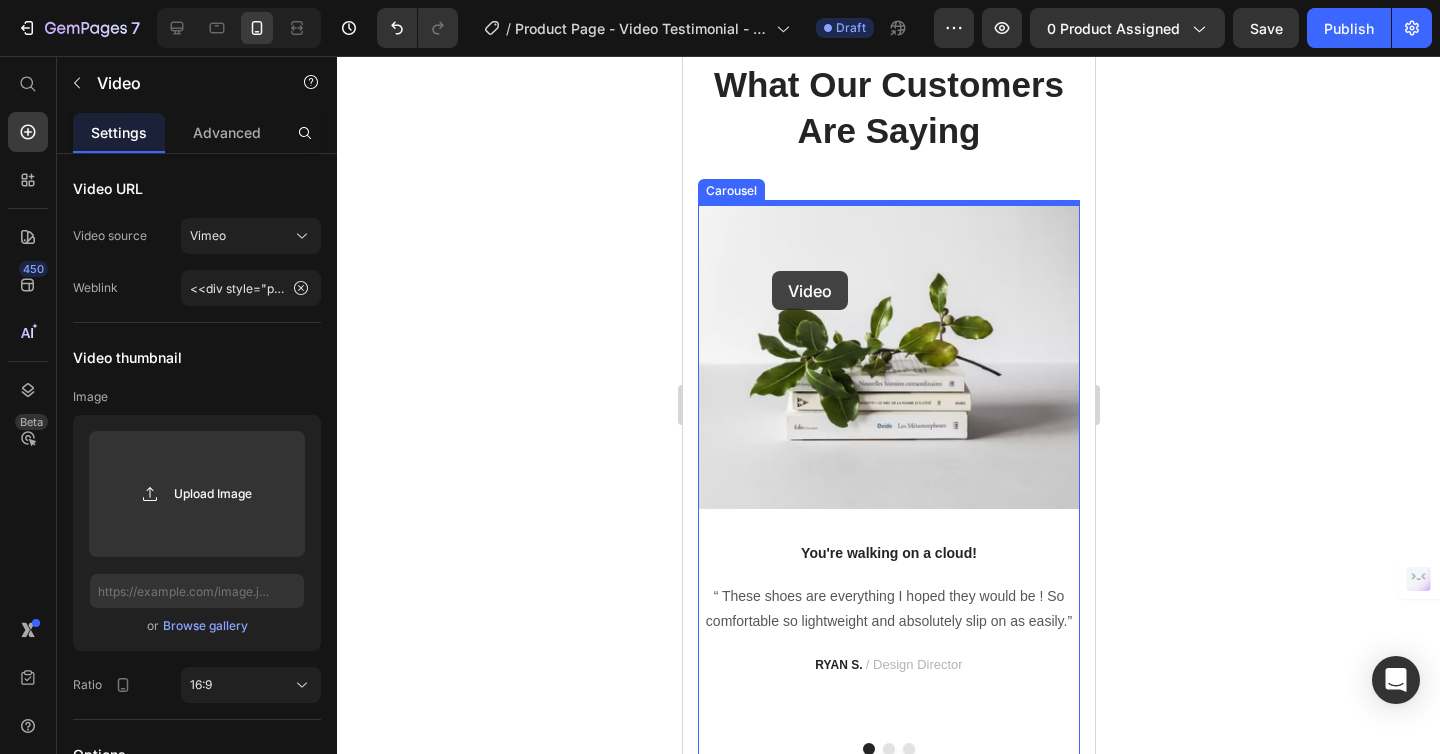 drag, startPoint x: 738, startPoint y: 109, endPoint x: 771, endPoint y: 271, distance: 165.32695 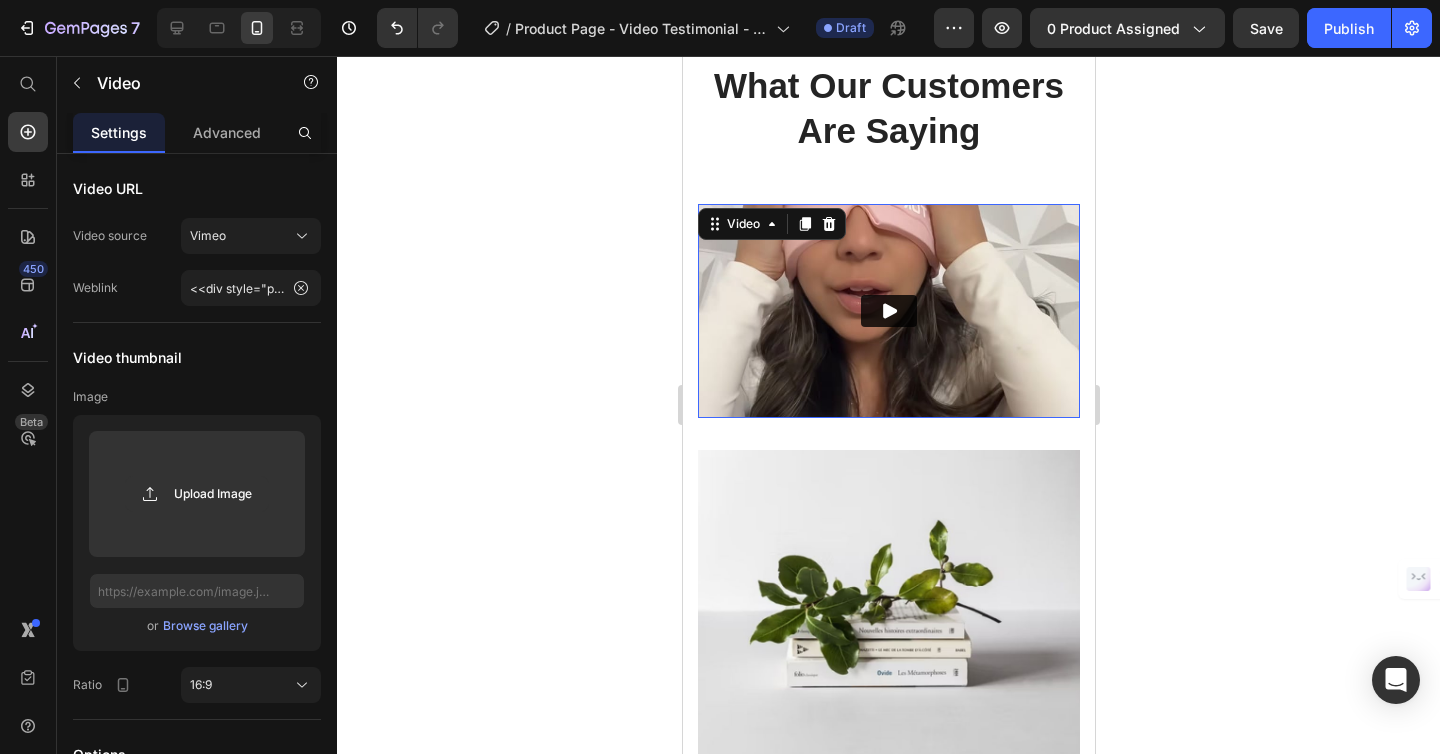 scroll, scrollTop: 4749, scrollLeft: 0, axis: vertical 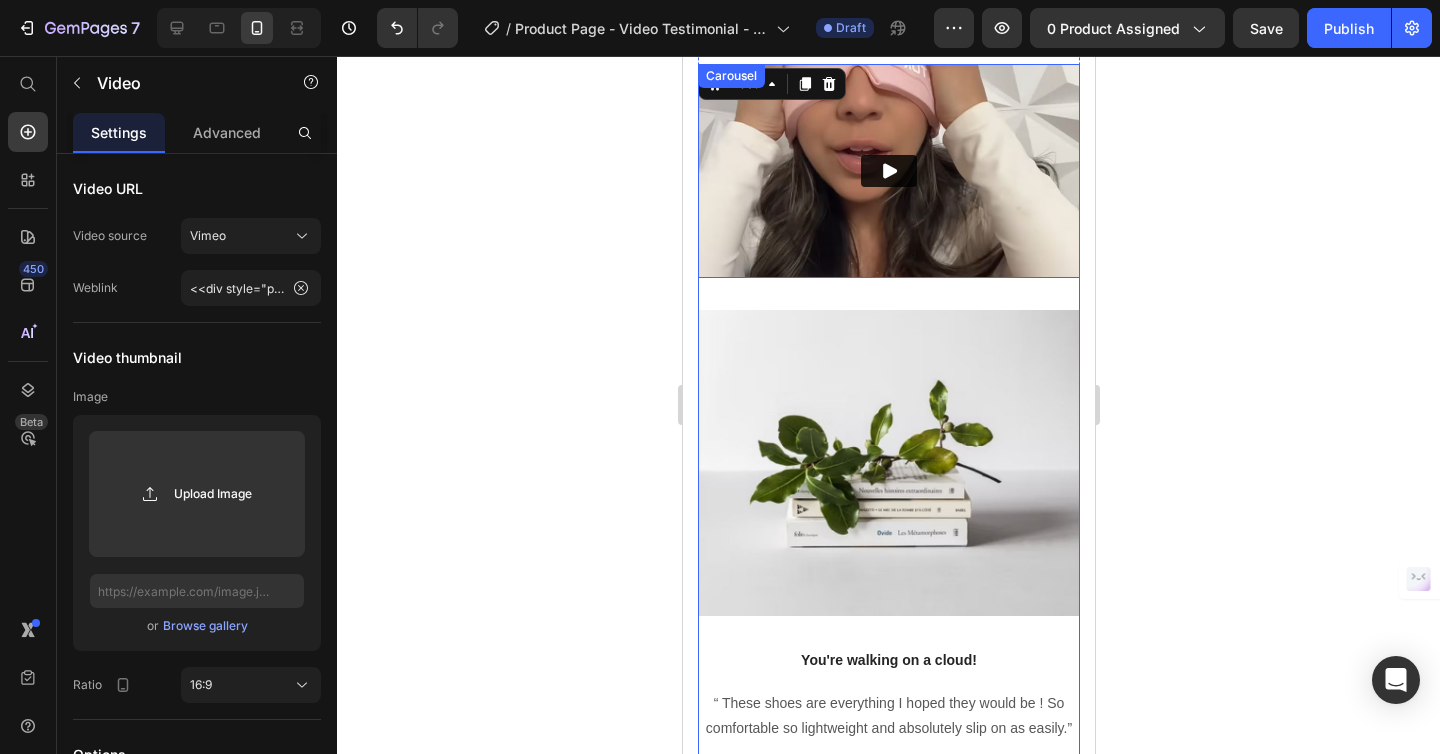 click at bounding box center [888, 463] 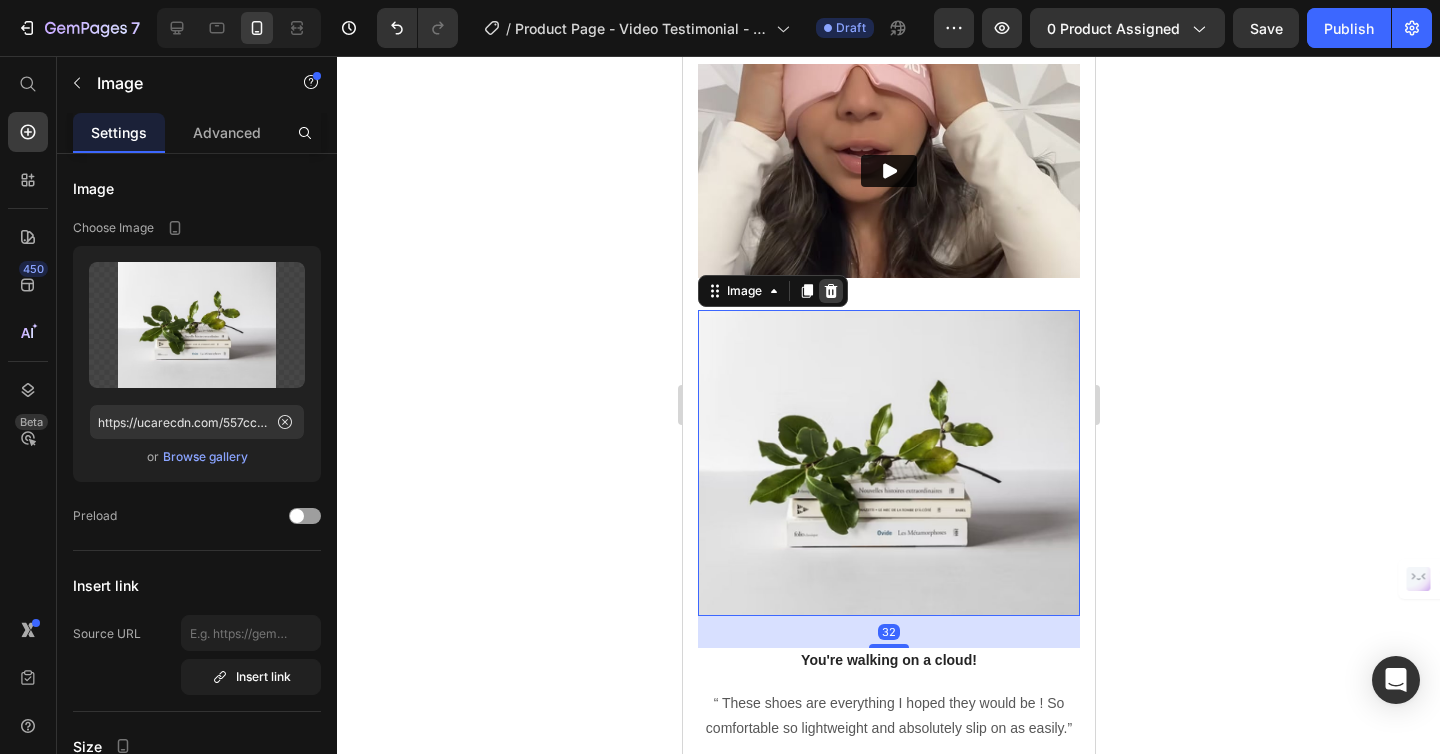 click 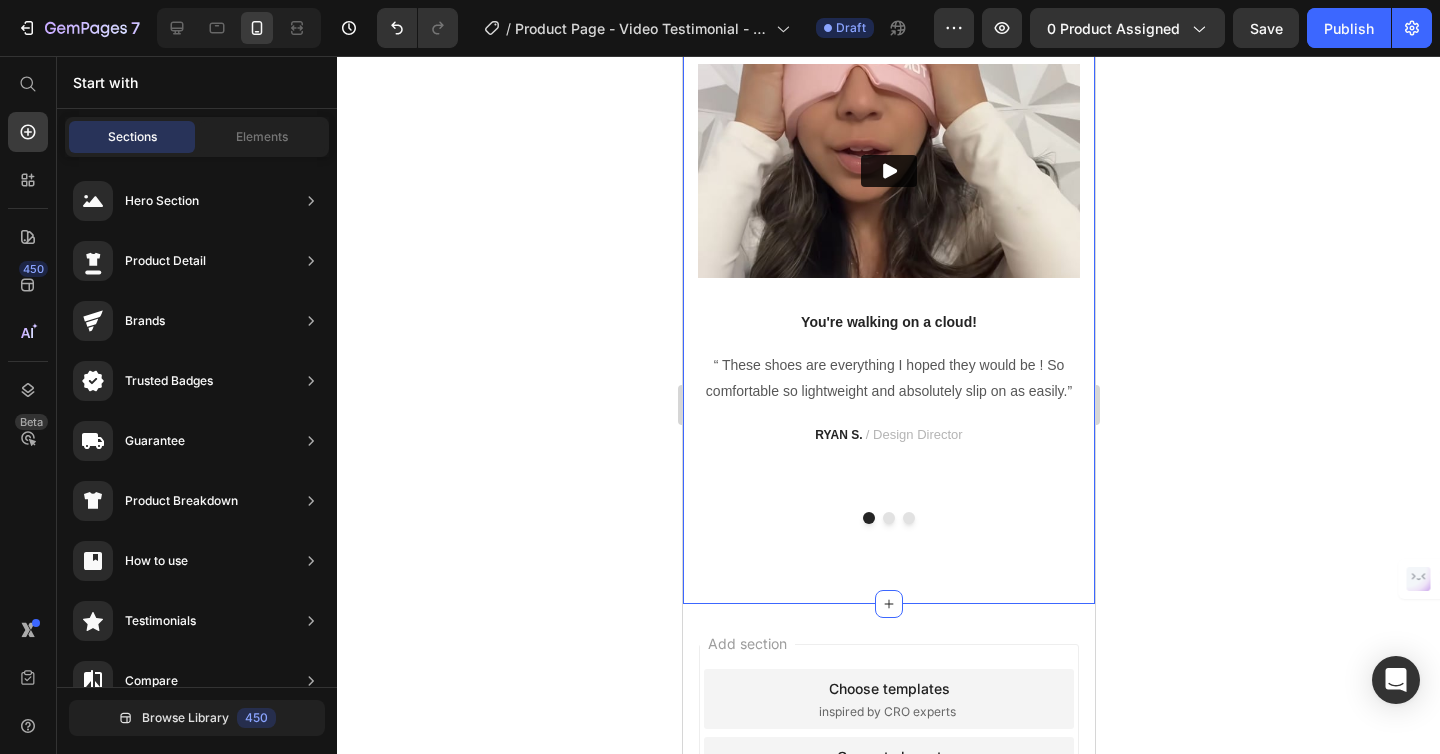 click at bounding box center [888, 518] 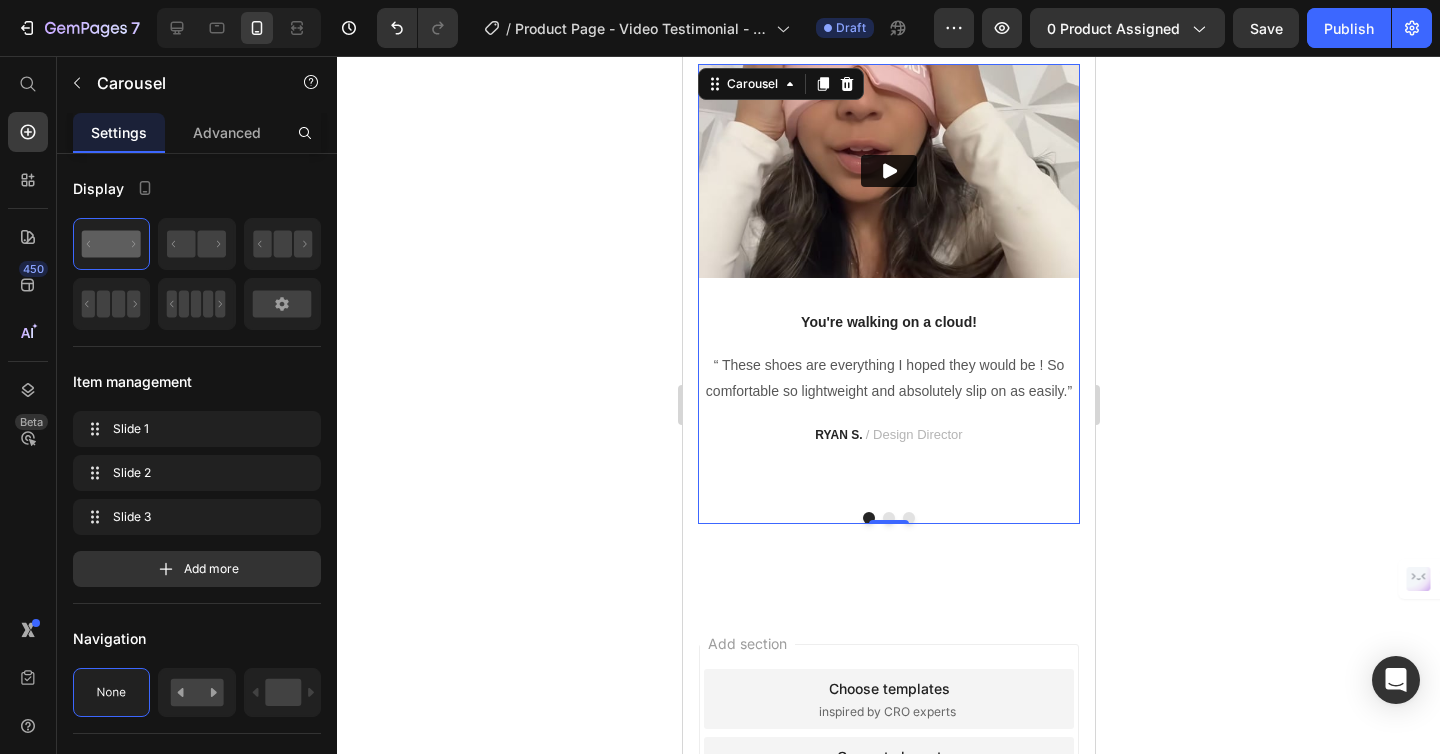 click at bounding box center [888, 518] 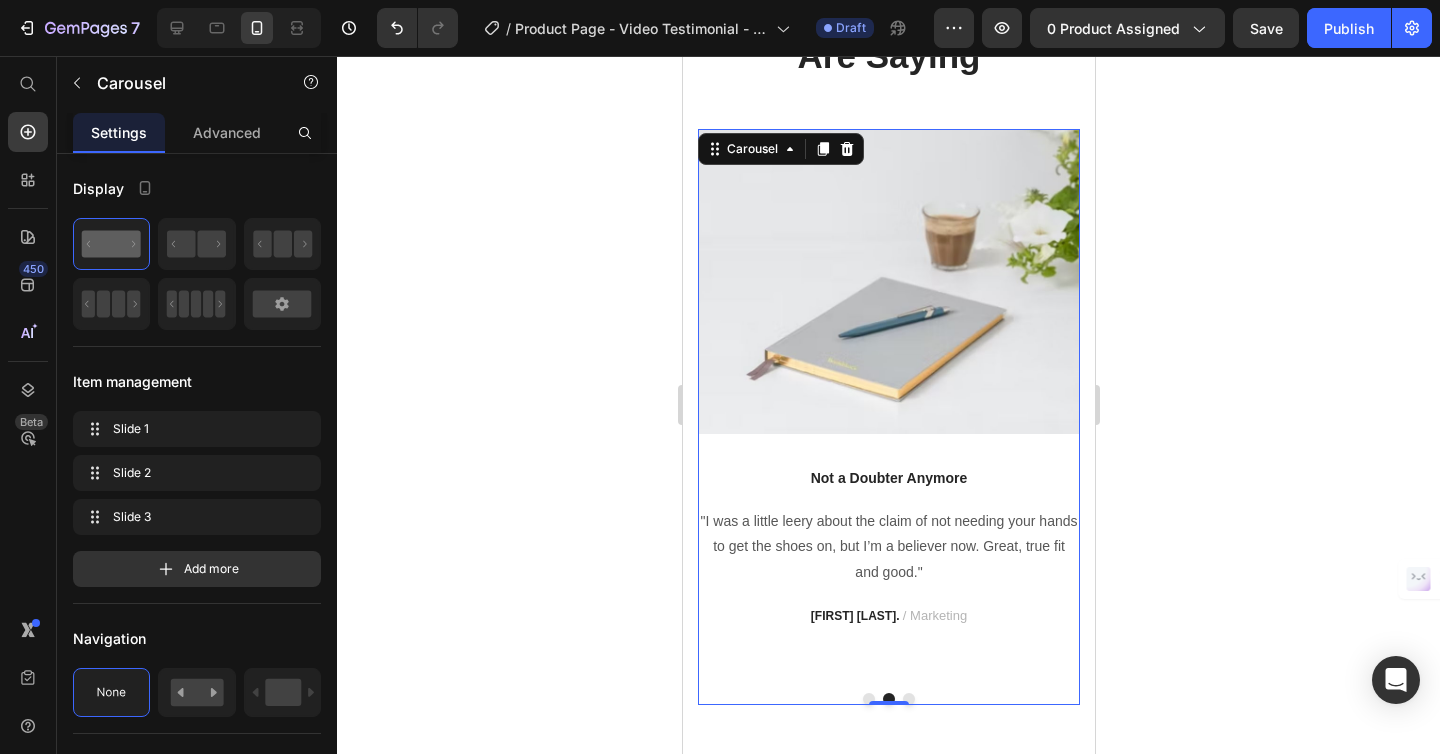 scroll, scrollTop: 4492, scrollLeft: 0, axis: vertical 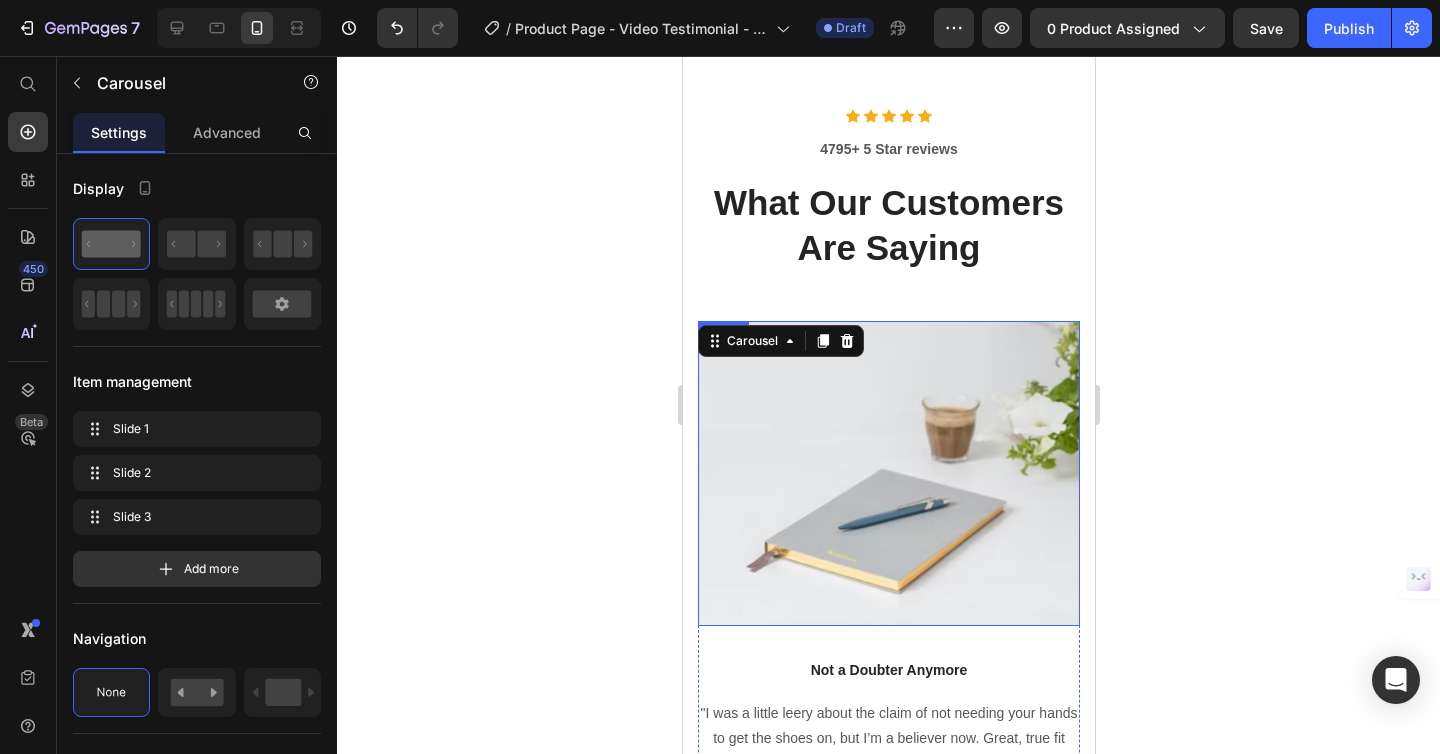 click at bounding box center (888, 474) 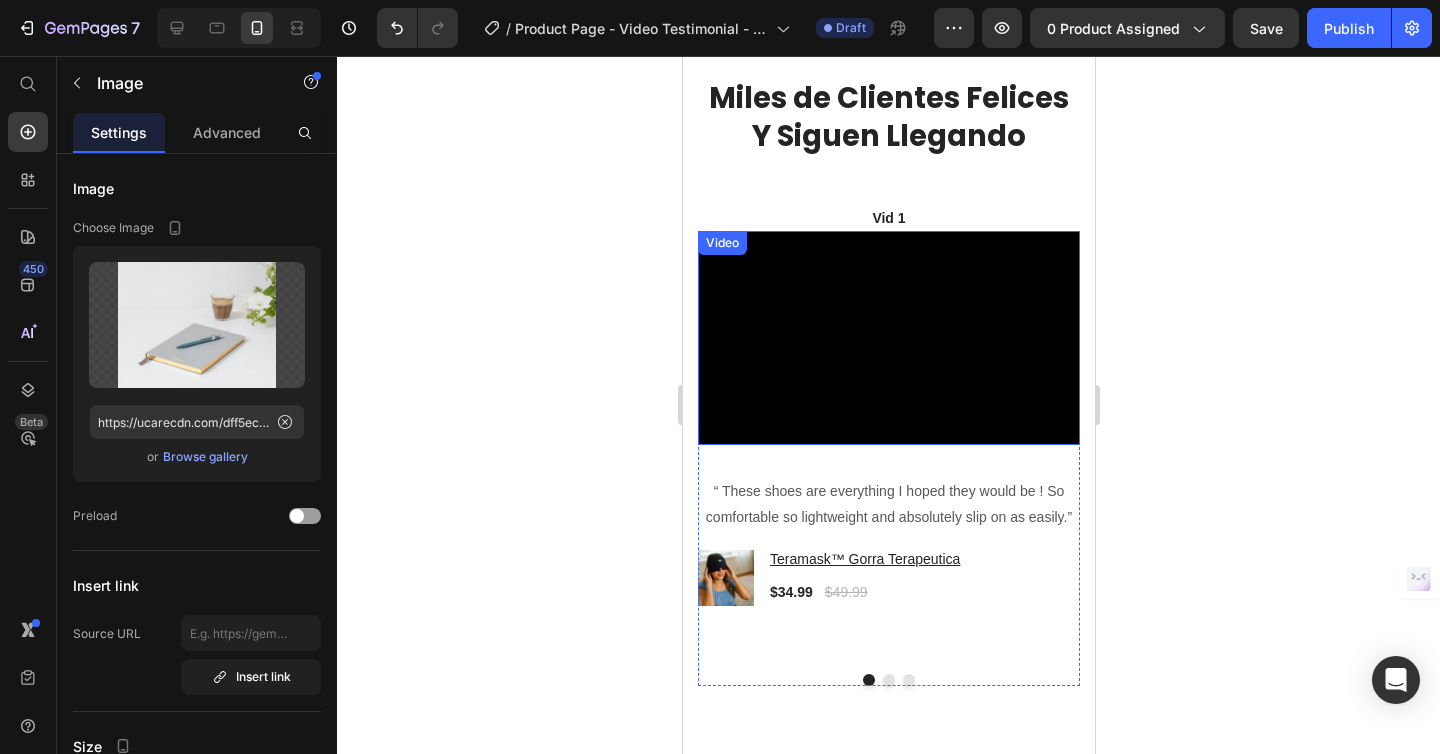 scroll, scrollTop: 3601, scrollLeft: 0, axis: vertical 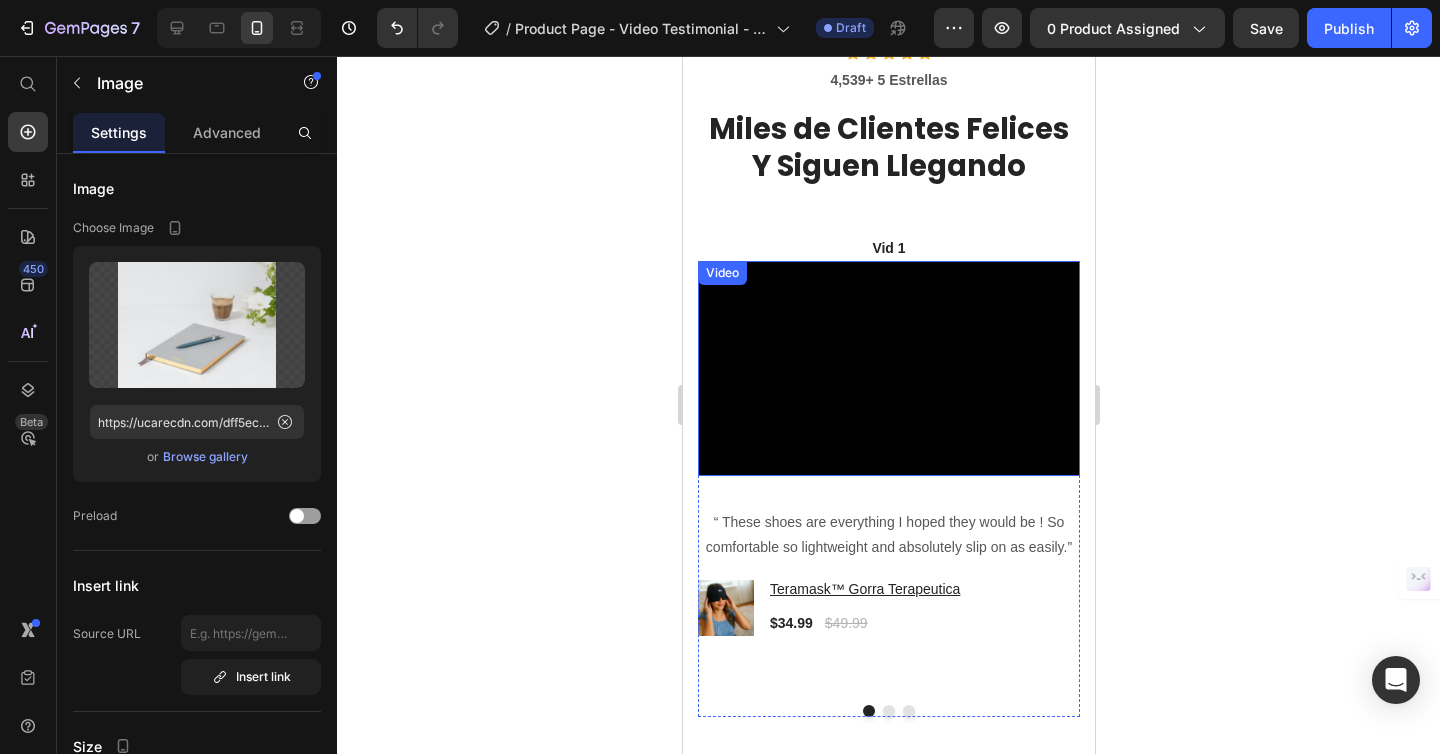 click on "Video" at bounding box center (721, 273) 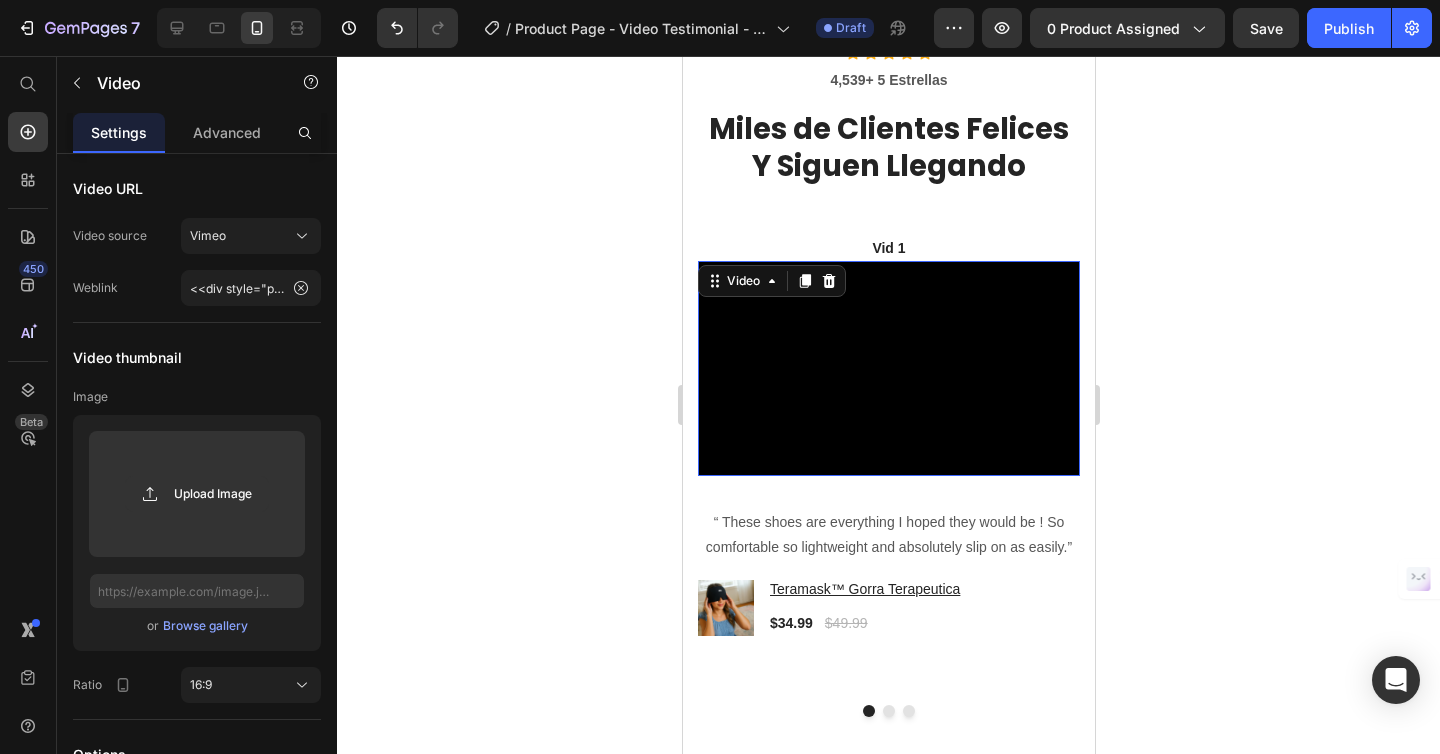 click on "Video" at bounding box center [771, 281] 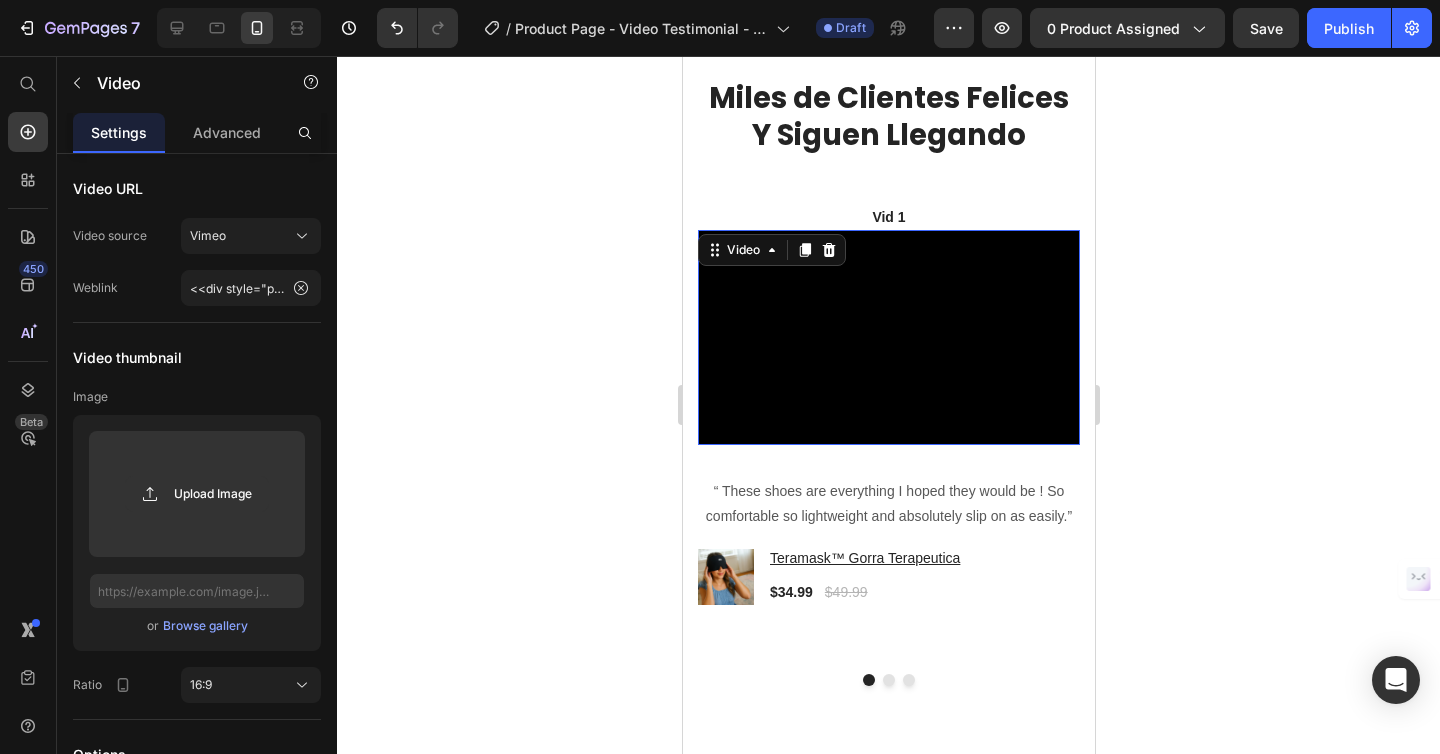 scroll, scrollTop: 3634, scrollLeft: 0, axis: vertical 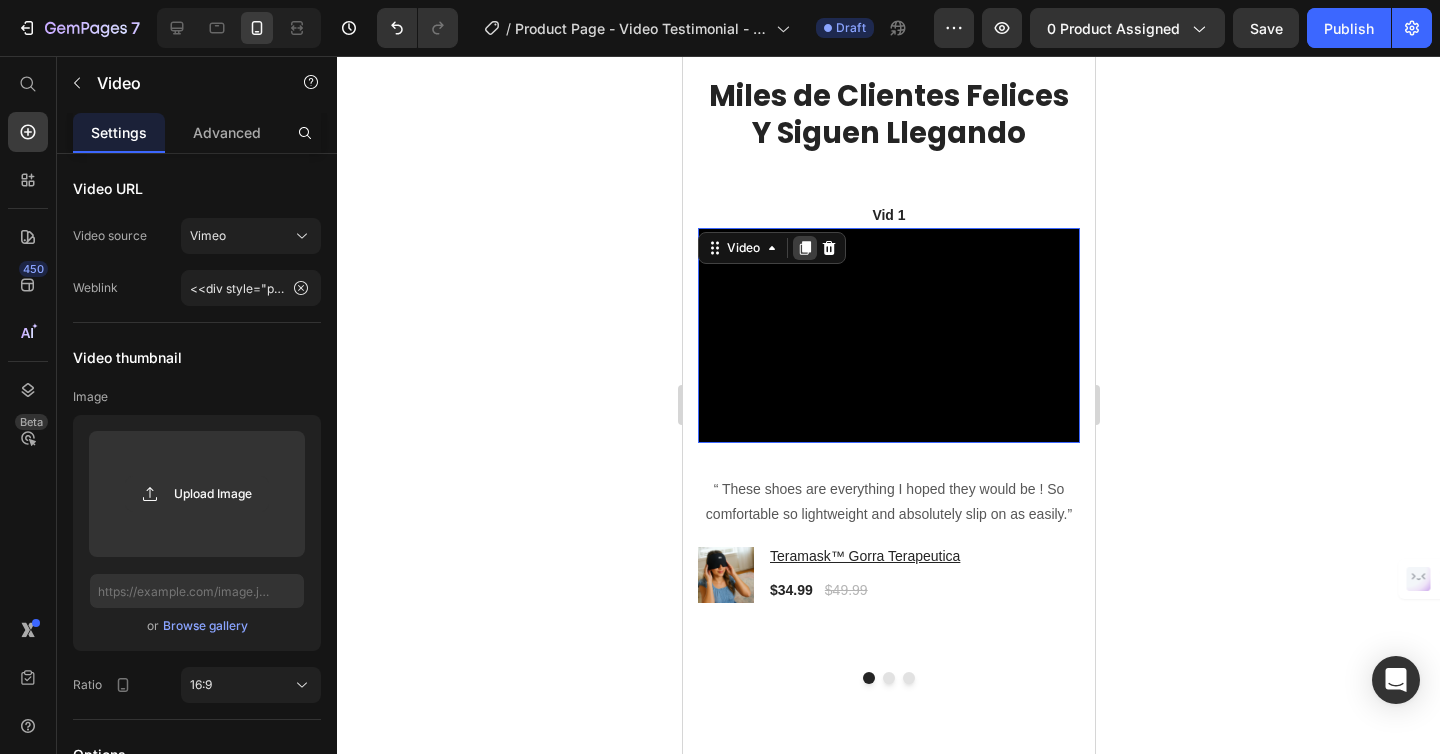 click 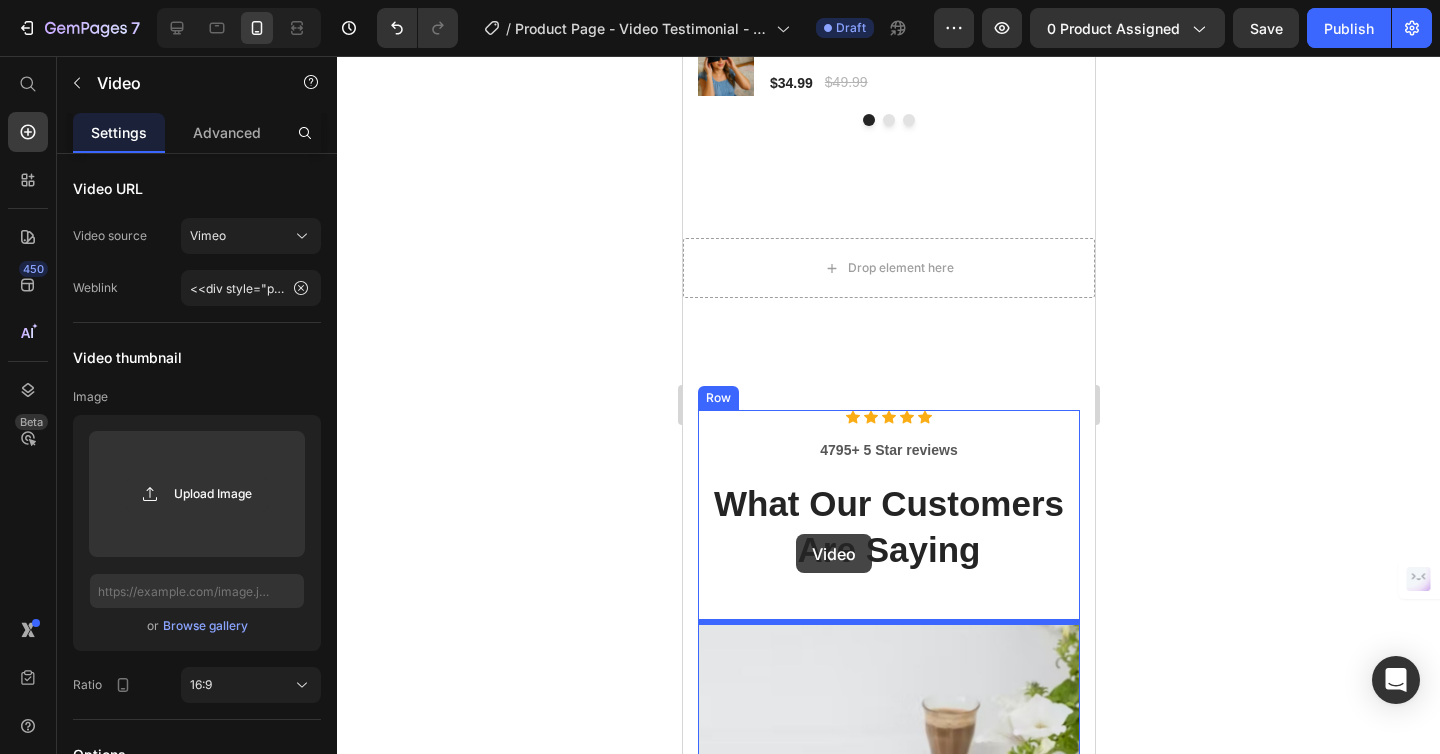 scroll, scrollTop: 4527, scrollLeft: 0, axis: vertical 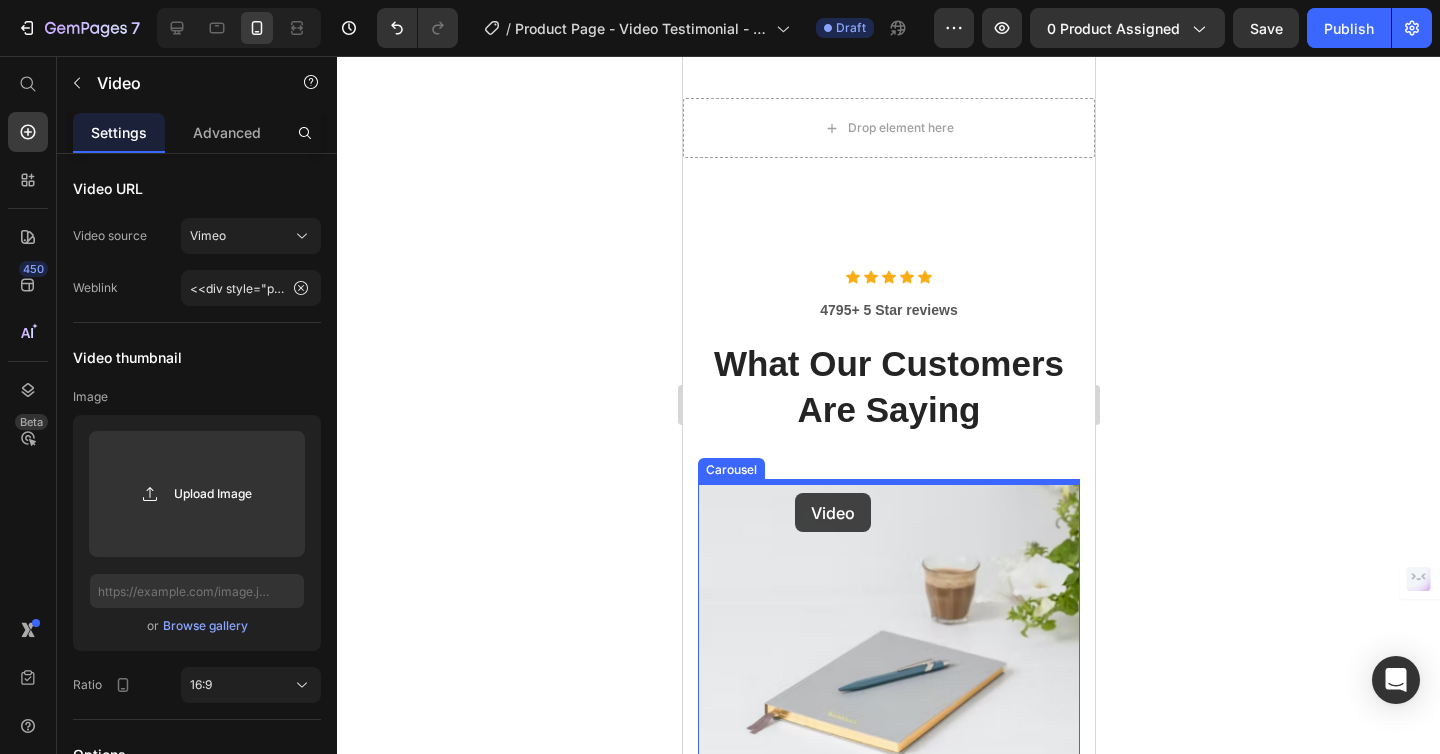 drag, startPoint x: 753, startPoint y: 98, endPoint x: 794, endPoint y: 493, distance: 397.12216 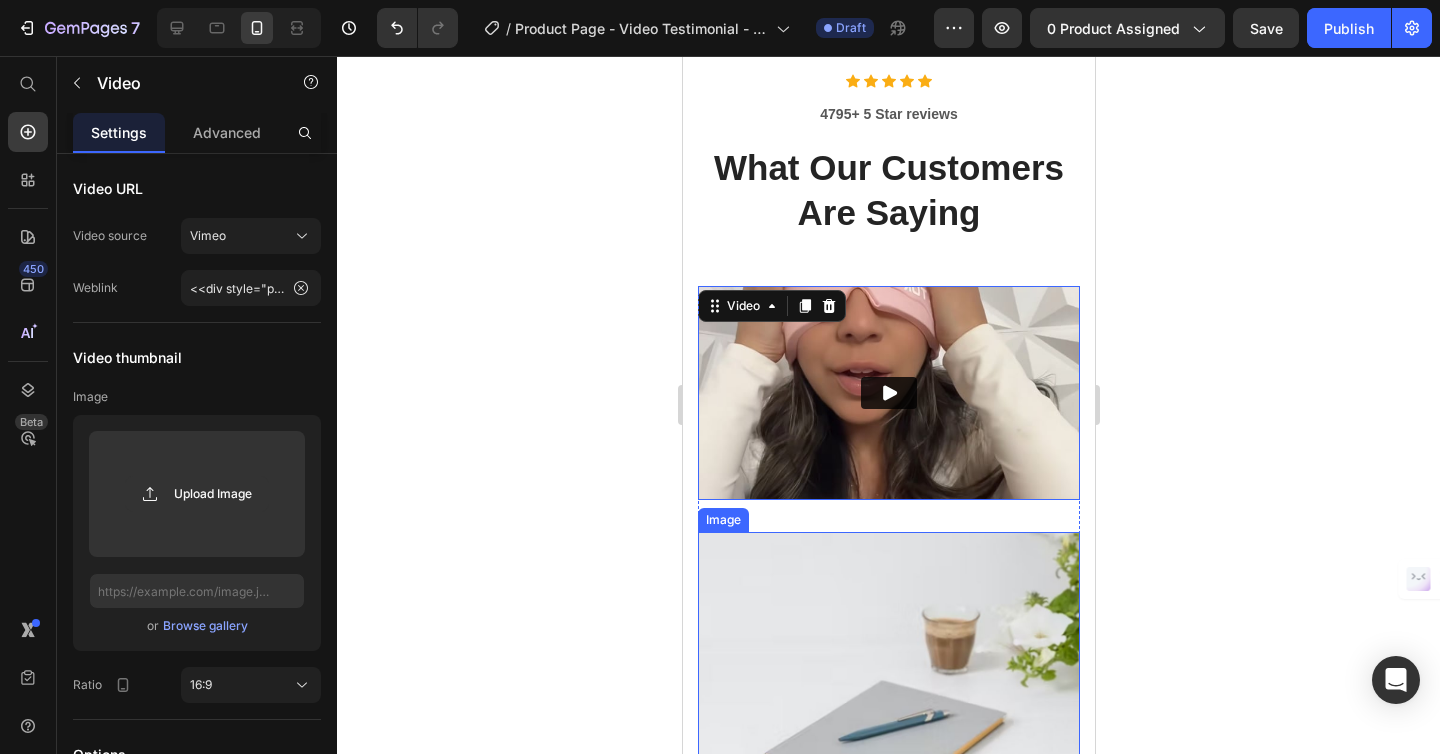 click at bounding box center (888, 685) 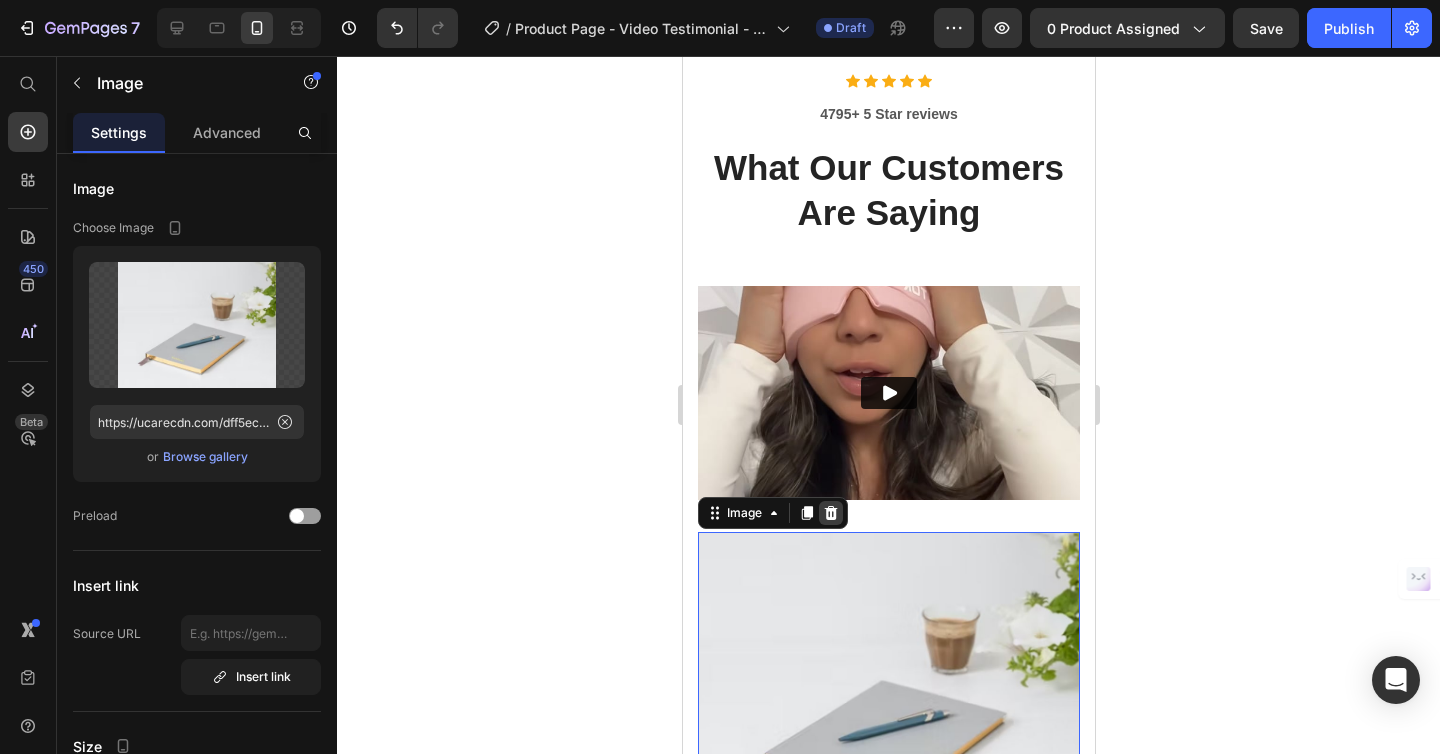 click 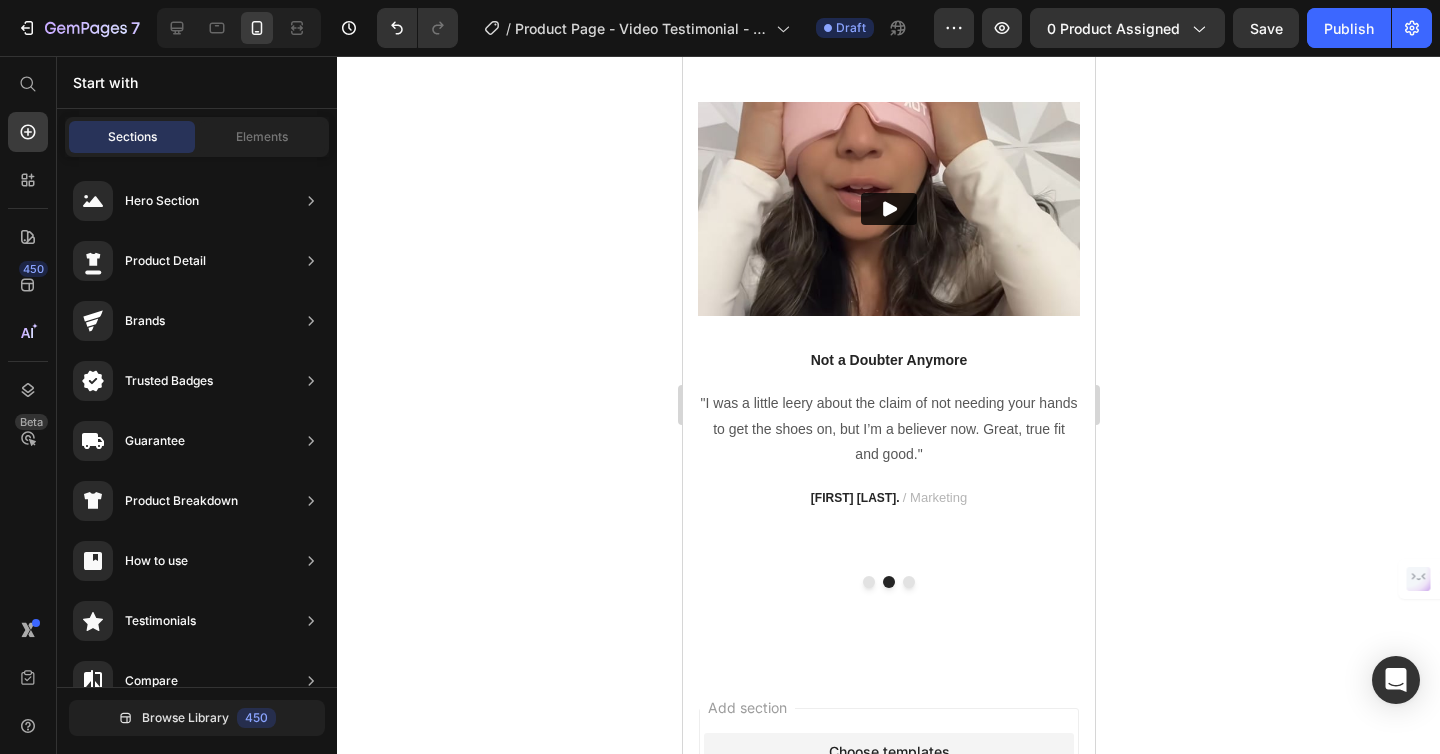 scroll, scrollTop: 4740, scrollLeft: 0, axis: vertical 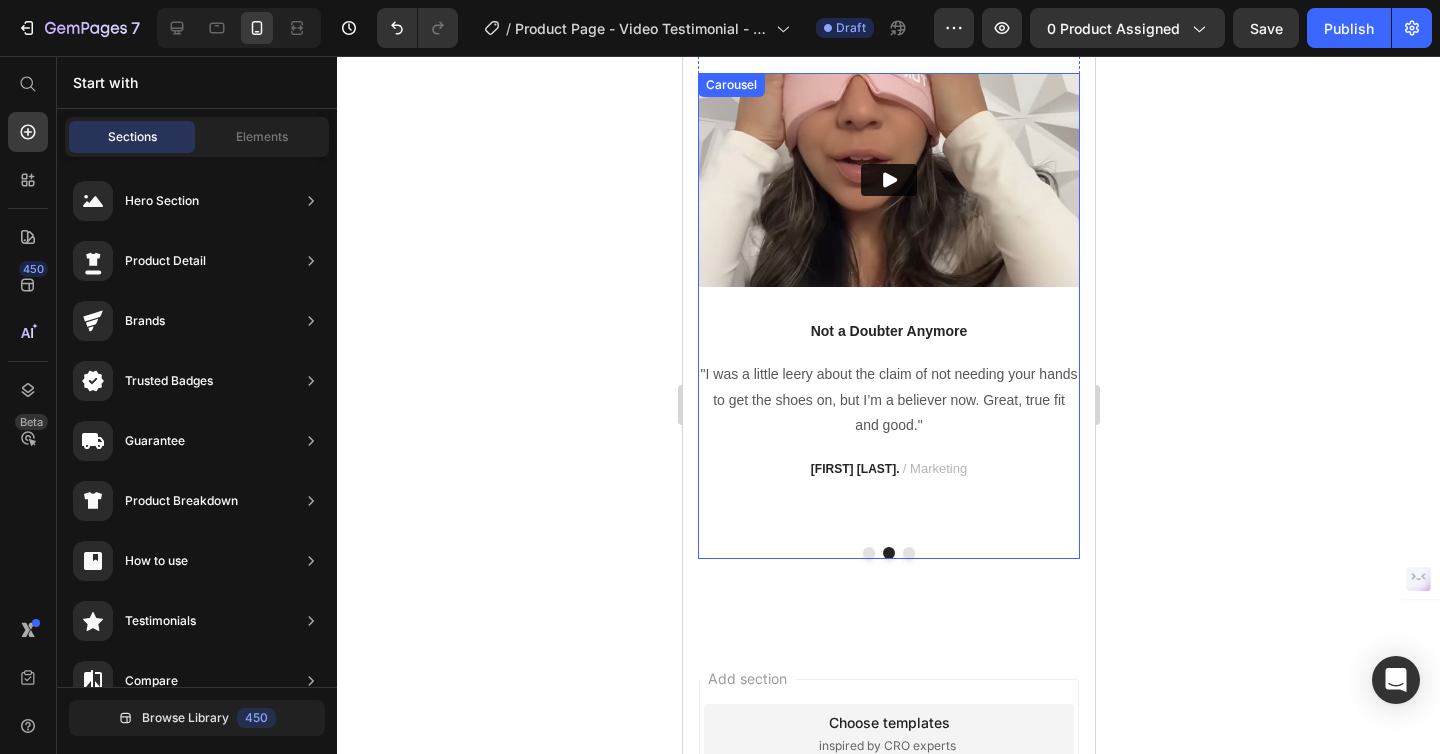 click at bounding box center [868, 553] 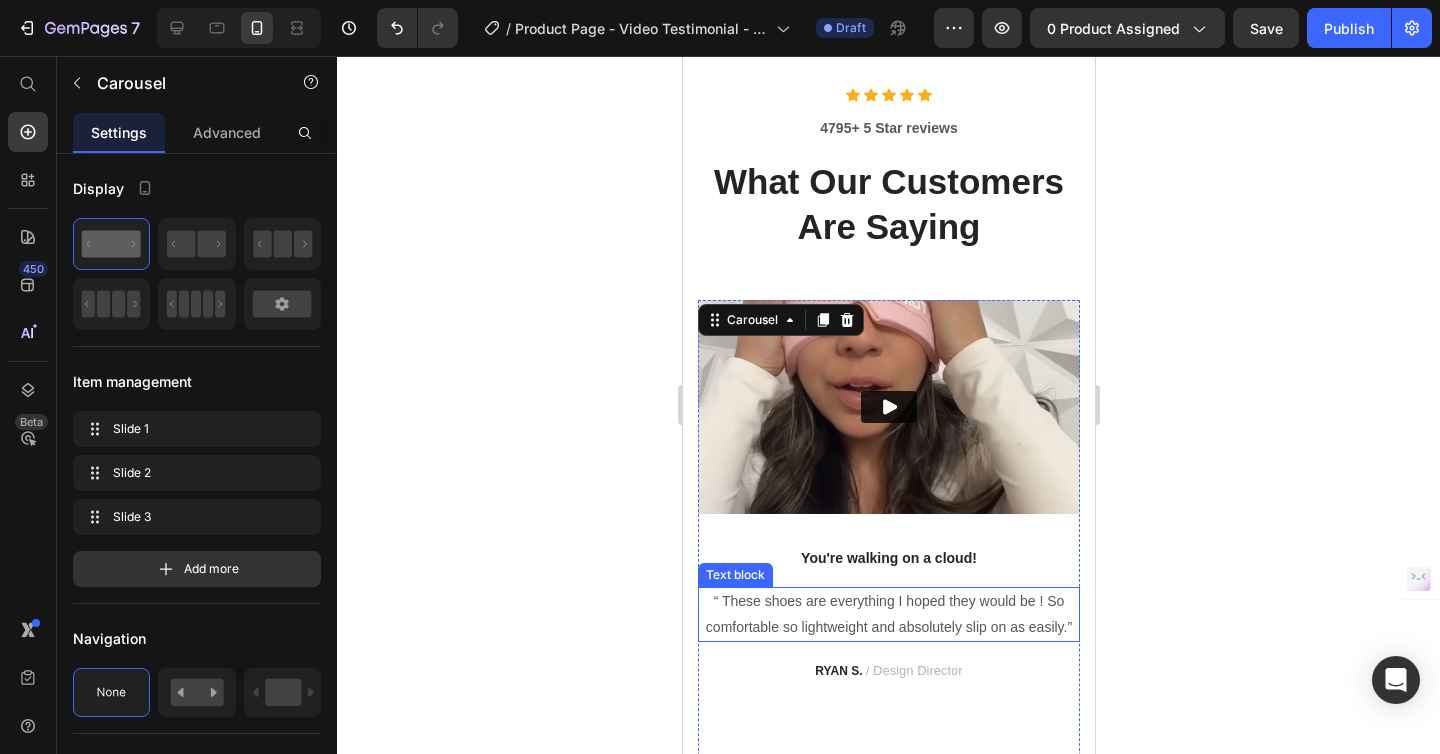 scroll, scrollTop: 4462, scrollLeft: 0, axis: vertical 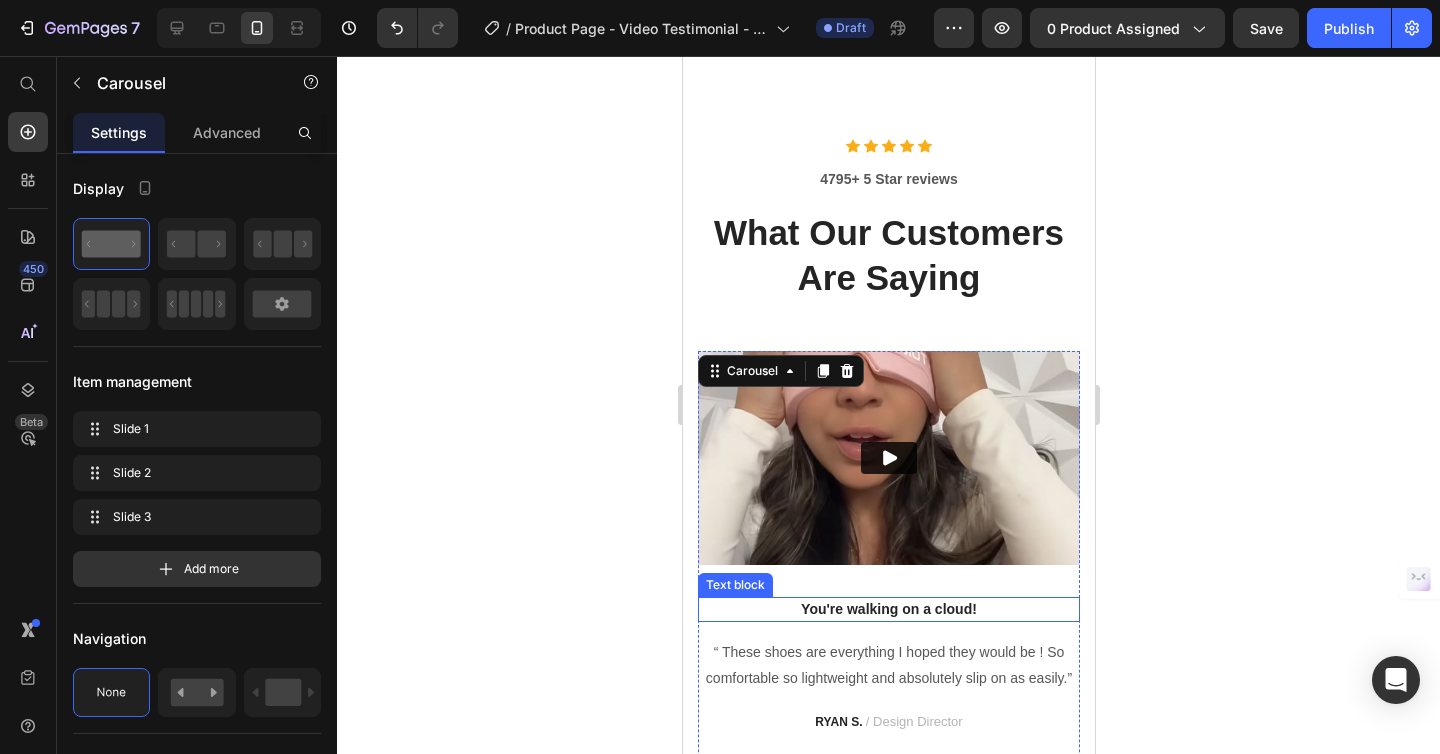 click on "You're walking on a cloud!" at bounding box center [888, 609] 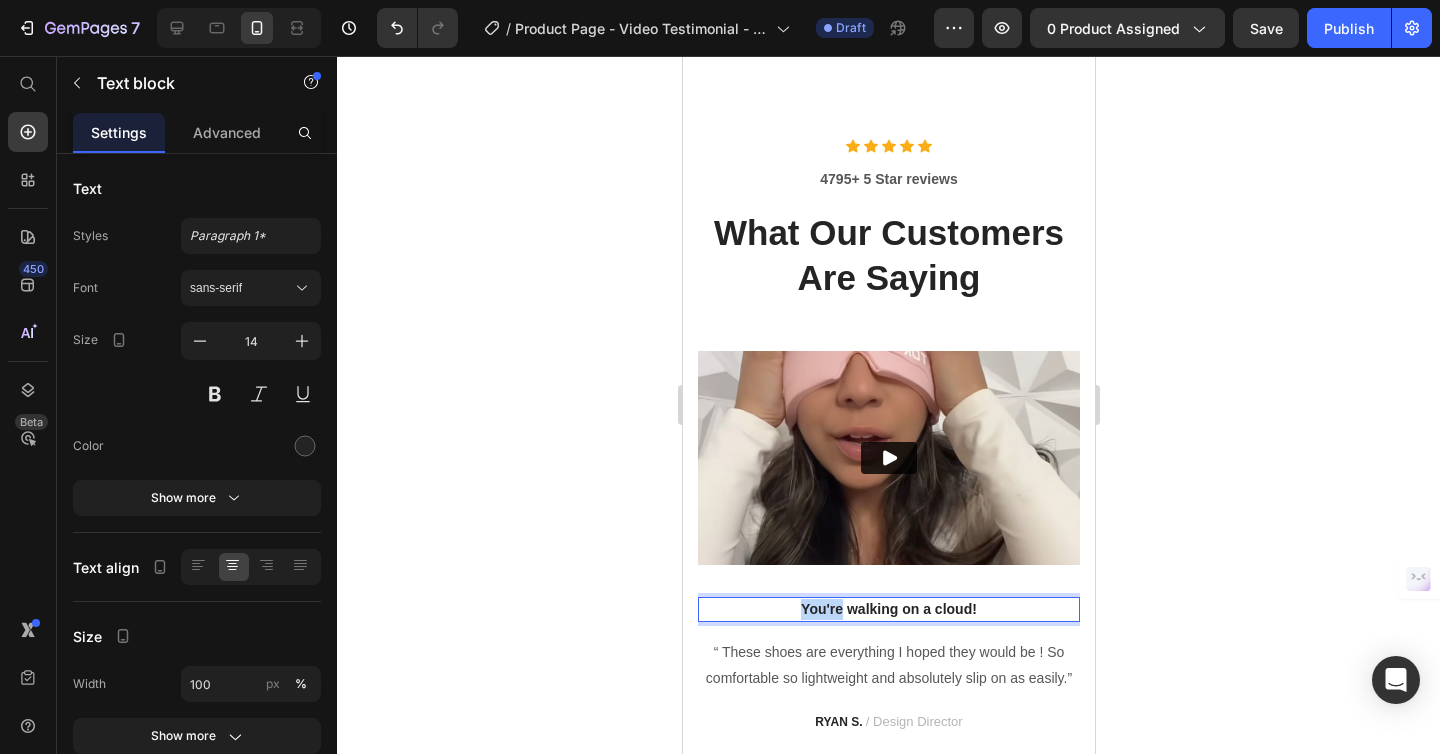 click on "You're walking on a cloud!" at bounding box center (888, 609) 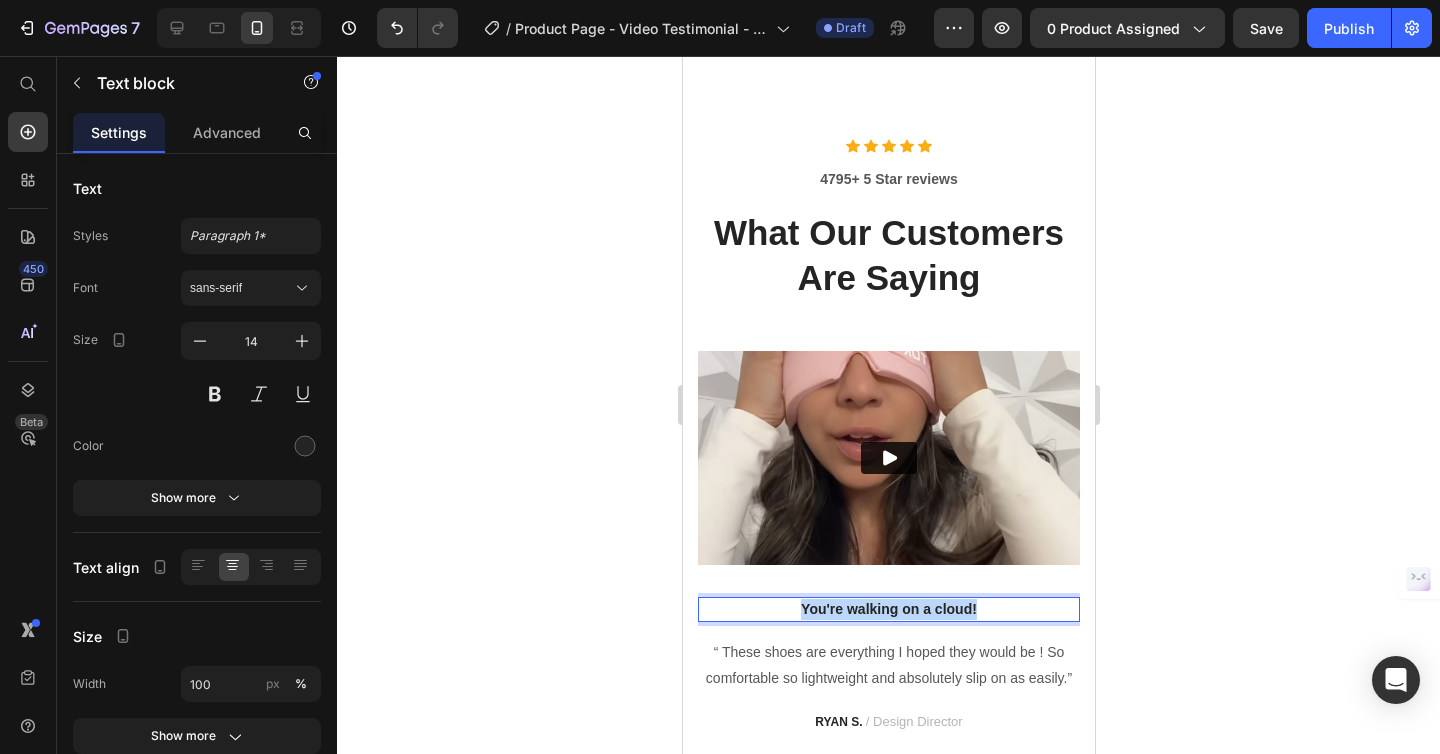click on "You're walking on a cloud!" at bounding box center [888, 609] 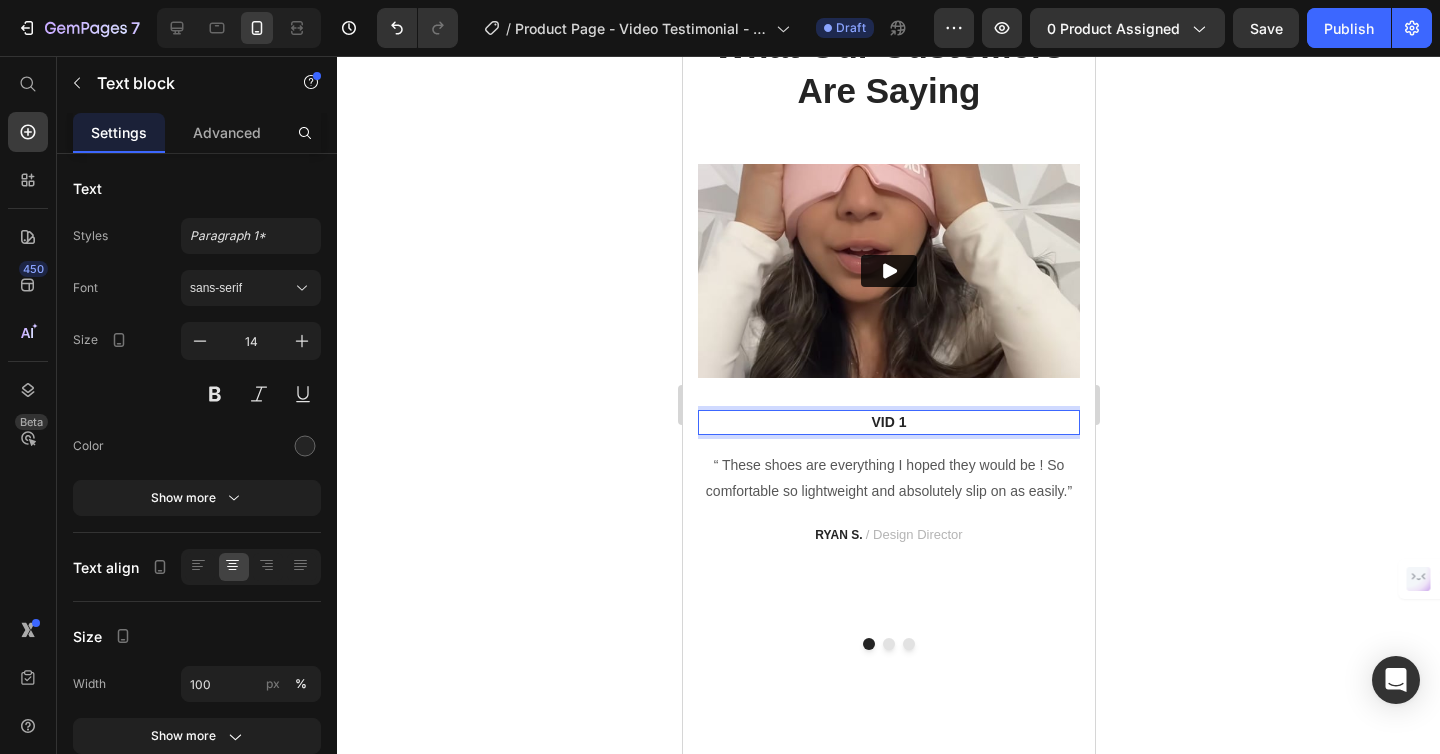 scroll, scrollTop: 4697, scrollLeft: 0, axis: vertical 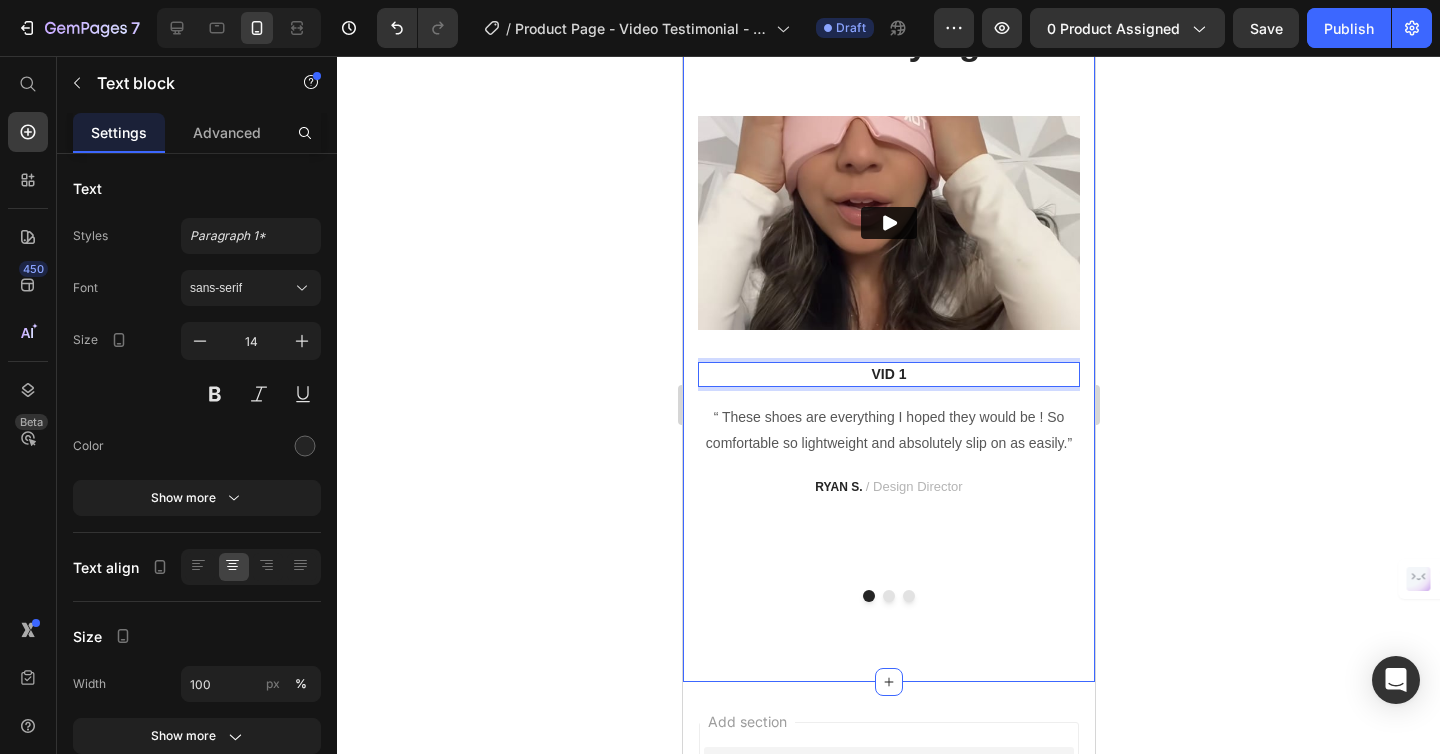 click at bounding box center [888, 596] 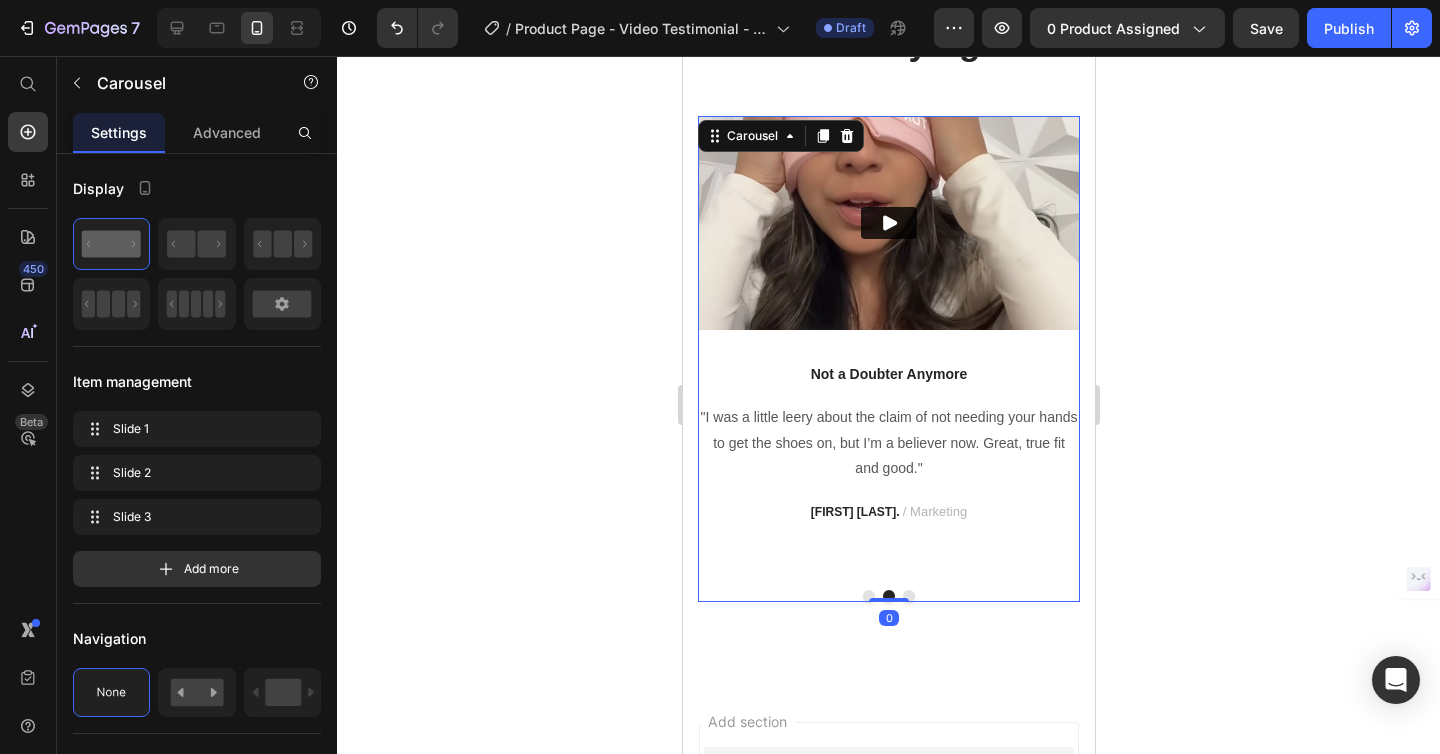 click on "Not a Doubter Anymore" at bounding box center [888, 374] 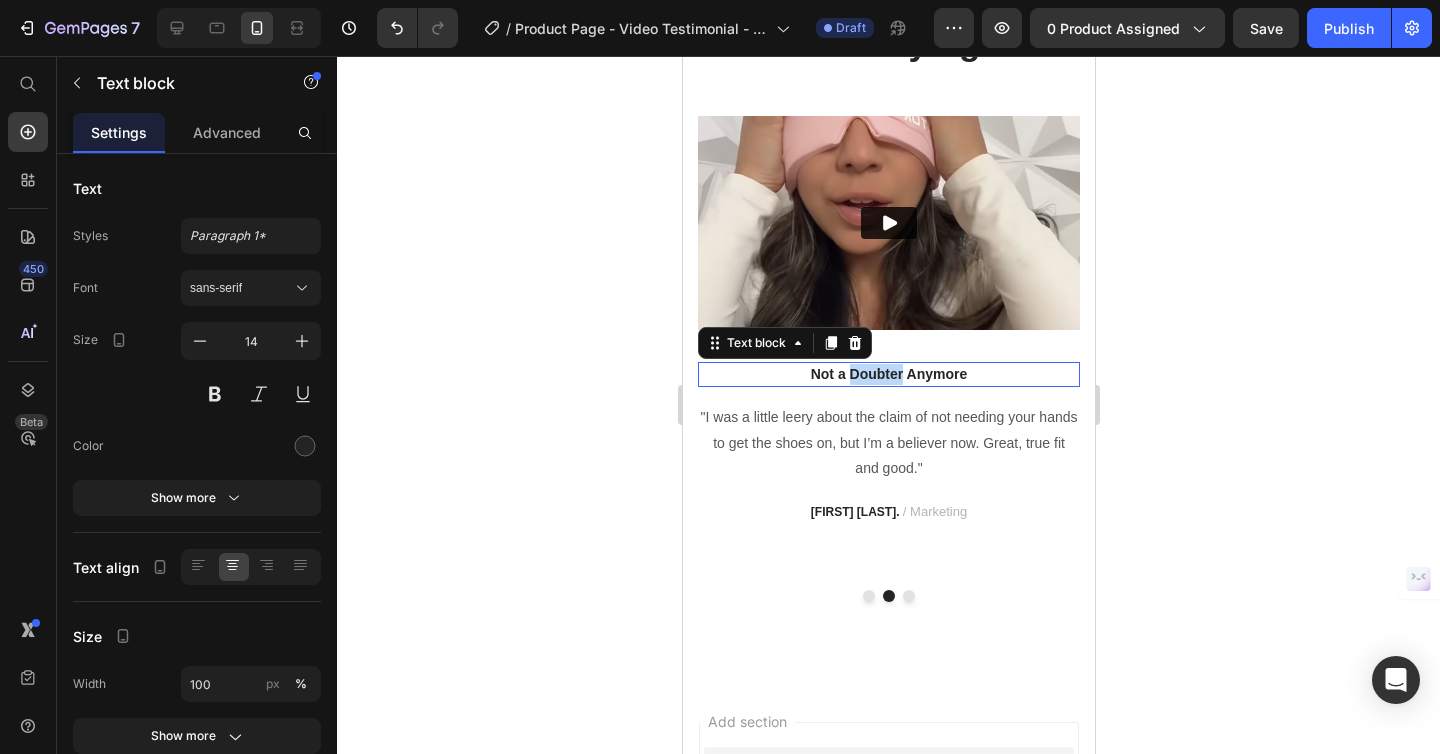 click on "Not a Doubter Anymore" at bounding box center (888, 374) 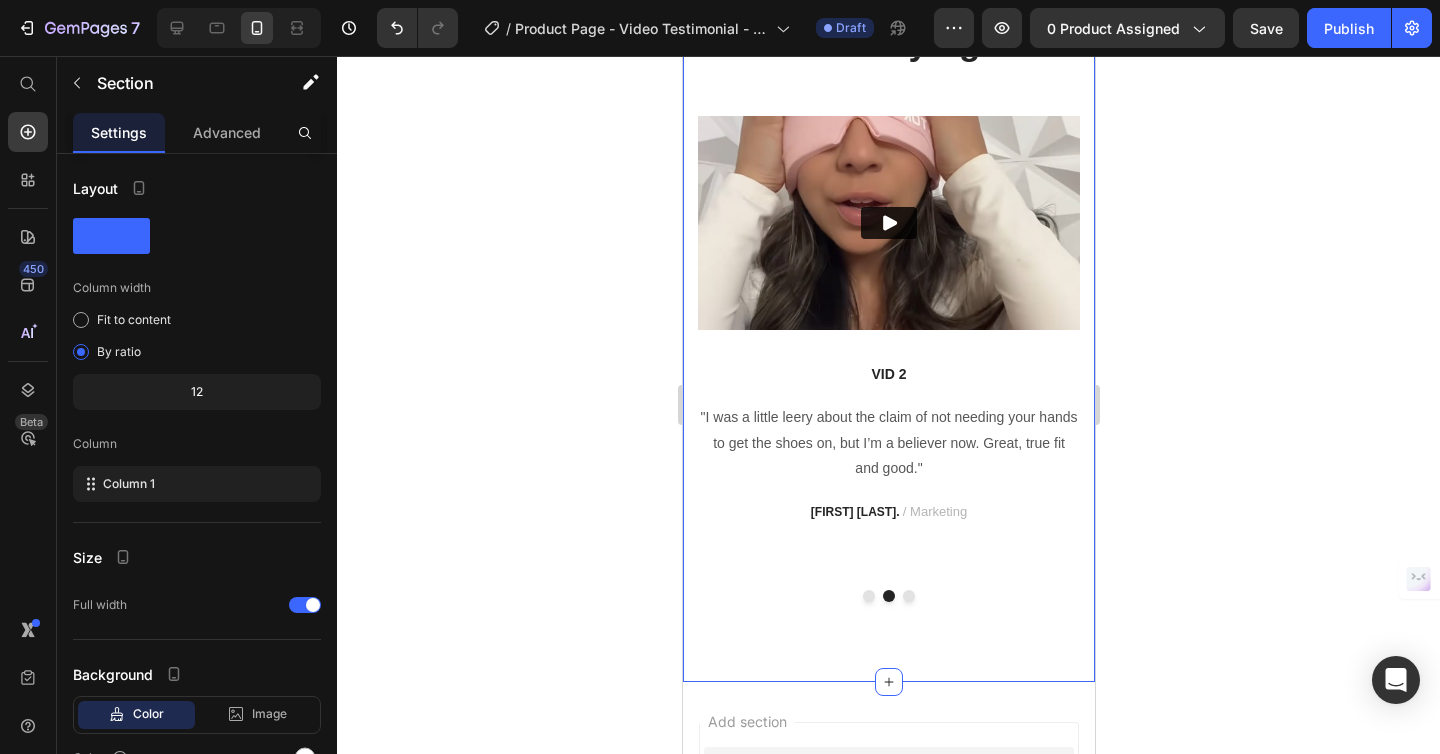 click on "Icon                Icon                Icon                Icon                Icon Icon List Hoz 4795+ 5 Star reviews Text block What Our Customers Are Saying Heading Video VID 1 Text block “ These shoes are everything I hoped they would be ! So comfortable so lightweight and absolutely slip on as easily.” Text block [NAME]   / Design Director Text block Video VID 2 Text block "I was a little leery about the claim of not needing your hands to get the shoes on, but I’m a believer now. Great, true fit and good." Text block [NAME]   / Marketing Text block Image Work well for my problem Text block "Fabulous shoe. Expands where it needs to expand. Contracts where it needs to contract, and soooo easy to put on. Lots of support." Text block [NAME]   / Financial Advisor Text block Carousel Row Section 8   You can create reusable sections Create Theme Section AI Content Write with GemAI What would you like to describe here? Tone and Voice Persuasive Product Teramask™ Gorra Terapeutica" at bounding box center [888, 253] 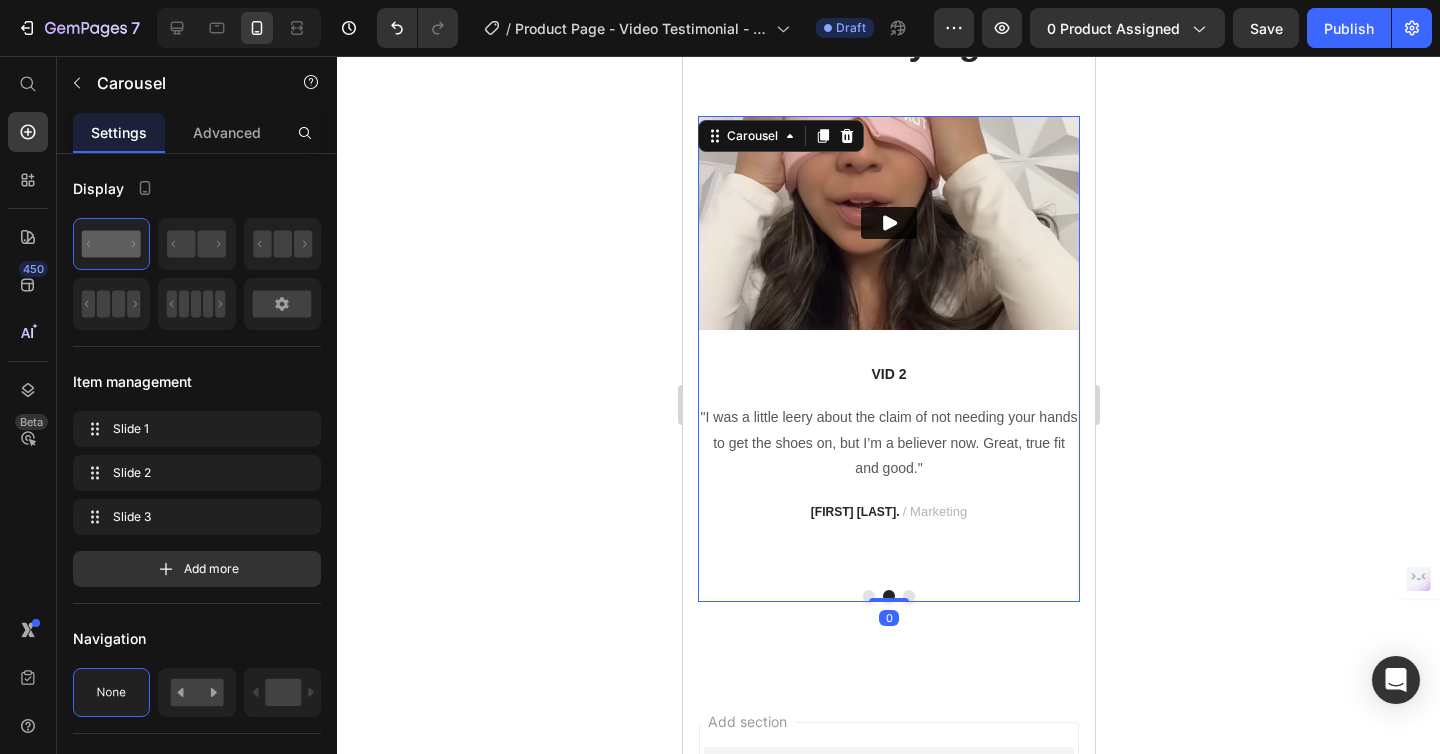 click at bounding box center (908, 596) 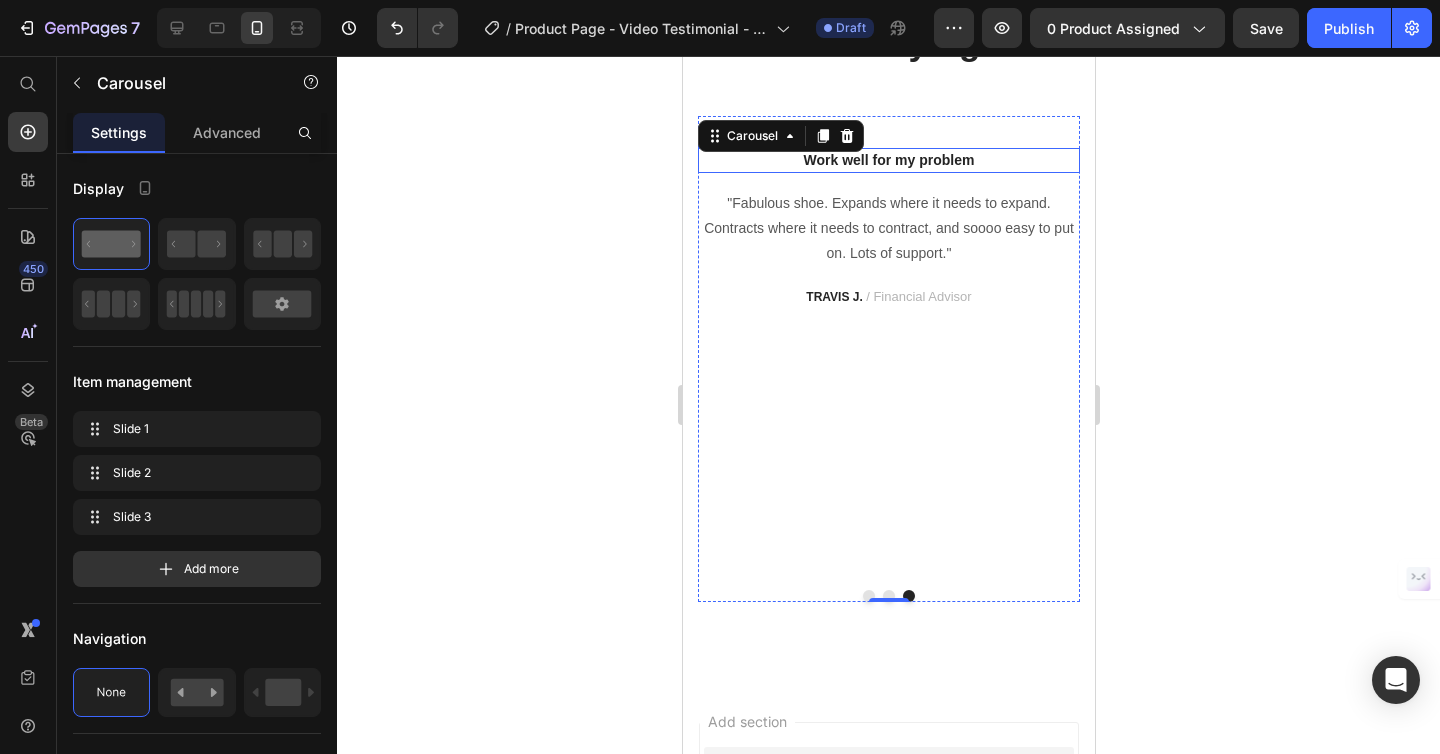 click on "Work well for my problem" at bounding box center [888, 465] 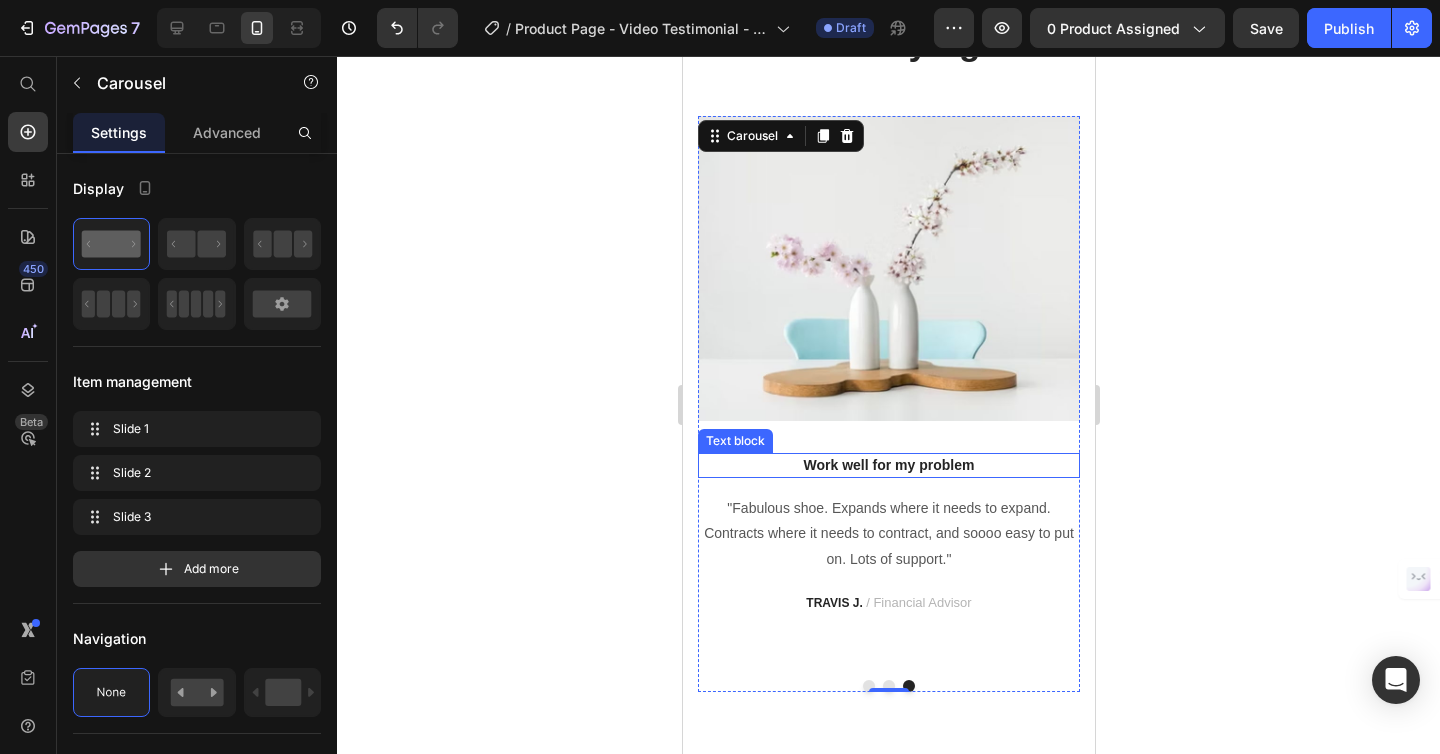 click on "Work well for my problem" at bounding box center [888, 465] 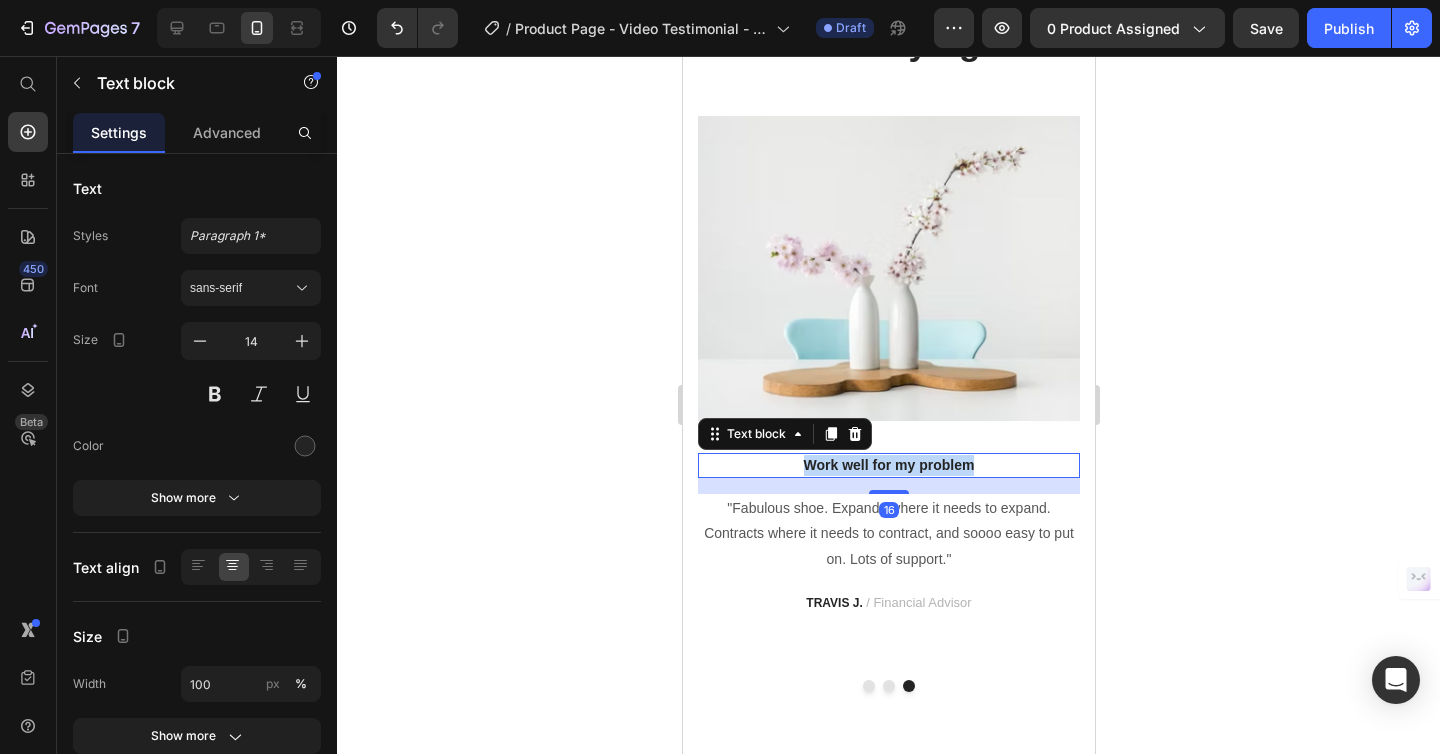 click on "Work well for my problem" at bounding box center (888, 465) 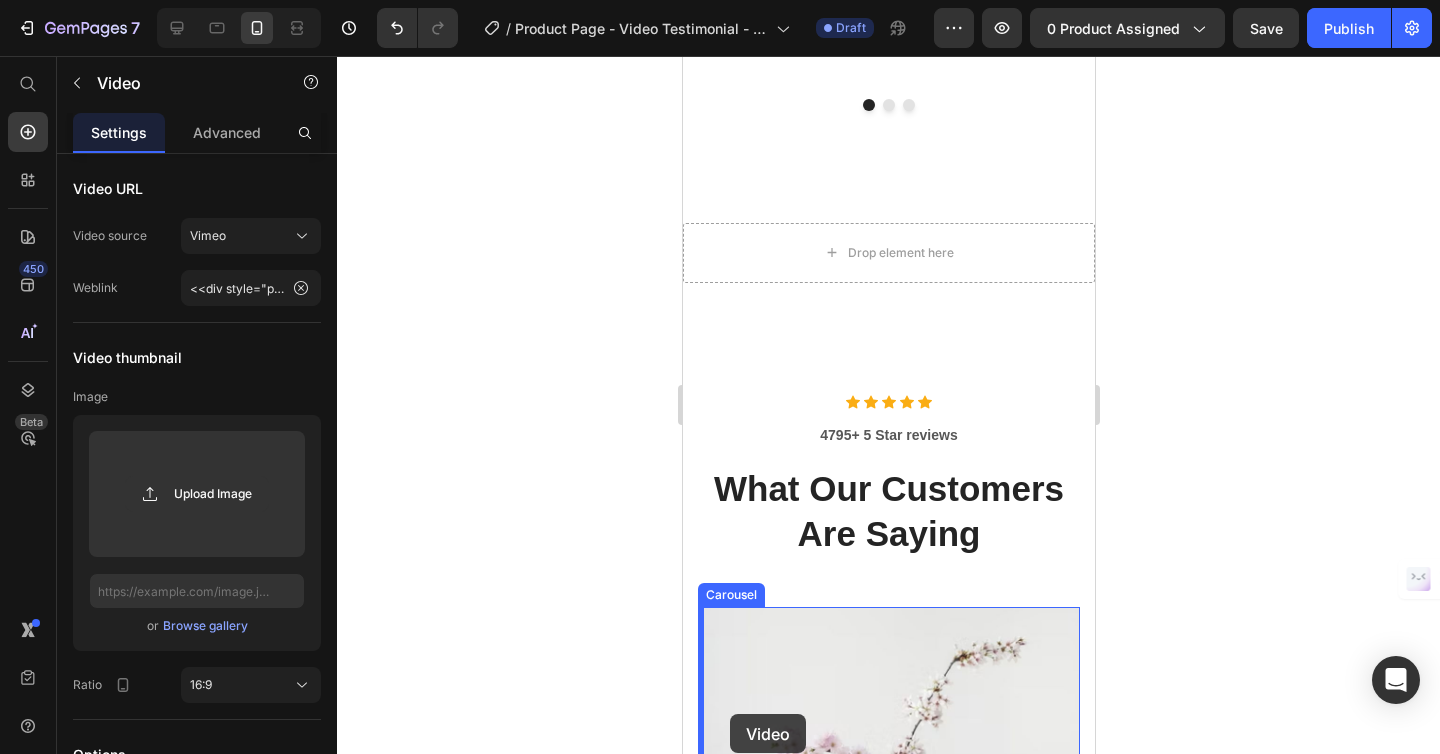 scroll, scrollTop: 4218, scrollLeft: 0, axis: vertical 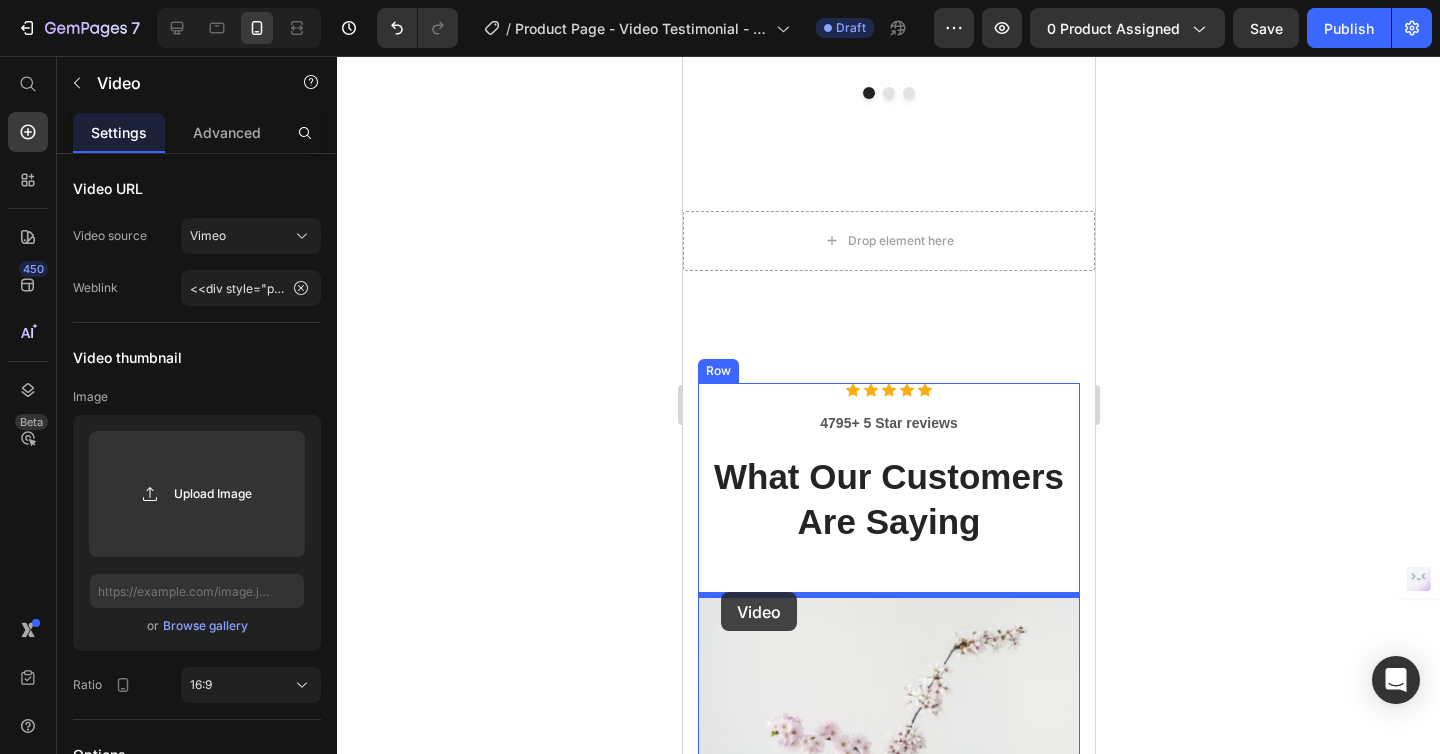 drag, startPoint x: 725, startPoint y: 117, endPoint x: 720, endPoint y: 592, distance: 475.0263 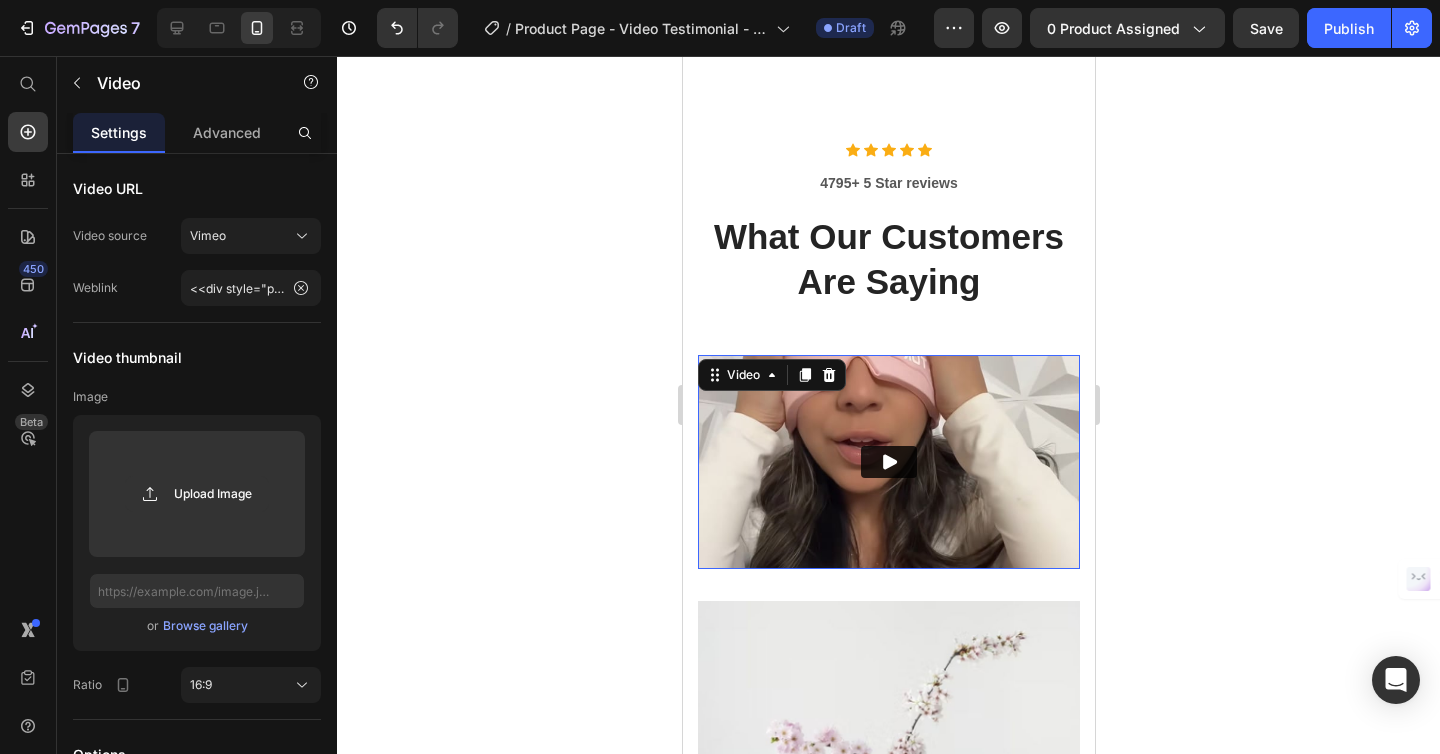 scroll, scrollTop: 4483, scrollLeft: 0, axis: vertical 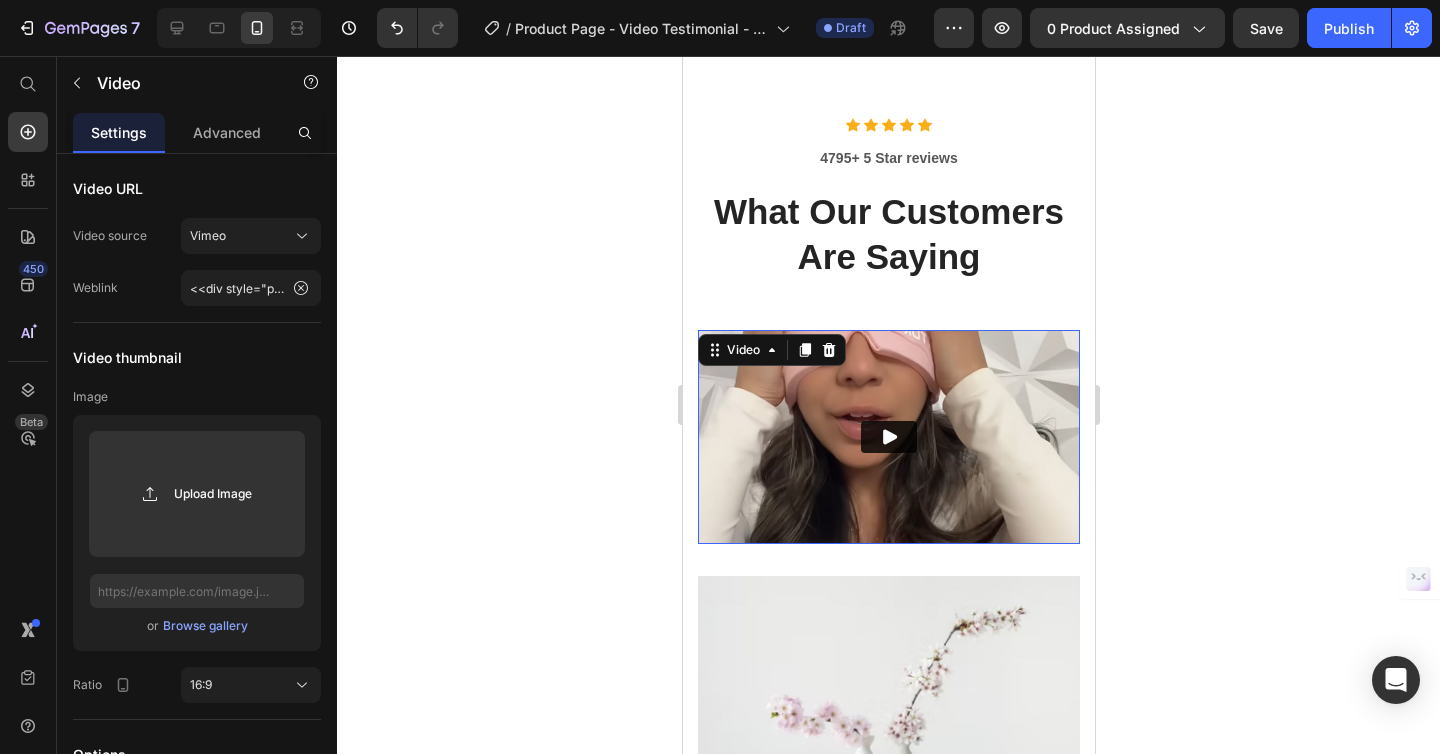 click at bounding box center (888, 729) 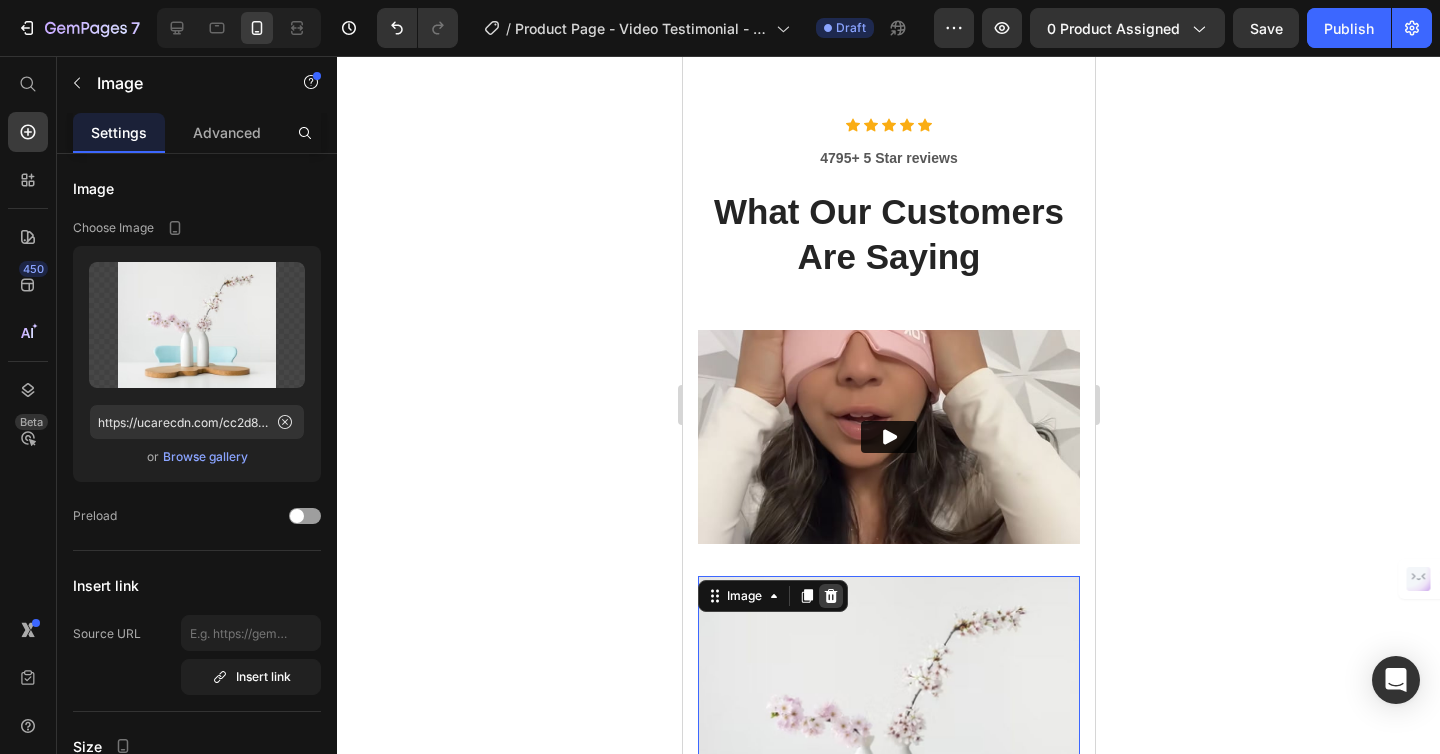 click 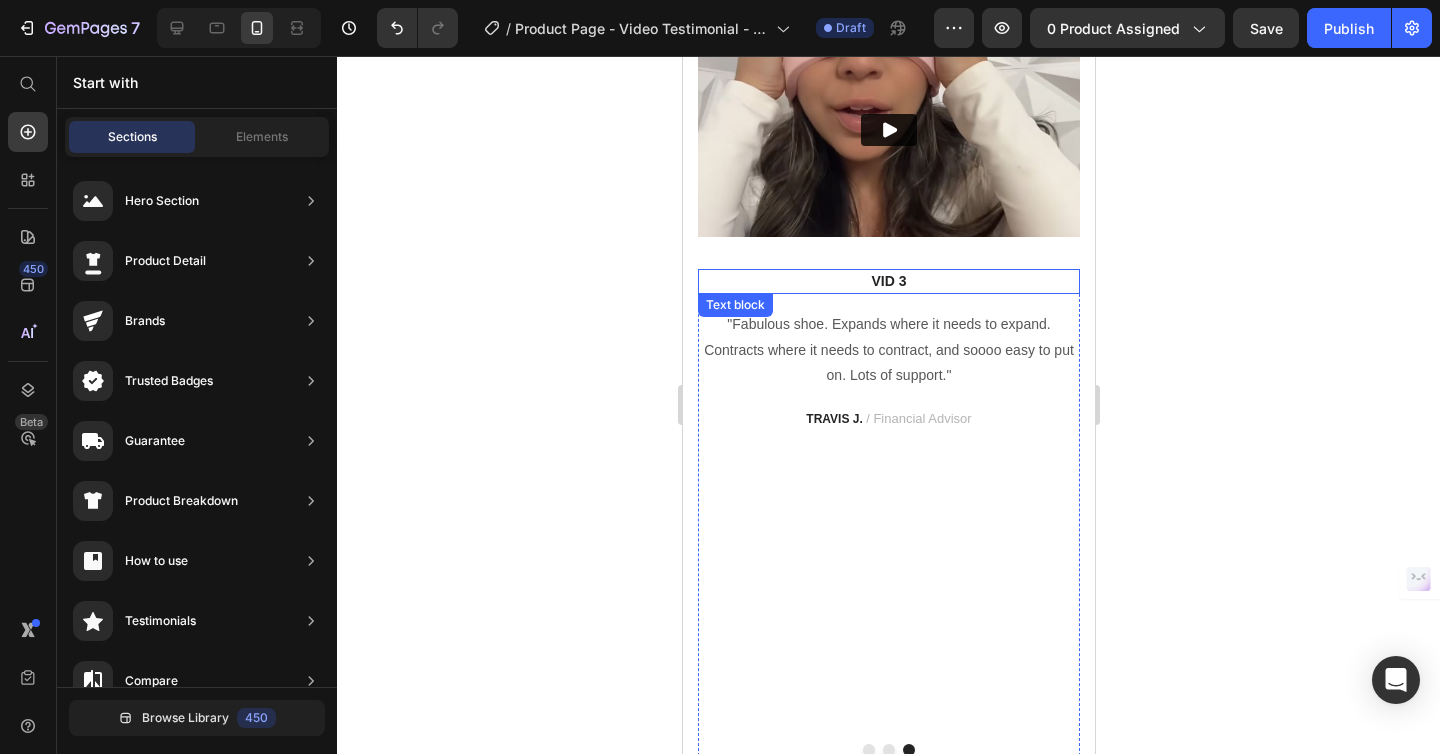 scroll, scrollTop: 4891, scrollLeft: 0, axis: vertical 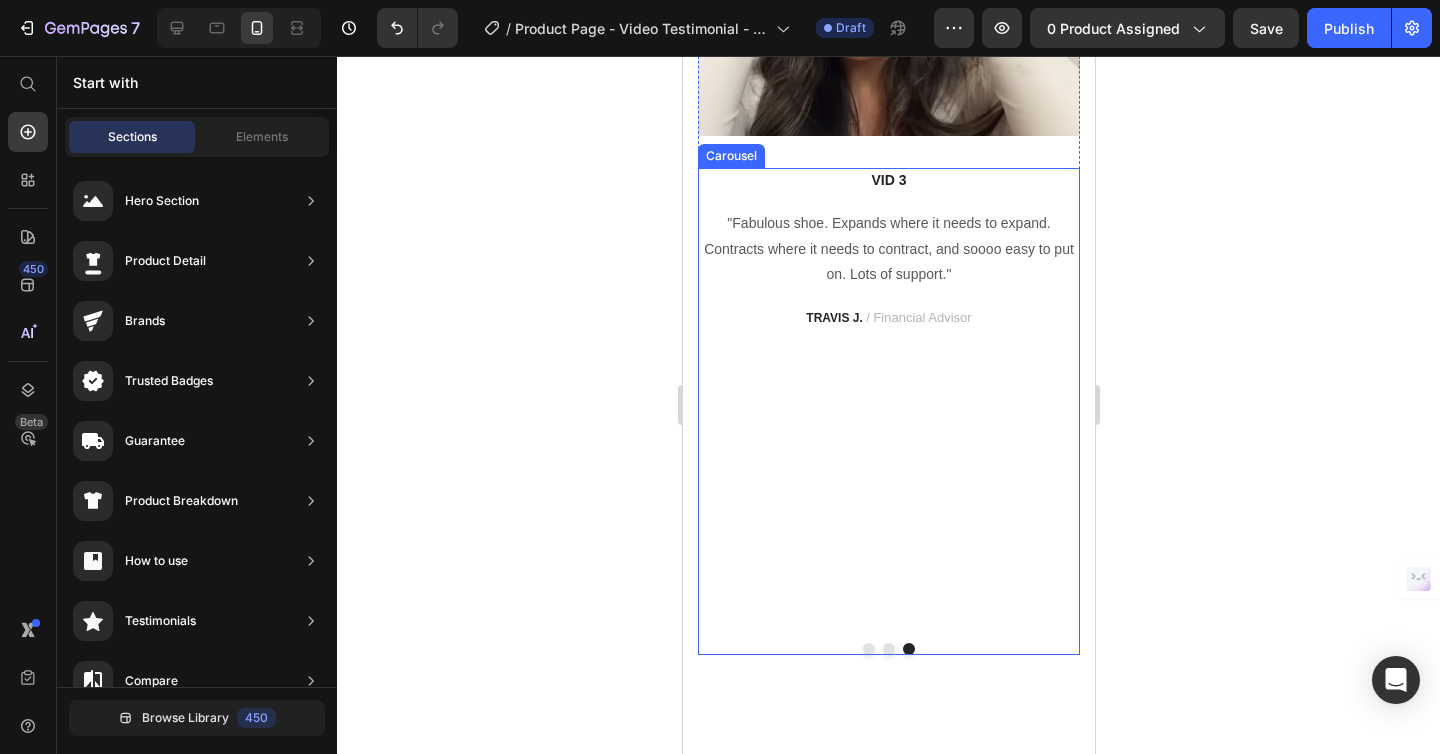 click on "Video VID 1 Text block “ These shoes are everything I hoped they would be ! So comfortable so lightweight and absolutely slip on as easily.” Text block [NAME]   / Design Director Text block Video VID 2 Text block "I was a little leery about the claim of not needing your hands to get the shoes on, but I’m a believer now. Great, true fit and good." Text block [NAME]   / Marketing Text block VID 3 Text block "Fabulous shoe. Expands where it needs to expand. Contracts where it needs to contract, and soooo easy to put on. Lots of support." Text block [NAME]   / Financial Advisor Text block" at bounding box center [888, 411] 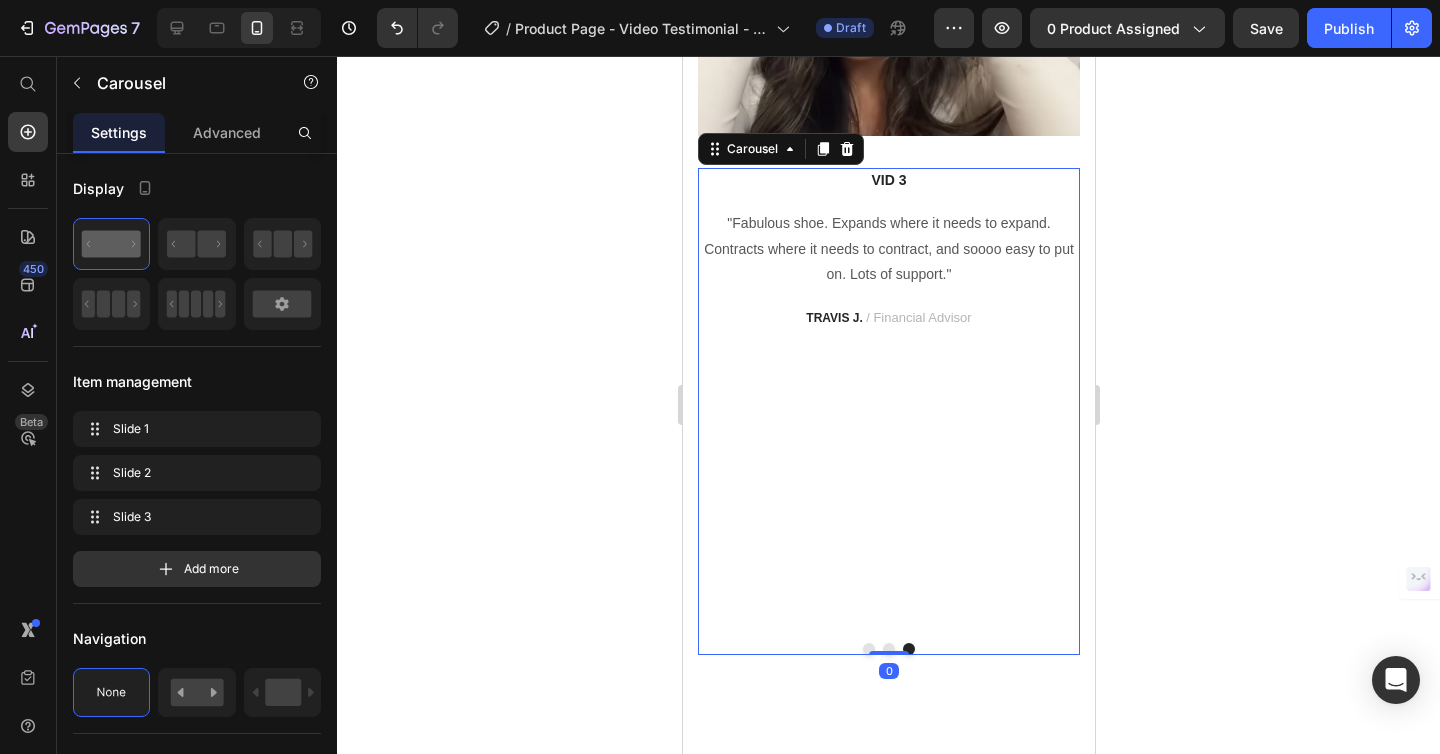 click on "Video VID 1 Text block “ These shoes are everything I hoped they would be ! So comfortable so lightweight and absolutely slip on as easily.” Text block [NAME]   / Design Director Text block Video VID 2 Text block "I was a little leery about the claim of not needing your hands to get the shoes on, but I’m a believer now. Great, true fit and good." Text block [NAME]   / Marketing Text block VID 3 Text block "Fabulous shoe. Expands where it needs to expand. Contracts where it needs to contract, and soooo easy to put on. Lots of support." Text block [NAME]   / Financial Advisor Text block" at bounding box center [888, 411] 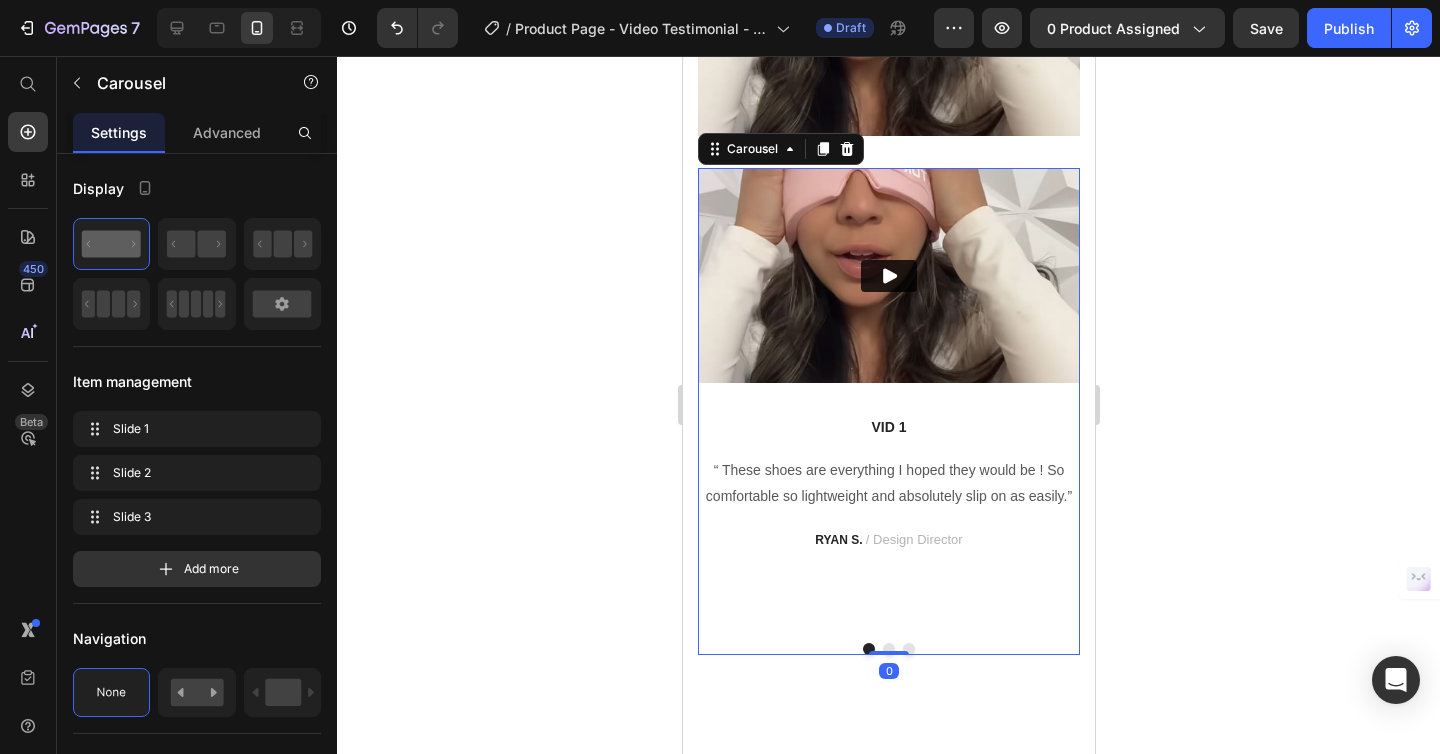click at bounding box center [888, 649] 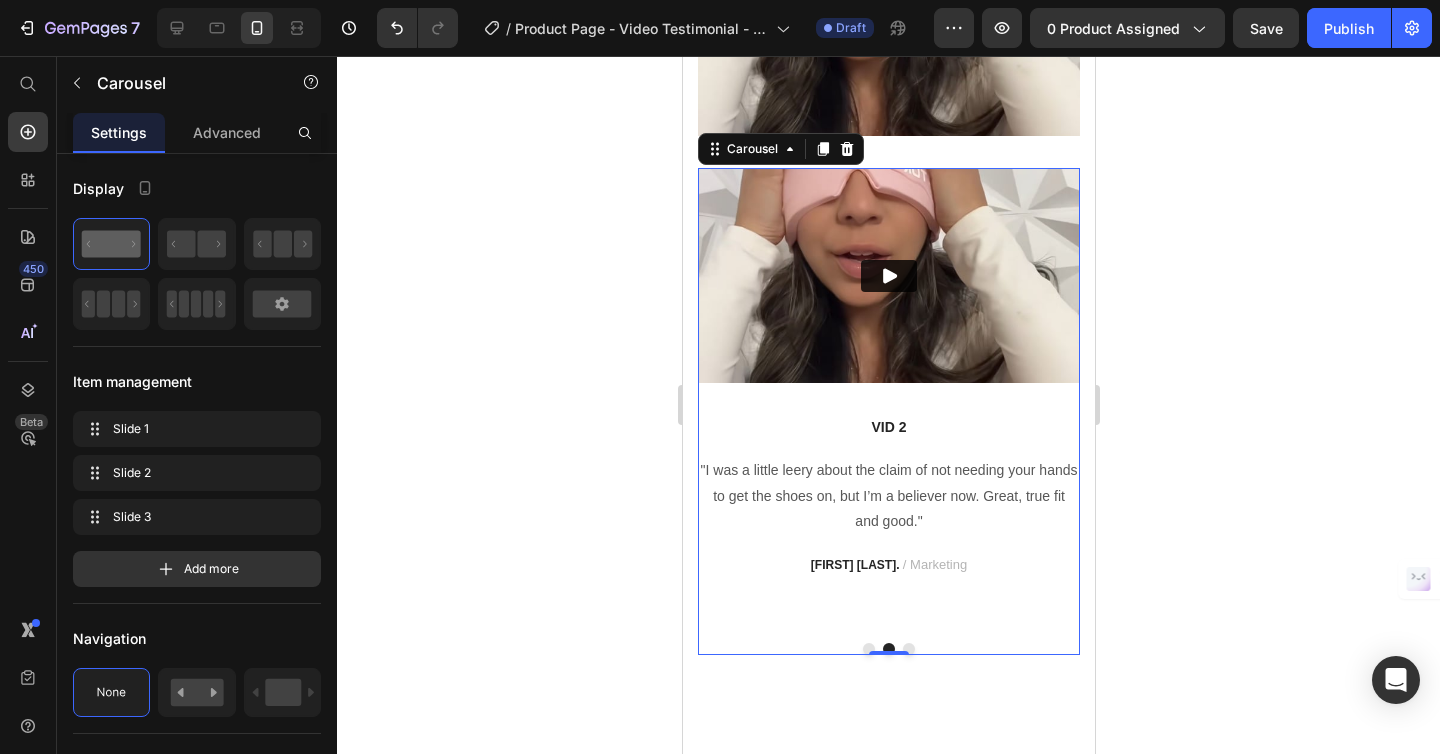 click at bounding box center (908, 649) 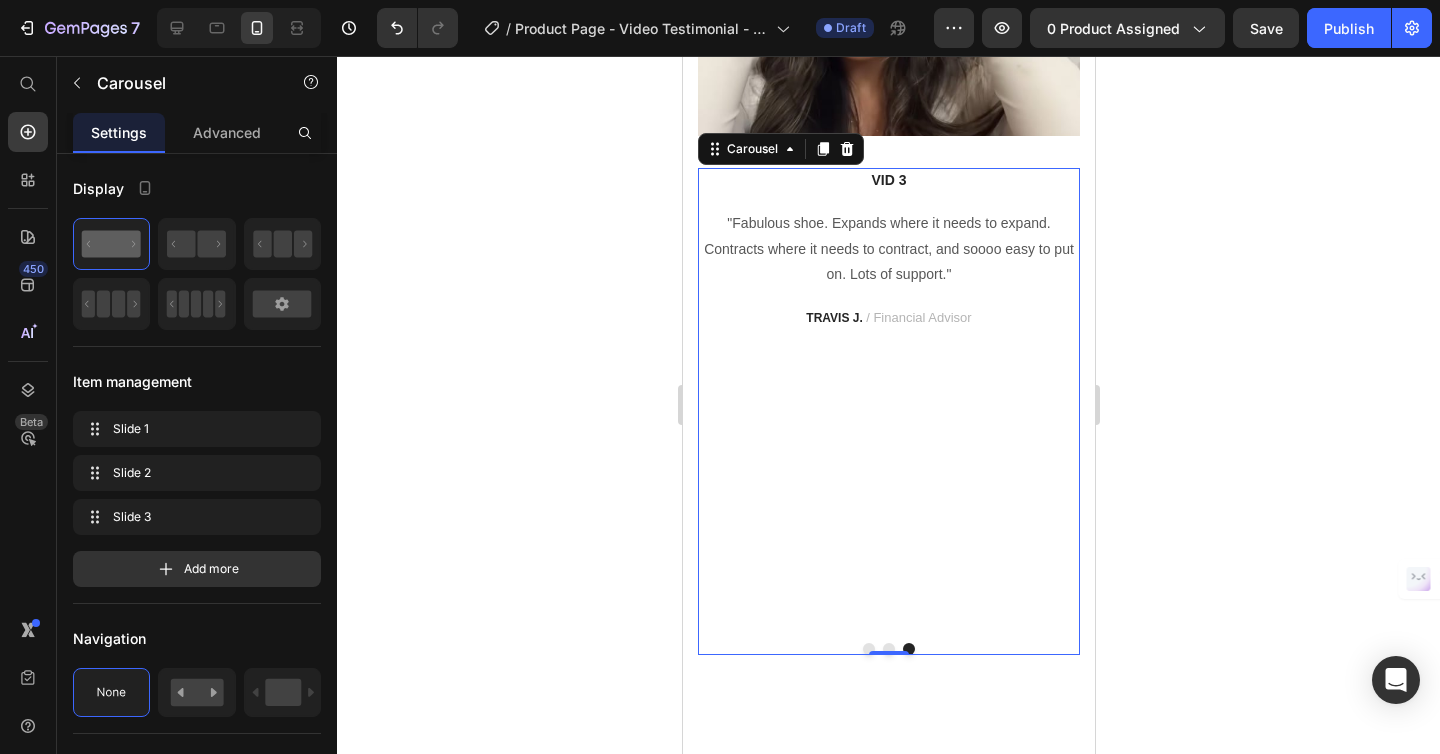 scroll, scrollTop: 4886, scrollLeft: 0, axis: vertical 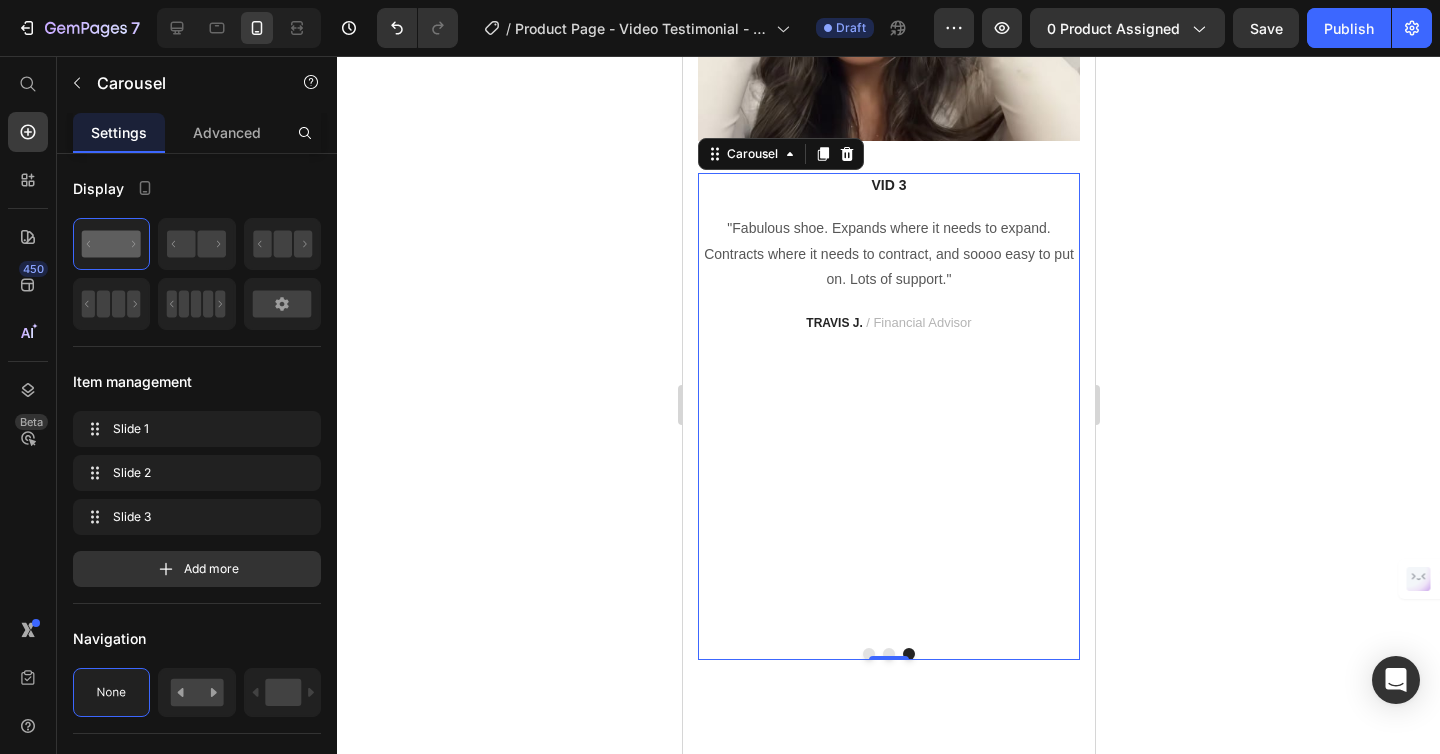 click at bounding box center [888, 654] 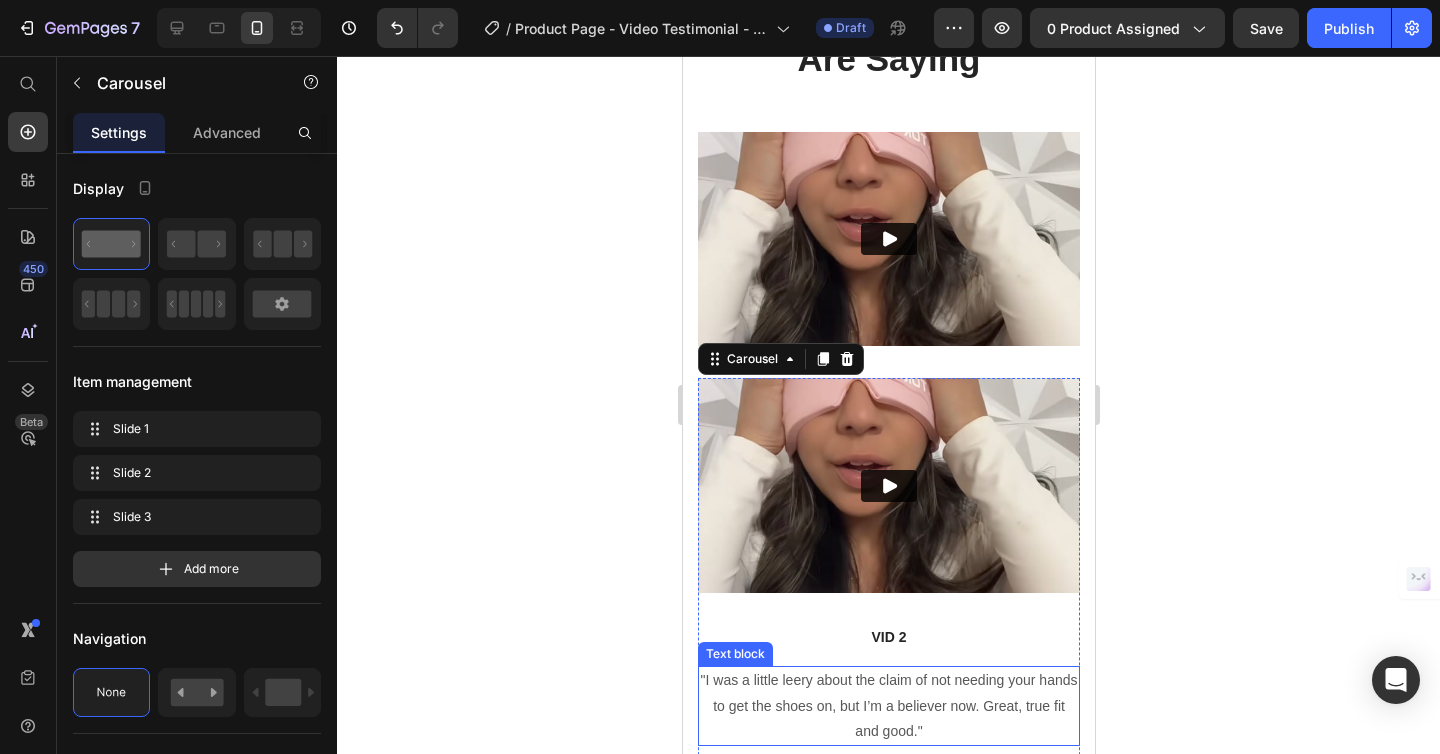 scroll, scrollTop: 4605, scrollLeft: 0, axis: vertical 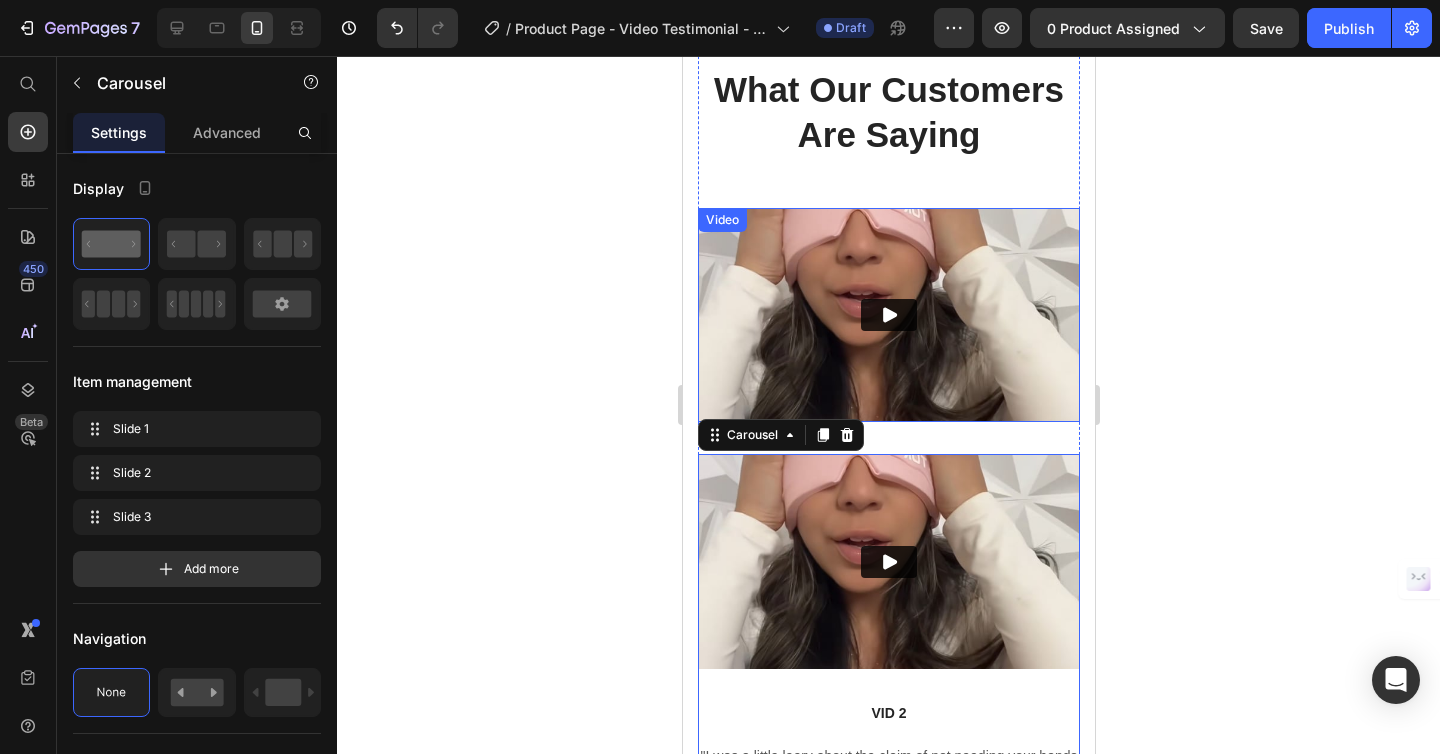 click at bounding box center [888, 315] 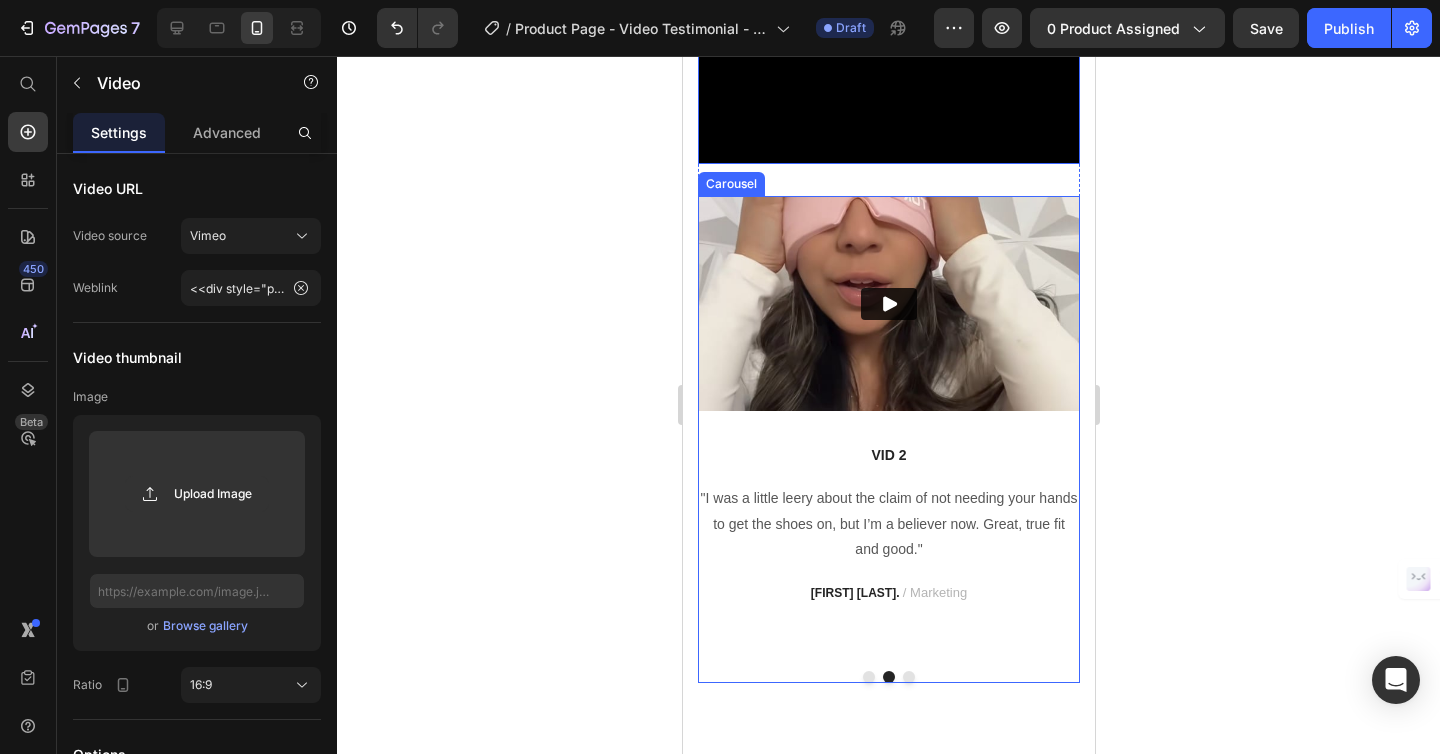 scroll, scrollTop: 4865, scrollLeft: 0, axis: vertical 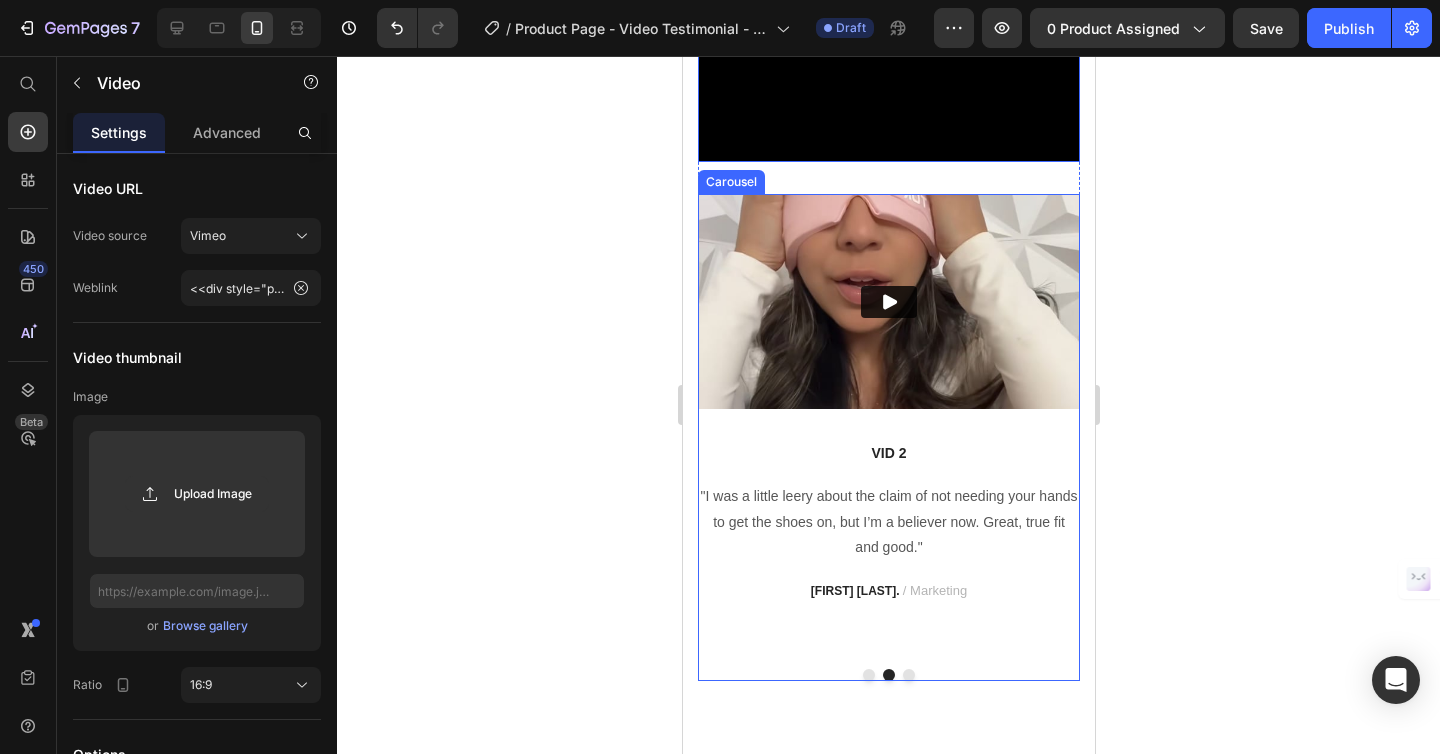 click at bounding box center (908, 675) 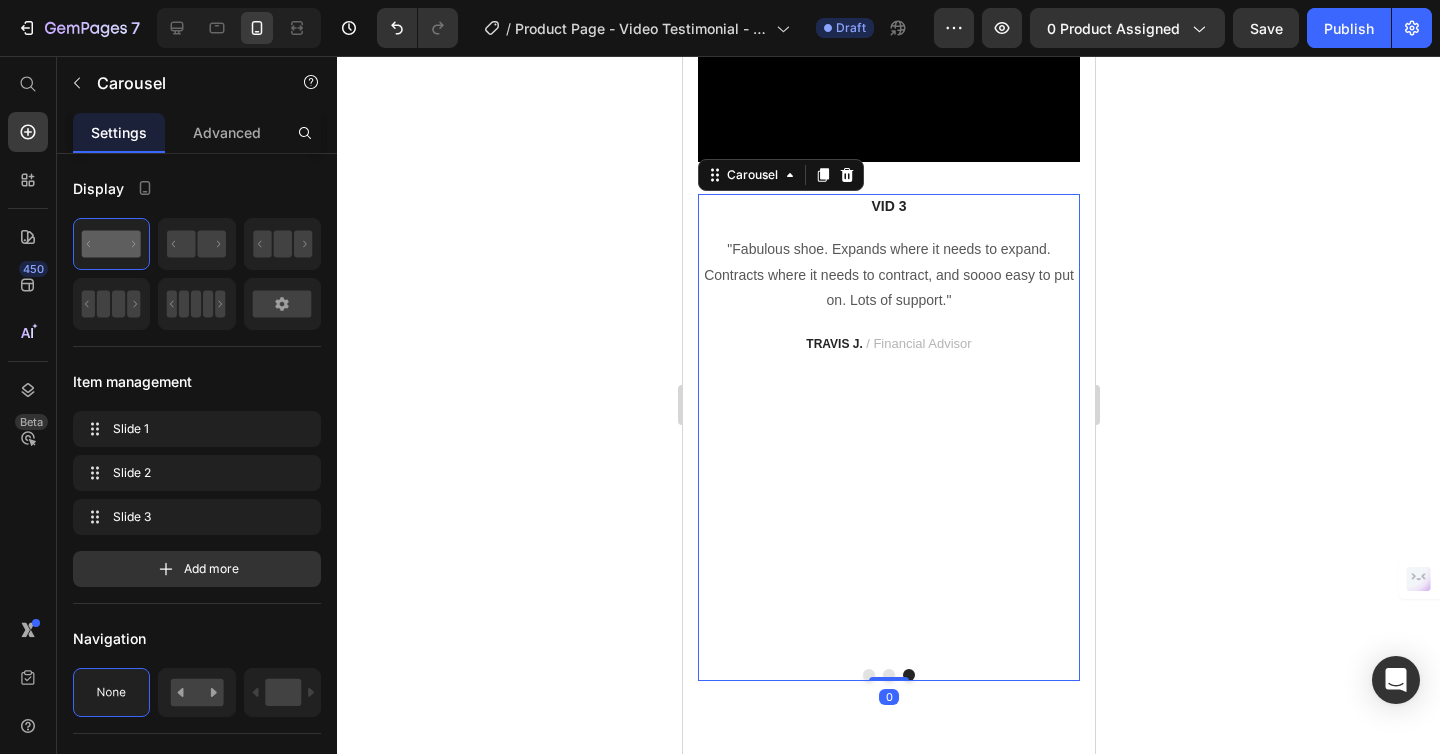 scroll, scrollTop: 4692, scrollLeft: 0, axis: vertical 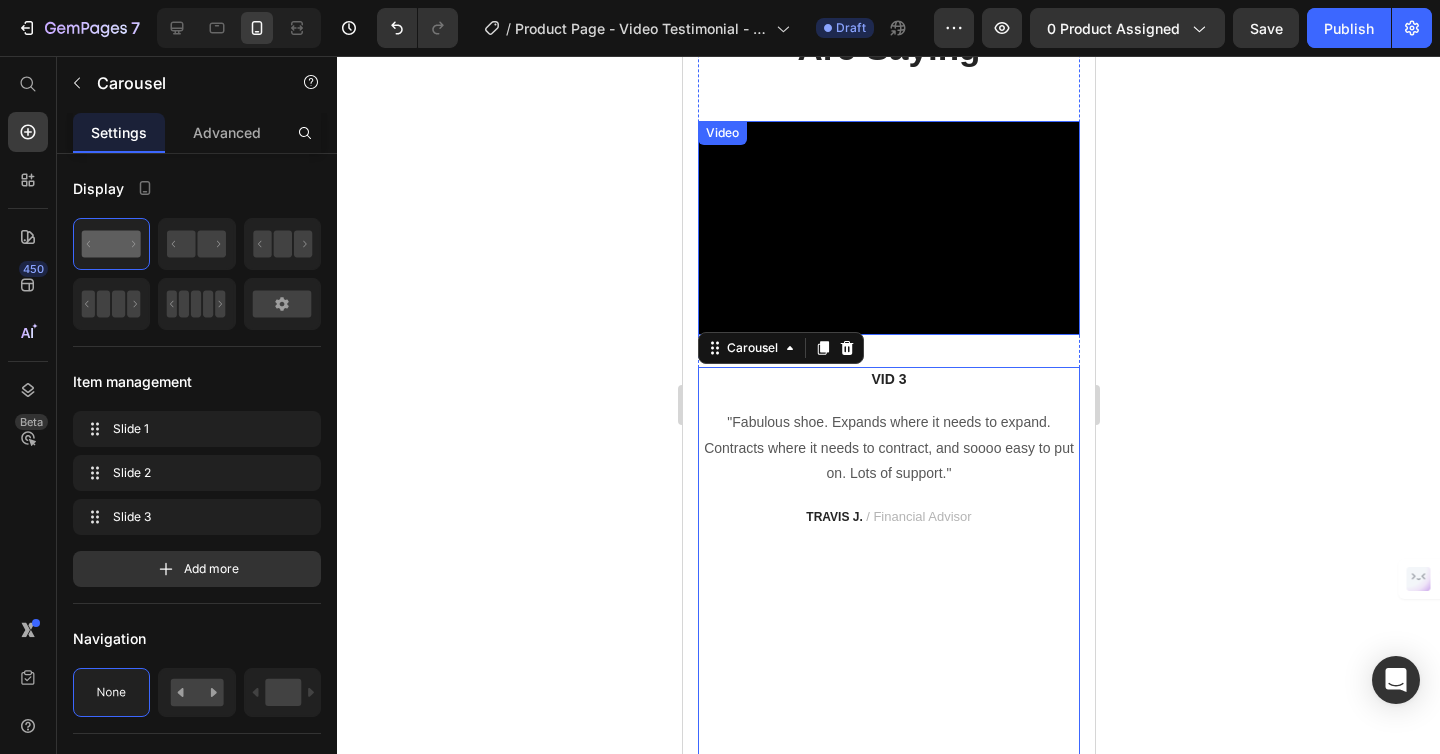 type 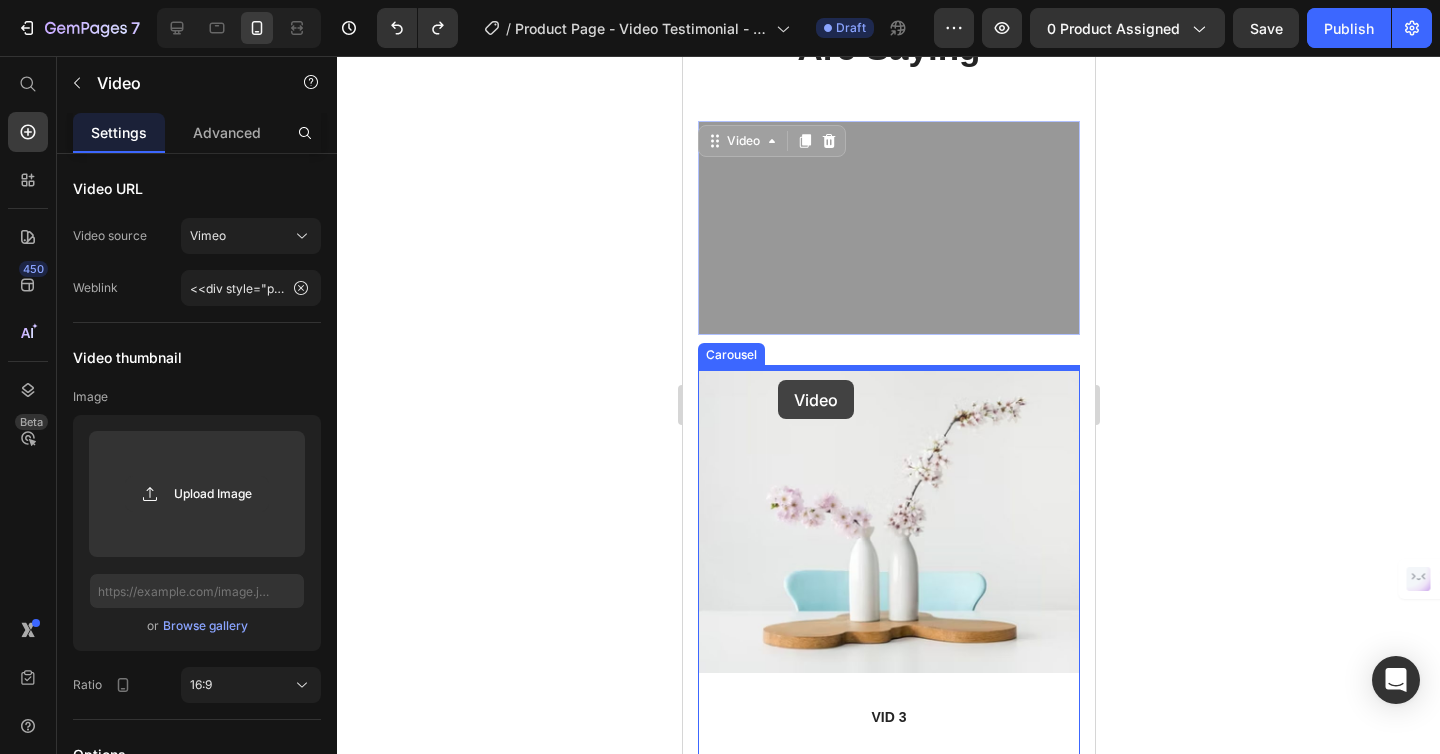 drag, startPoint x: 728, startPoint y: 133, endPoint x: 777, endPoint y: 380, distance: 251.81342 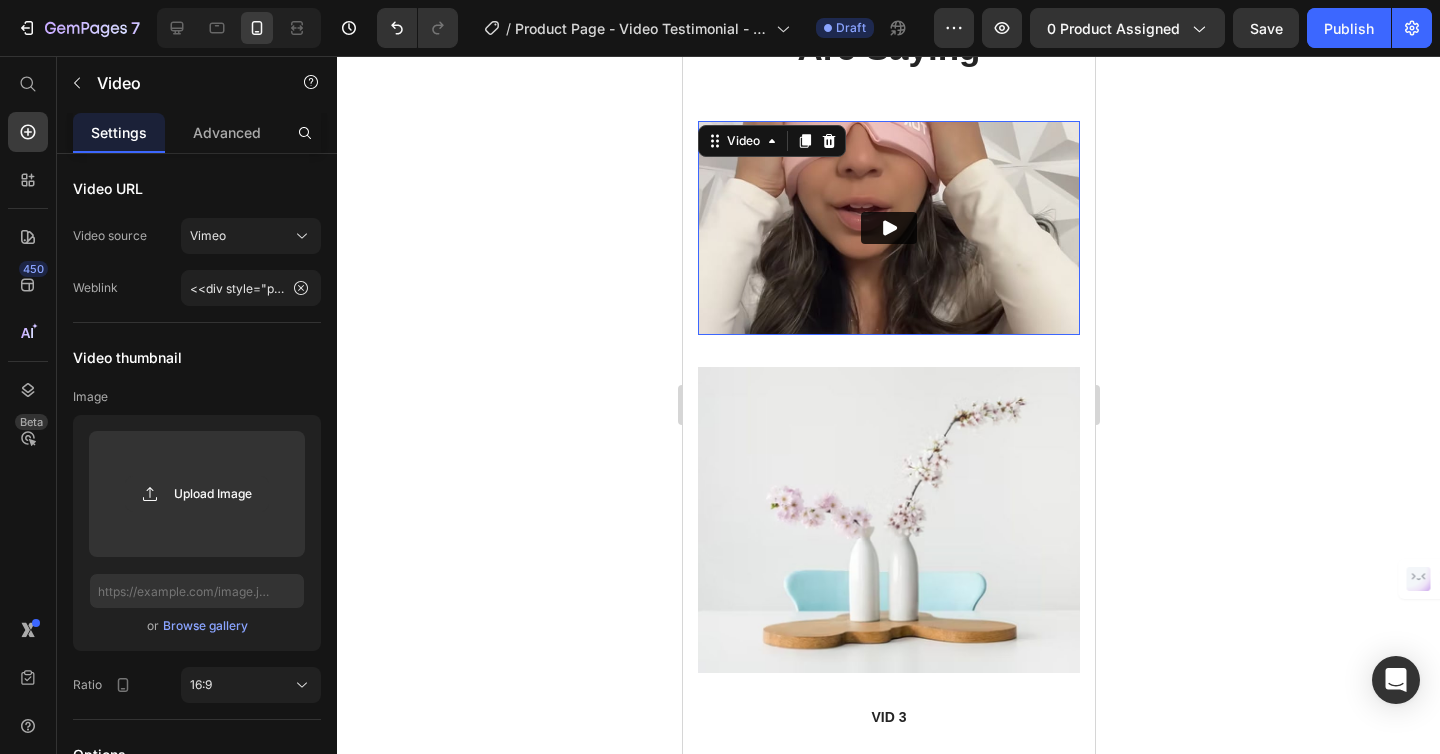 click at bounding box center (888, 520) 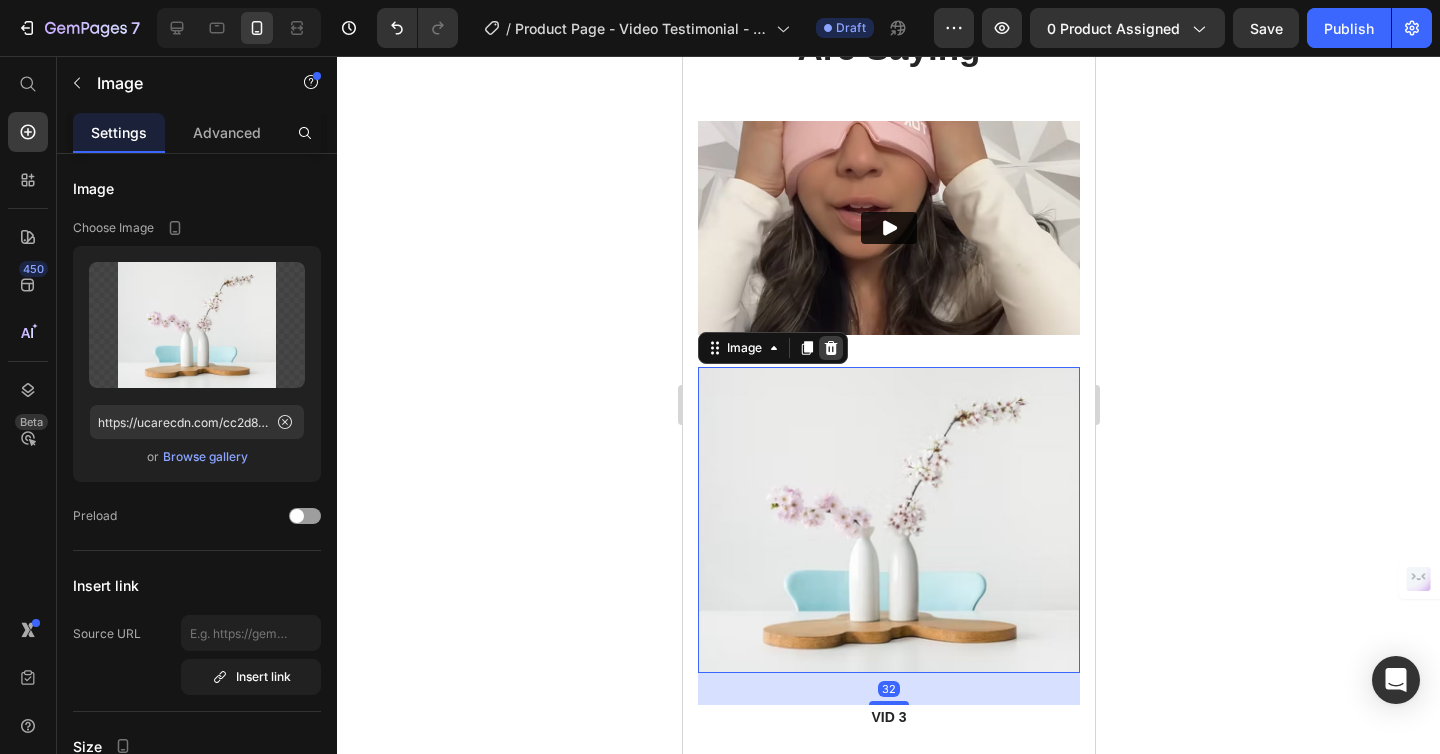 click 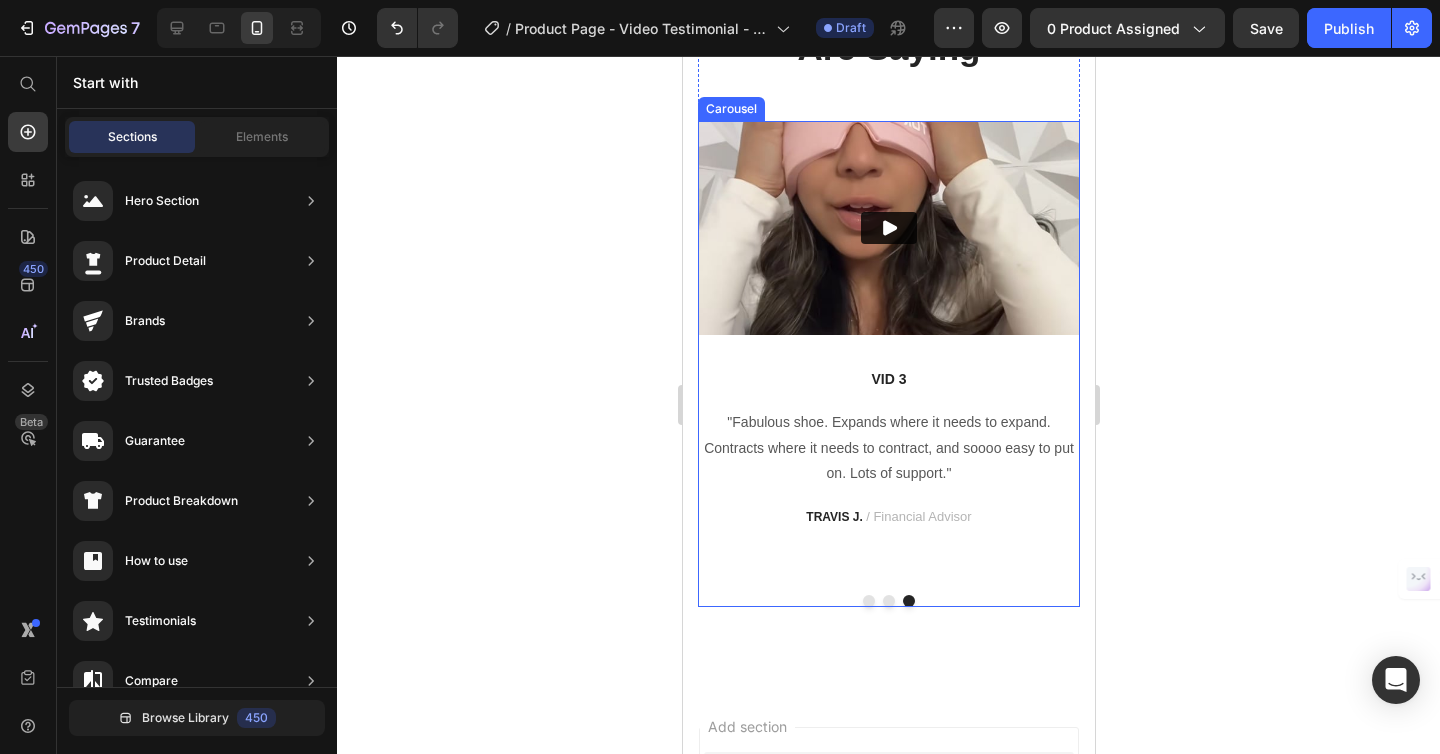 click at bounding box center [888, 601] 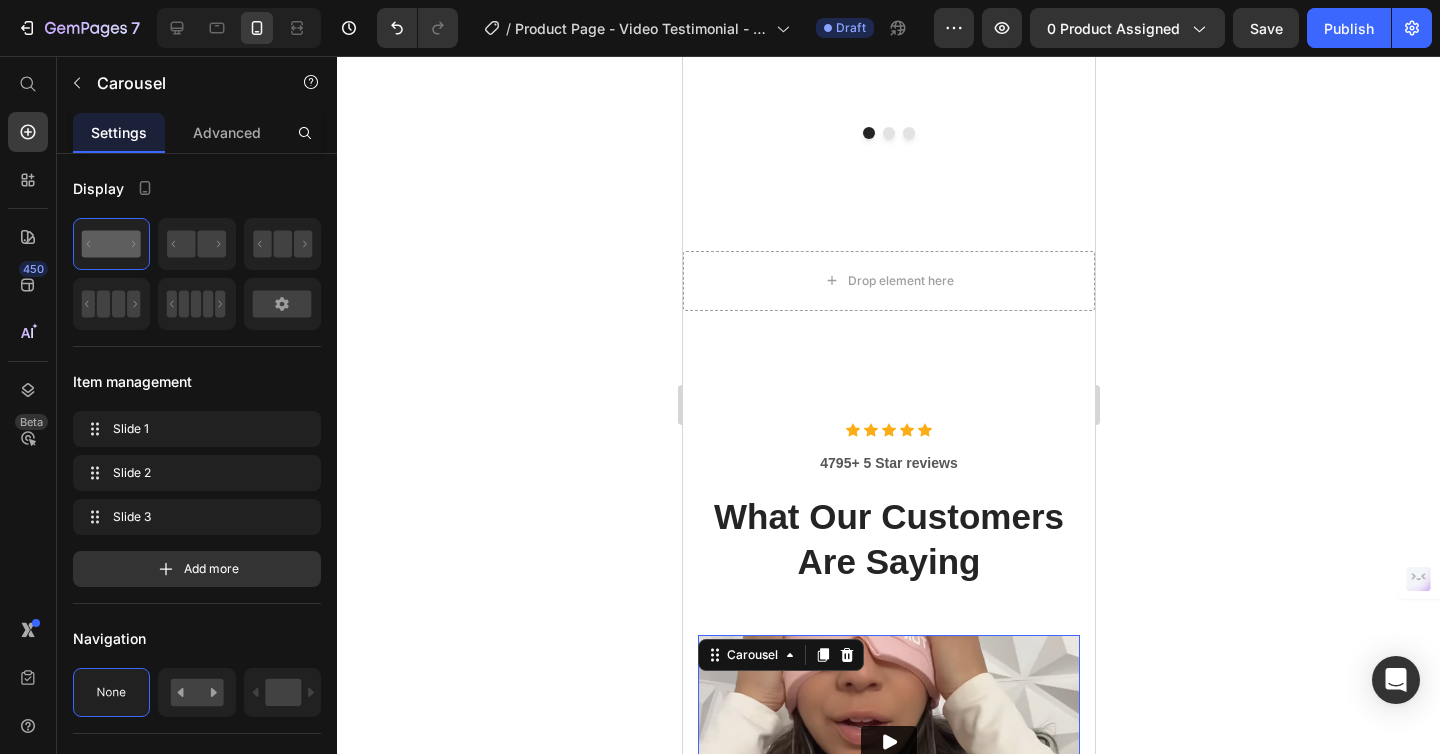 scroll, scrollTop: 4125, scrollLeft: 0, axis: vertical 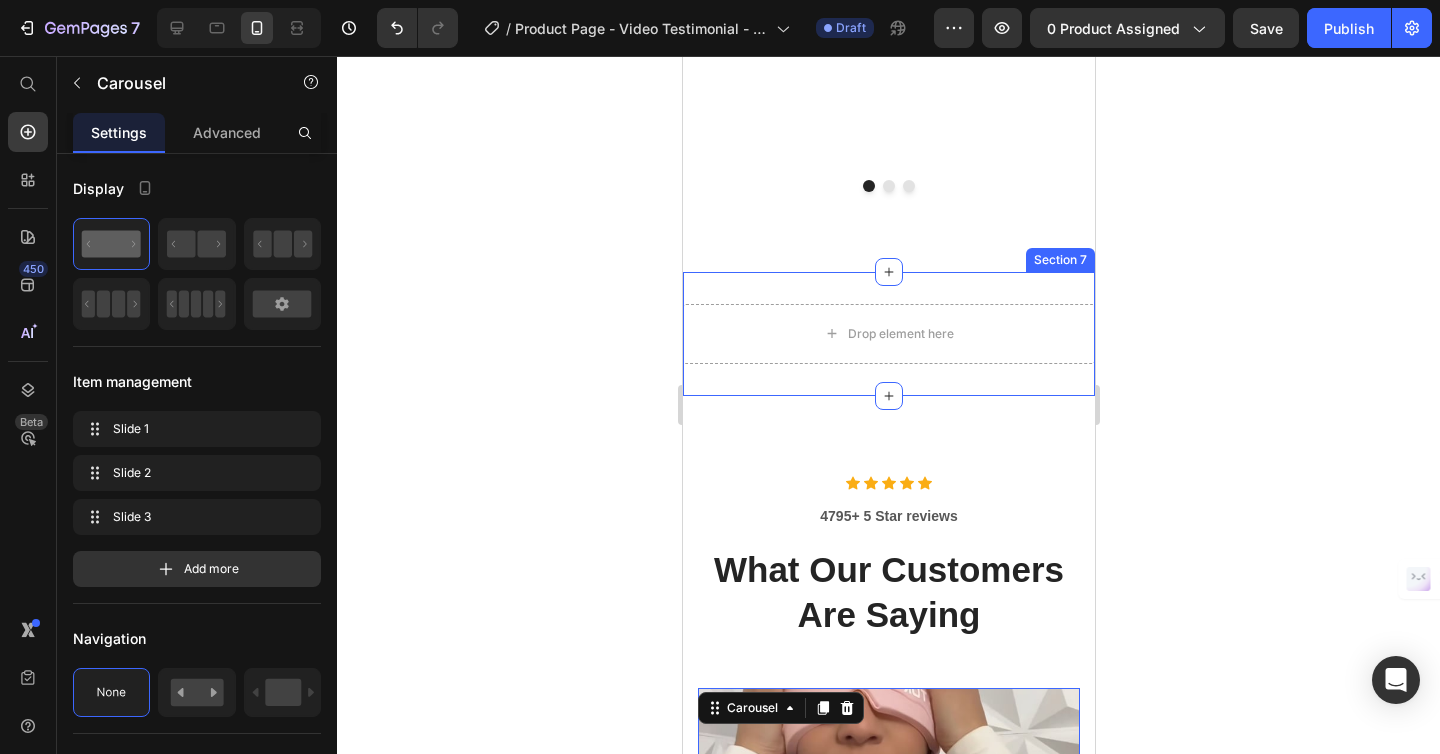 click on "Drop element here Section 7" at bounding box center [888, 334] 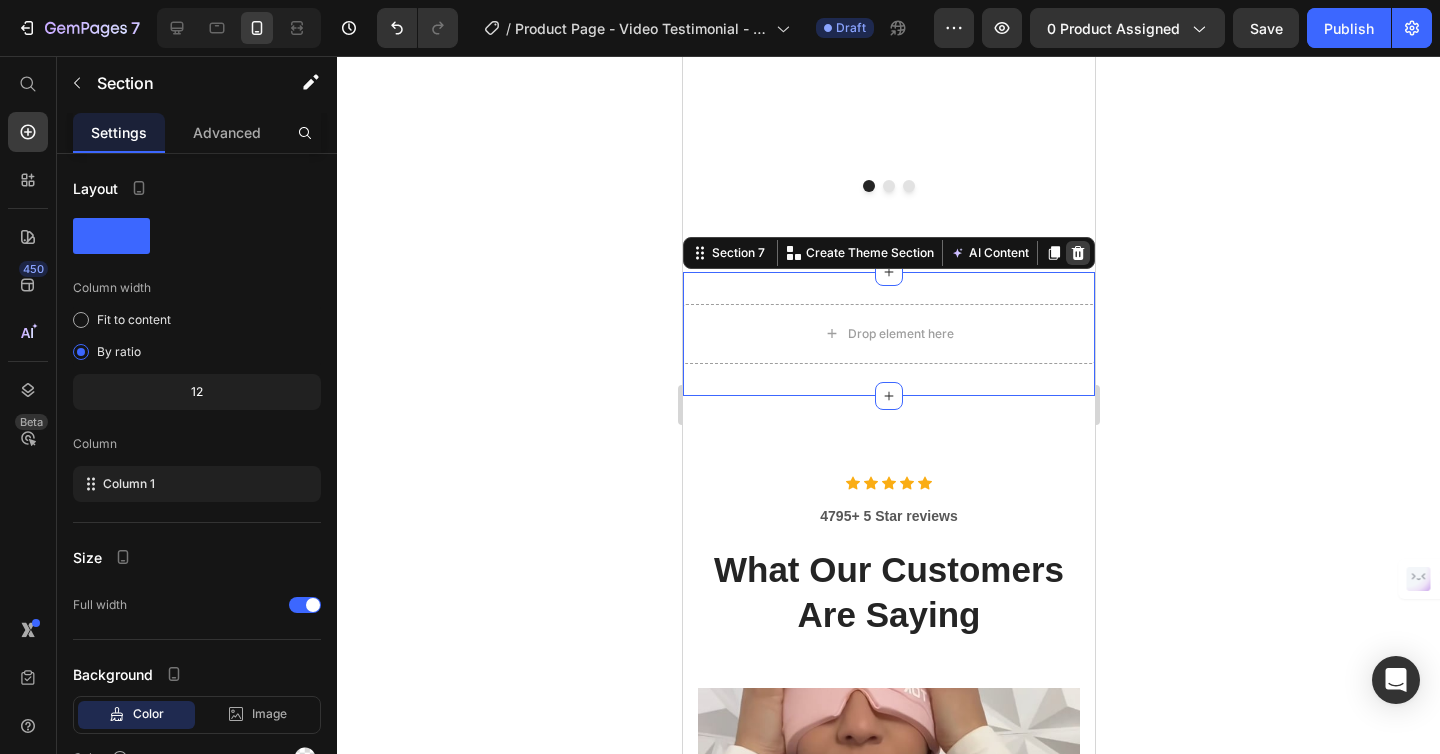 click 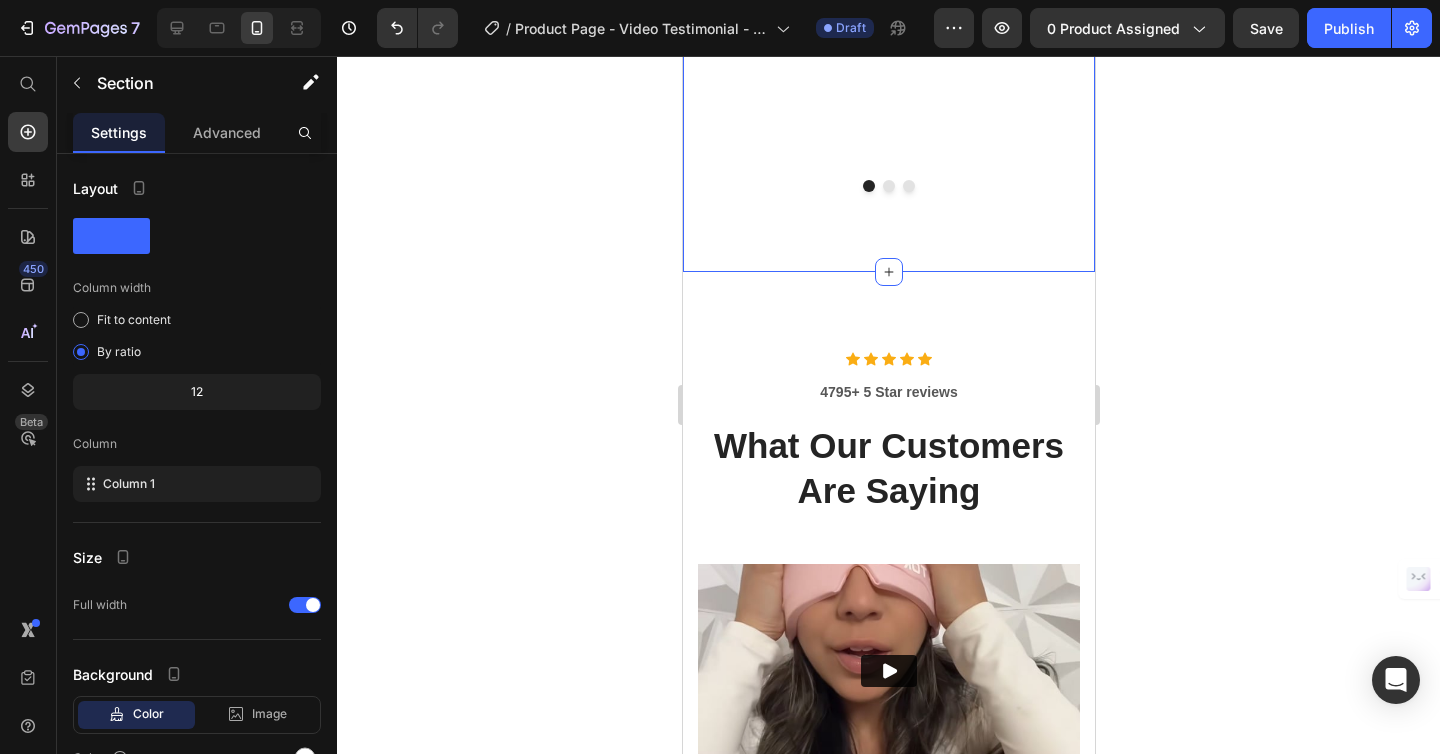 click on "Icon                Icon                Icon                Icon                Icon Icon List Hoz 4,539+ 5 Estrellas Text block Miles de Clientes Felices Y Siguen Llegando Heading Vid 1 Text block “ These shoes are everything I hoped they would be ! So comfortable so lightweight and absolutely slip on as easily.” Text block Product Images & Gallery Teramask™ Gorra Terapeutica Product Title $34.99 Product Price $49.99 Product Price Row Product Video Not a Doubter Anymore Text block "I was a little leery about the claim of not needing your hands to get the shoes on, but I’m a believer now. Great, true fit and good." Text block Product Images & Gallery Teramask™ Gorra Terapeutica Product Title $34.99 Product Price $49.99 Product Price Row Product Video Work well for my problem Text block "Fabulous shoe. Expands where it needs to expand. Contracts where it needs to contract, and soooo easy to put on. Lots of support." Text block Product Images & Gallery Teramask™ Gorra Terapeutica Row" at bounding box center (888, -144) 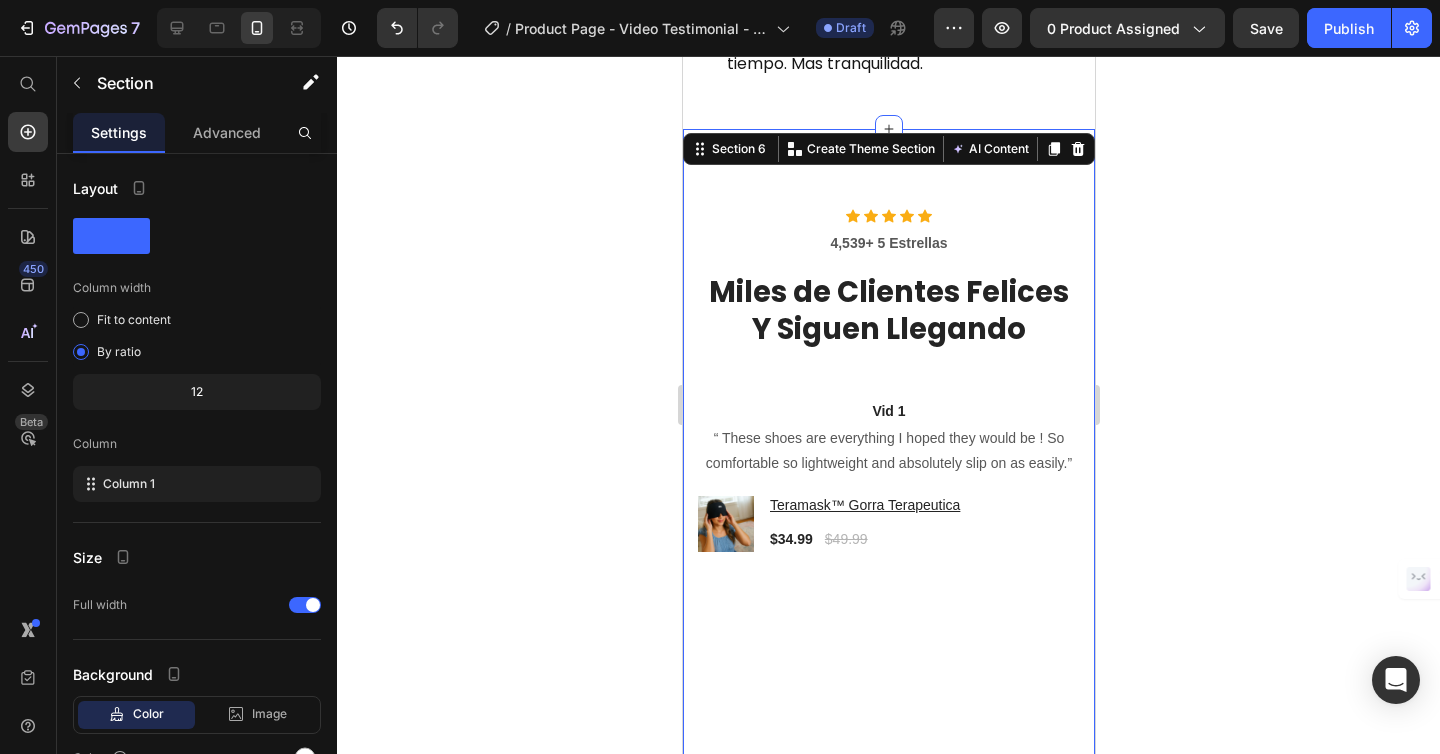 scroll, scrollTop: 3361, scrollLeft: 0, axis: vertical 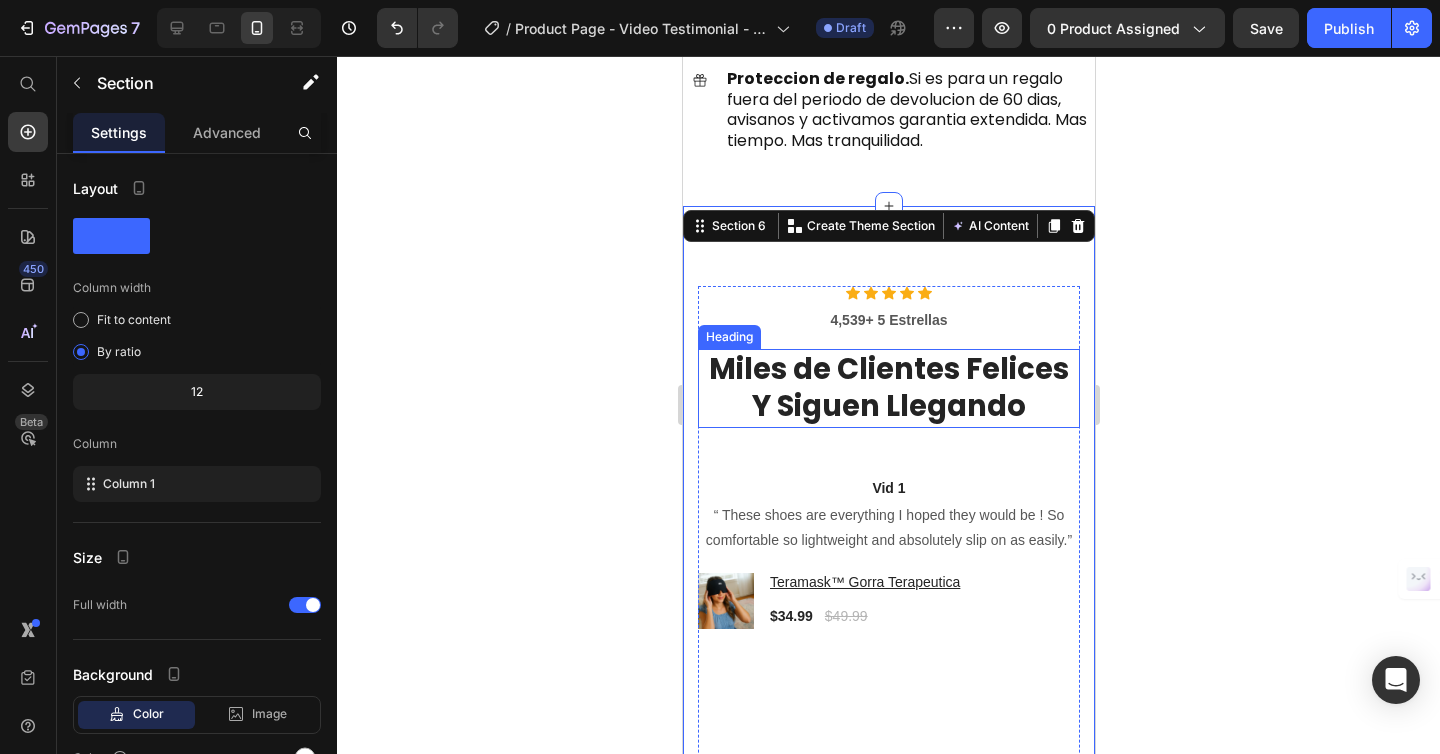 click on "Miles de Clientes Felices Y Siguen Llegando" at bounding box center (888, 388) 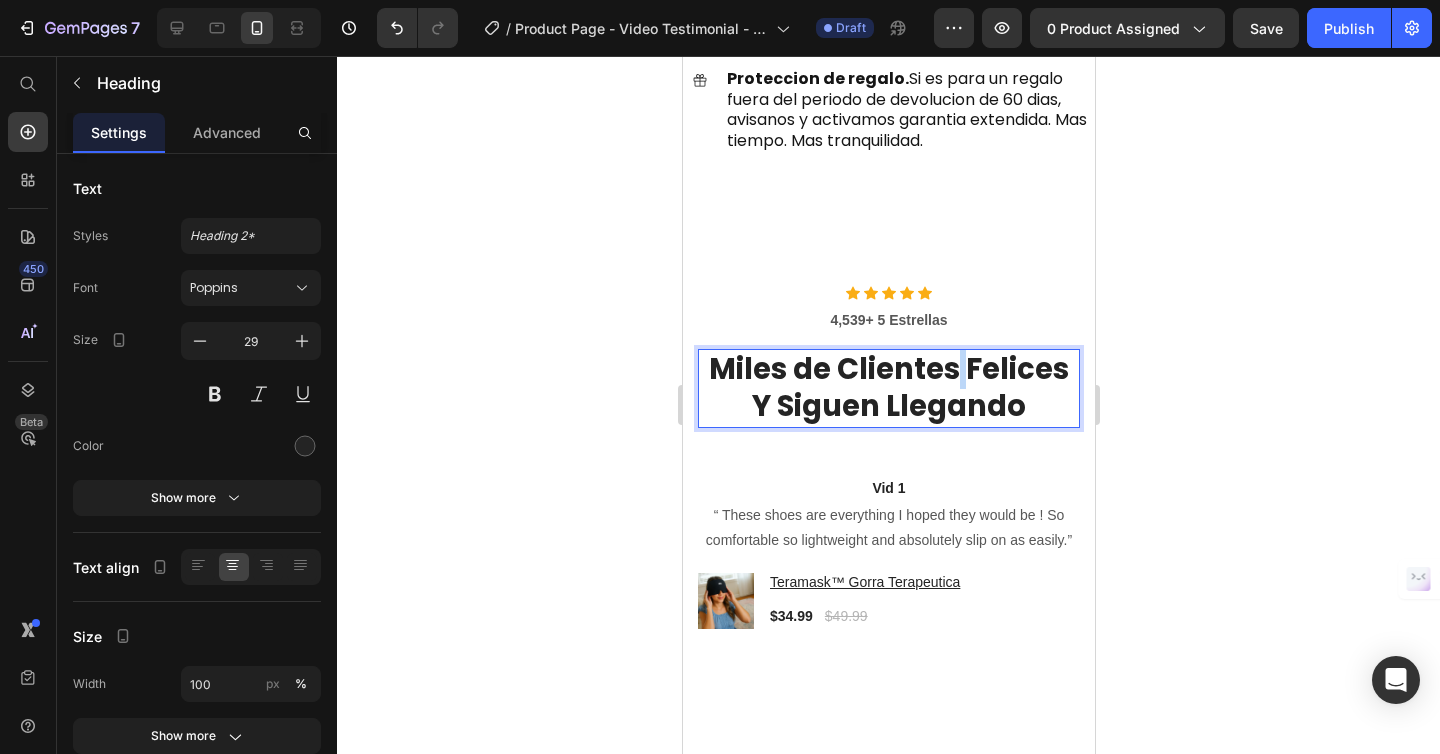 click on "Miles de Clientes Felices Y Siguen Llegando" at bounding box center (888, 388) 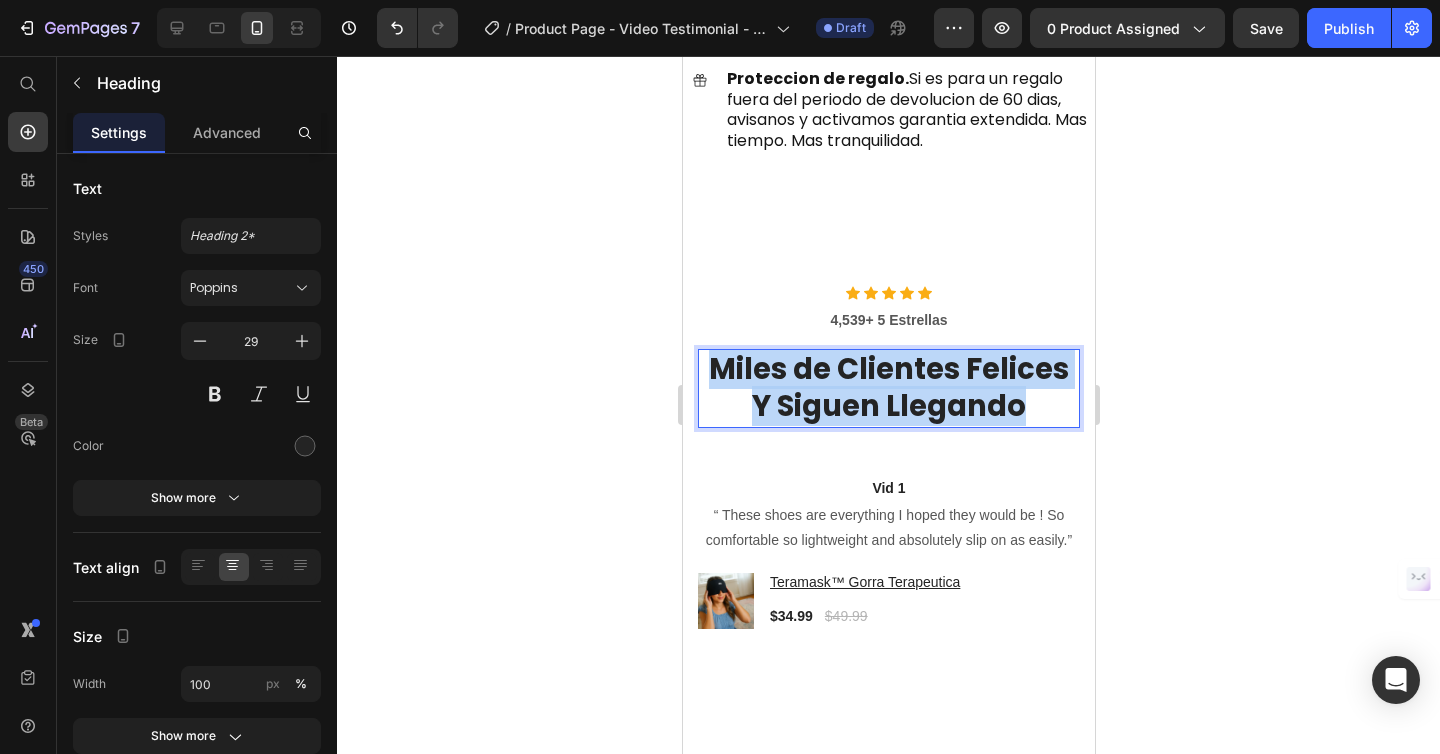 click on "Miles de Clientes Felices Y Siguen Llegando" at bounding box center (888, 388) 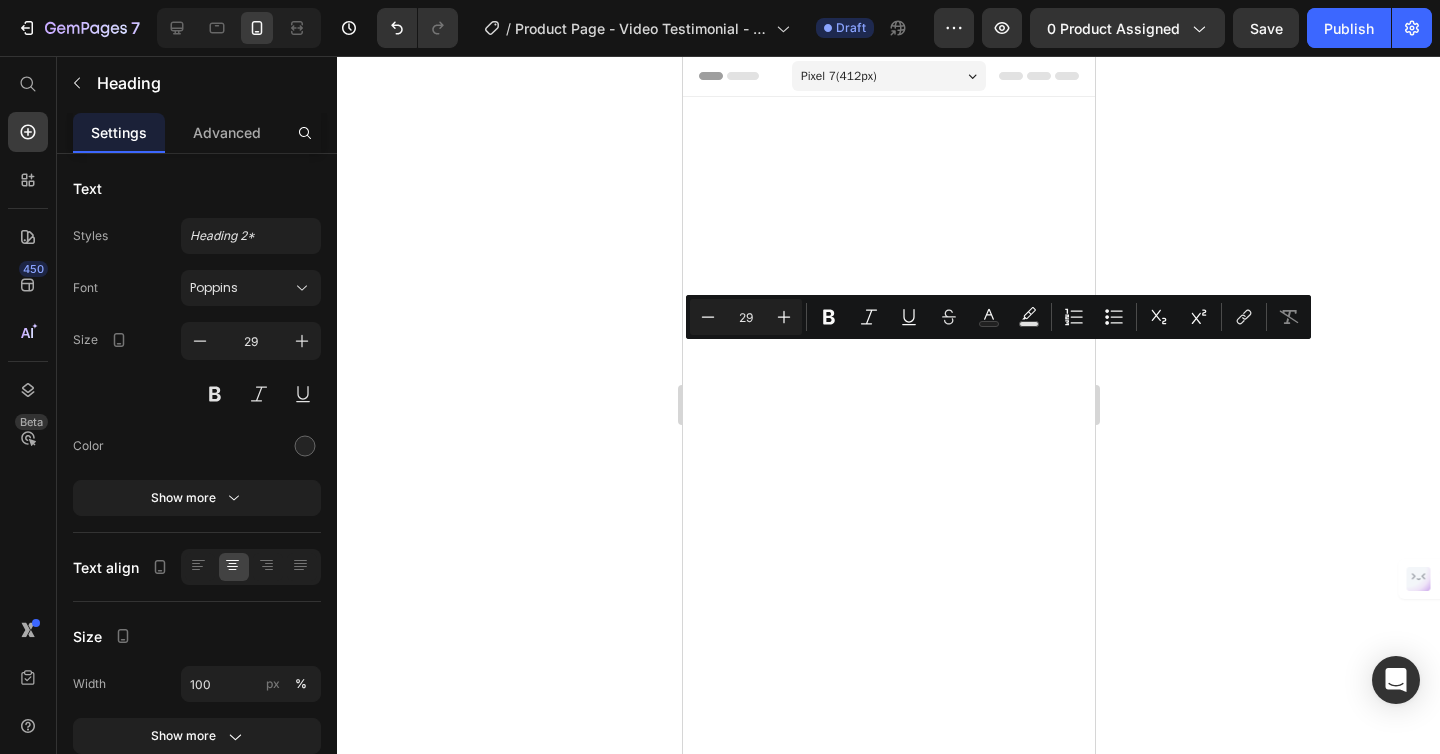 scroll, scrollTop: 3361, scrollLeft: 0, axis: vertical 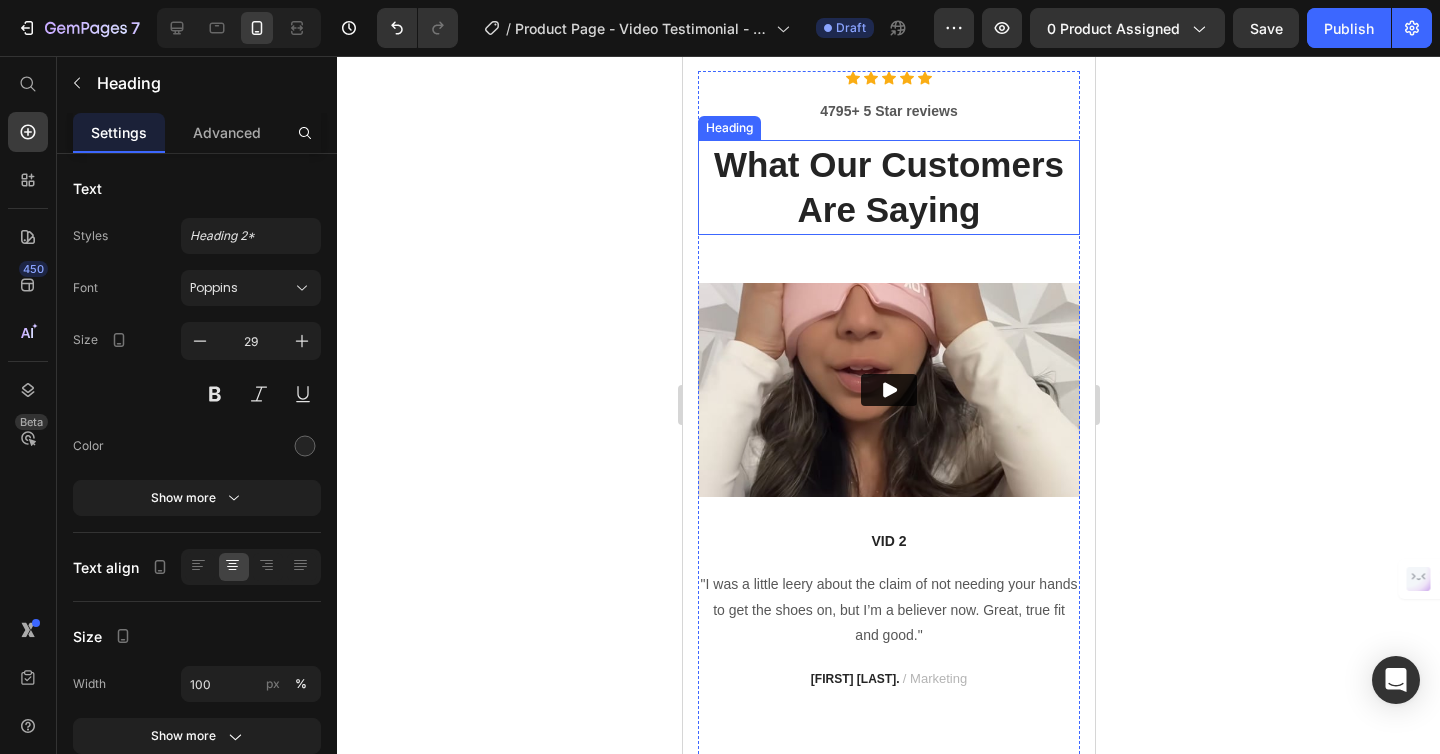 click on "What Our Customers Are Saying" at bounding box center [888, 187] 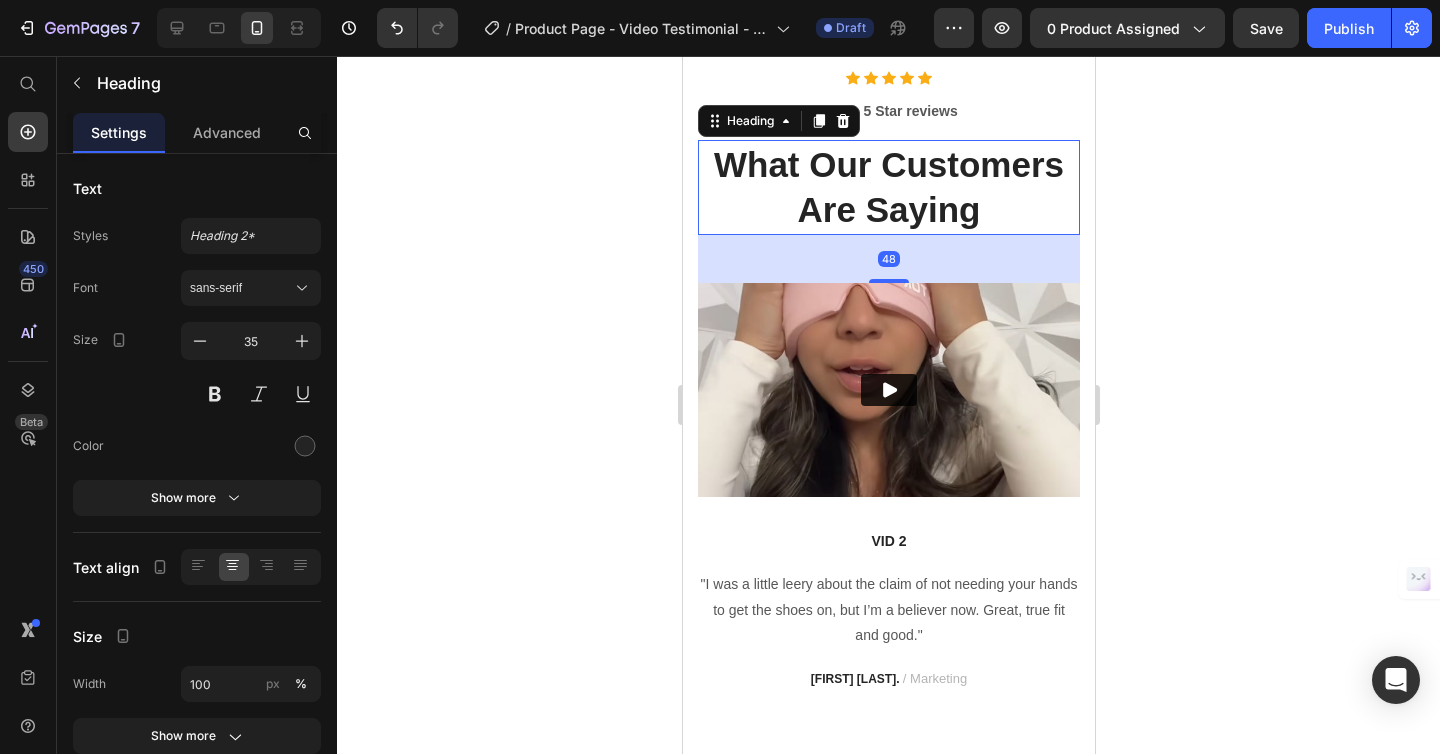 click on "What Our Customers Are Saying" at bounding box center (888, 187) 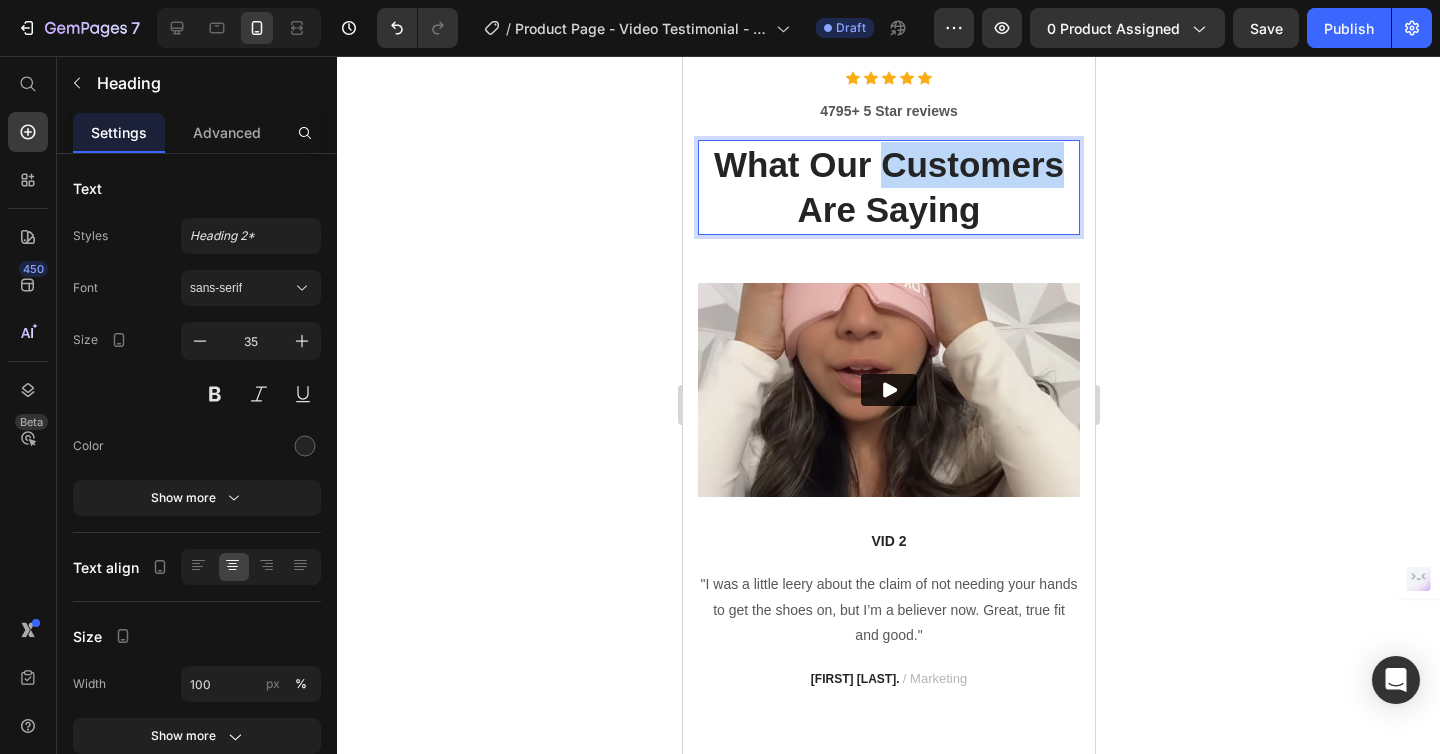 click on "What Our Customers Are Saying" at bounding box center (888, 187) 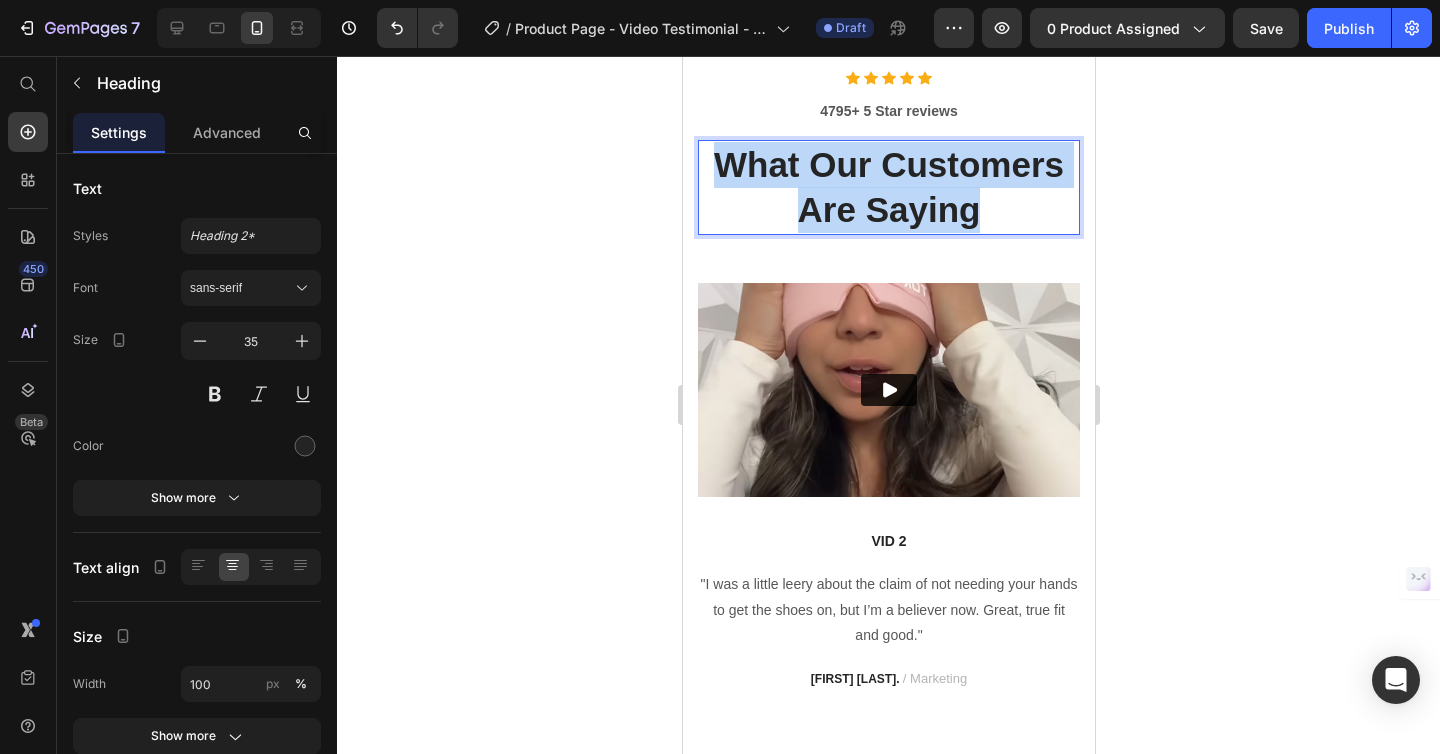 click on "What Our Customers Are Saying" at bounding box center (888, 187) 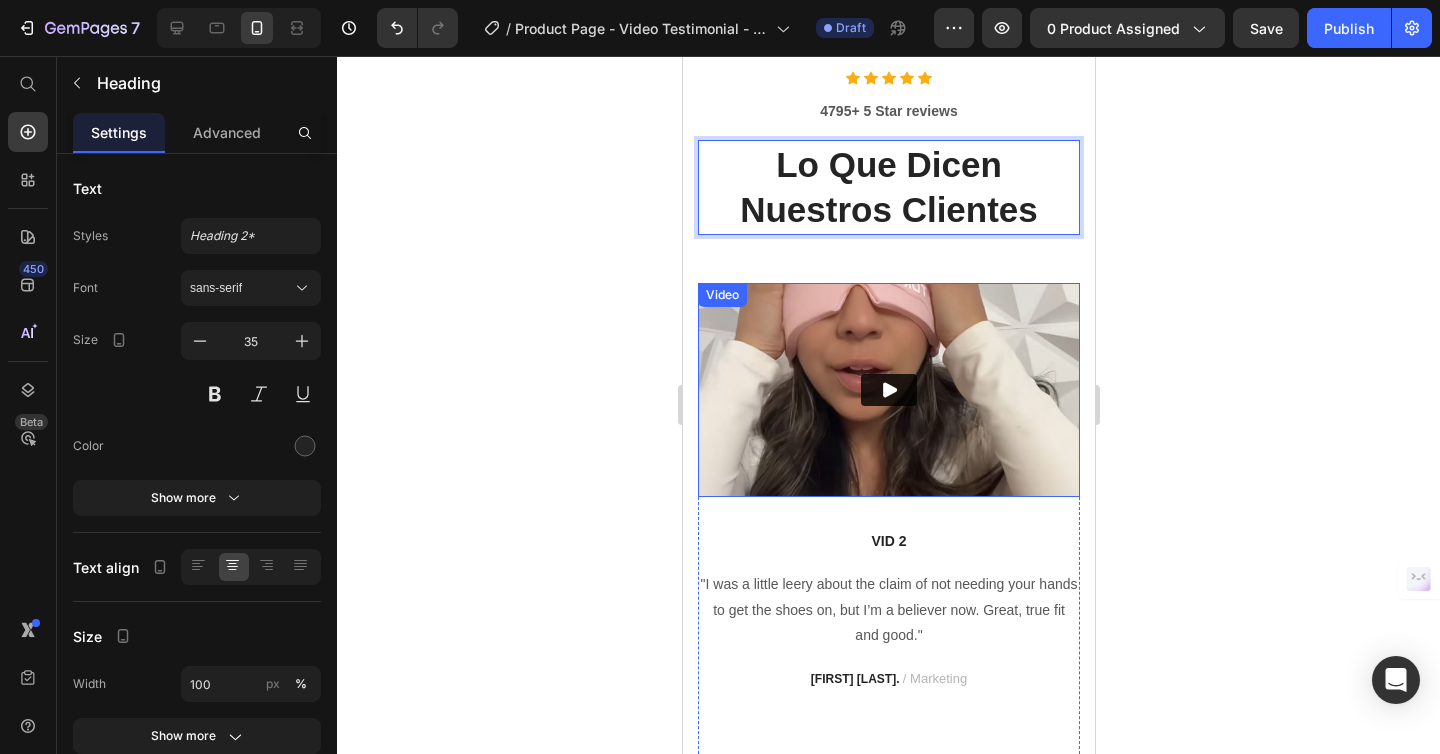 click 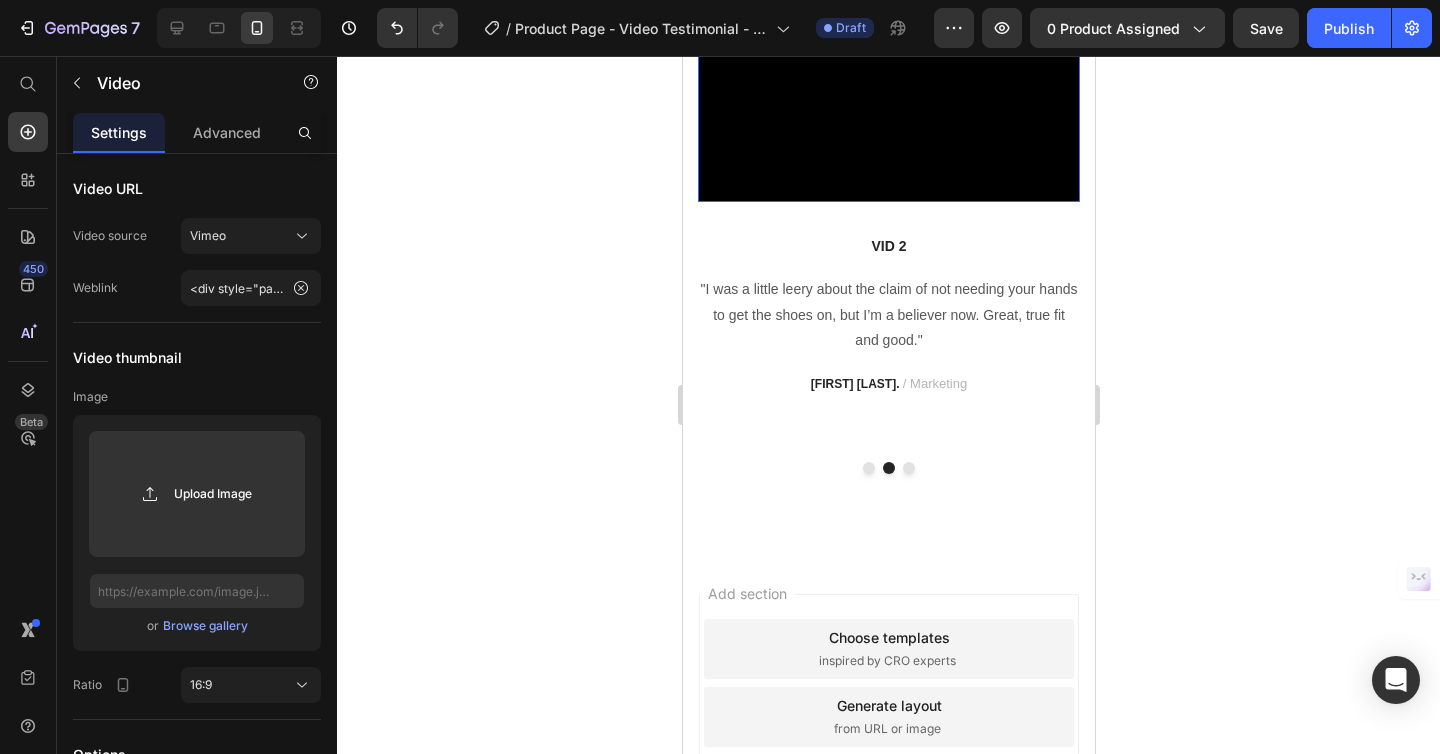 scroll, scrollTop: 4801, scrollLeft: 0, axis: vertical 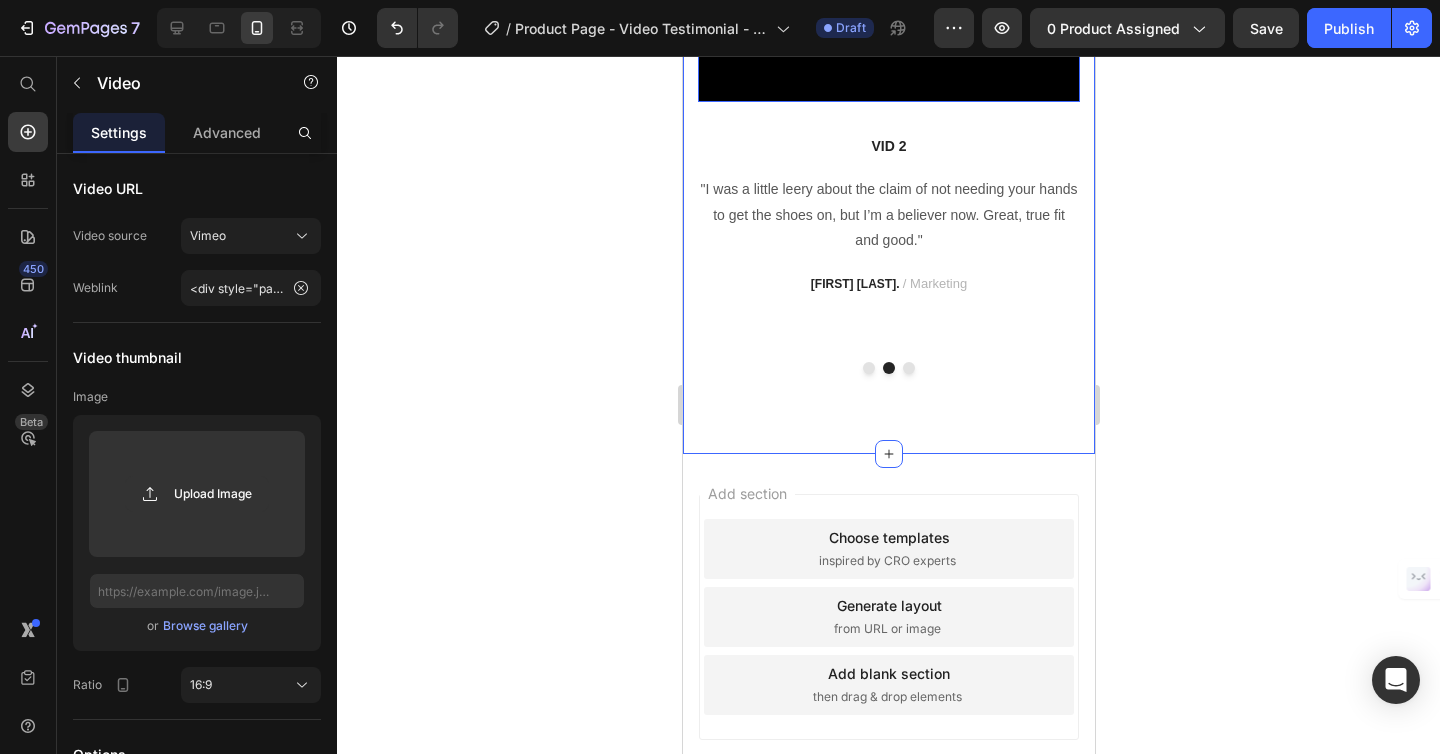 click on "Icon                Icon                Icon                Icon                Icon Icon List Hoz 4795+ 5 Star reviews Text block Lo Que Dicen Nuestros Clientes Heading Video VID 1 Text block “ These shoes are everything I hoped they would be ! So comfortable so lightweight and absolutely slip on as easily.” Text block RYAN S.   / Design Director Text block Video   32 VID 2 Text block "I was a little leery about the claim of not needing your hands to get the shoes on, but I’m a believer now. Great, true fit and good." Text block PATRICIA B.   / Marketing Text block Video VID 3 Text block "Fabulous shoe. Expands where it needs to expand. Contracts where it needs to contract, and soooo easy to put on. Lots of support." Text block TRAVIS J.   / Financial Advisor Text block Carousel Row Section 7" at bounding box center [888, 25] 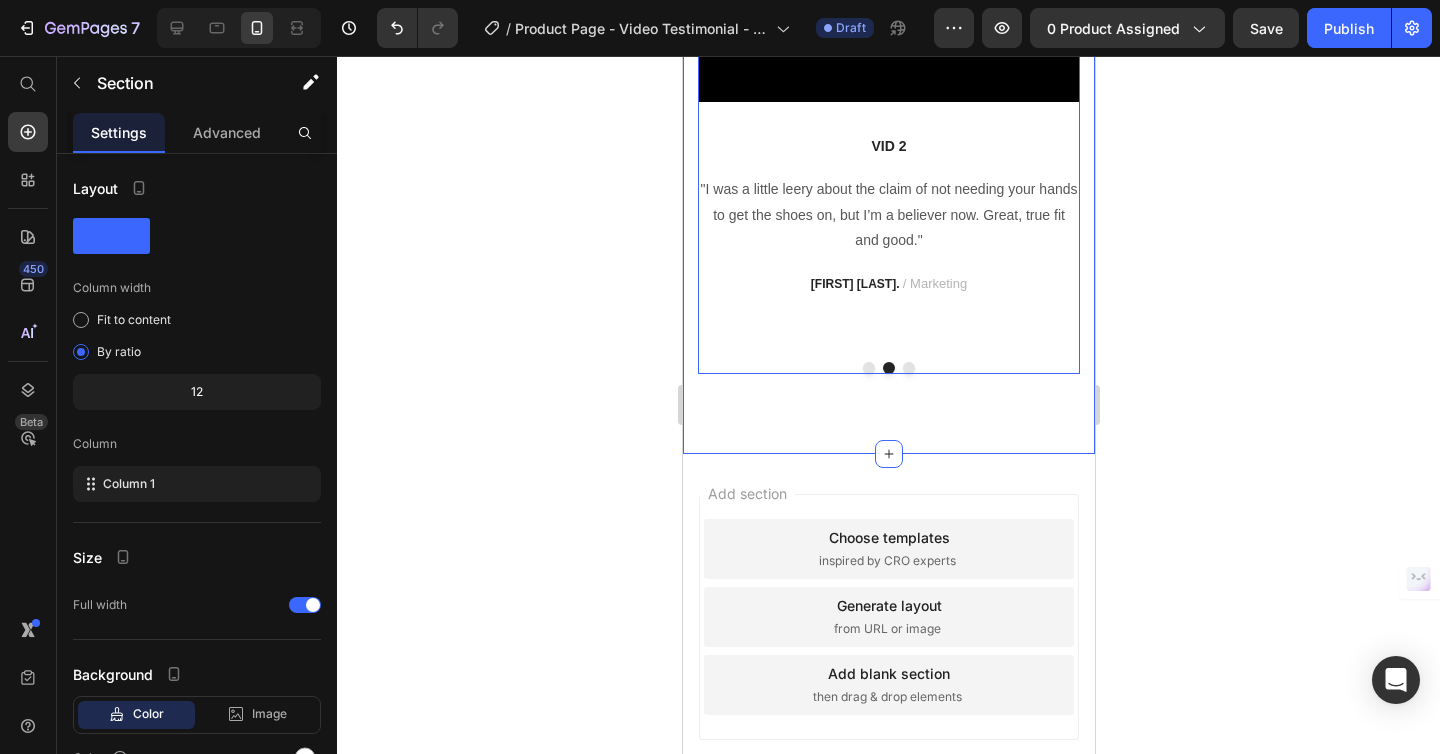 click at bounding box center (888, 368) 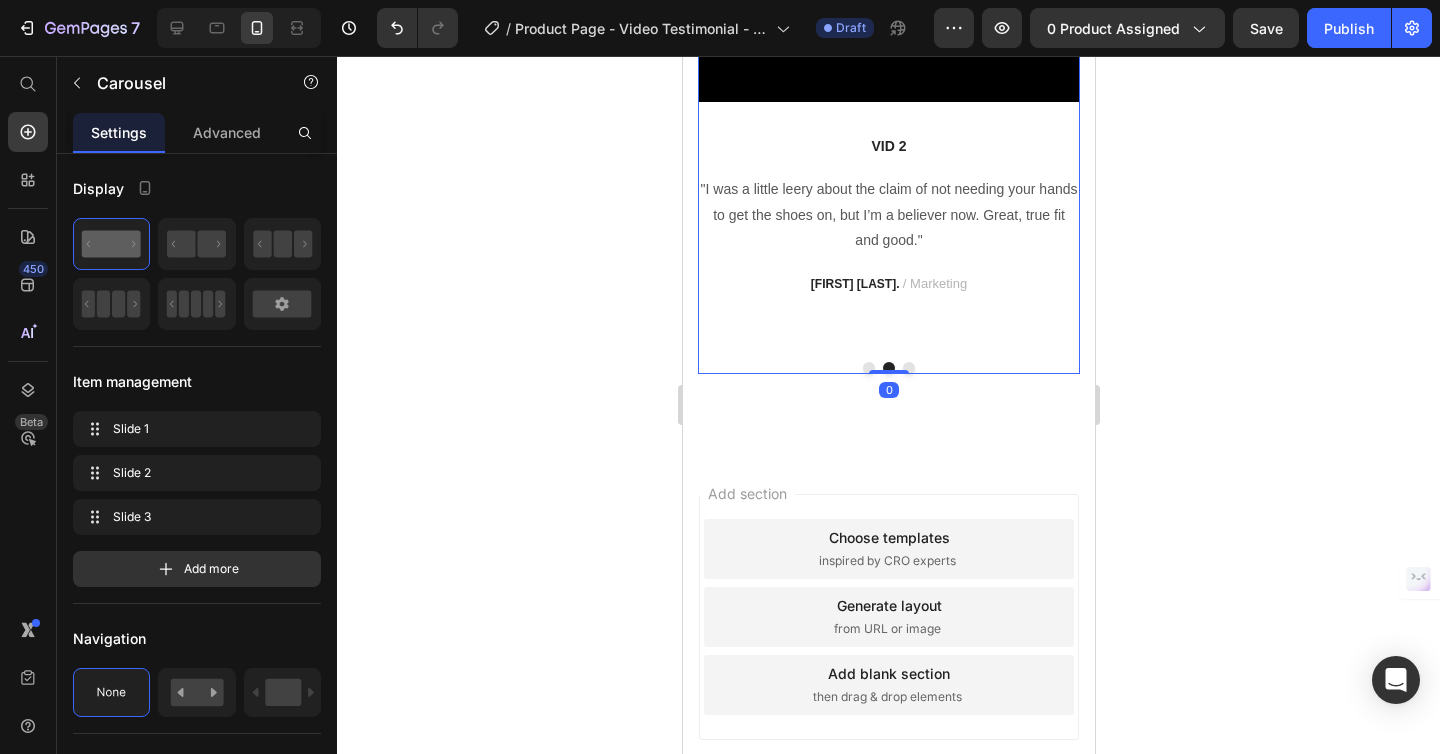 click at bounding box center [868, 368] 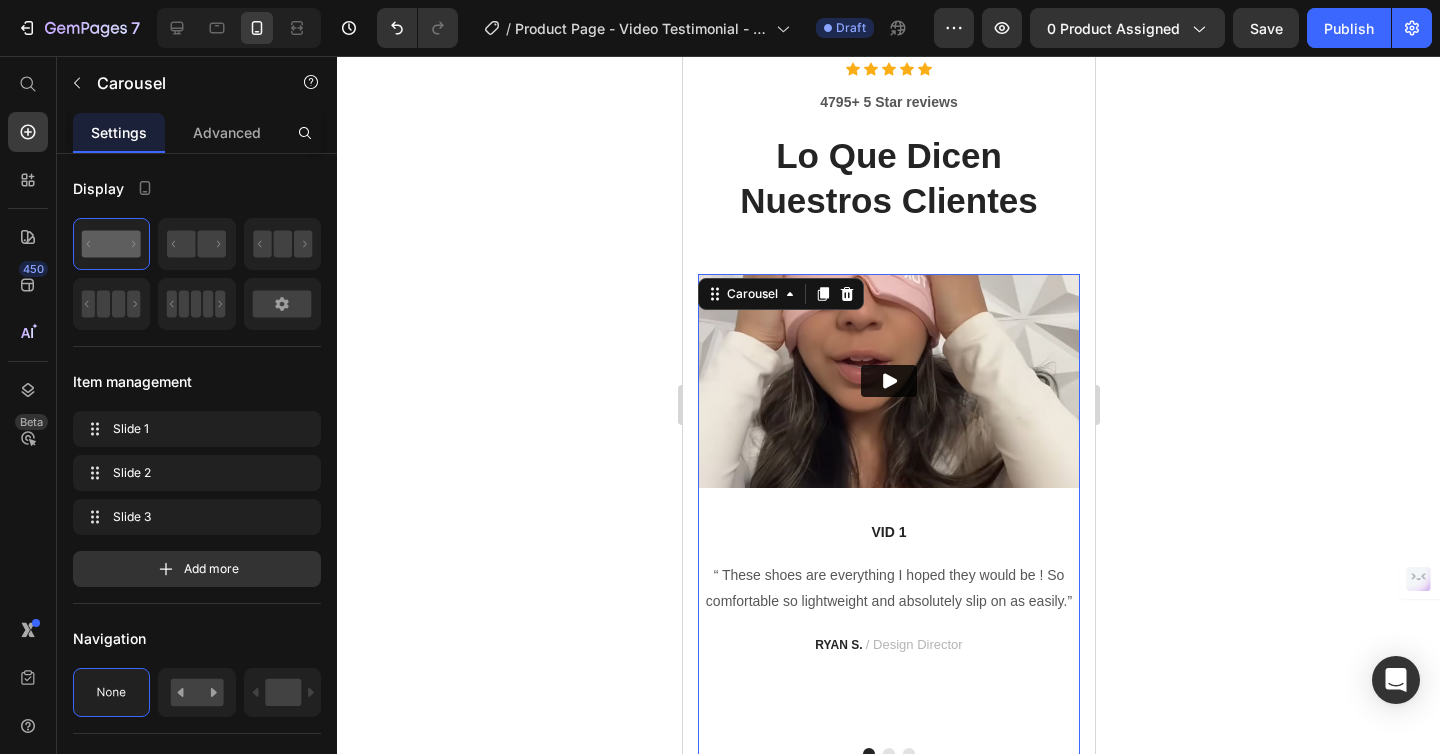 scroll, scrollTop: 4387, scrollLeft: 0, axis: vertical 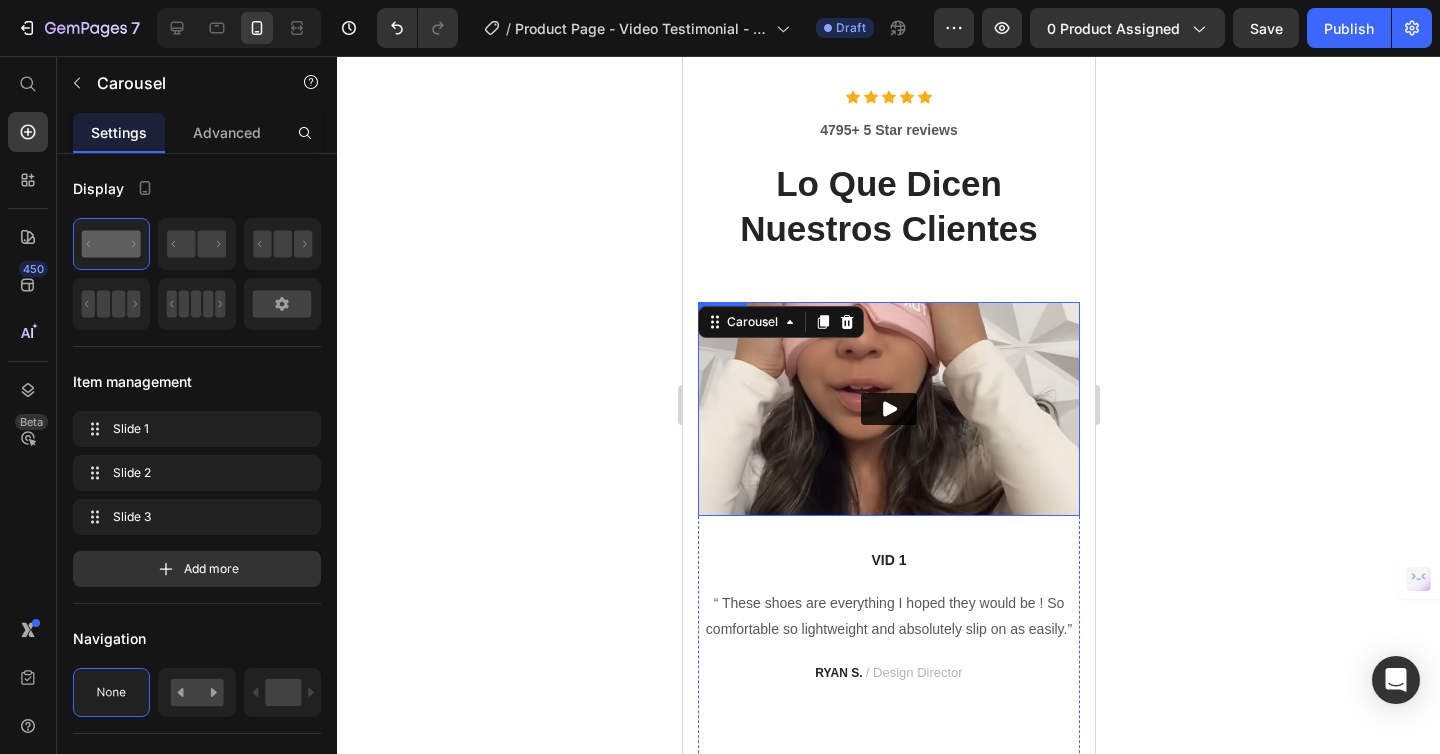 click at bounding box center [888, 409] 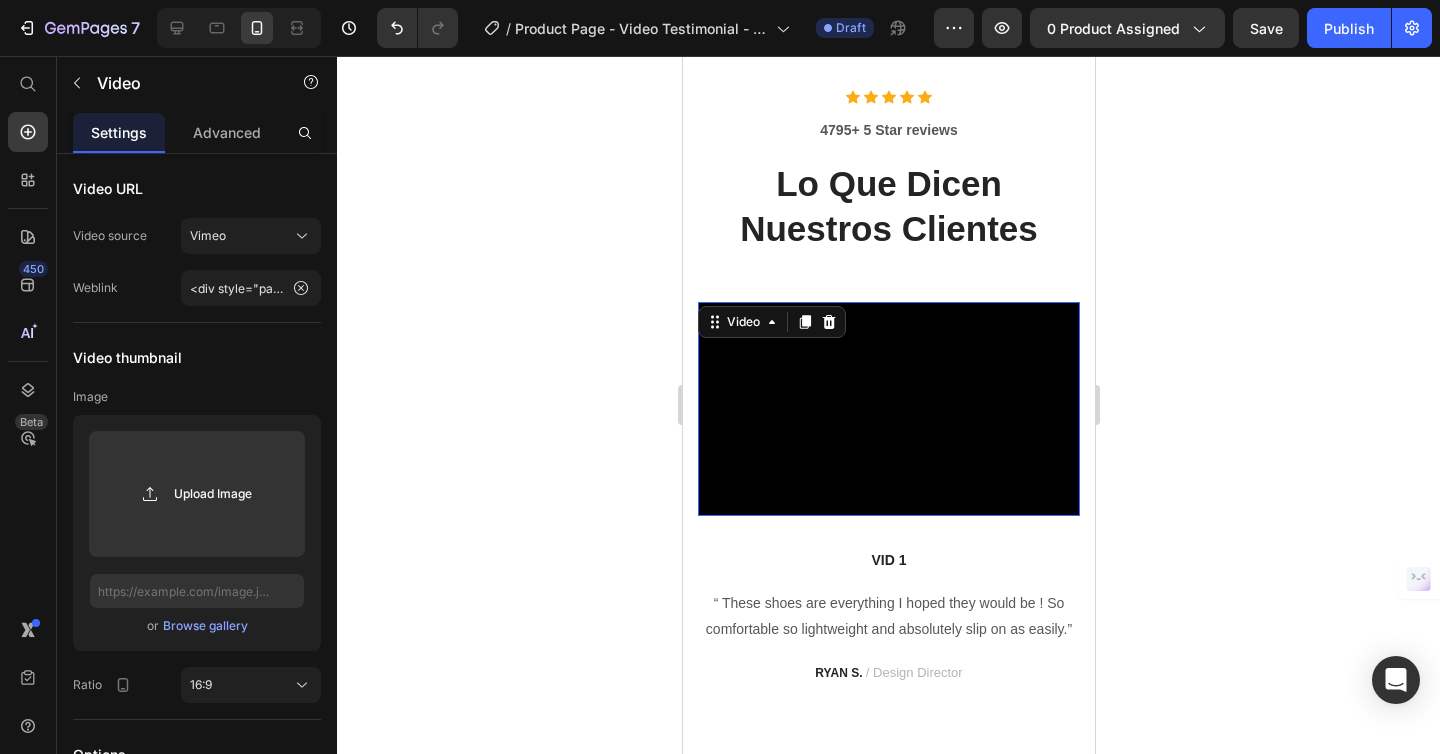 click 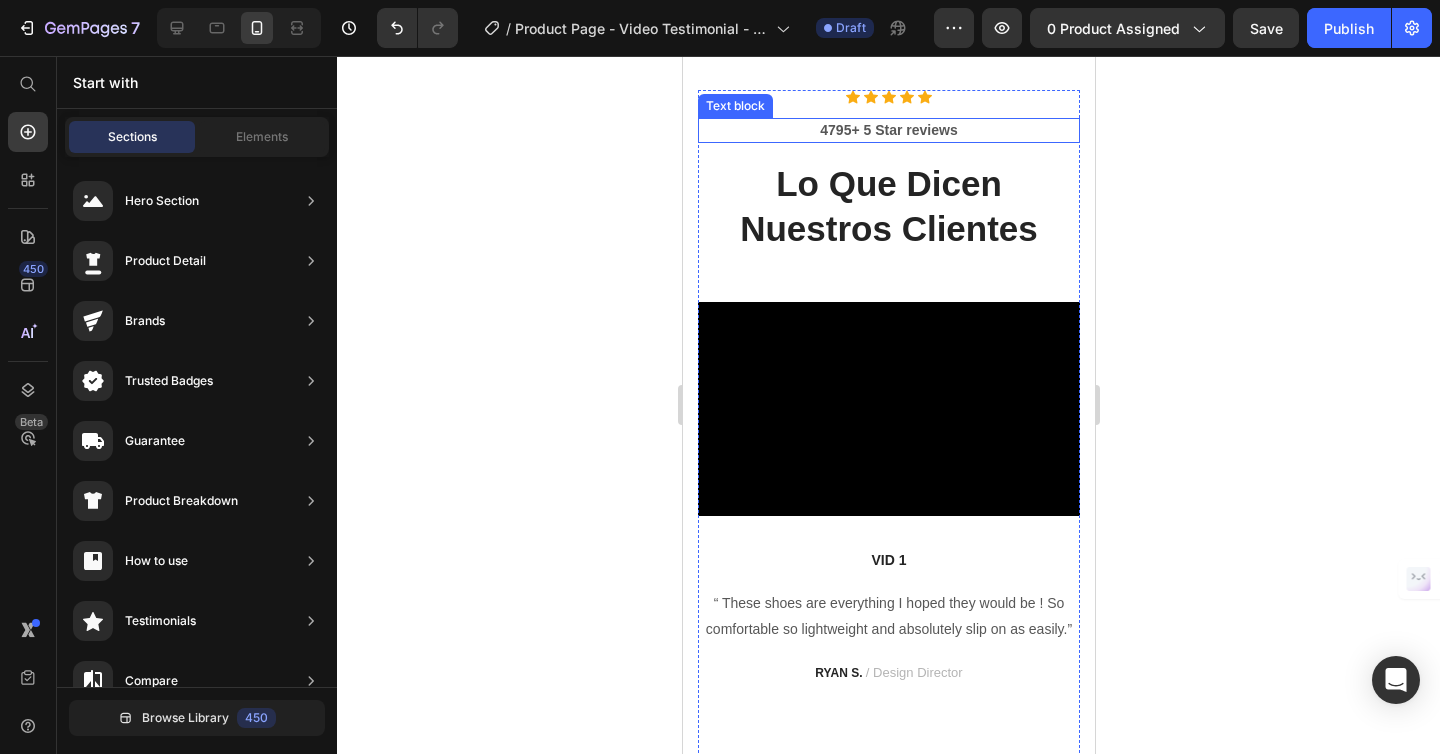 click on "4795+ 5 Star reviews" at bounding box center [888, 130] 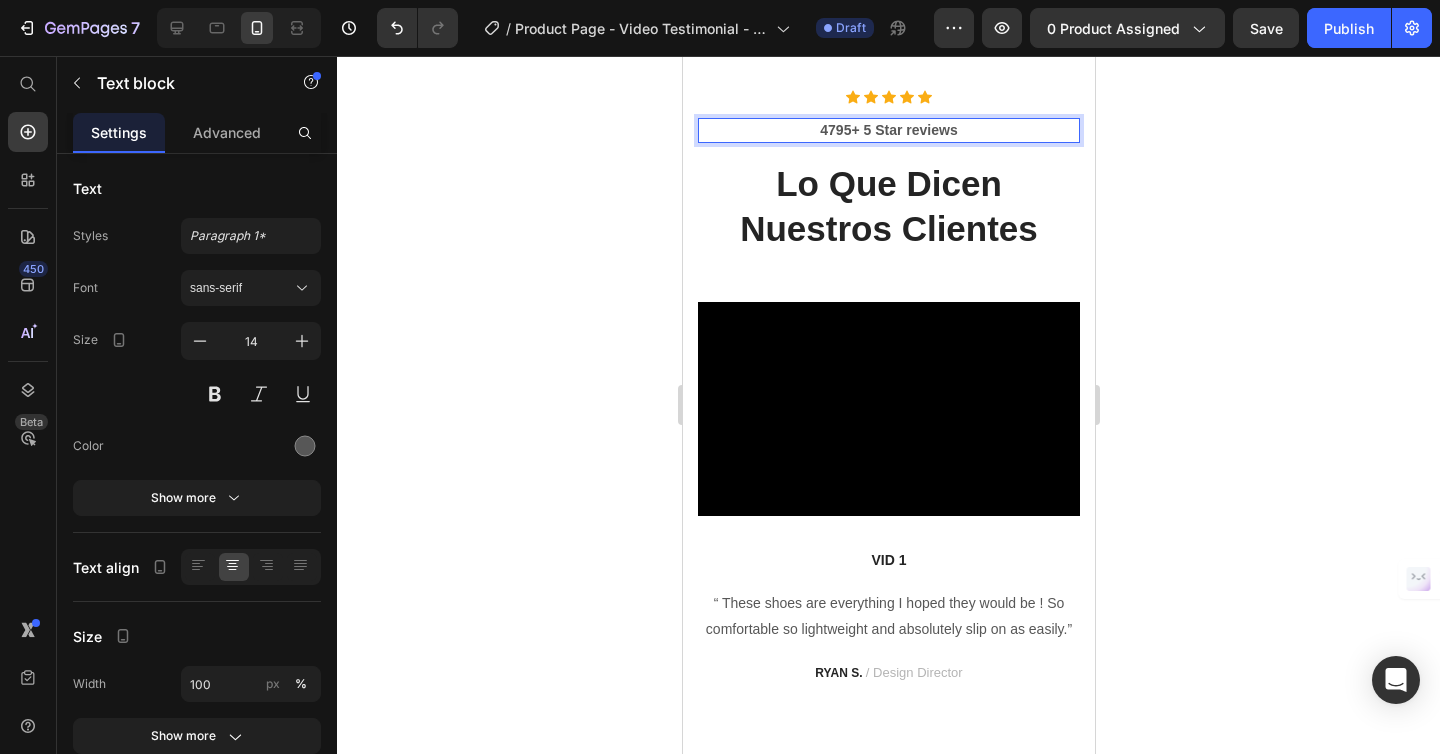 click on "4795+ 5 Star reviews" at bounding box center [888, 130] 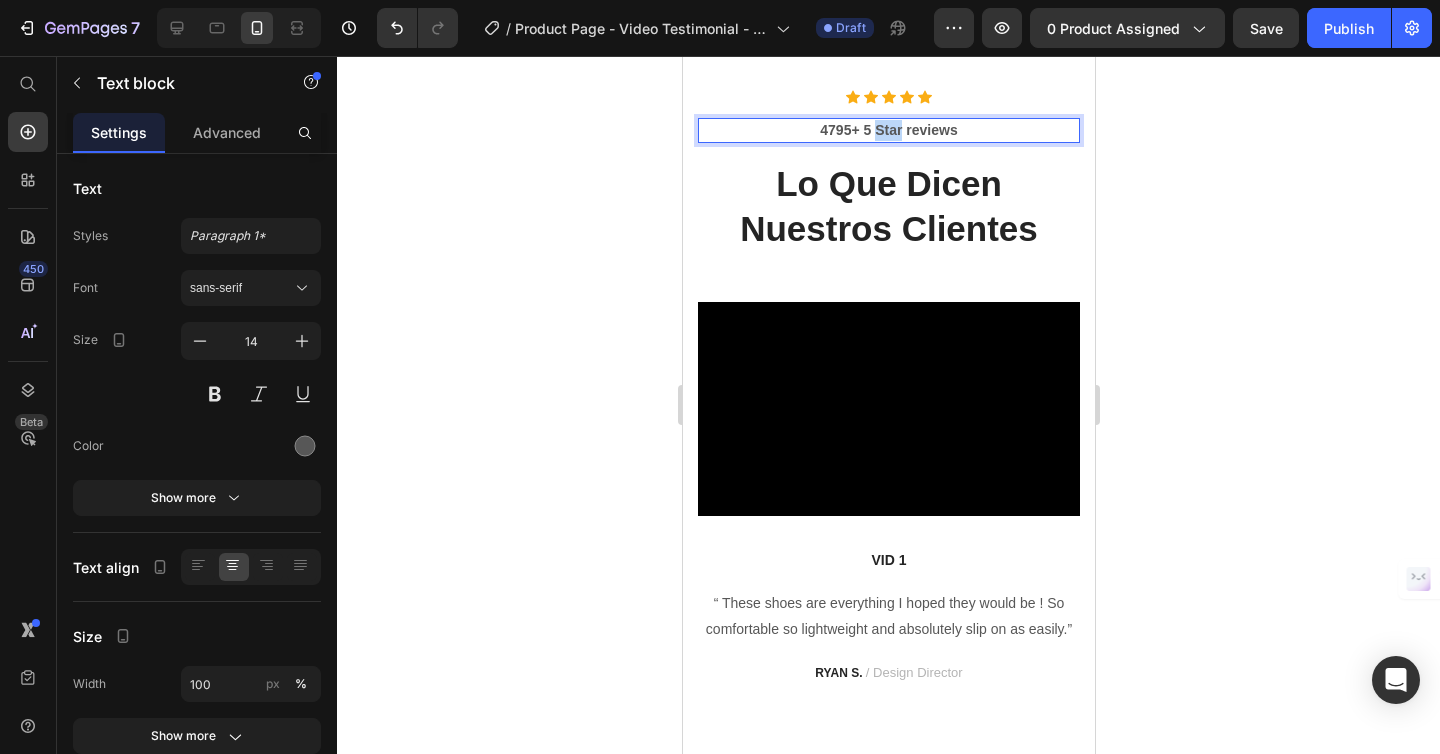 click on "4795+ 5 Star reviews" at bounding box center (888, 130) 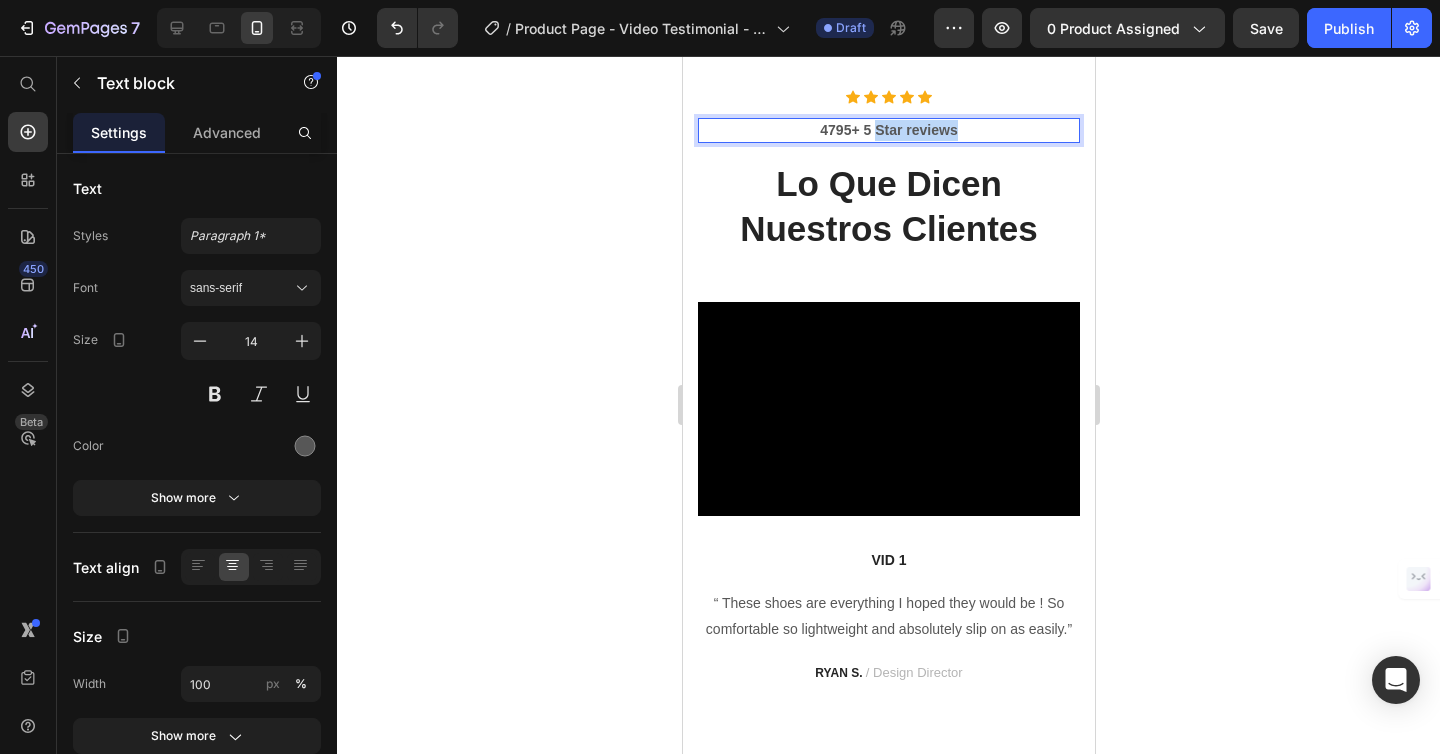 click on "4795+ 5 Star reviews" at bounding box center (888, 130) 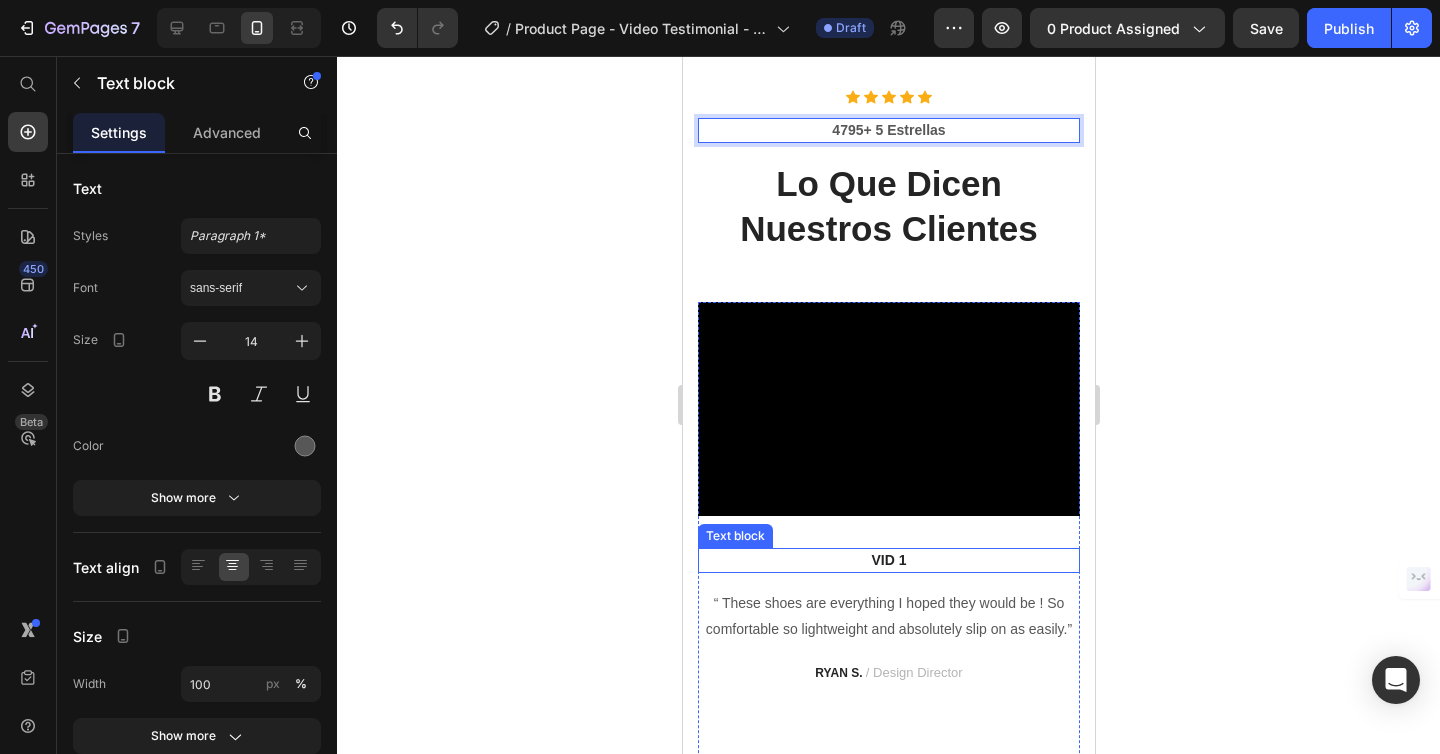 click on "VID 1" at bounding box center [888, 560] 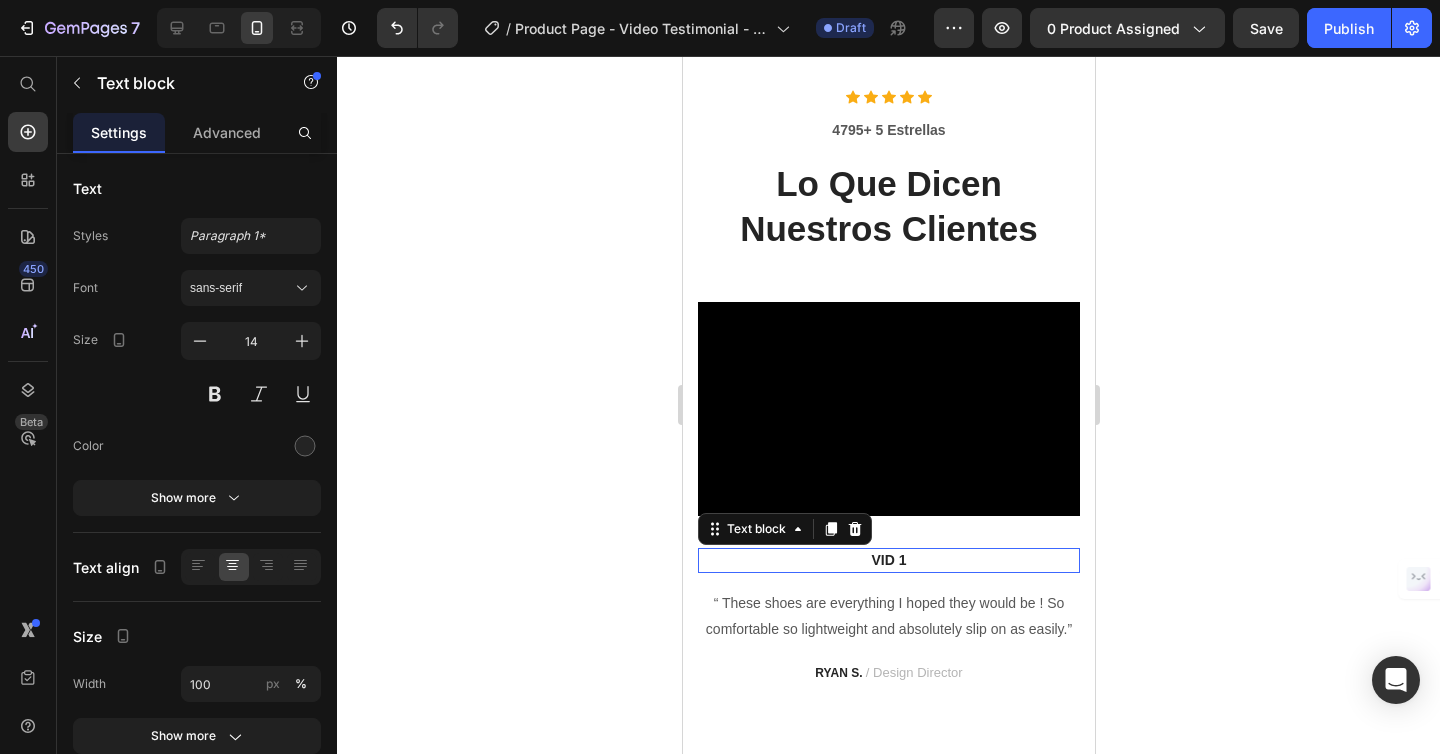 click on "VID 1" at bounding box center [888, 560] 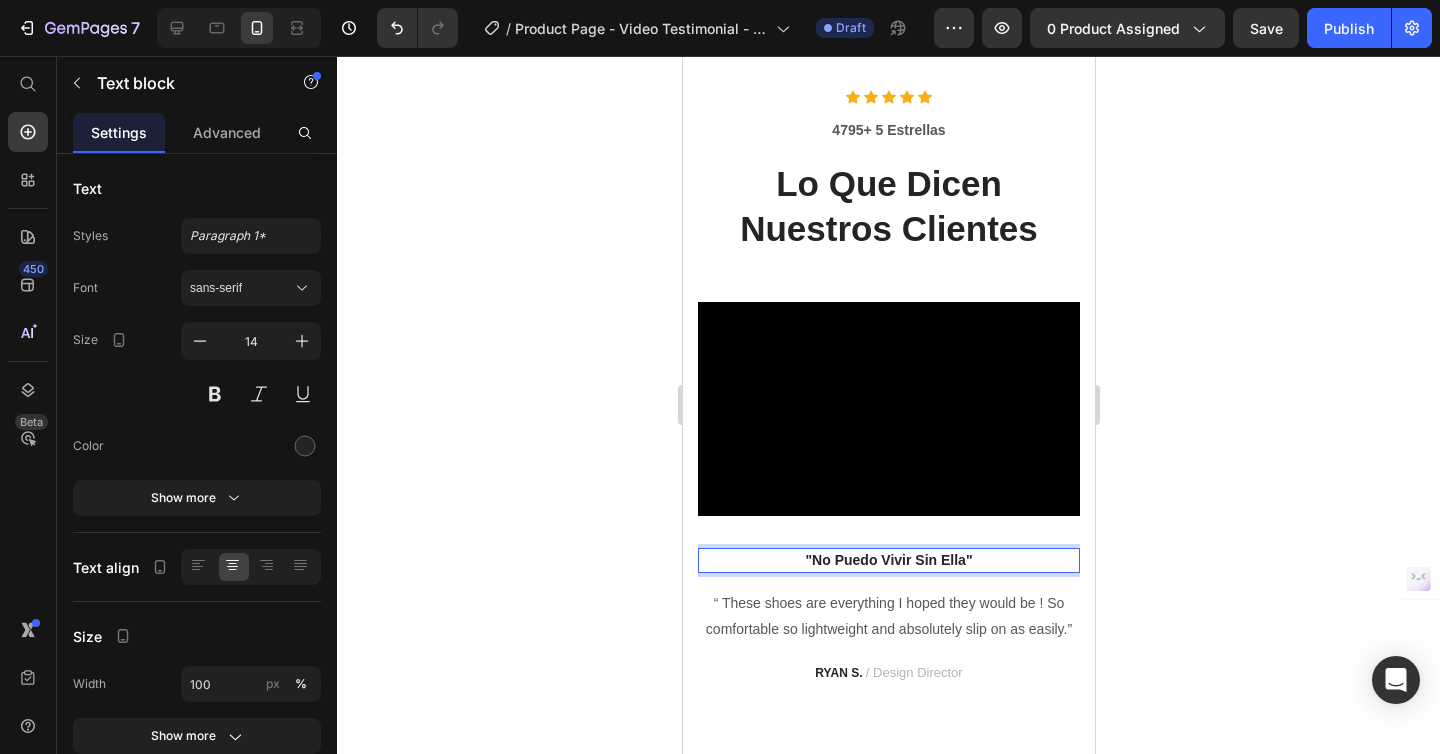click on ""No Puedo Vivir Sin Ella"" at bounding box center [888, 560] 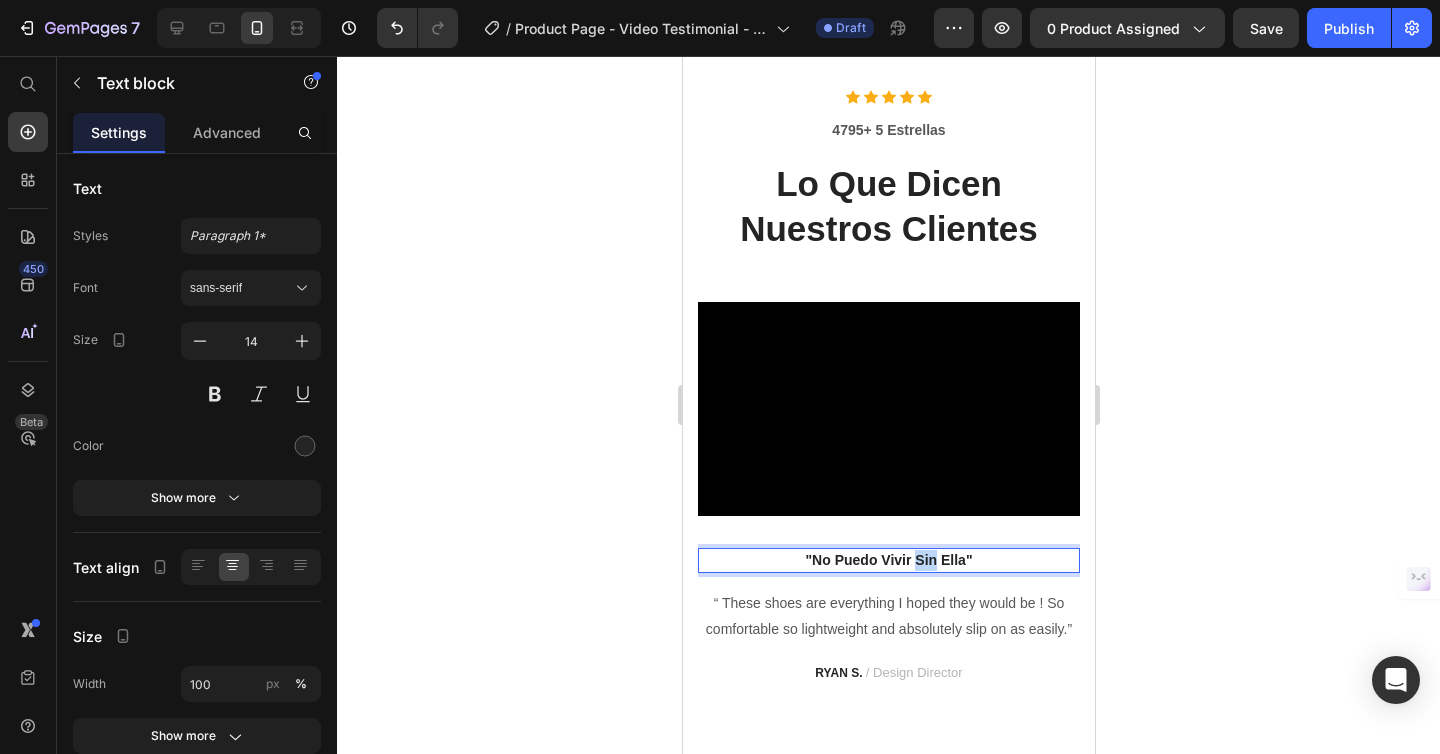 click on ""No Puedo Vivir Sin Ella"" at bounding box center (888, 560) 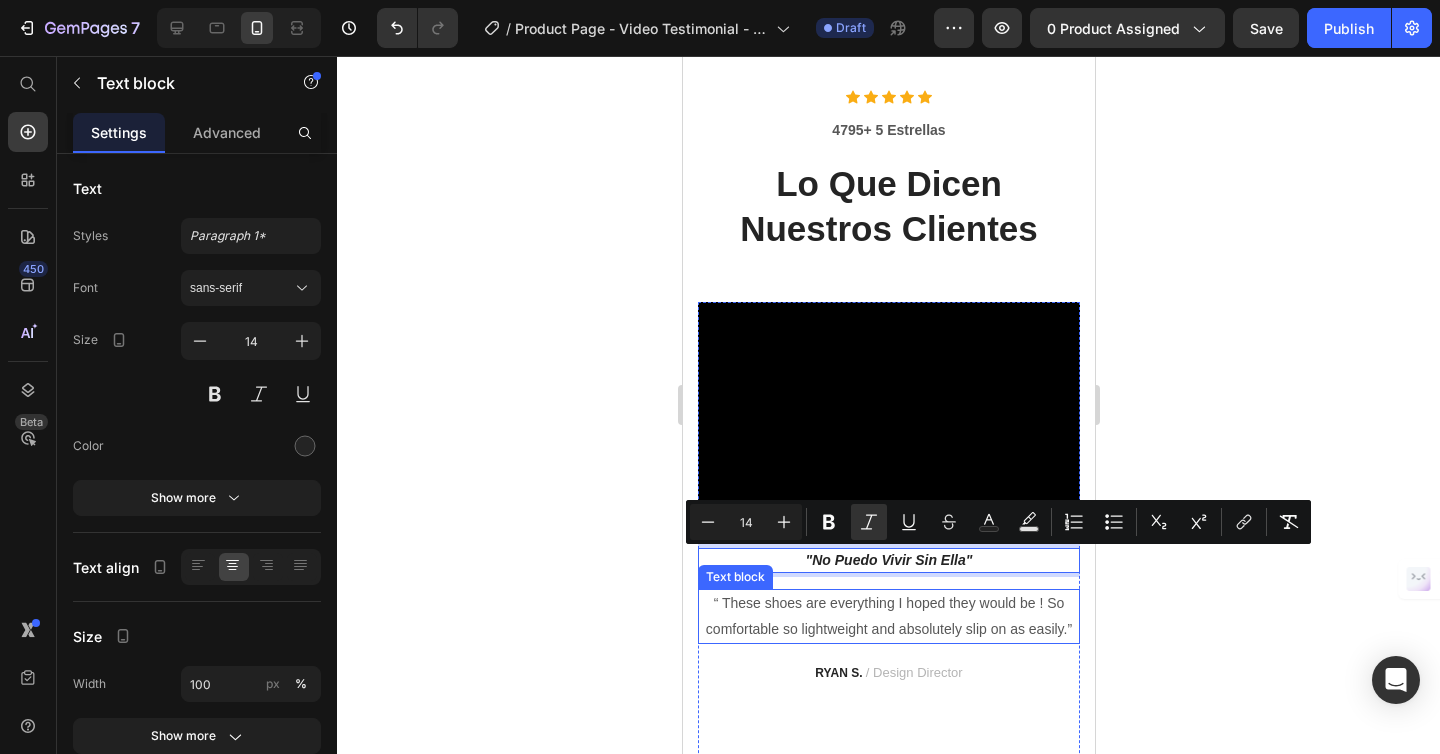 click on "“ These shoes are everything I hoped they would be ! So comfortable so lightweight and absolutely slip on as easily.”" at bounding box center (888, 616) 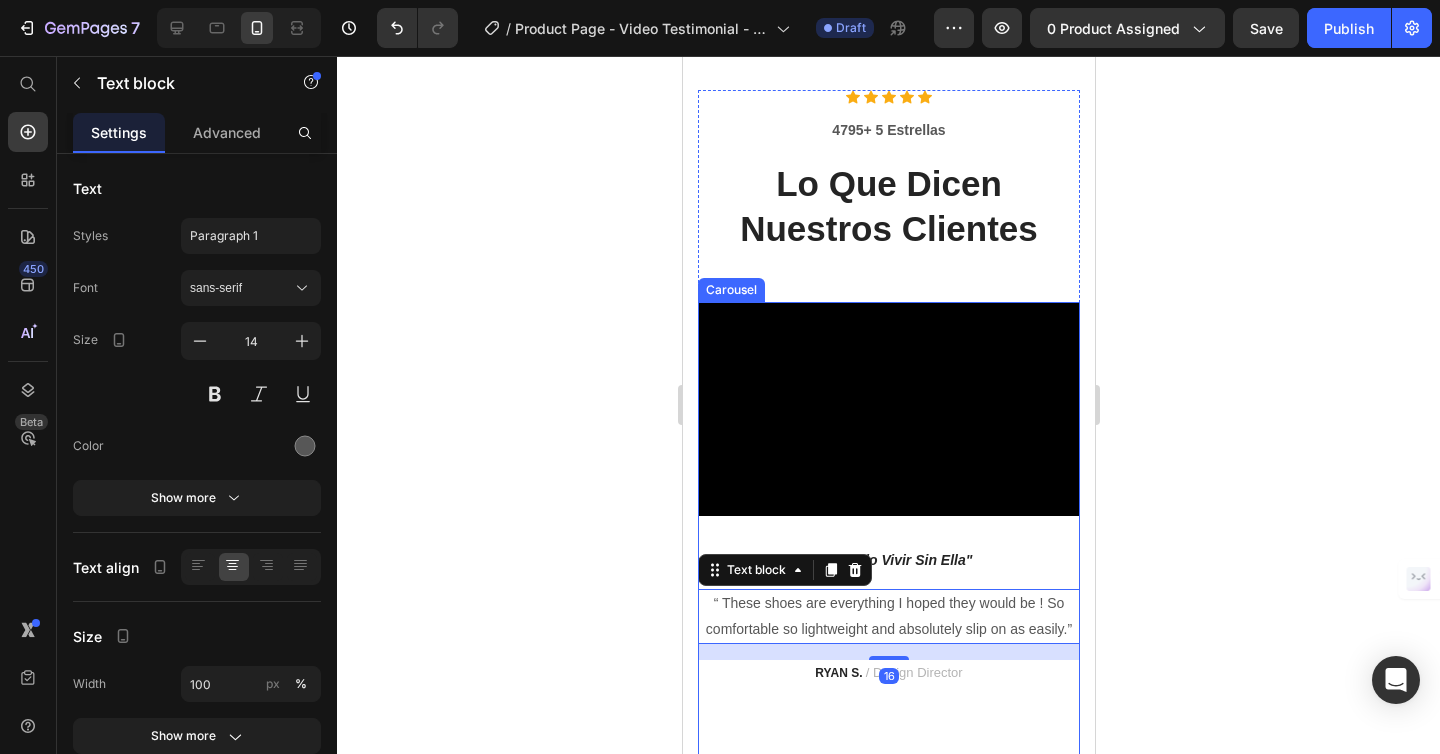 click 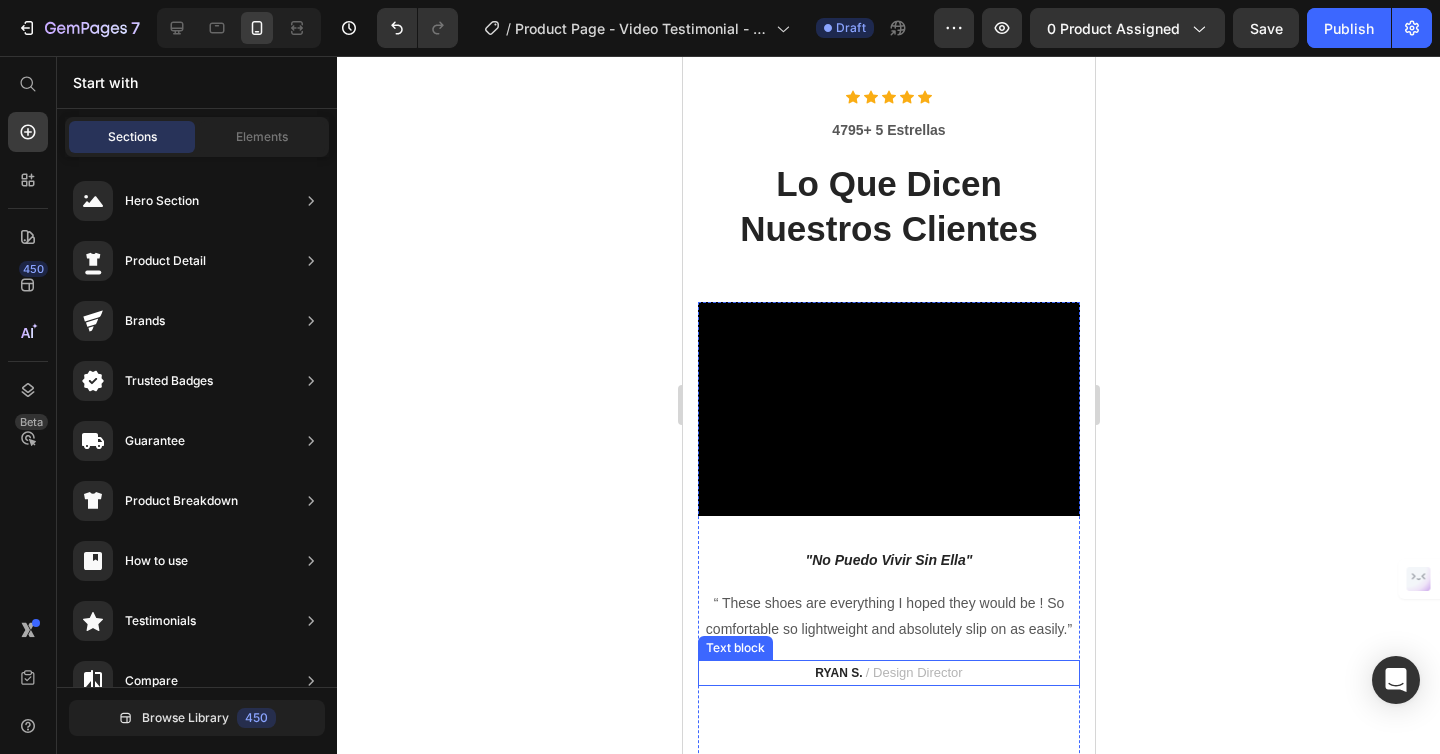 click on "RYAN S.   / Design Director" at bounding box center [888, 673] 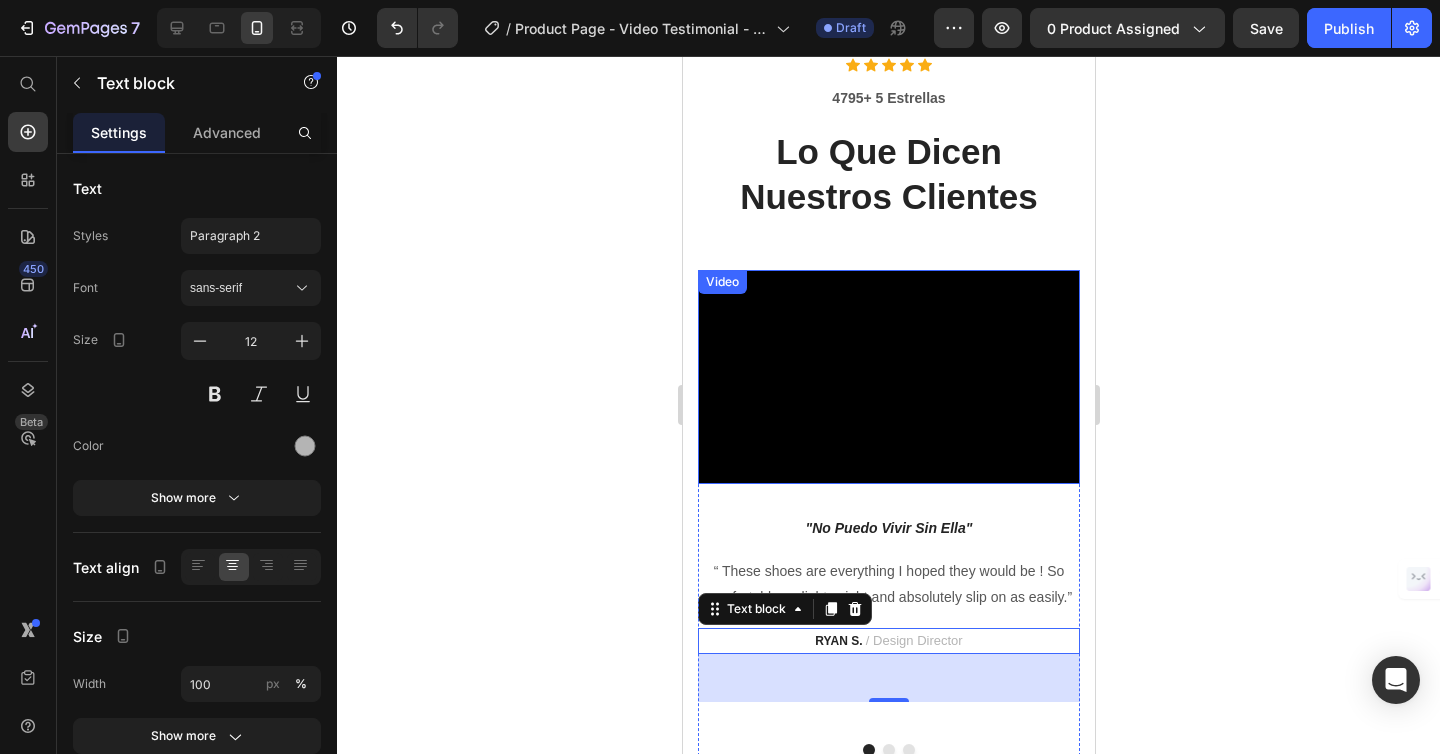 scroll, scrollTop: 4454, scrollLeft: 0, axis: vertical 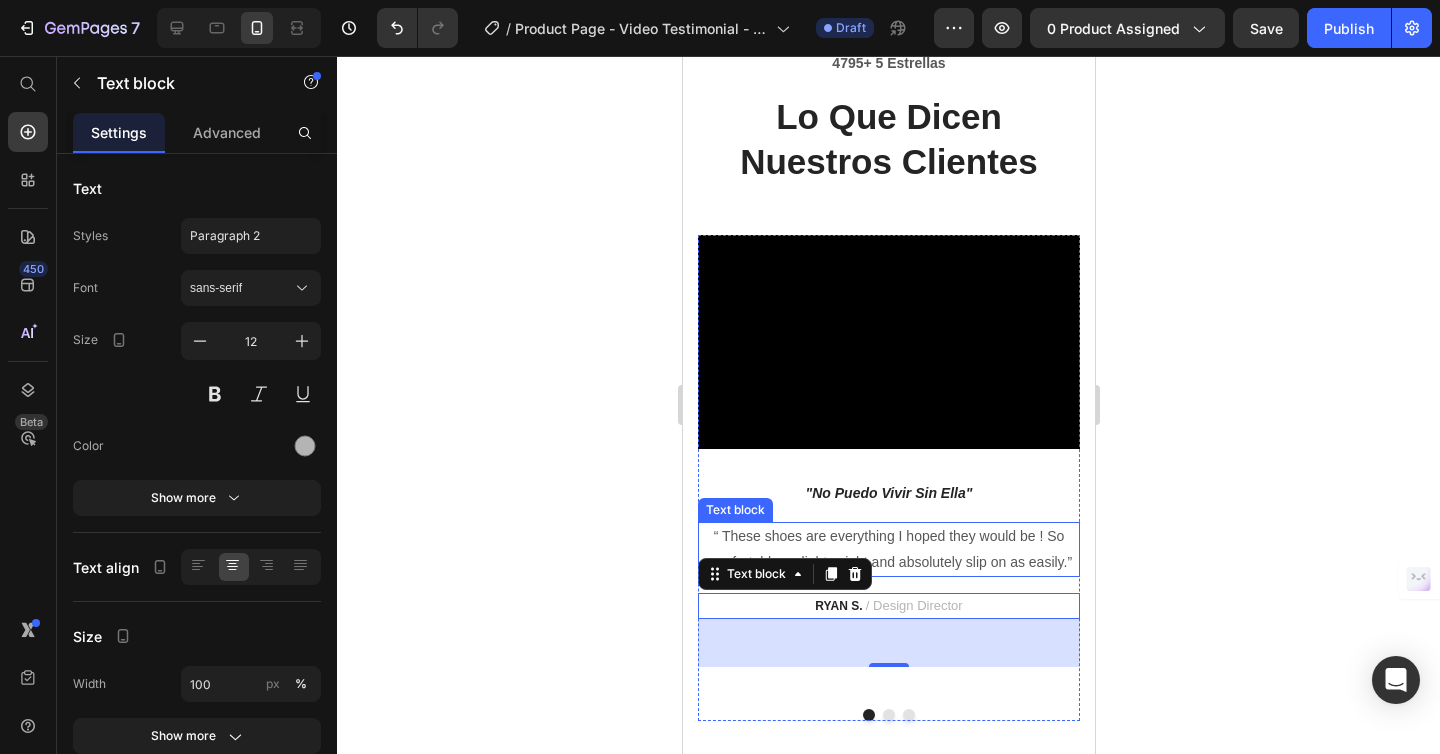 click on "“ These shoes are everything I hoped they would be ! So comfortable so lightweight and absolutely slip on as easily.”" at bounding box center (888, 549) 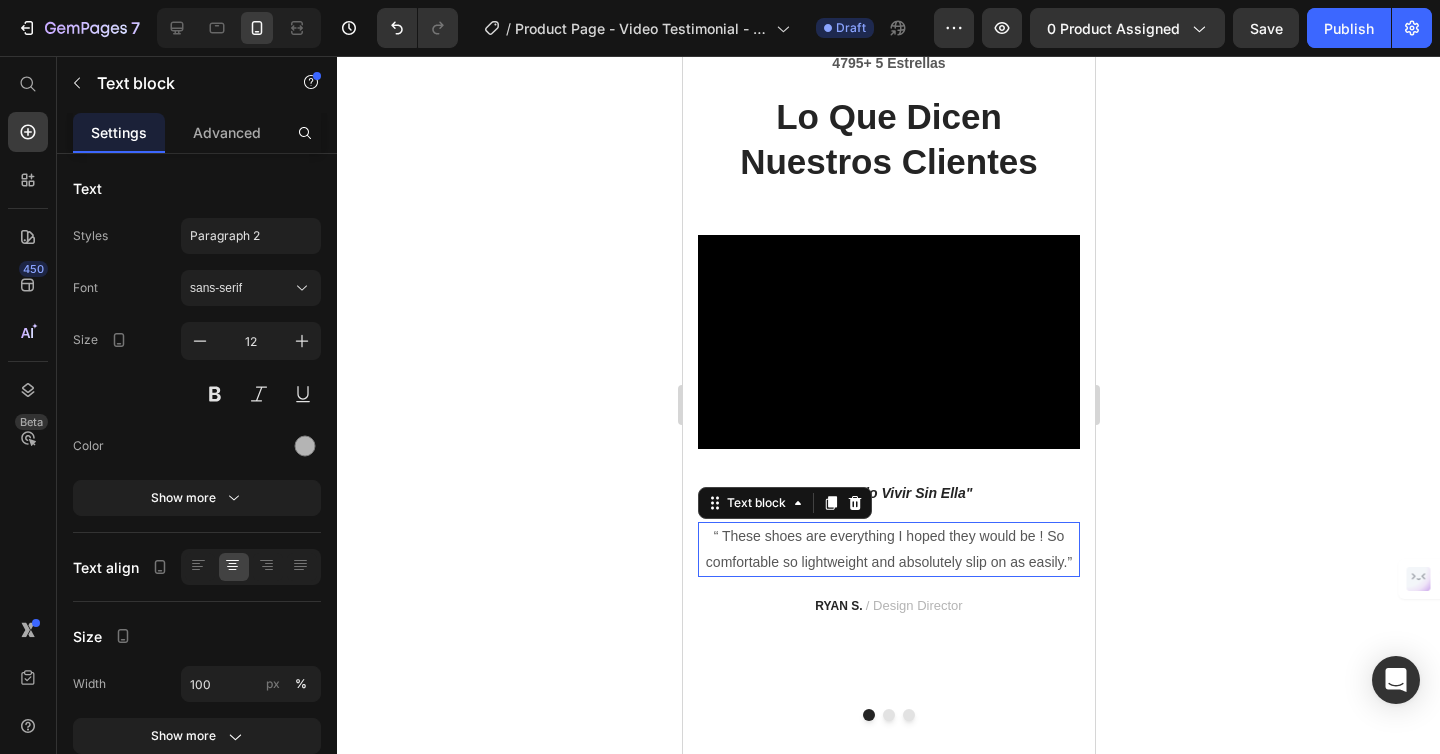 click on "“ These shoes are everything I hoped they would be ! So comfortable so lightweight and absolutely slip on as easily.”" at bounding box center [888, 549] 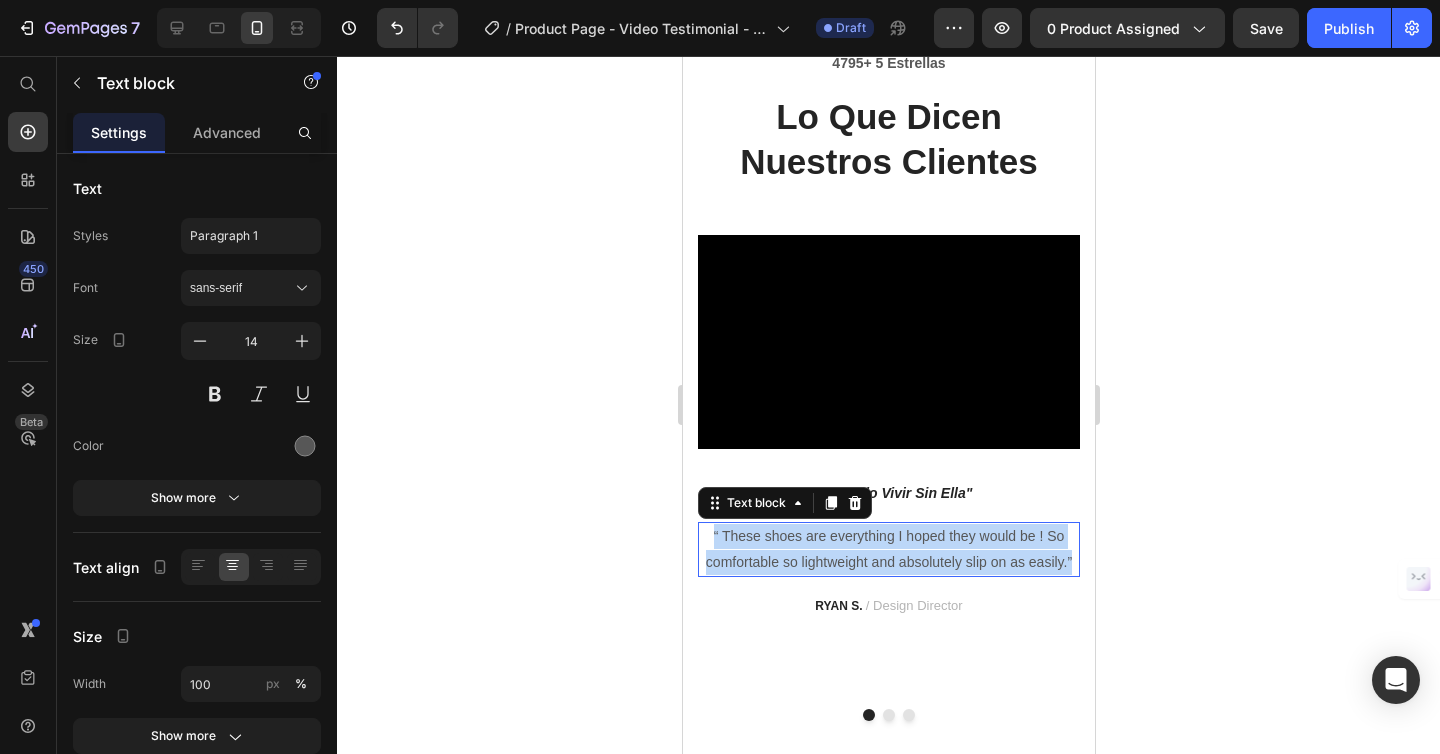 click on "“ These shoes are everything I hoped they would be ! So comfortable so lightweight and absolutely slip on as easily.”" at bounding box center [888, 549] 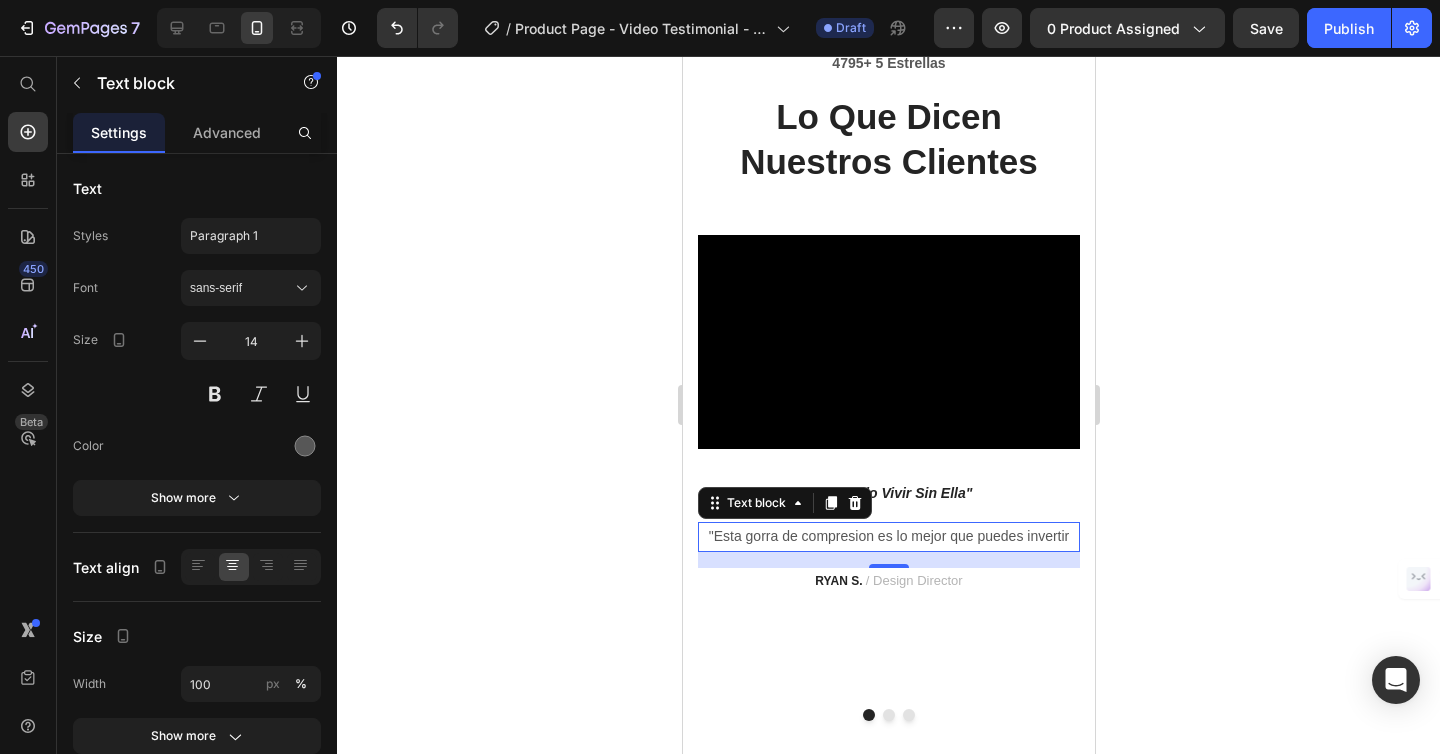 click on ""Esta gorra de compresion es lo mejor que puedes invertir" at bounding box center (888, 536) 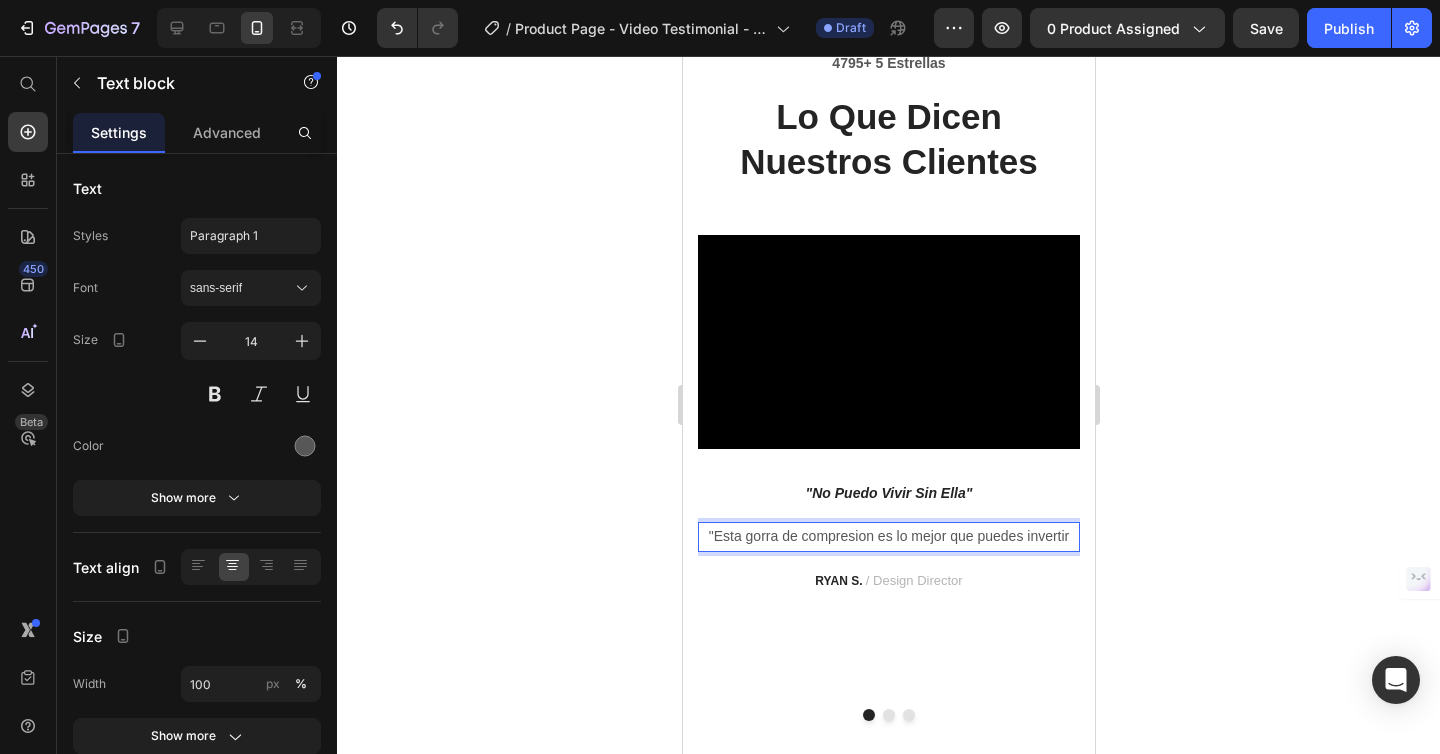 click on ""Esta gorra de compresion es lo mejor que puedes invertir" at bounding box center (888, 536) 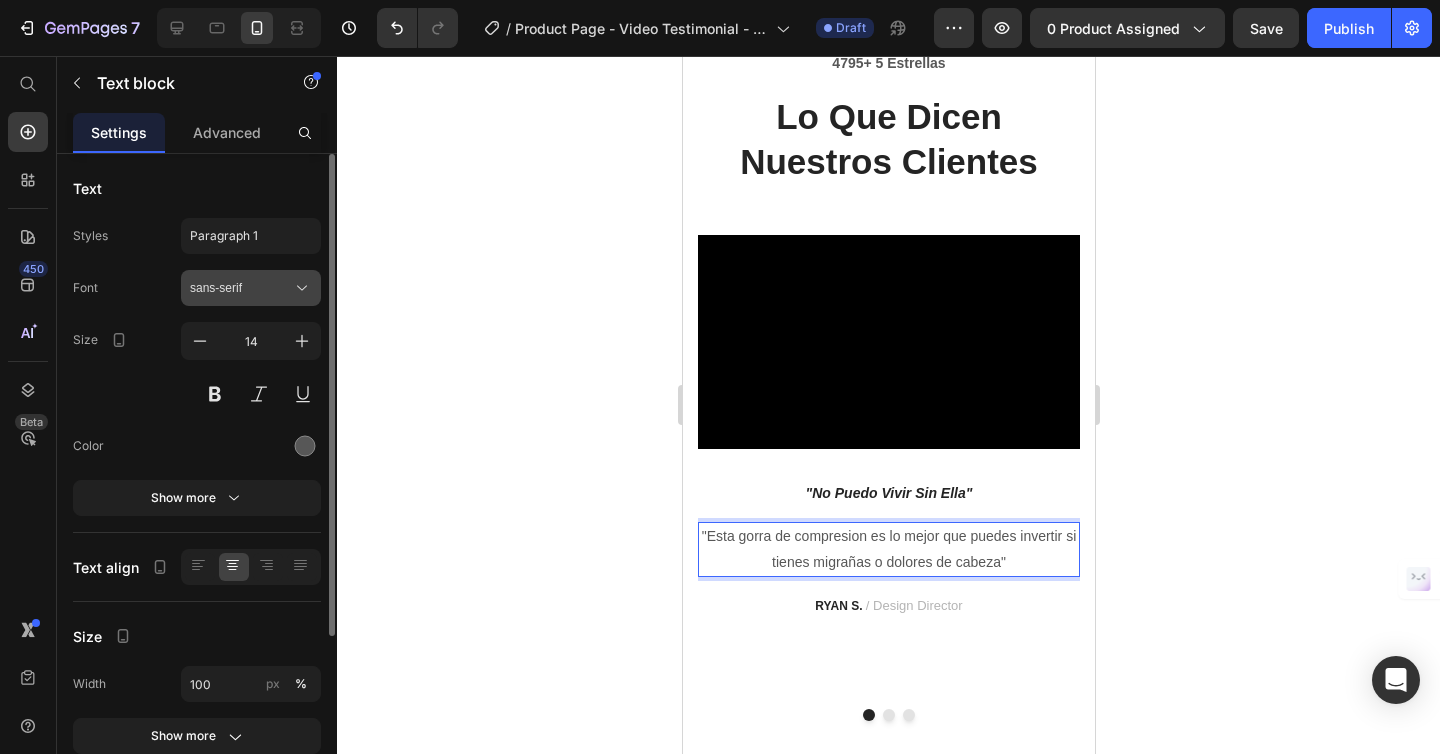 click on "sans-serif" at bounding box center (241, 288) 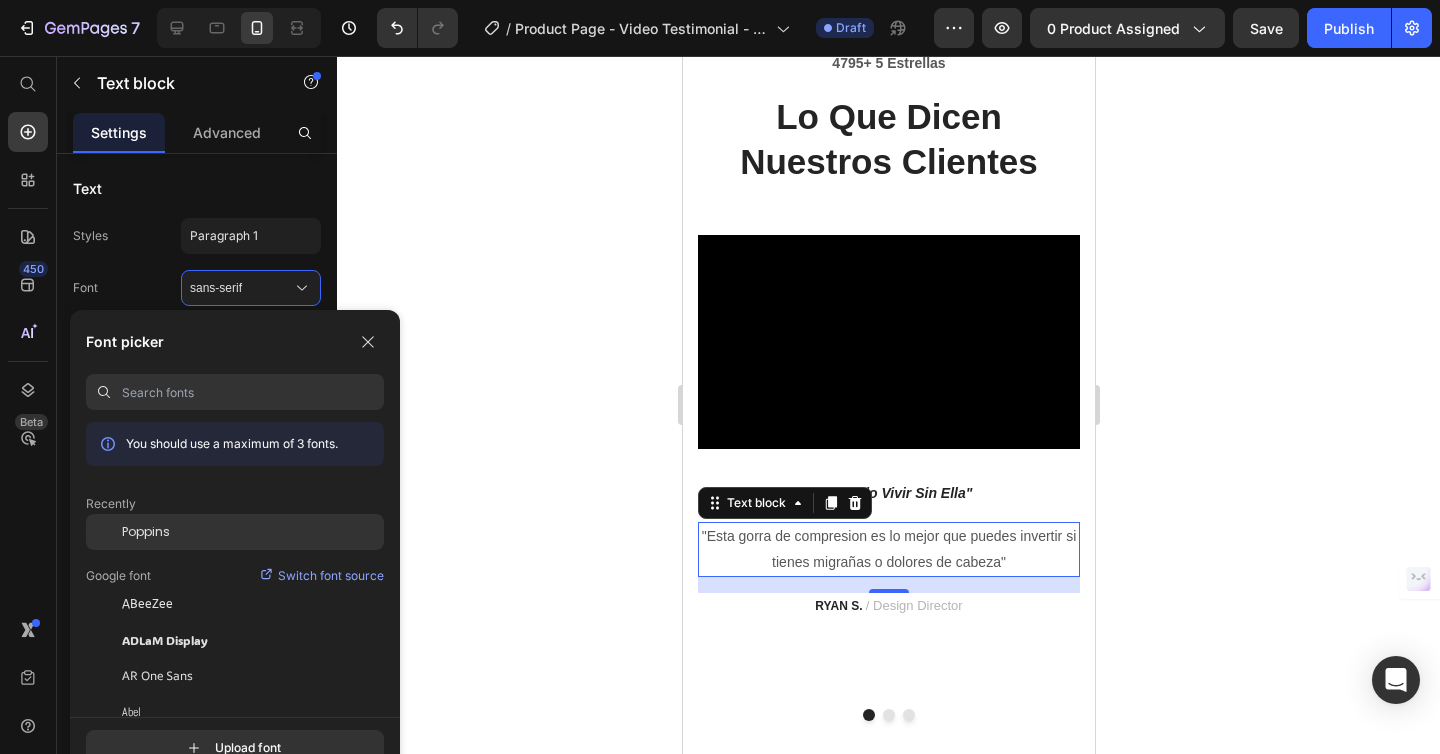 click on "Poppins" at bounding box center [146, 532] 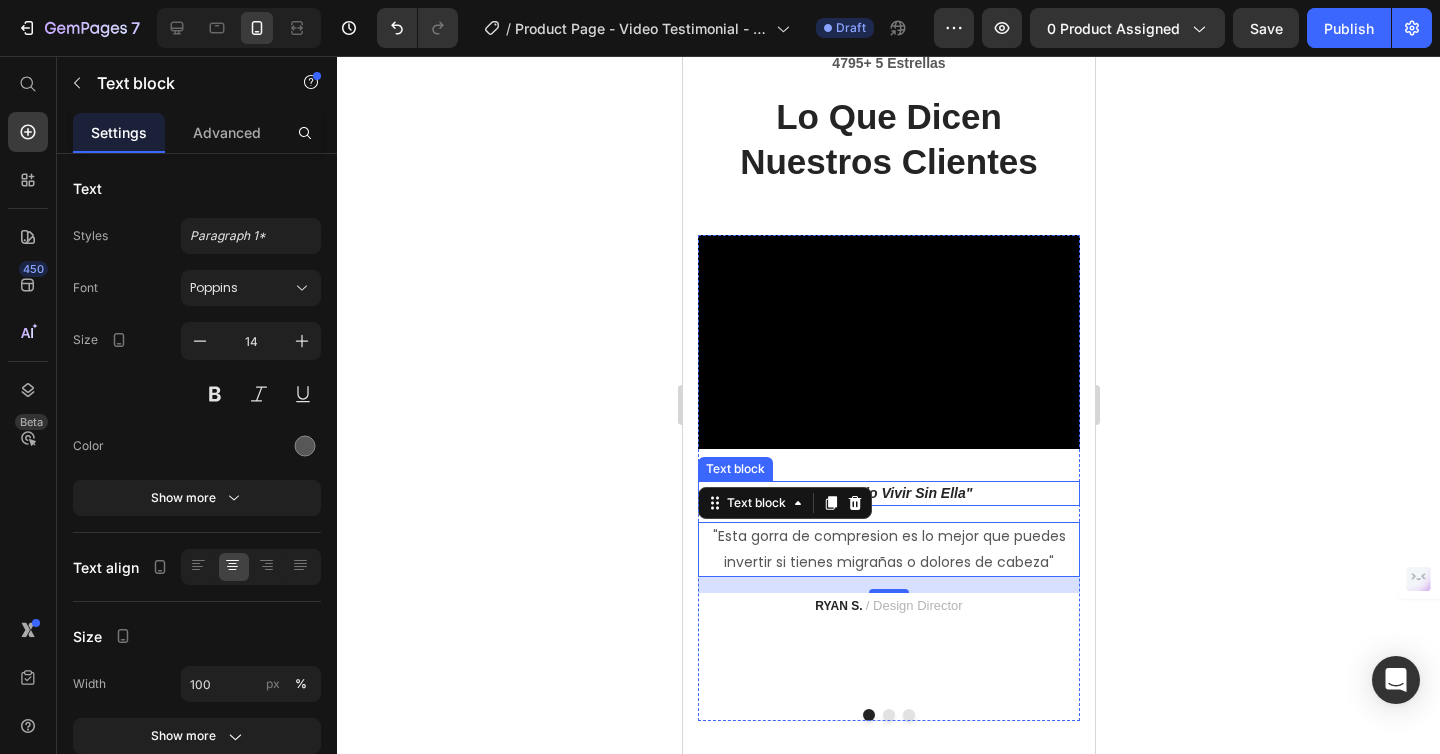 click on ""No Puedo Vivir Sin Ella"" at bounding box center [888, 493] 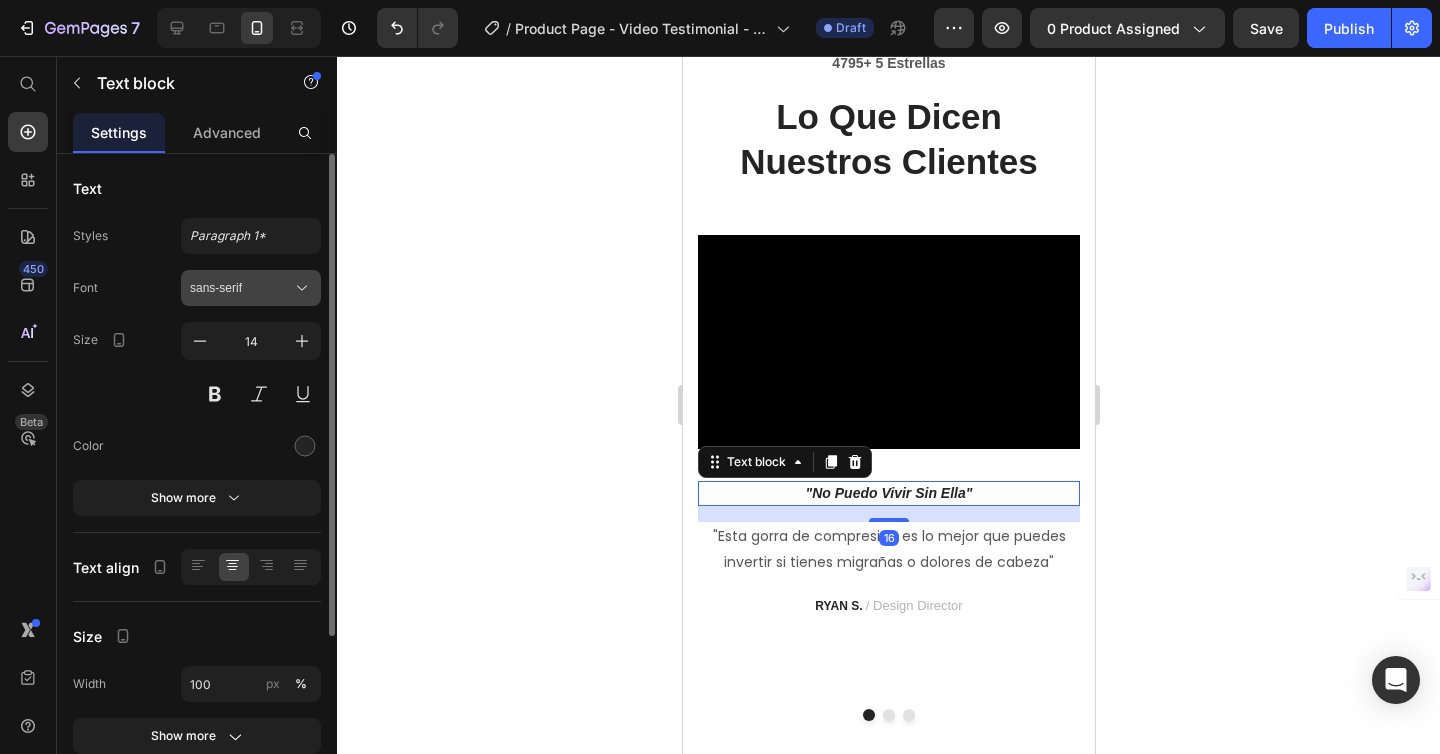 click on "sans-serif" at bounding box center [241, 288] 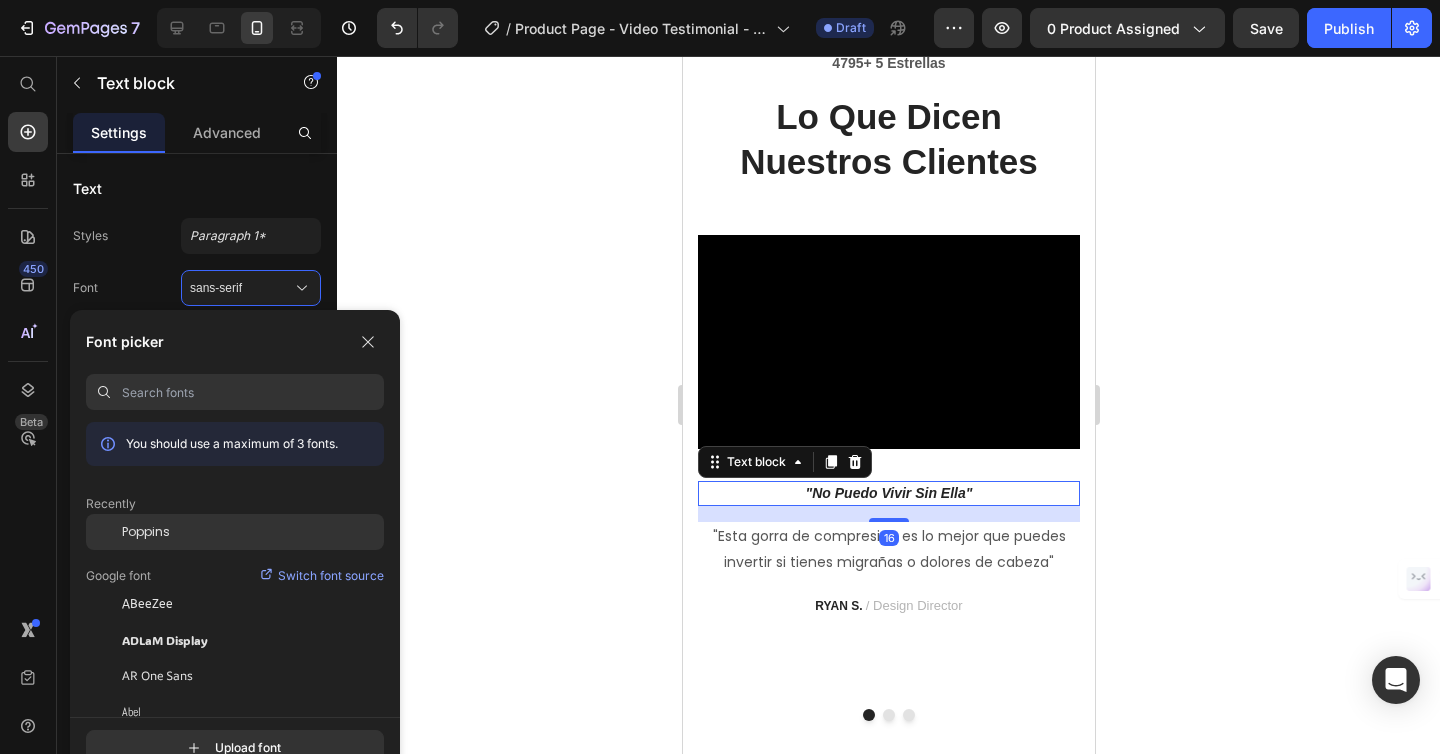 click on "Poppins" 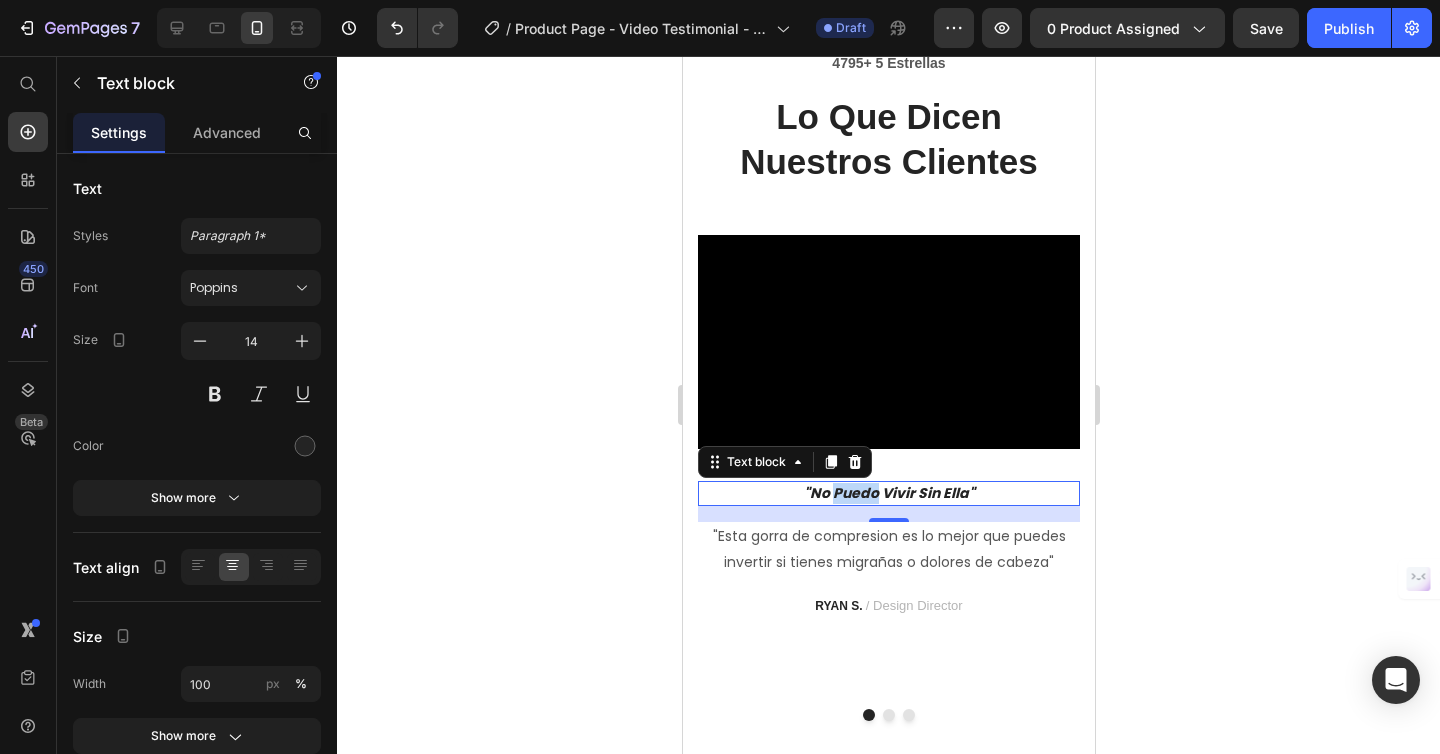 click on ""No Puedo Vivir Sin Ella"" at bounding box center [888, 493] 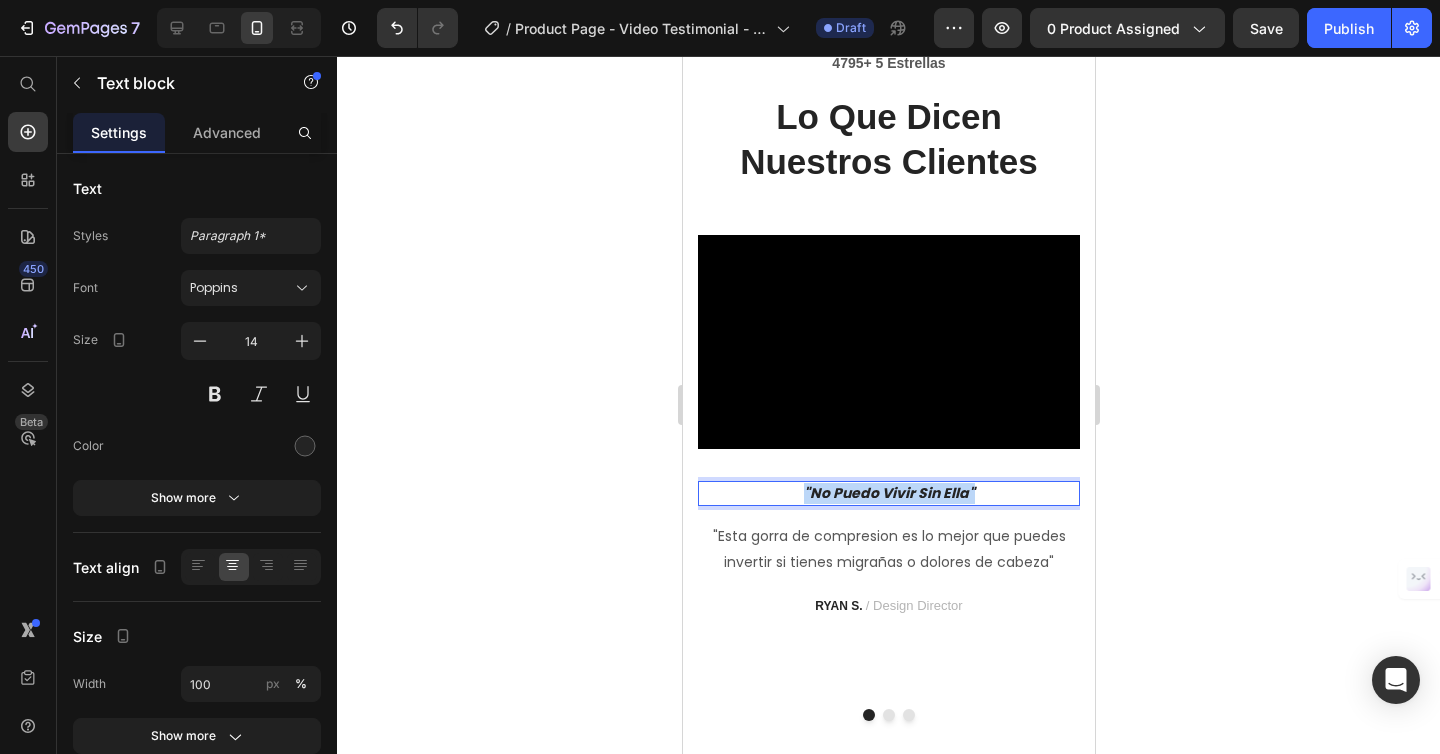 click on ""No Puedo Vivir Sin Ella"" at bounding box center (888, 493) 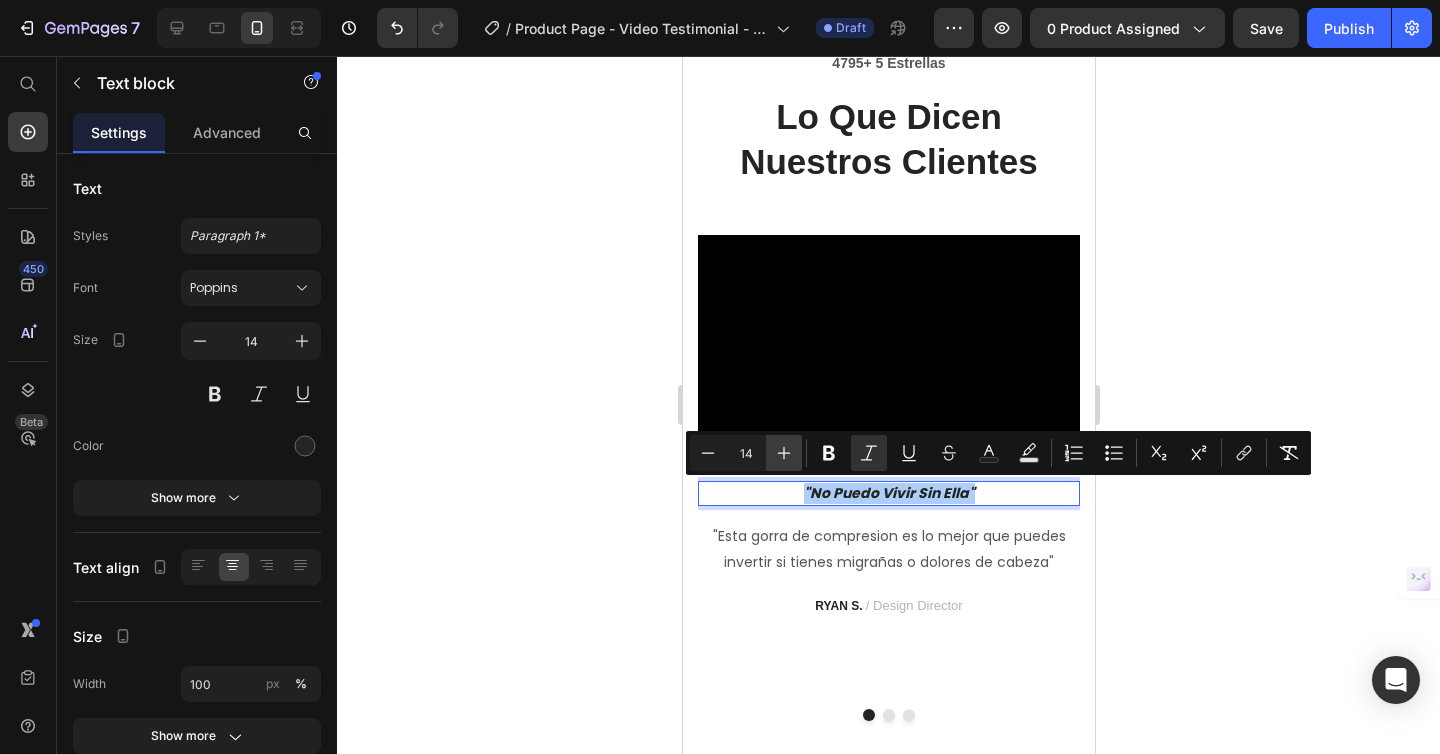 click 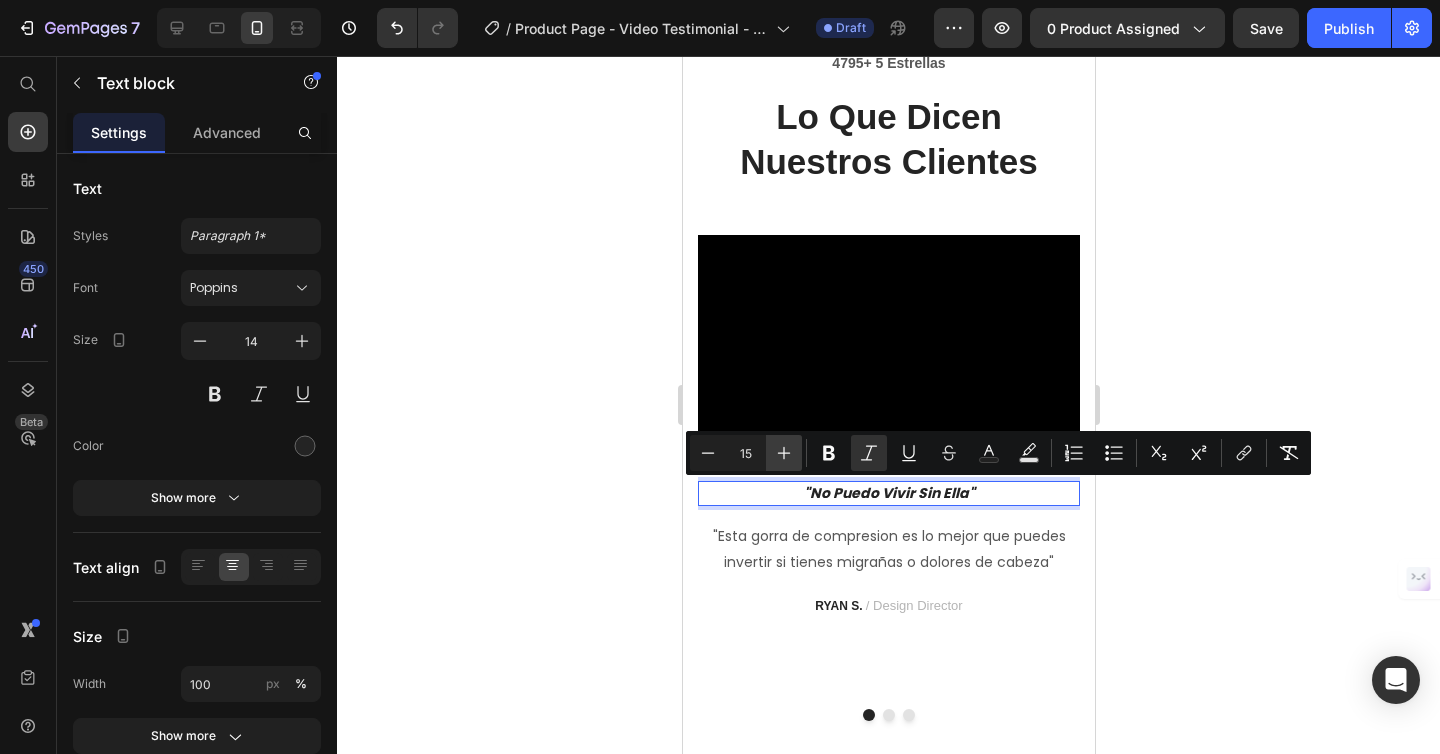 click 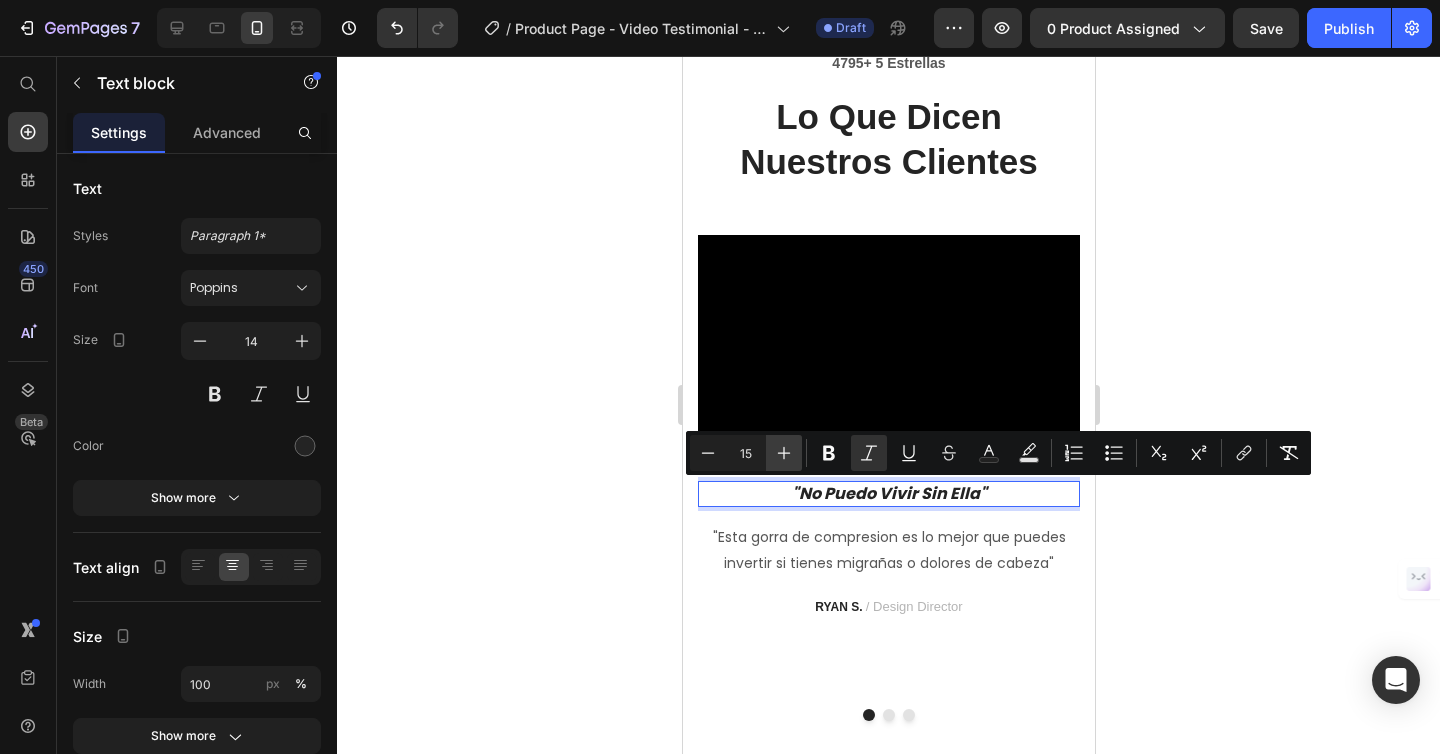 type on "16" 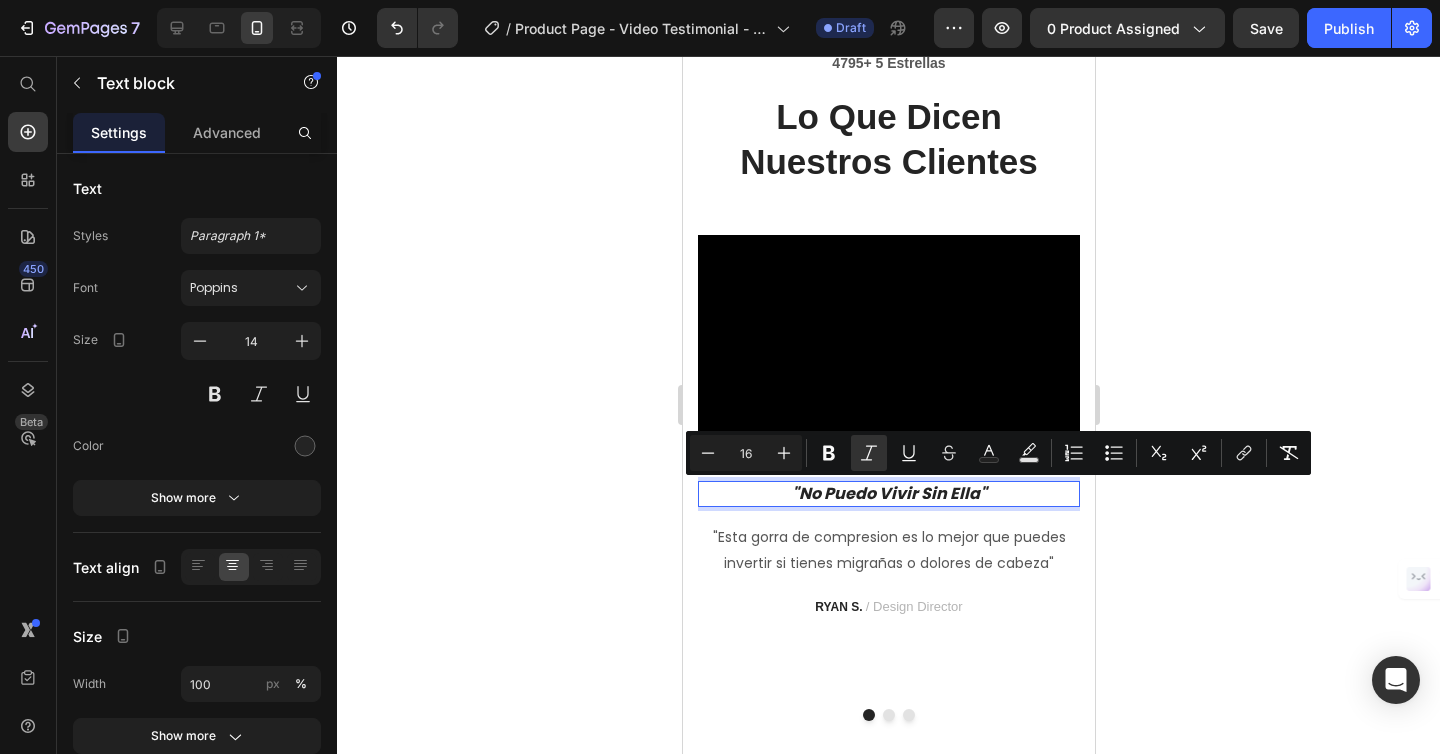 click 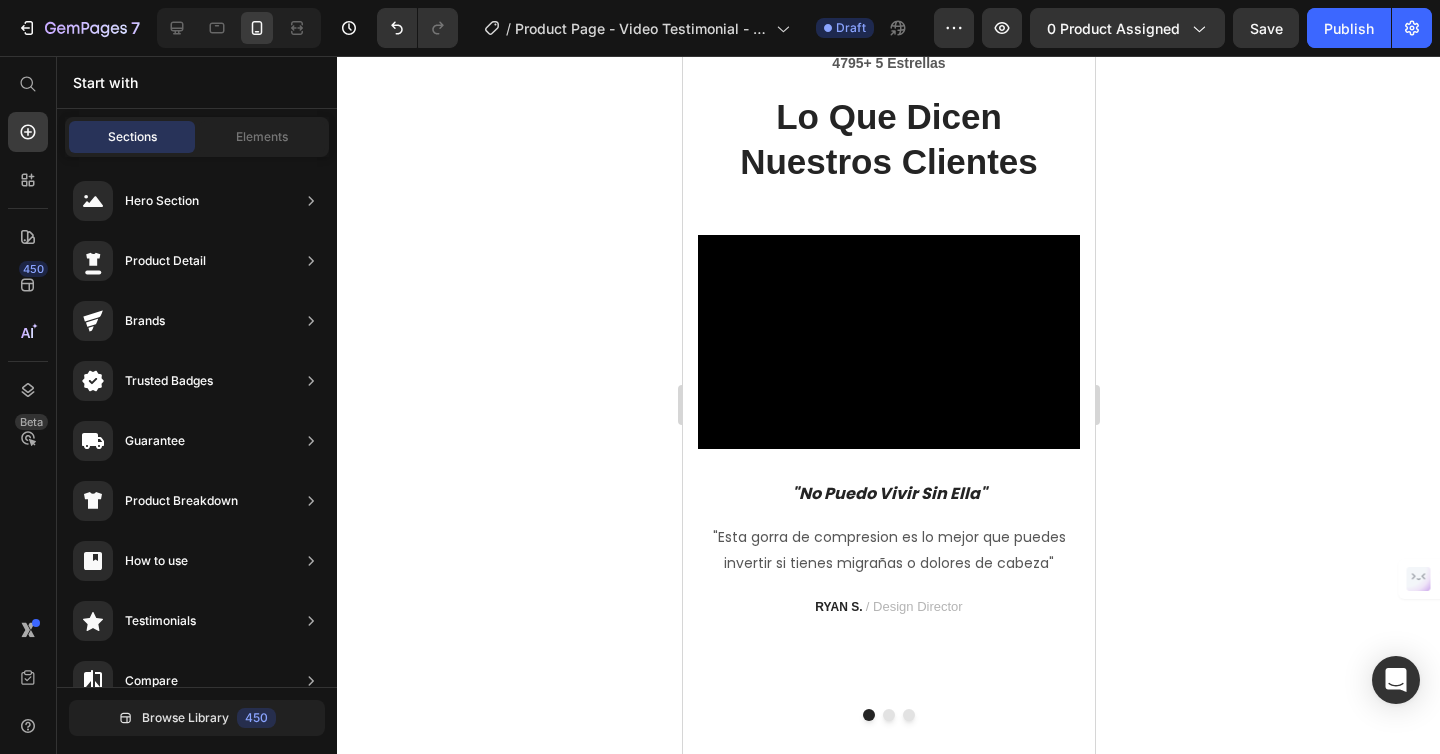 click 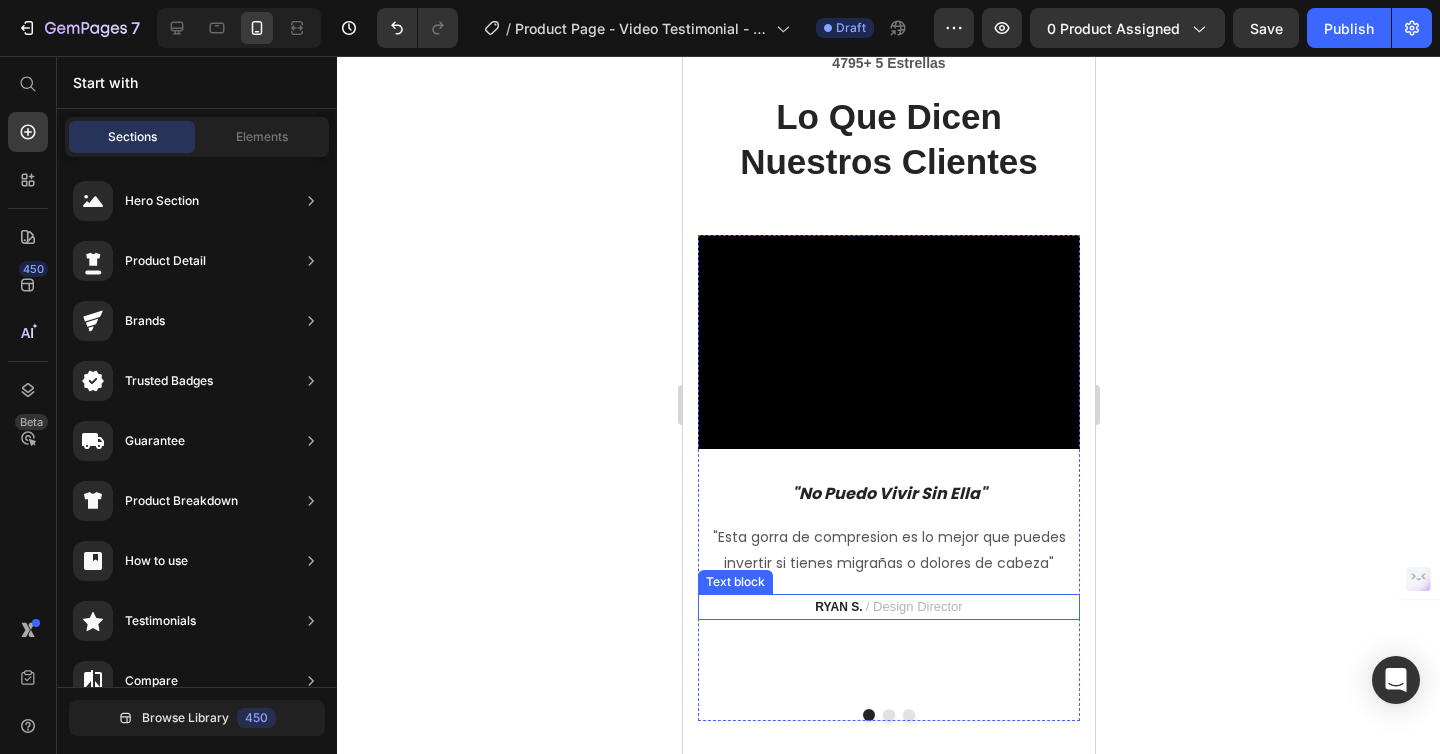 click on "RYAN S.   / Design Director" at bounding box center [888, 607] 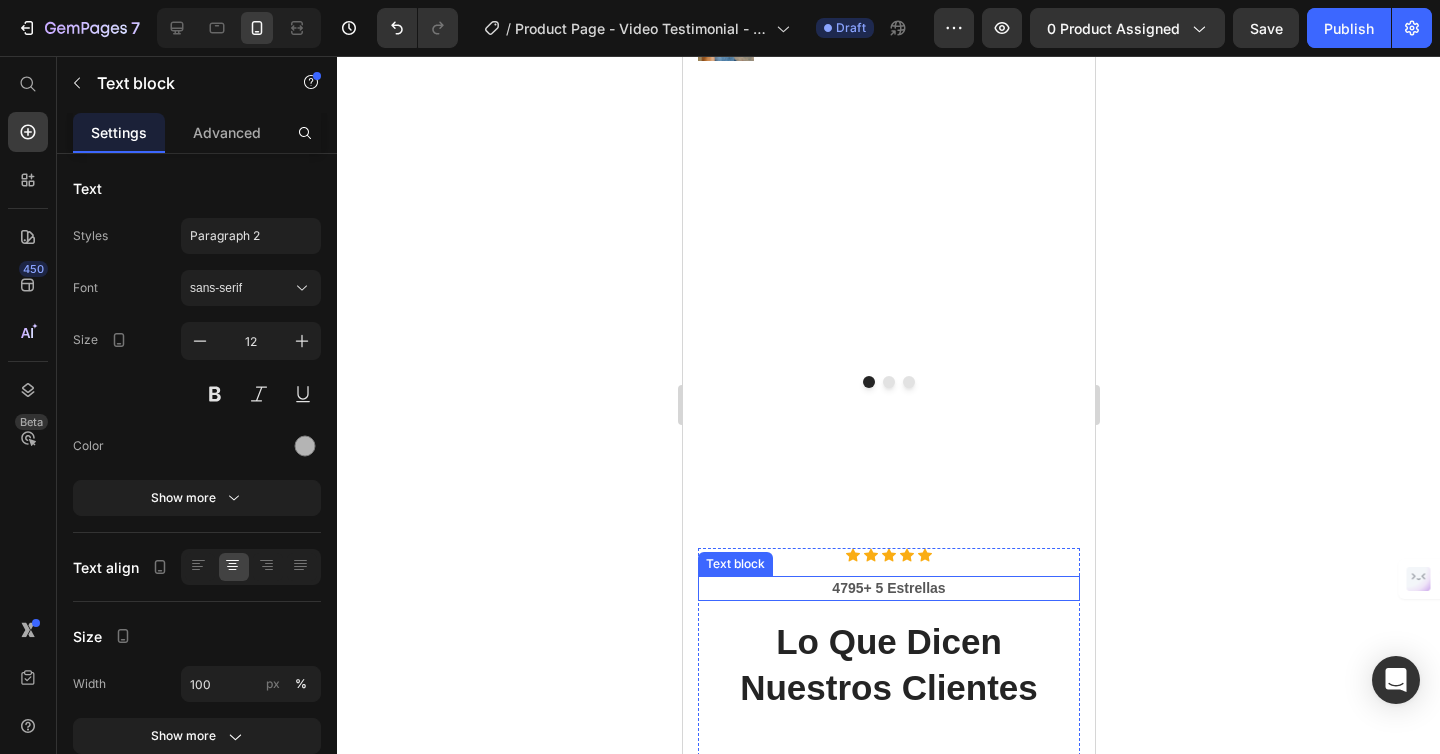 click at bounding box center (888, 382) 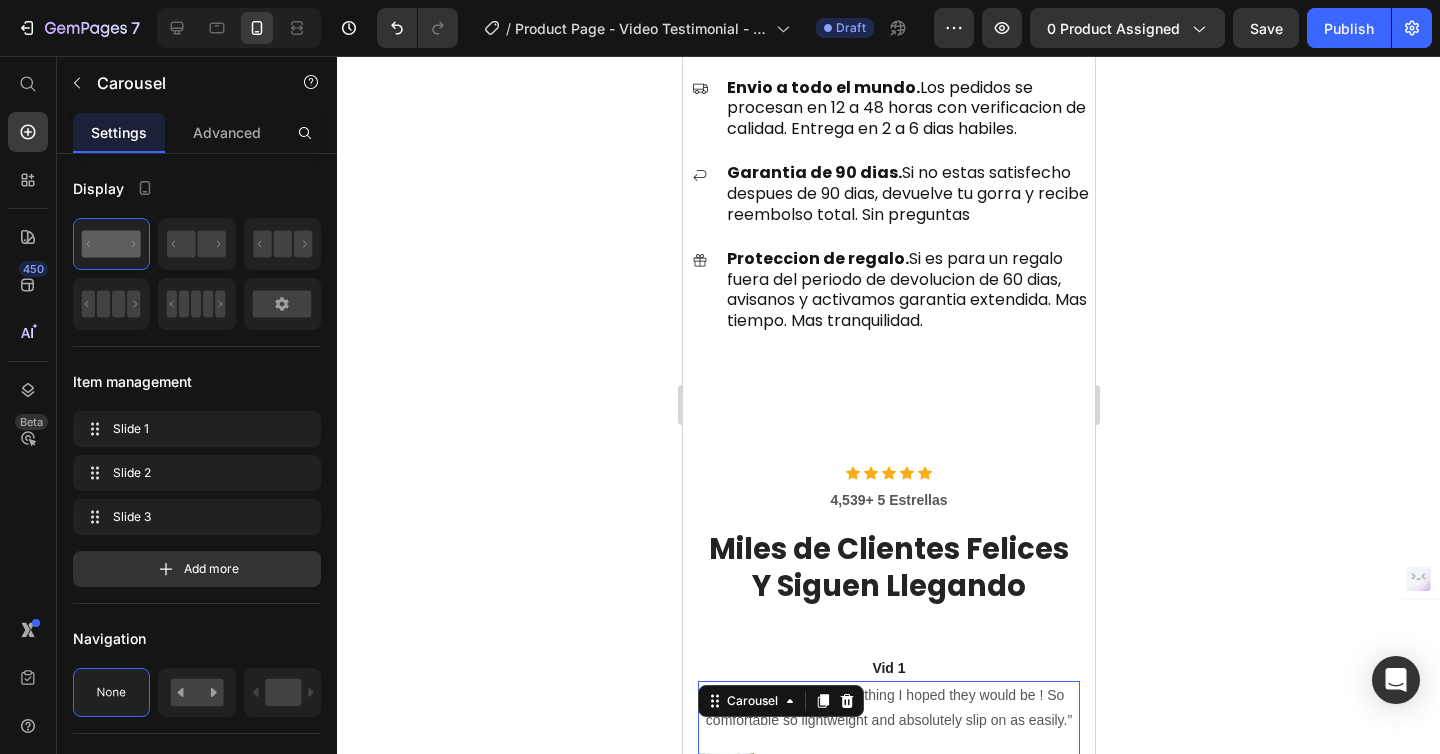 scroll, scrollTop: 3434, scrollLeft: 0, axis: vertical 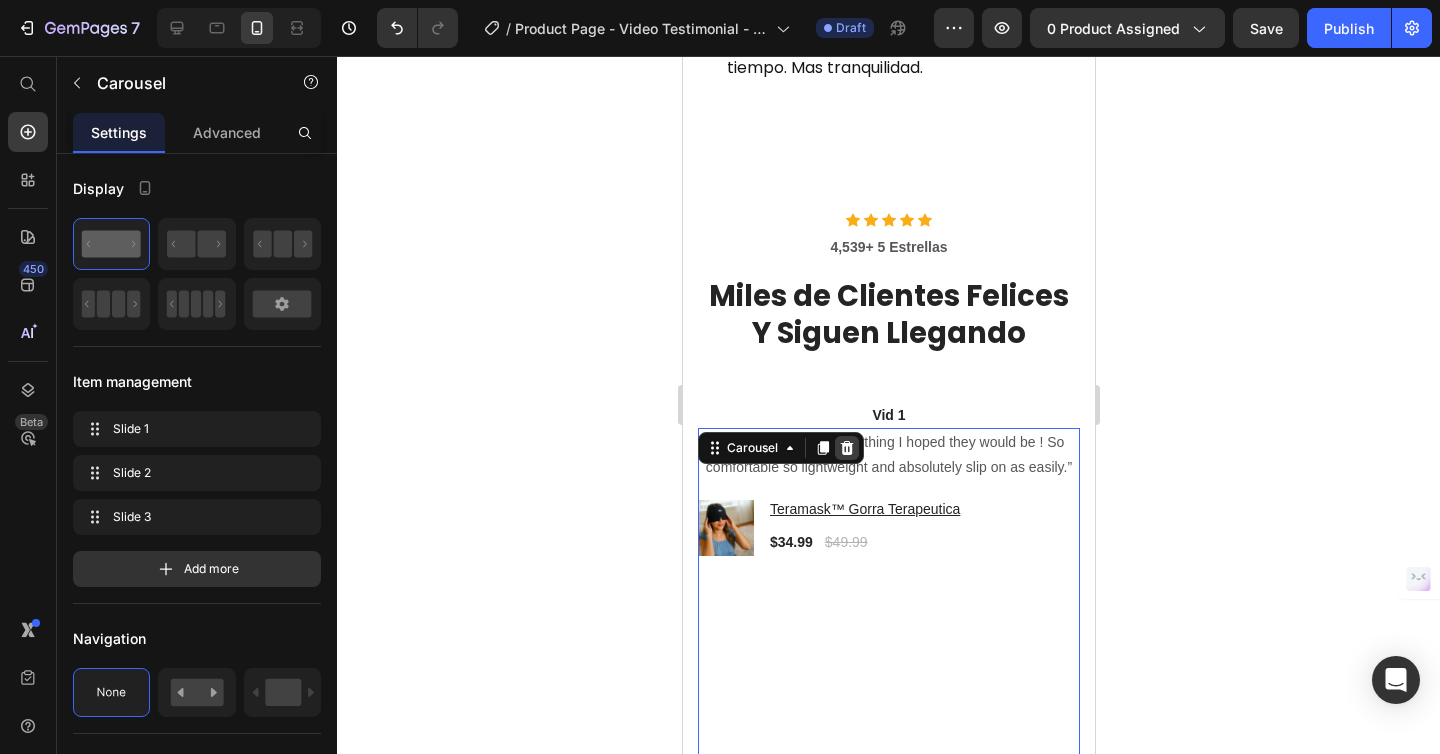 click at bounding box center (846, 448) 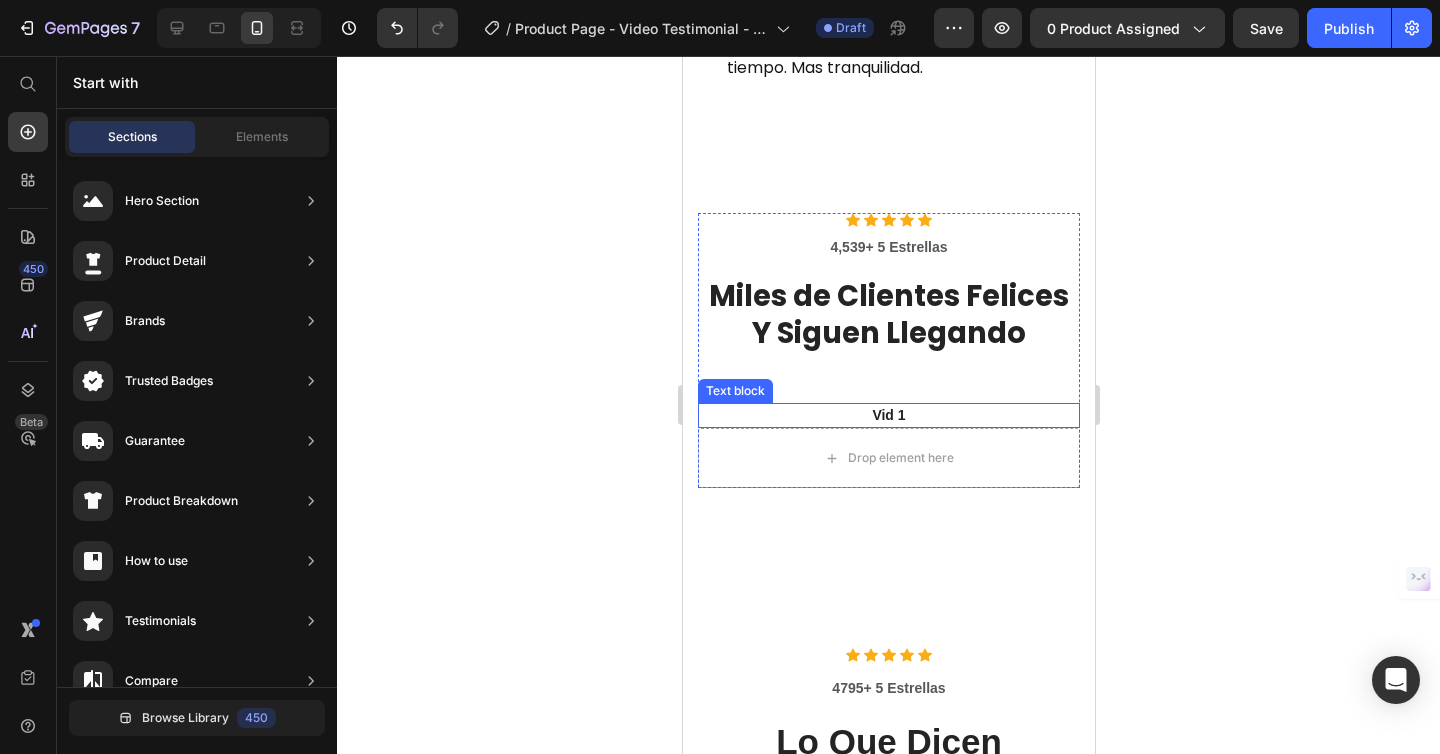 click on "Text block" at bounding box center (734, 391) 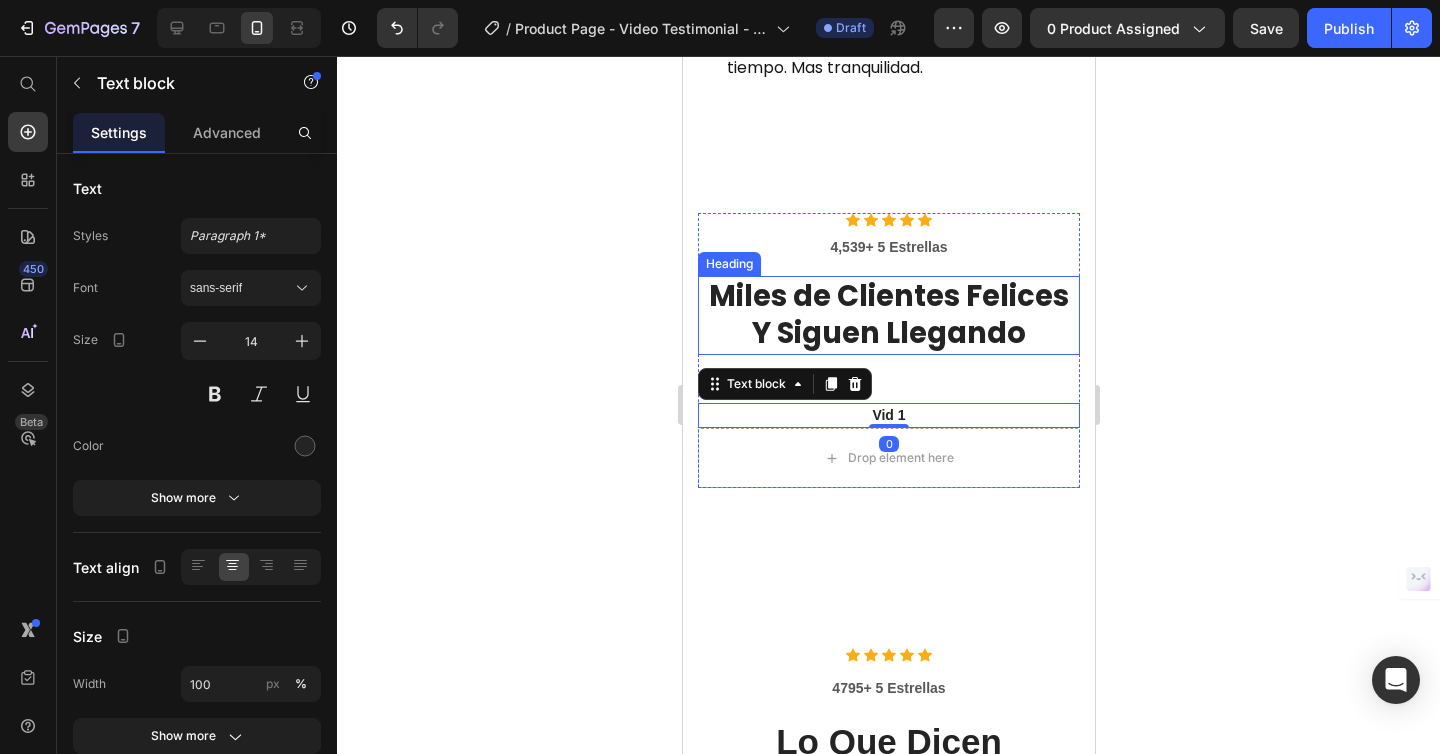 click on "Miles de Clientes Felices Y Siguen Llegando" at bounding box center (888, 315) 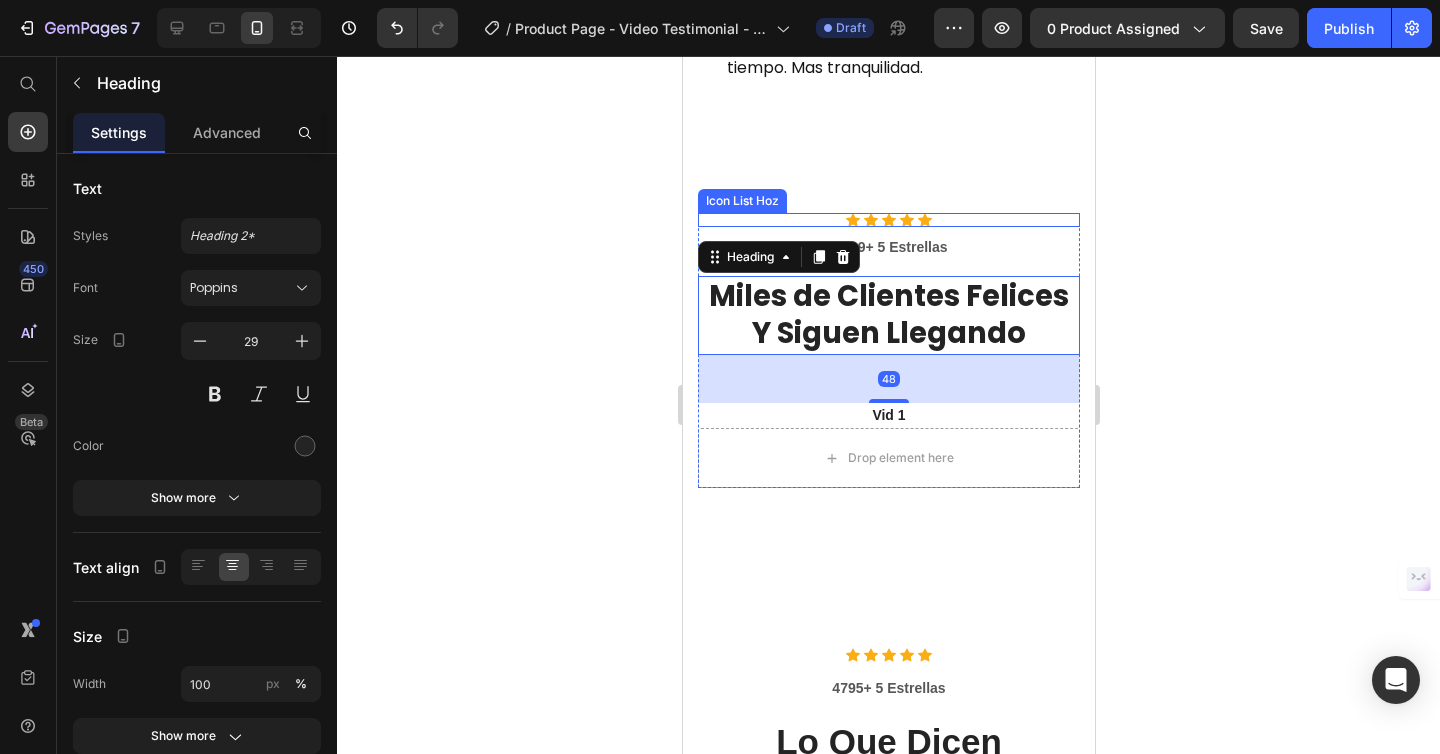 click on "Icon List Hoz" at bounding box center (741, 201) 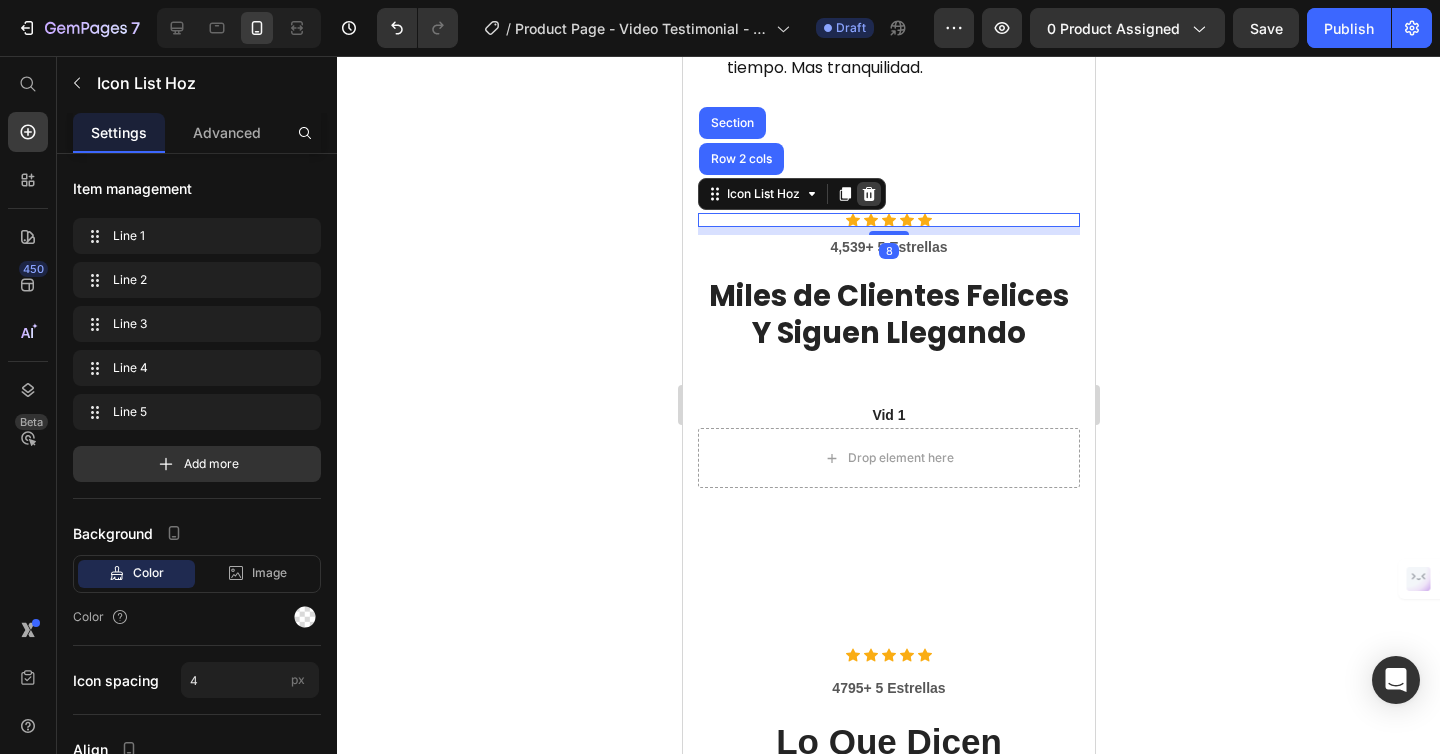 click 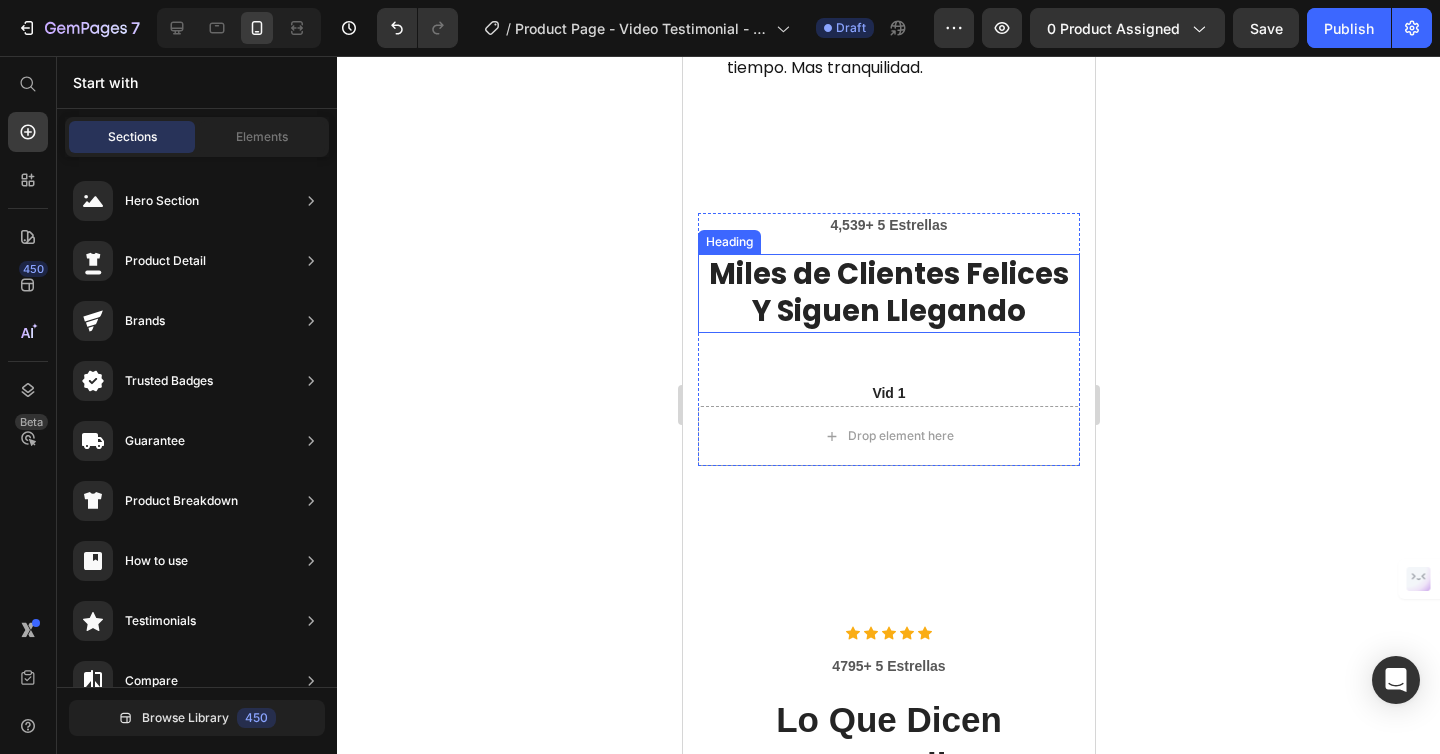 click on "Miles de Clientes Felices Y Siguen Llegando" at bounding box center (888, 293) 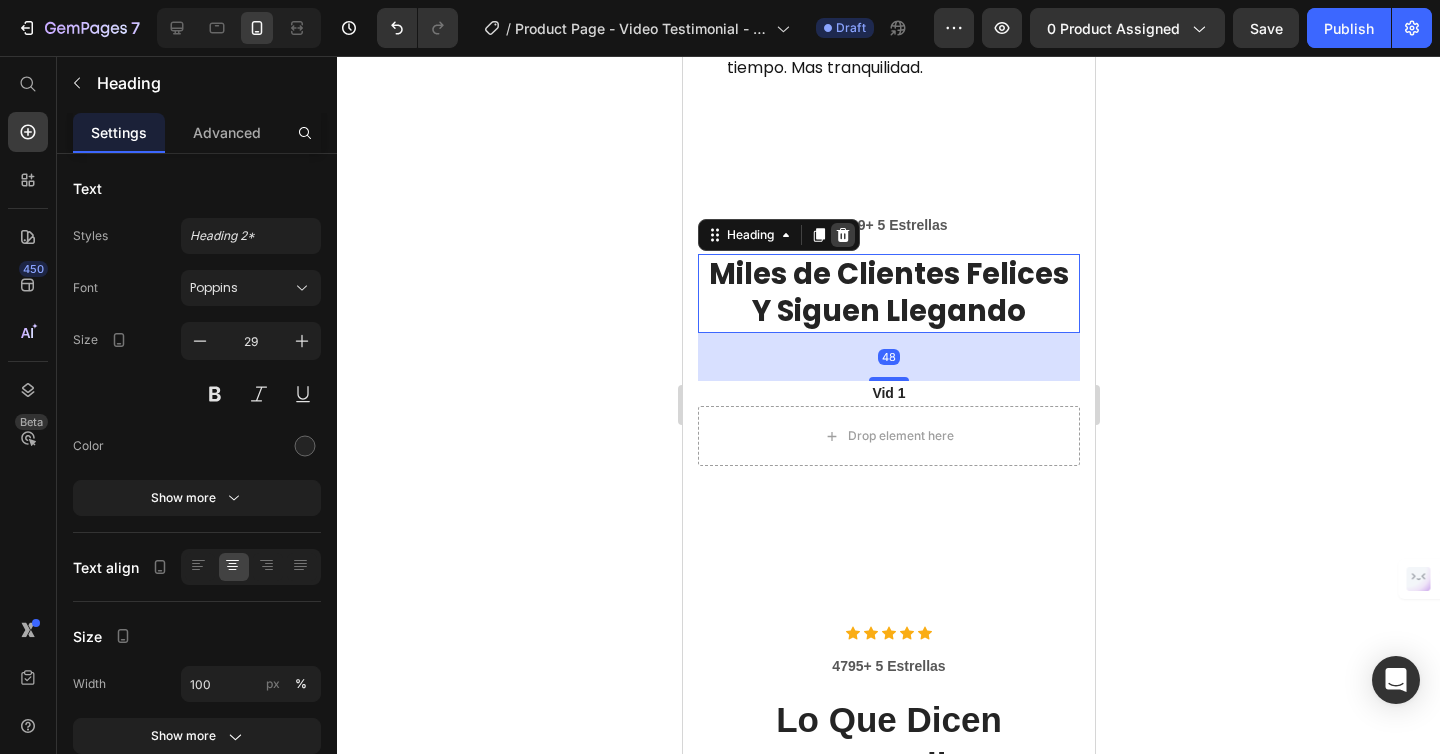 click 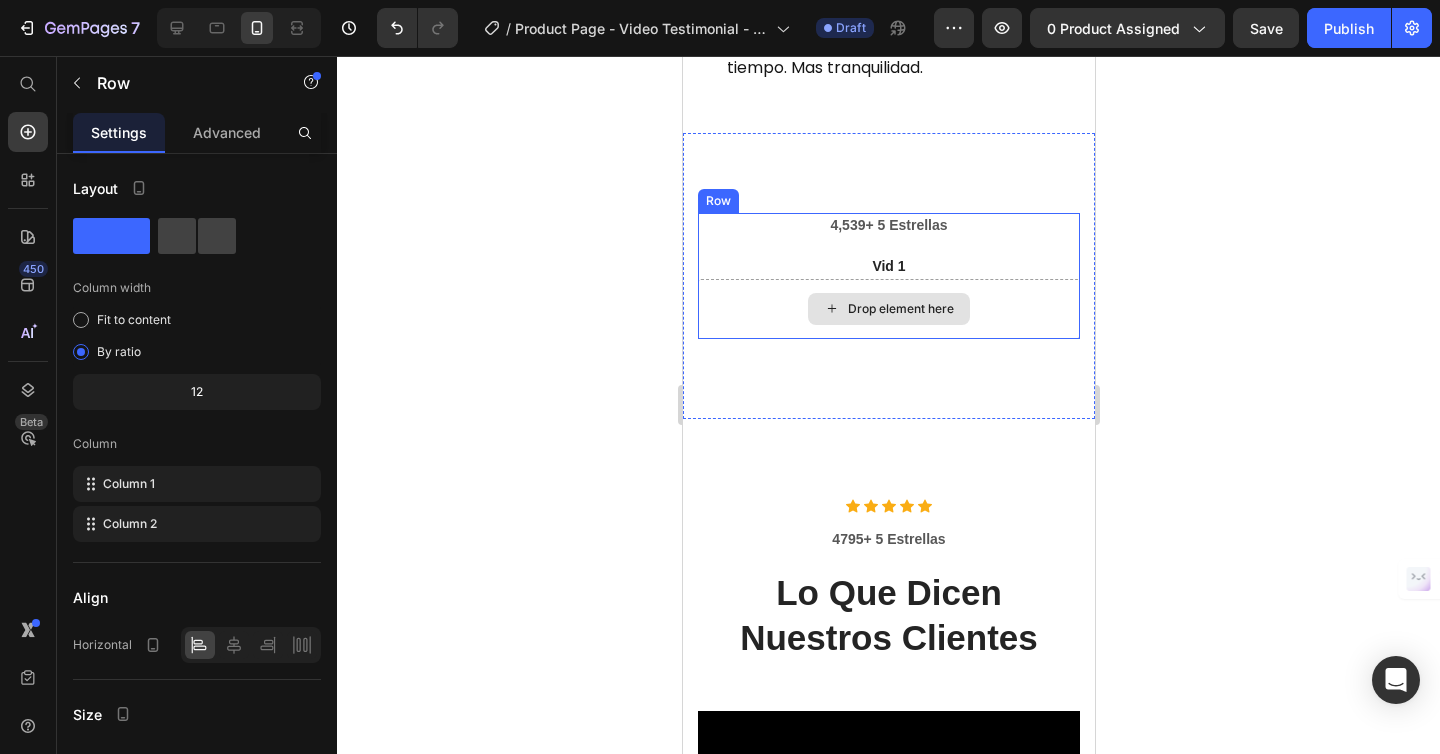 click on "Drop element here" at bounding box center [888, 309] 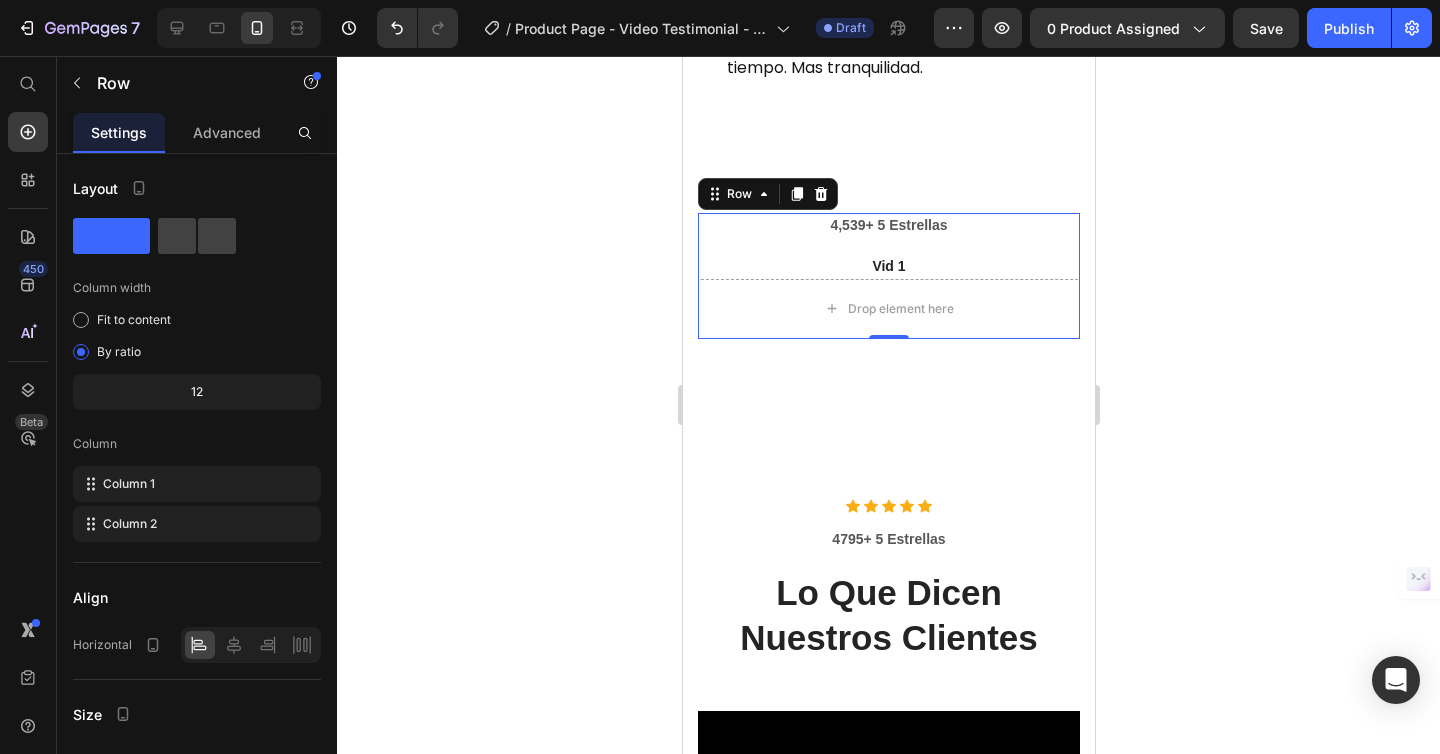 click on "Row" at bounding box center [767, 194] 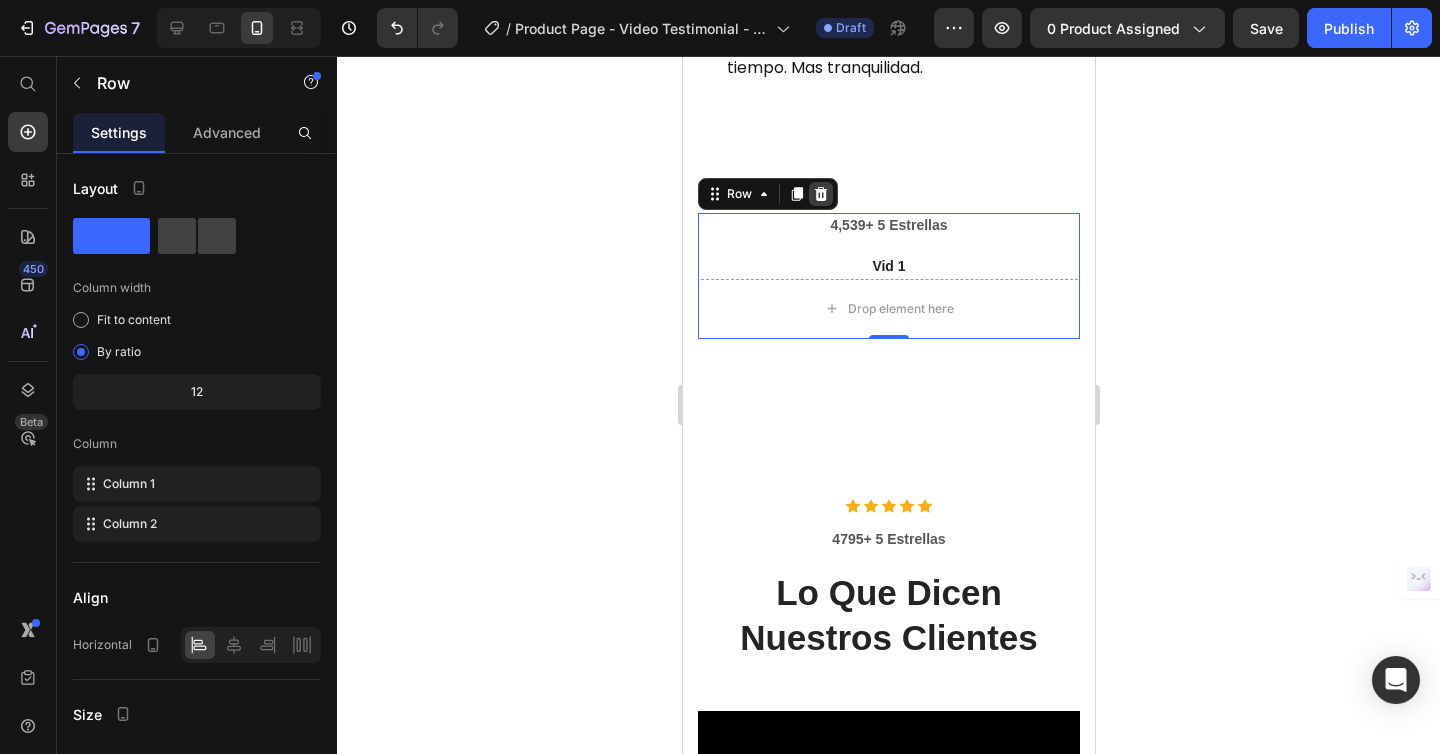 click 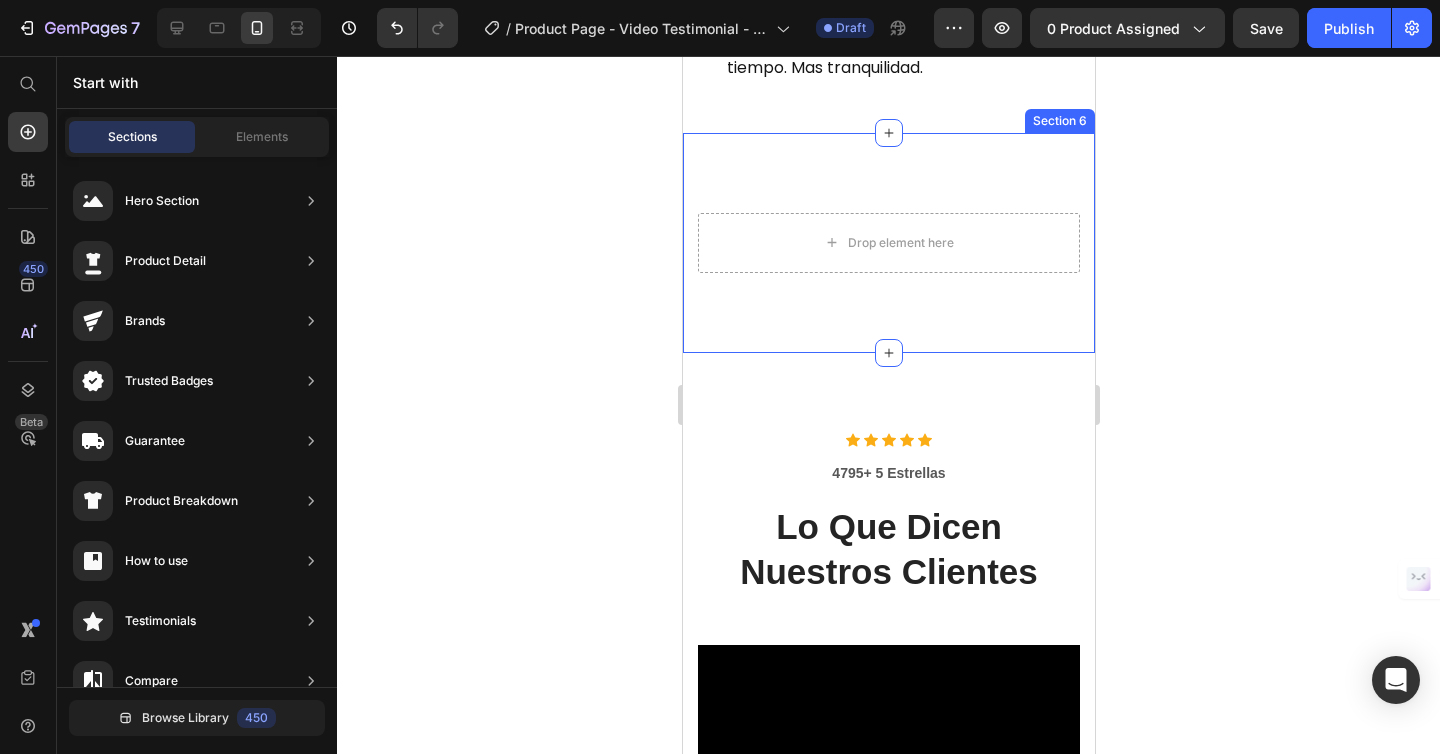 click on "Drop element here Section 6" at bounding box center (888, 243) 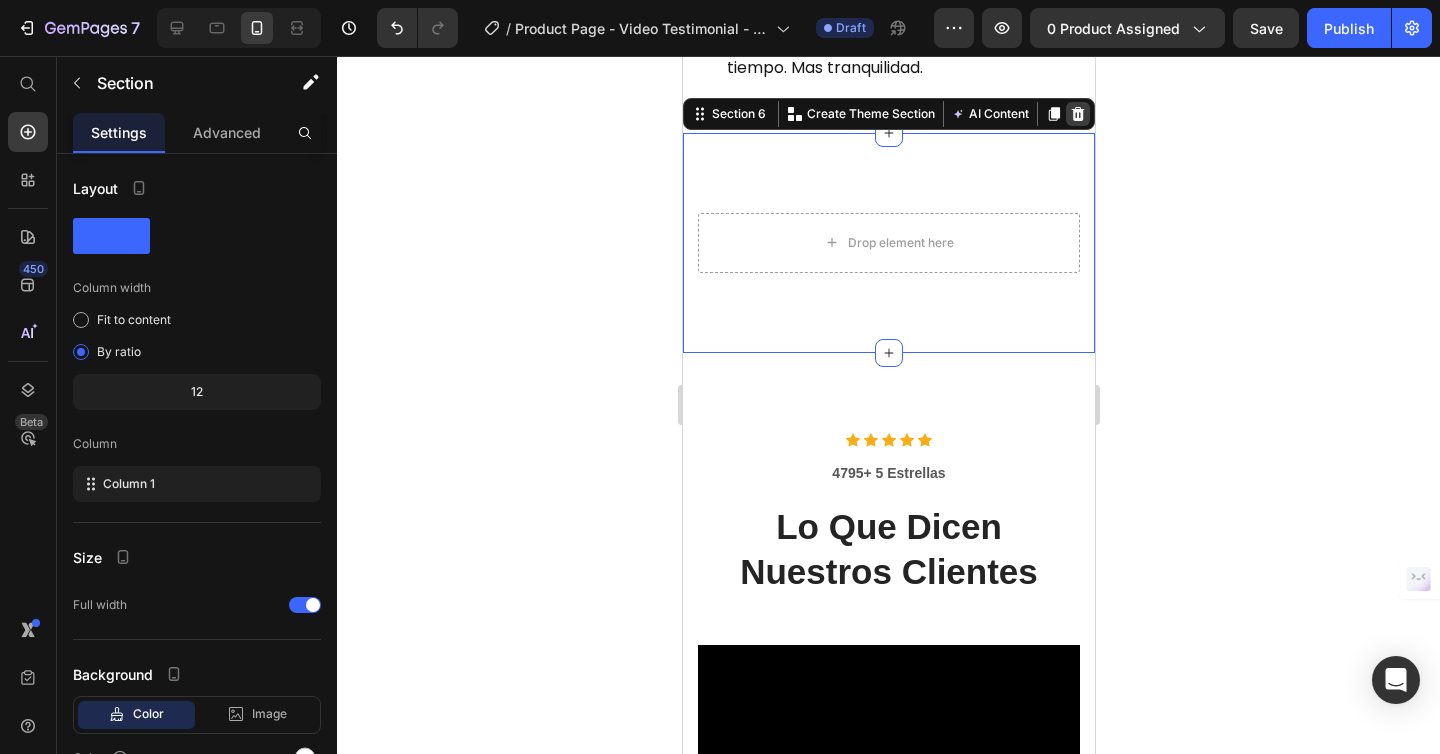 click at bounding box center [1077, 114] 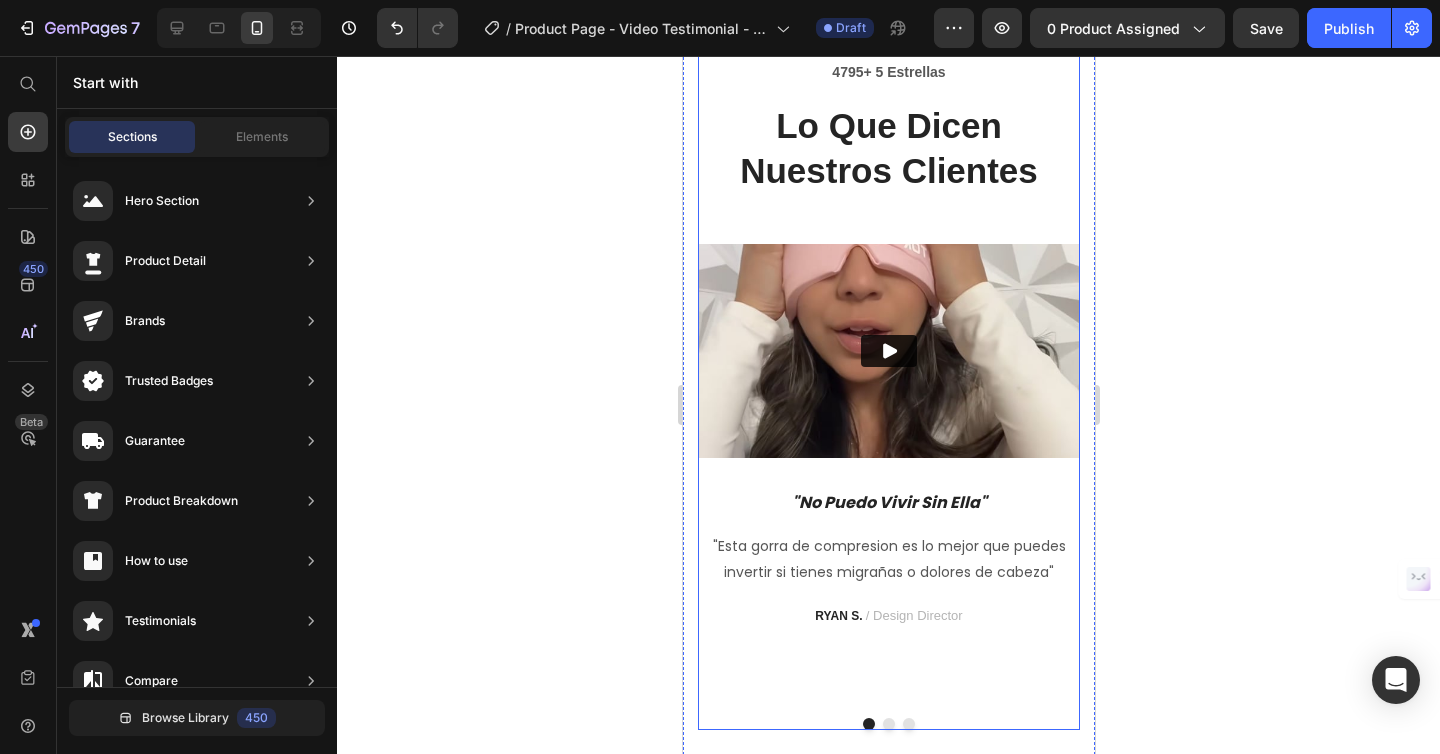 scroll, scrollTop: 3908, scrollLeft: 0, axis: vertical 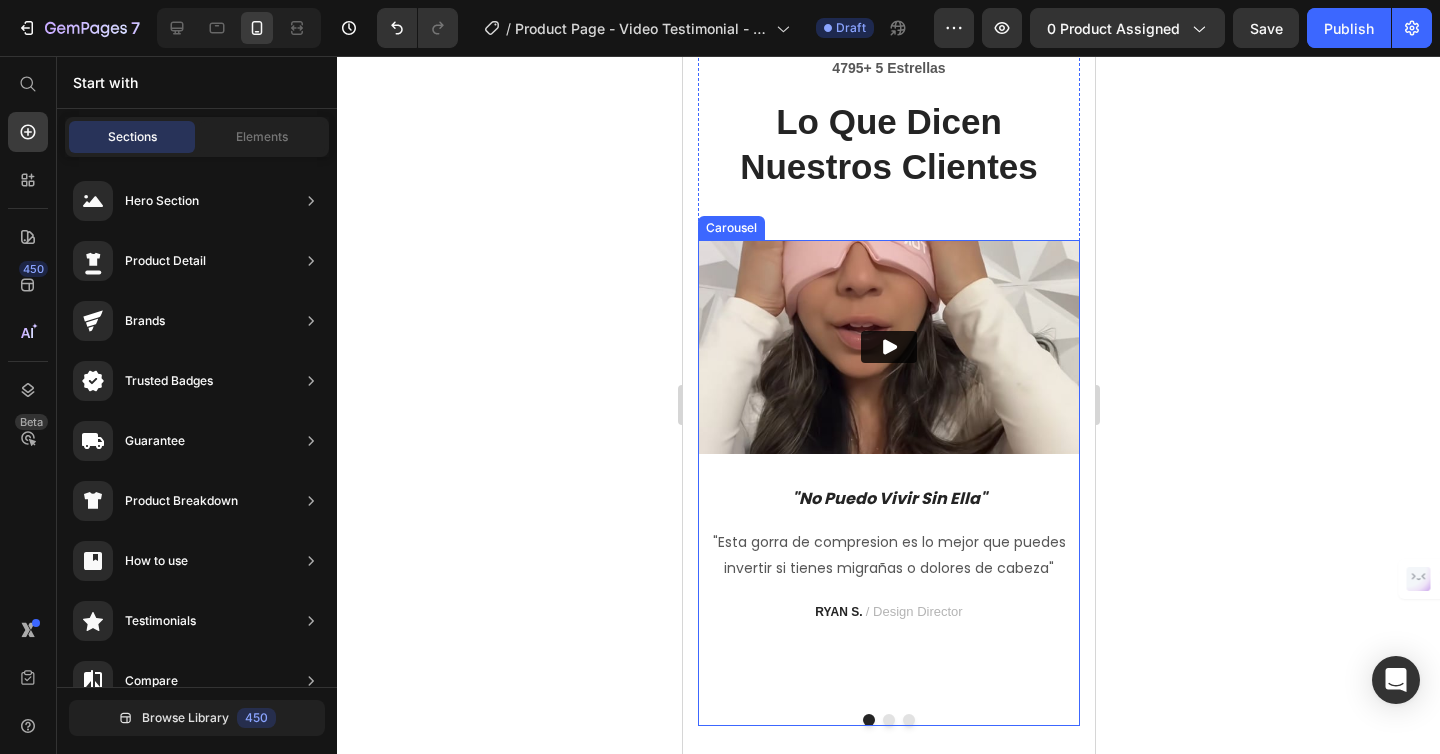 click at bounding box center (888, 720) 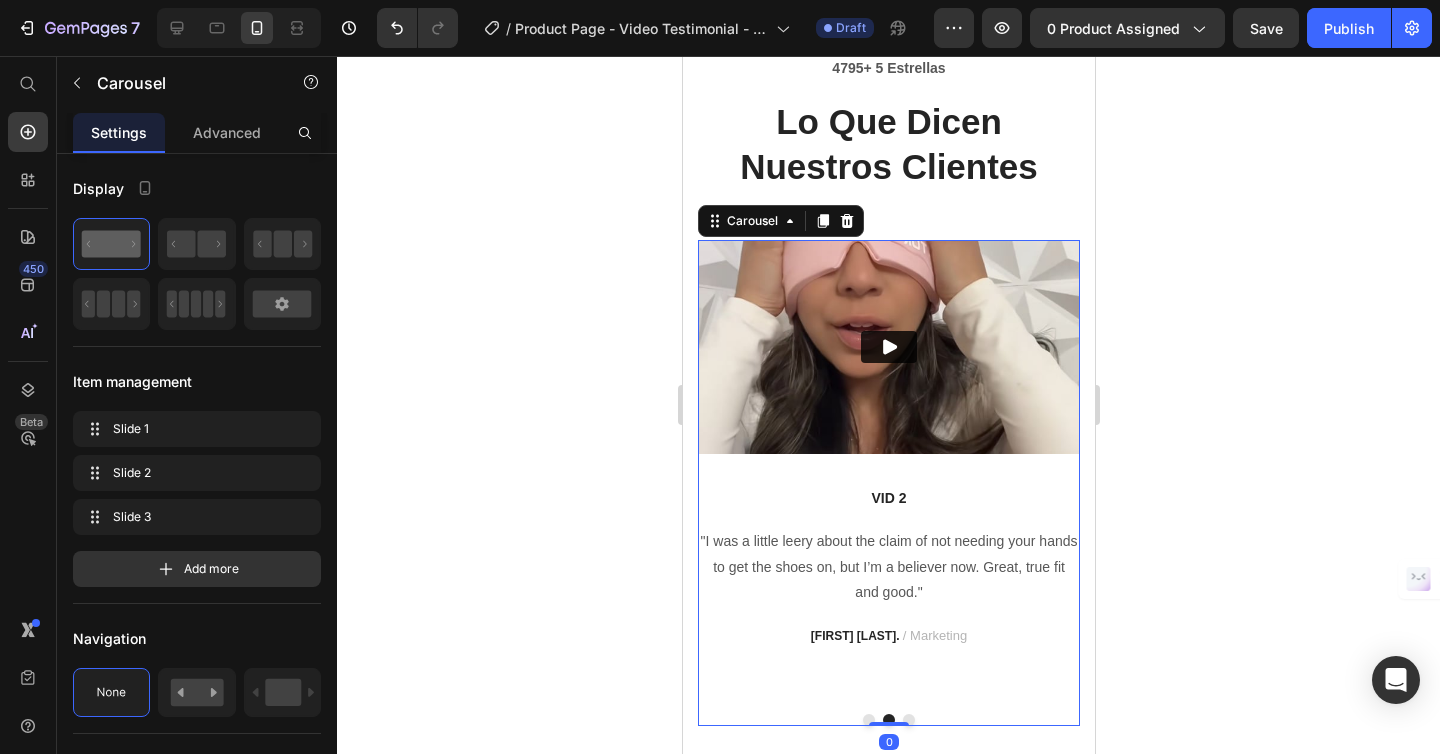 click at bounding box center (868, 720) 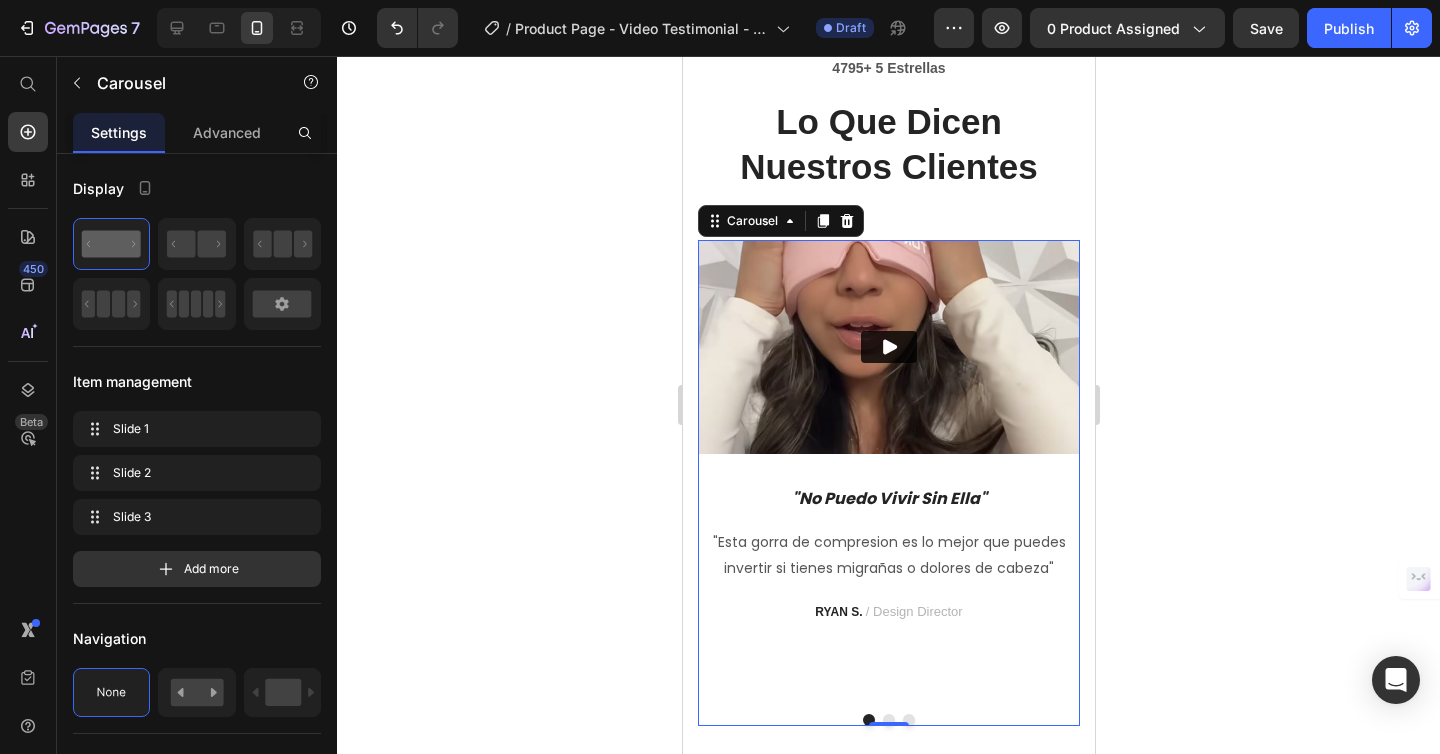 click at bounding box center (888, 720) 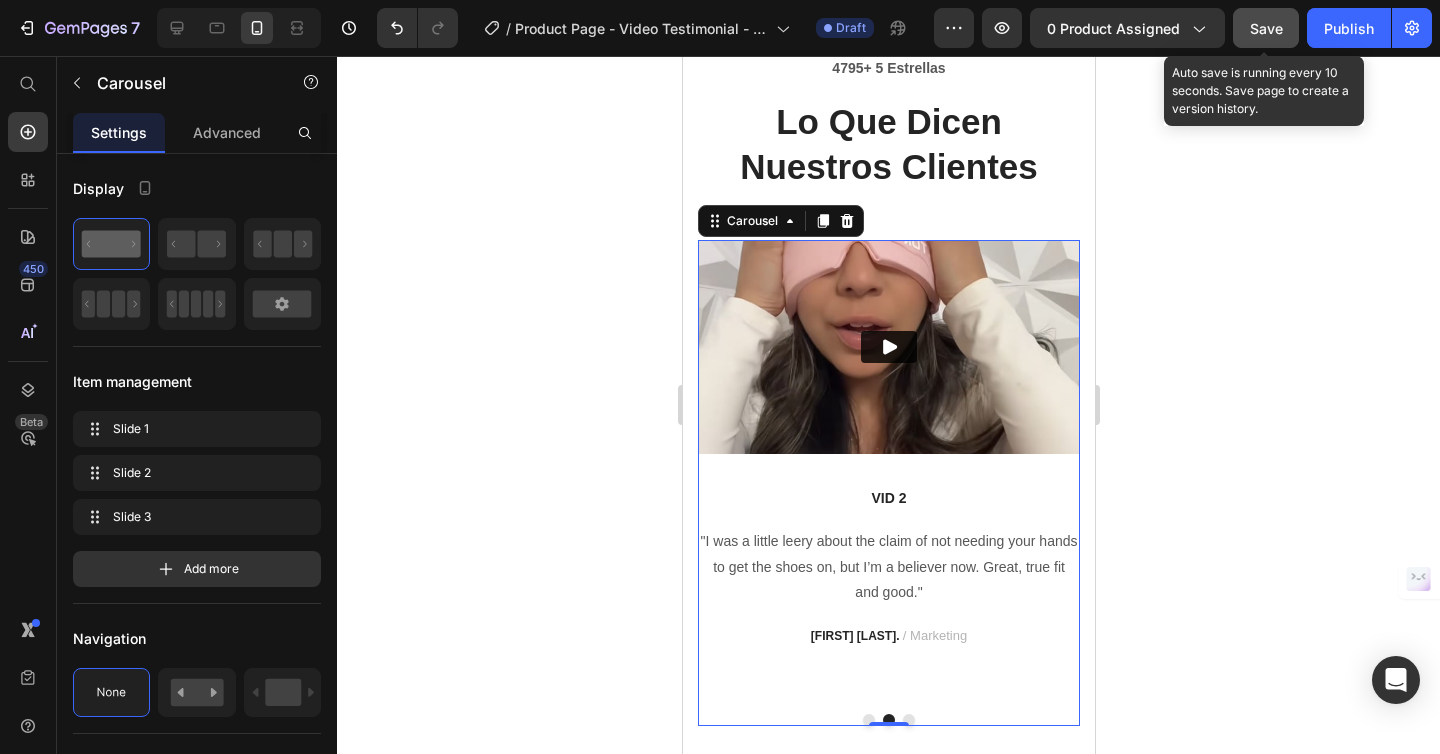 click on "Save" 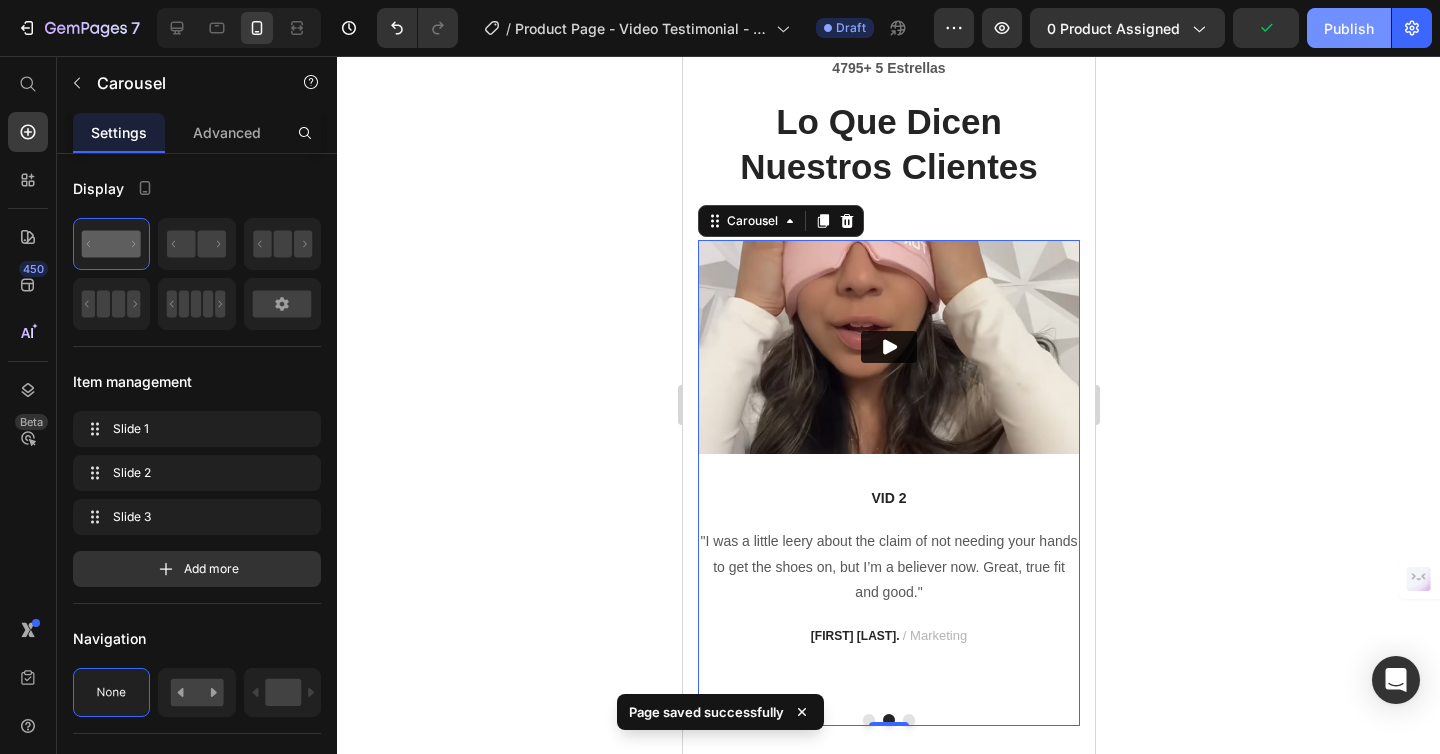 click on "Publish" 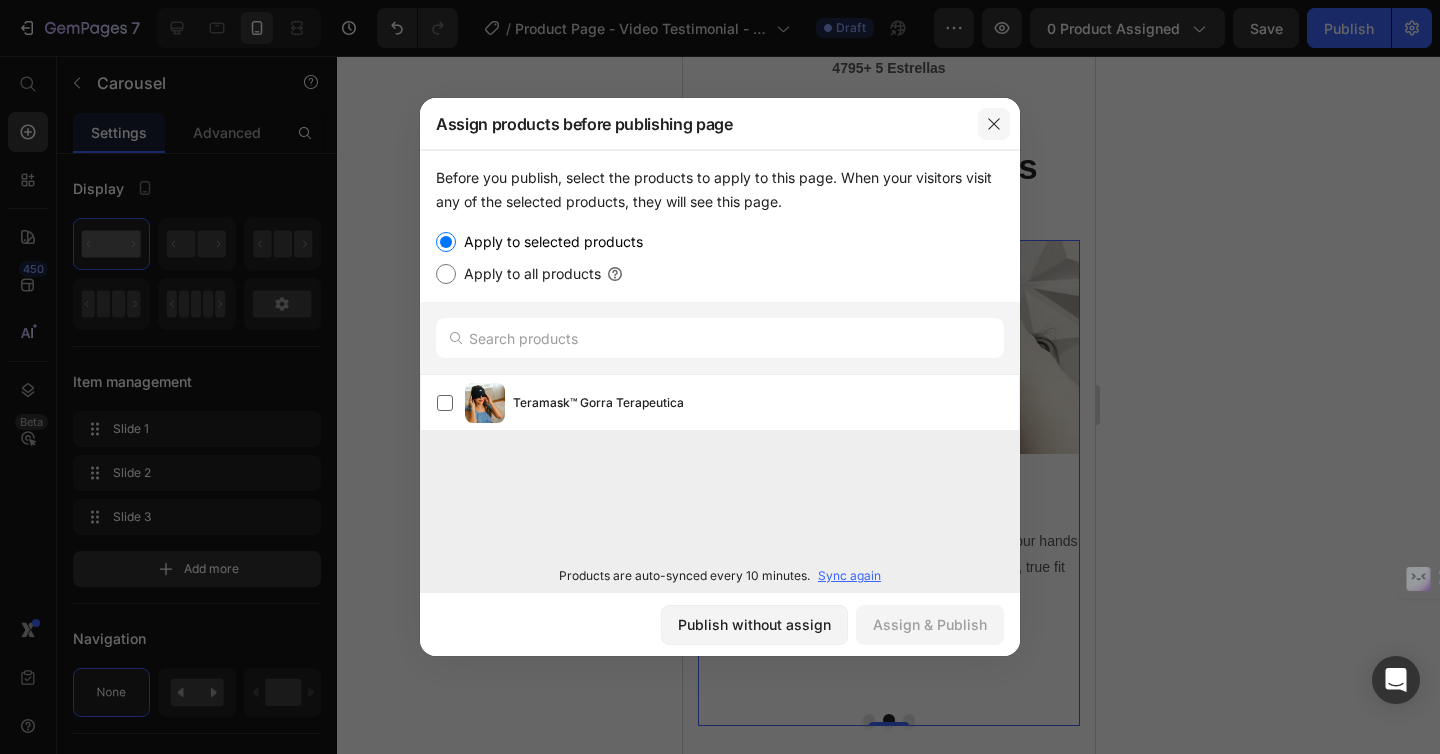 click 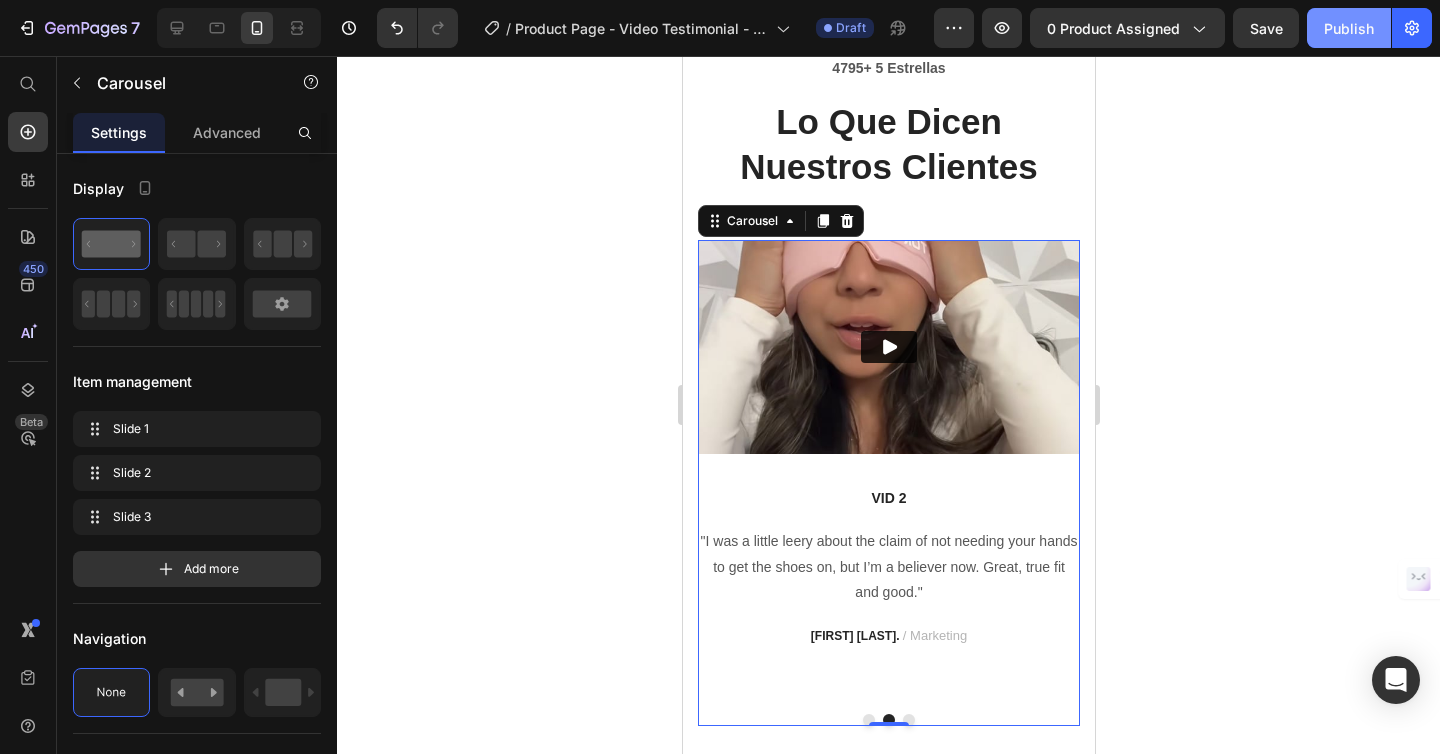 click on "Publish" 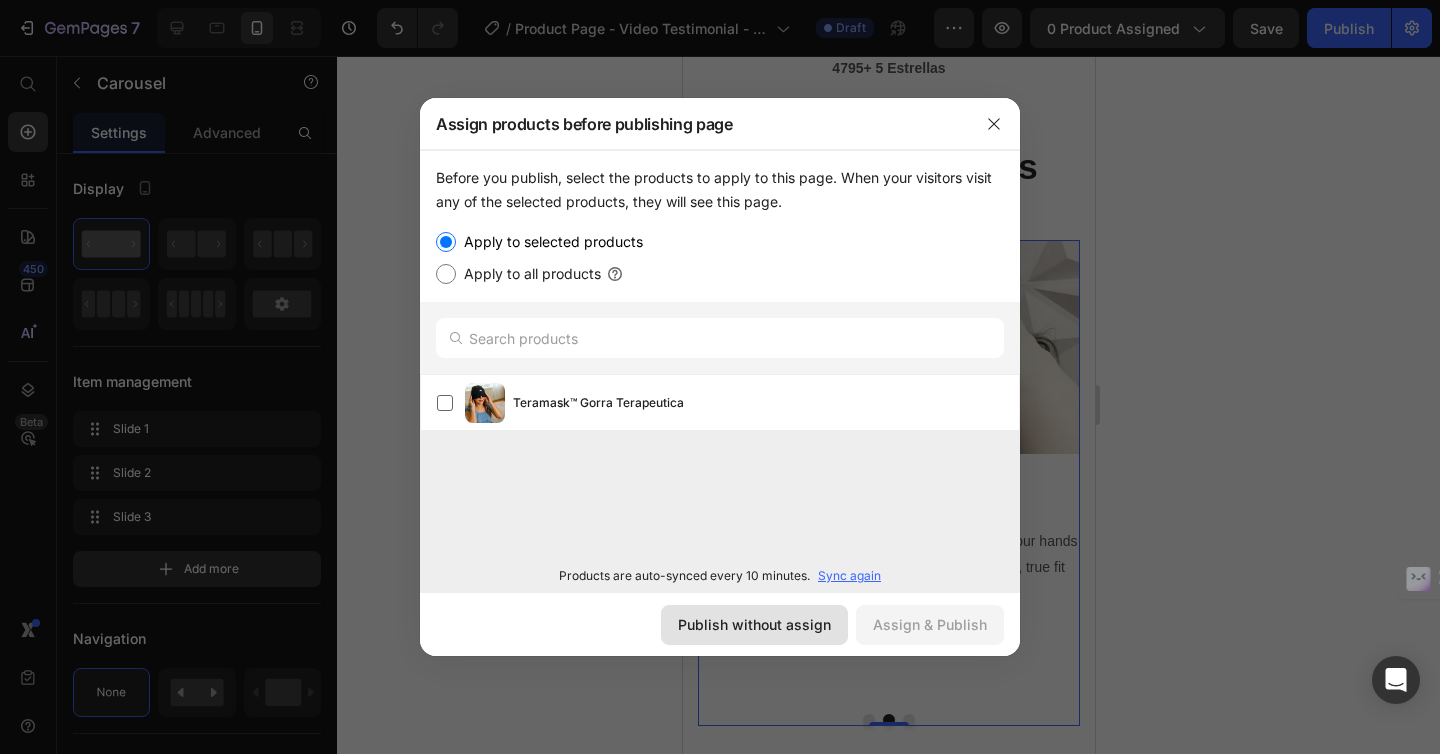 click on "Publish without assign" at bounding box center [754, 624] 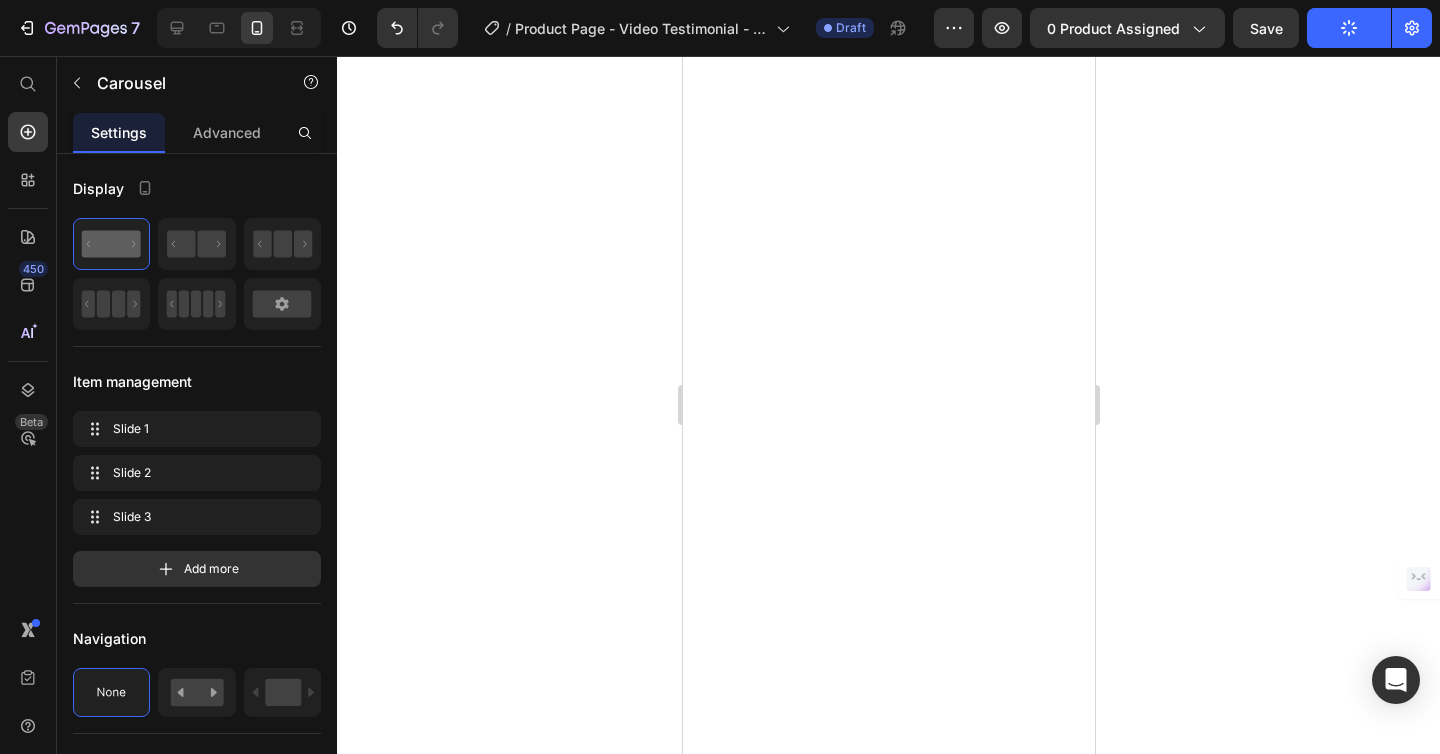 scroll, scrollTop: 26, scrollLeft: 0, axis: vertical 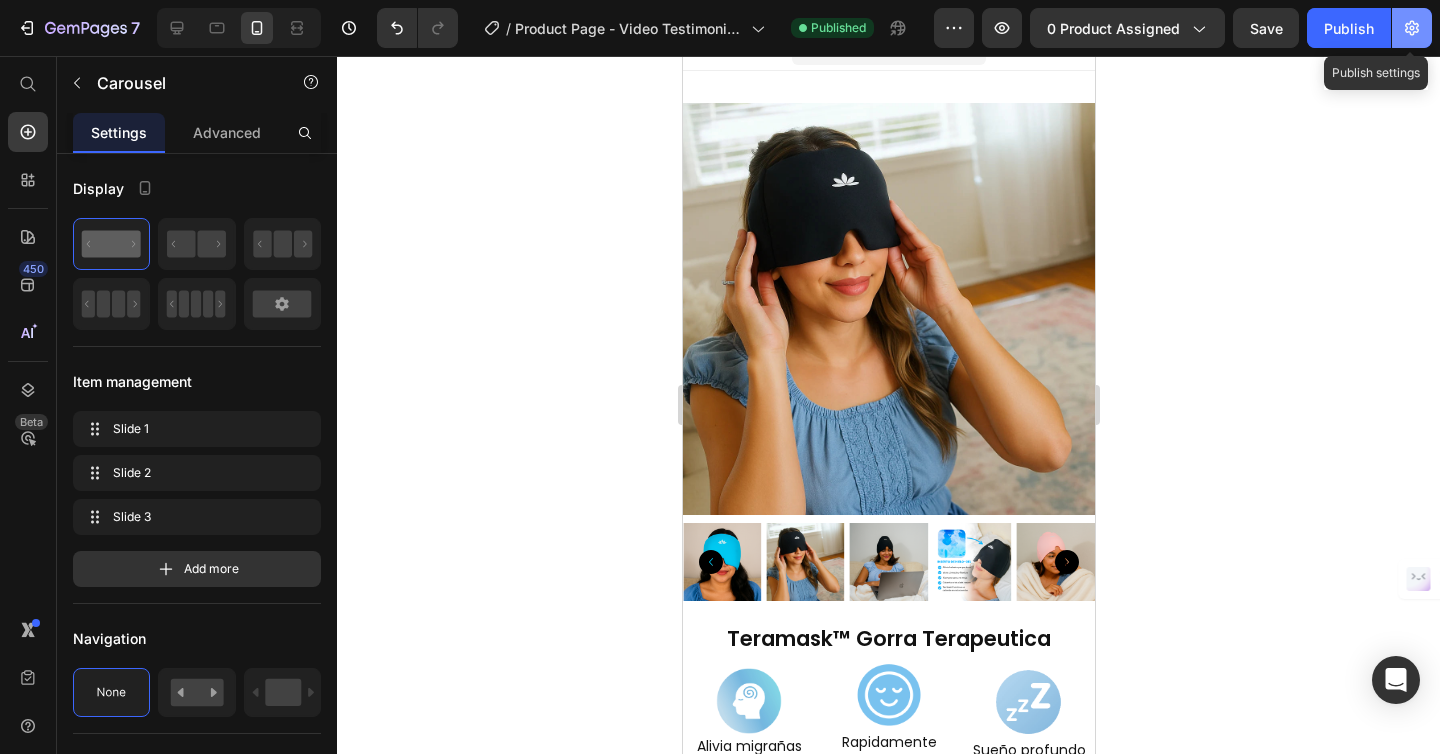 click 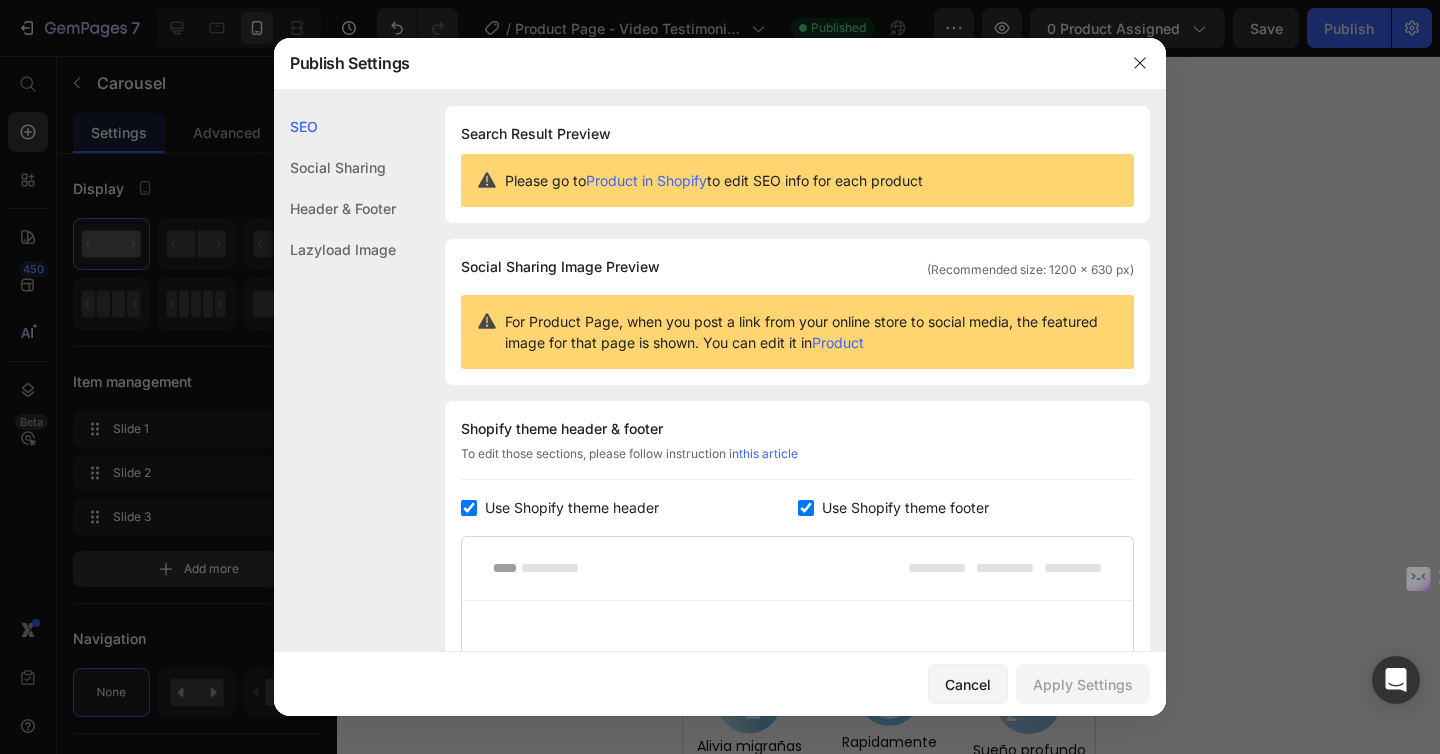 type 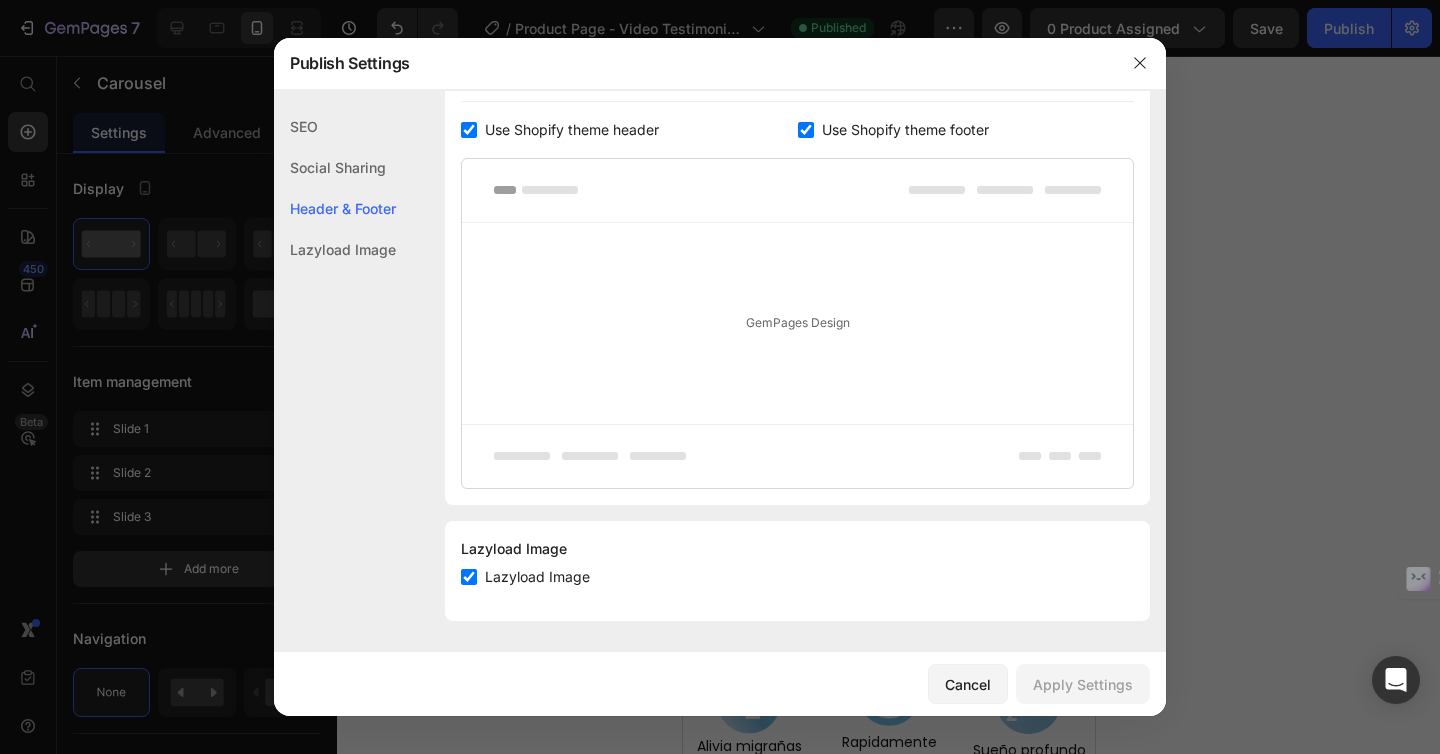 scroll, scrollTop: 0, scrollLeft: 0, axis: both 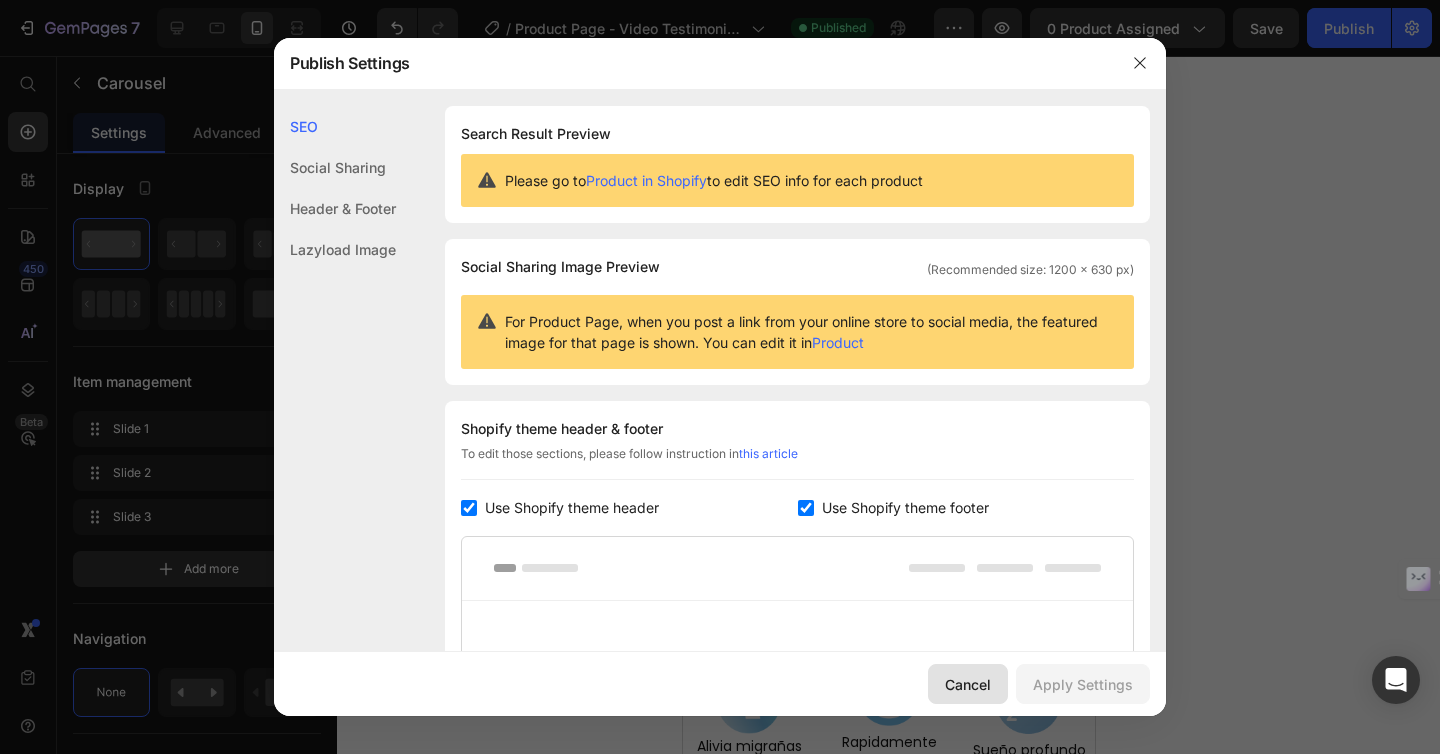 click on "Cancel" at bounding box center (968, 684) 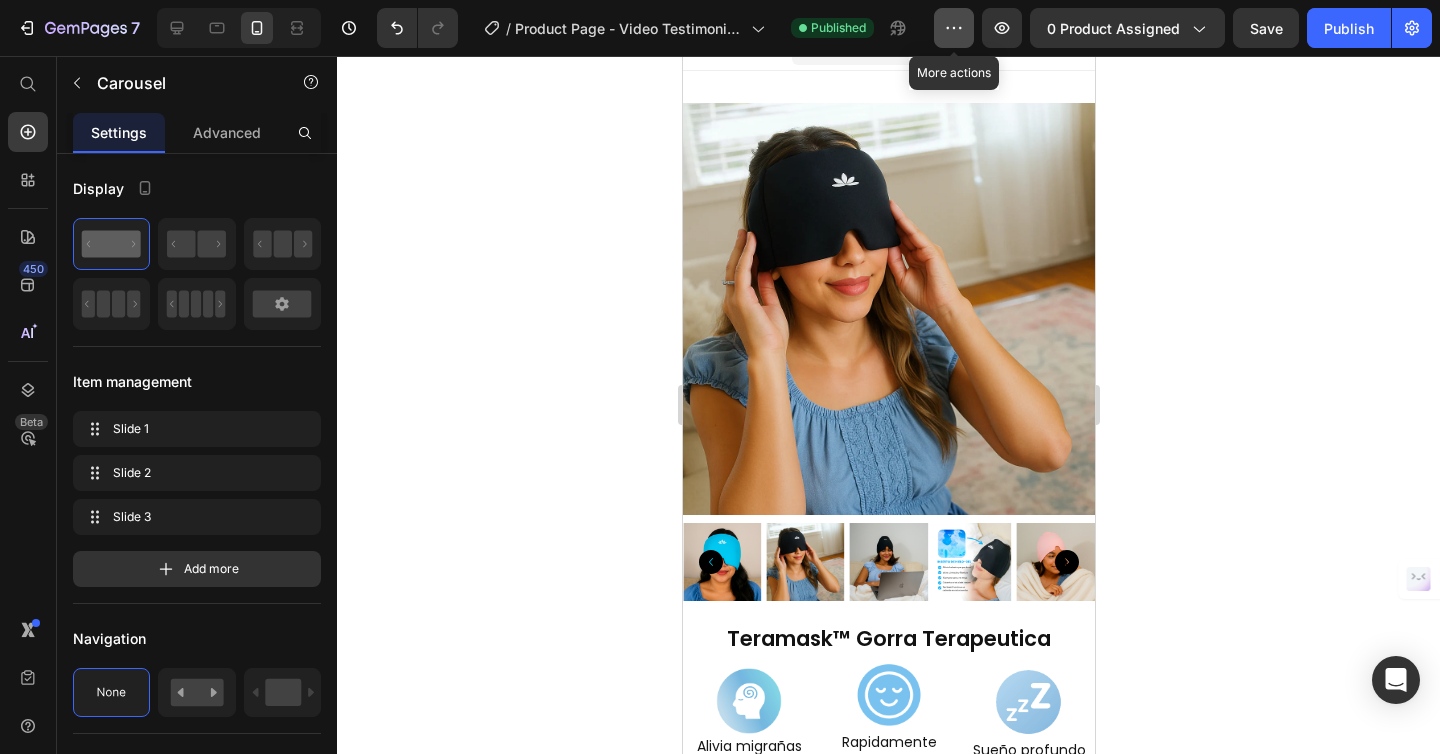 click 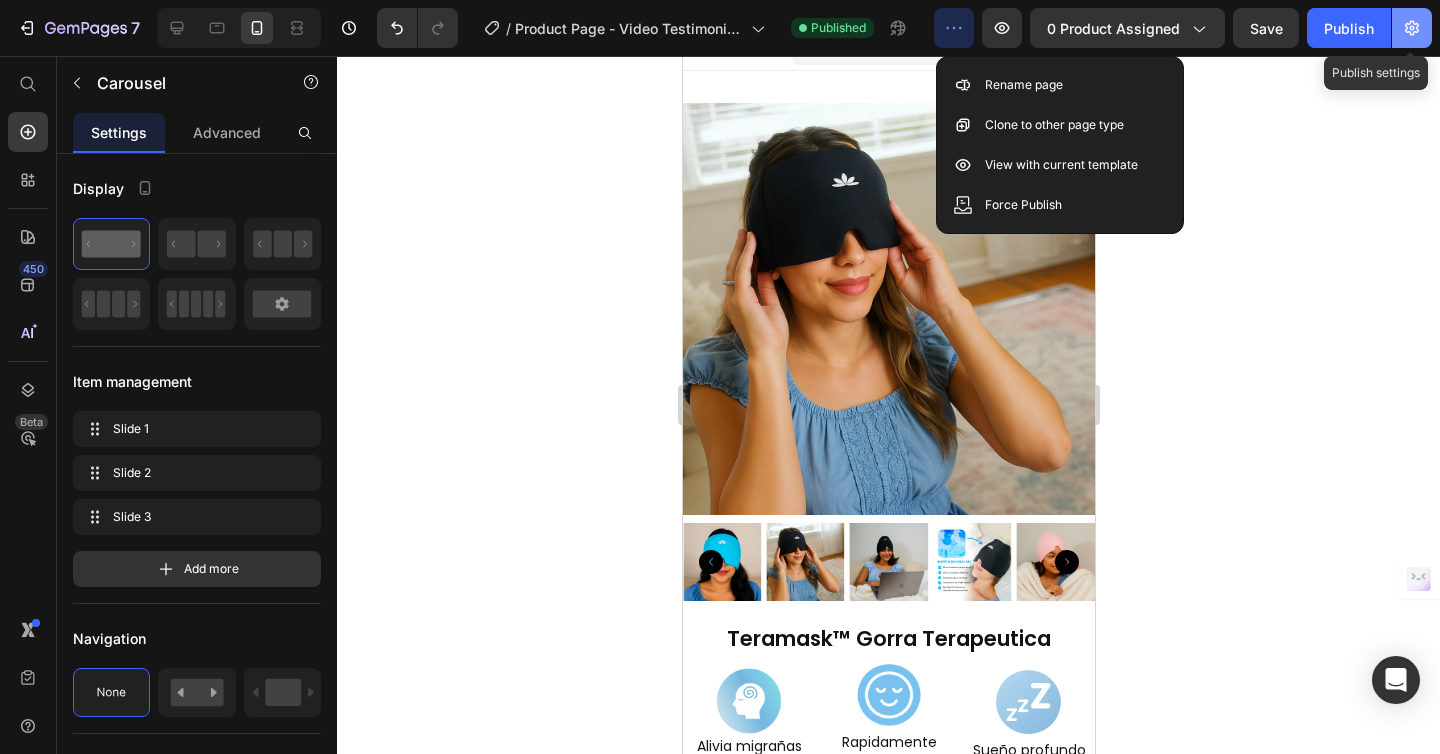click 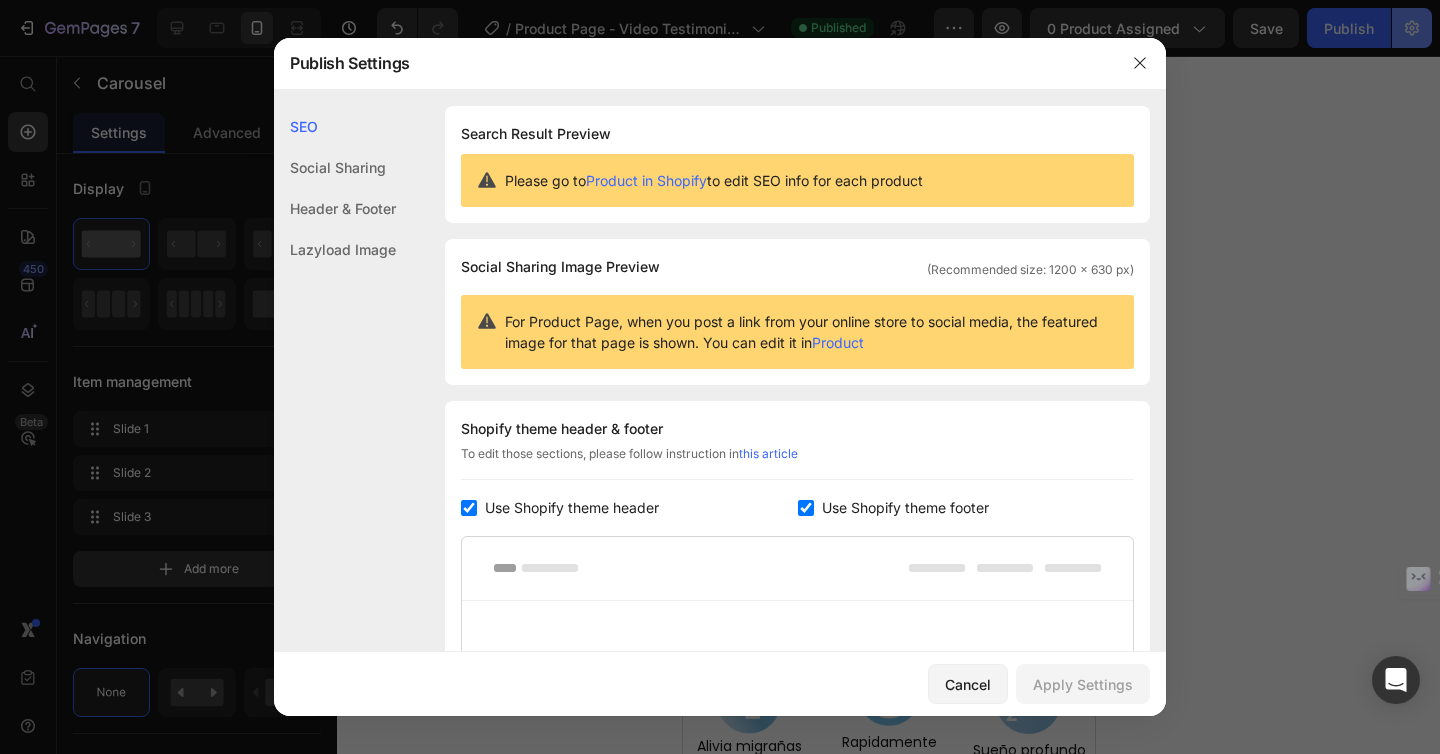 click at bounding box center [720, 377] 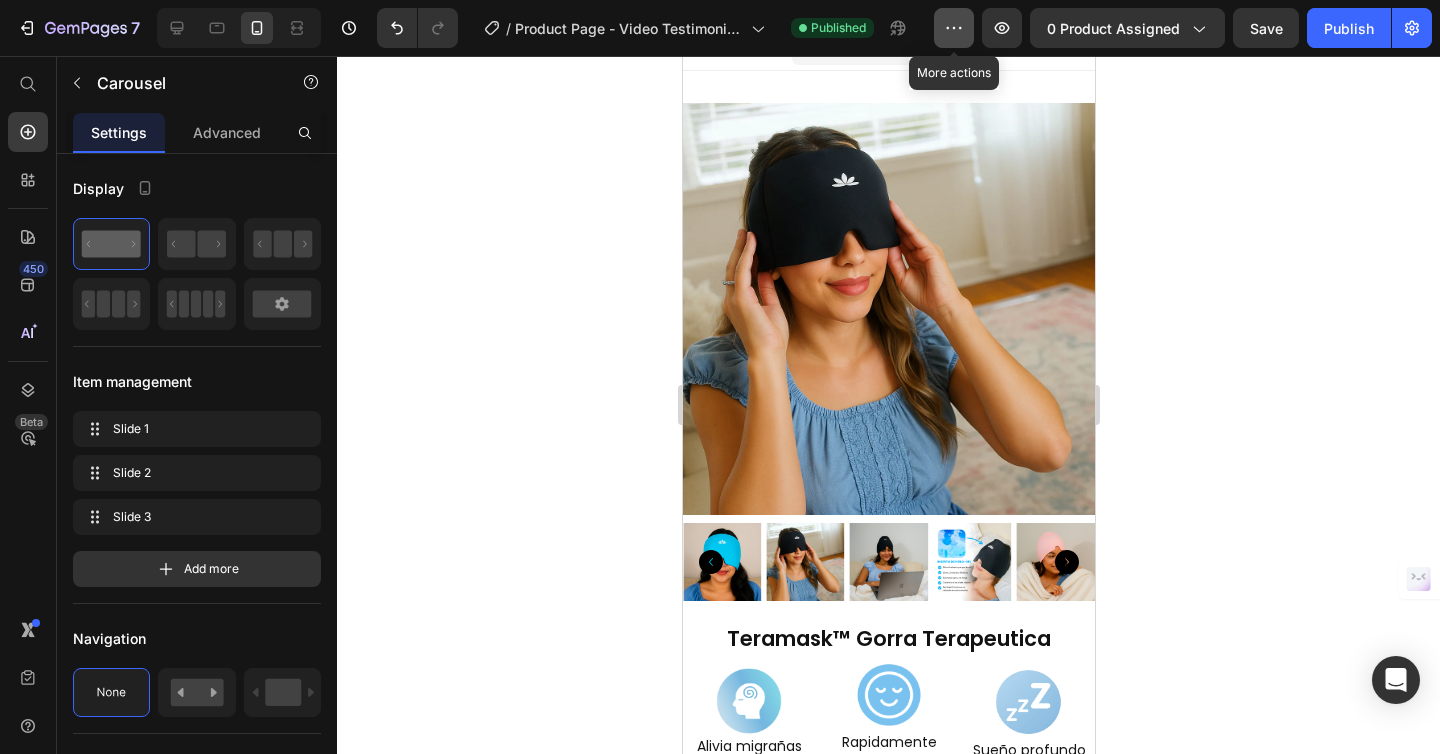 click 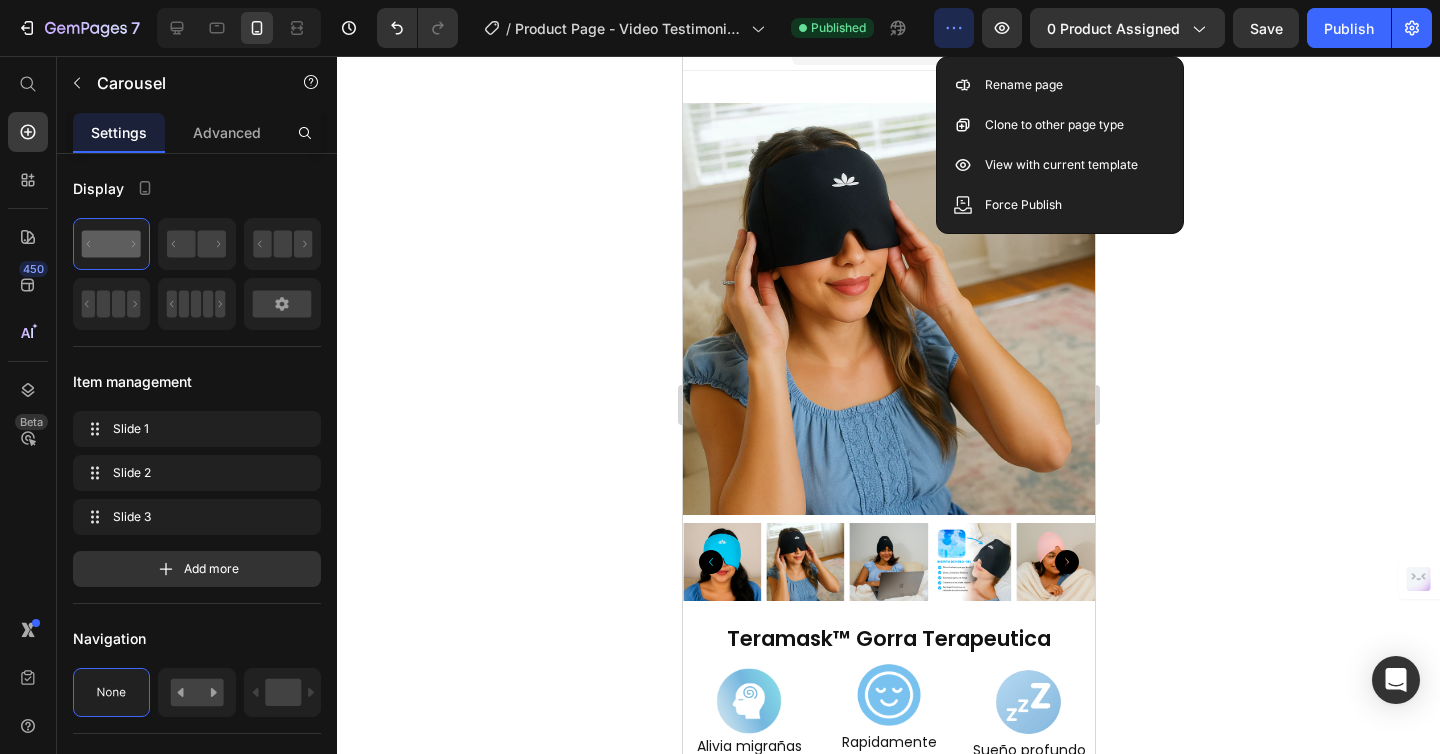 click 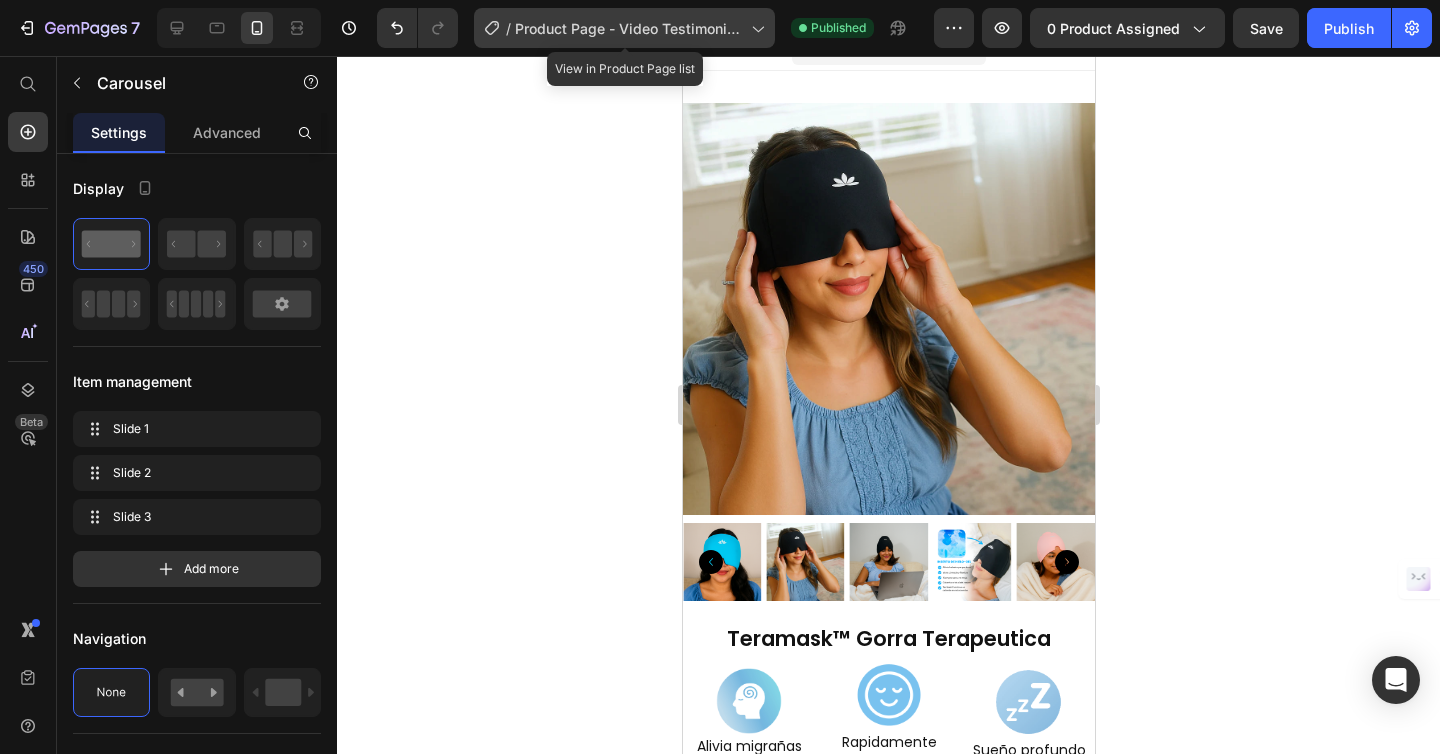 click on "/  Product Page - Video Testimonial - Jul 10, 10:15:34" 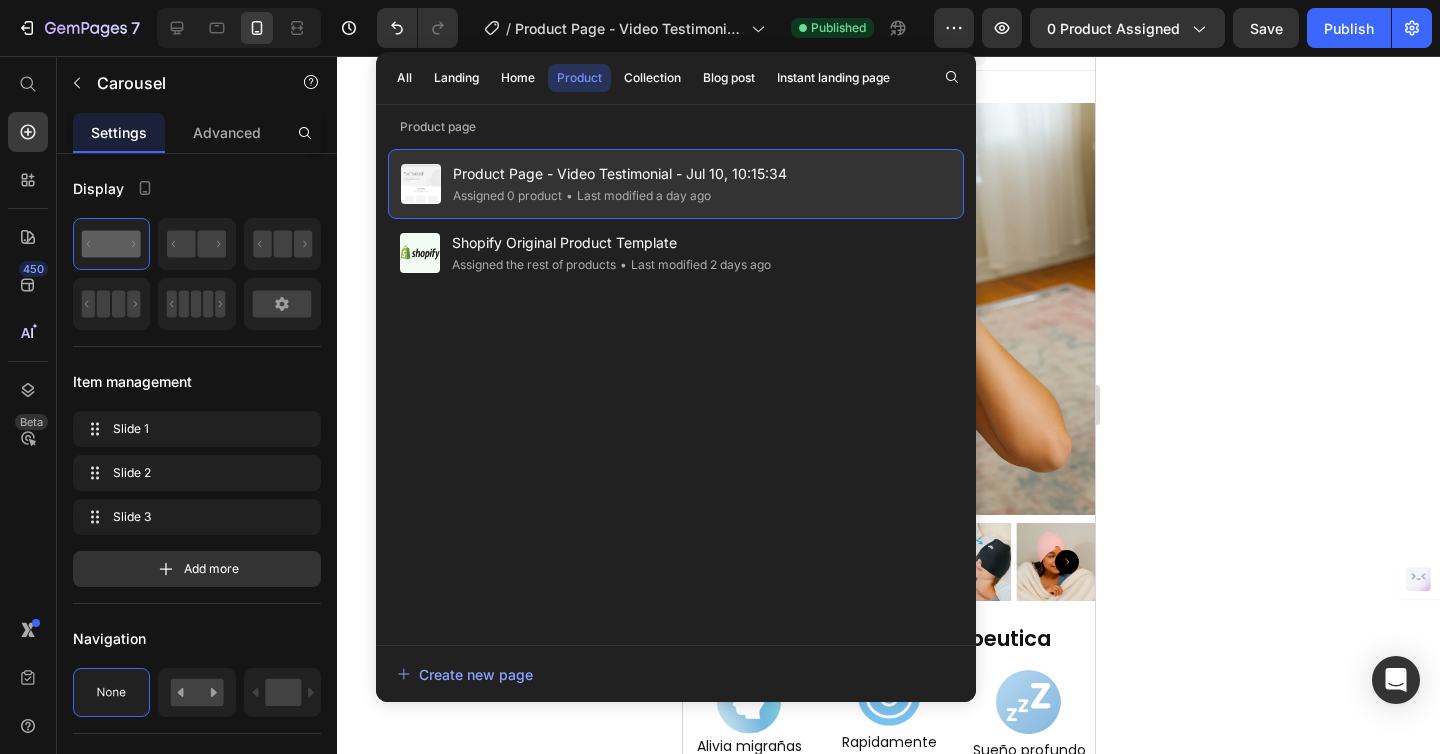 click on "• Last modified a day ago" 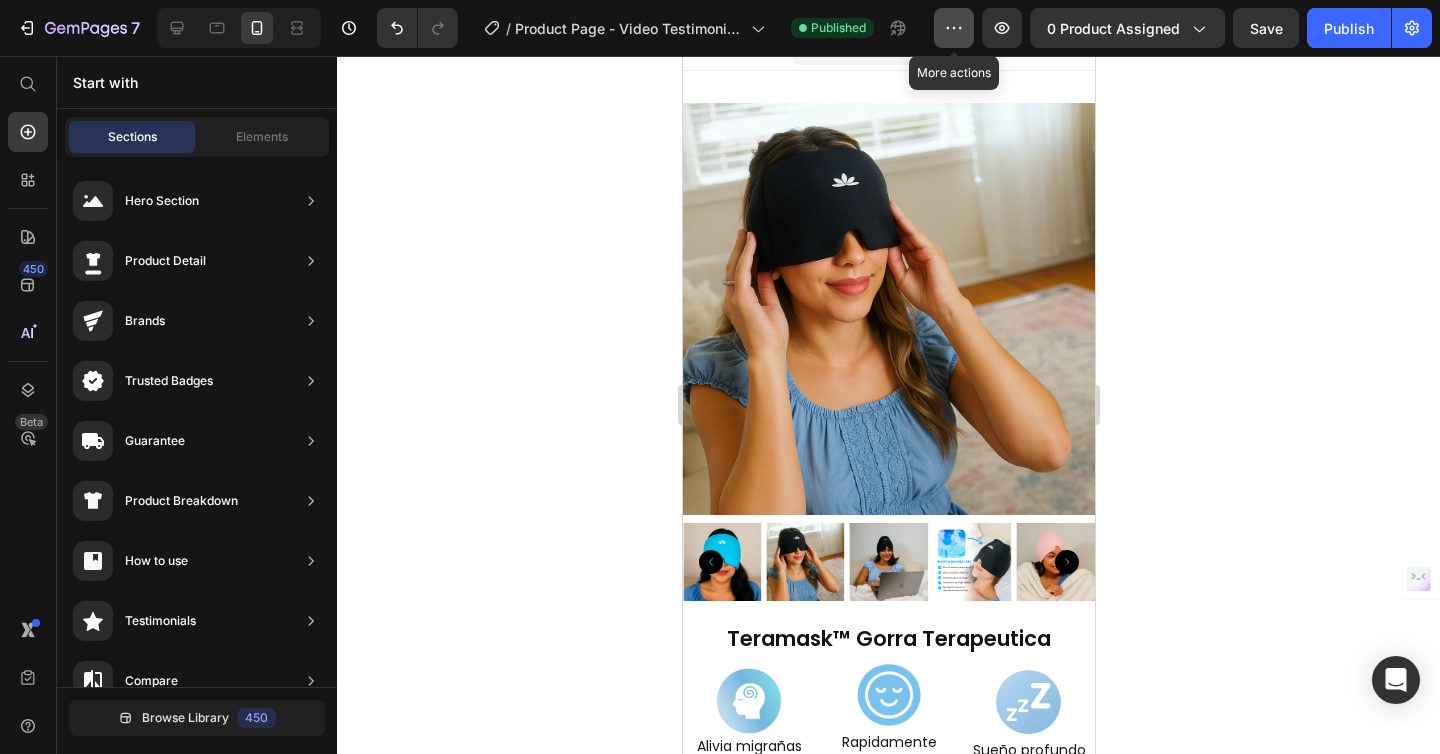 click 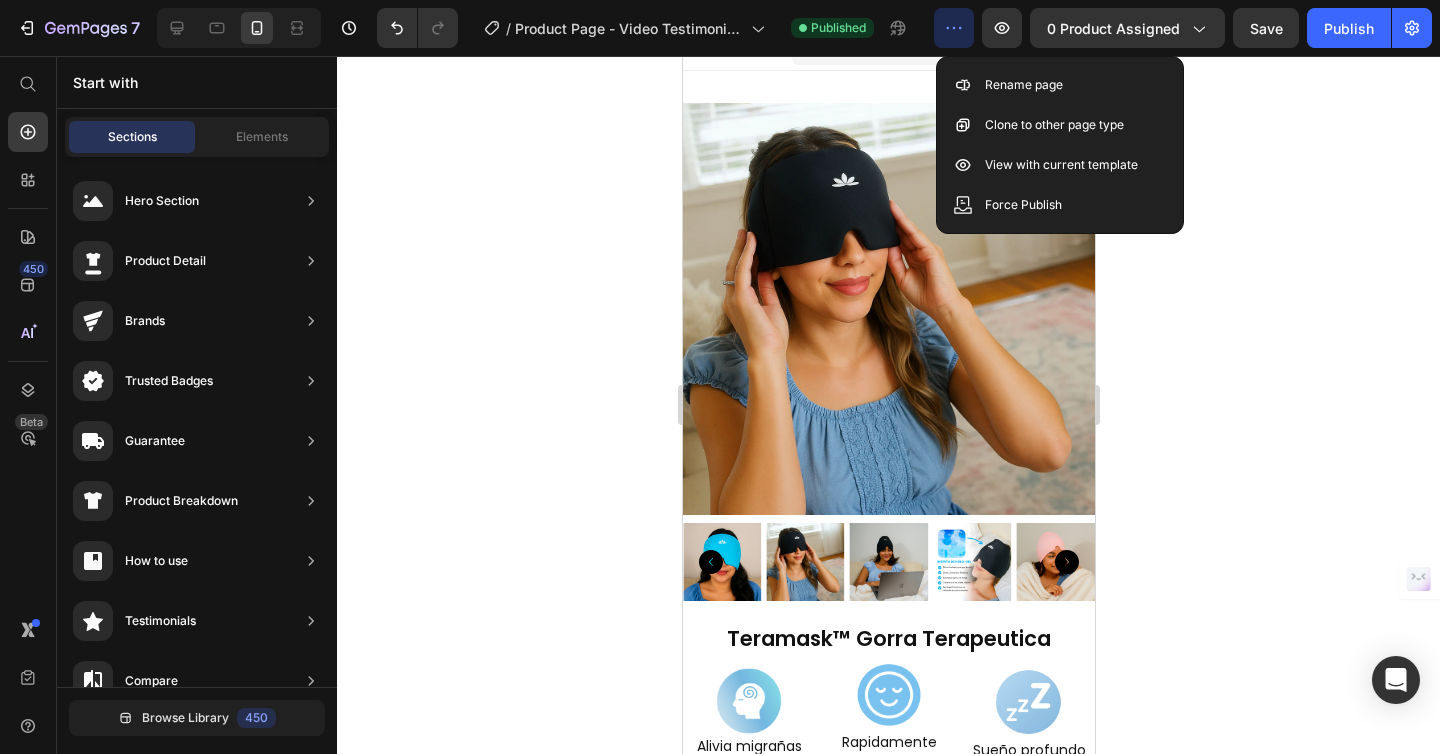 click 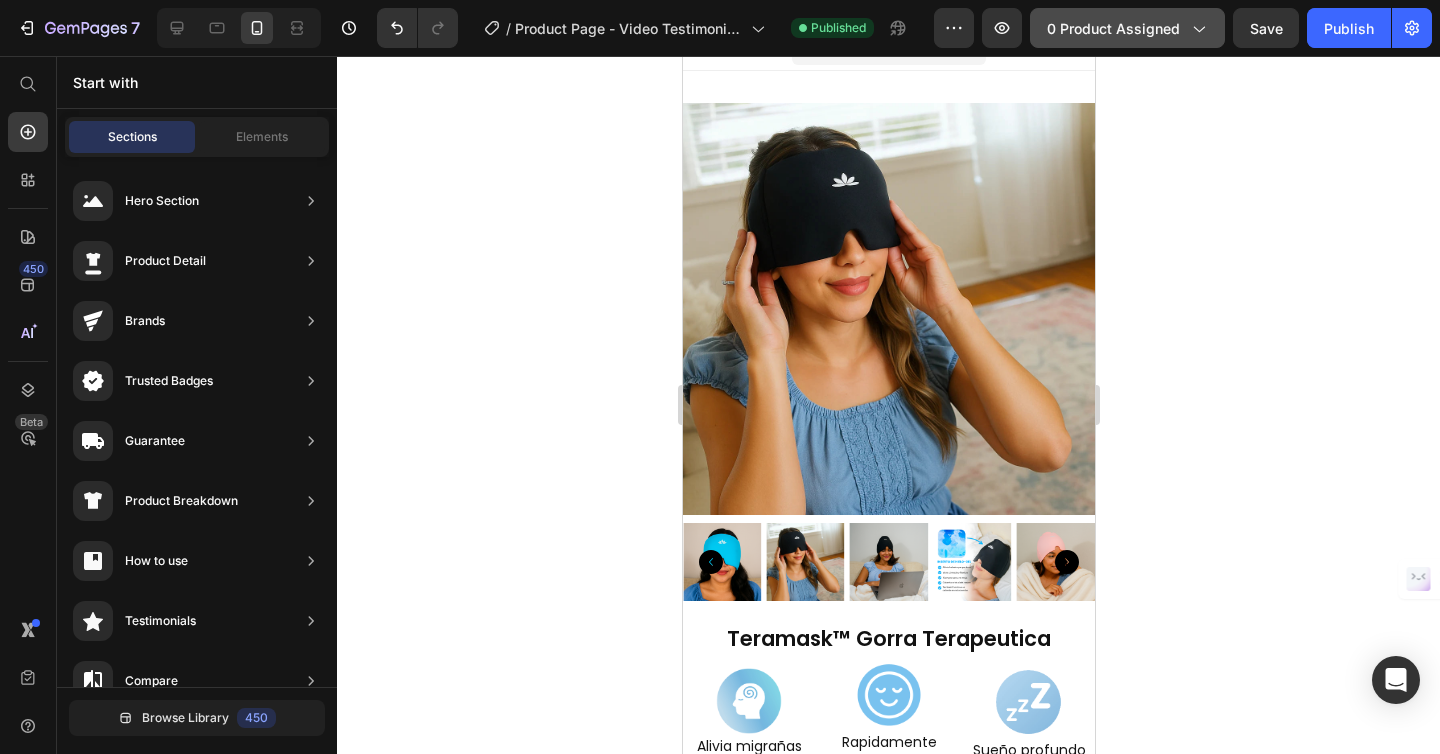 click on "0 product assigned" 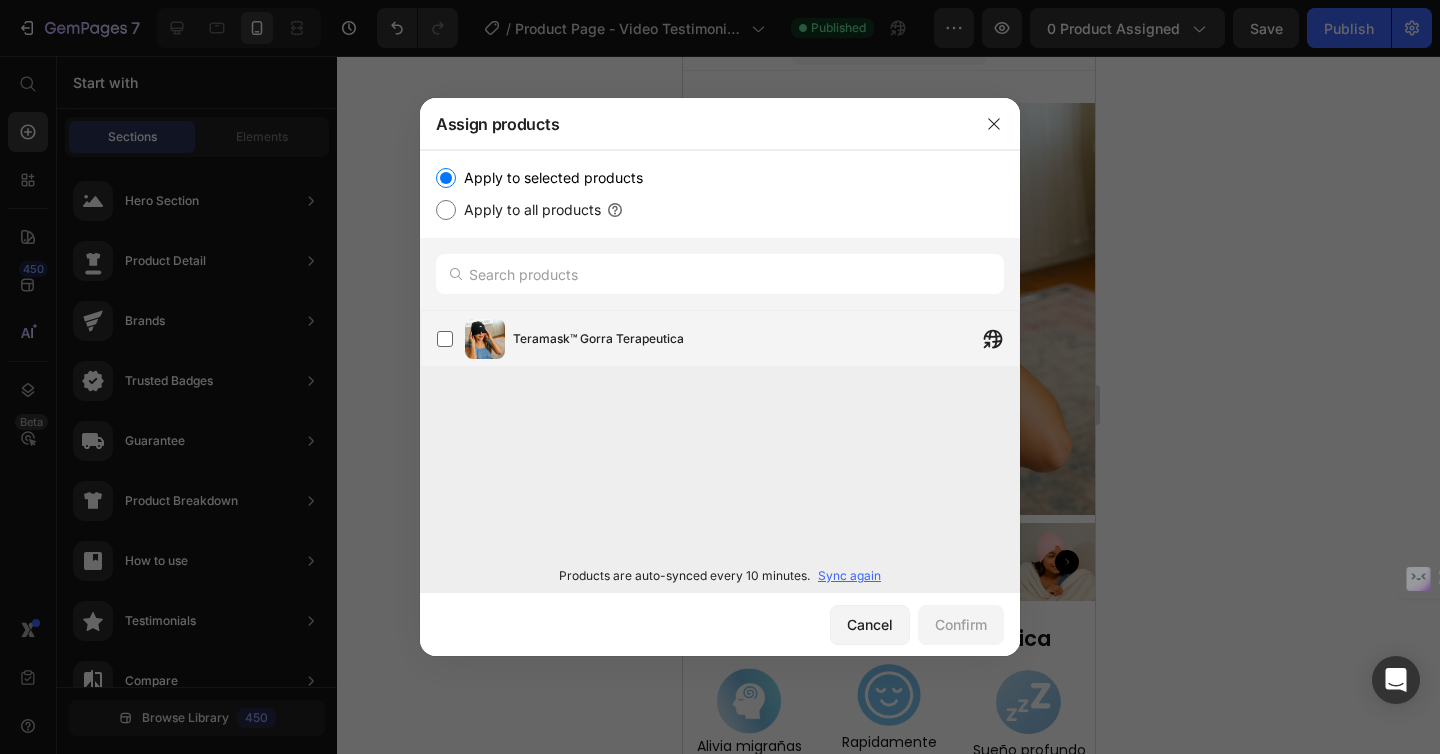 click on "Teramask™ Gorra Terapeutica" at bounding box center [598, 339] 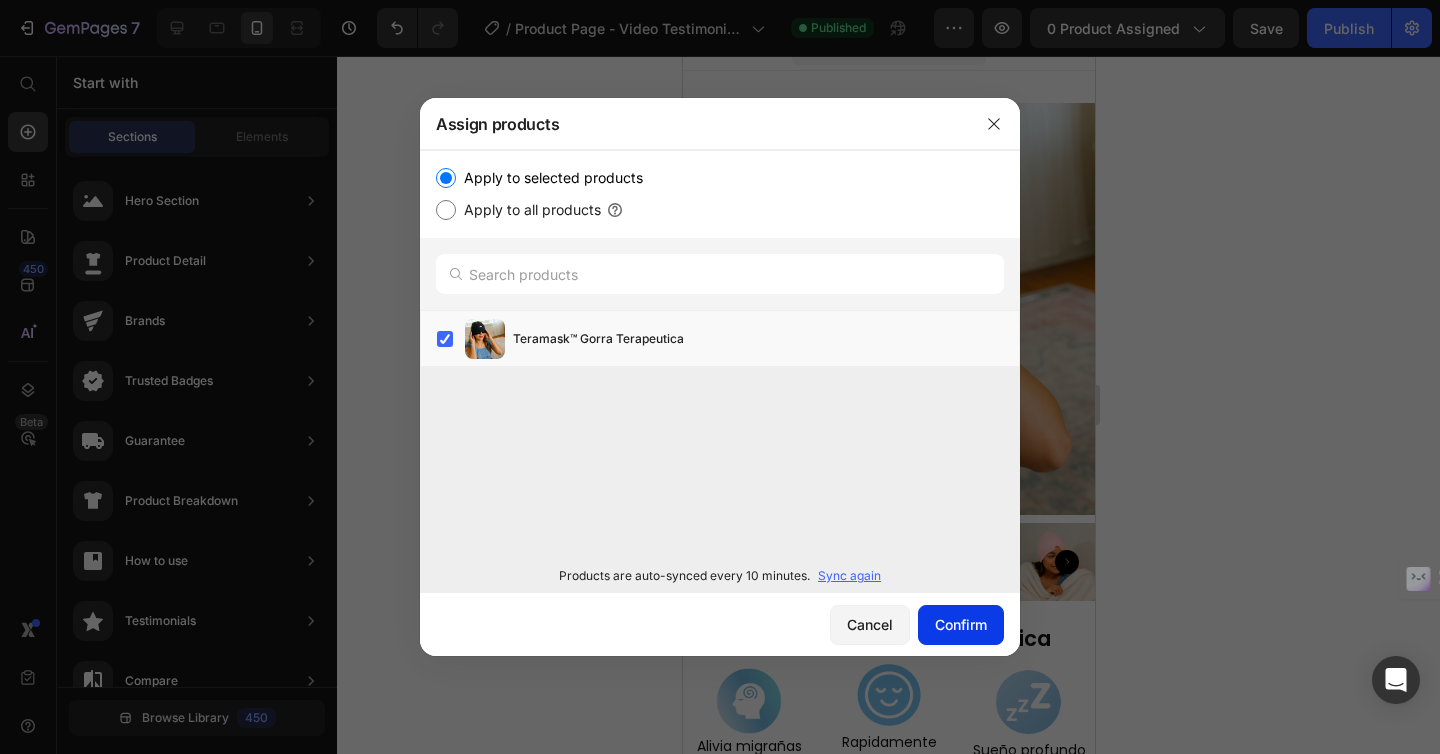 click on "Confirm" at bounding box center [961, 624] 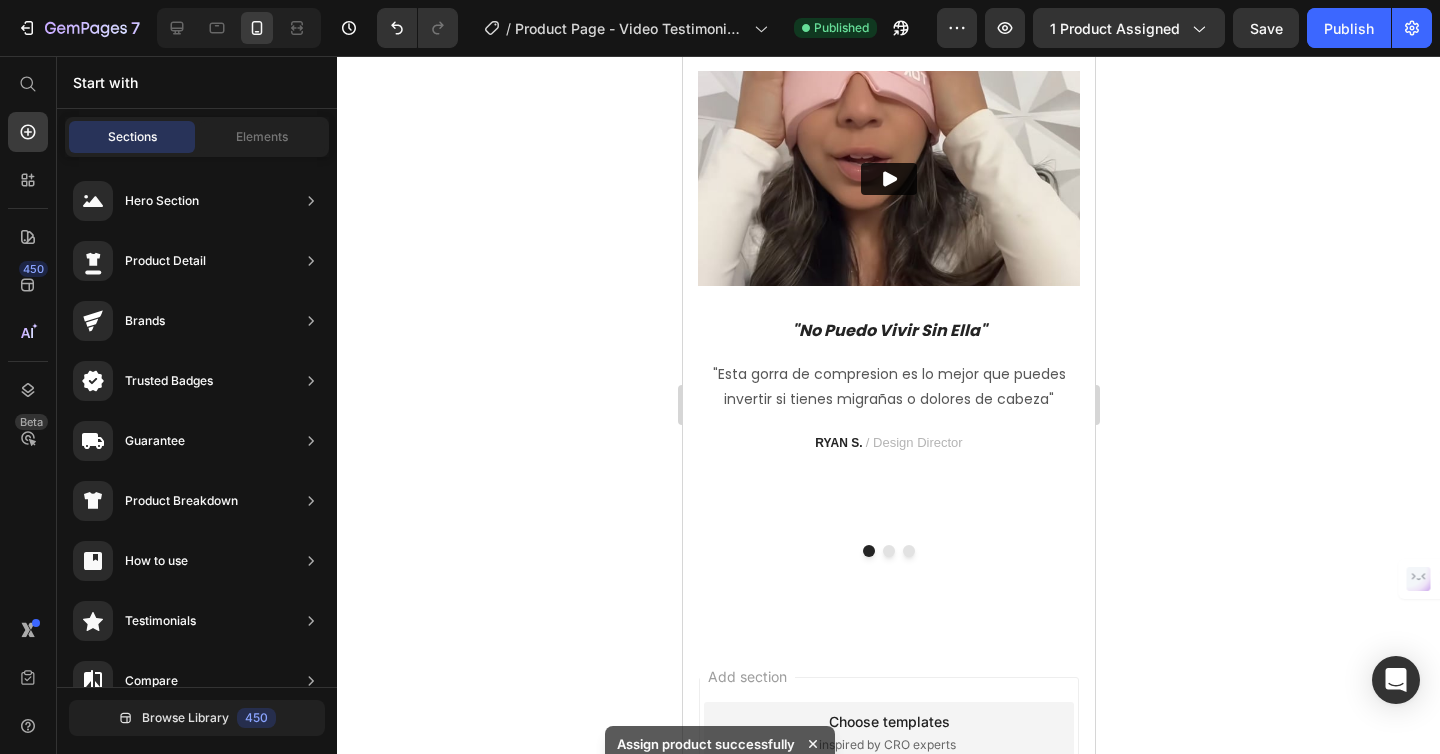 scroll, scrollTop: 4175, scrollLeft: 0, axis: vertical 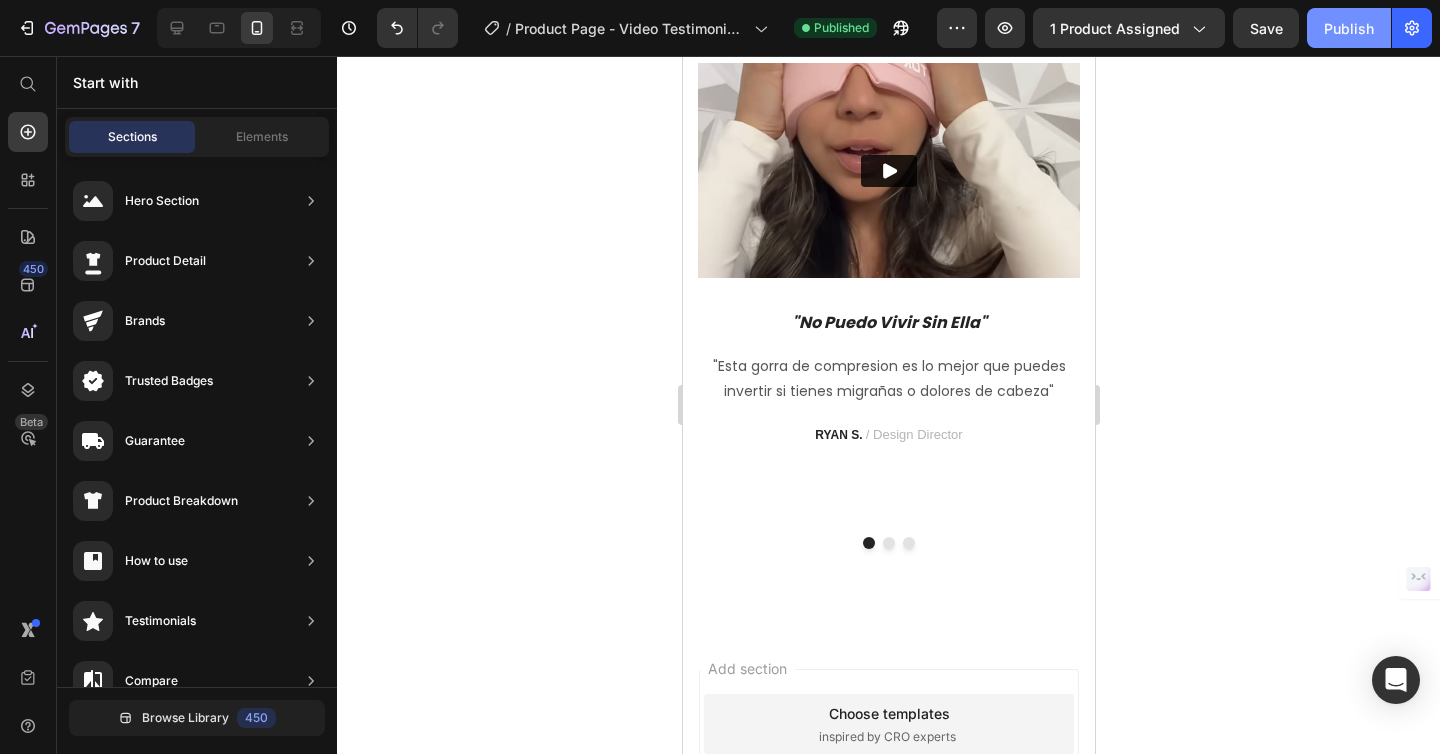 click on "Publish" at bounding box center [1349, 28] 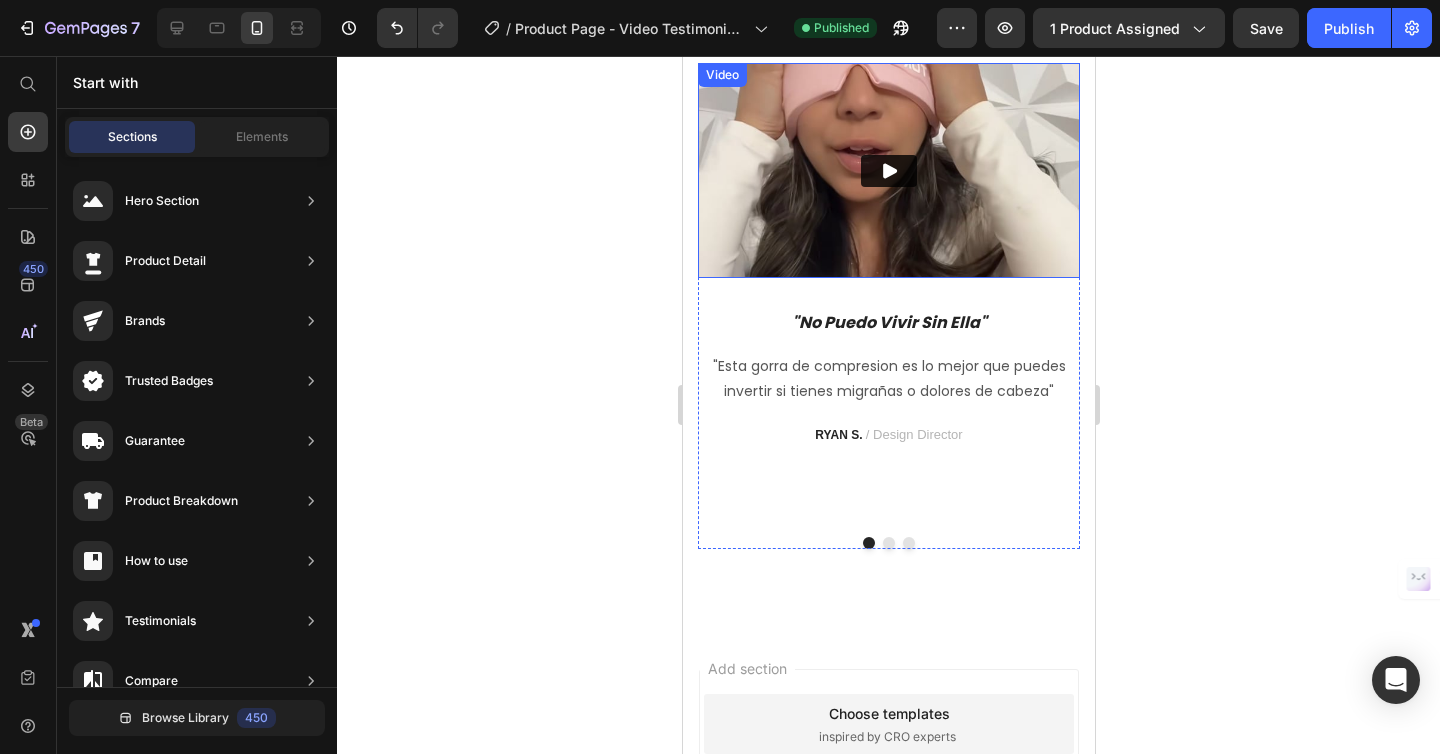 click at bounding box center [888, 170] 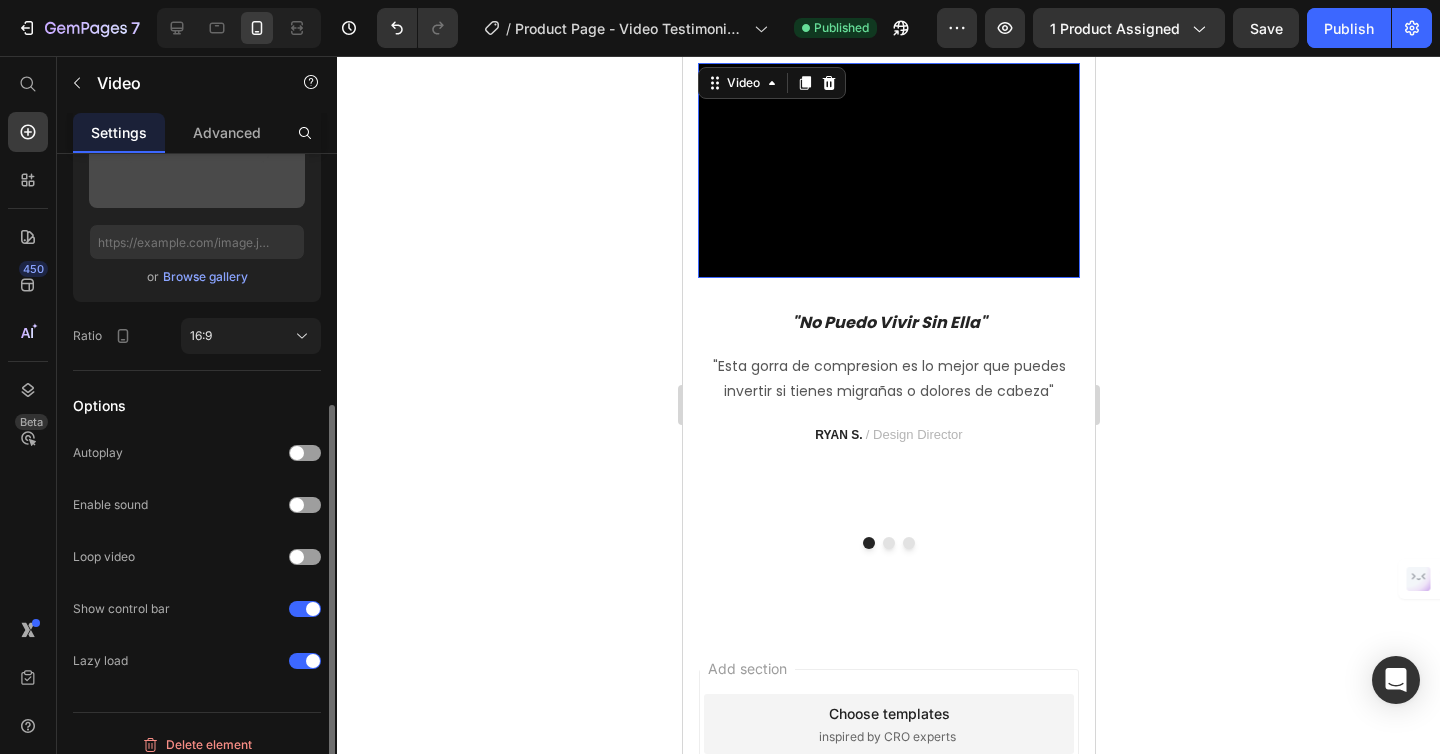 scroll, scrollTop: 365, scrollLeft: 0, axis: vertical 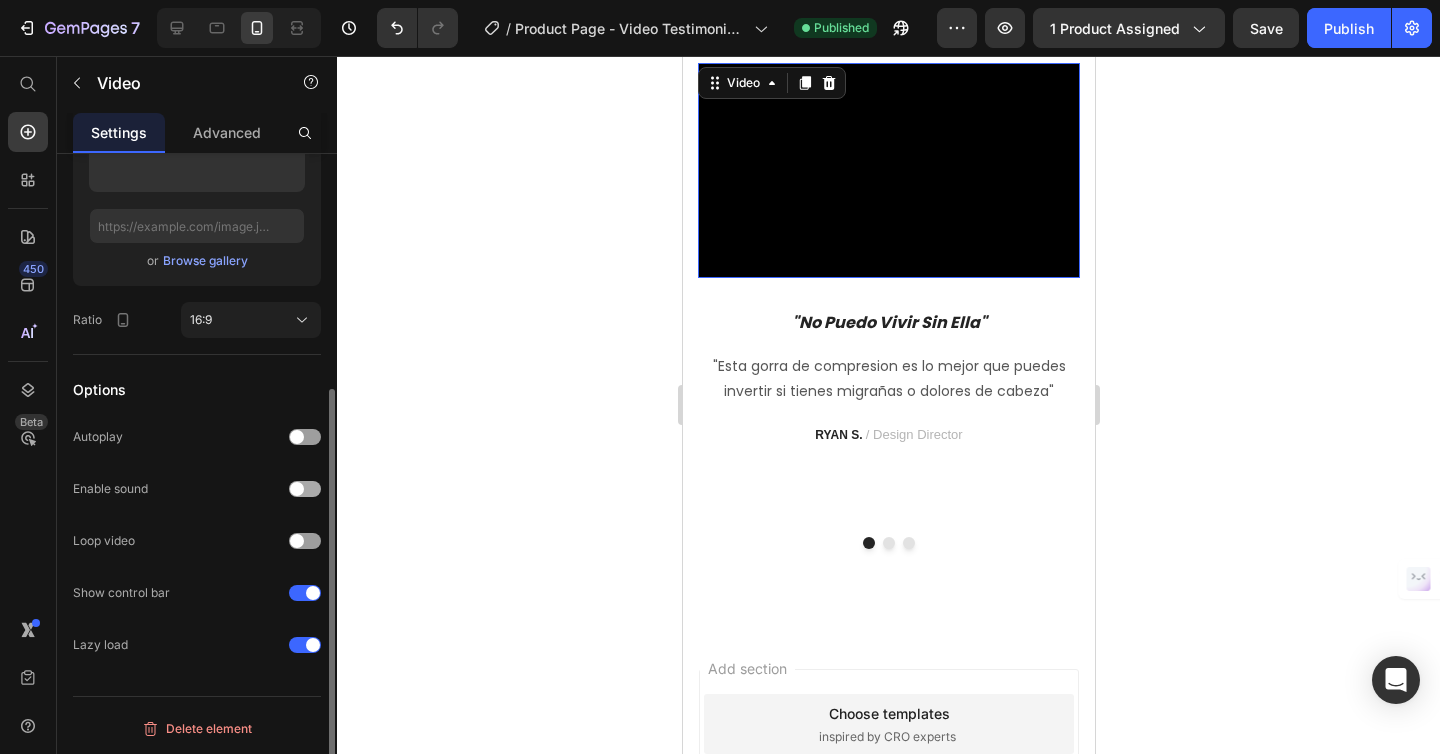click at bounding box center [297, 489] 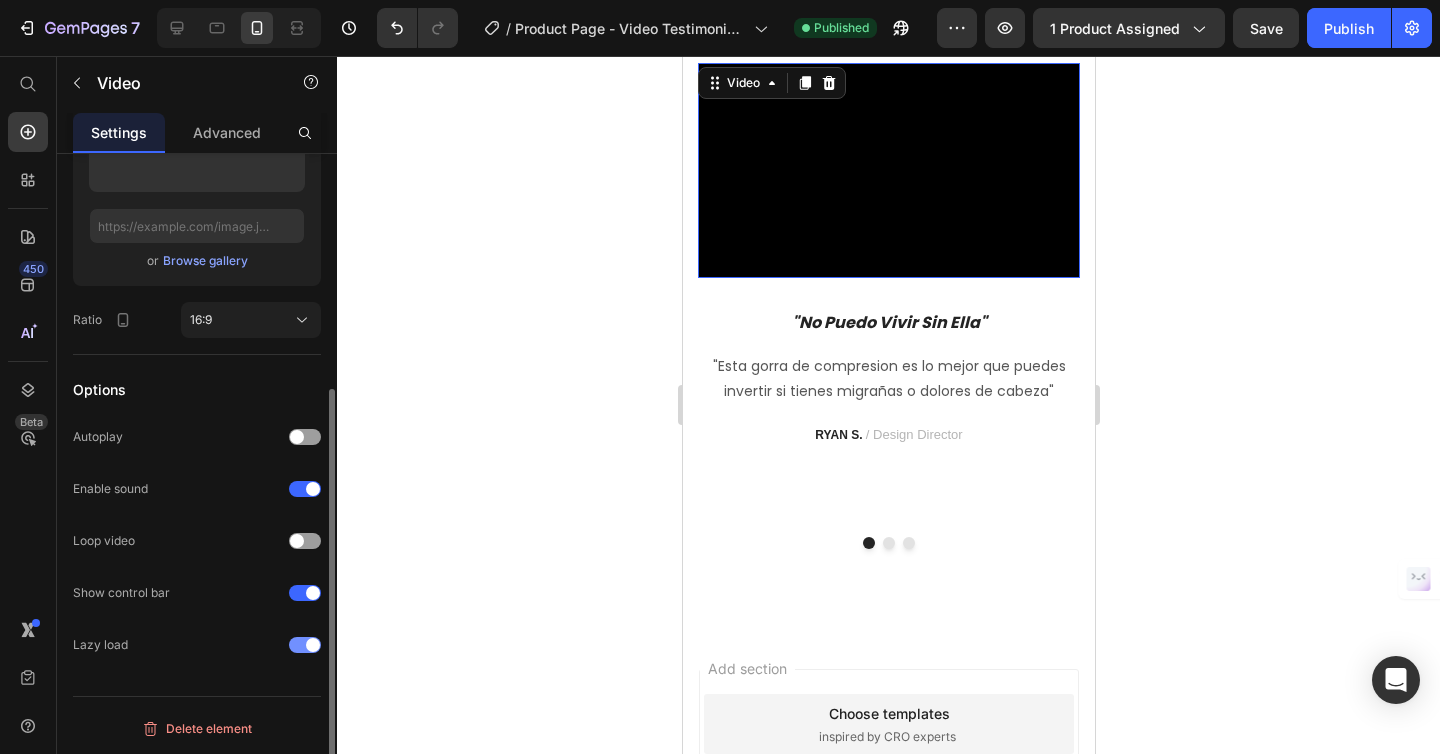 click at bounding box center [313, 645] 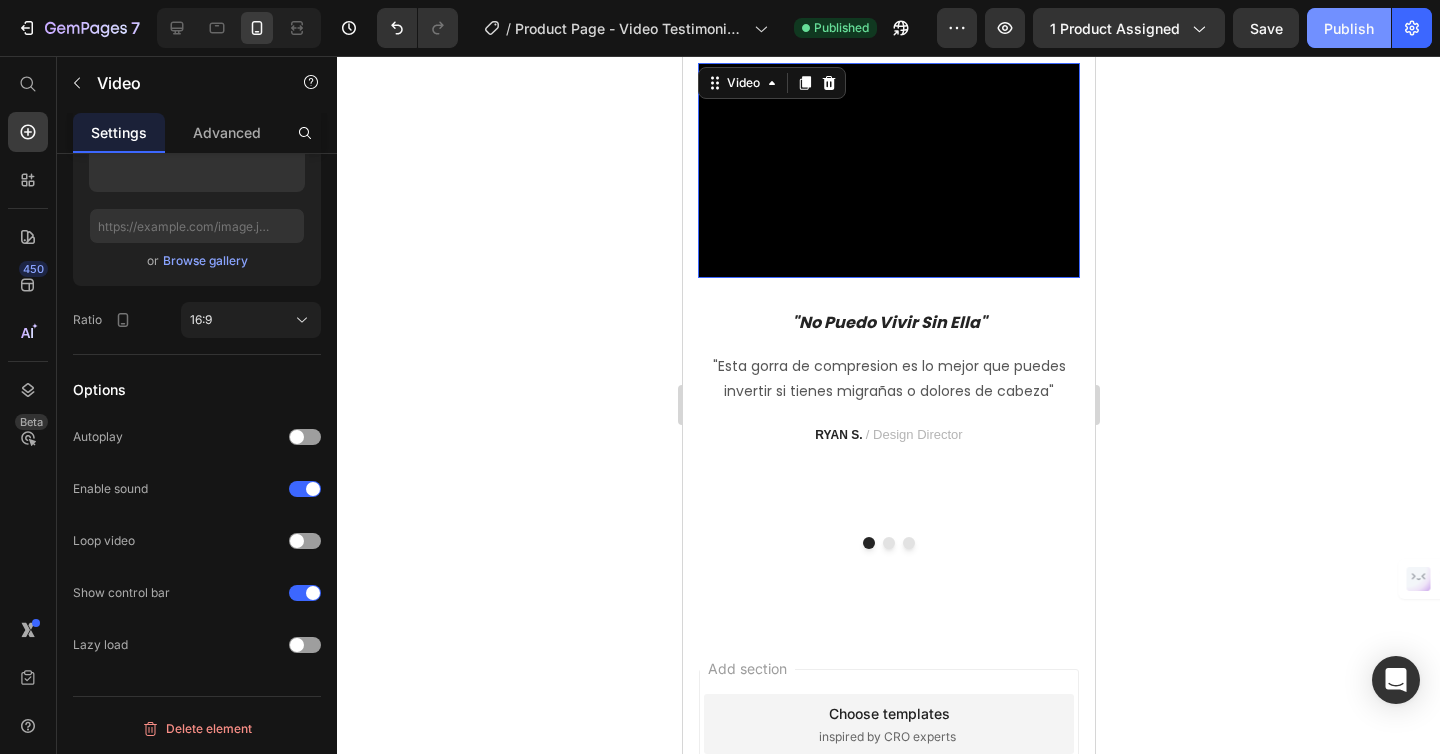 click on "Publish" at bounding box center [1349, 28] 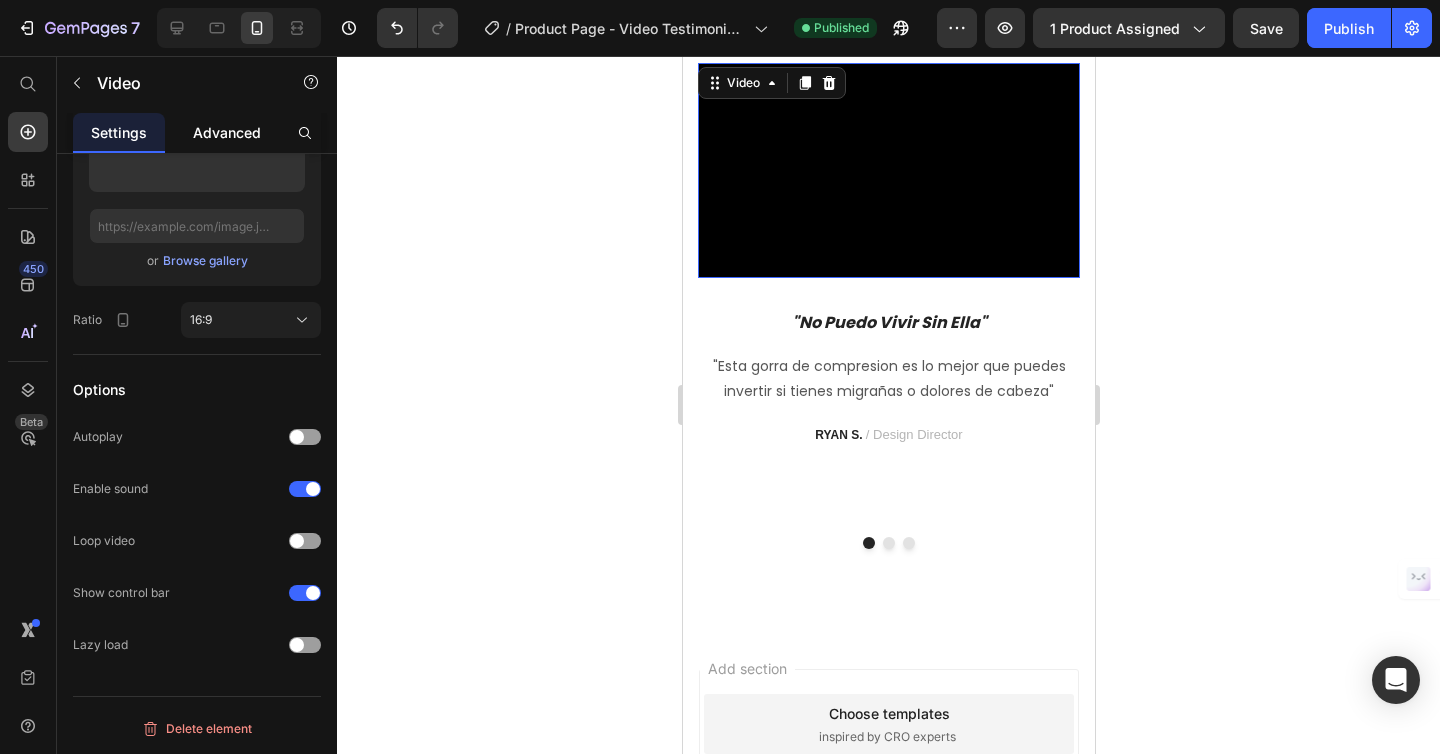 click on "Advanced" at bounding box center (227, 132) 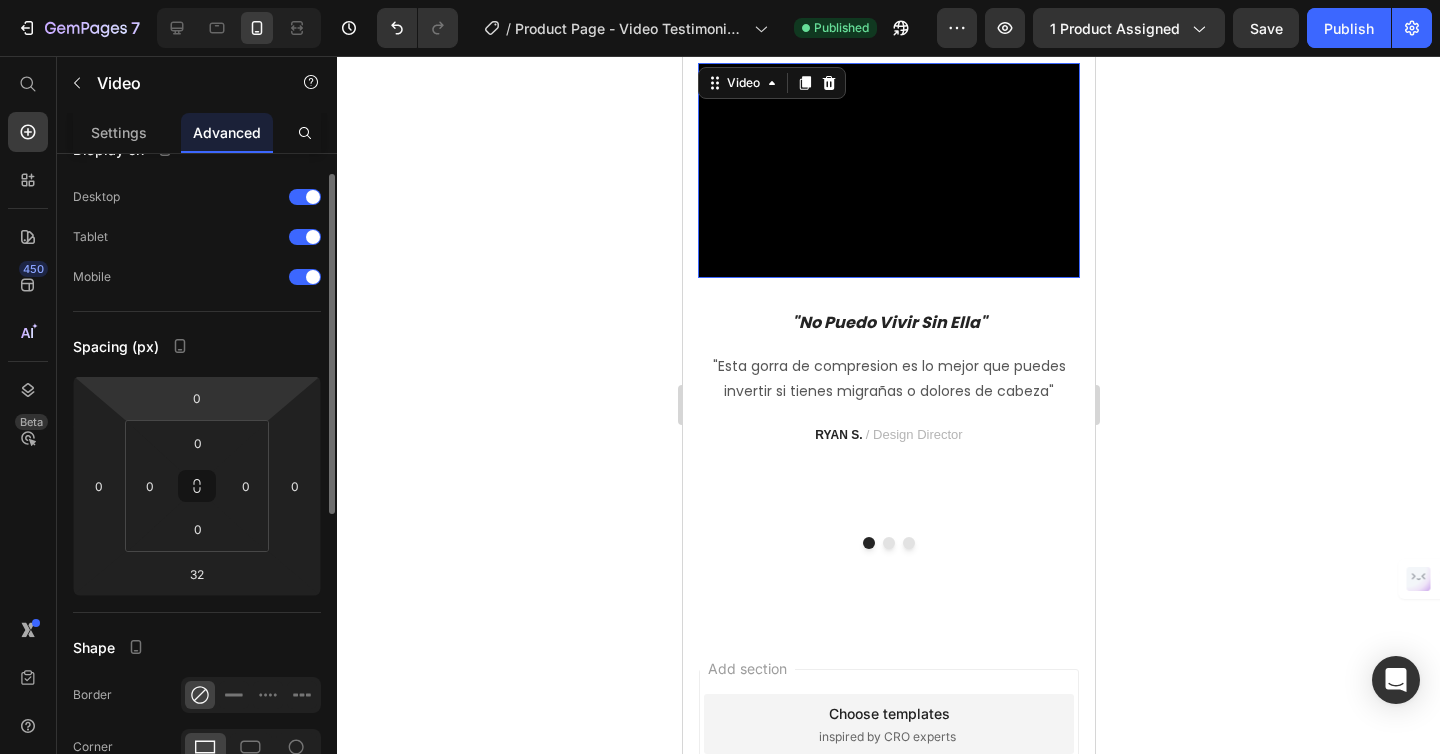 scroll, scrollTop: 0, scrollLeft: 0, axis: both 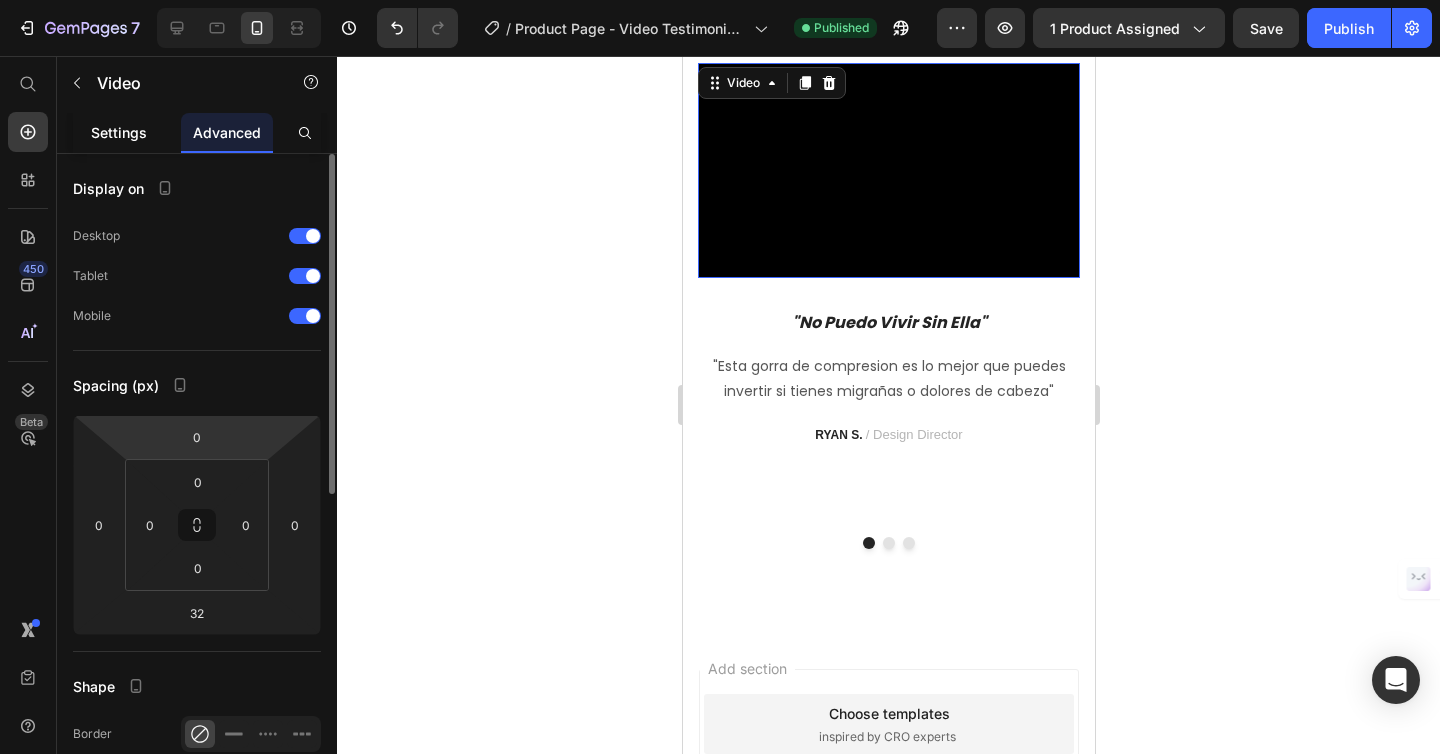 click on "Settings" 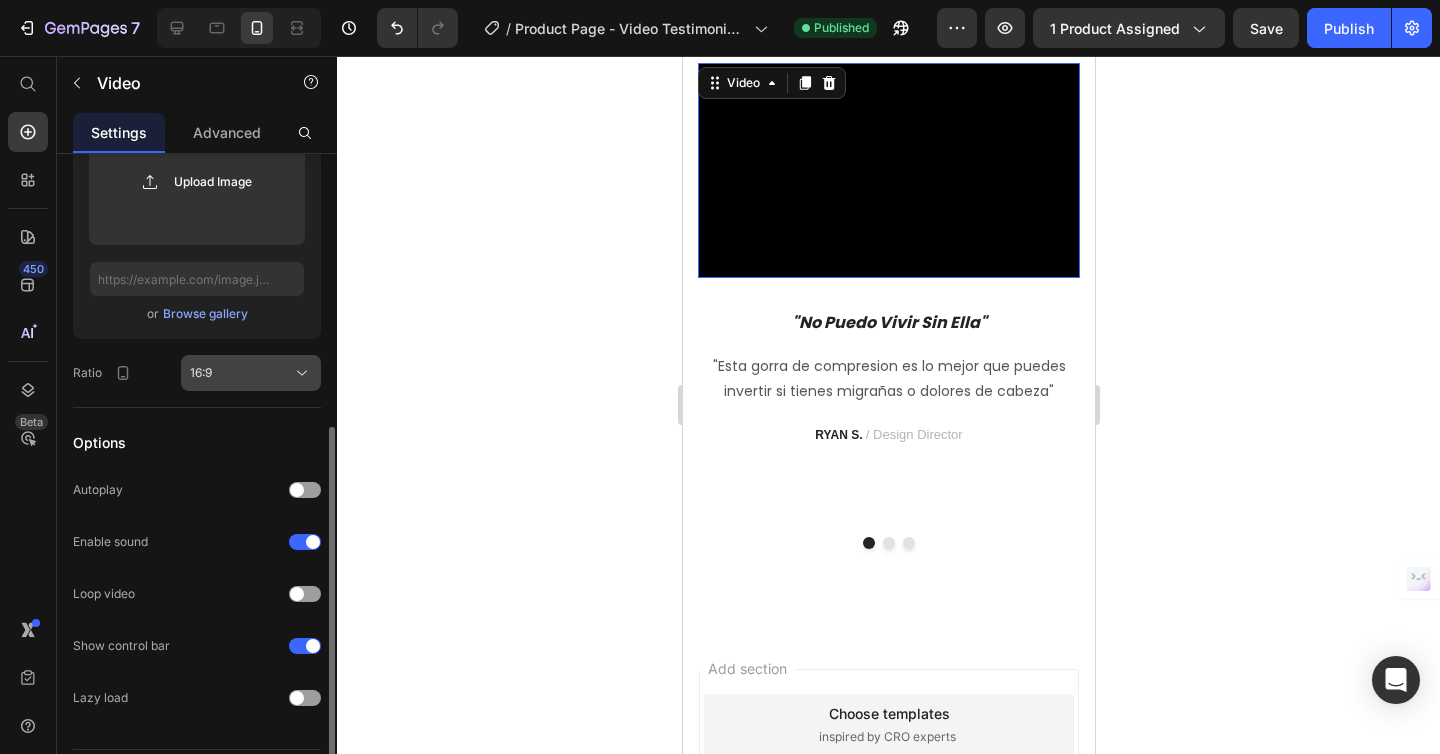 scroll, scrollTop: 365, scrollLeft: 0, axis: vertical 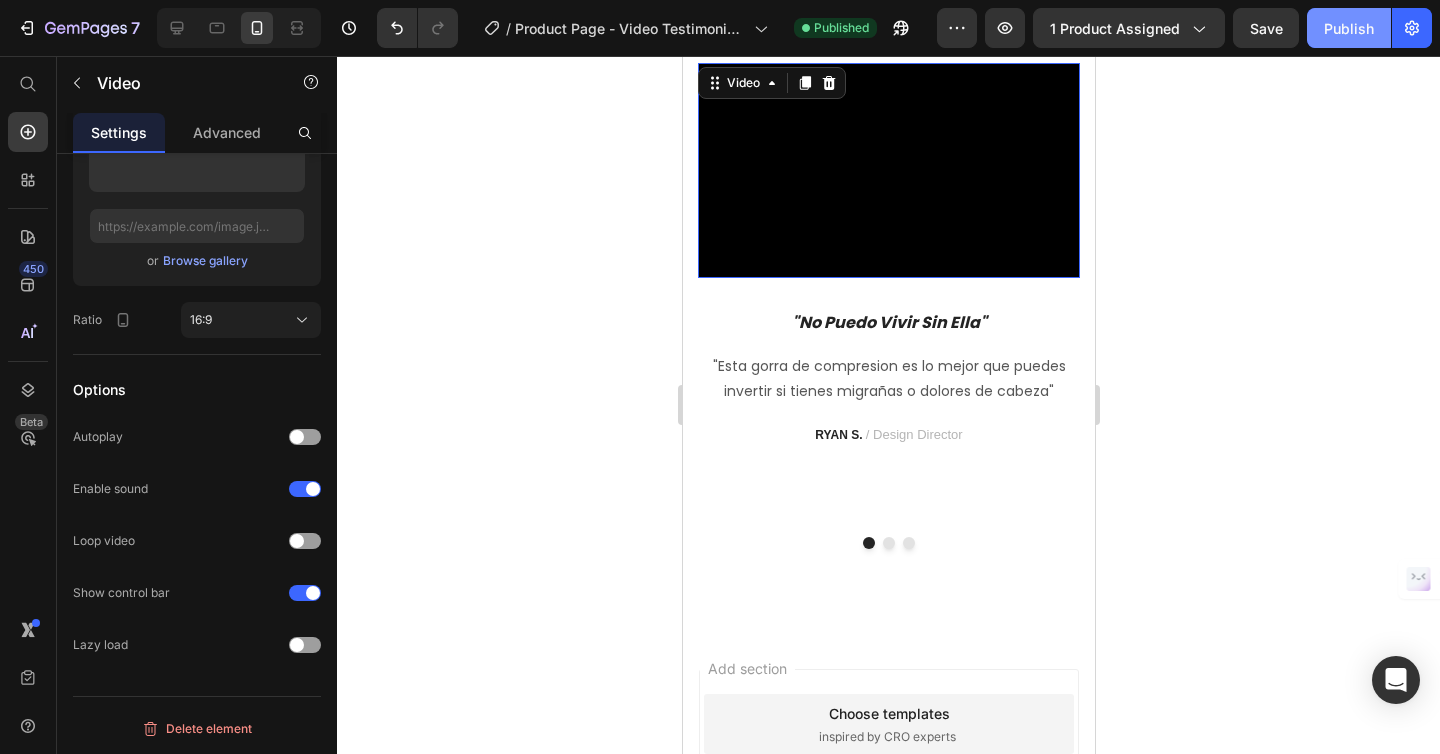 click on "Publish" at bounding box center (1349, 28) 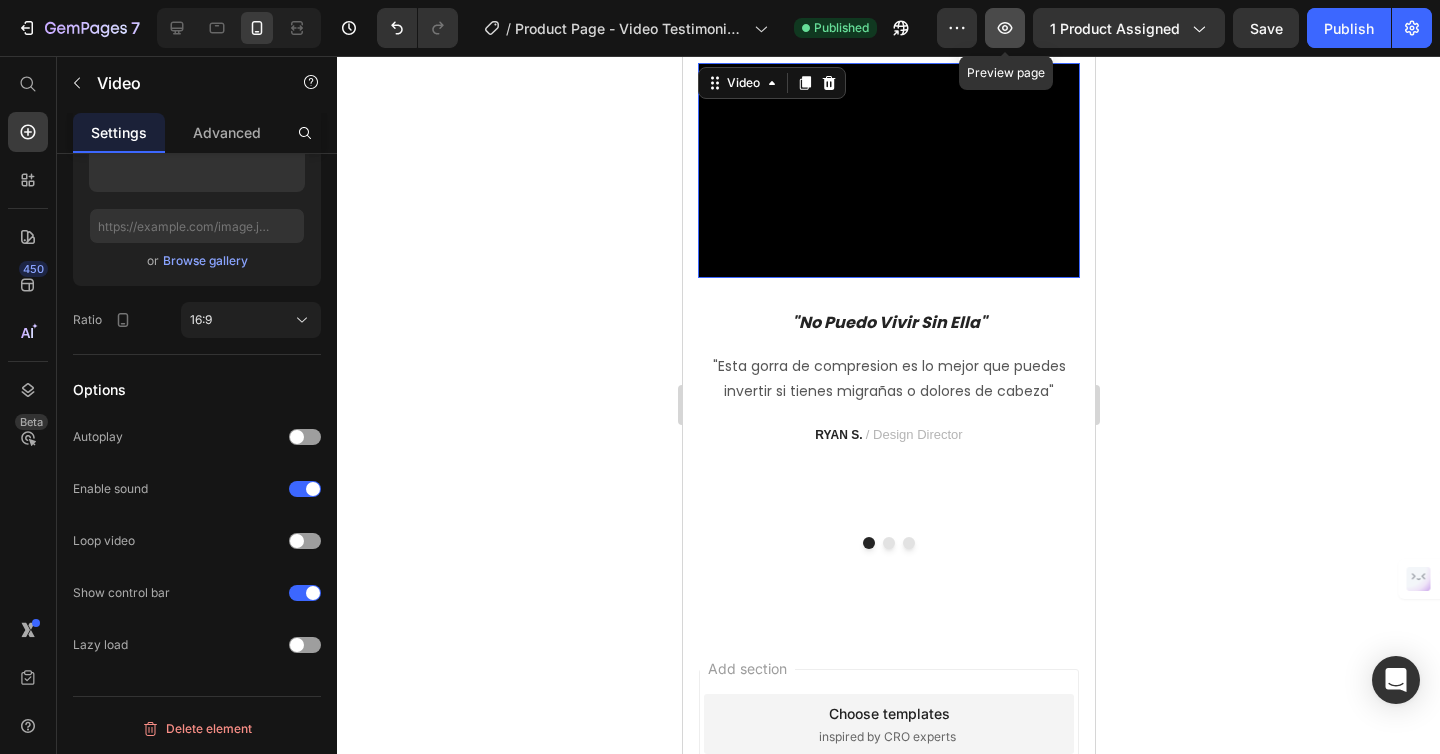 click 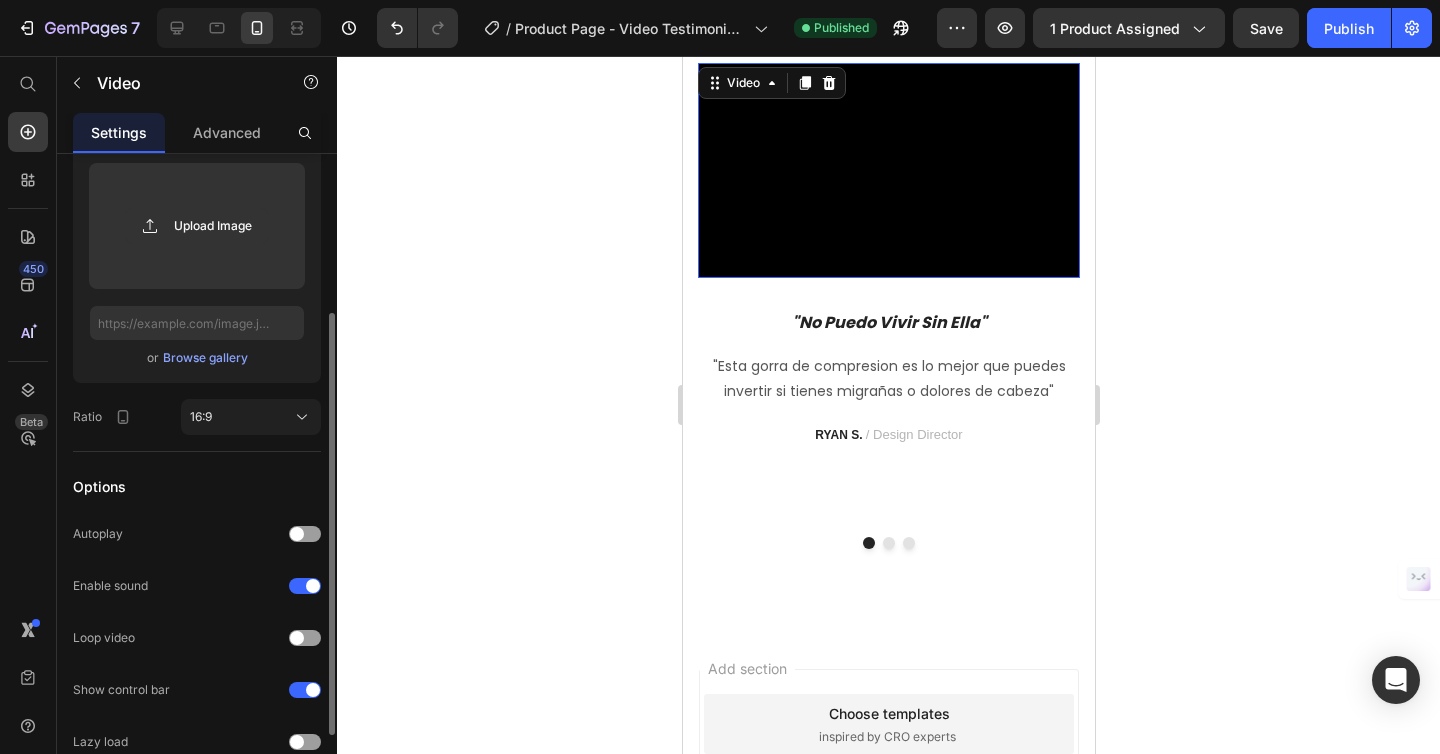 scroll, scrollTop: 253, scrollLeft: 0, axis: vertical 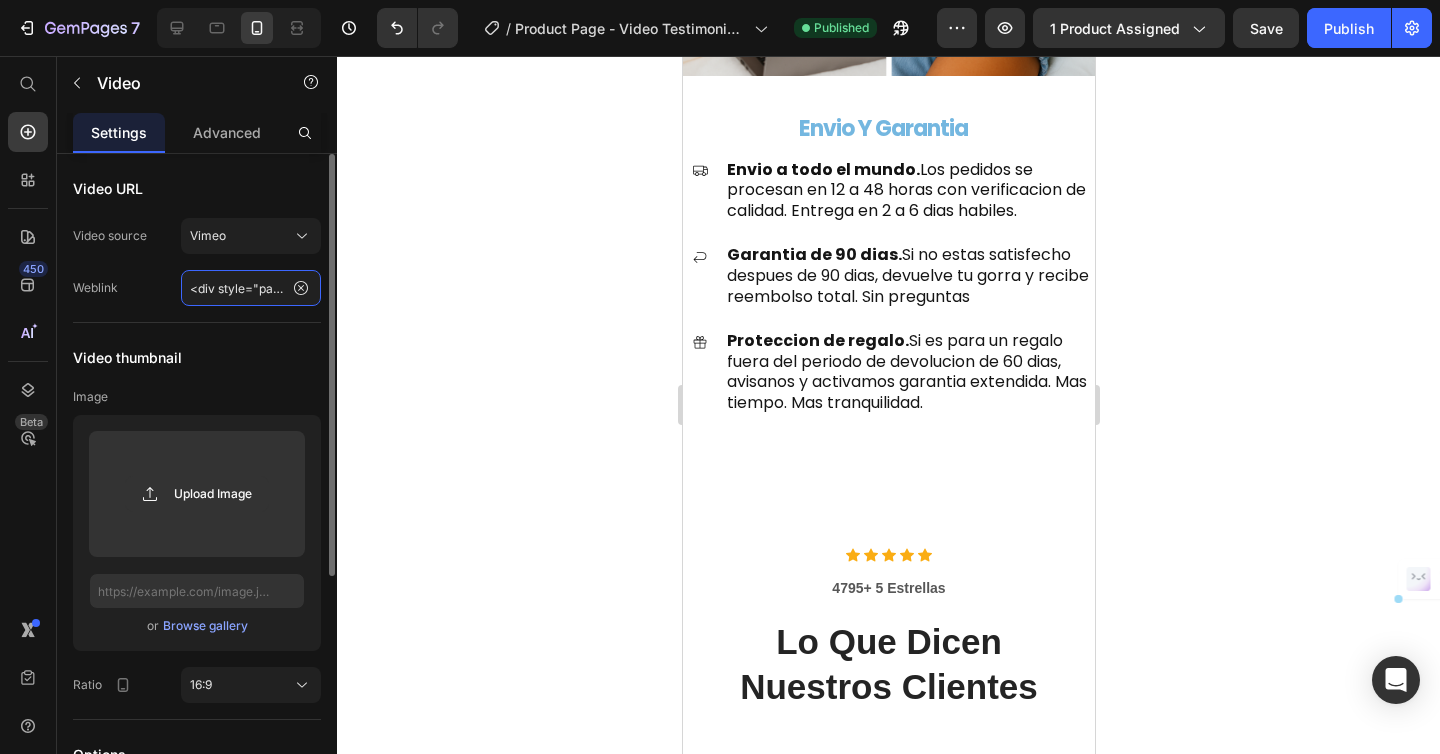 click on "<<div style="padding:177.78% 0 0 0;position:relative;"><iframe src="https://player.vimeo.com/video/1100760339?badge=0&amp;autopause=0&amp;player_id=0&amp;app_id=58479" frameborder="0" allow="autoplay; fullscreen; picture-in-picture; clipboard-write; encrypted-media; web-share" style="position:absolute;top:0;left:0;width:100%;height:100%;" title="Testimonio Clienta Teramask"></iframe></div><script src="https://player.vimeo.com/api/player.js"></script>" 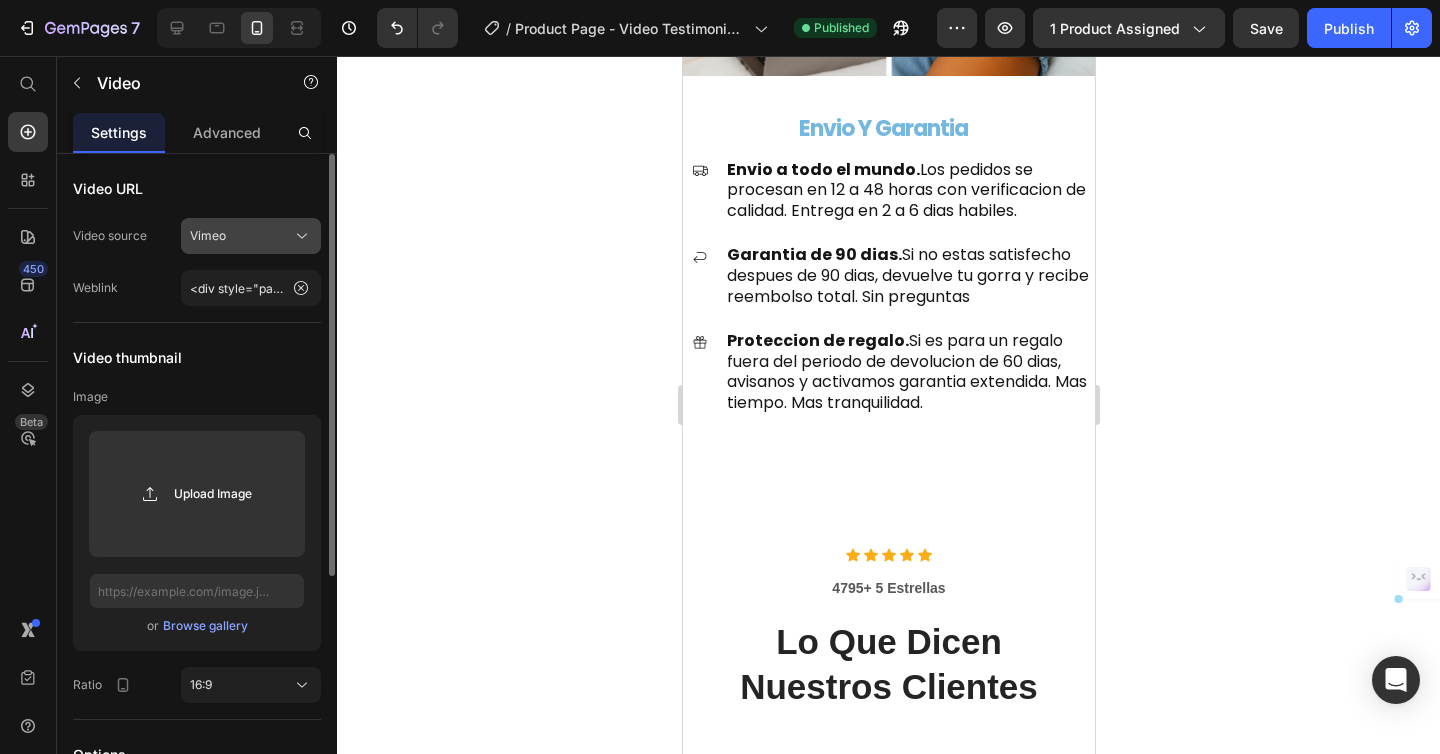 click on "Vimeo" at bounding box center (251, 236) 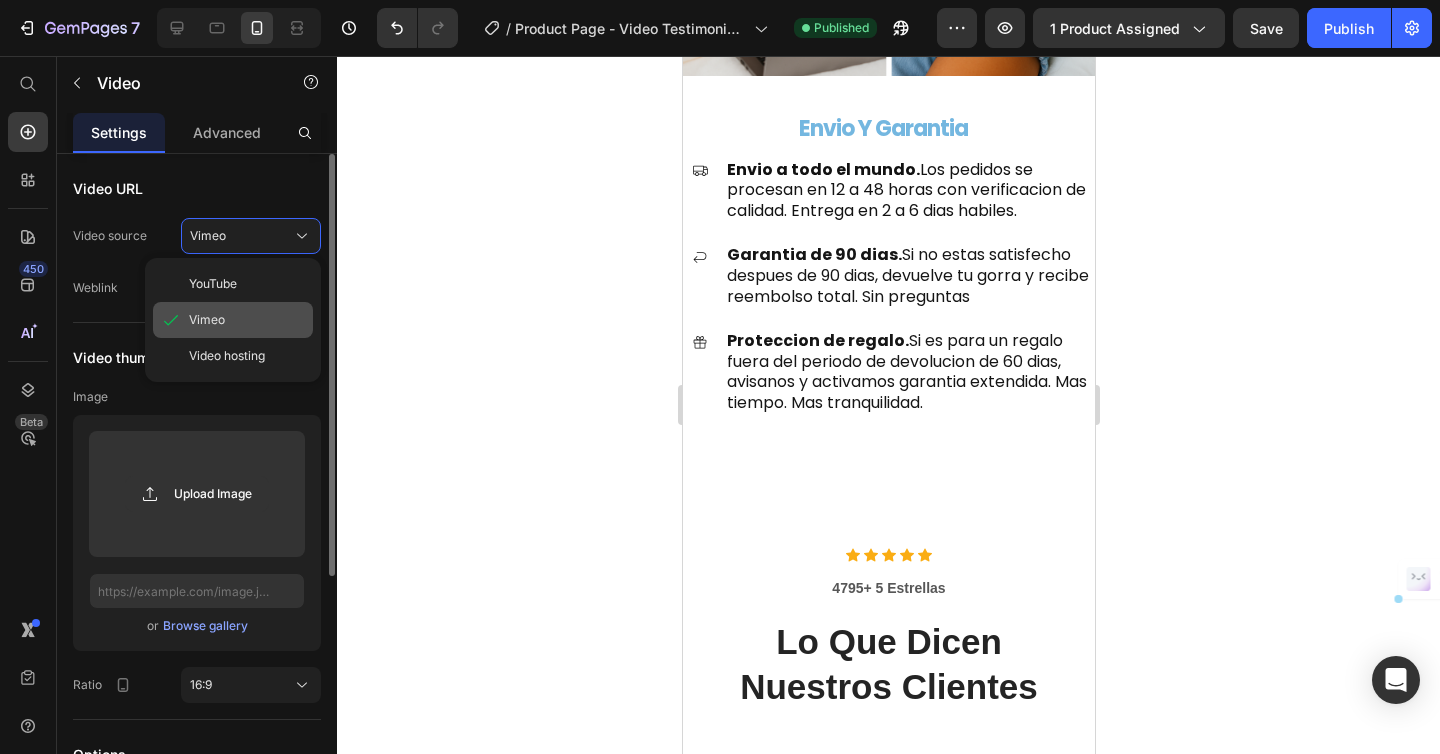 click on "Vimeo" at bounding box center (207, 320) 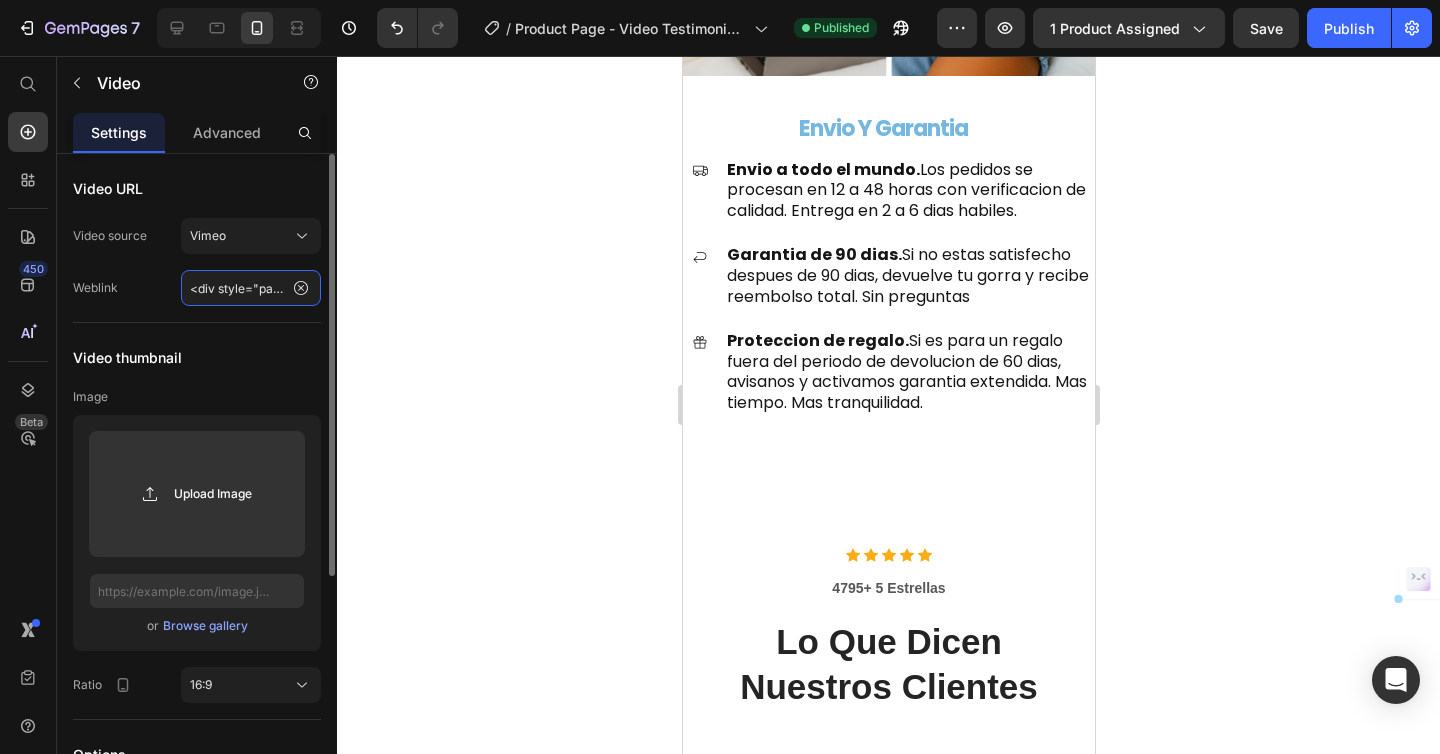 click on "<<div style="padding:177.78% 0 0 0;position:relative;"><iframe src="https://player.vimeo.com/video/1100760339?badge=0&amp;autopause=0&amp;player_id=0&amp;app_id=58479" frameborder="0" allow="autoplay; fullscreen; picture-in-picture; clipboard-write; encrypted-media; web-share" style="position:absolute;top:0;left:0;width:100%;height:100%;" title="Testimonio Clienta Teramask"></iframe></div><script src="https://player.vimeo.com/api/player.js"></script>" 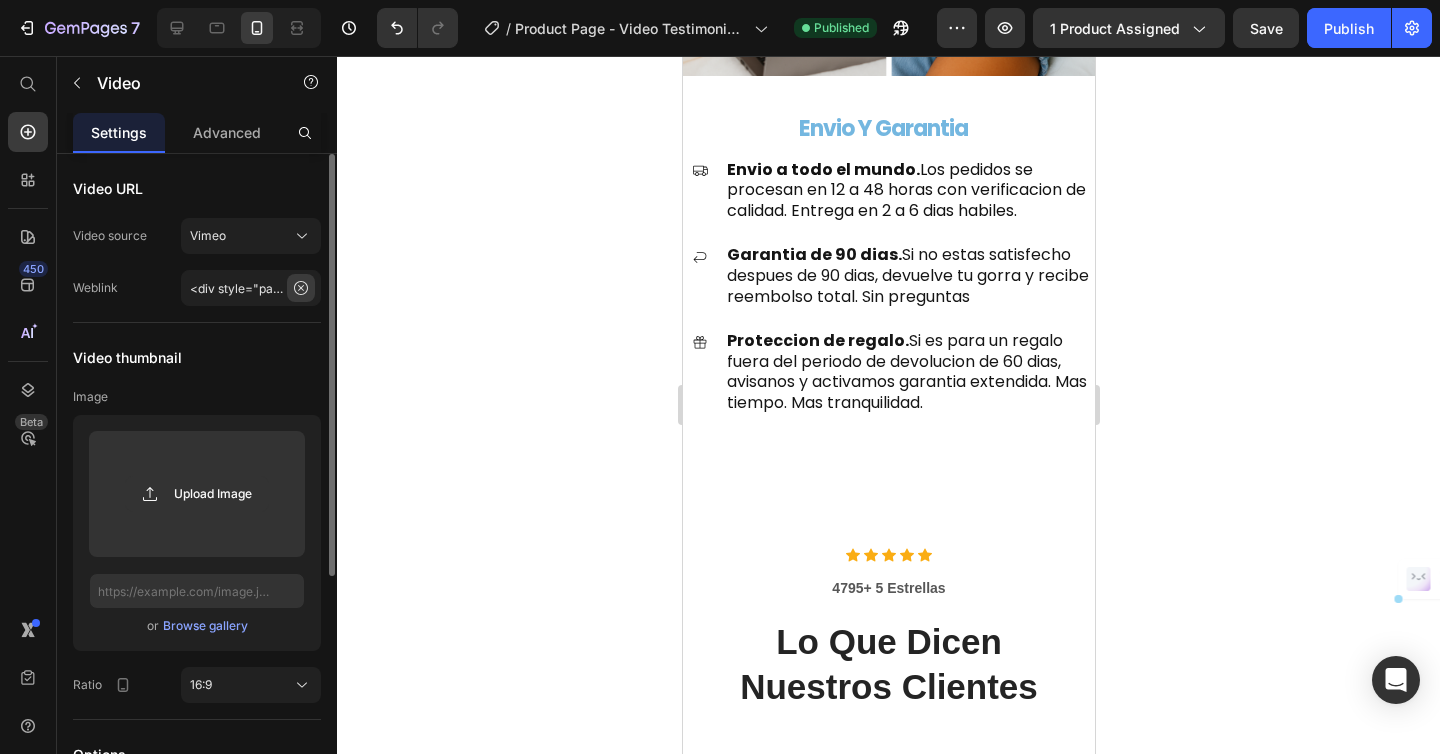 click 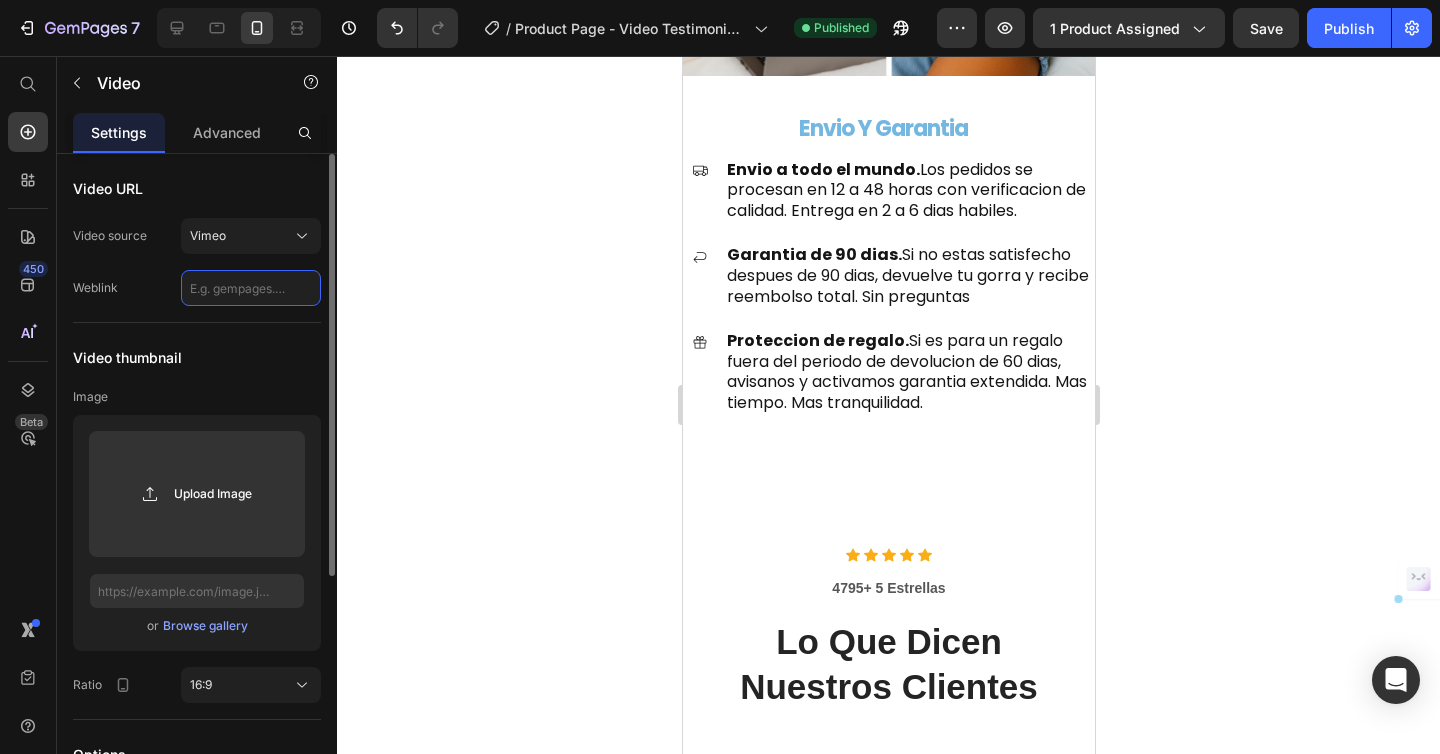click 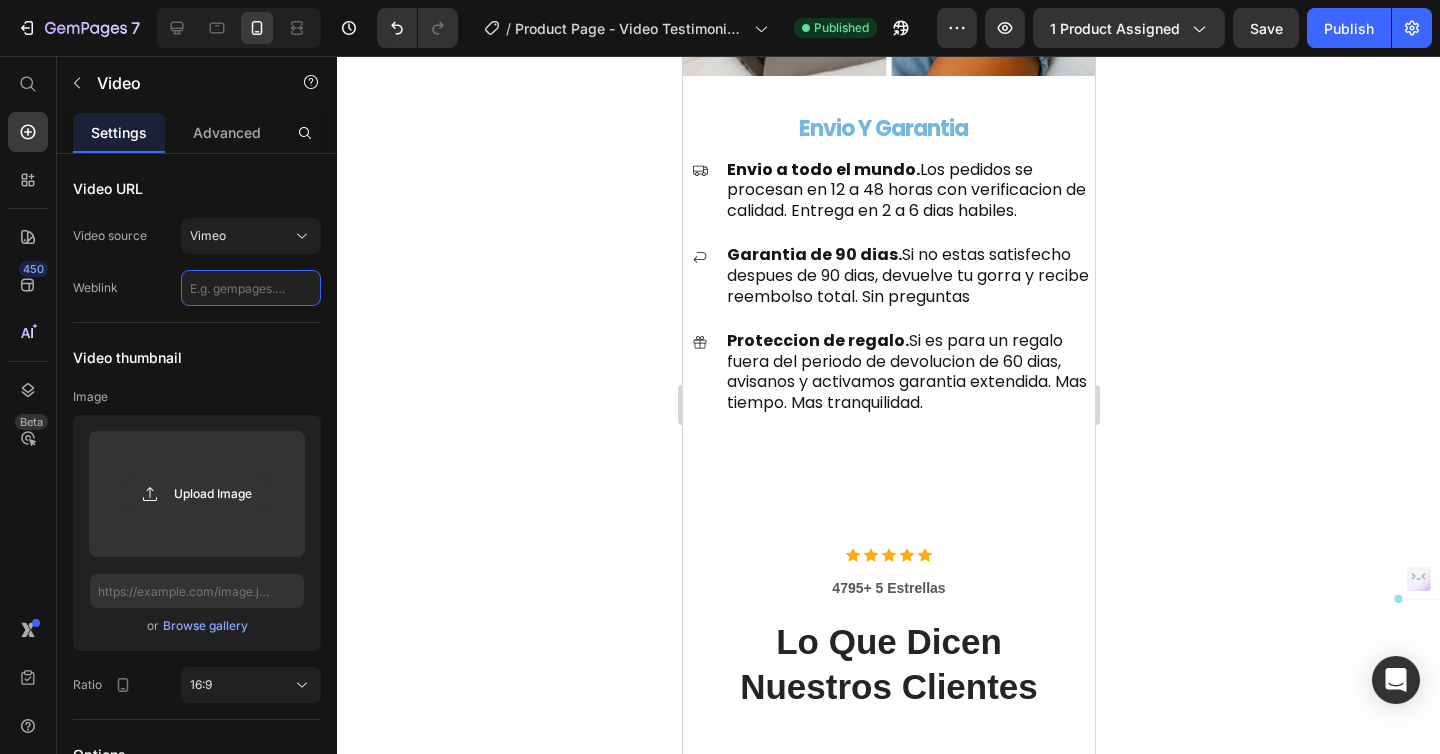paste on "https://vimeo.com/1100760339?share=copy#t=0" 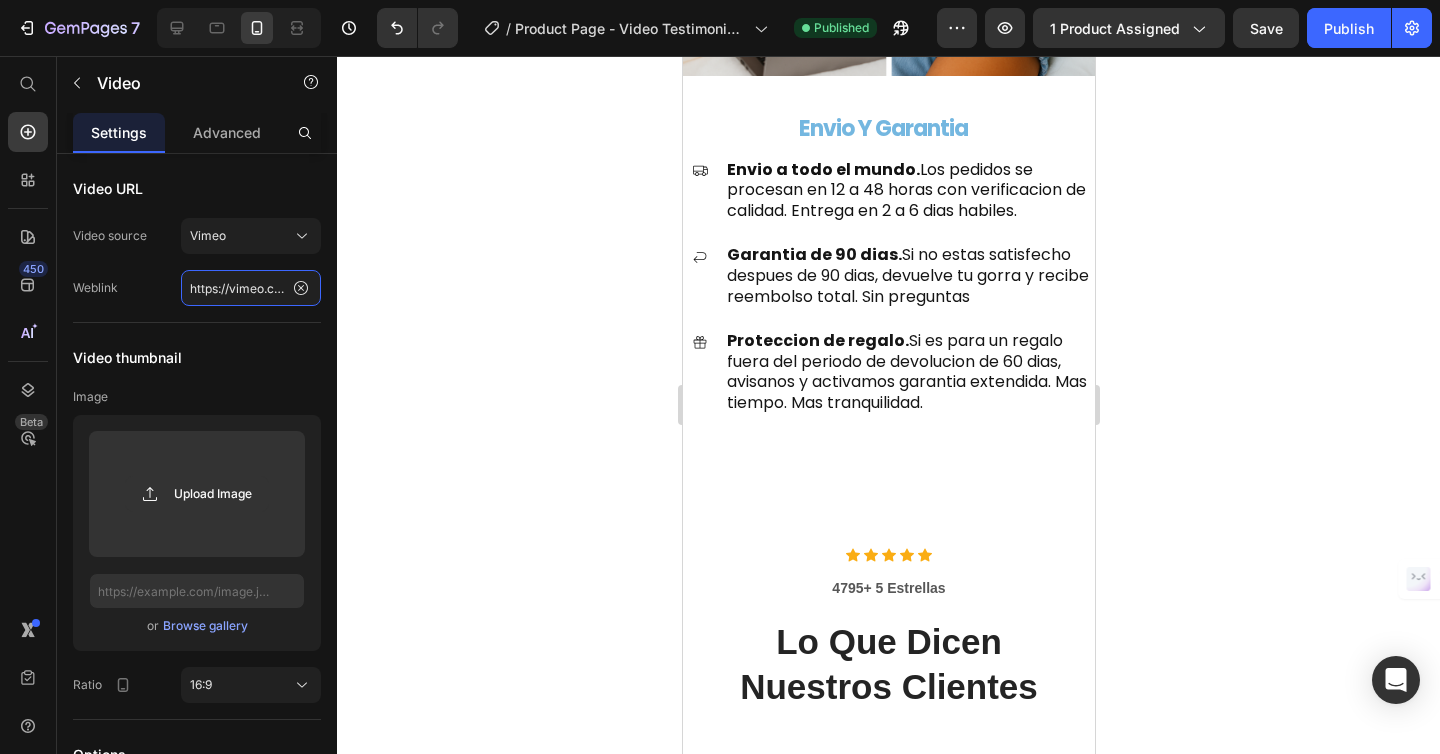 scroll, scrollTop: 0, scrollLeft: 178, axis: horizontal 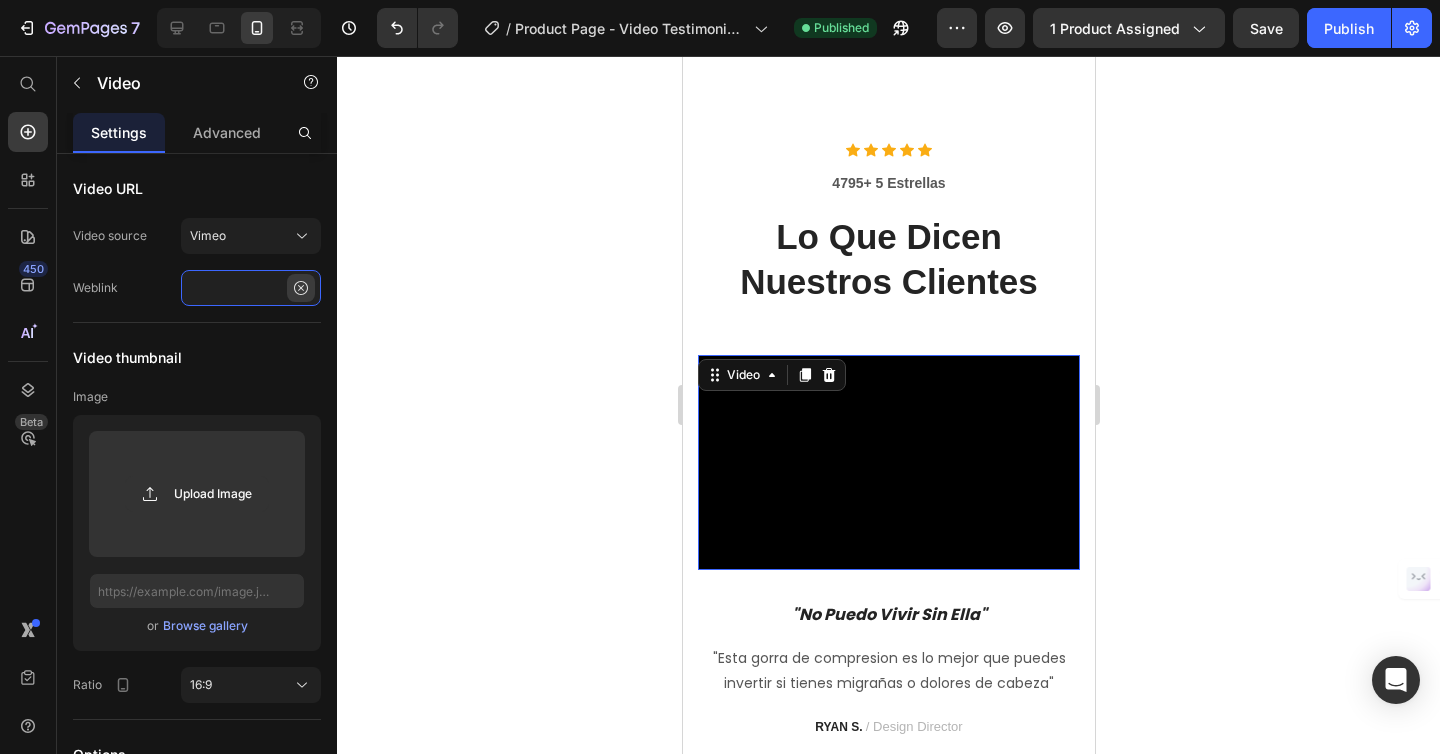 type on "https://vimeo.com/1100760339?share=copy#t=0" 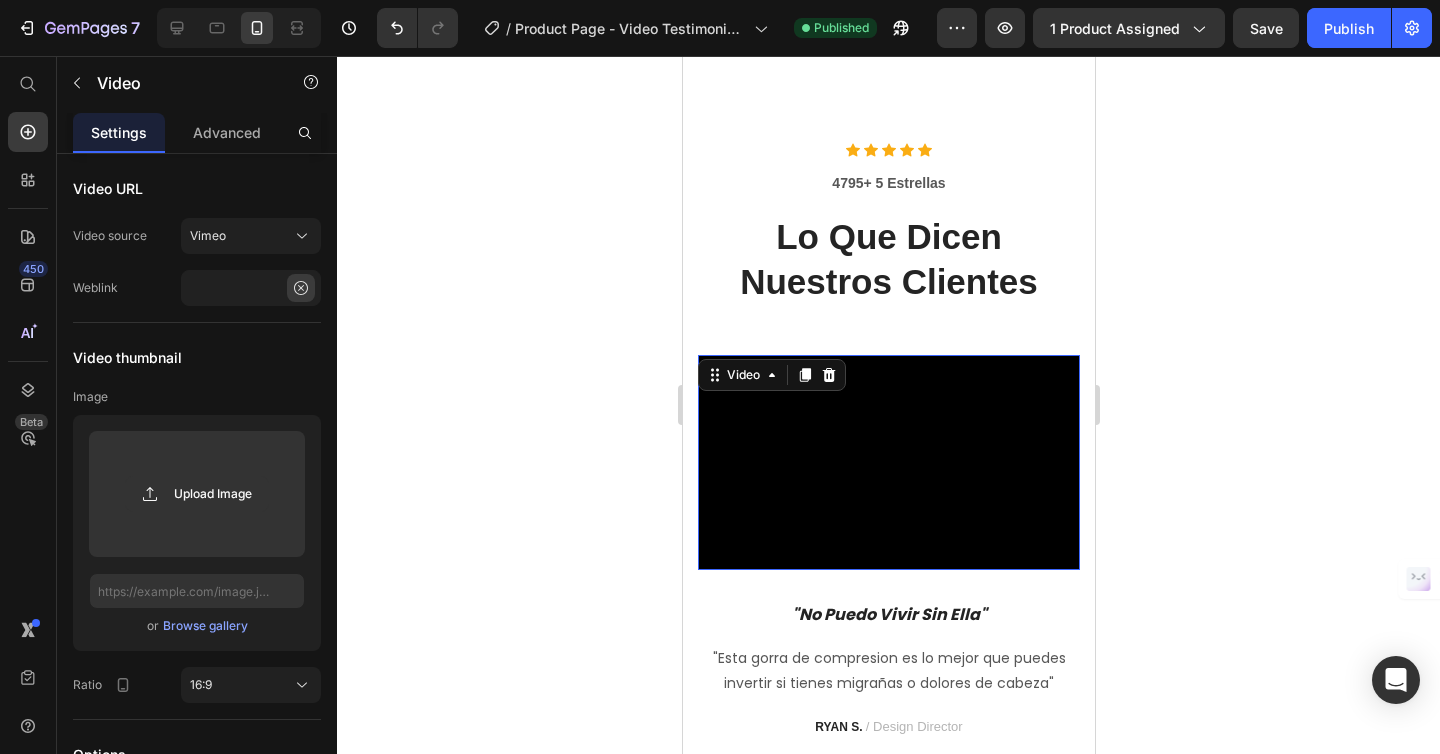click 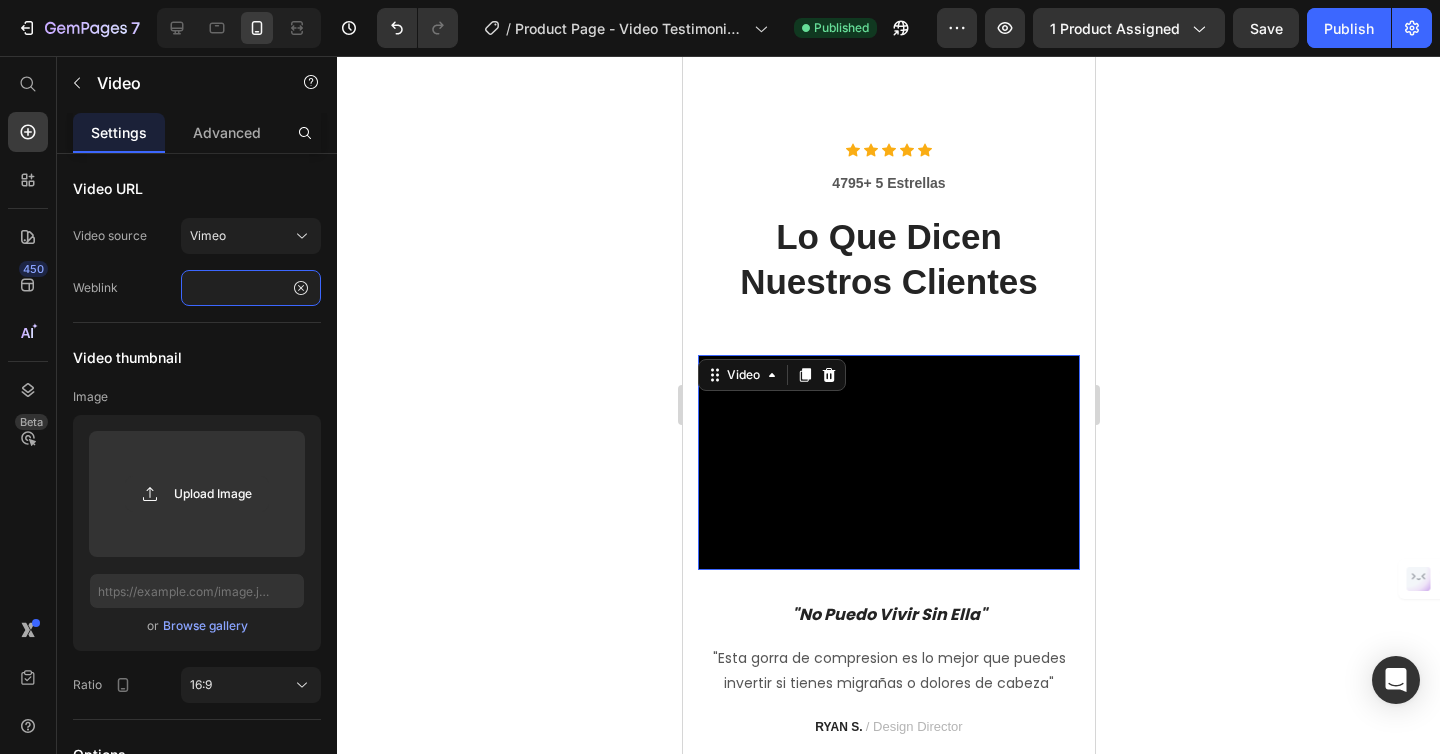 type 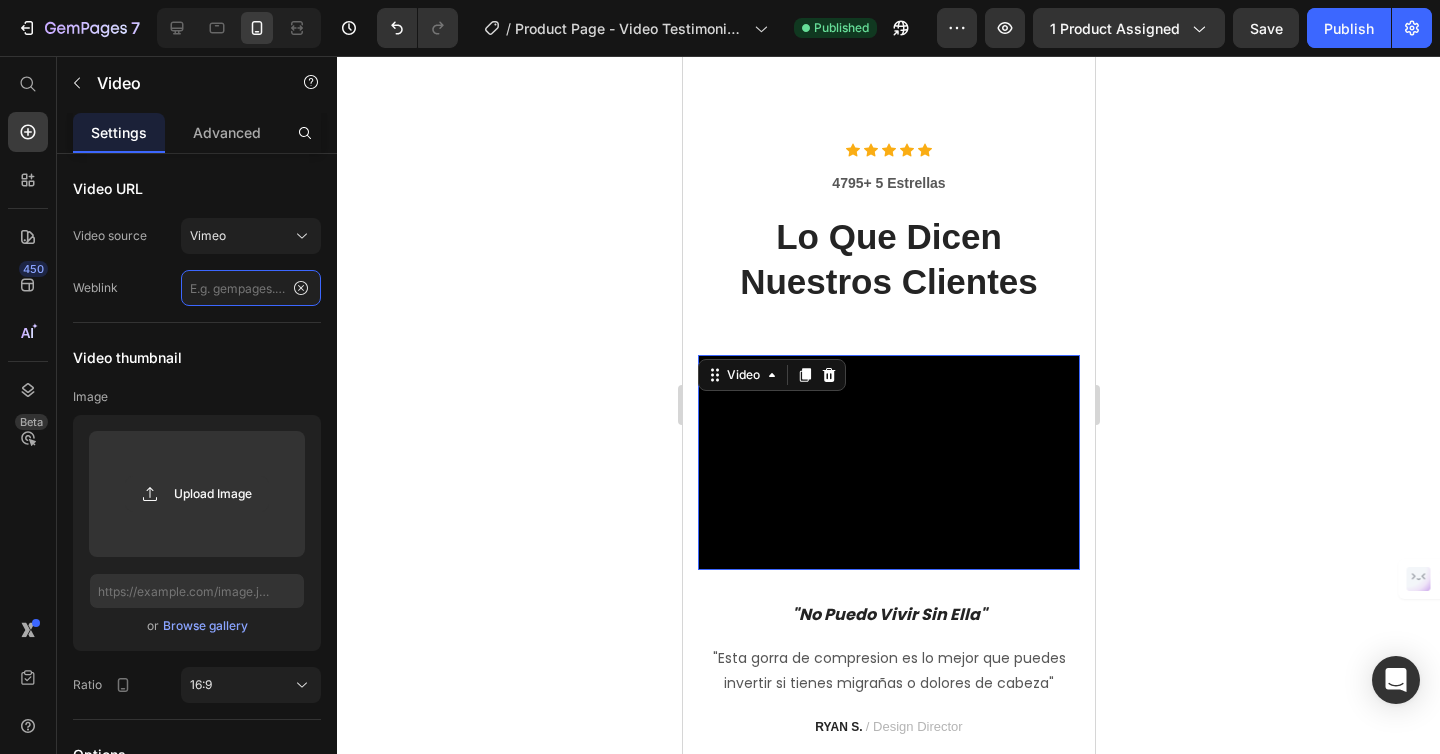 scroll, scrollTop: 0, scrollLeft: 0, axis: both 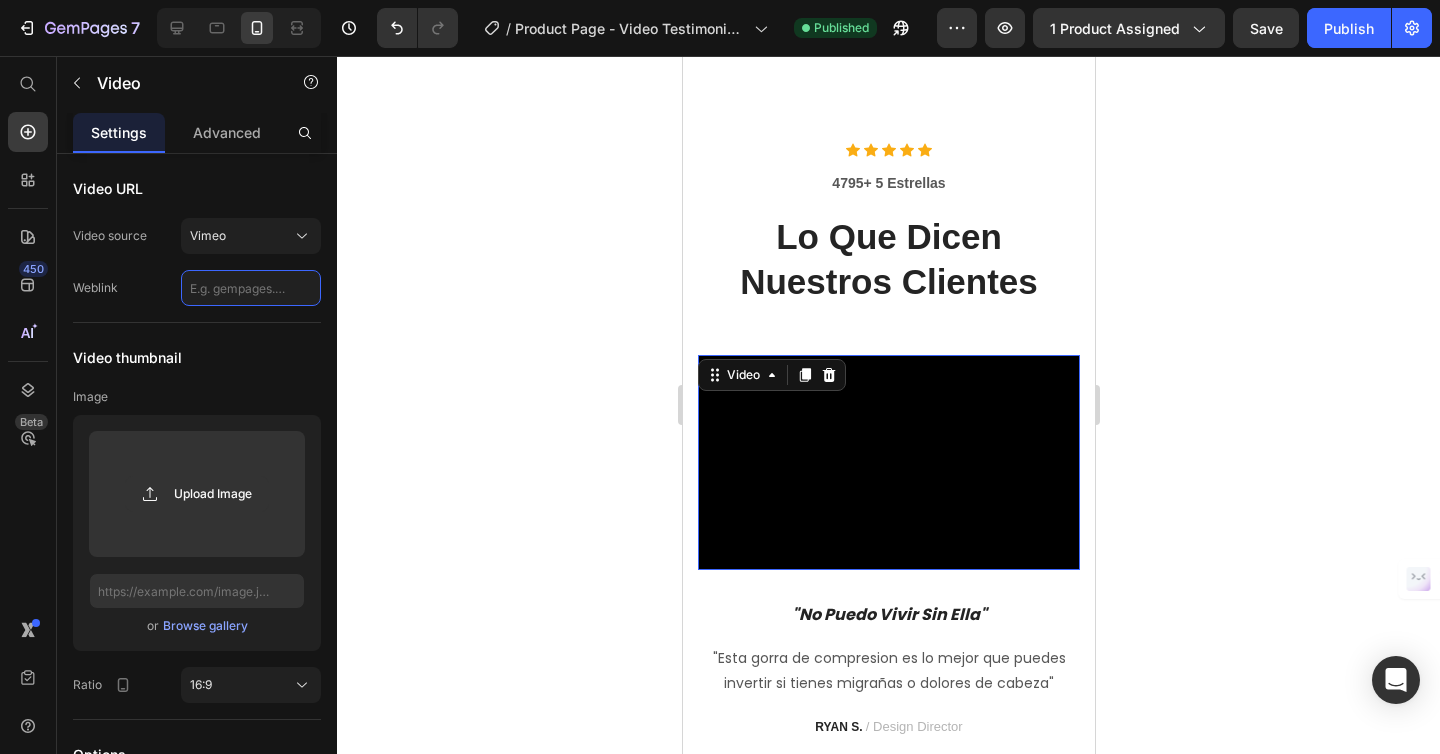 click 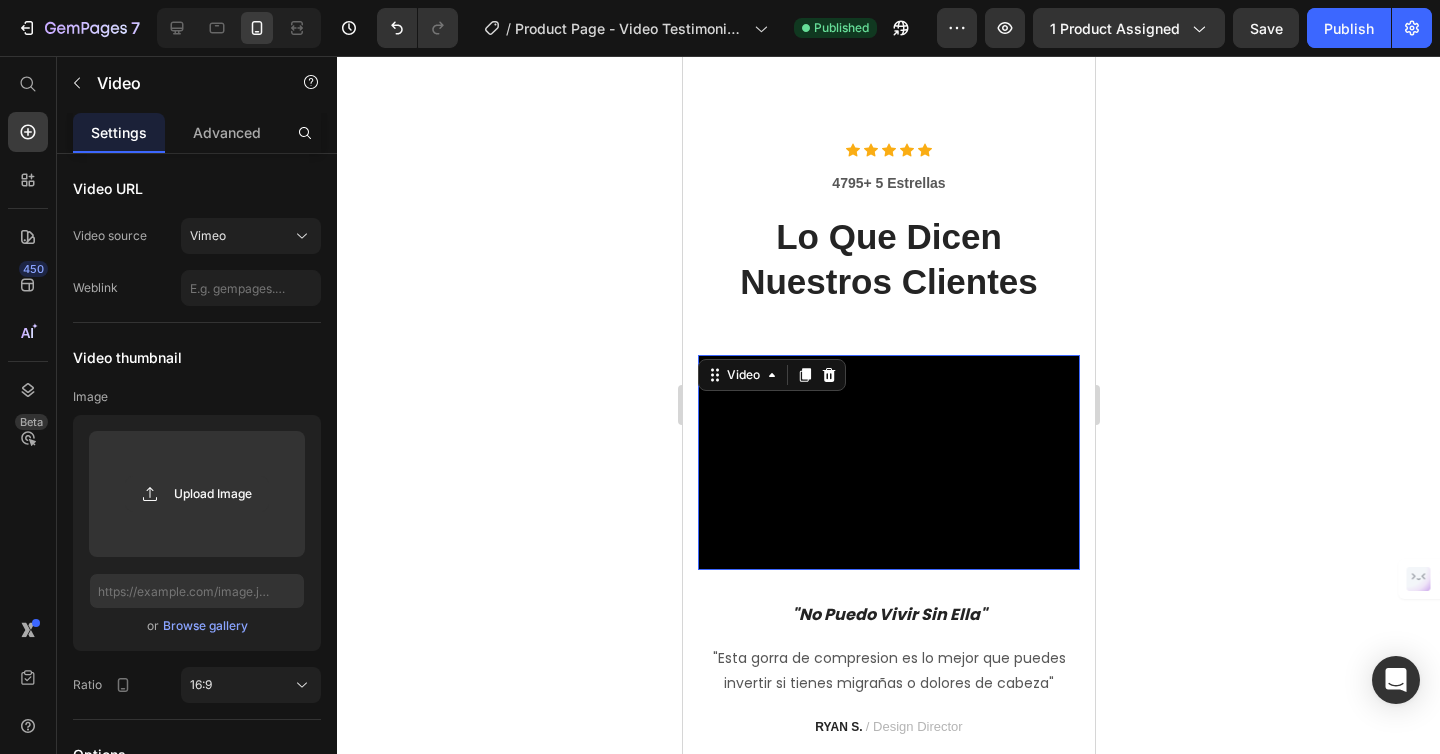 click 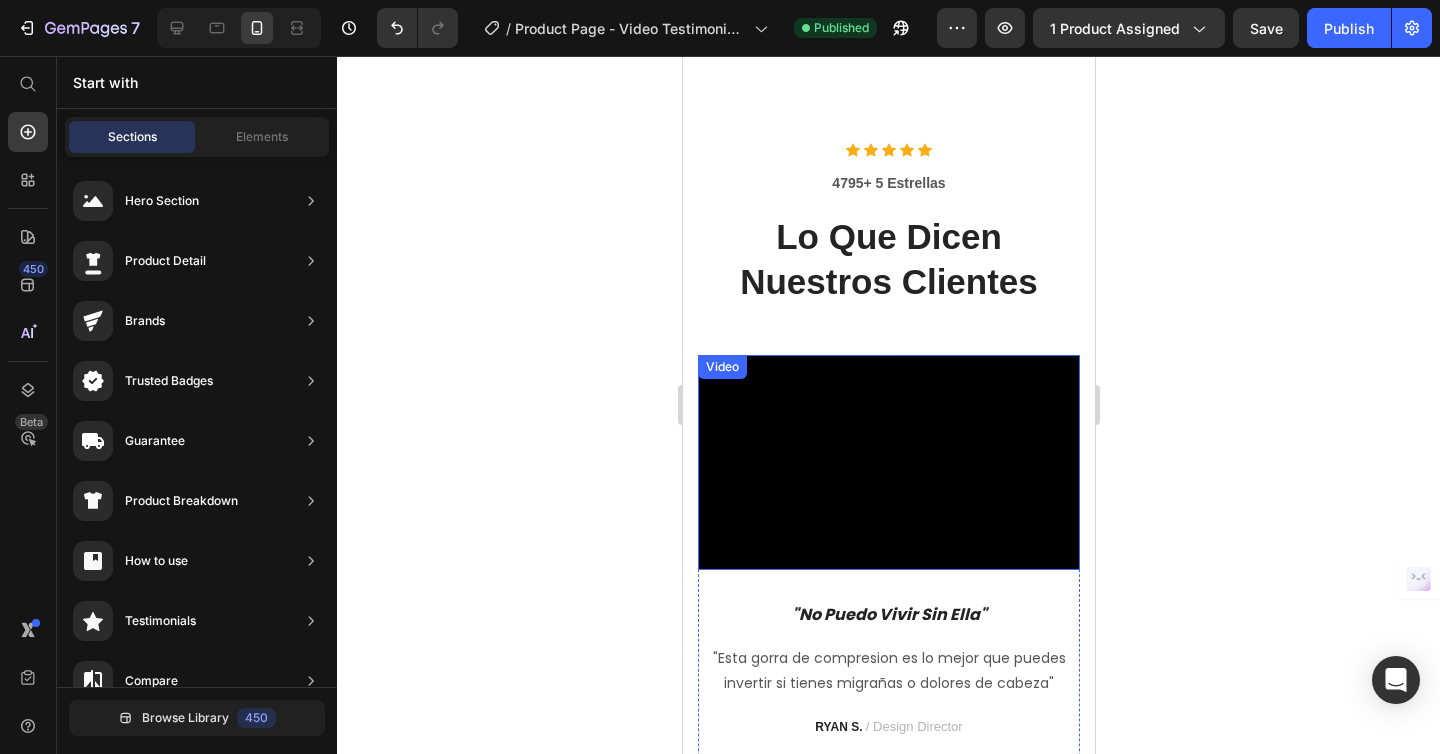 click on "Video" at bounding box center [888, 462] 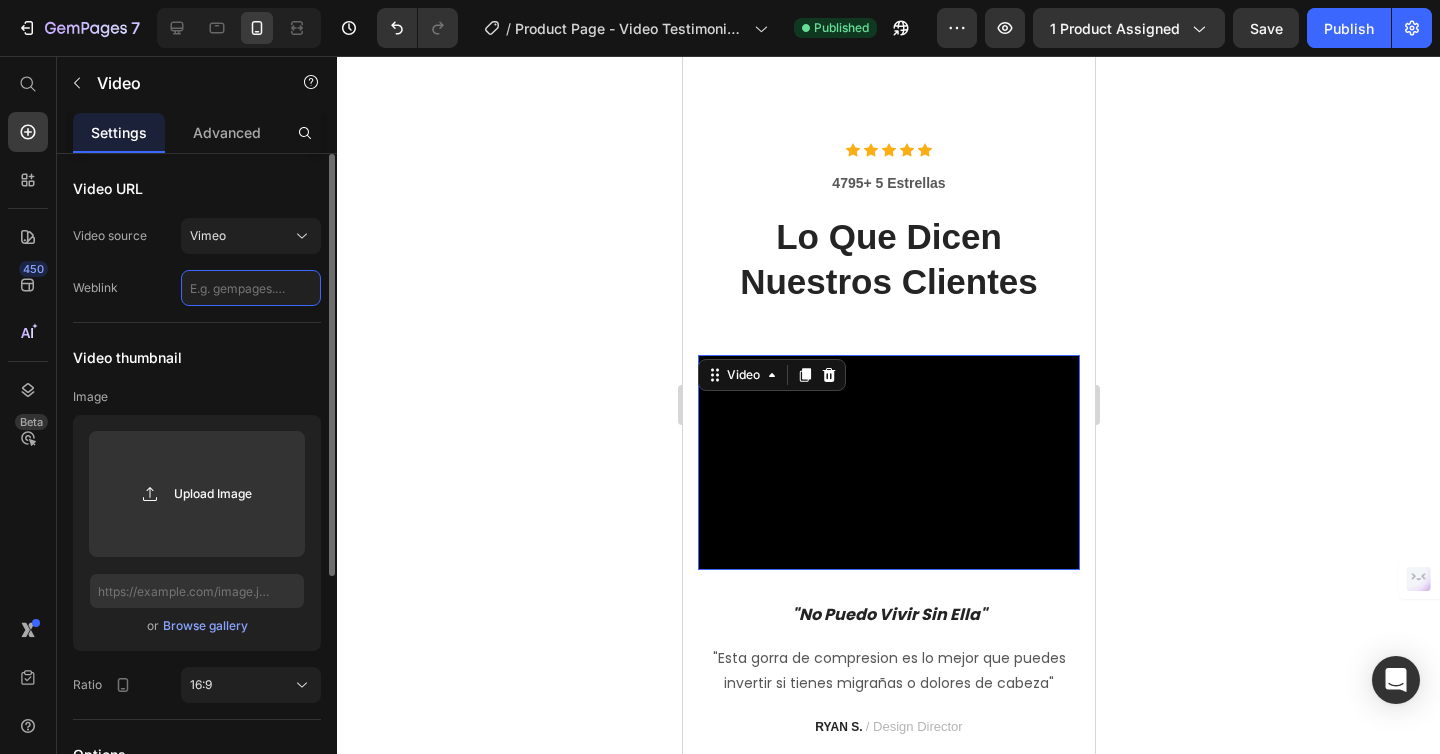 click 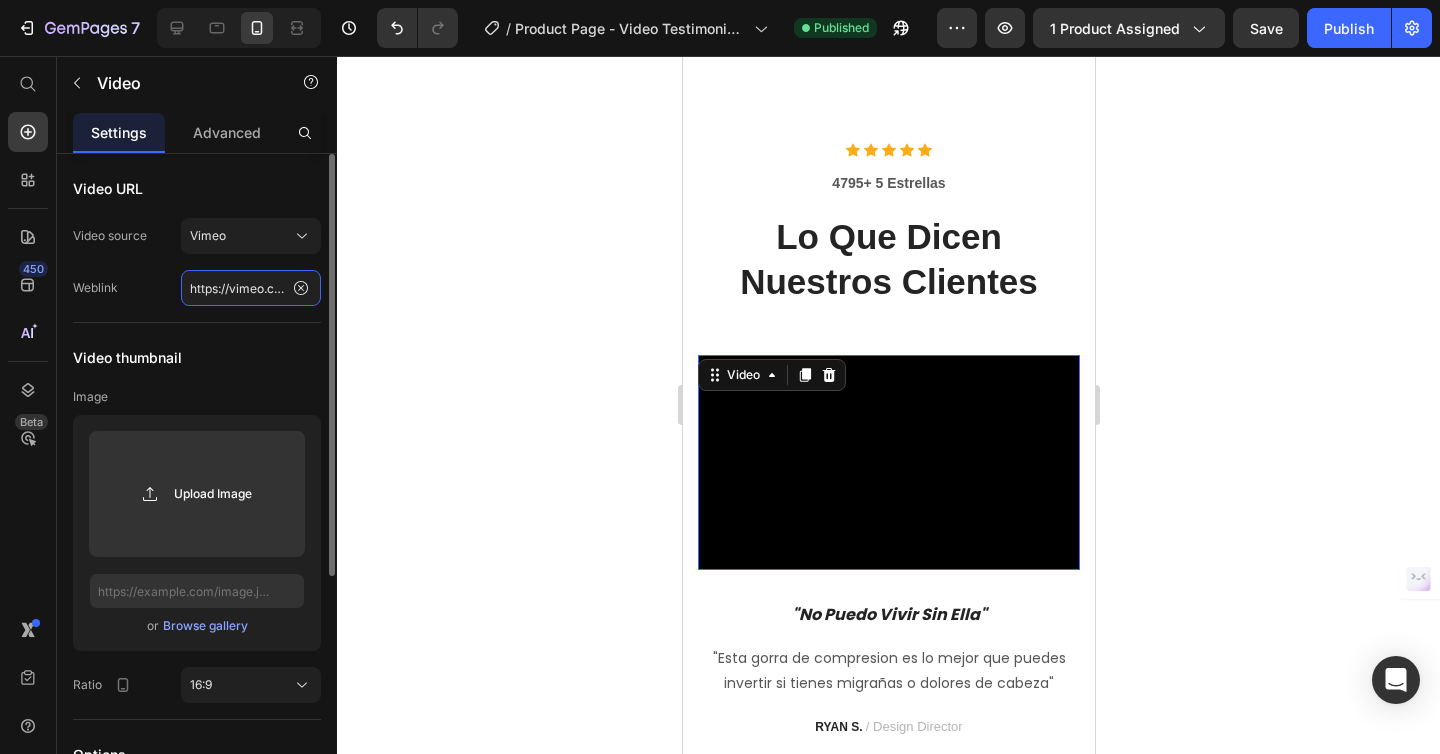 scroll, scrollTop: 0, scrollLeft: 178, axis: horizontal 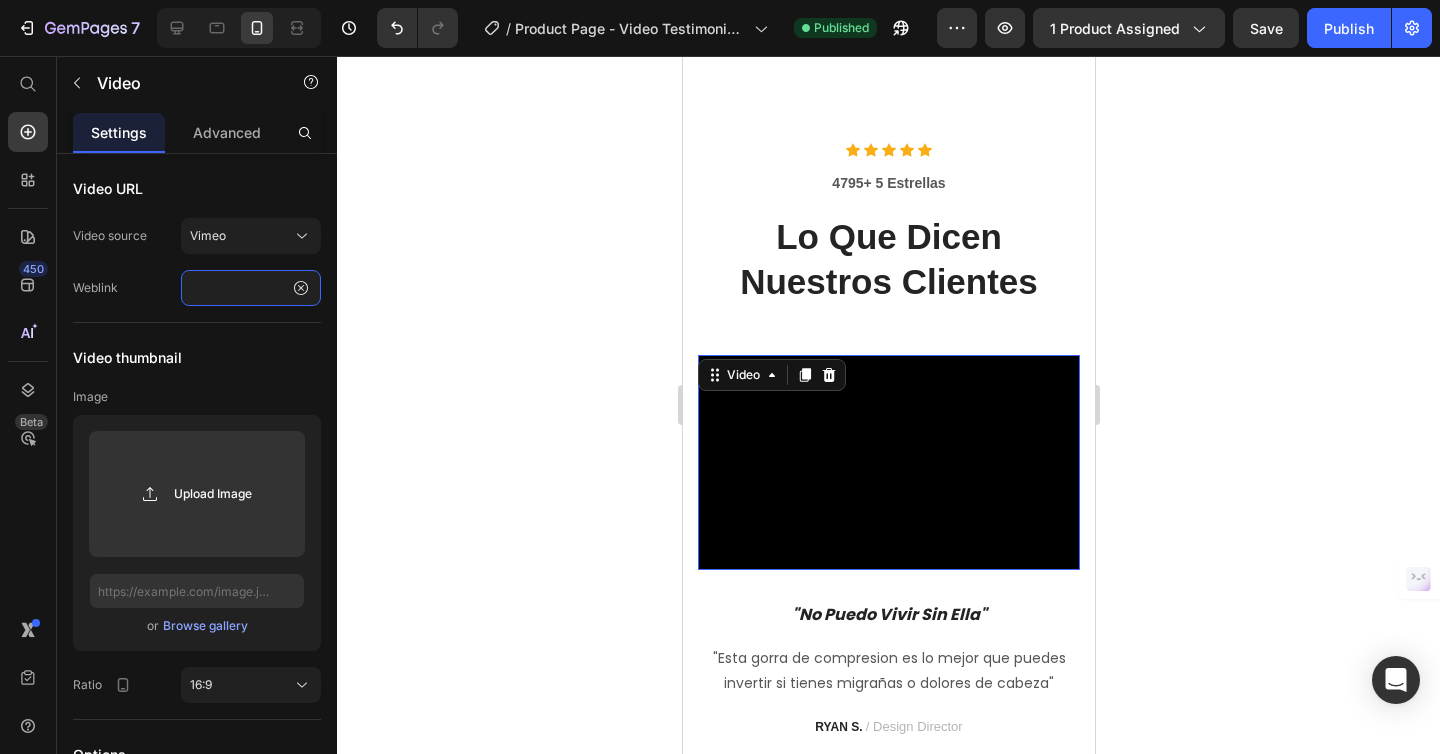 type on "https://vimeo.com/1100760339?share=copy#t=0" 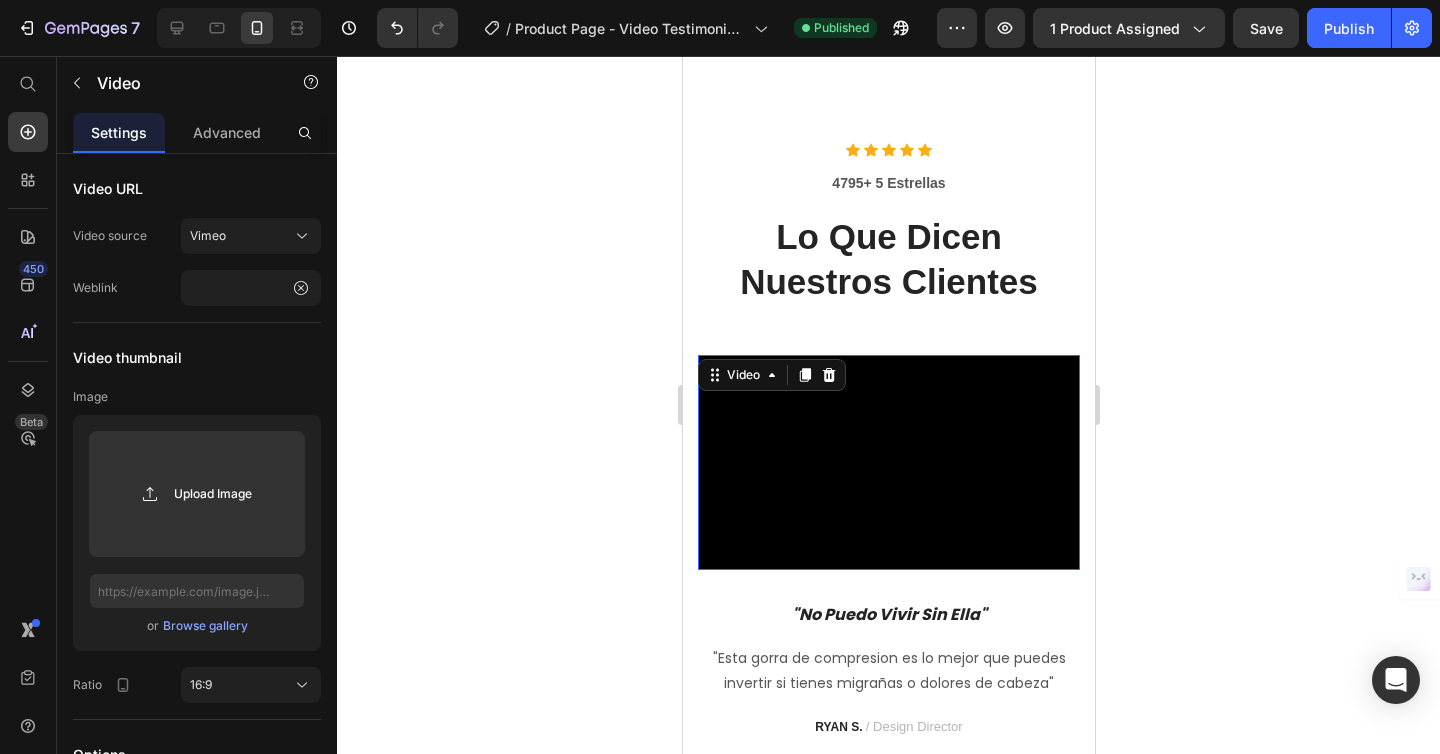 scroll, scrollTop: 0, scrollLeft: 0, axis: both 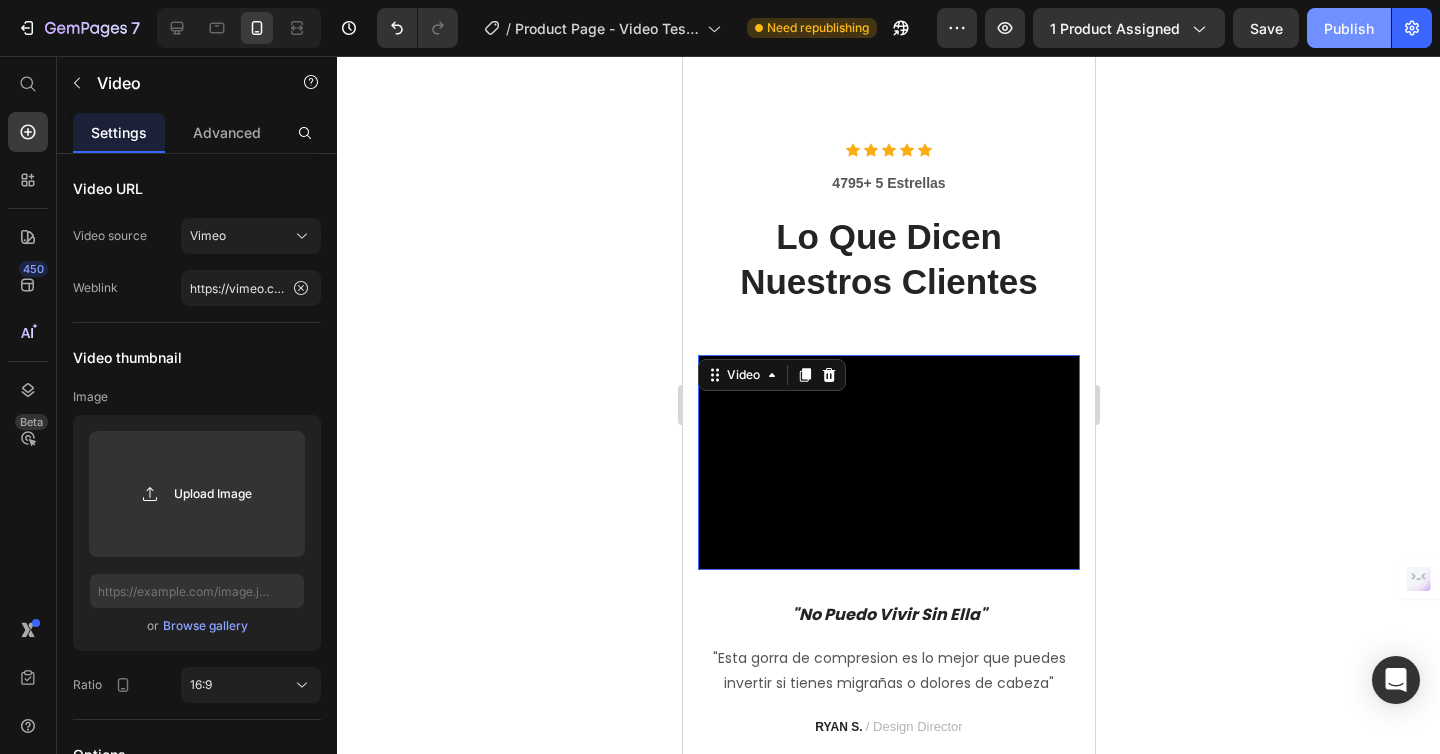 click on "Publish" 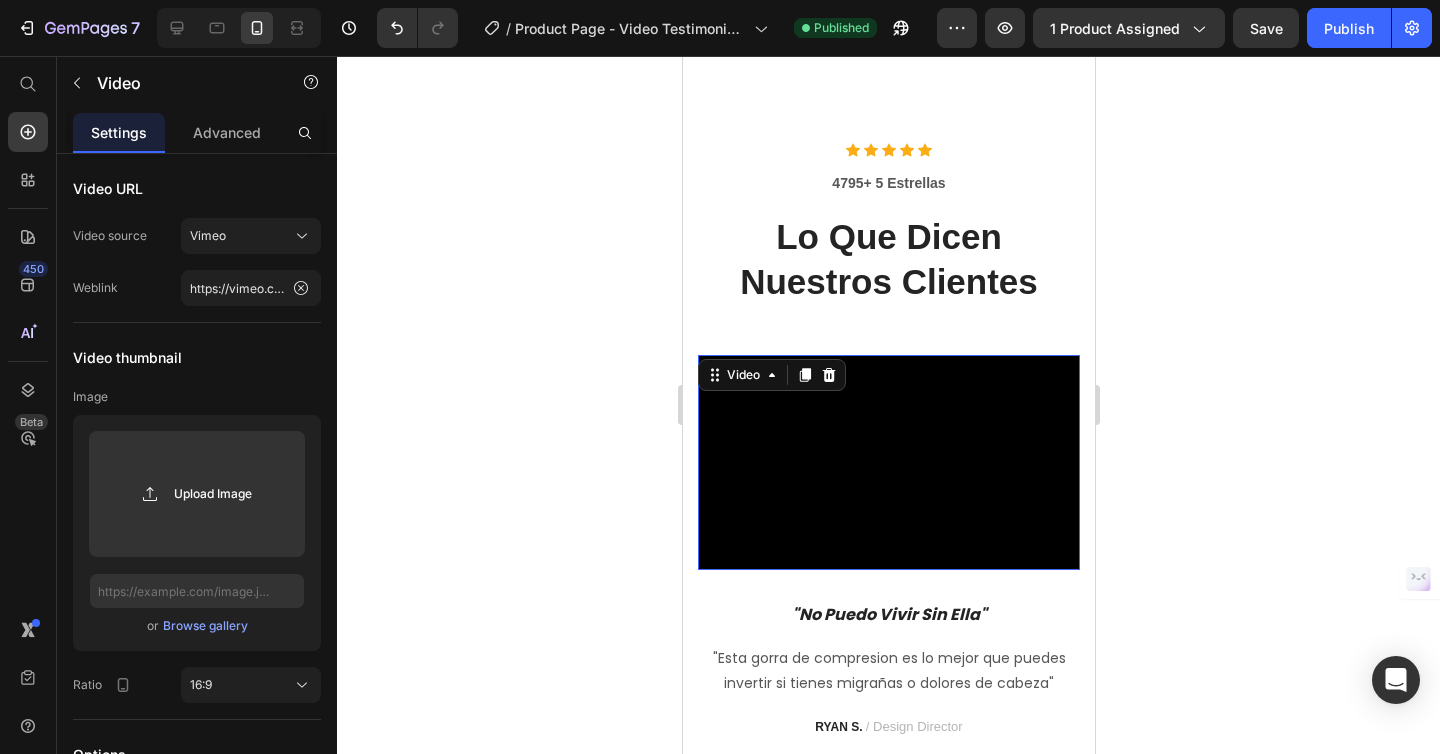 click 